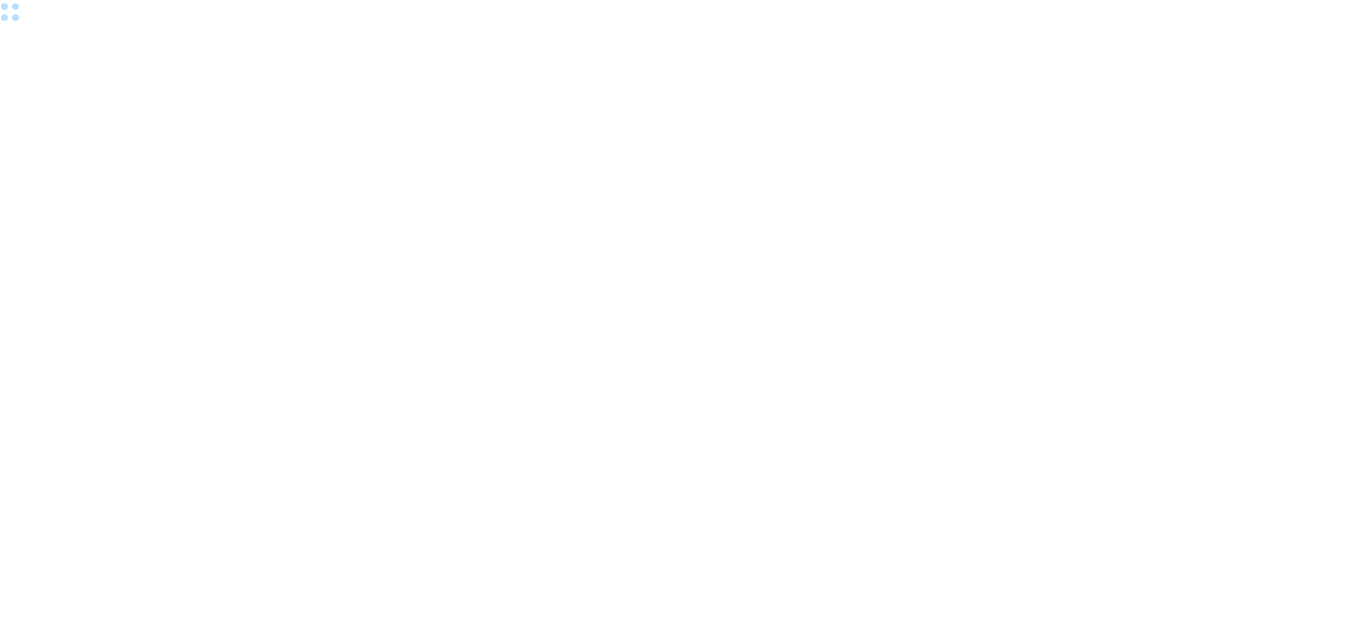 scroll, scrollTop: 0, scrollLeft: 0, axis: both 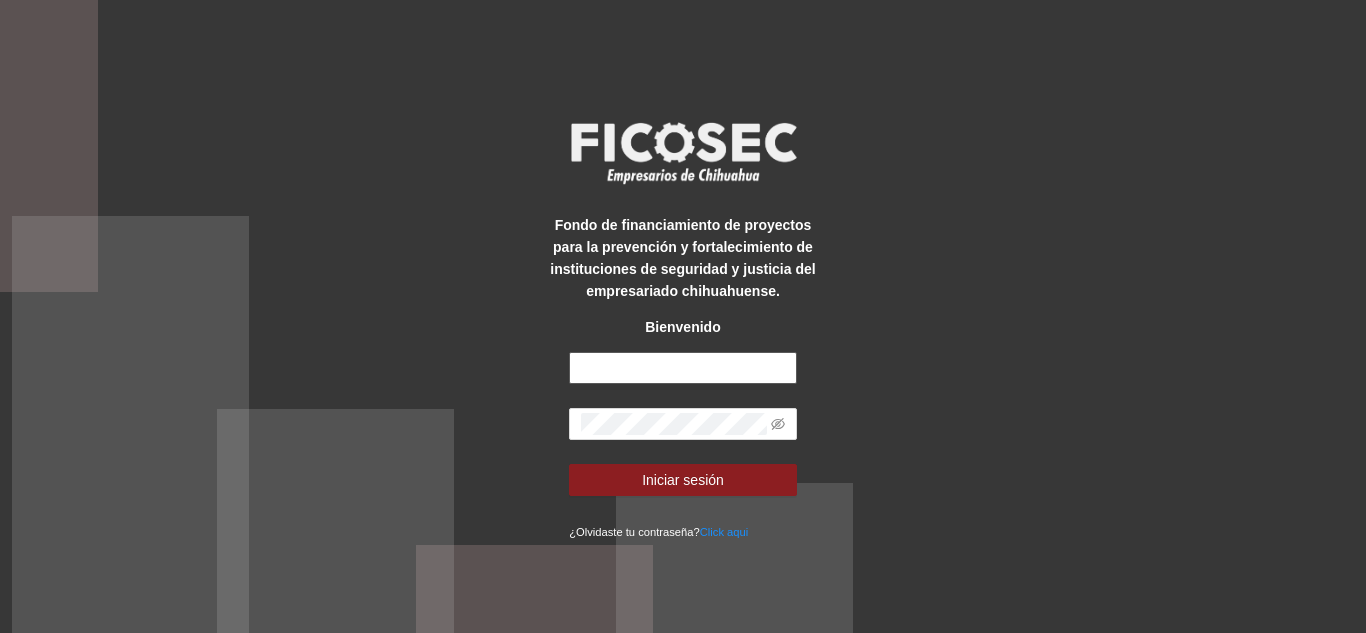 click at bounding box center (683, 368) 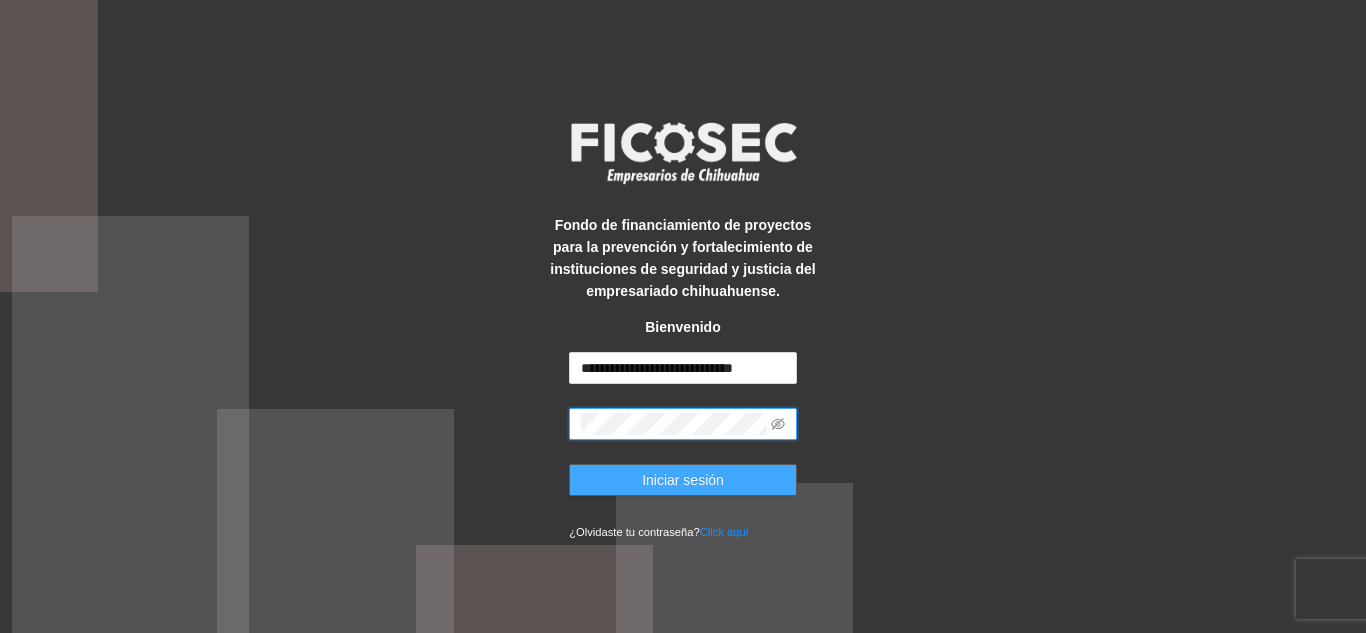 click on "Iniciar sesión" at bounding box center (683, 480) 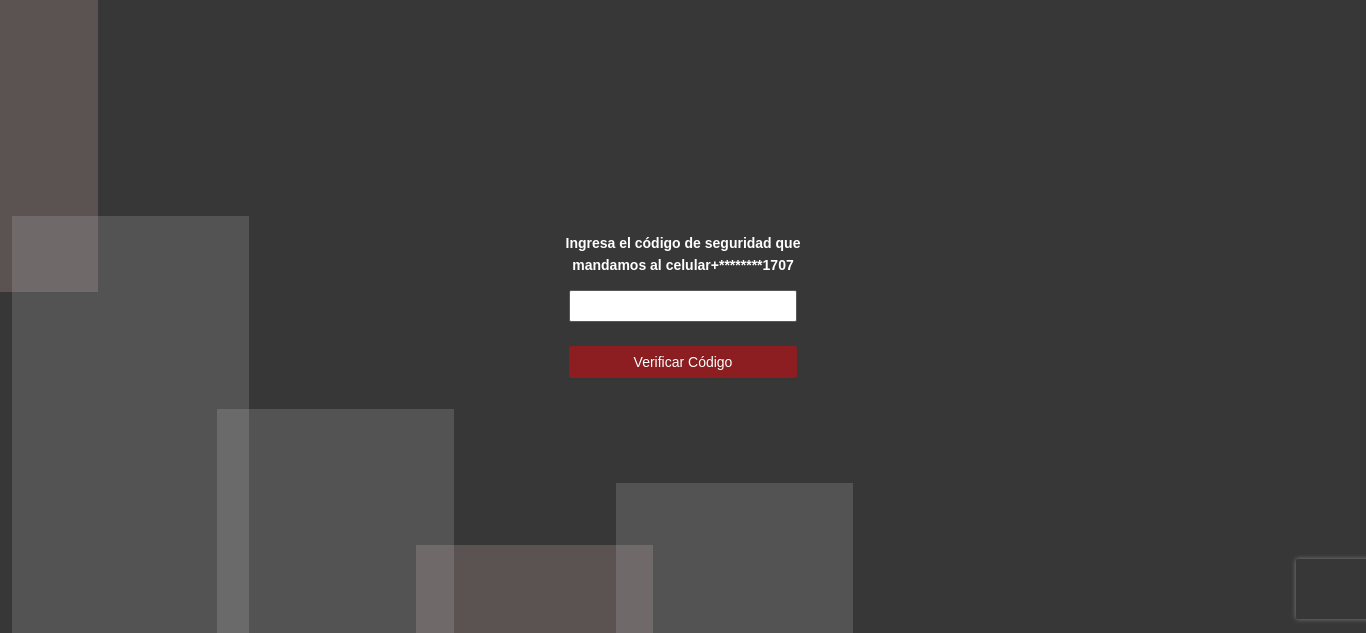 click at bounding box center (683, 306) 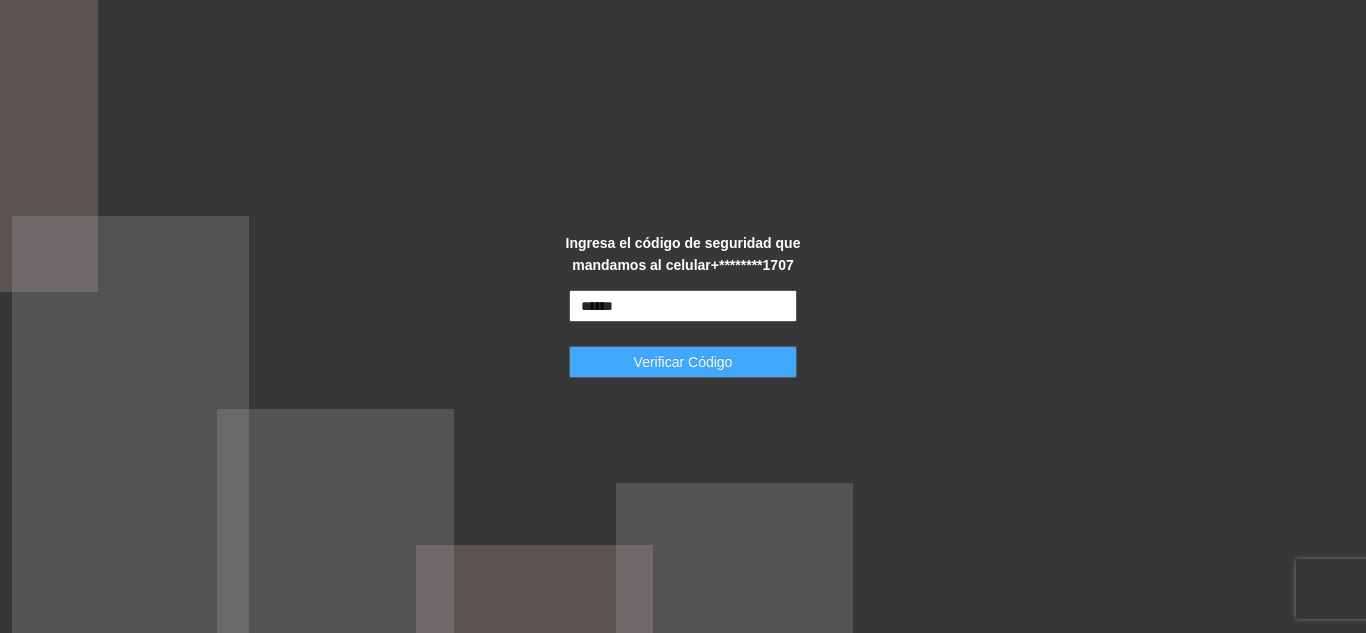 type on "******" 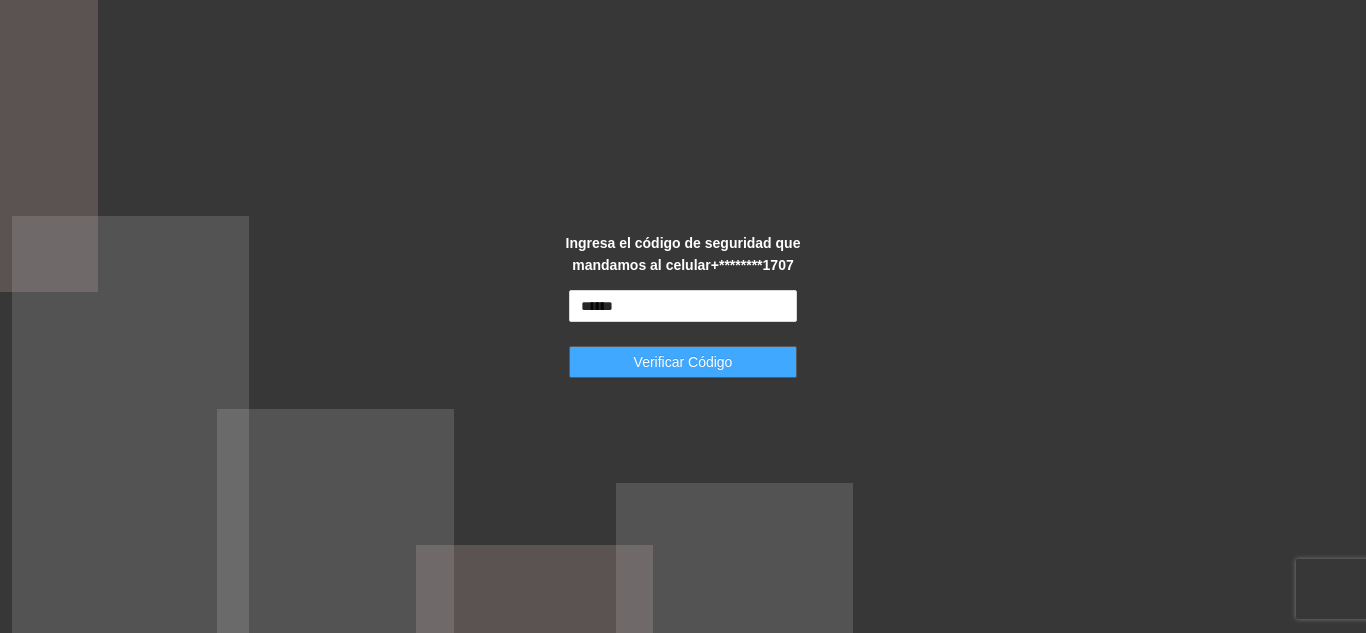 click on "Verificar Código" at bounding box center [683, 362] 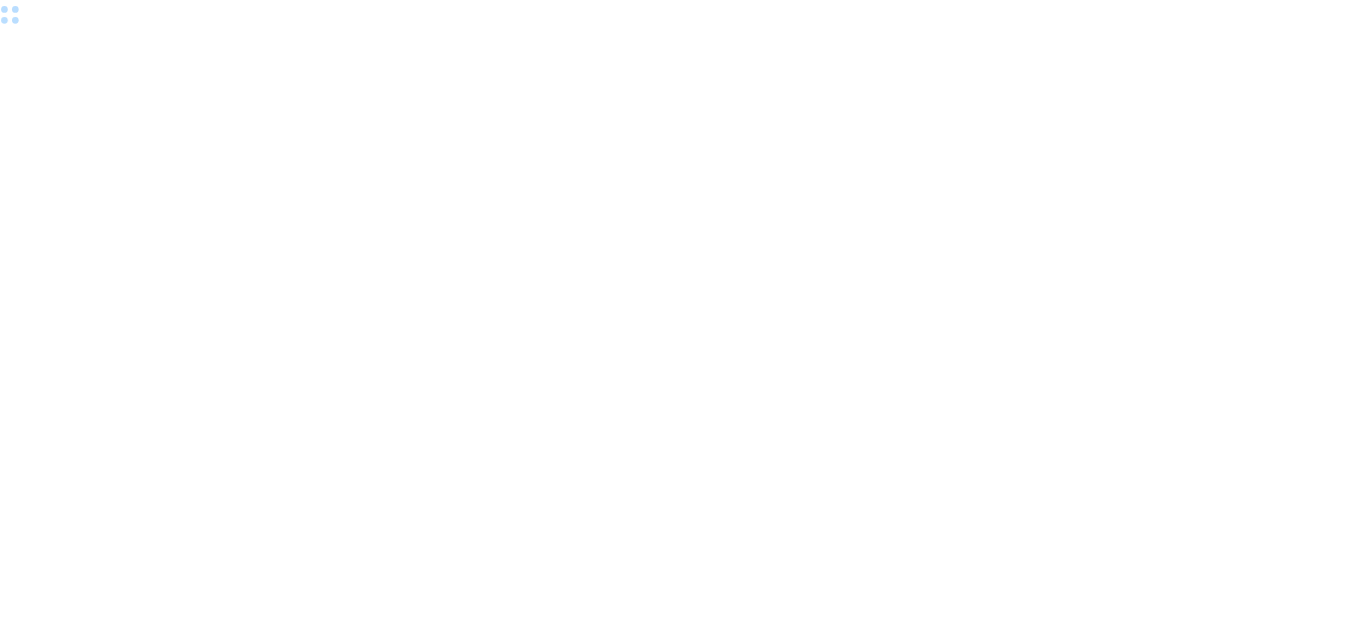 scroll, scrollTop: 0, scrollLeft: 0, axis: both 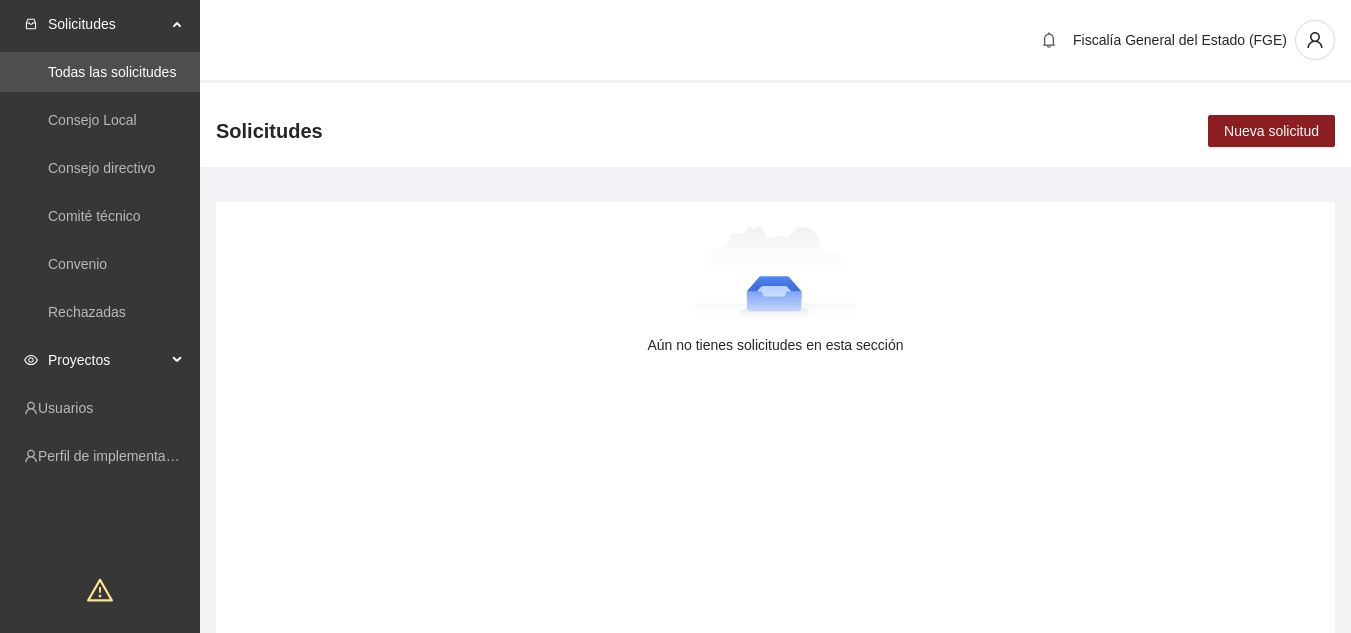 click on "Proyectos" at bounding box center (107, 360) 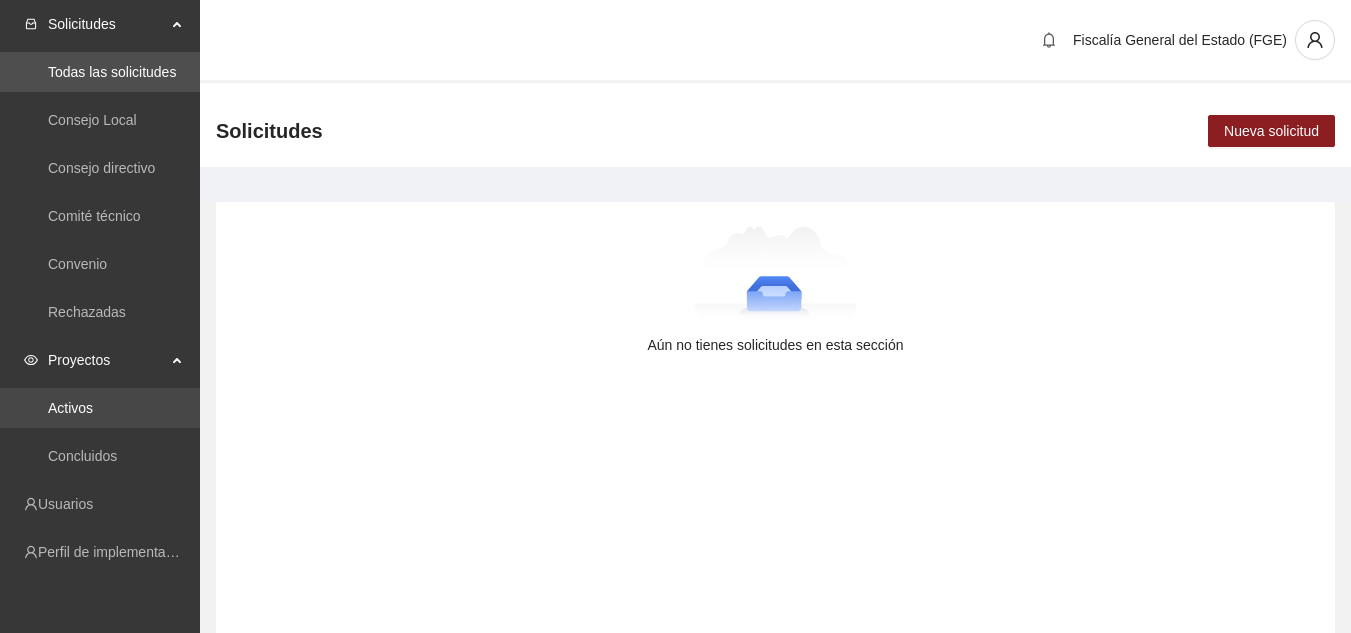 click on "Activos" at bounding box center [70, 408] 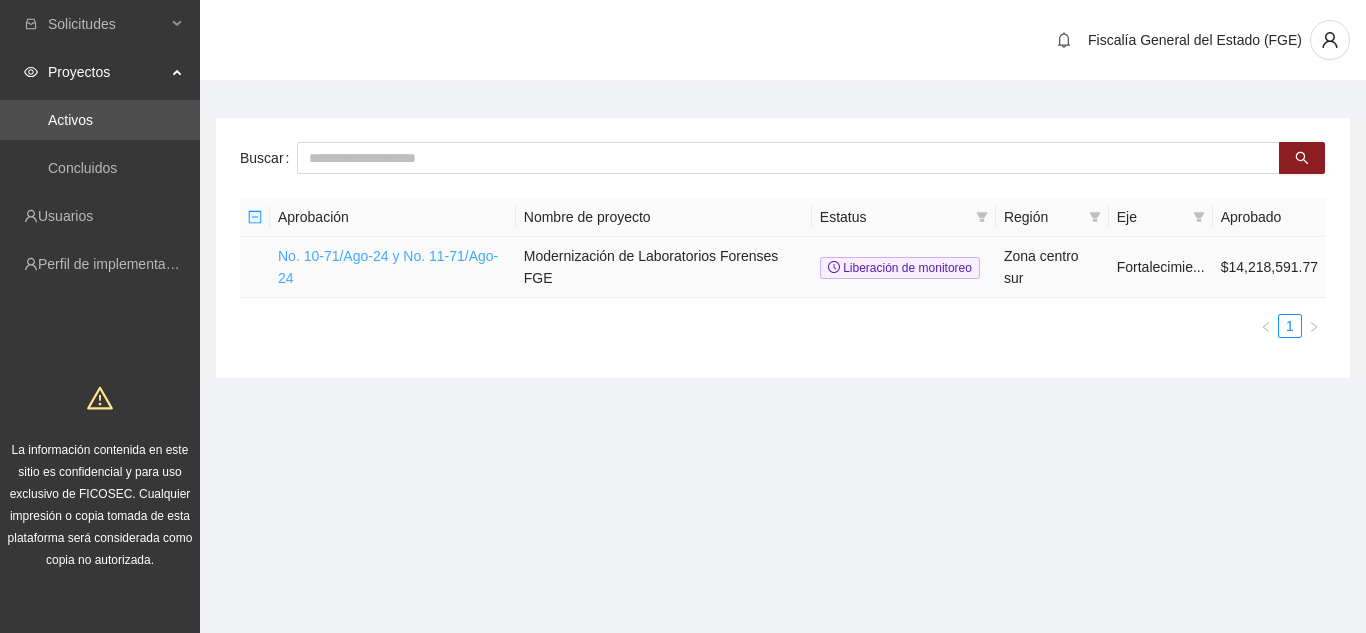 click on "No. 10-71/Ago-24 y  No. 11-71/Ago-24" at bounding box center (388, 267) 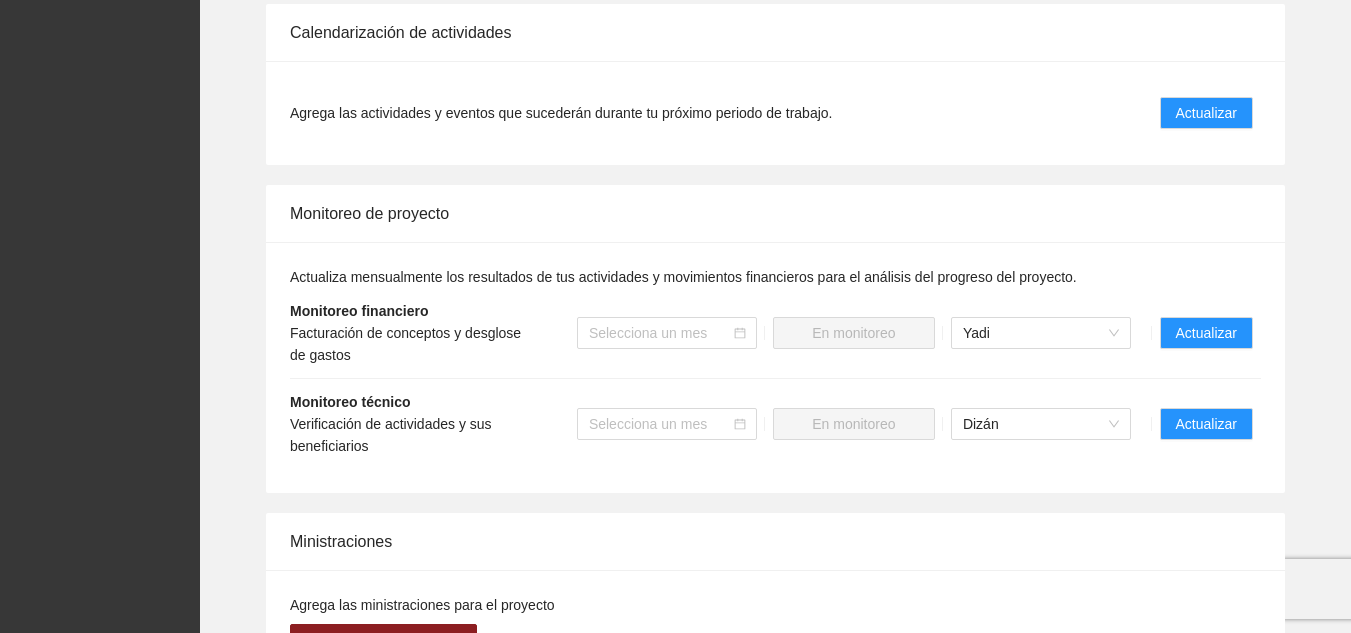 scroll, scrollTop: 1300, scrollLeft: 0, axis: vertical 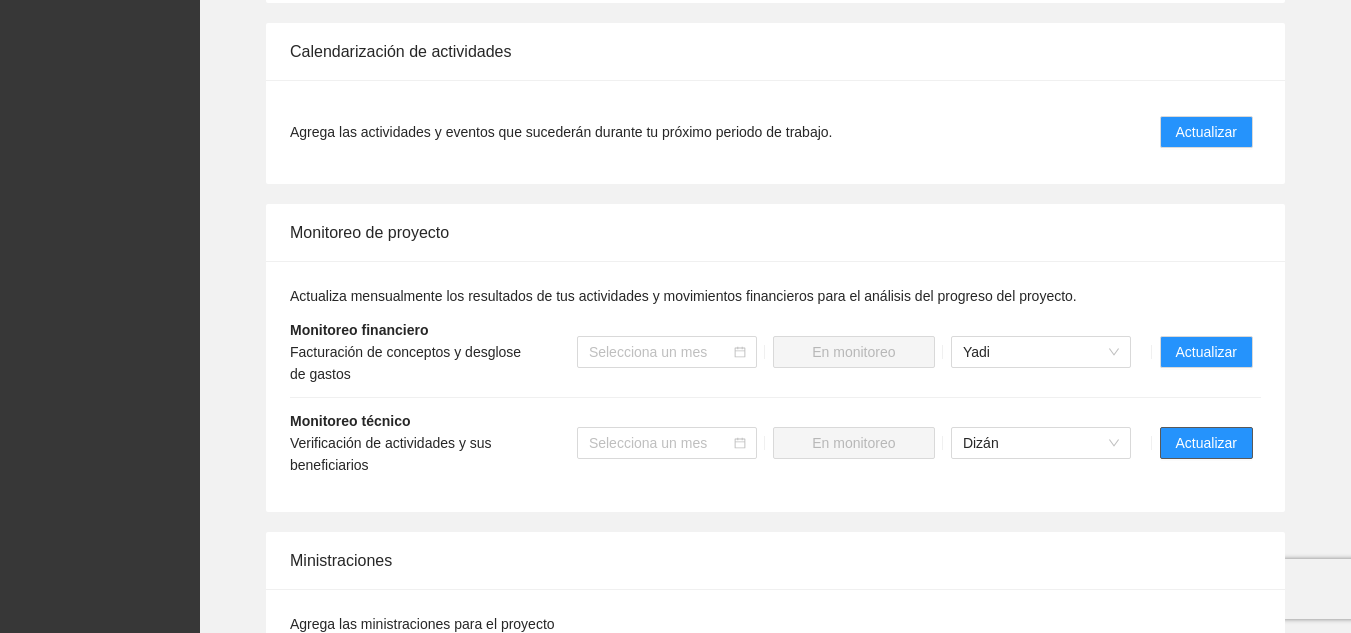 click on "Actualizar" at bounding box center (1206, 443) 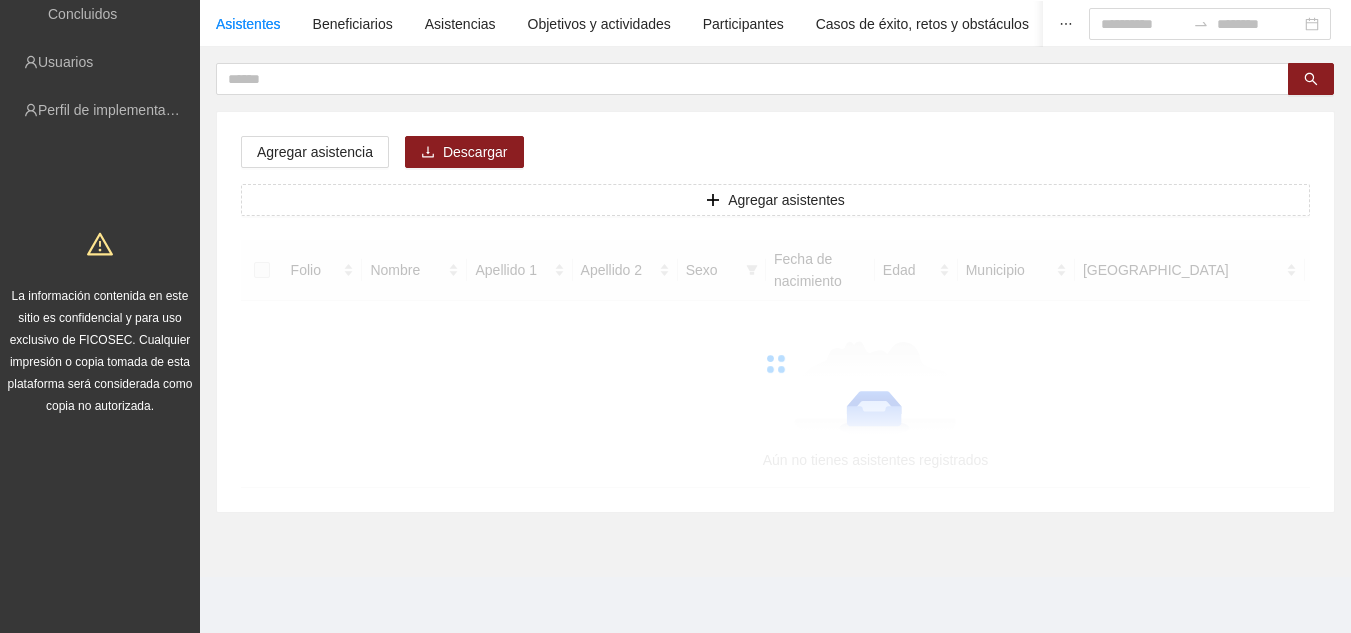 scroll, scrollTop: 0, scrollLeft: 0, axis: both 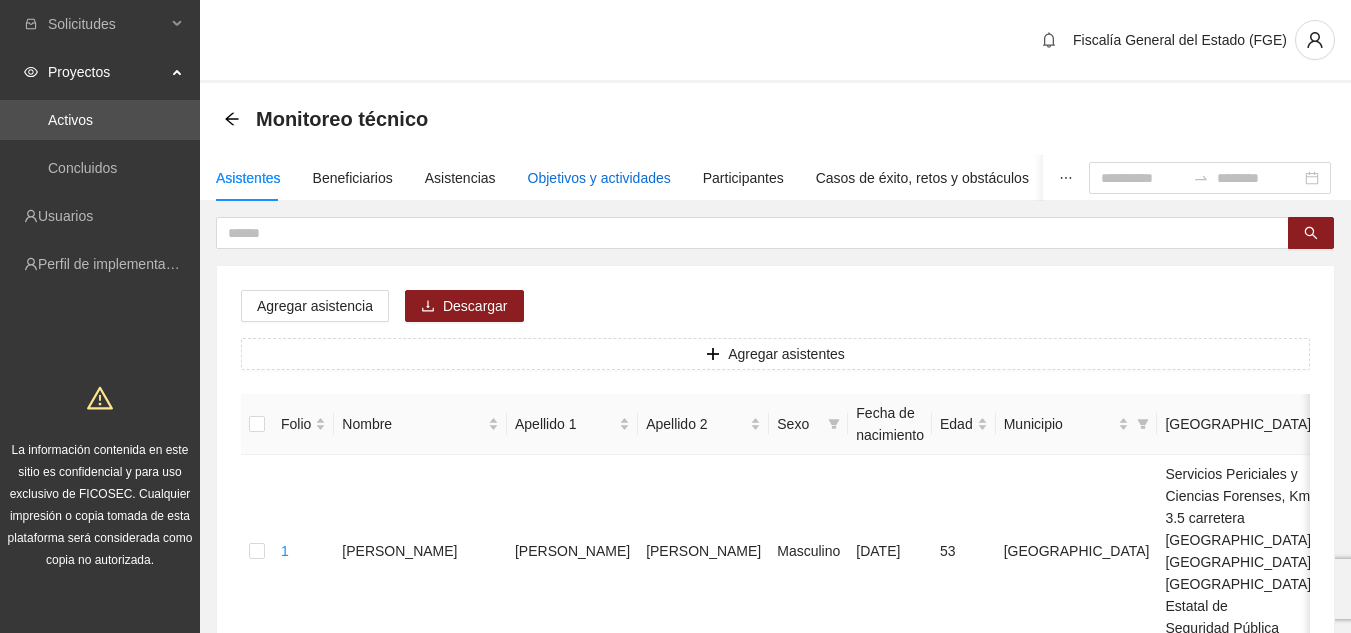 click on "Objetivos y actividades" at bounding box center (599, 178) 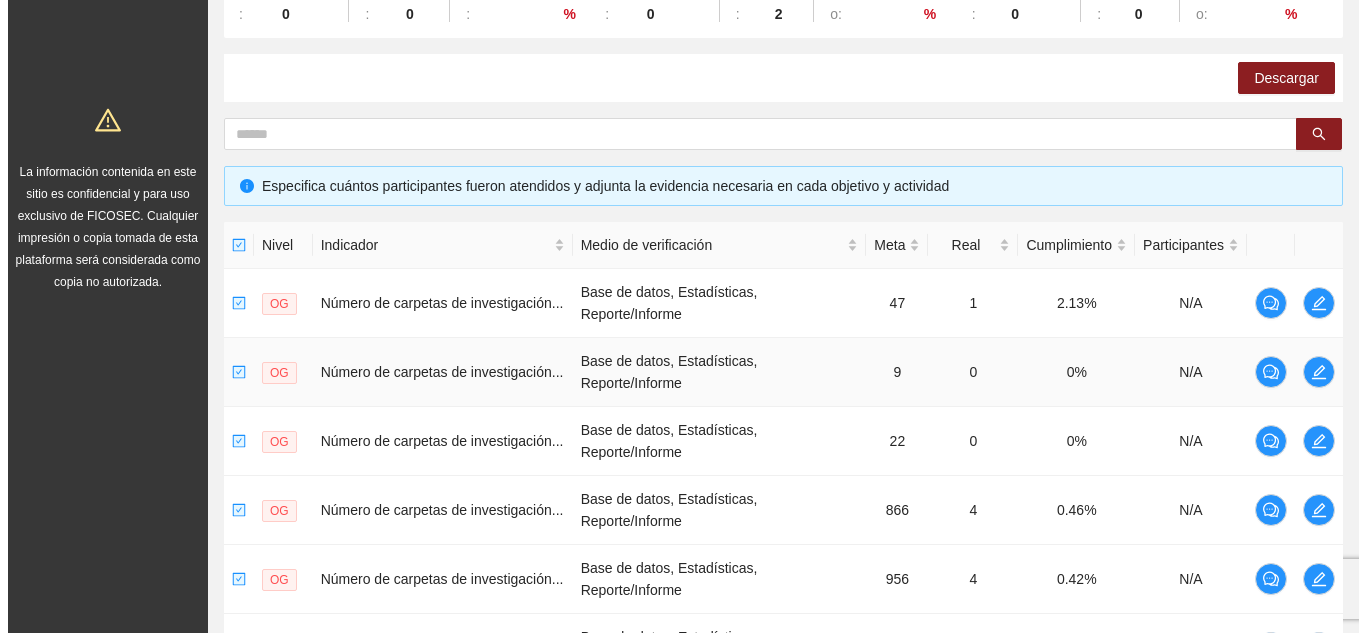 scroll, scrollTop: 300, scrollLeft: 0, axis: vertical 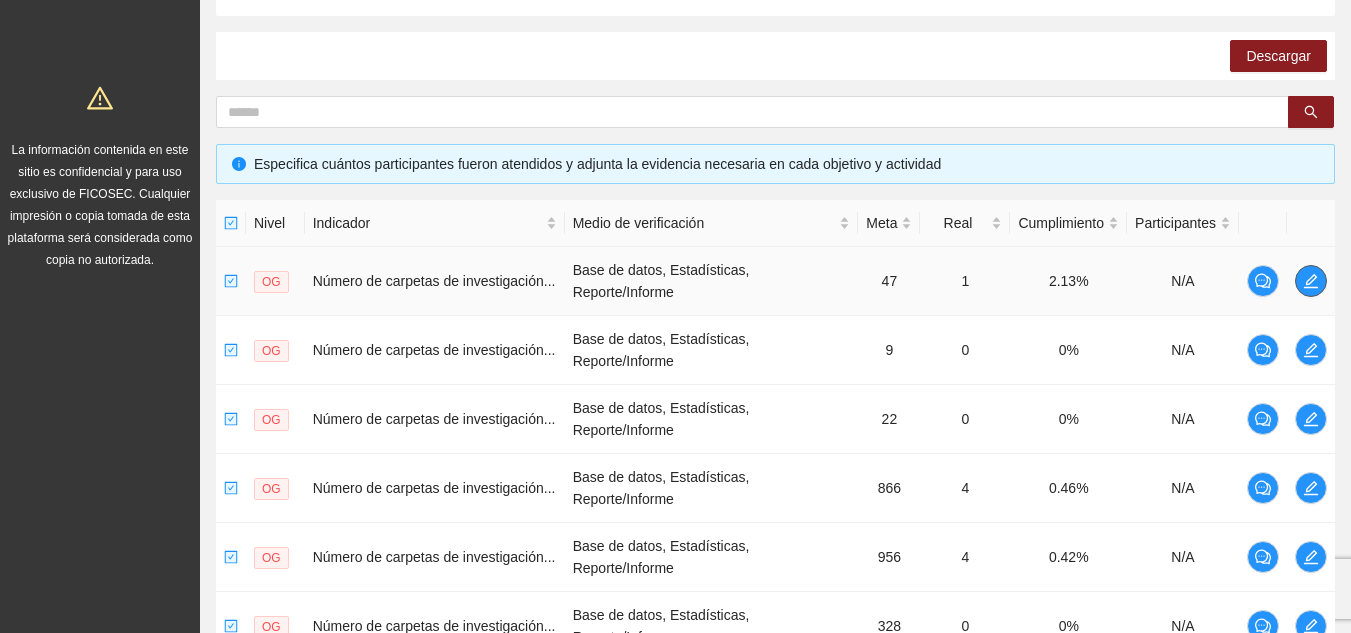 click 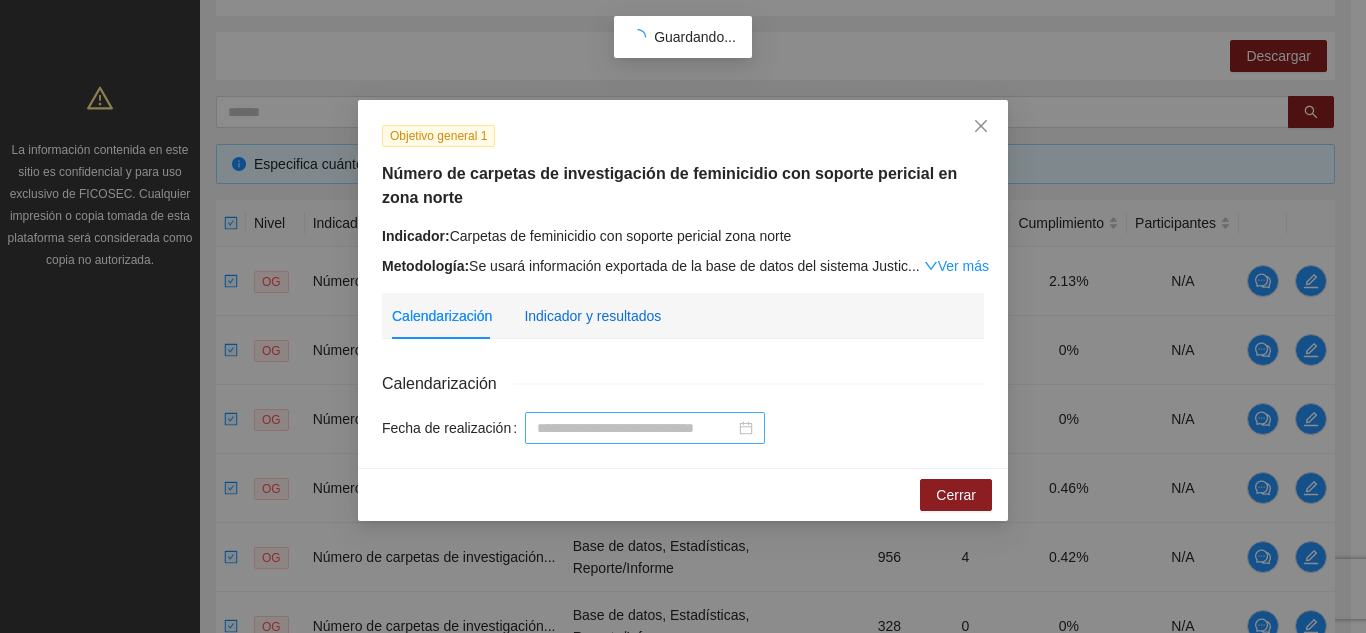 click on "Indicador y resultados" at bounding box center [592, 316] 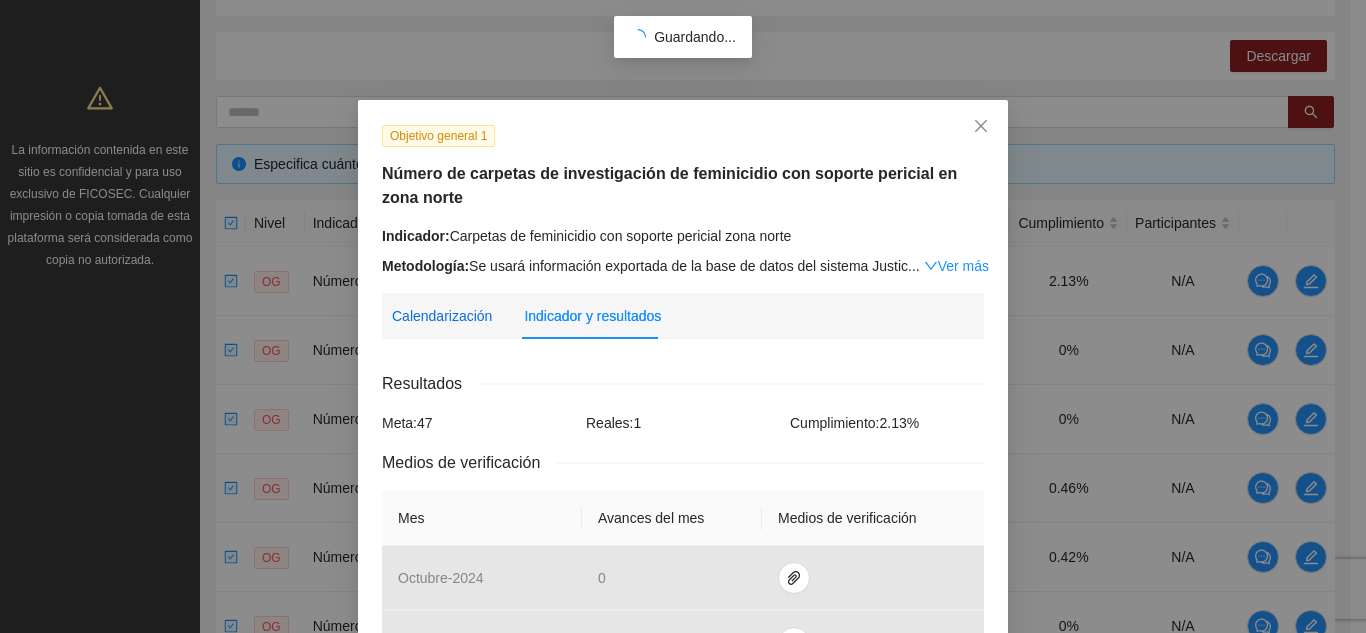 click on "Calendarización" at bounding box center [442, 316] 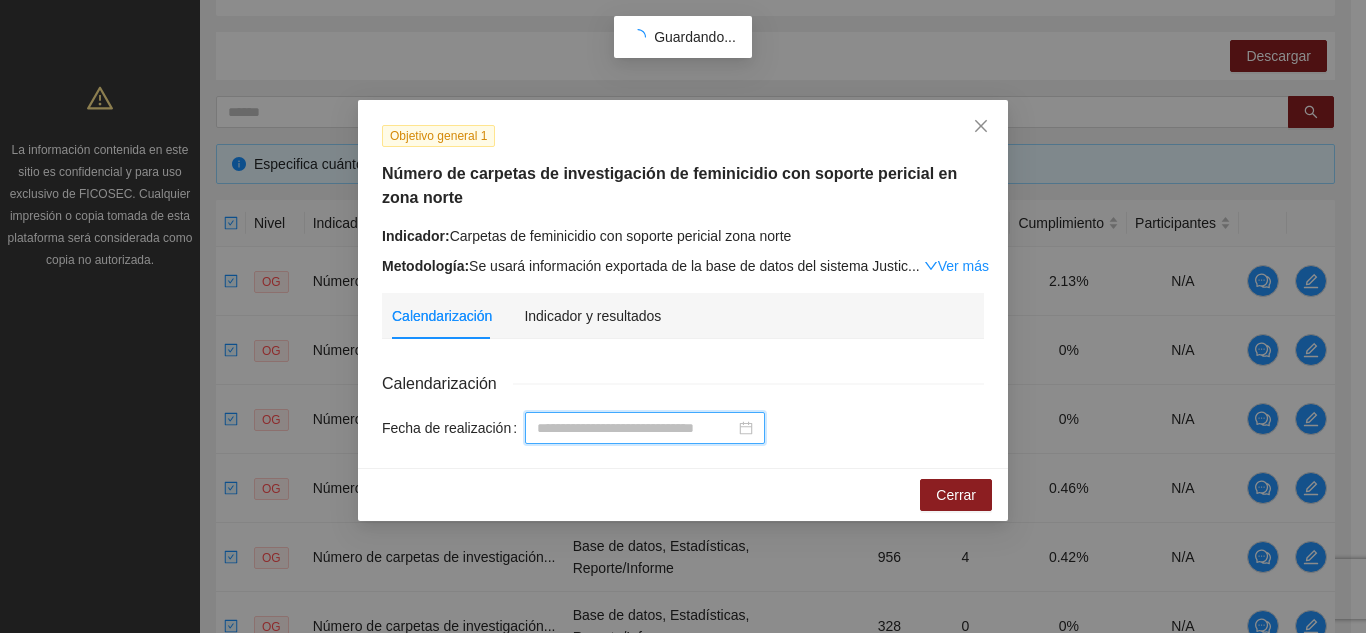click on "Fecha de realización" at bounding box center [636, 428] 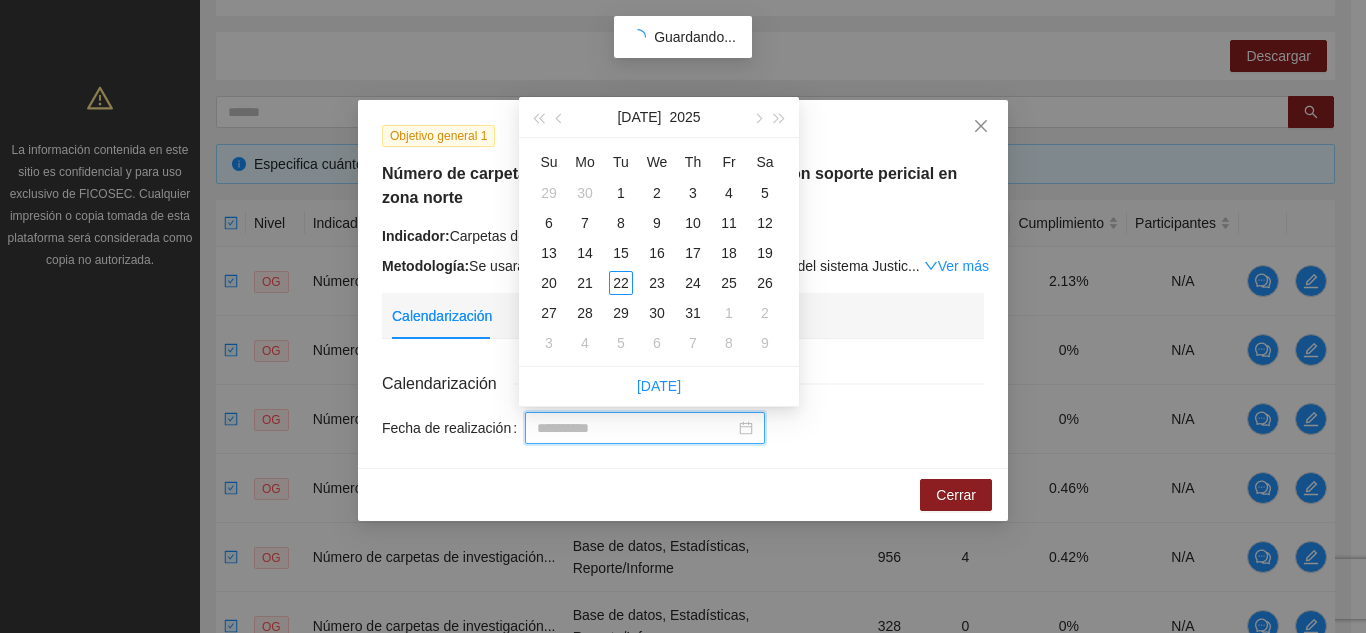 type on "**********" 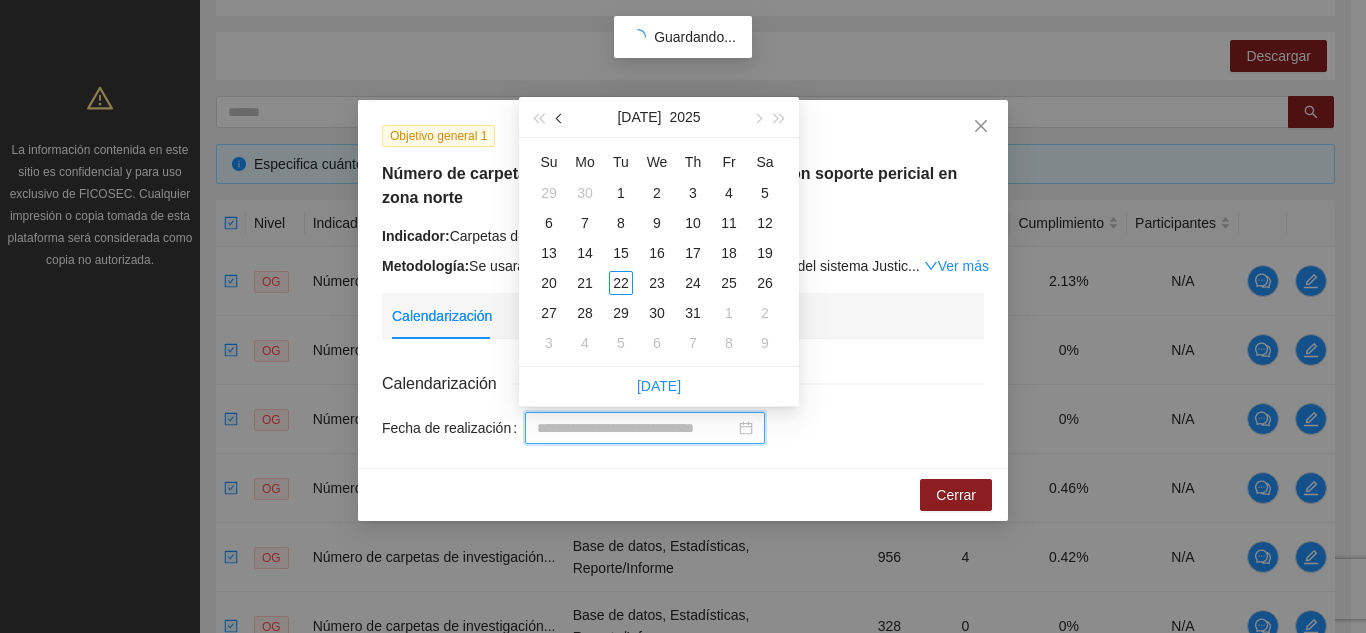 click at bounding box center [560, 117] 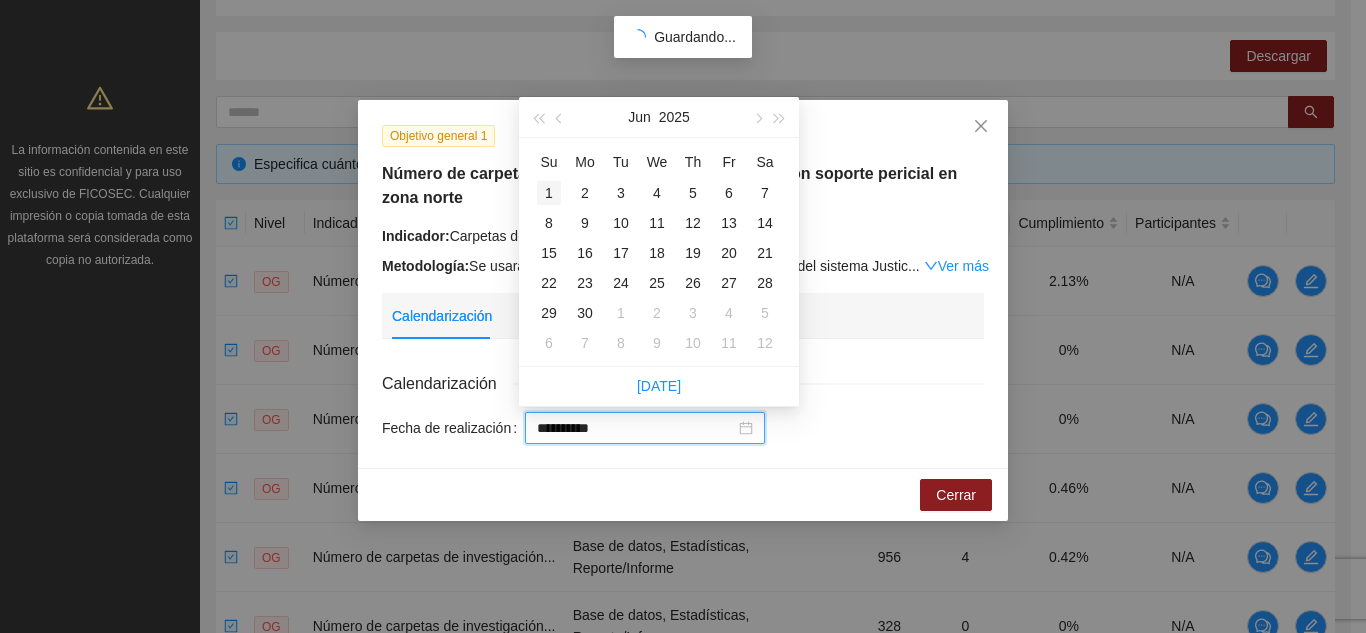 type on "**********" 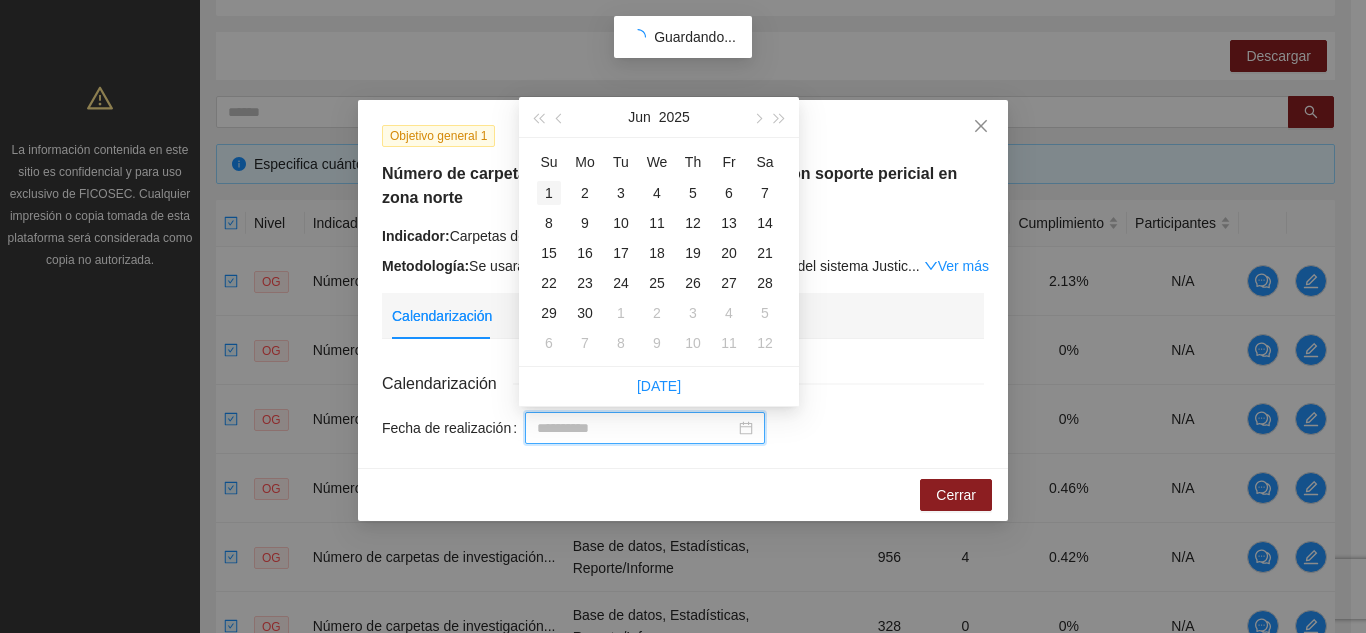 click on "1" at bounding box center [549, 193] 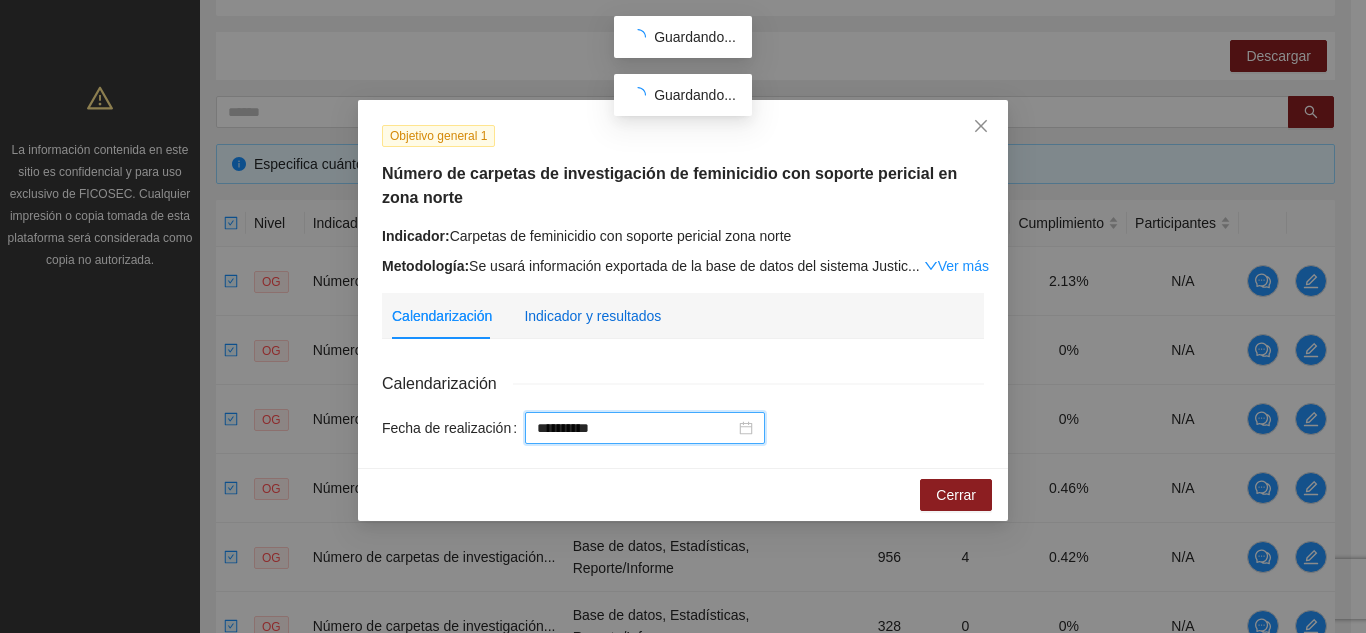 click on "Indicador y resultados" at bounding box center [592, 316] 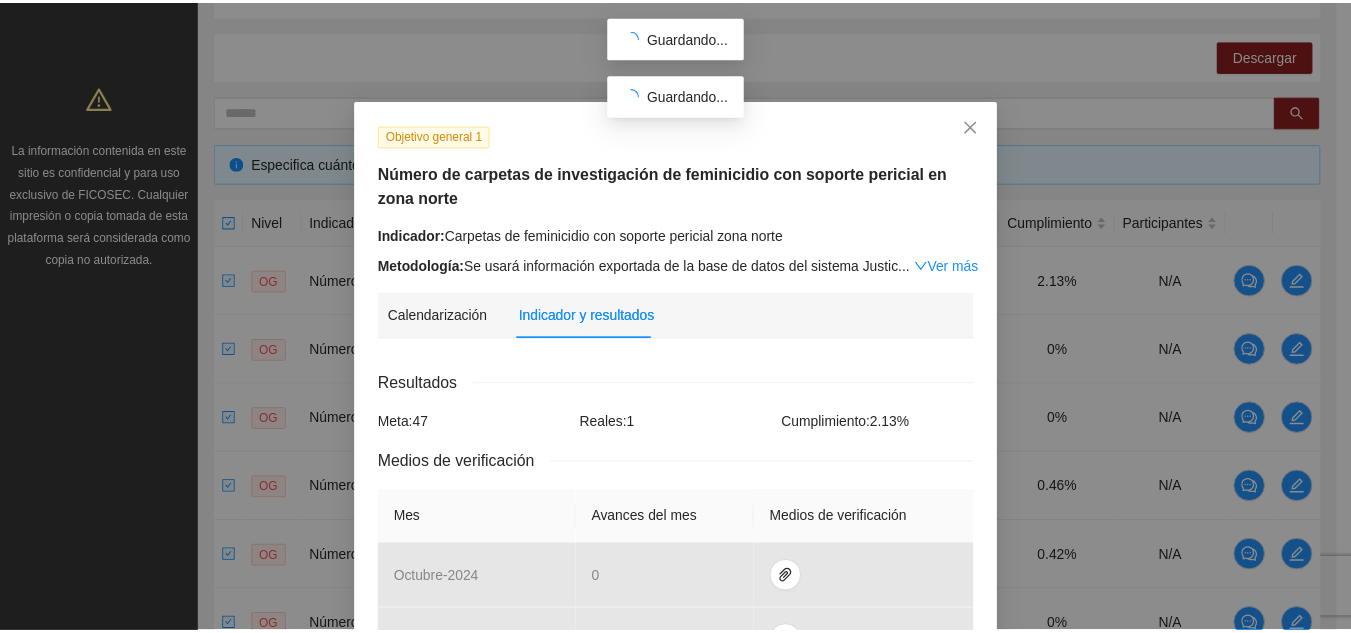 scroll, scrollTop: 100, scrollLeft: 0, axis: vertical 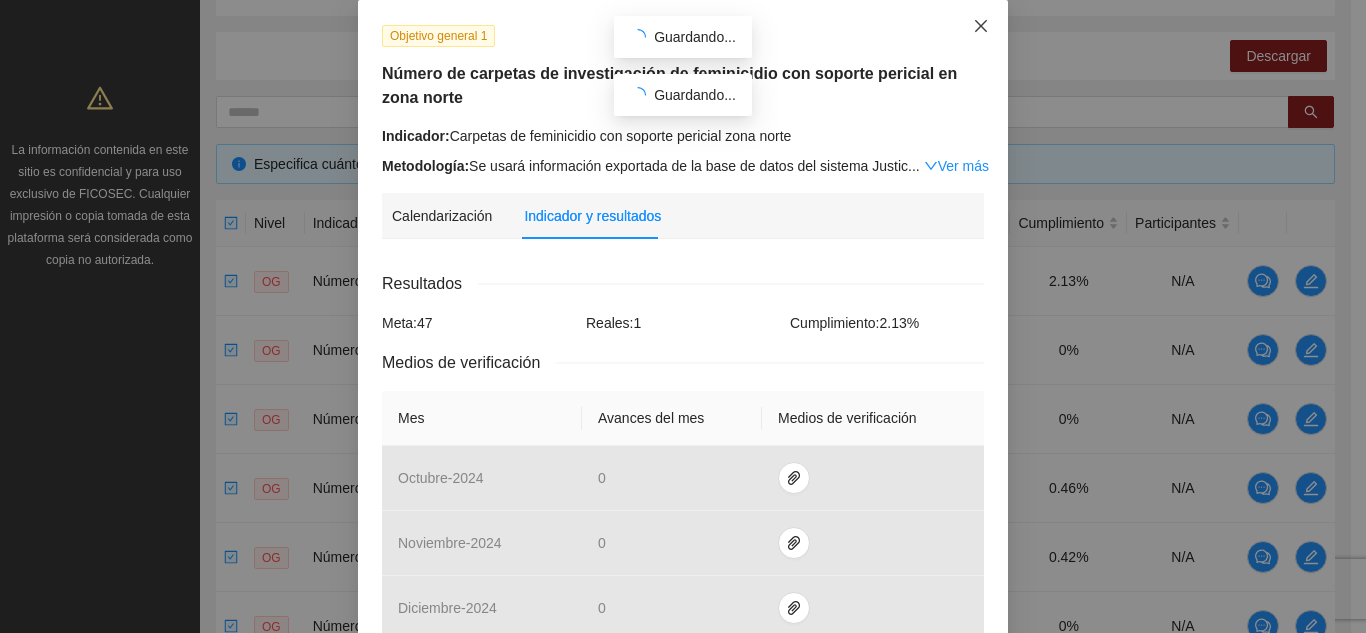 click 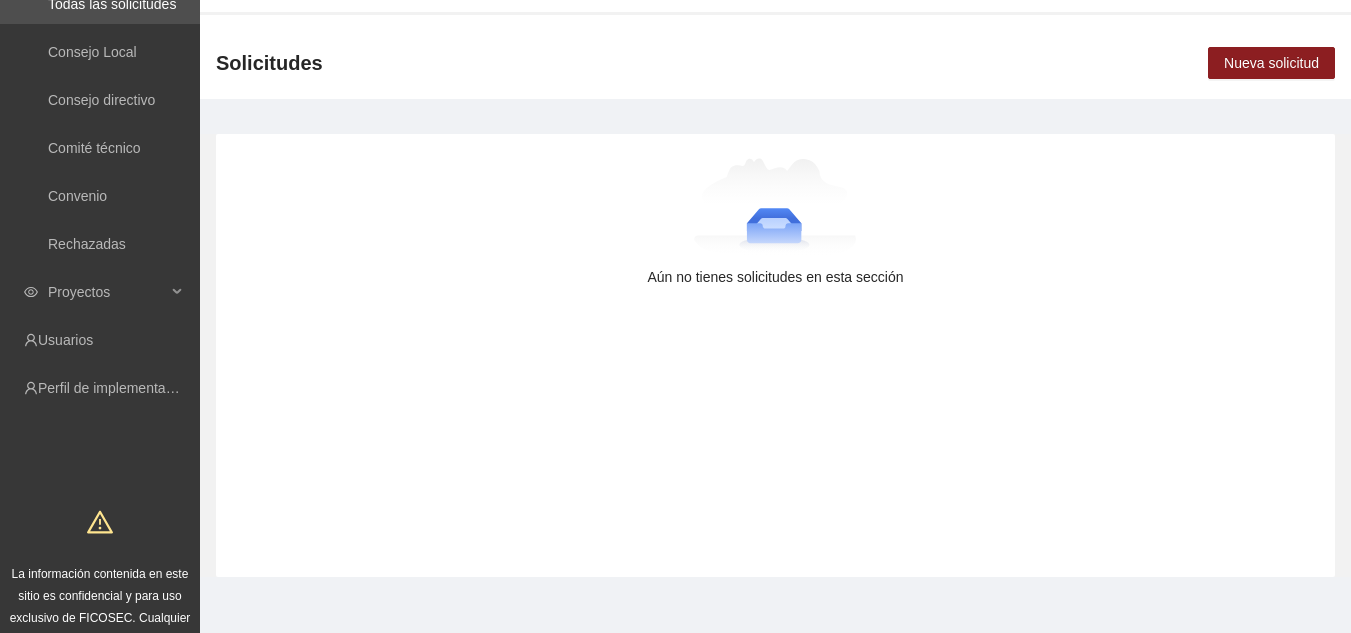 scroll, scrollTop: 147, scrollLeft: 0, axis: vertical 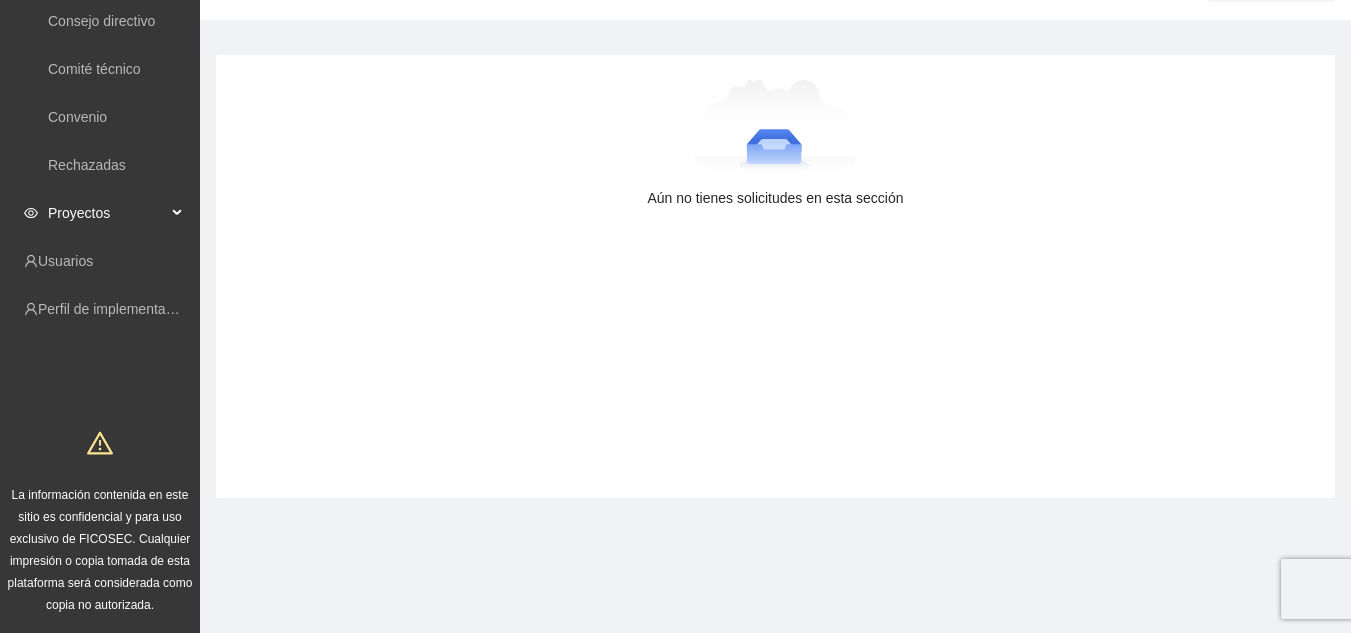 click on "Proyectos" at bounding box center [107, 213] 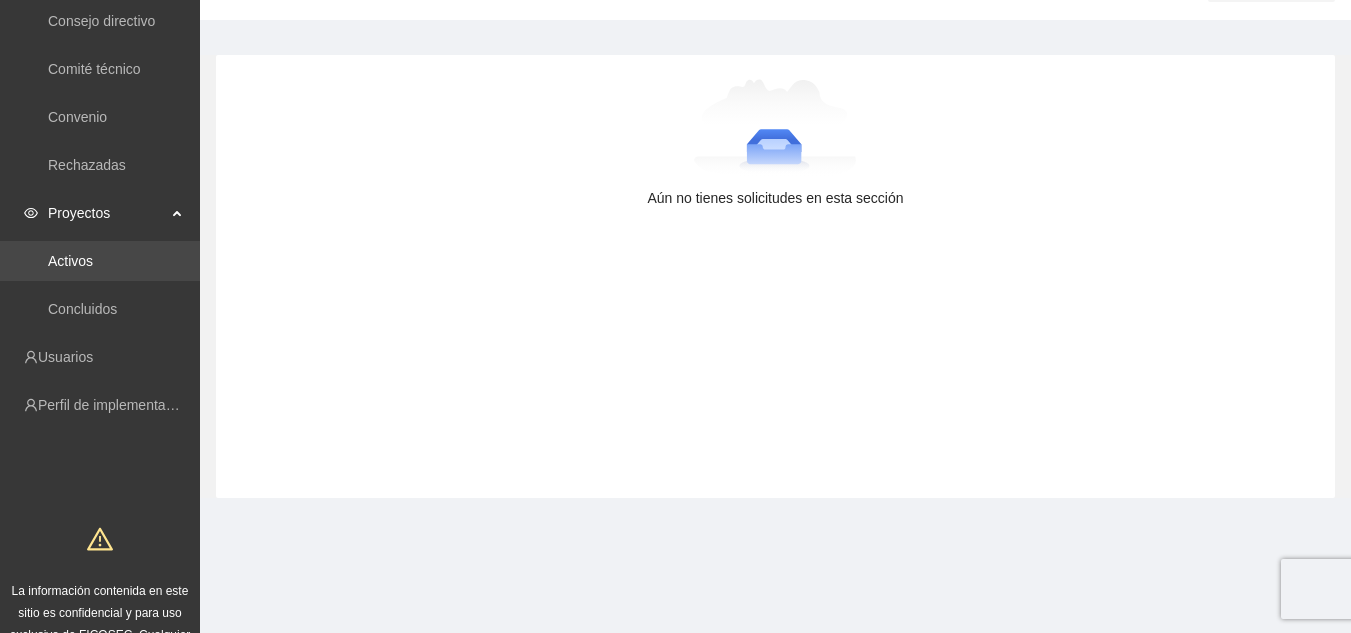 click on "Activos" at bounding box center [70, 261] 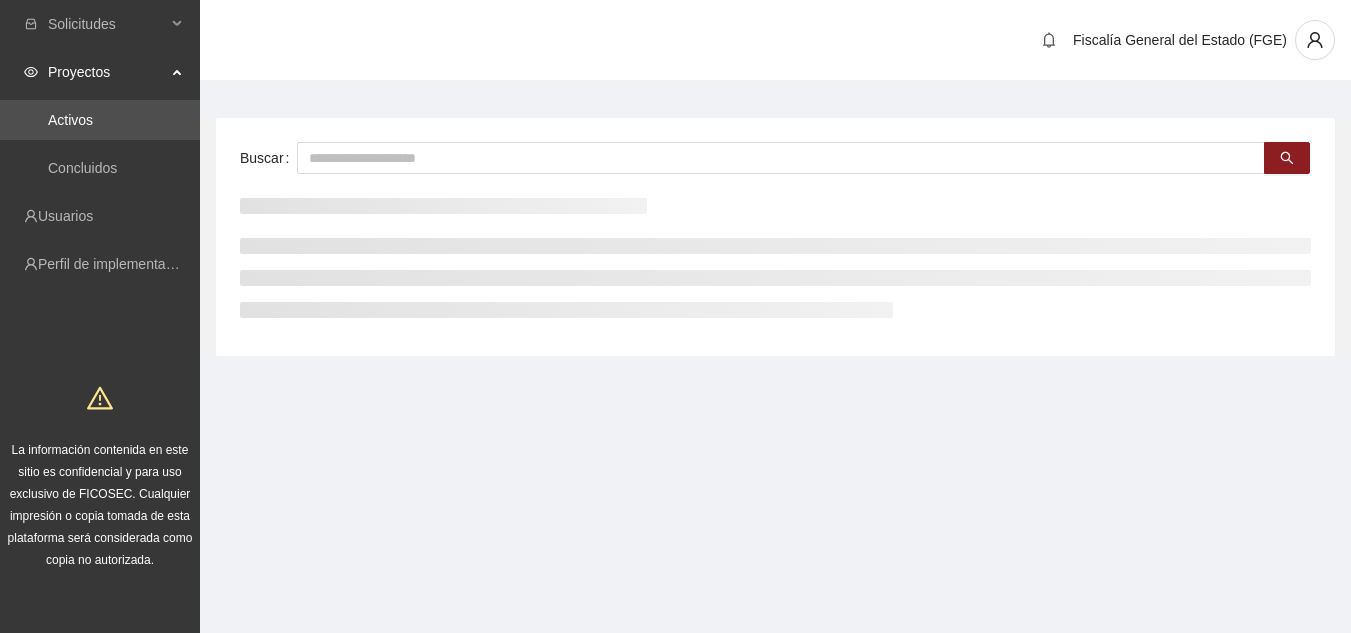 scroll, scrollTop: 0, scrollLeft: 0, axis: both 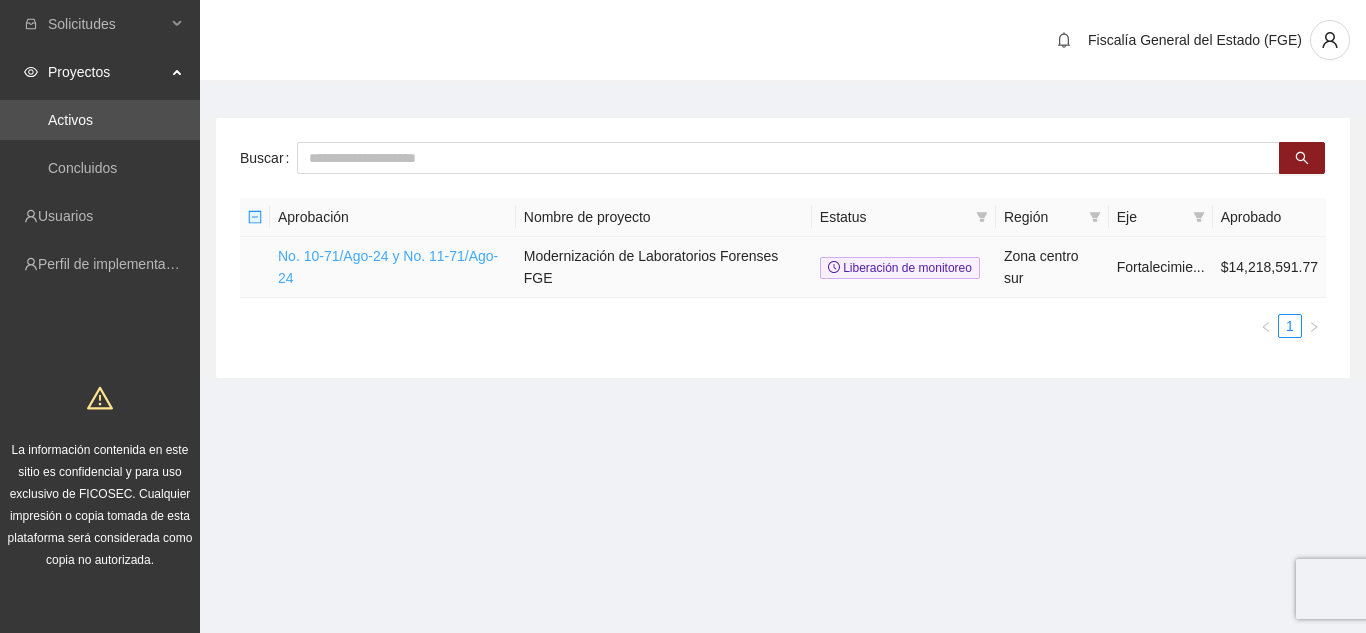 click on "No. 10-71/Ago-24 y  No. 11-71/Ago-24" at bounding box center [388, 267] 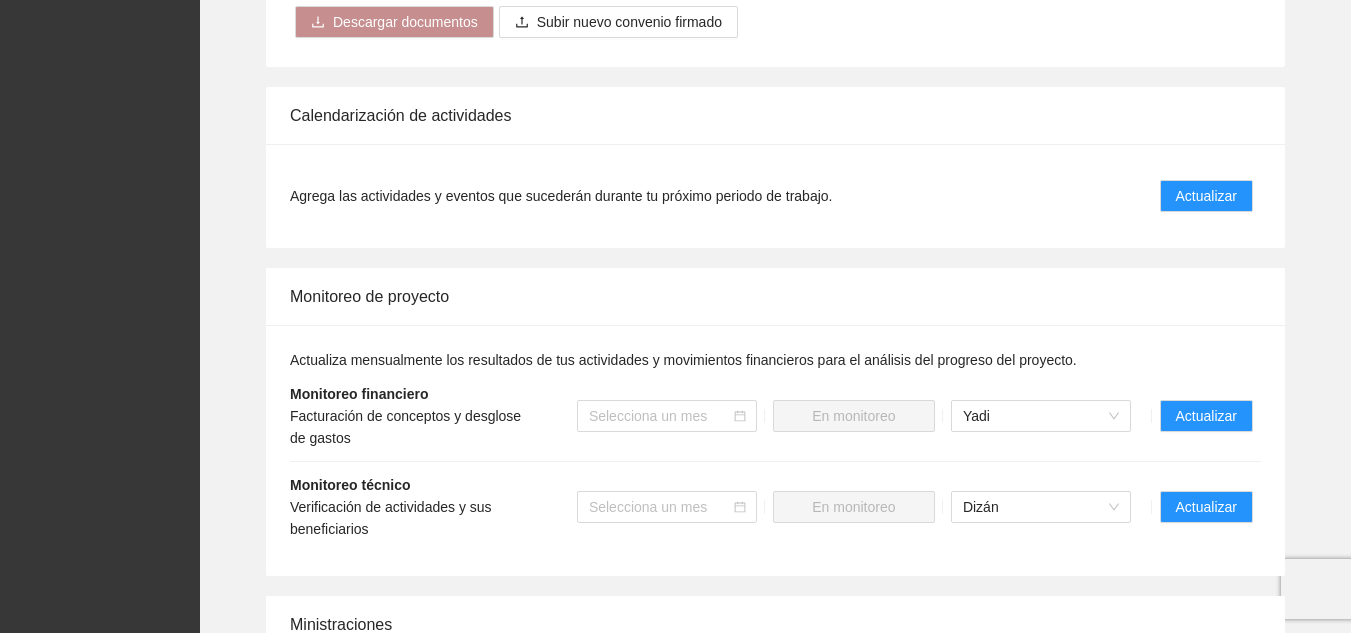 scroll, scrollTop: 1300, scrollLeft: 0, axis: vertical 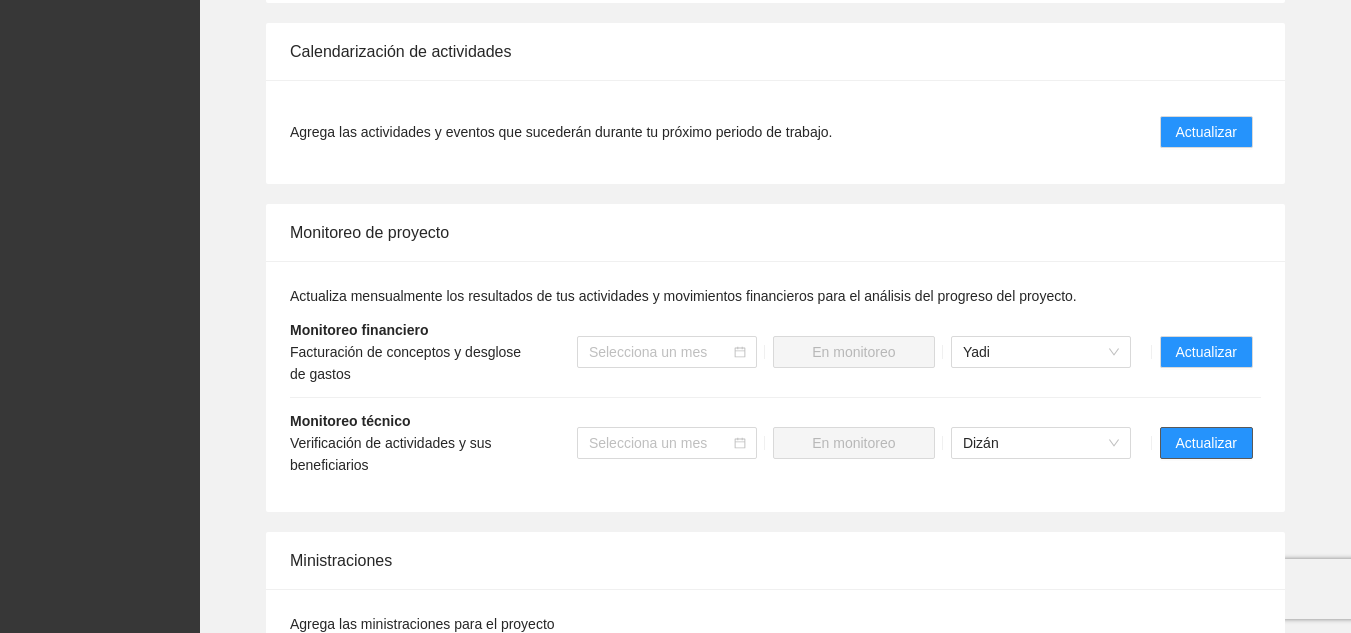 click on "Actualizar" at bounding box center (1206, 443) 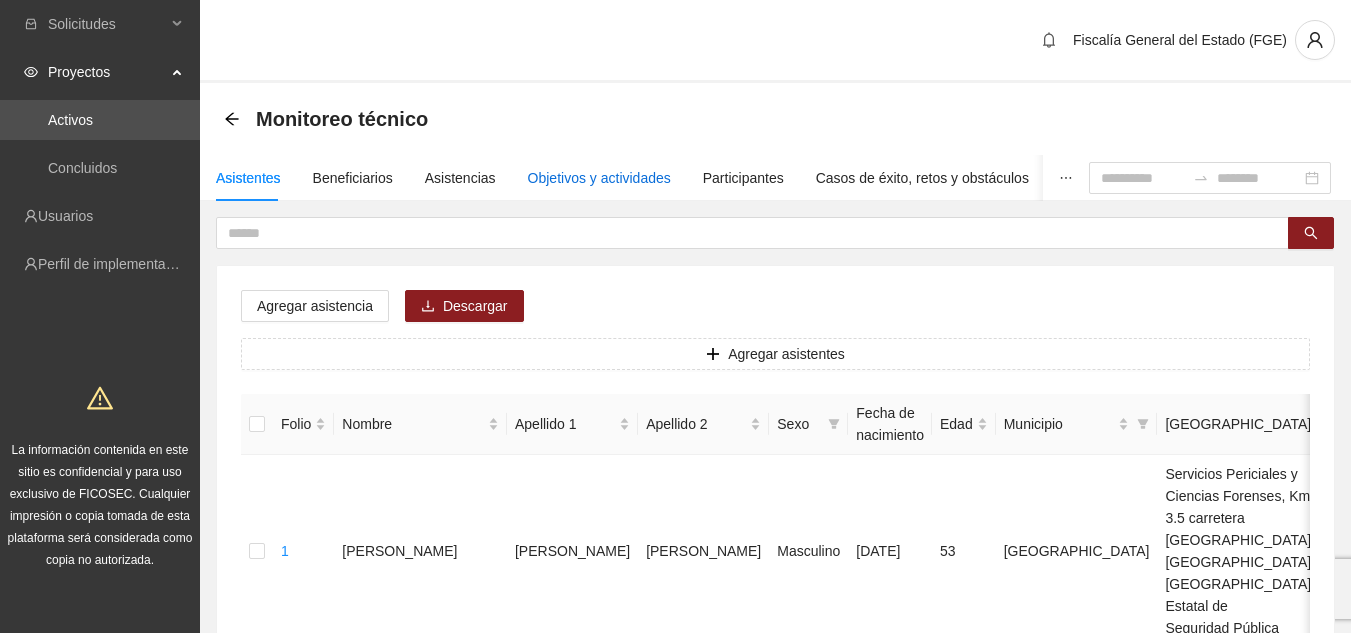 click on "Objetivos y actividades" at bounding box center (599, 178) 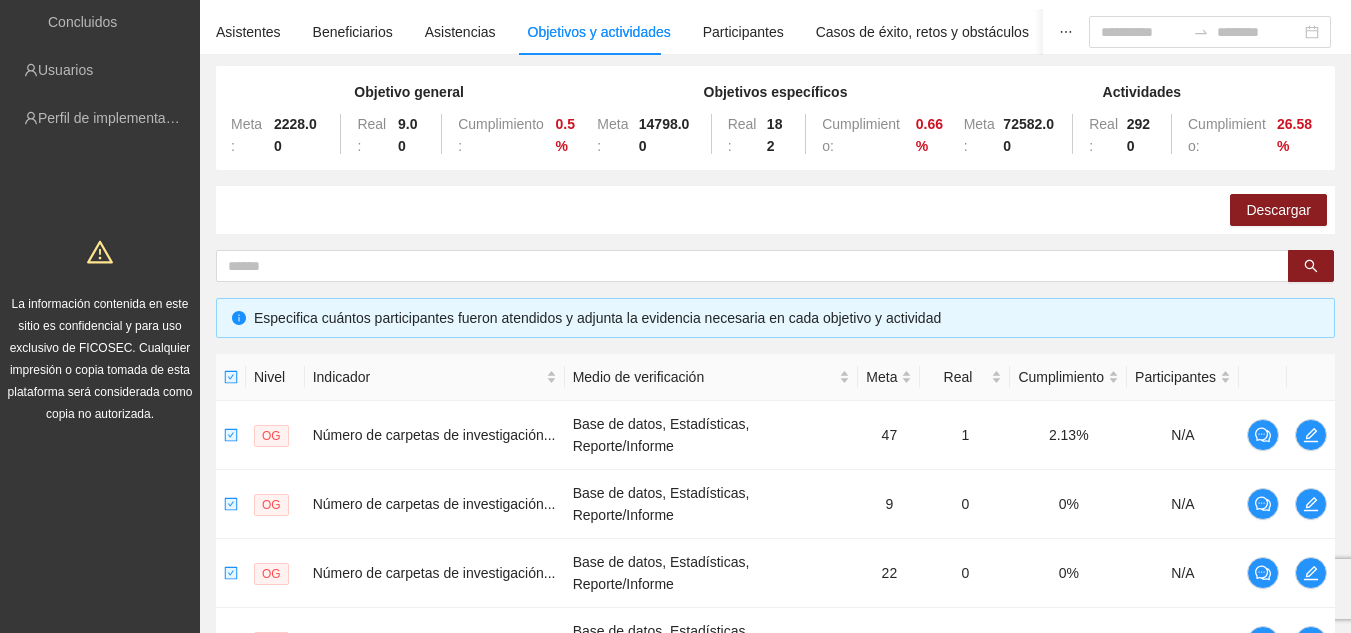 scroll, scrollTop: 100, scrollLeft: 0, axis: vertical 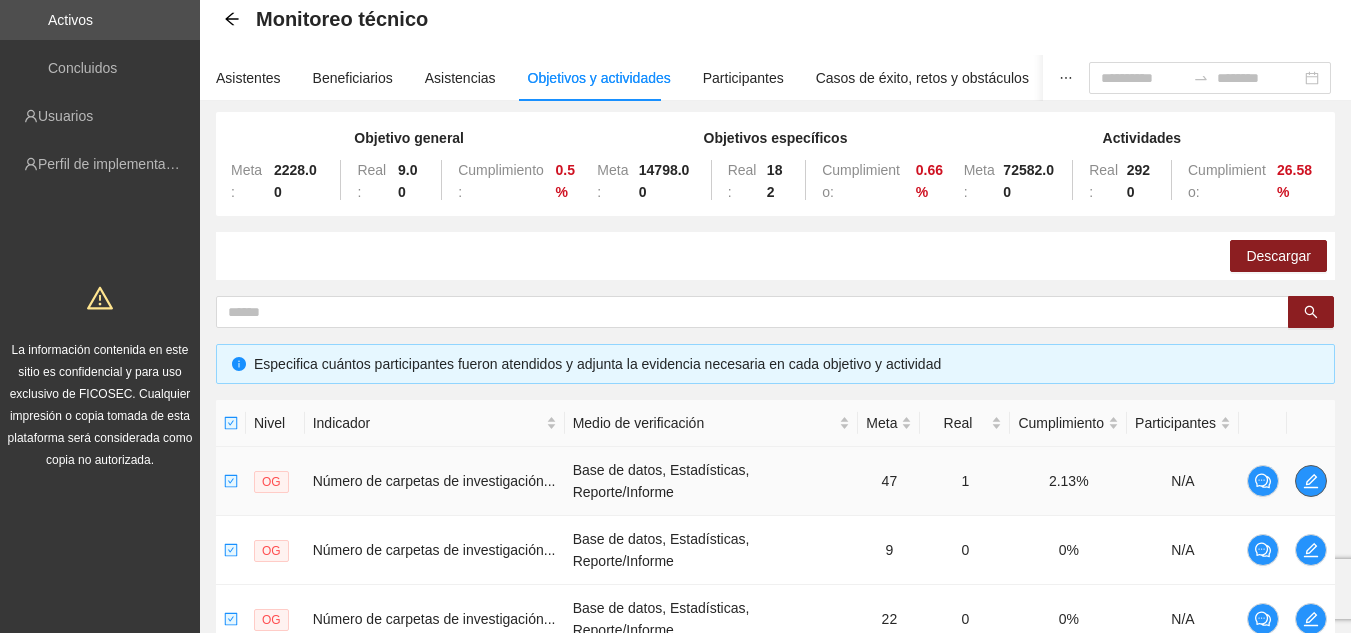 click 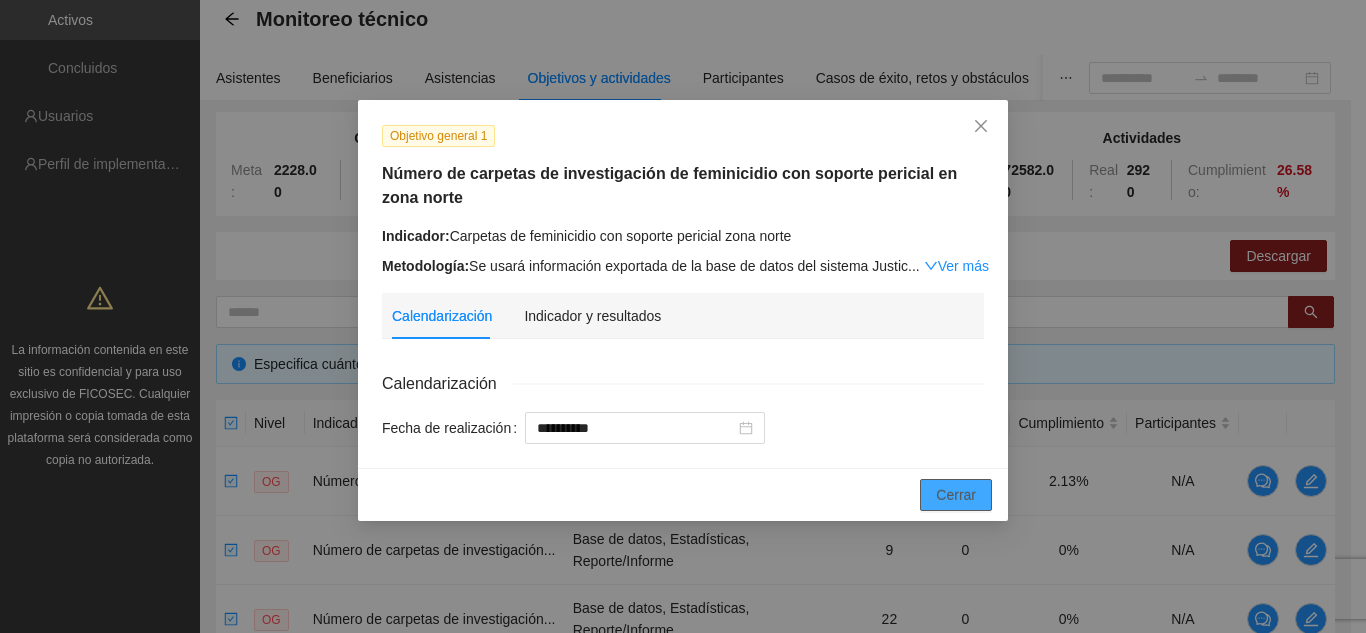 click on "Cerrar" at bounding box center (956, 495) 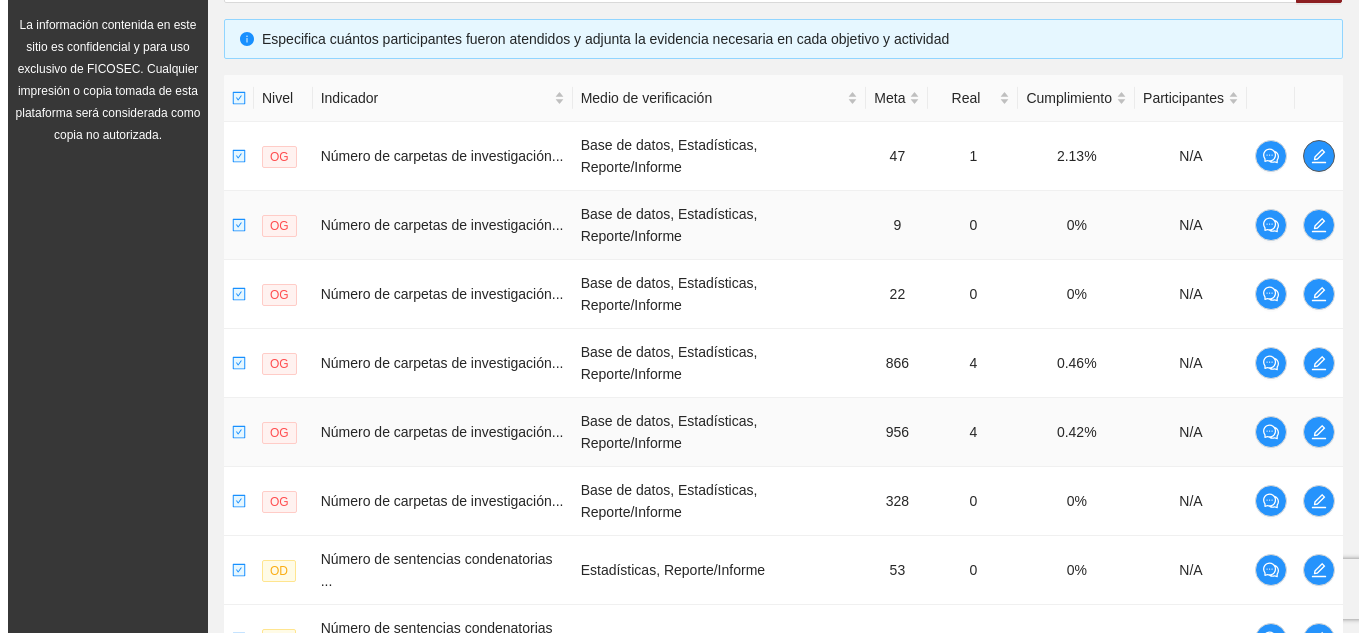 scroll, scrollTop: 400, scrollLeft: 0, axis: vertical 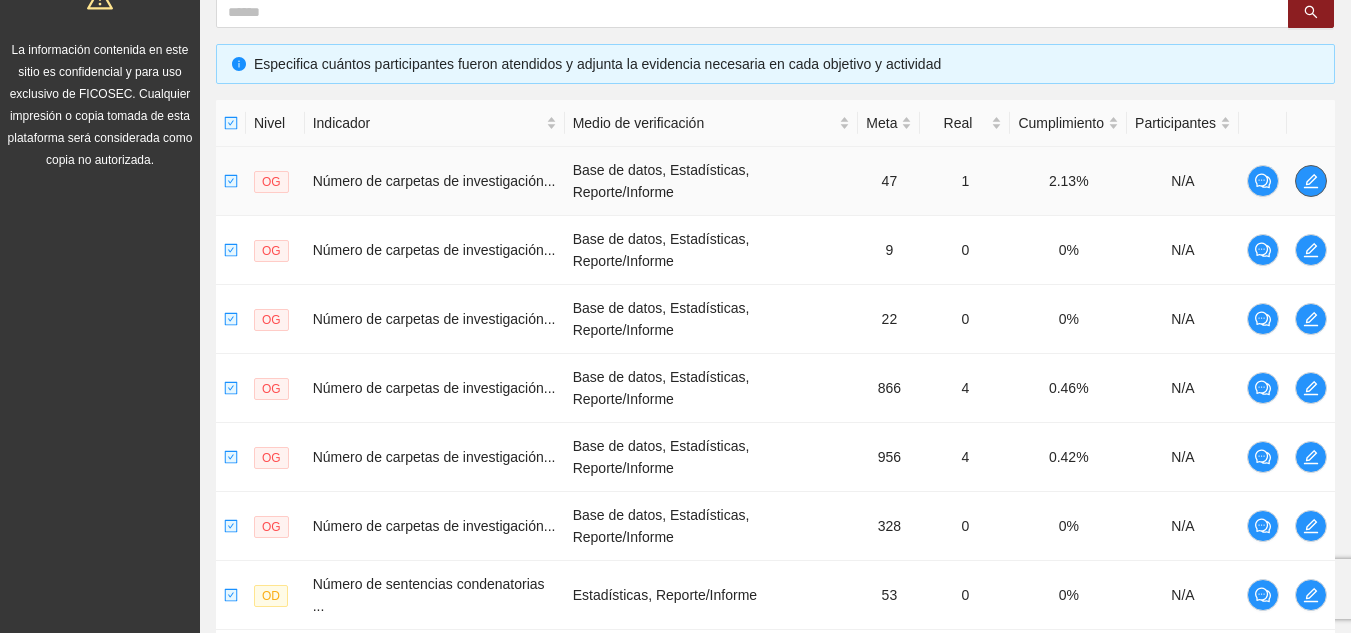 click 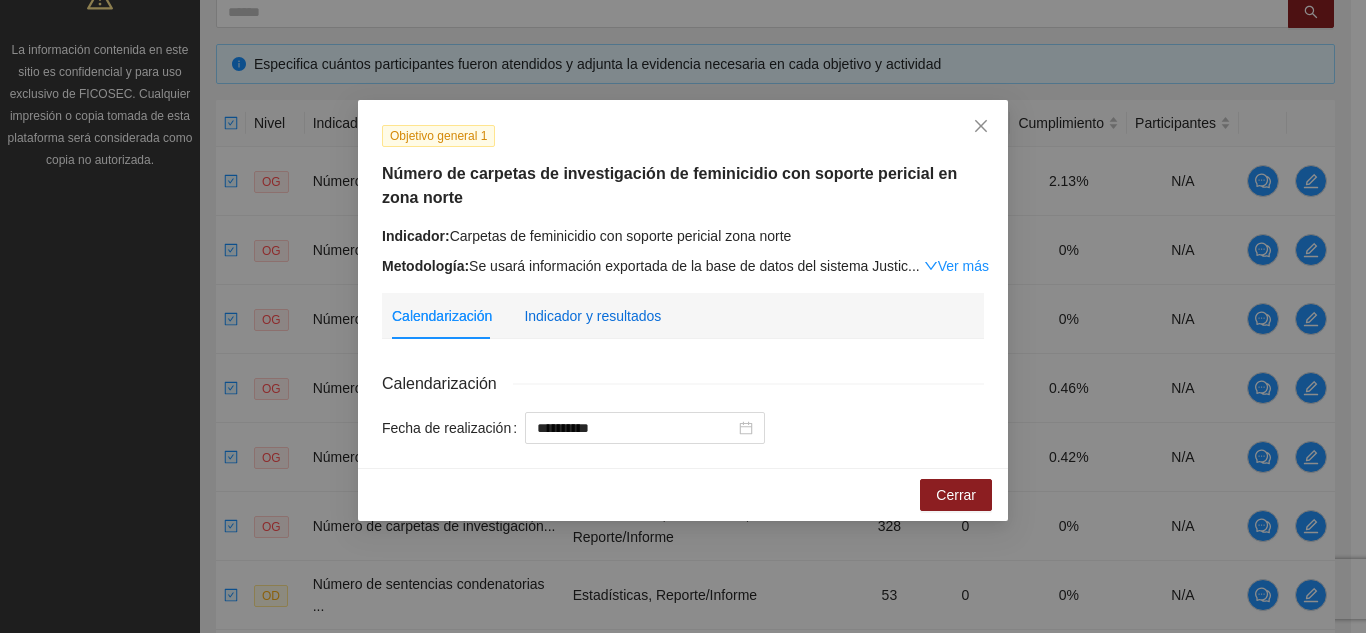 click on "Indicador y resultados" at bounding box center [592, 316] 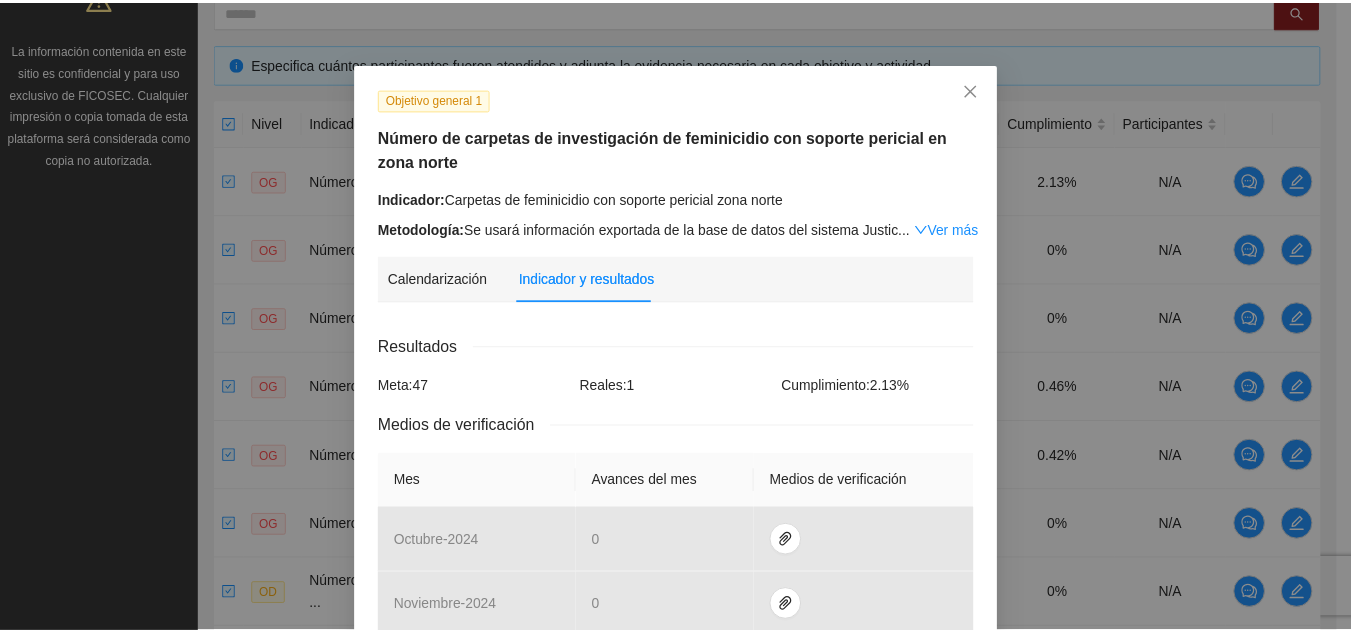 scroll, scrollTop: 0, scrollLeft: 0, axis: both 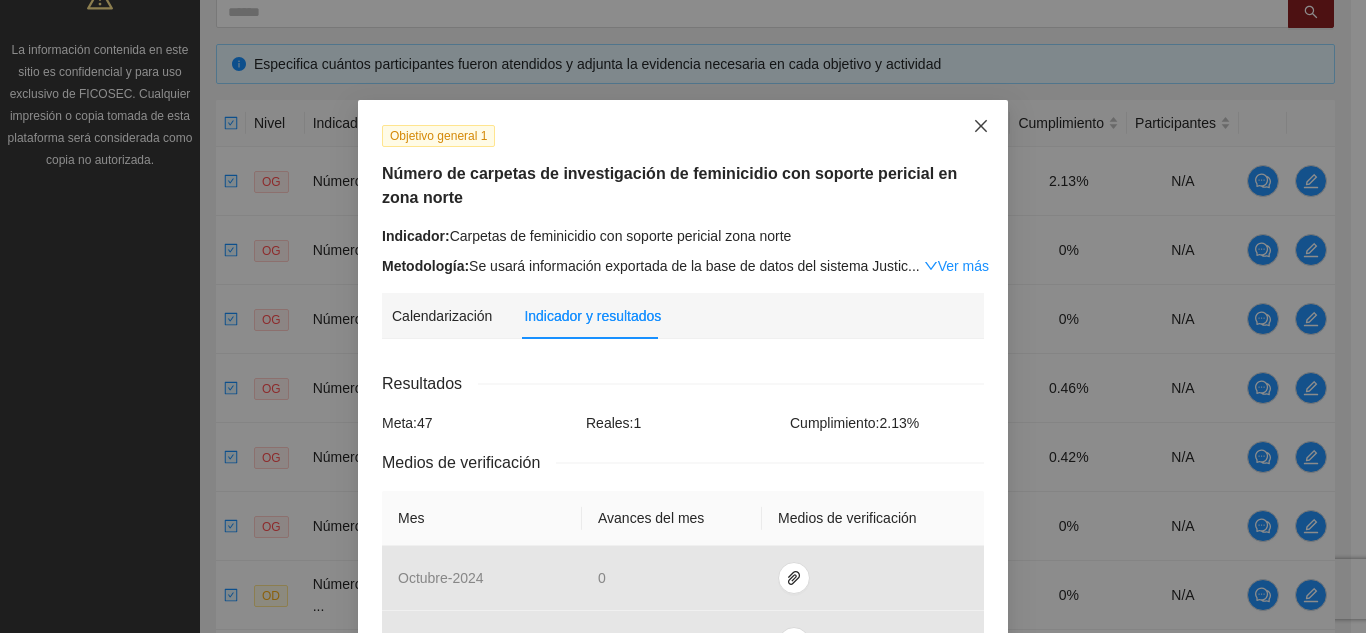click 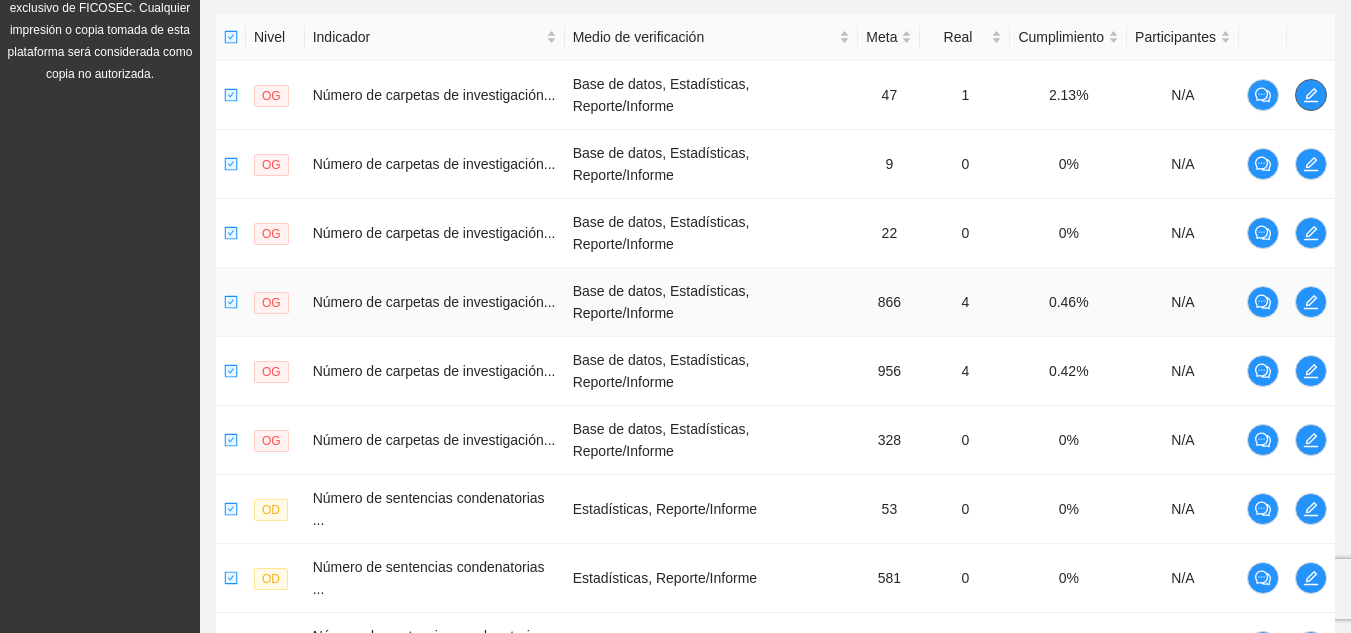 scroll, scrollTop: 600, scrollLeft: 0, axis: vertical 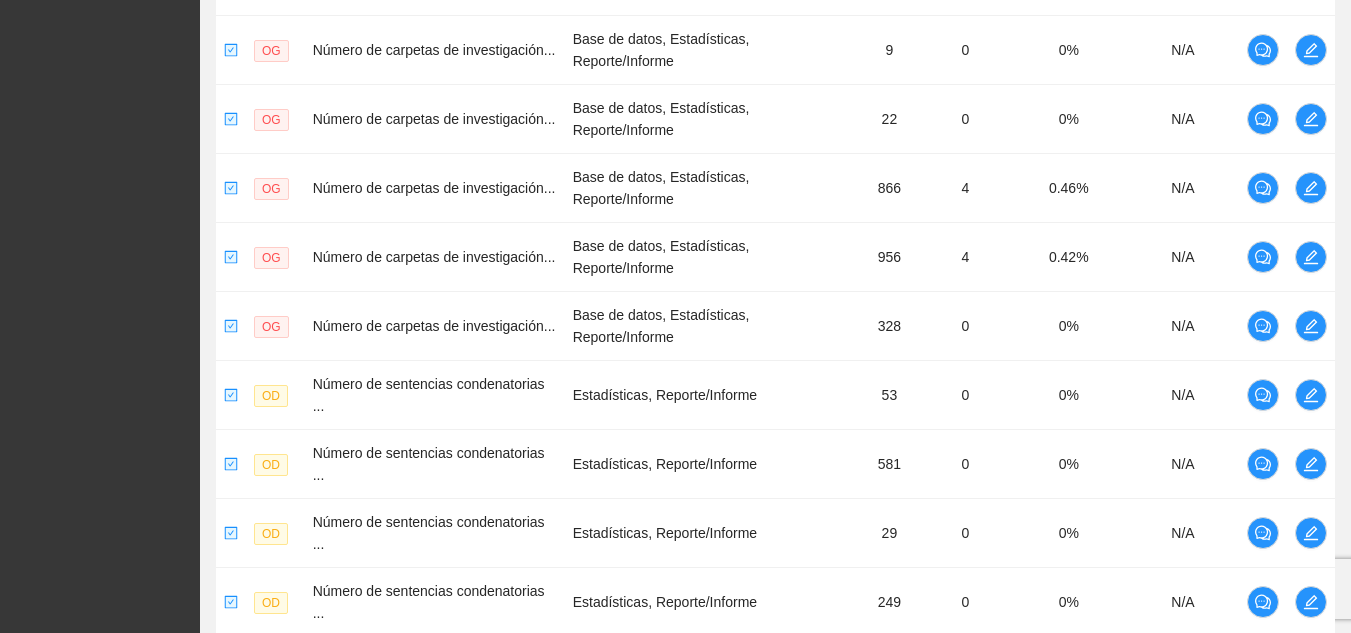 click on "2" at bounding box center [1106, 665] 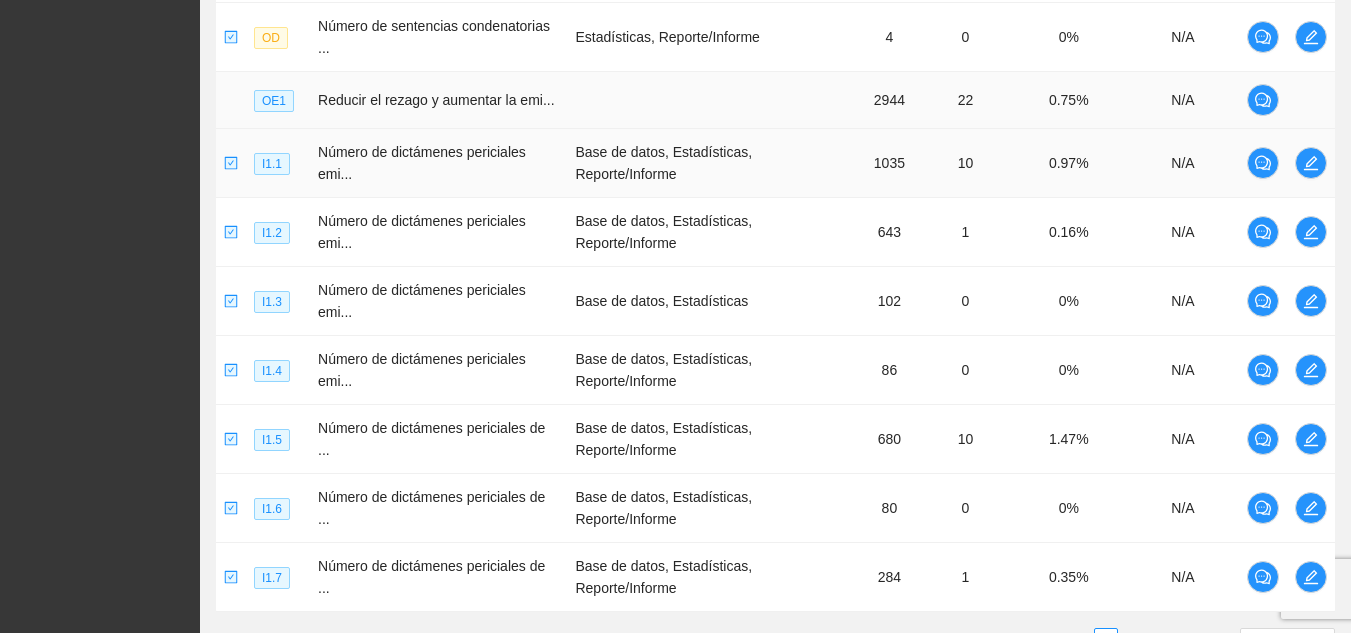 scroll, scrollTop: 784, scrollLeft: 0, axis: vertical 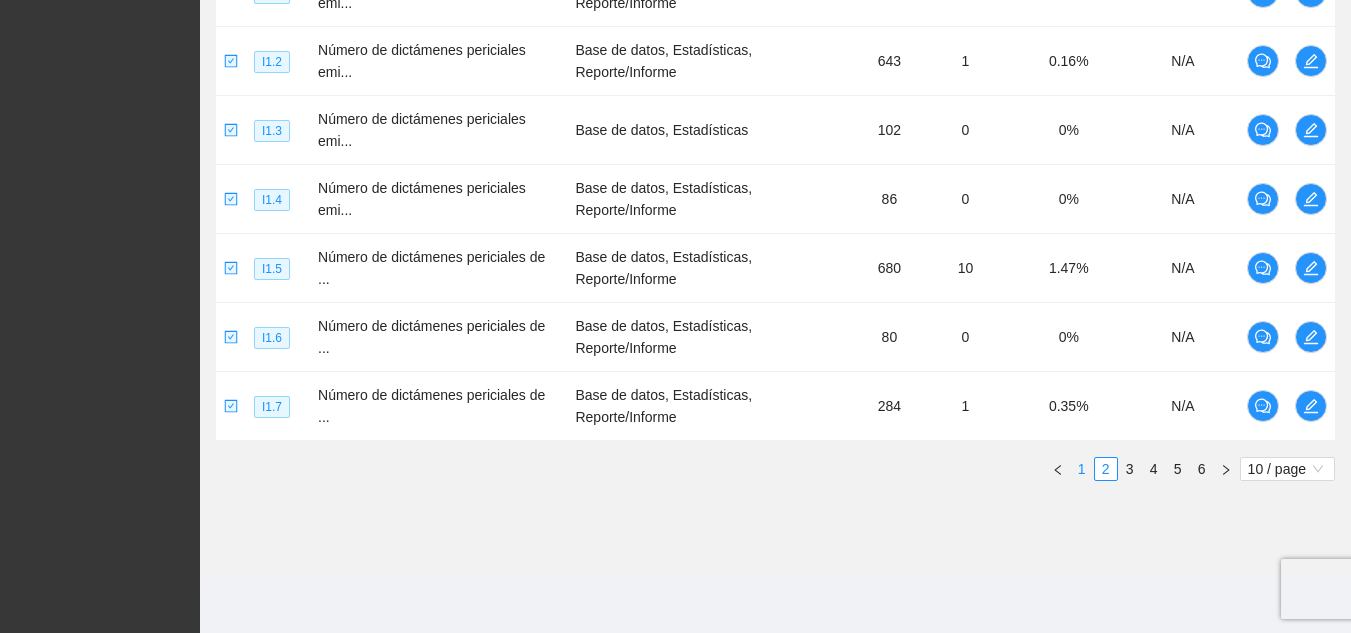 click on "1" at bounding box center [1082, 469] 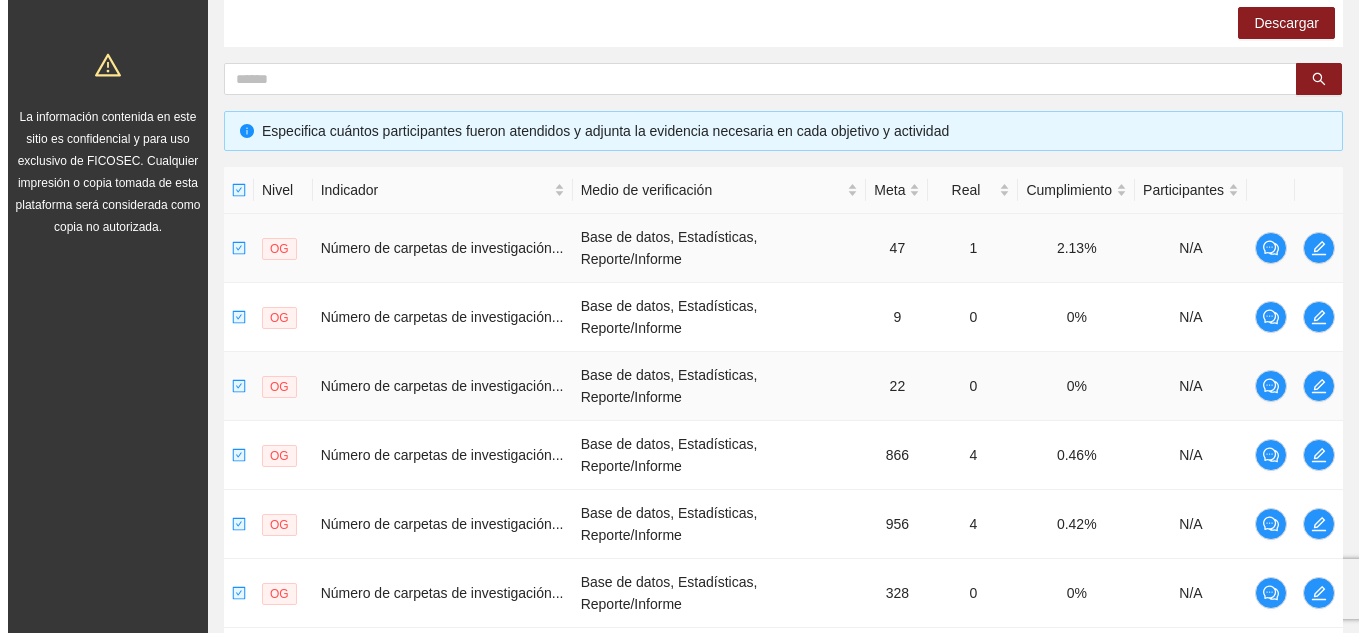 scroll, scrollTop: 376, scrollLeft: 0, axis: vertical 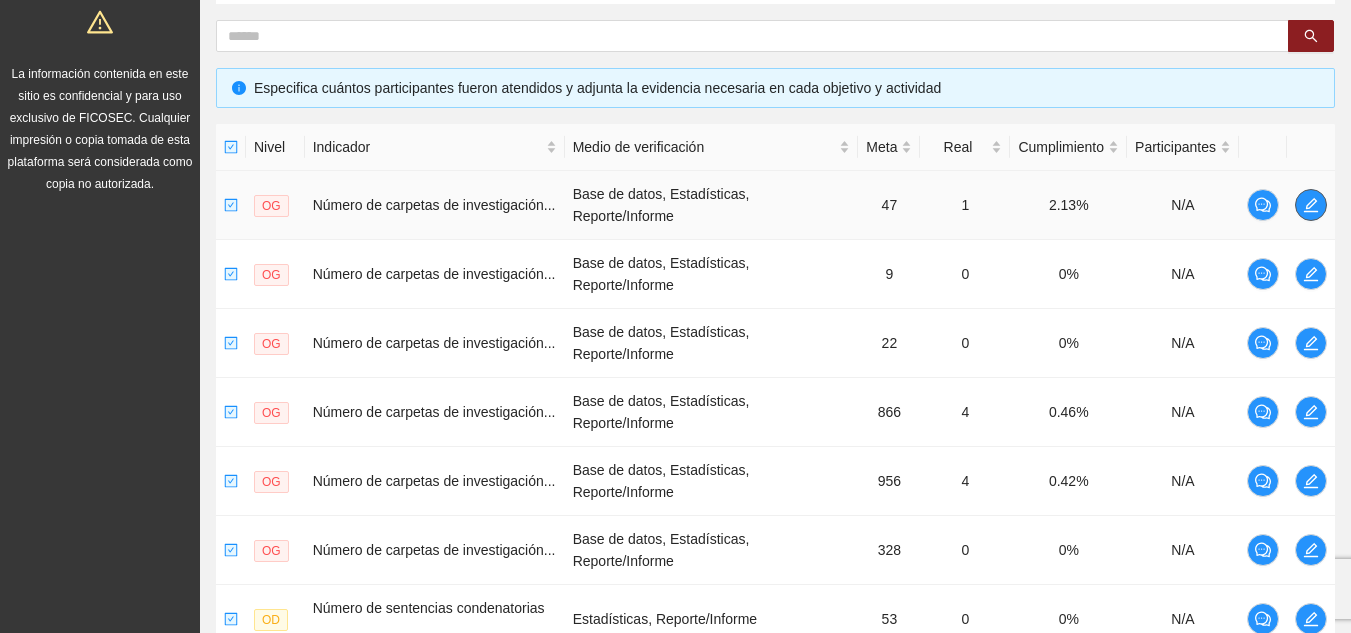 click 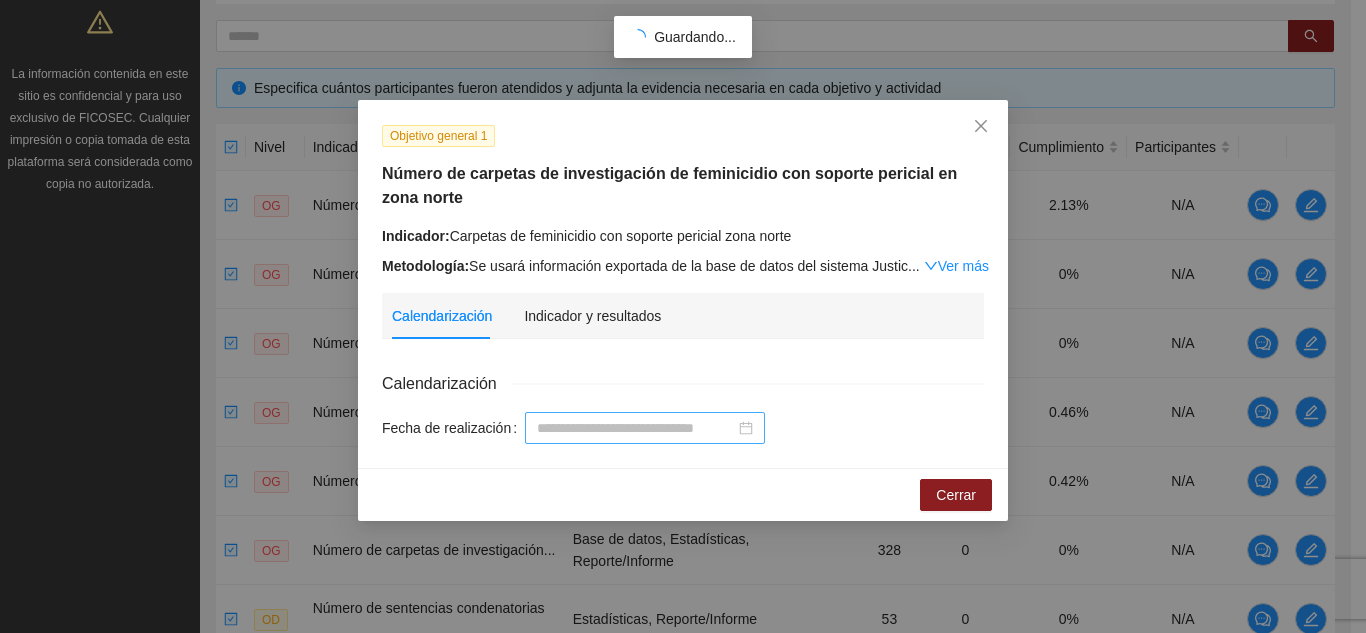 click on "Fecha de realización" at bounding box center [636, 428] 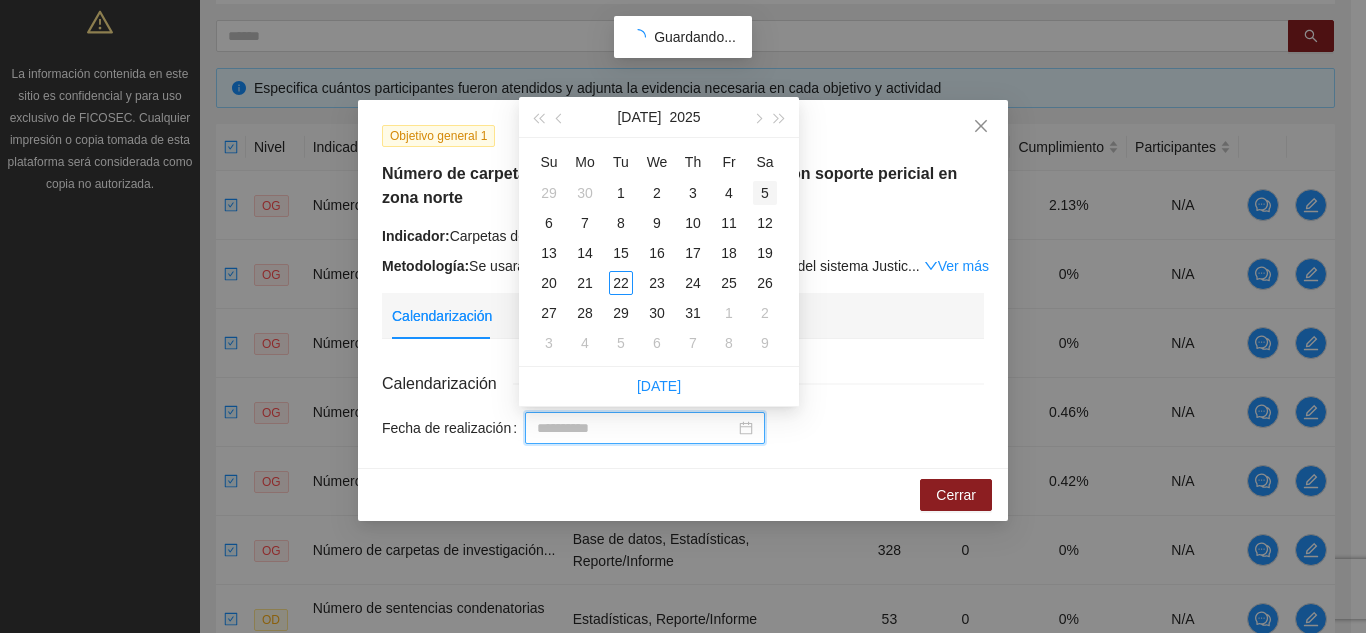 type on "**********" 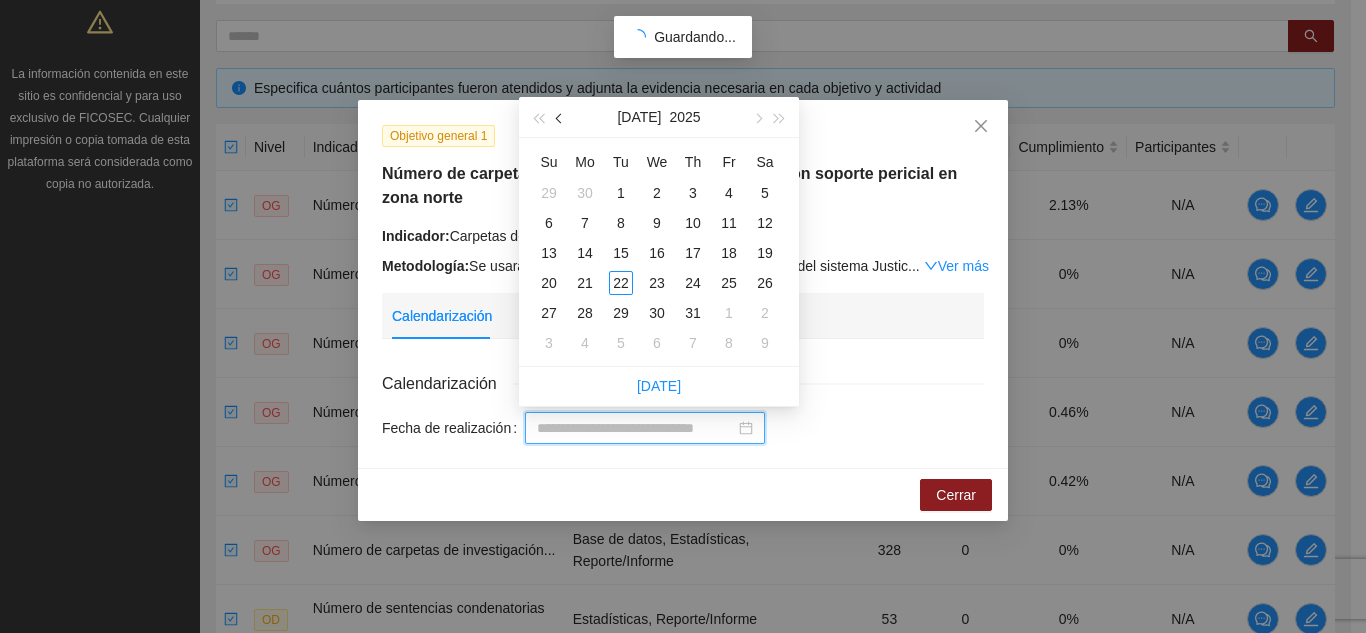click at bounding box center [560, 117] 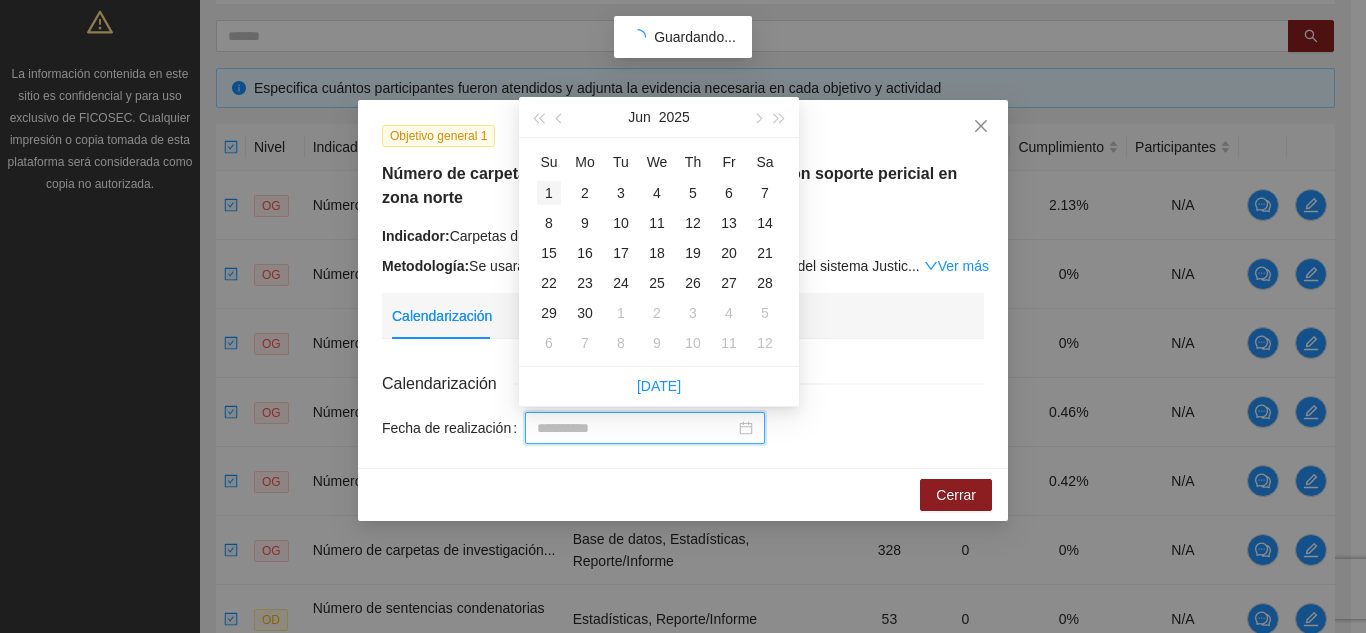 type on "**********" 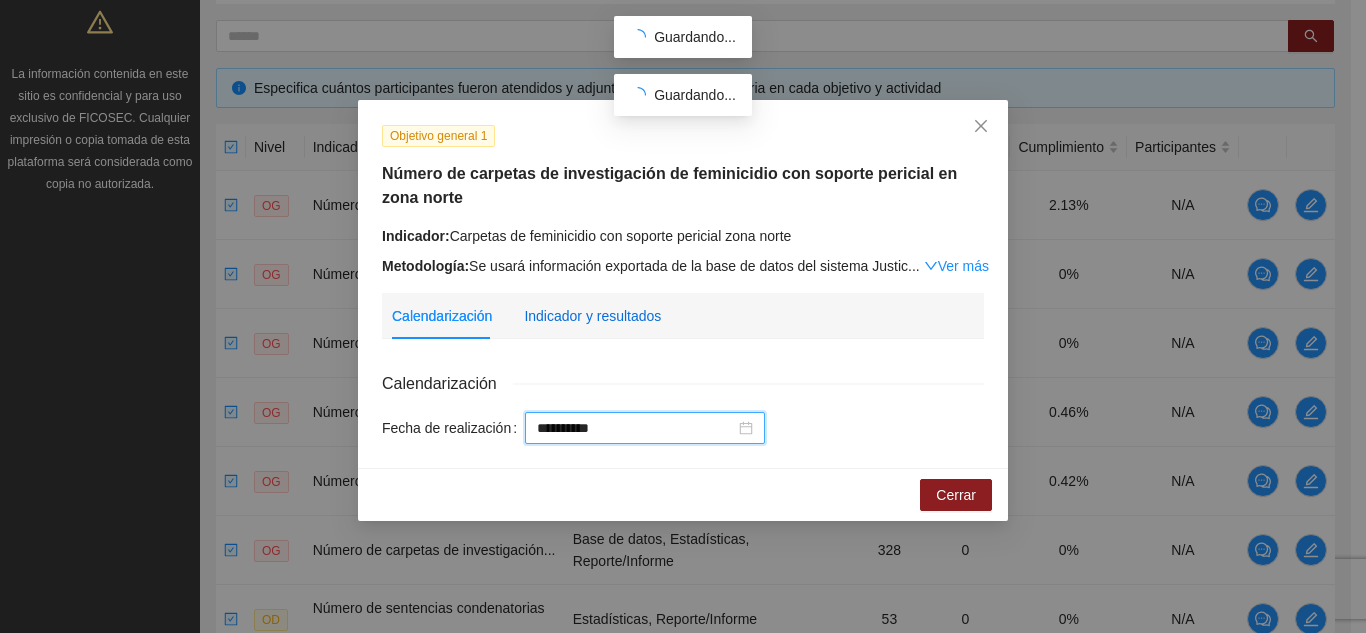 click on "Indicador y resultados" at bounding box center (592, 316) 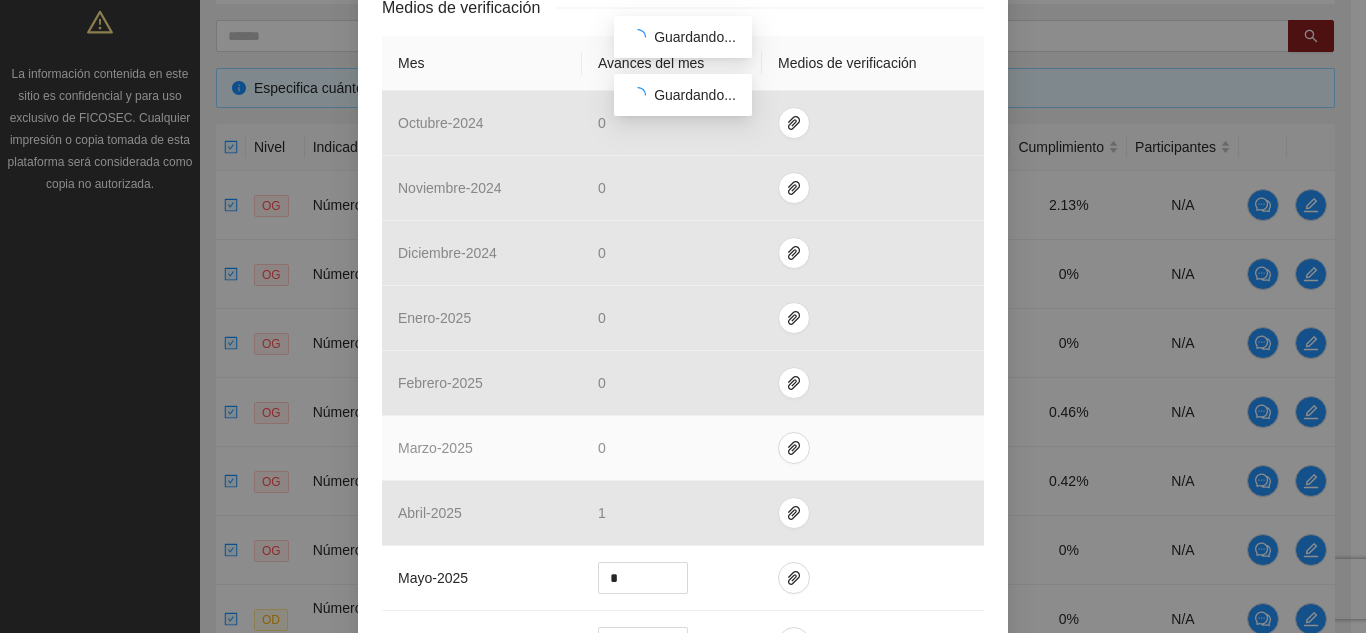 scroll, scrollTop: 600, scrollLeft: 0, axis: vertical 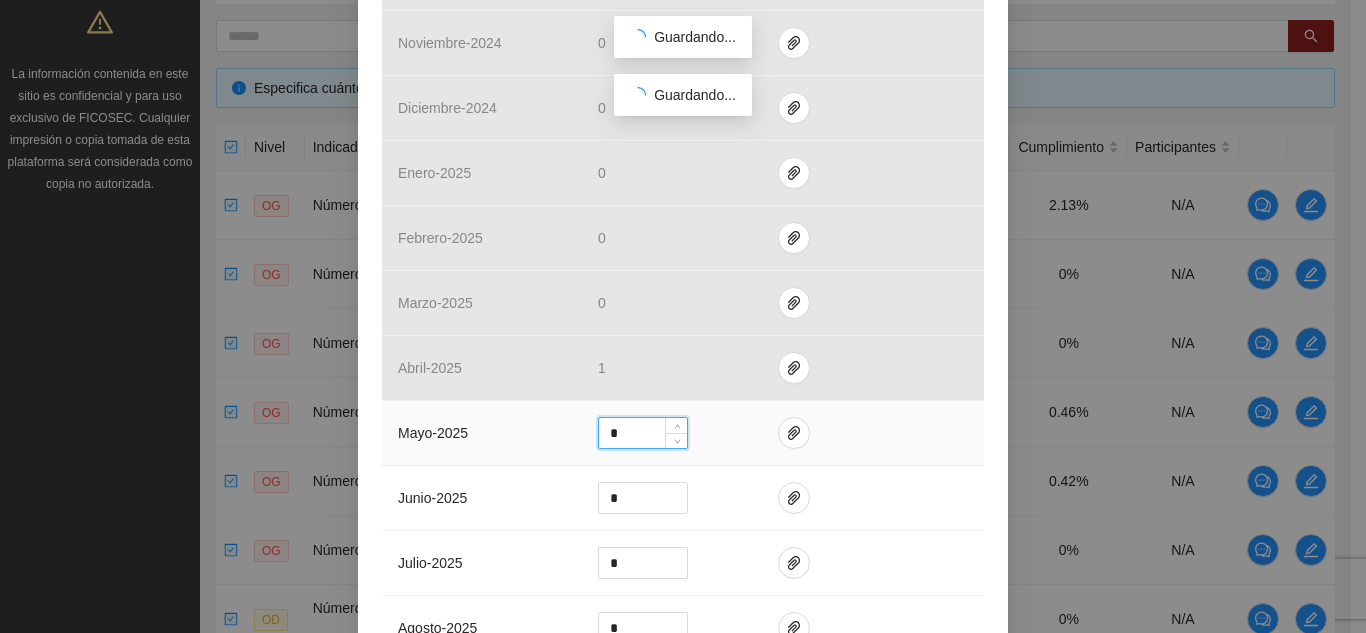 drag, startPoint x: 623, startPoint y: 440, endPoint x: 583, endPoint y: 421, distance: 44.28318 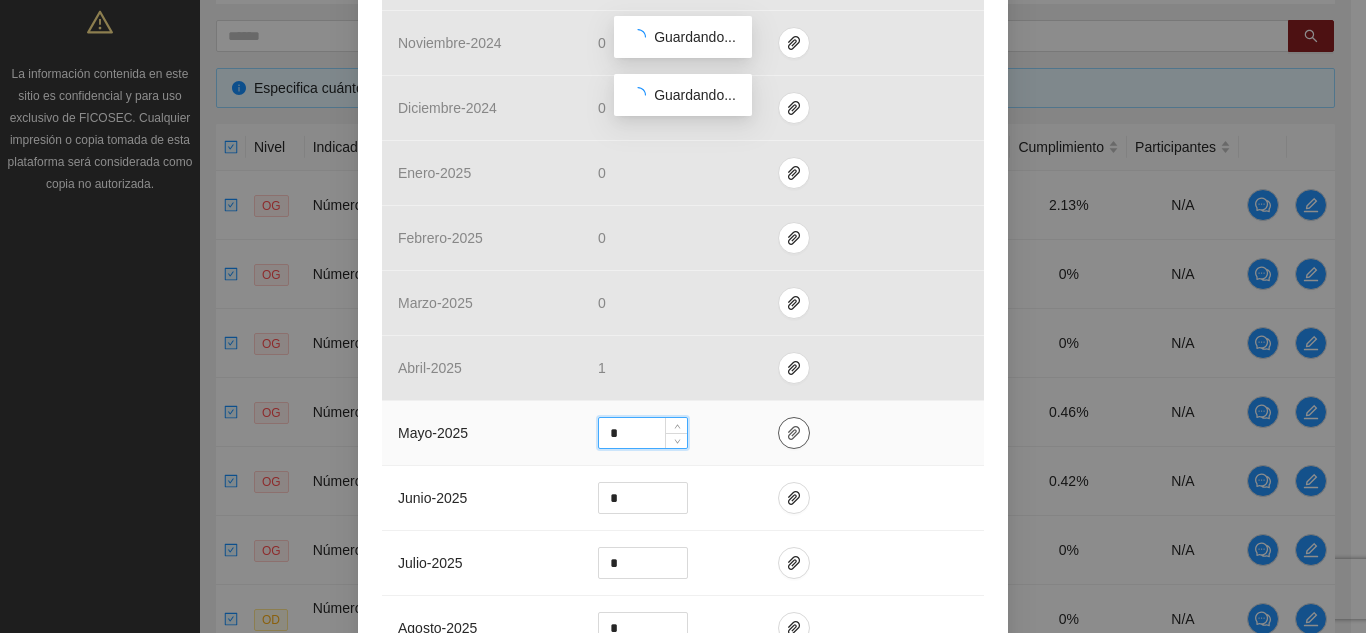 type on "*" 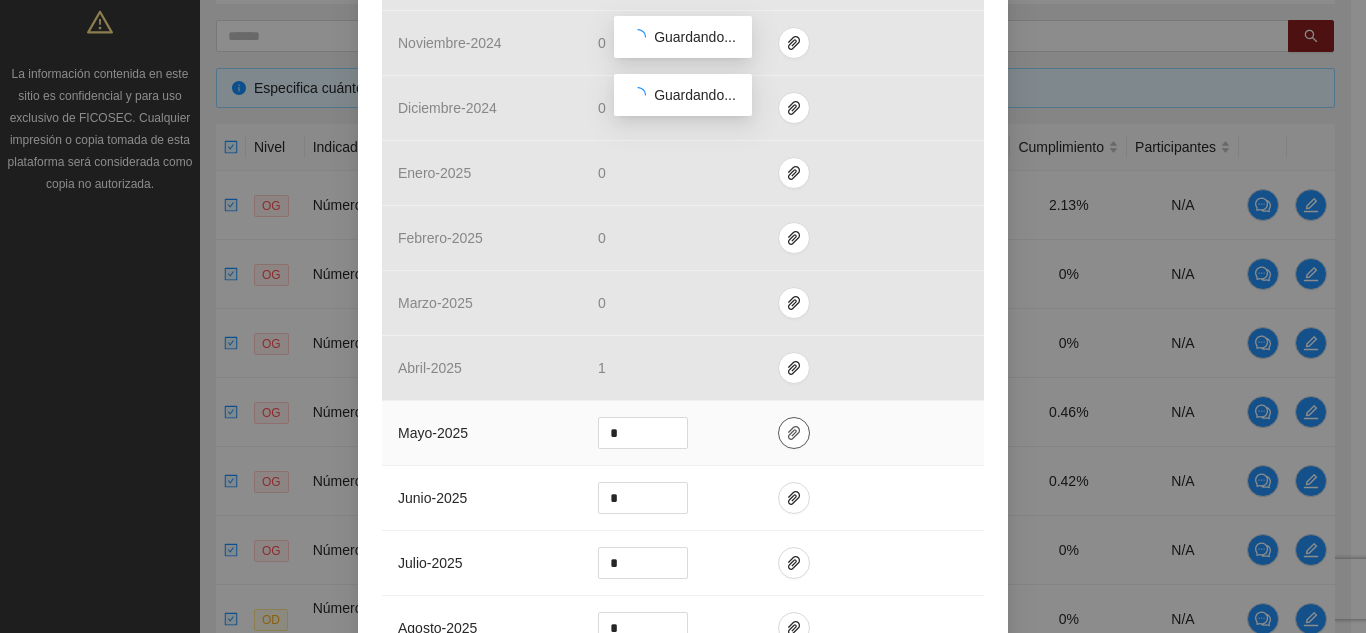 click 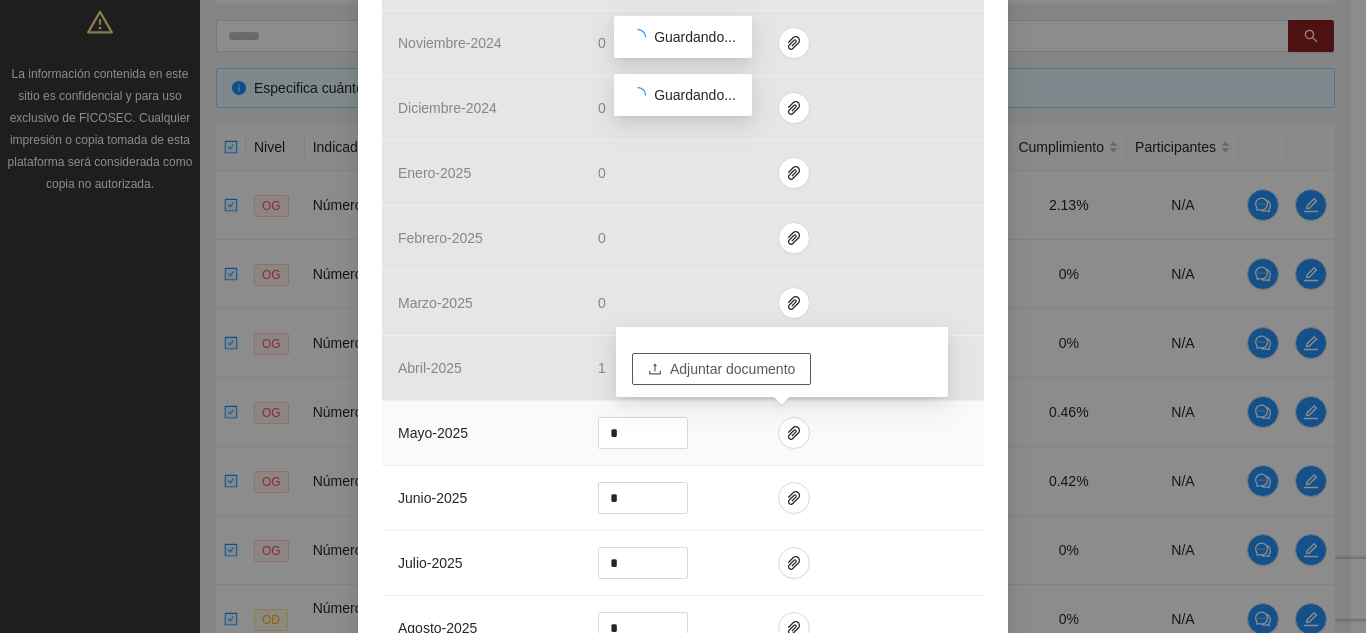 click on "Adjuntar documento" at bounding box center (732, 369) 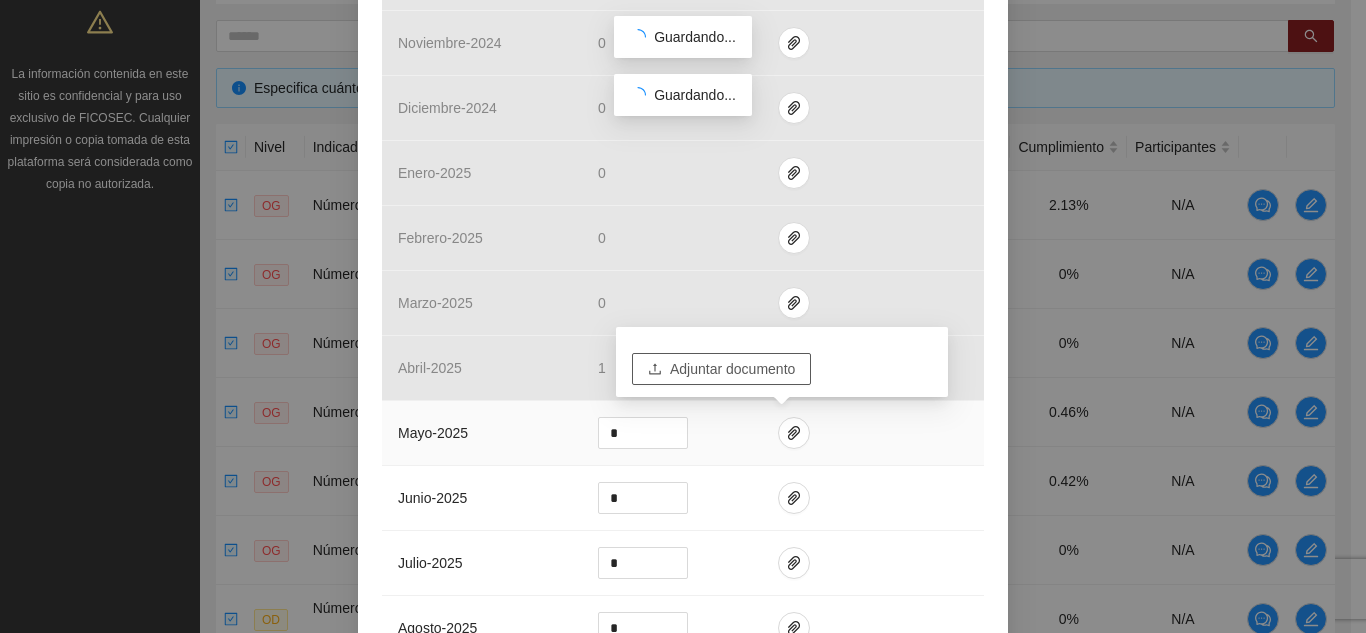 click on "Adjuntar documento" at bounding box center [732, 369] 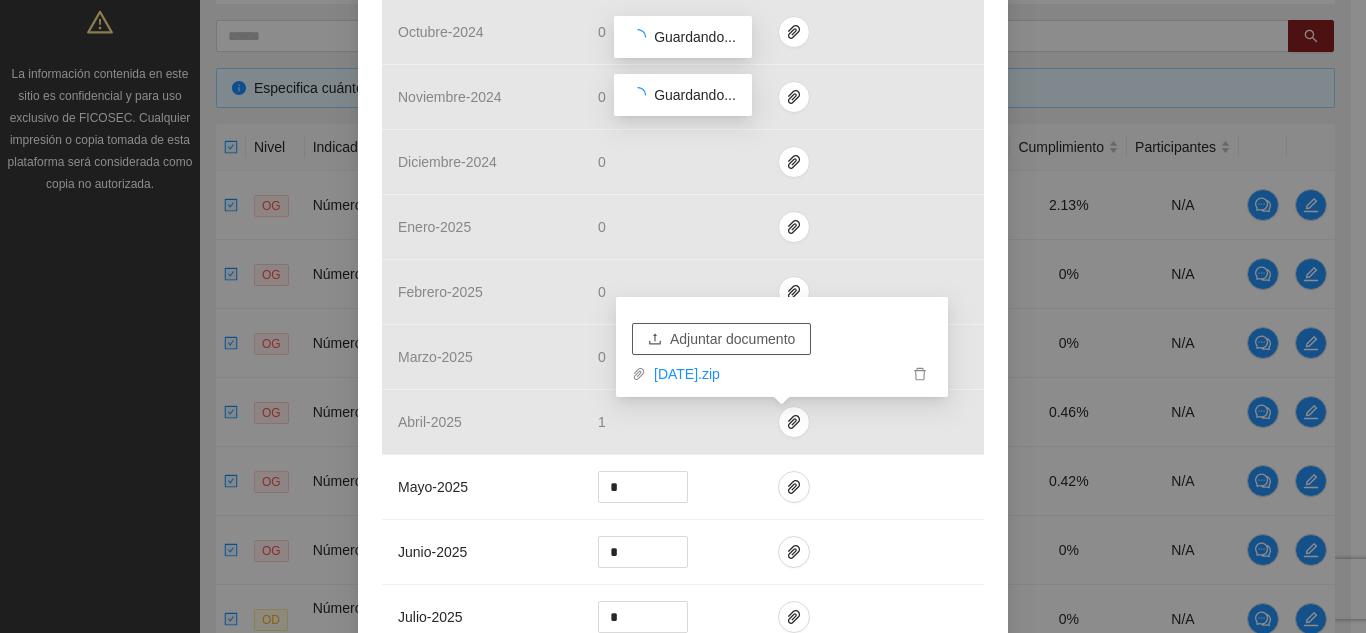 scroll, scrollTop: 500, scrollLeft: 0, axis: vertical 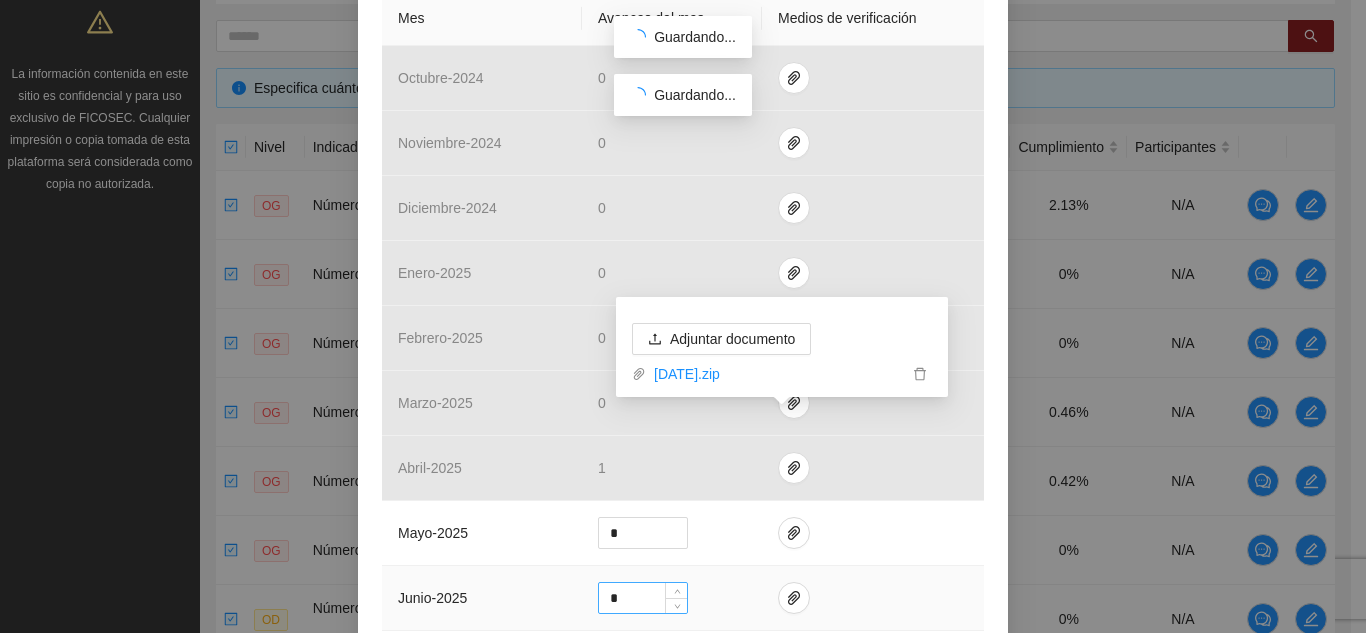 click on "*" at bounding box center (643, 598) 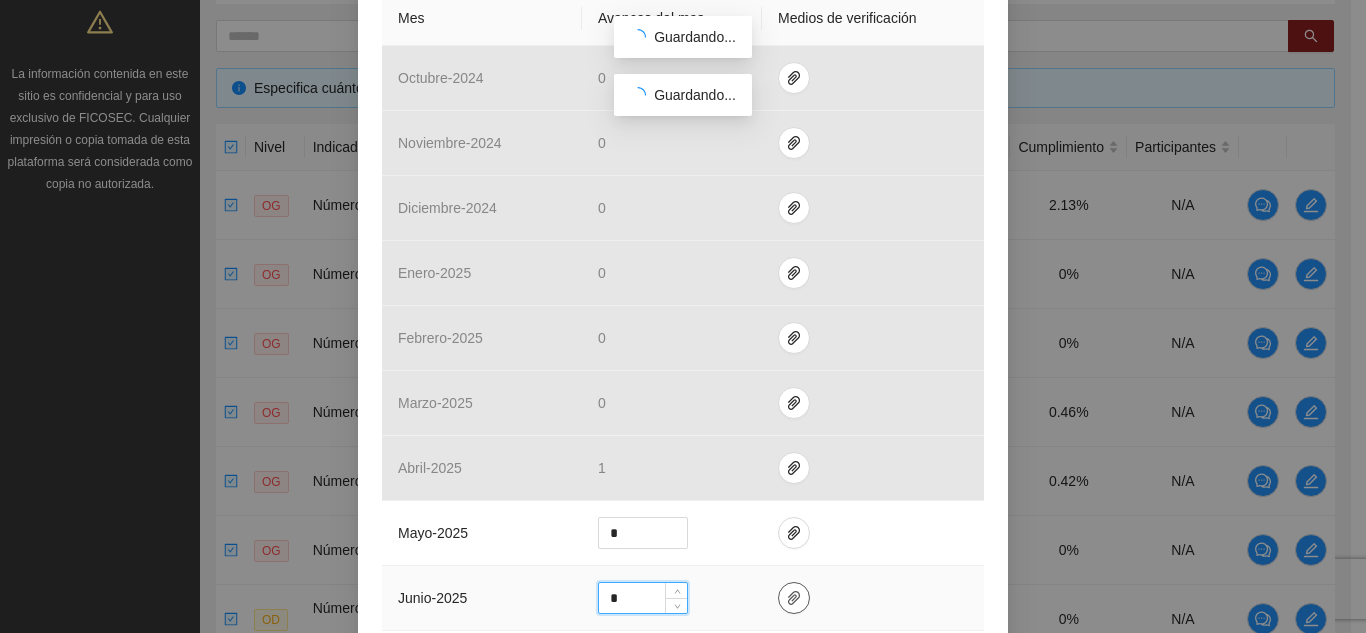 type on "*" 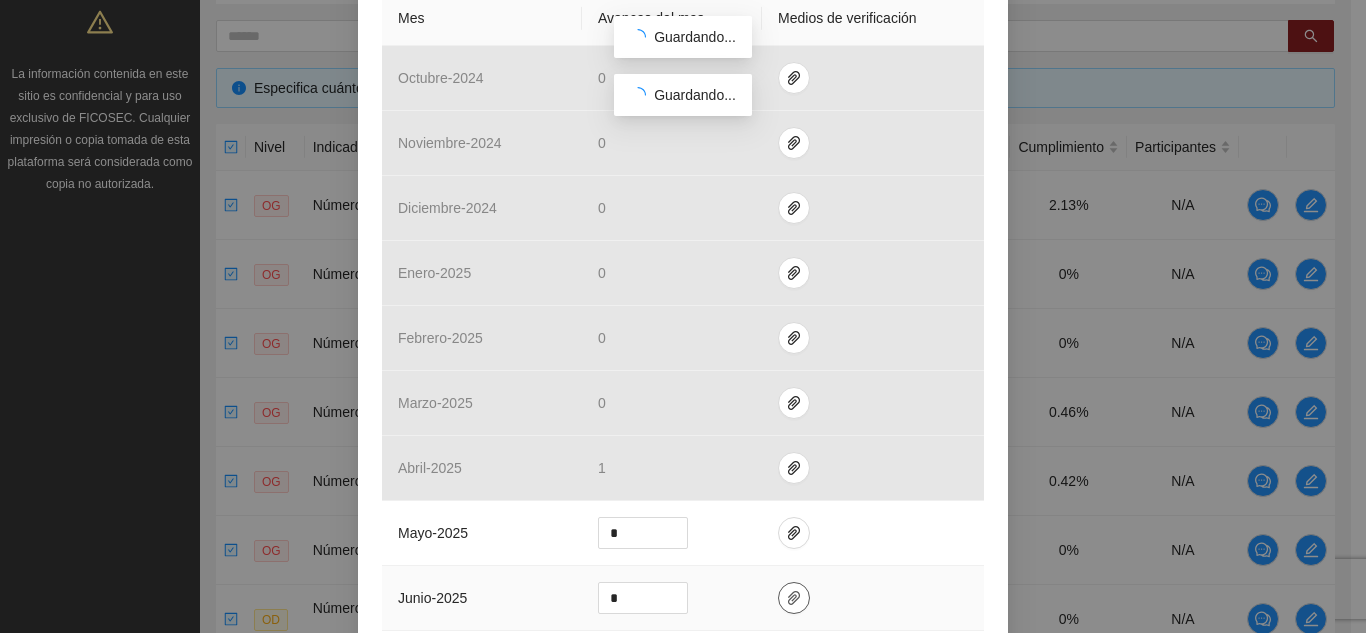 click at bounding box center (794, 598) 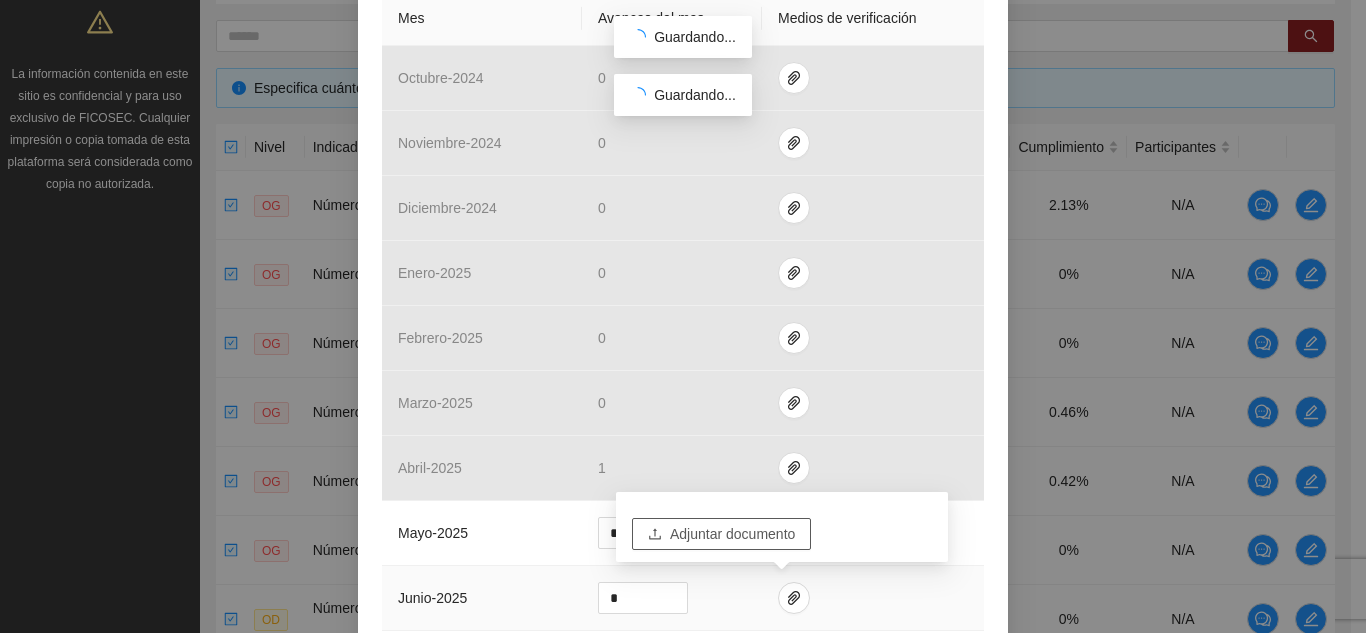 click on "Adjuntar documento" at bounding box center [732, 534] 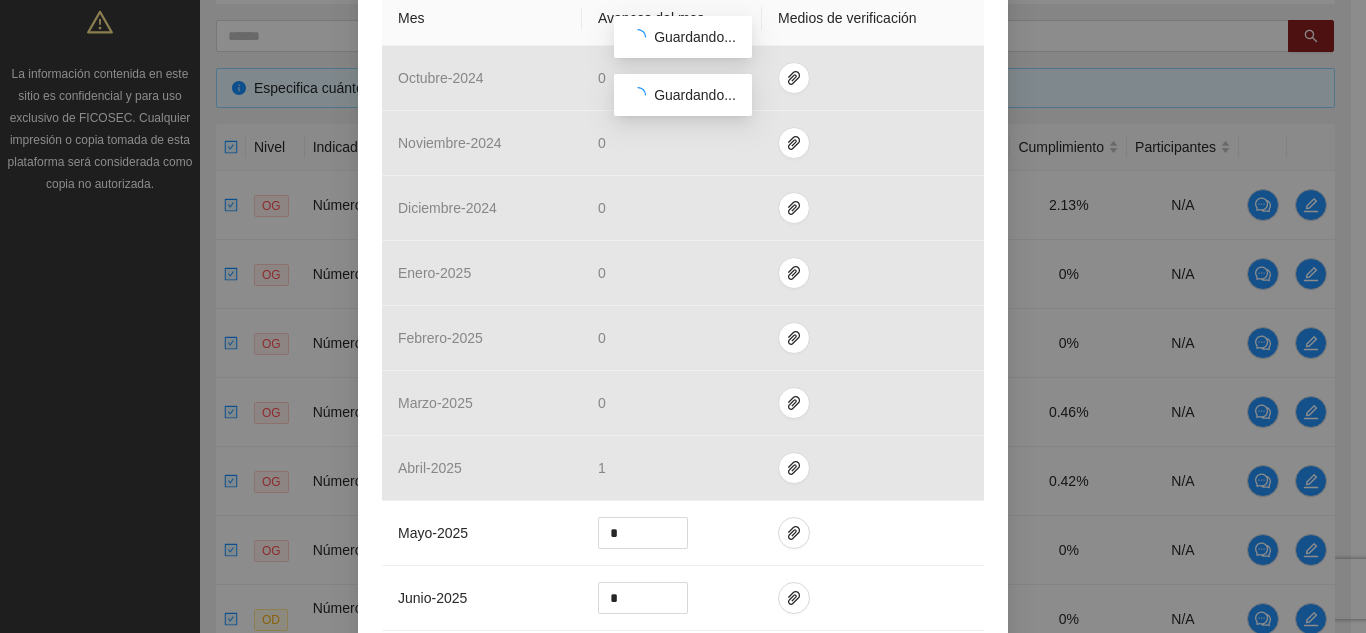 click on "**********" at bounding box center [683, 878] 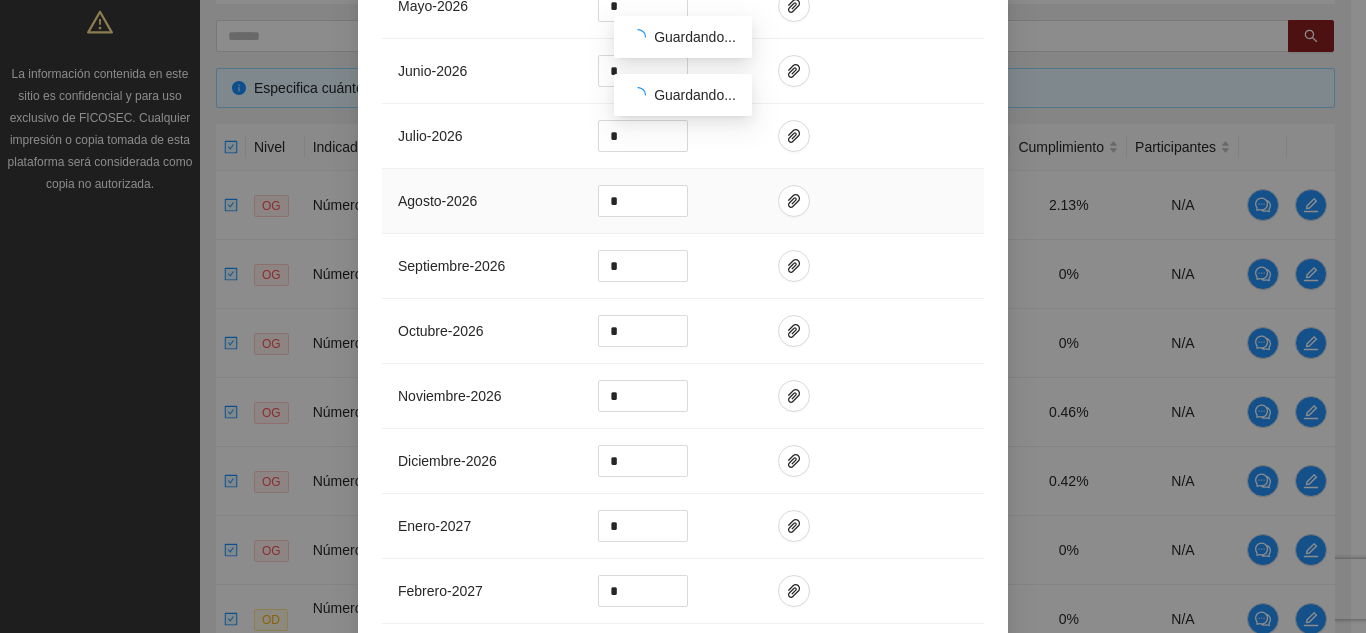 scroll, scrollTop: 2100, scrollLeft: 0, axis: vertical 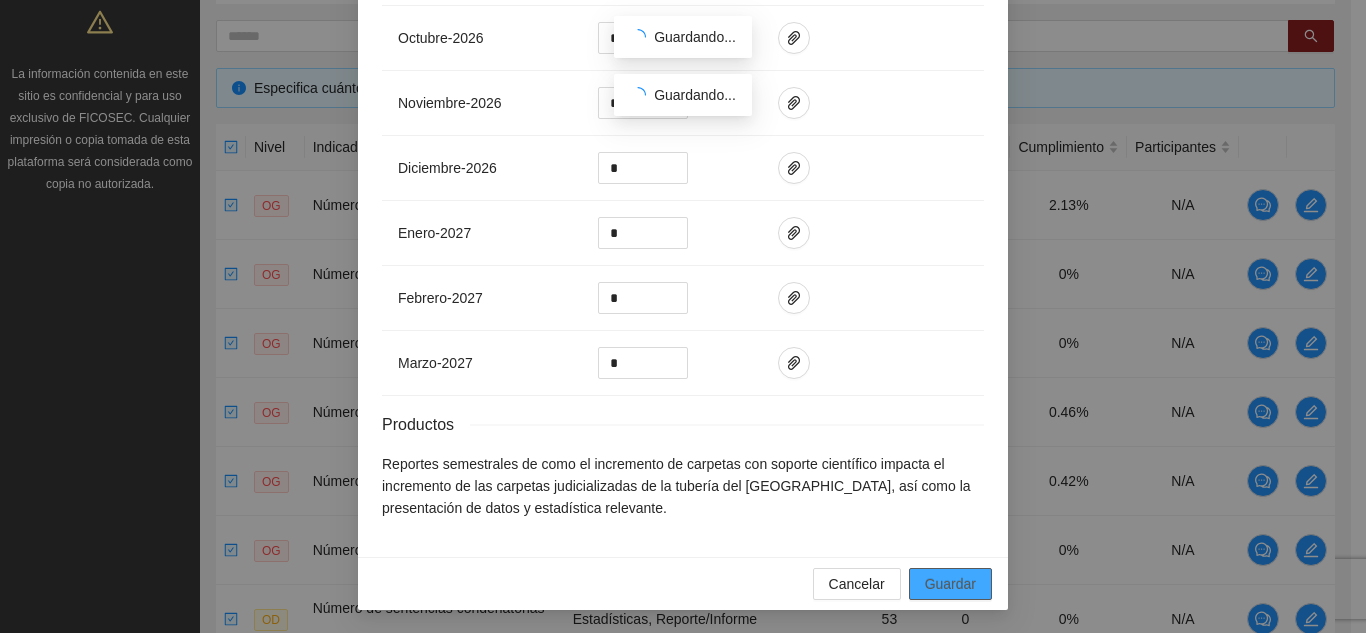 click on "Guardar" at bounding box center [950, 584] 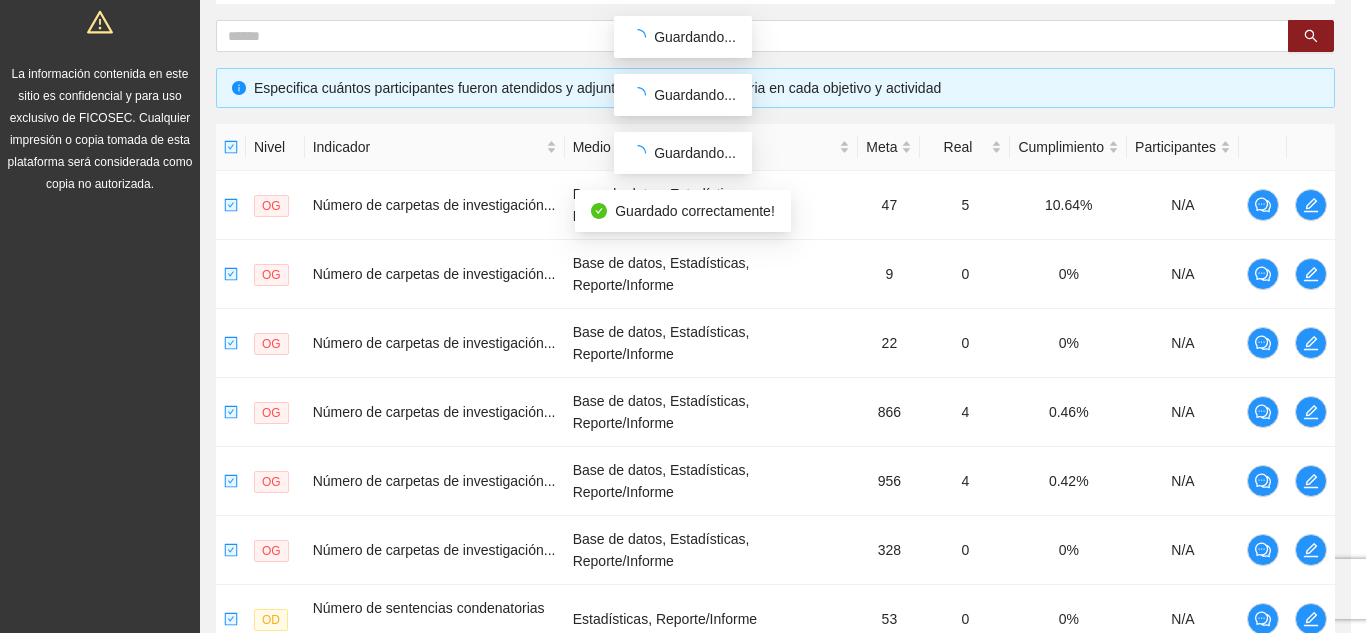 scroll, scrollTop: 2000, scrollLeft: 0, axis: vertical 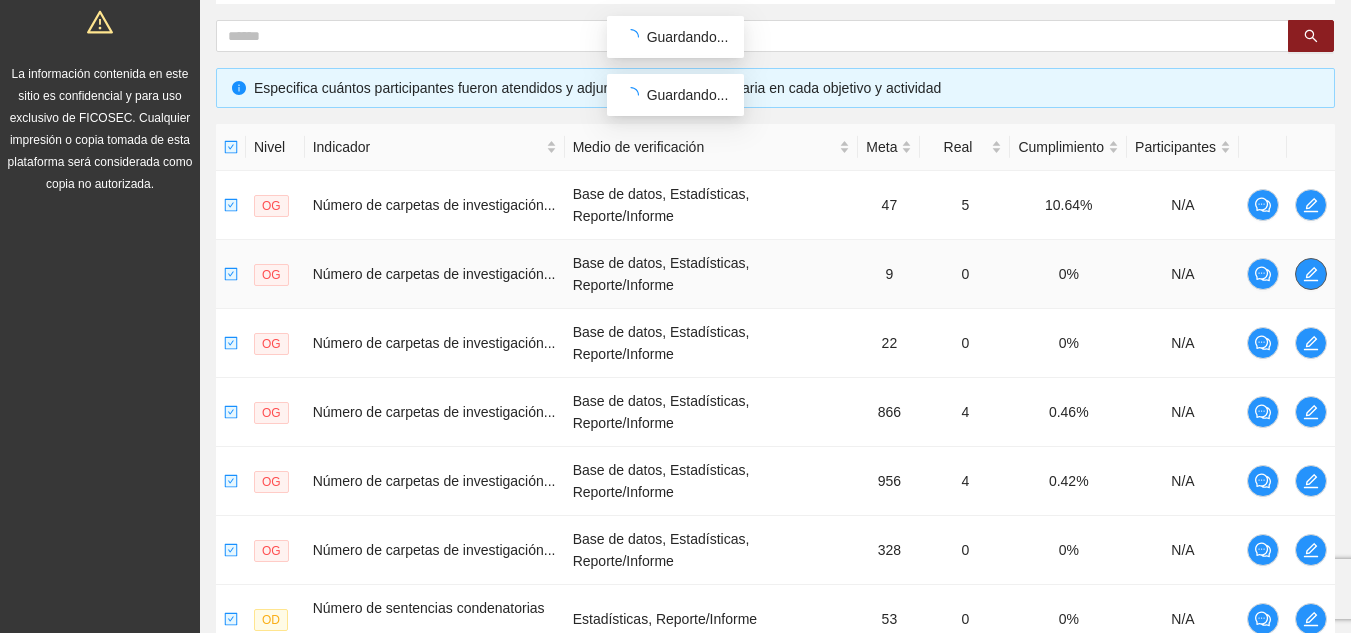 click 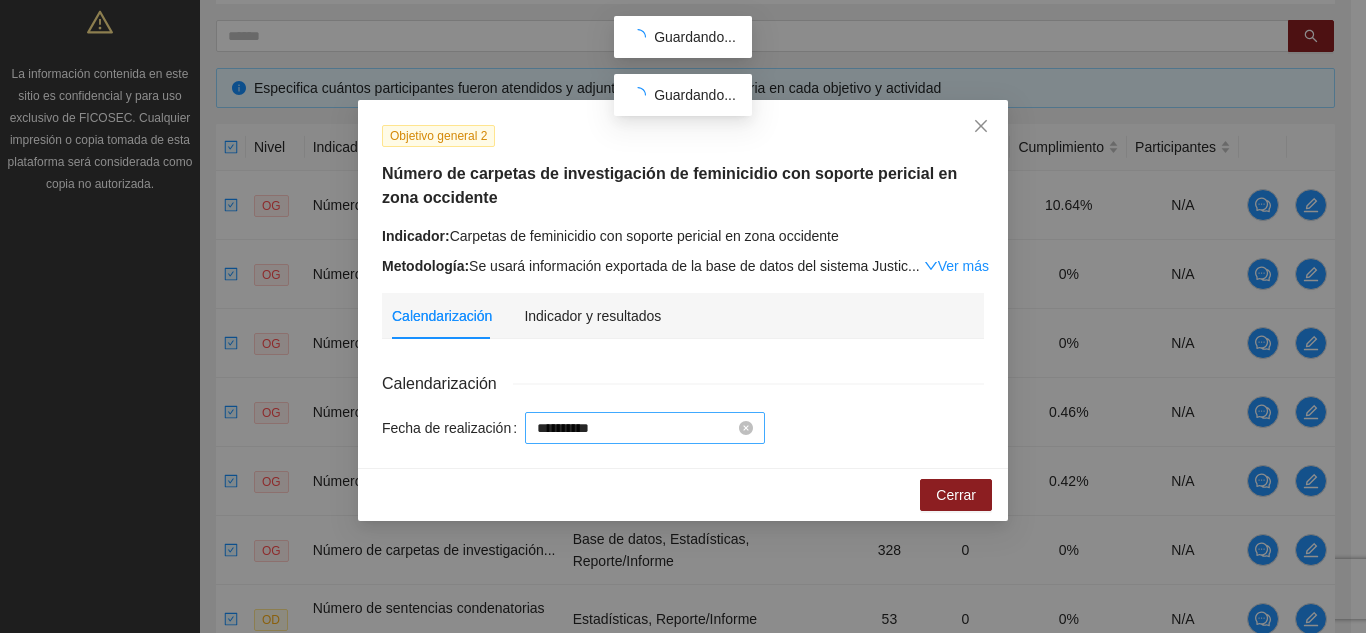 click on "**********" at bounding box center [636, 428] 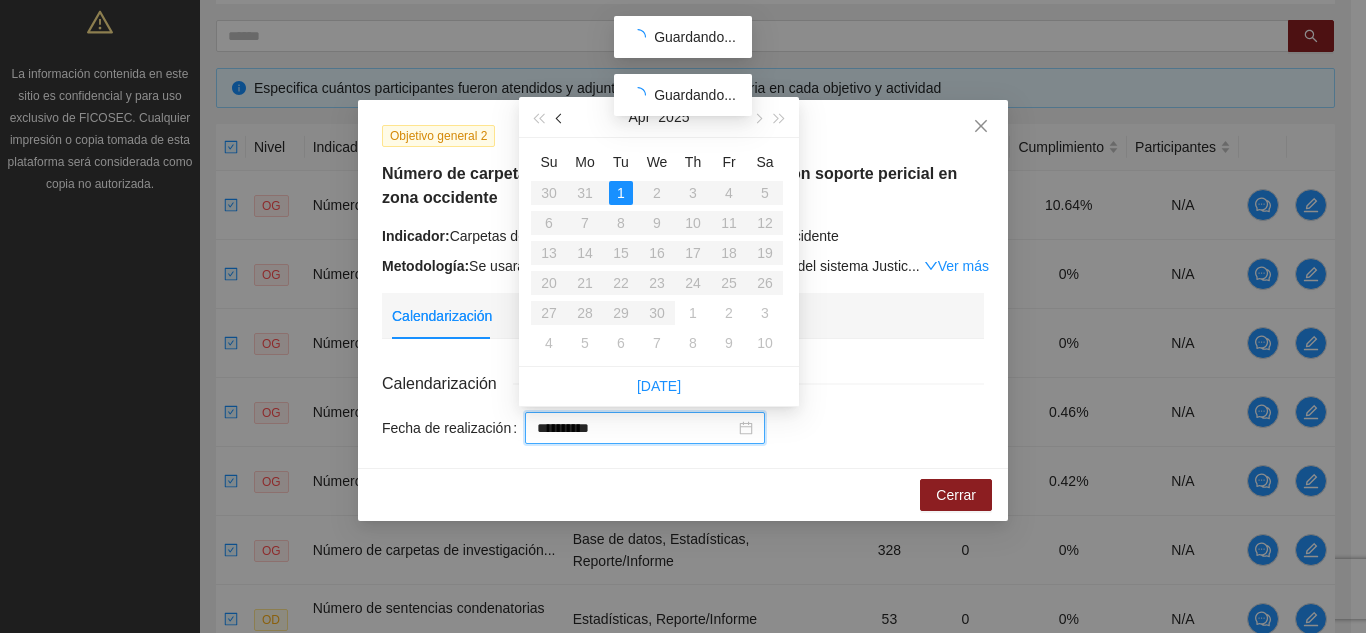 click at bounding box center [561, 119] 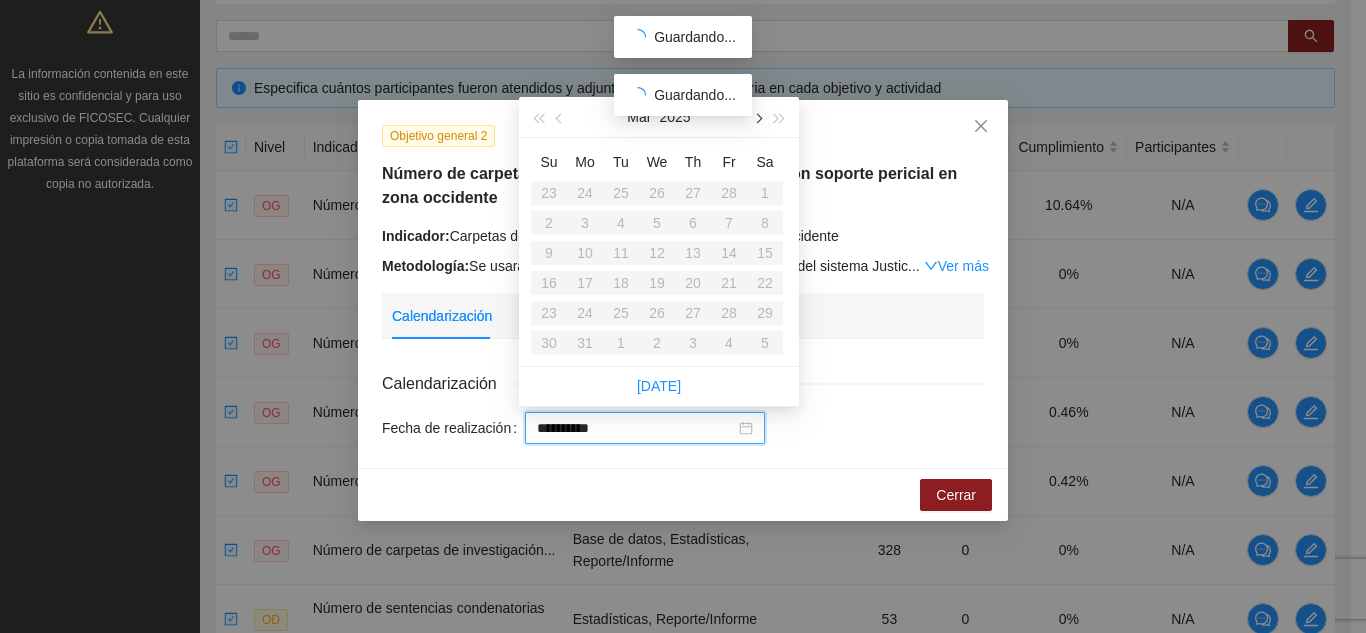 click at bounding box center (757, 119) 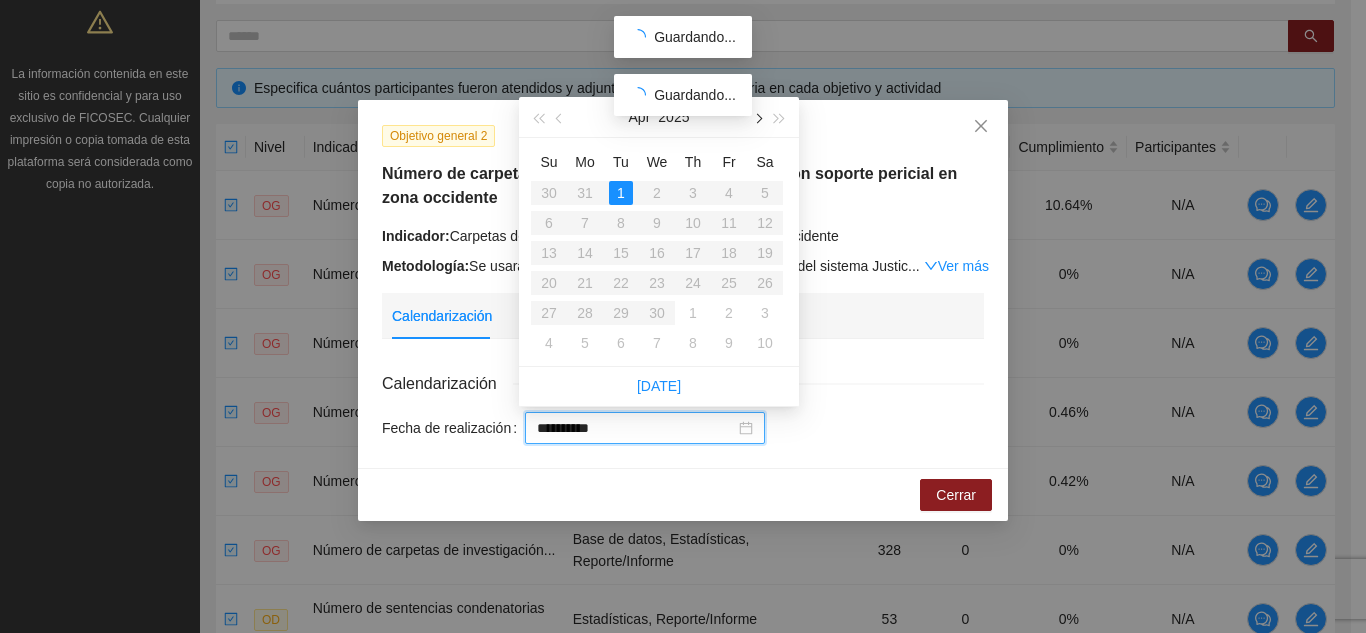 click at bounding box center (757, 119) 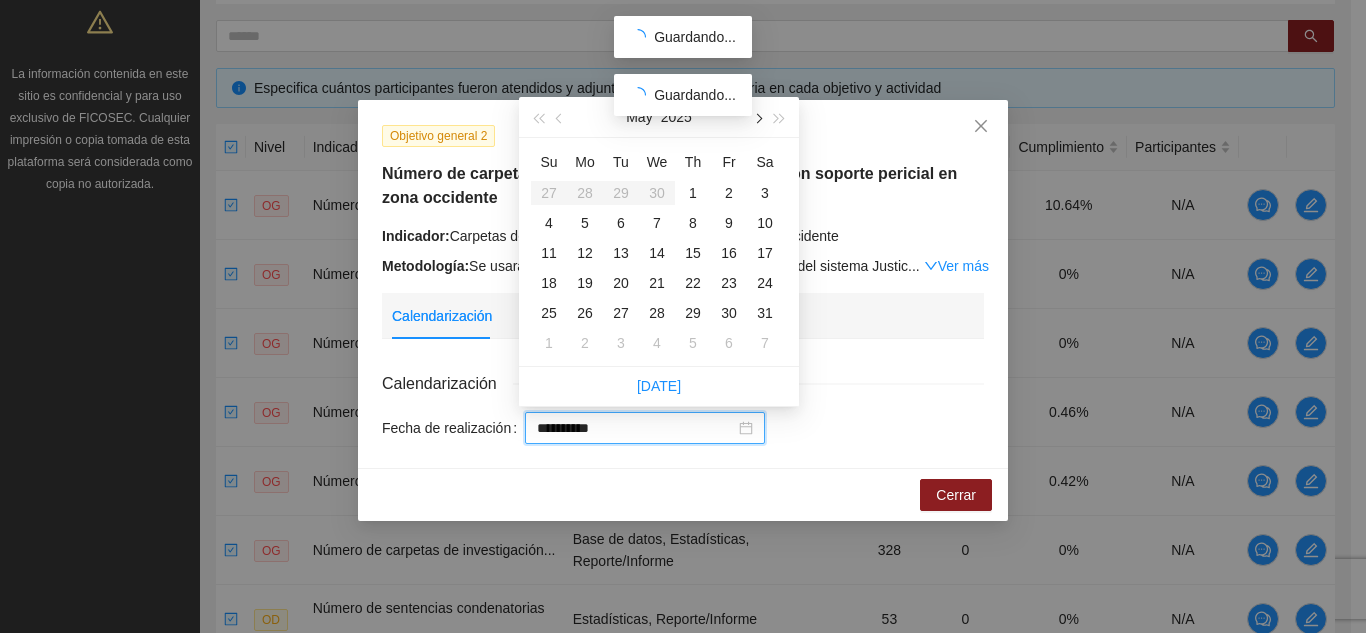 click at bounding box center (757, 117) 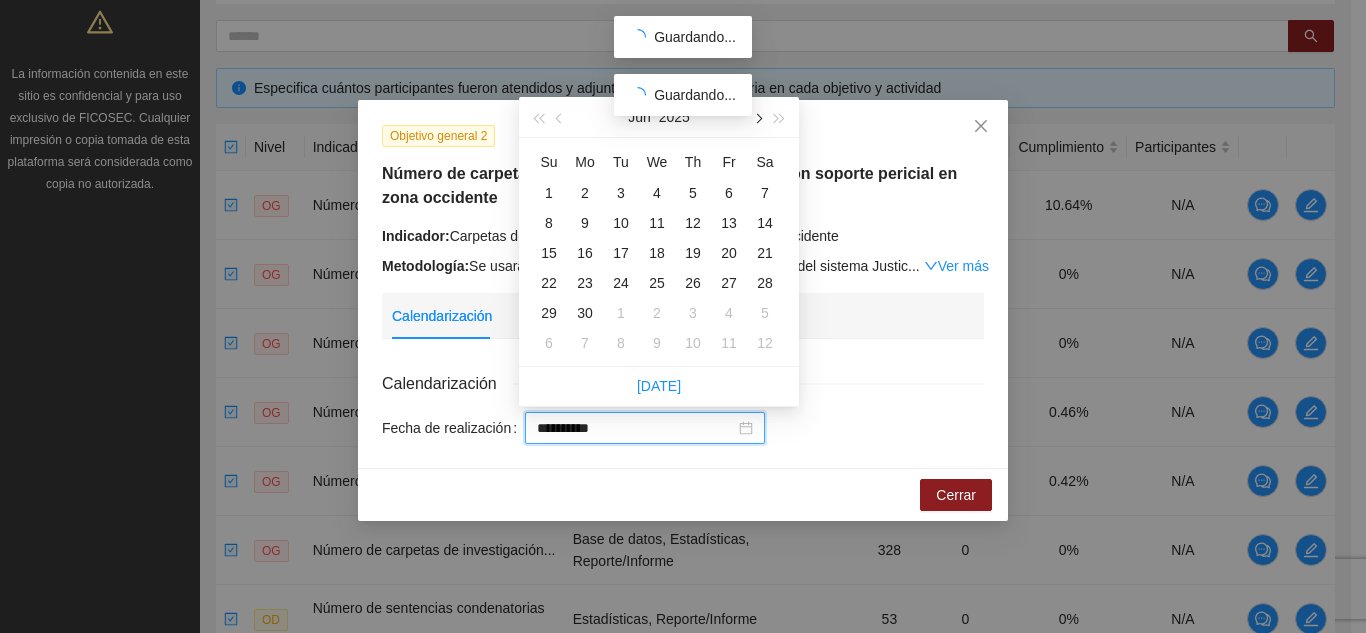 click at bounding box center [757, 119] 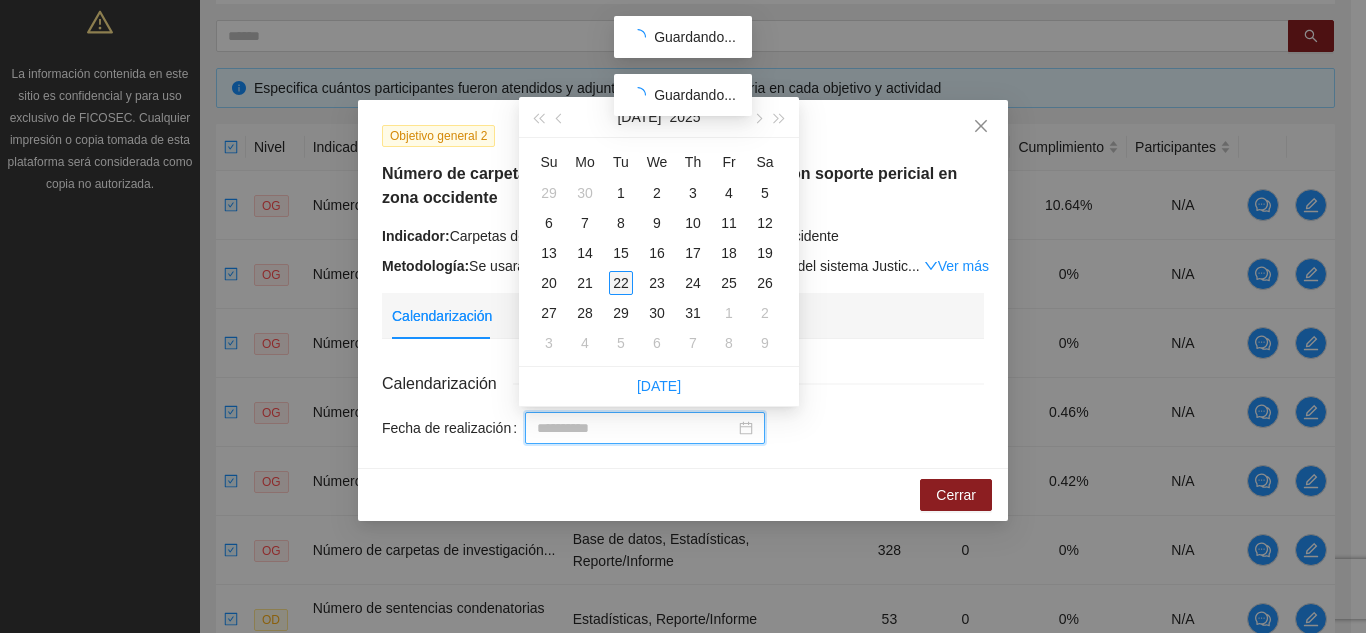 type on "**********" 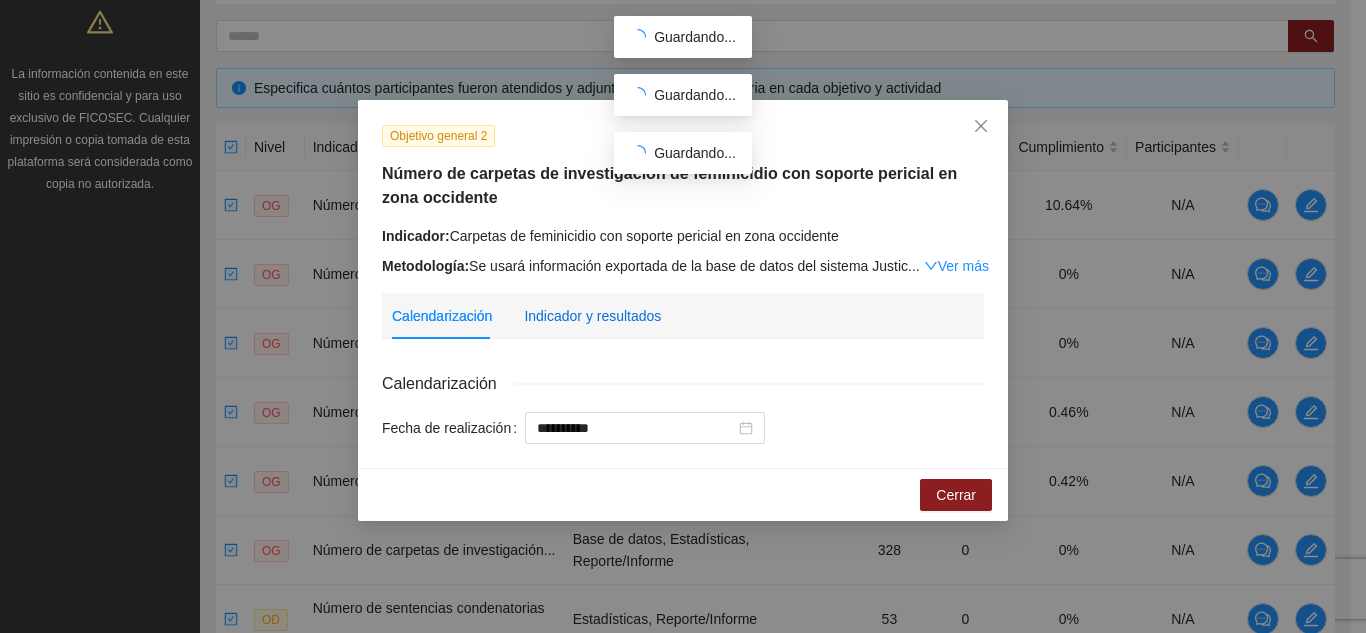 click on "Indicador y resultados" at bounding box center [592, 316] 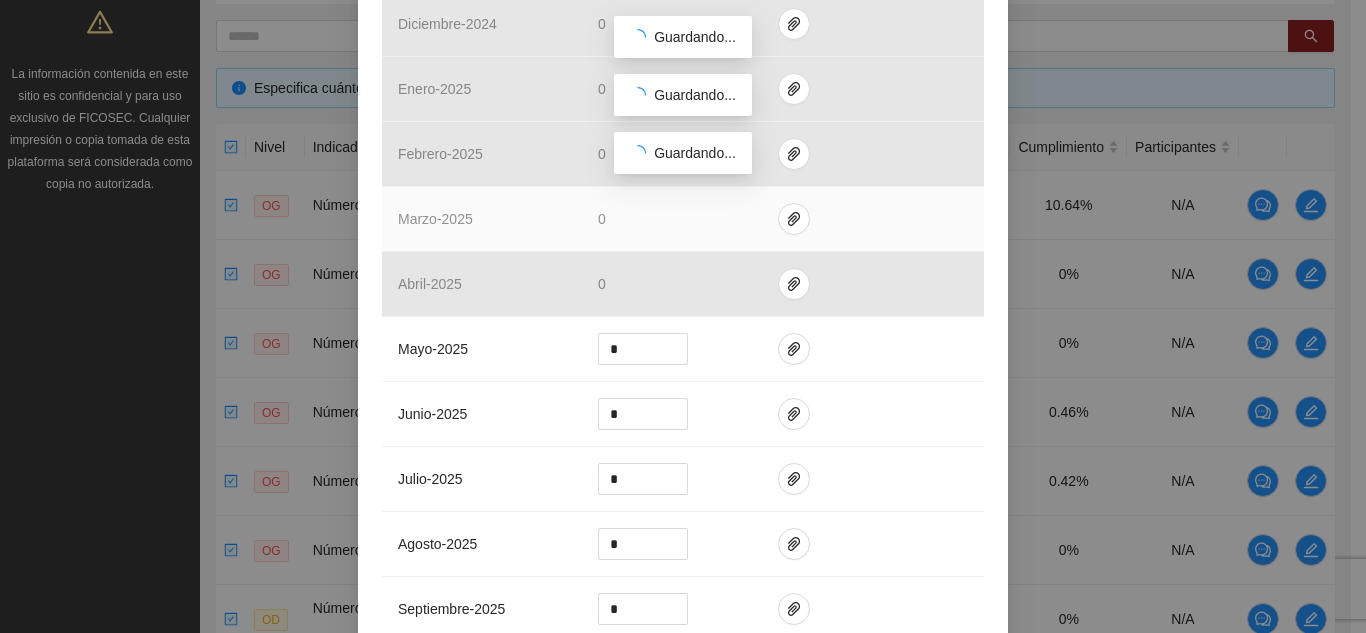 scroll, scrollTop: 700, scrollLeft: 0, axis: vertical 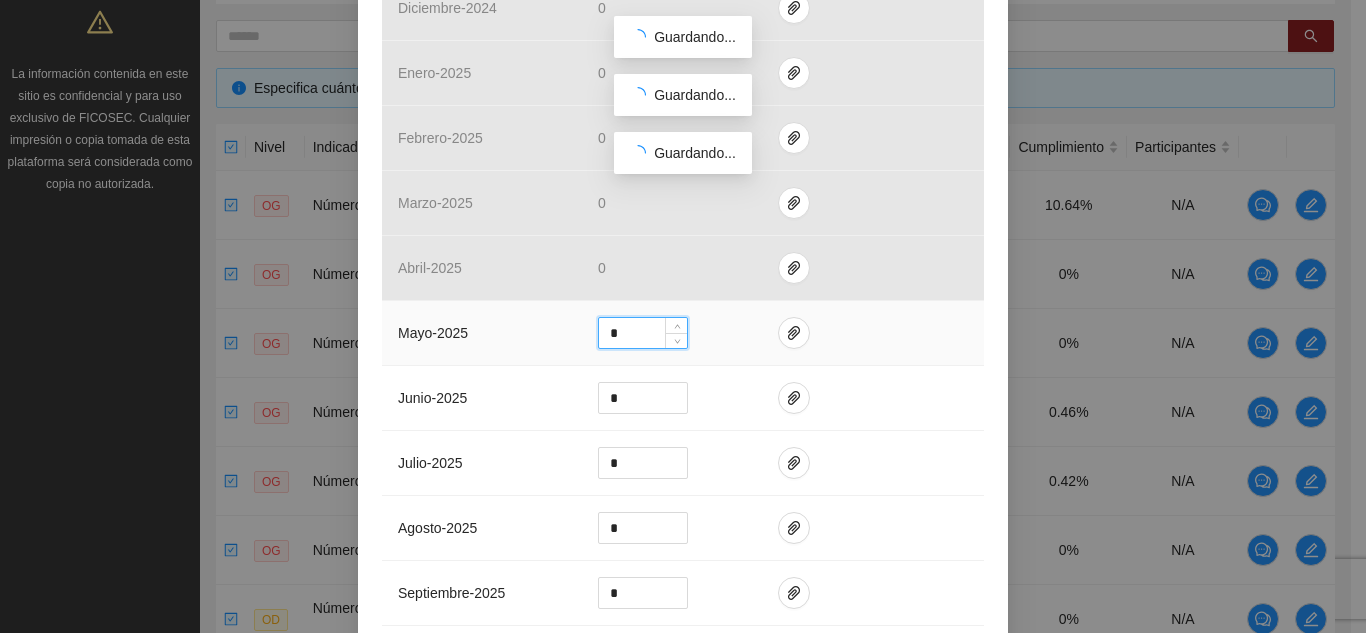 click on "*" at bounding box center (643, 333) 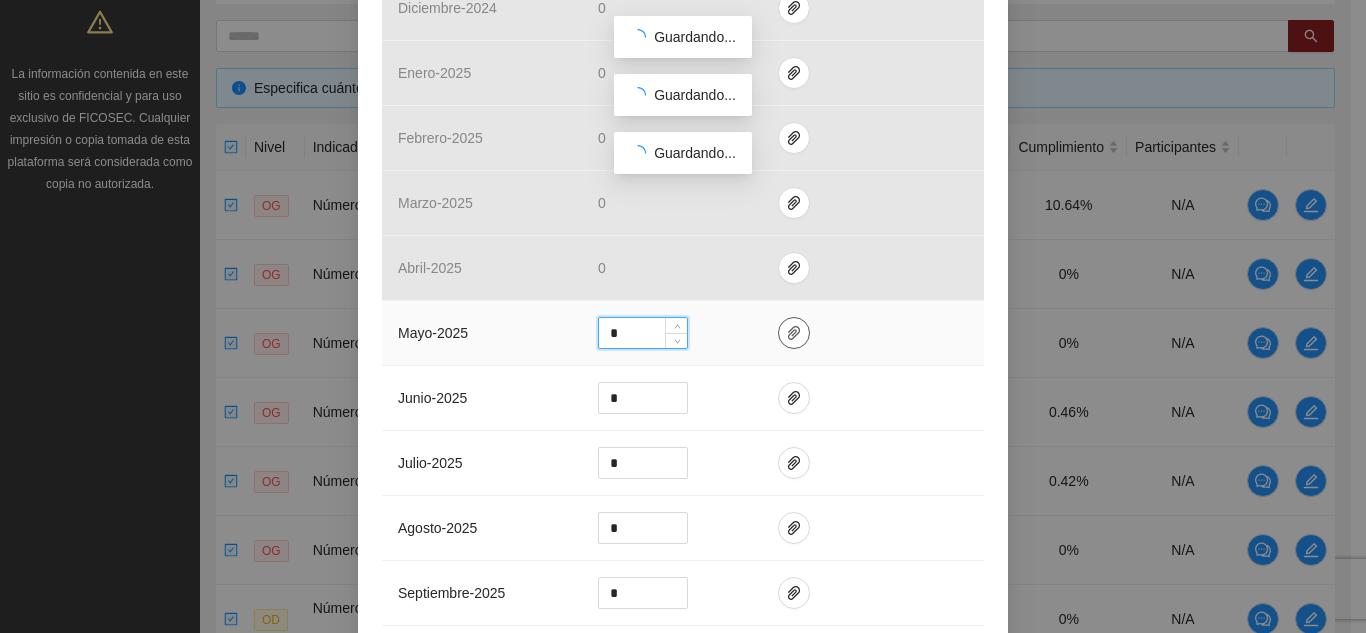 type on "*" 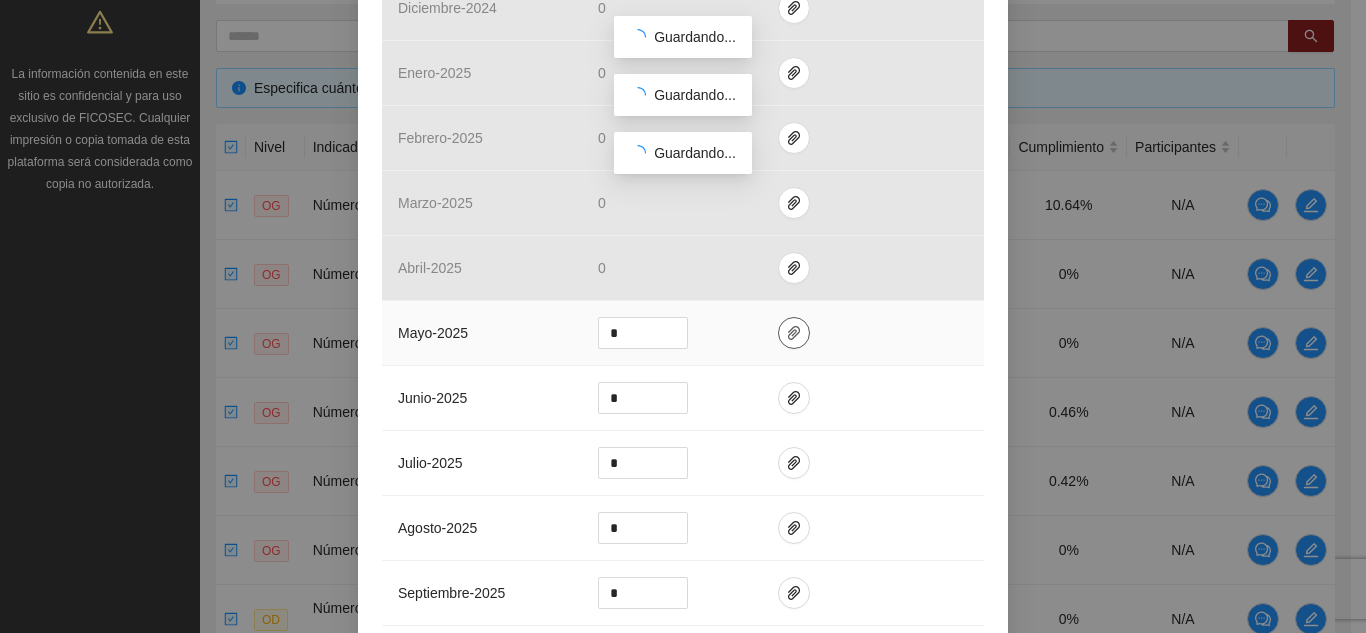 click 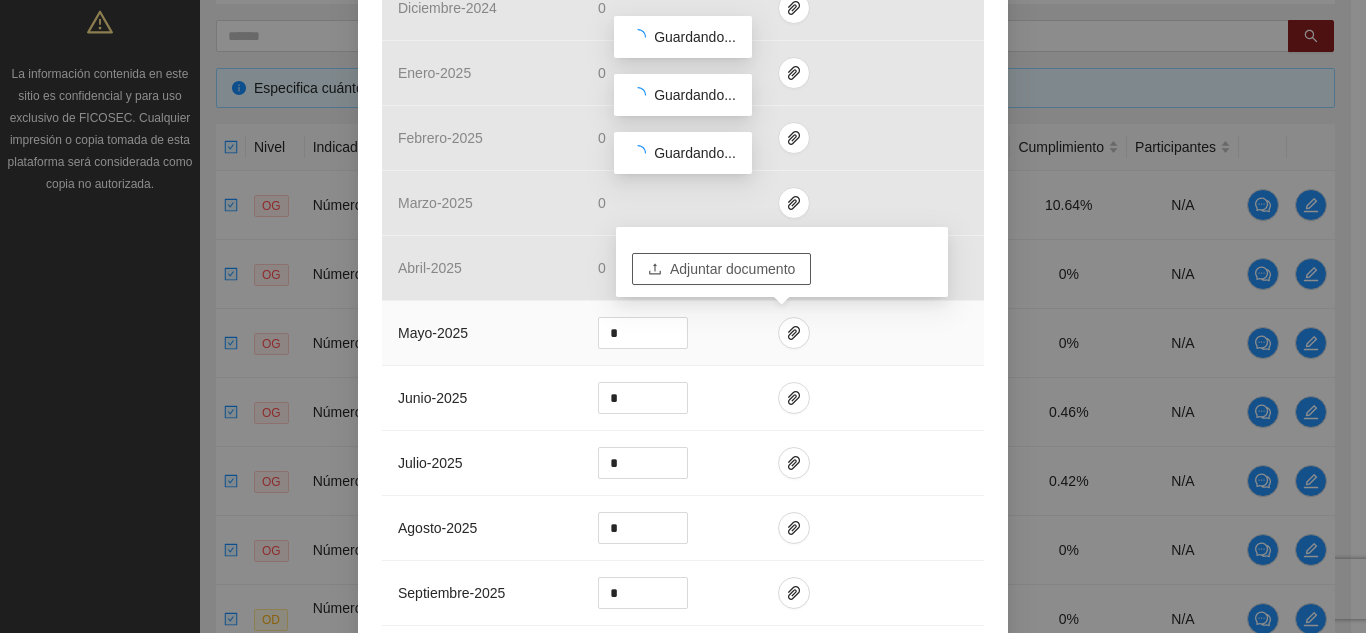 click on "Adjuntar documento" at bounding box center (732, 269) 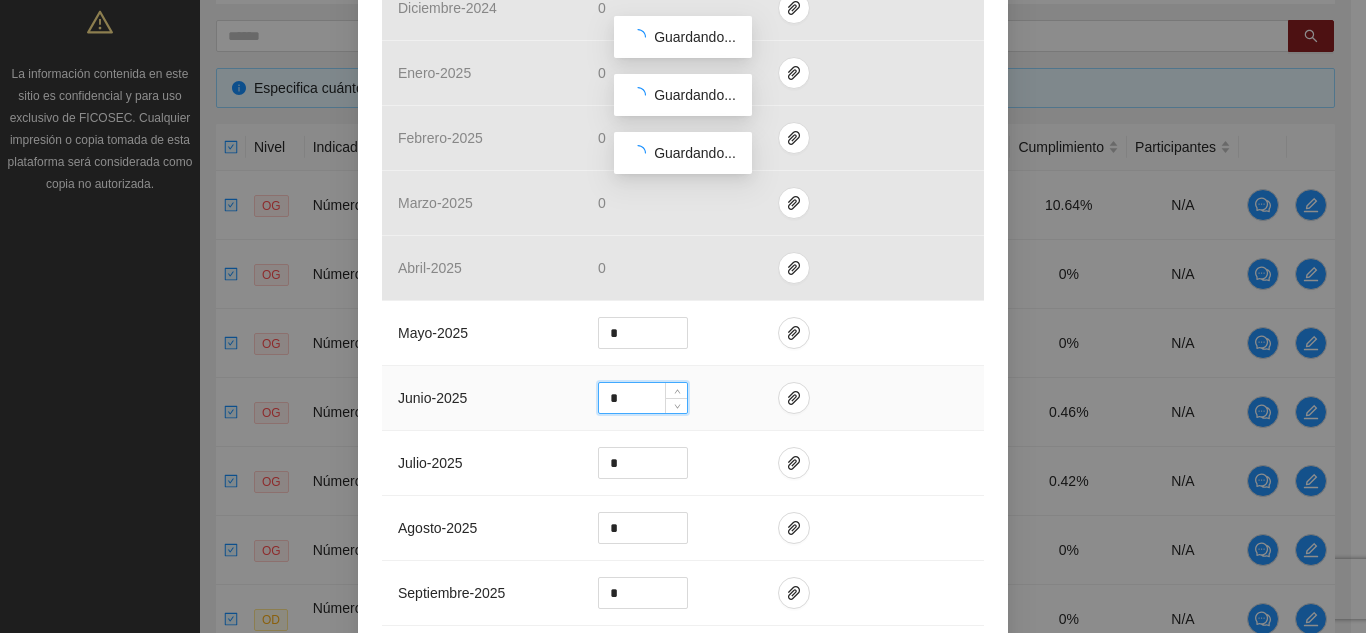 drag, startPoint x: 616, startPoint y: 393, endPoint x: 584, endPoint y: 395, distance: 32.06244 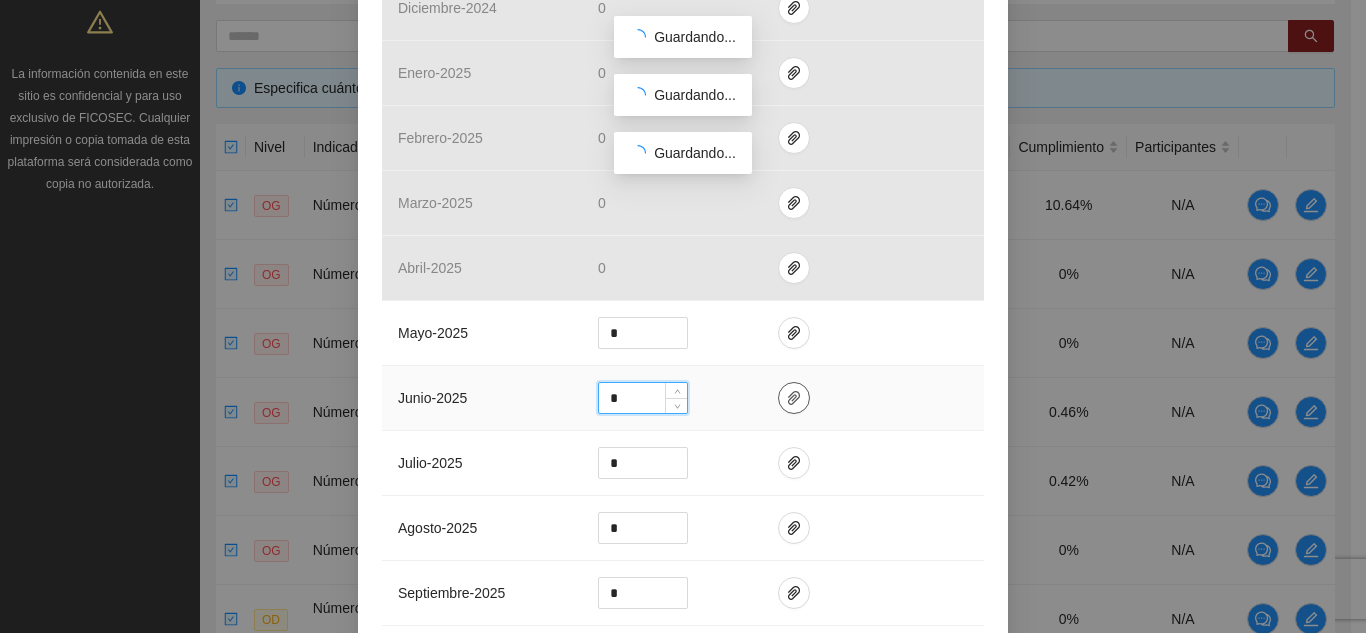 type on "*" 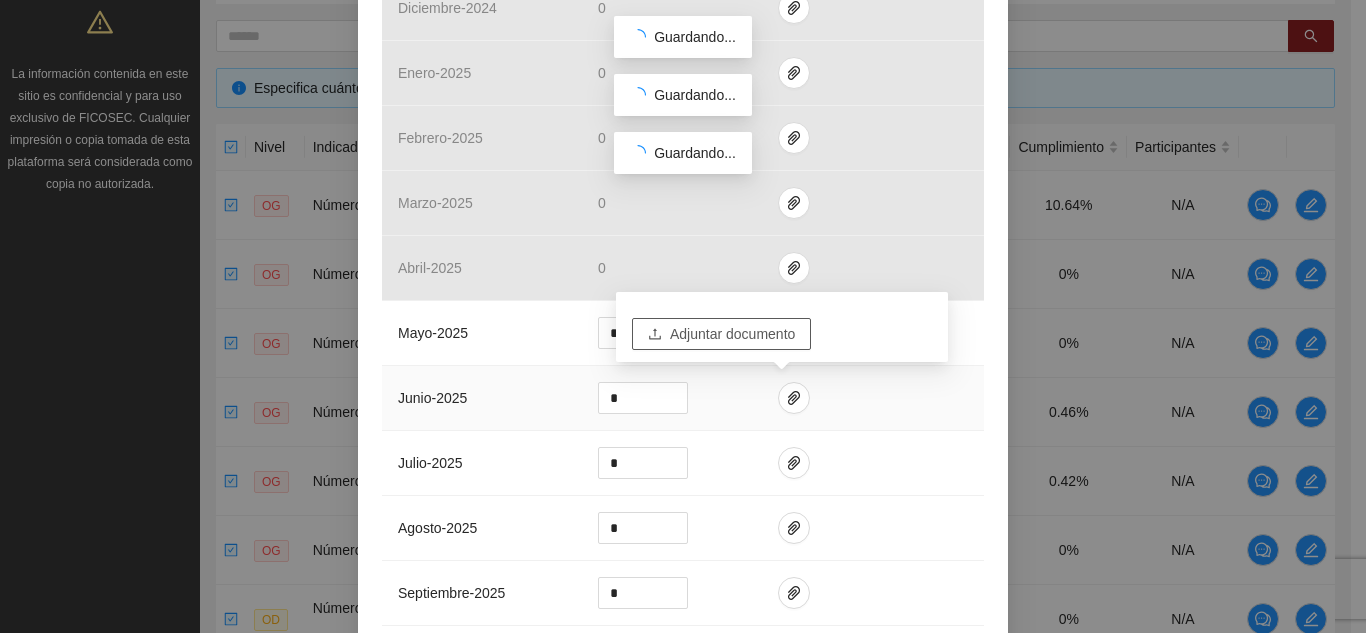click on "Adjuntar documento" at bounding box center [732, 334] 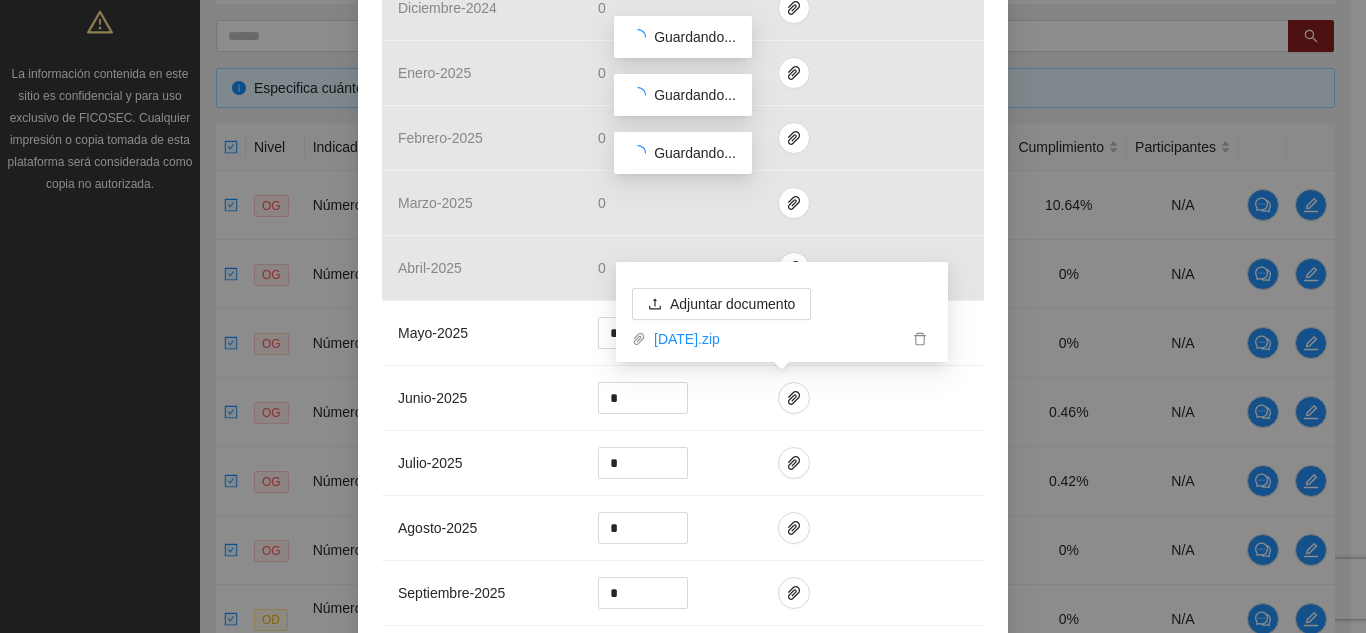click on "**********" at bounding box center [683, 316] 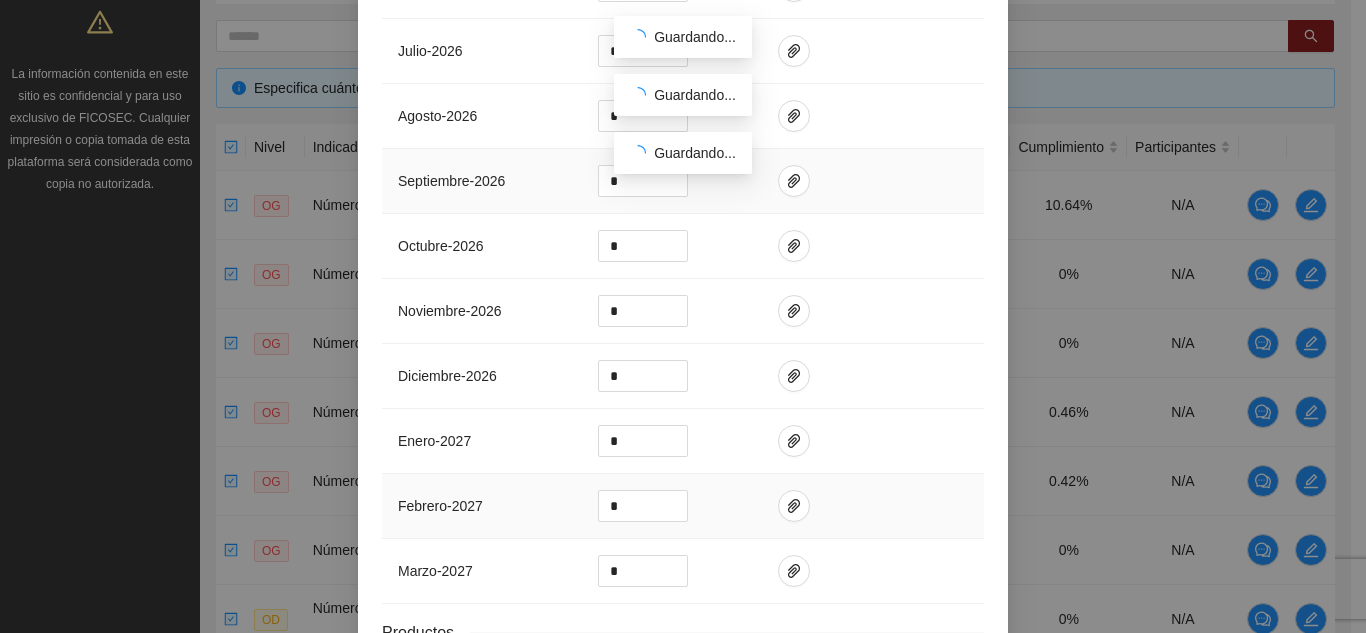 scroll, scrollTop: 2100, scrollLeft: 0, axis: vertical 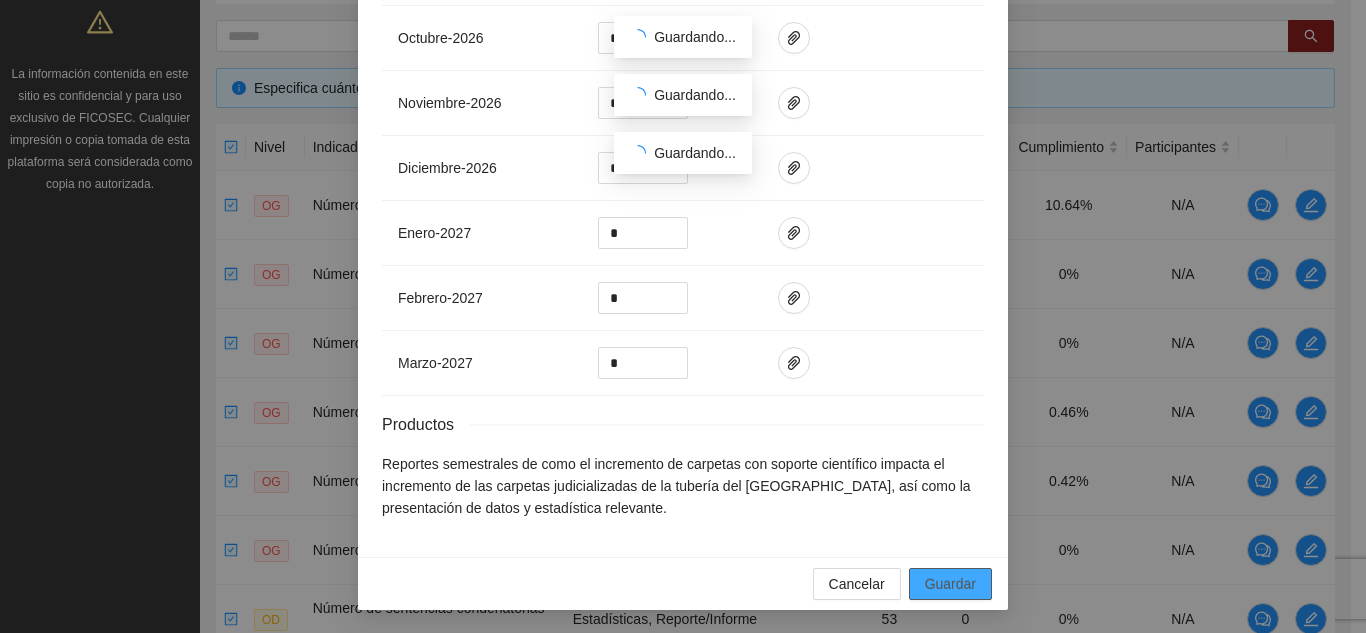 click on "Guardar" at bounding box center [950, 584] 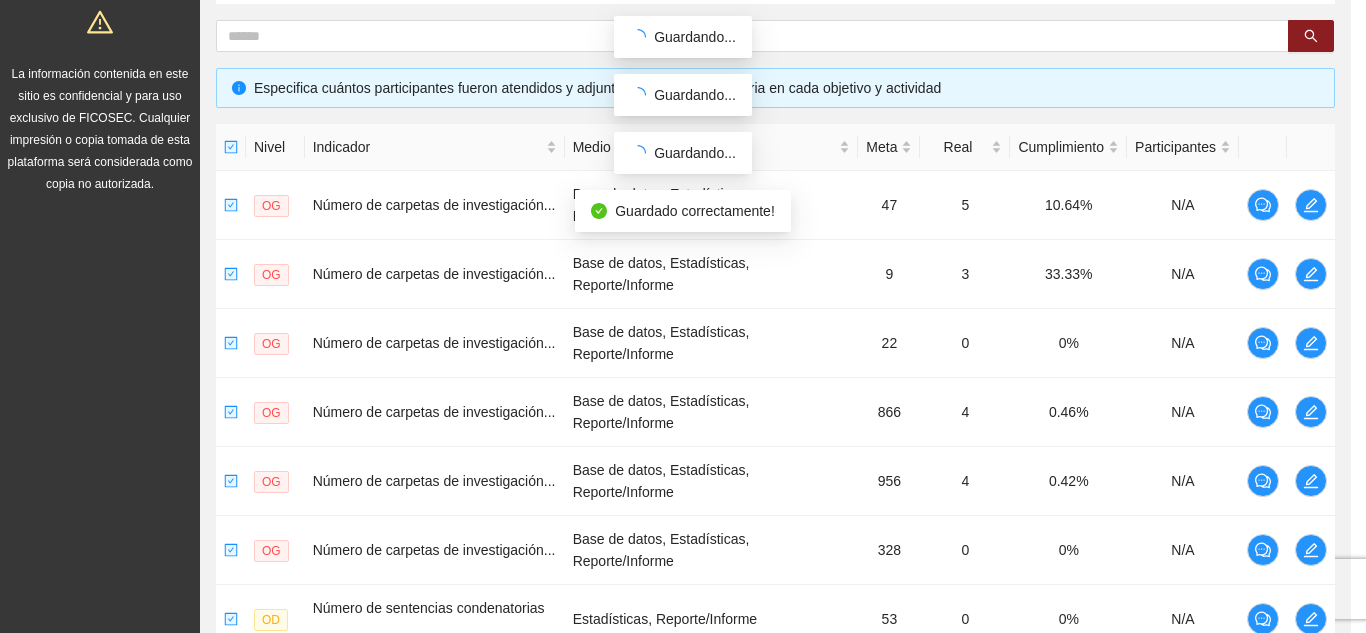 scroll, scrollTop: 2000, scrollLeft: 0, axis: vertical 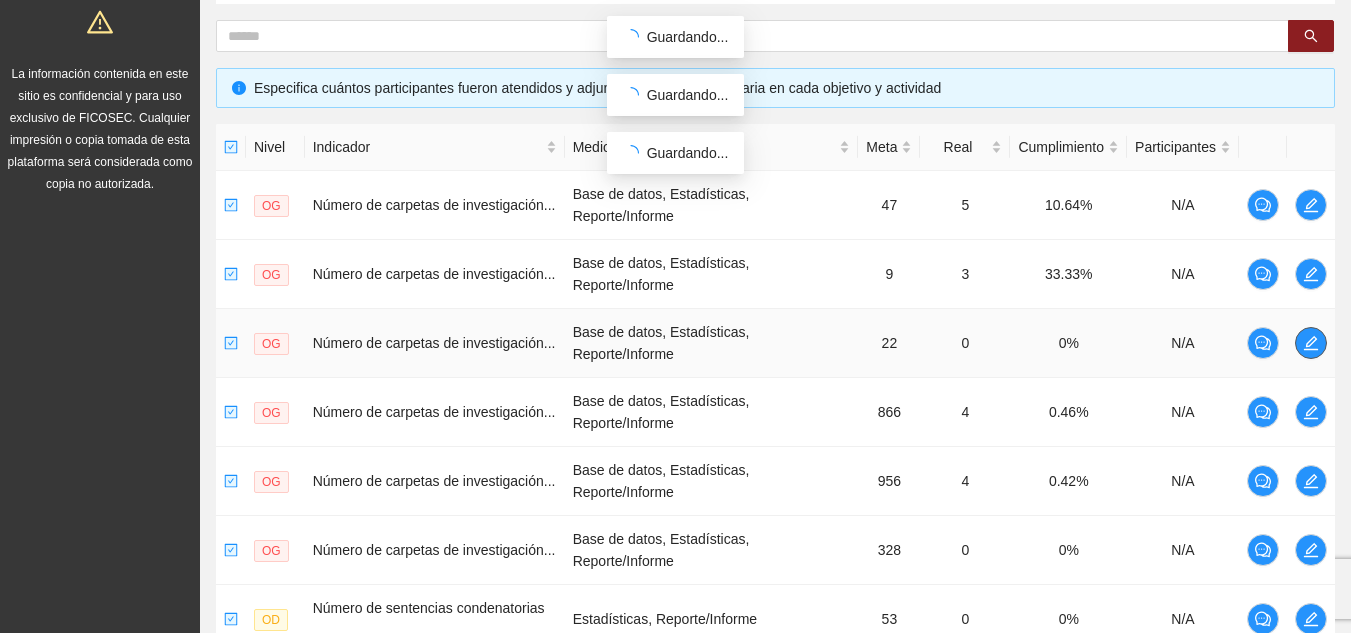 click at bounding box center (1311, 343) 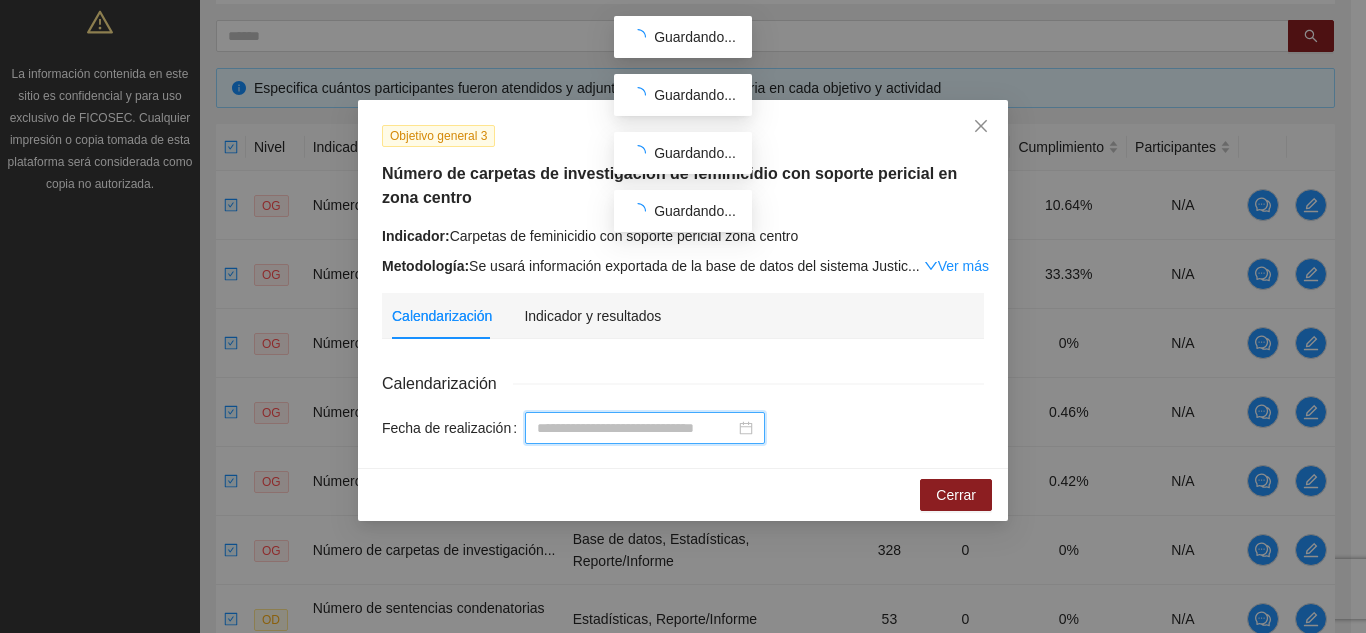 click on "Fecha de realización" at bounding box center [636, 428] 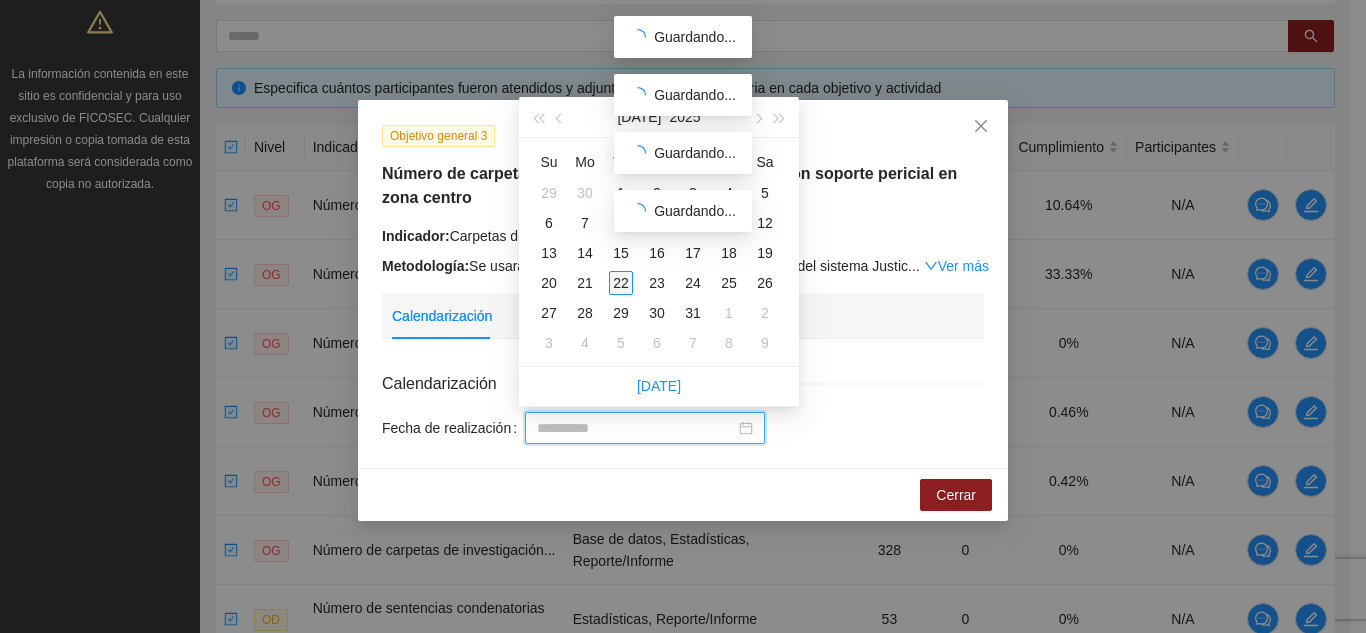 type on "**********" 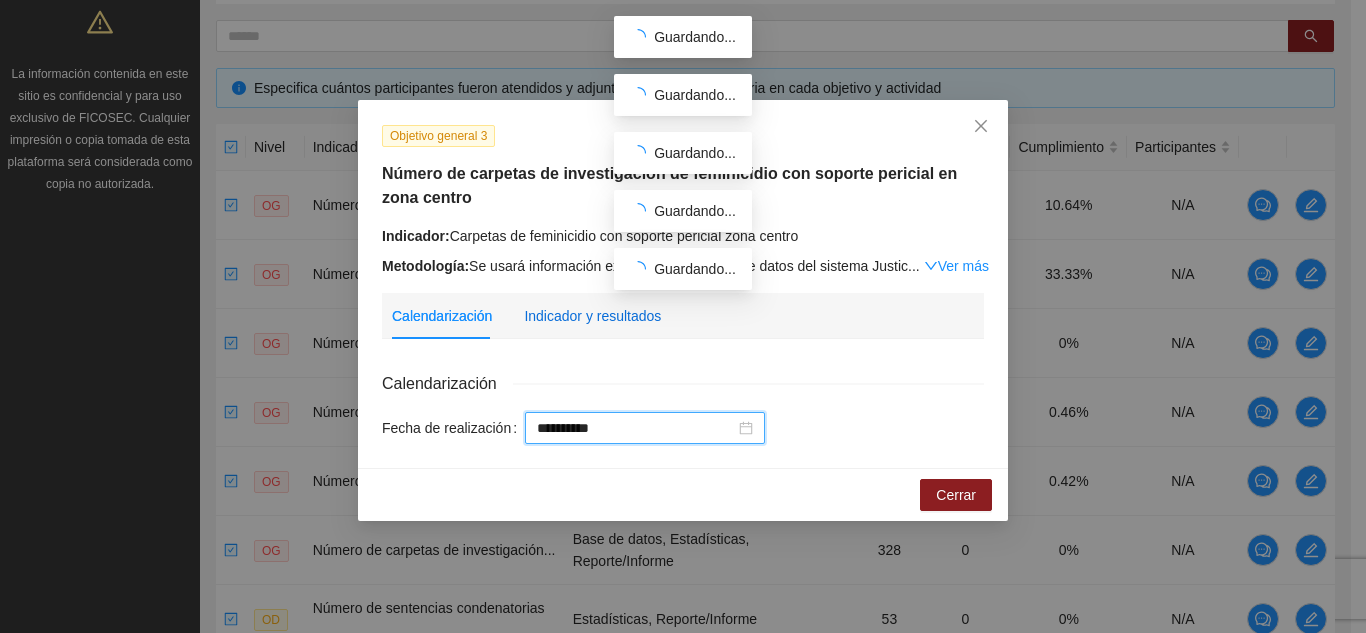 click on "Indicador y resultados" at bounding box center (592, 316) 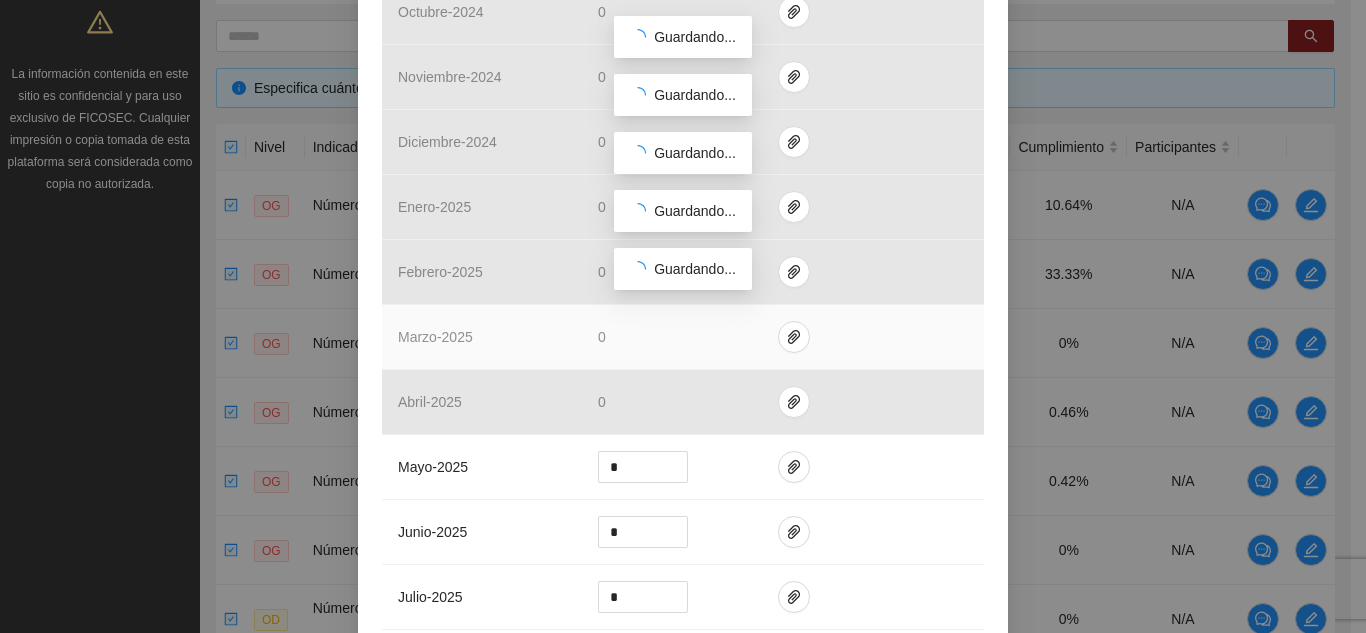 scroll, scrollTop: 600, scrollLeft: 0, axis: vertical 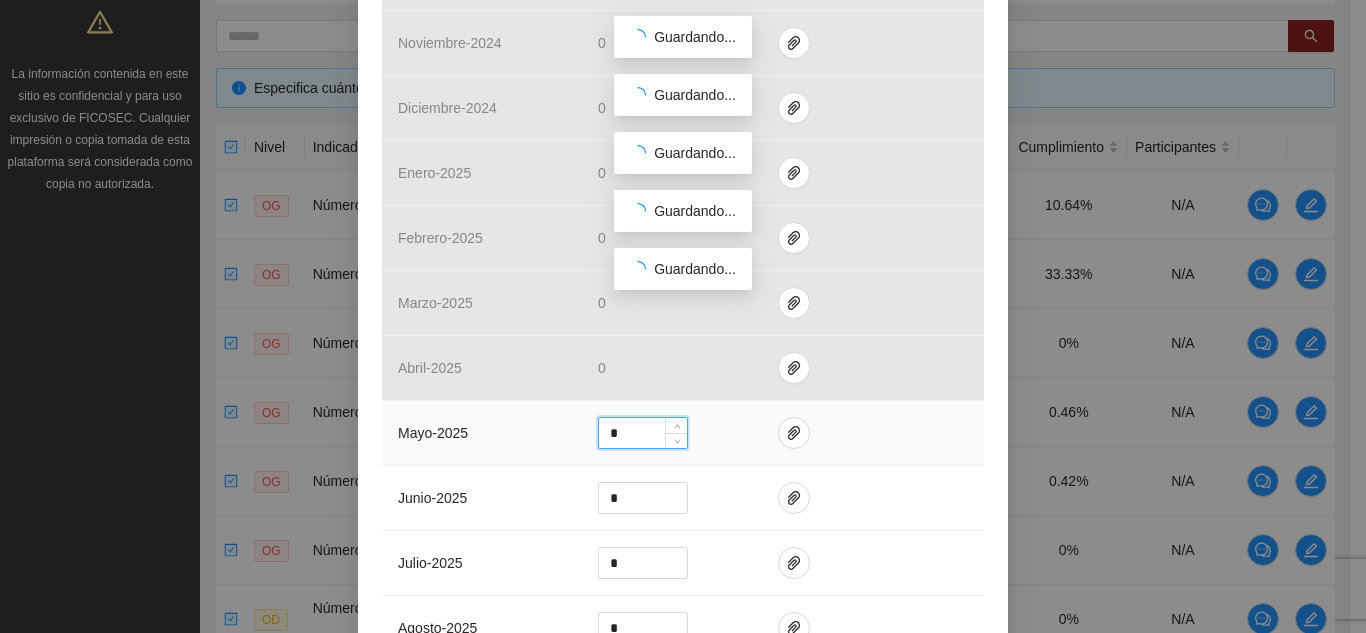 drag, startPoint x: 625, startPoint y: 437, endPoint x: 587, endPoint y: 426, distance: 39.56008 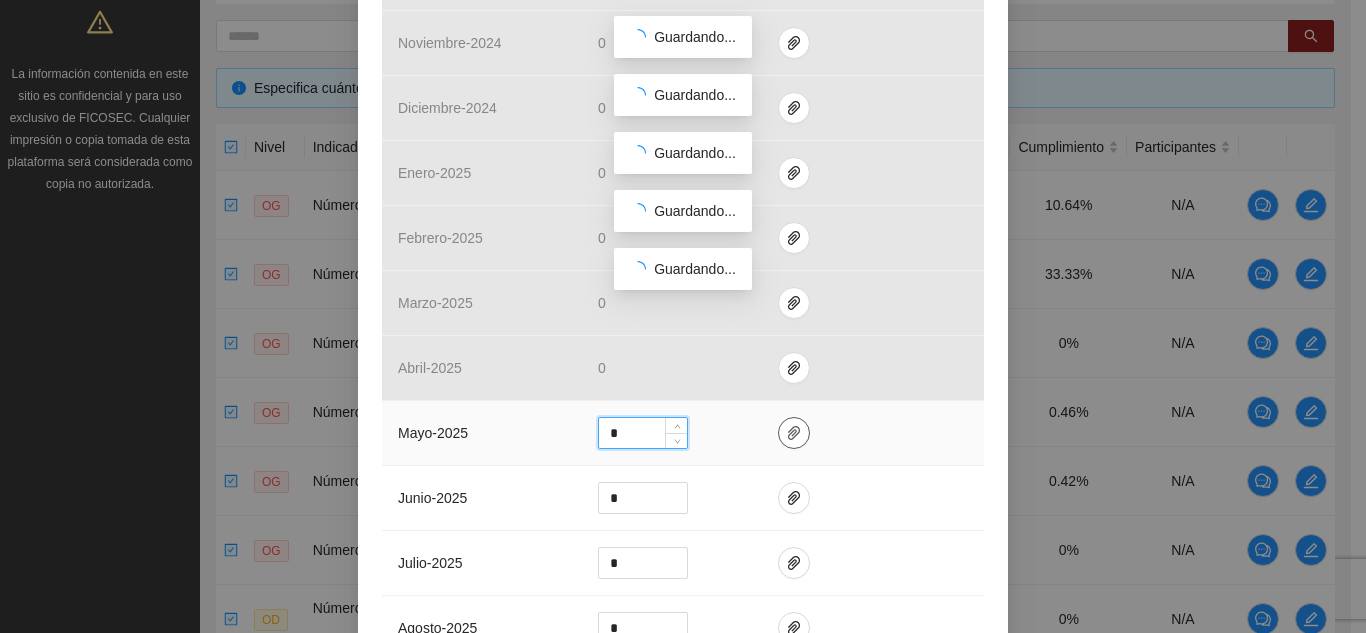 type on "*" 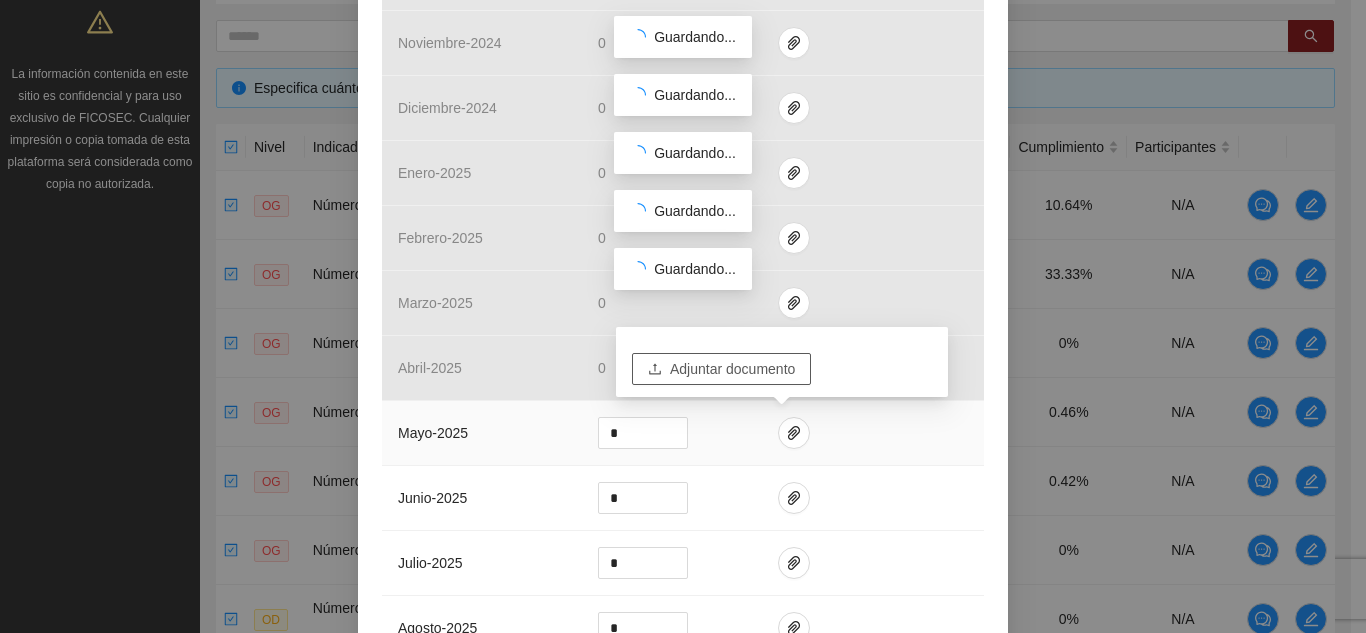 click on "Adjuntar documento" at bounding box center (732, 369) 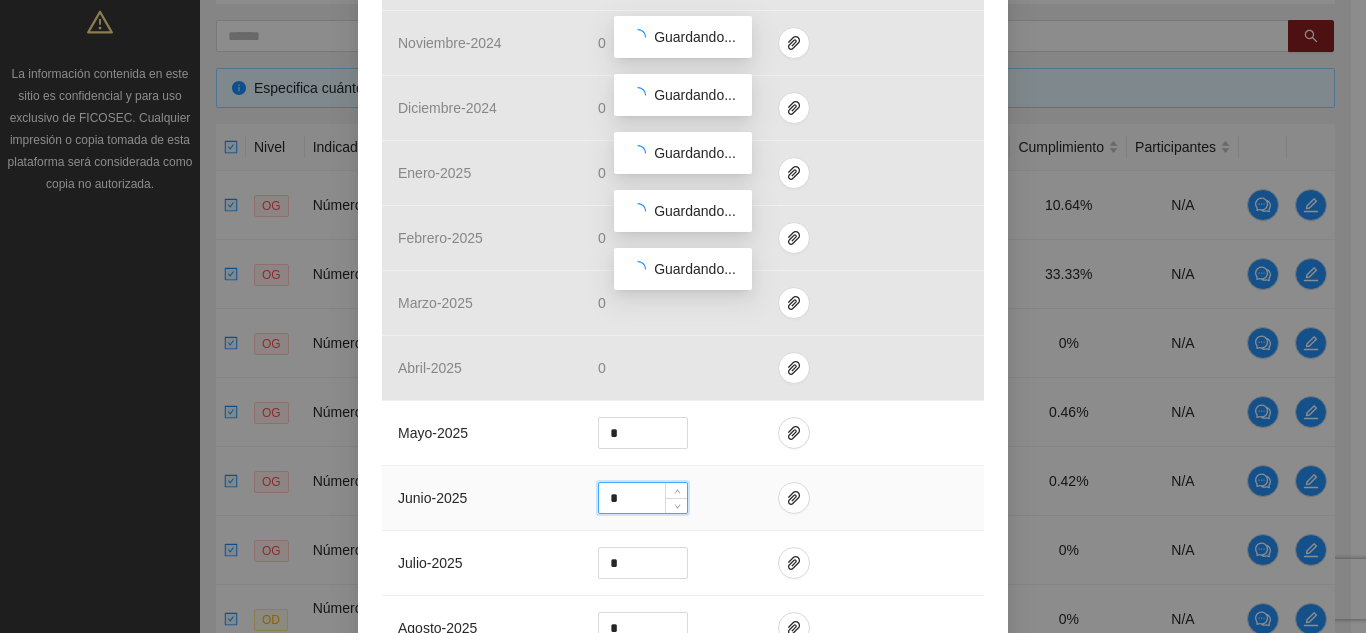 drag, startPoint x: 639, startPoint y: 497, endPoint x: 591, endPoint y: 488, distance: 48.83646 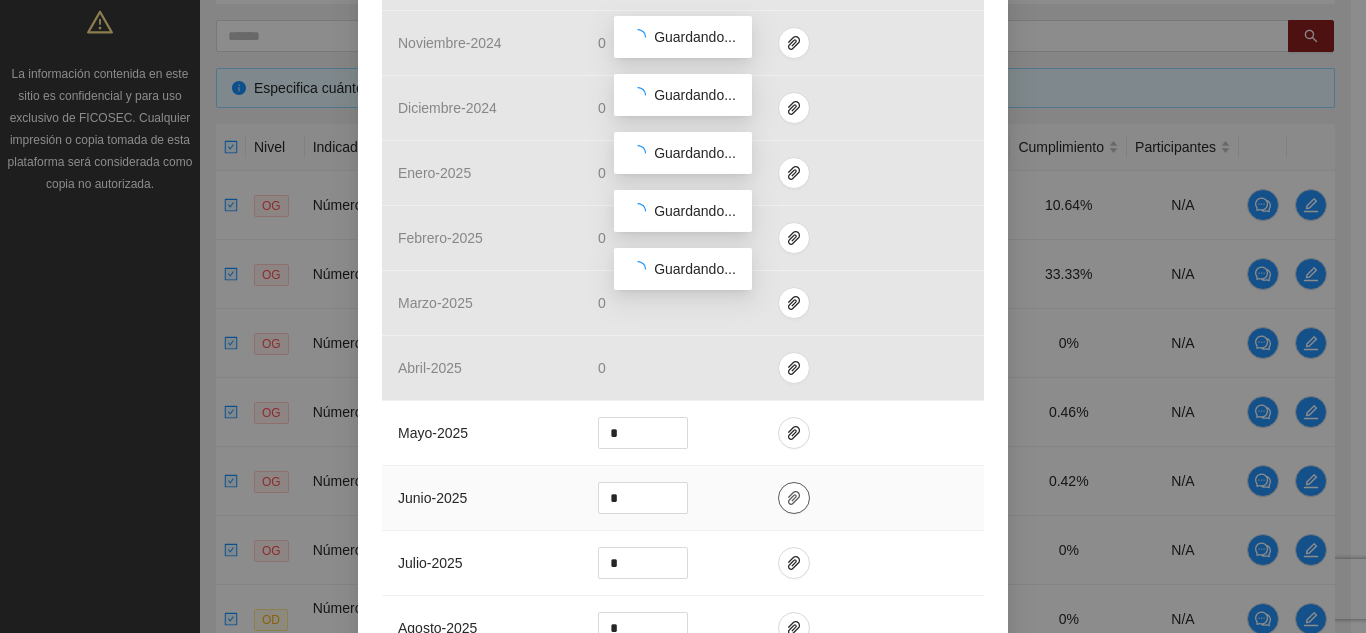 click 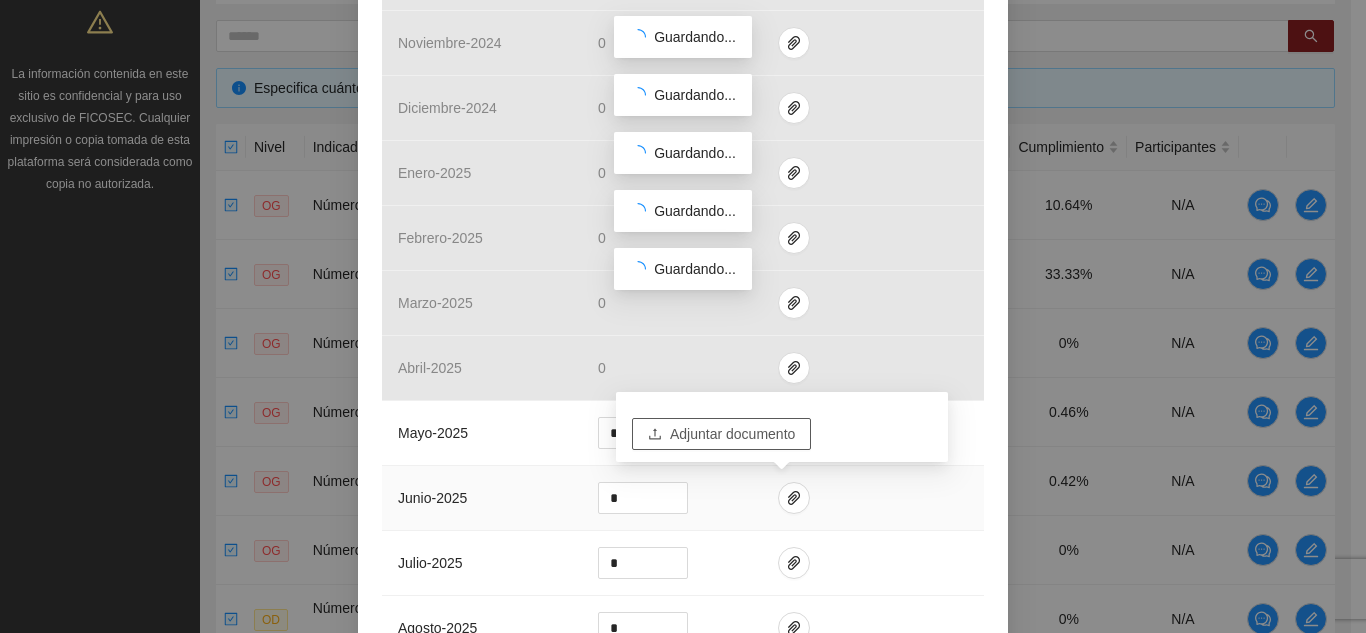 click on "Adjuntar documento" at bounding box center (732, 434) 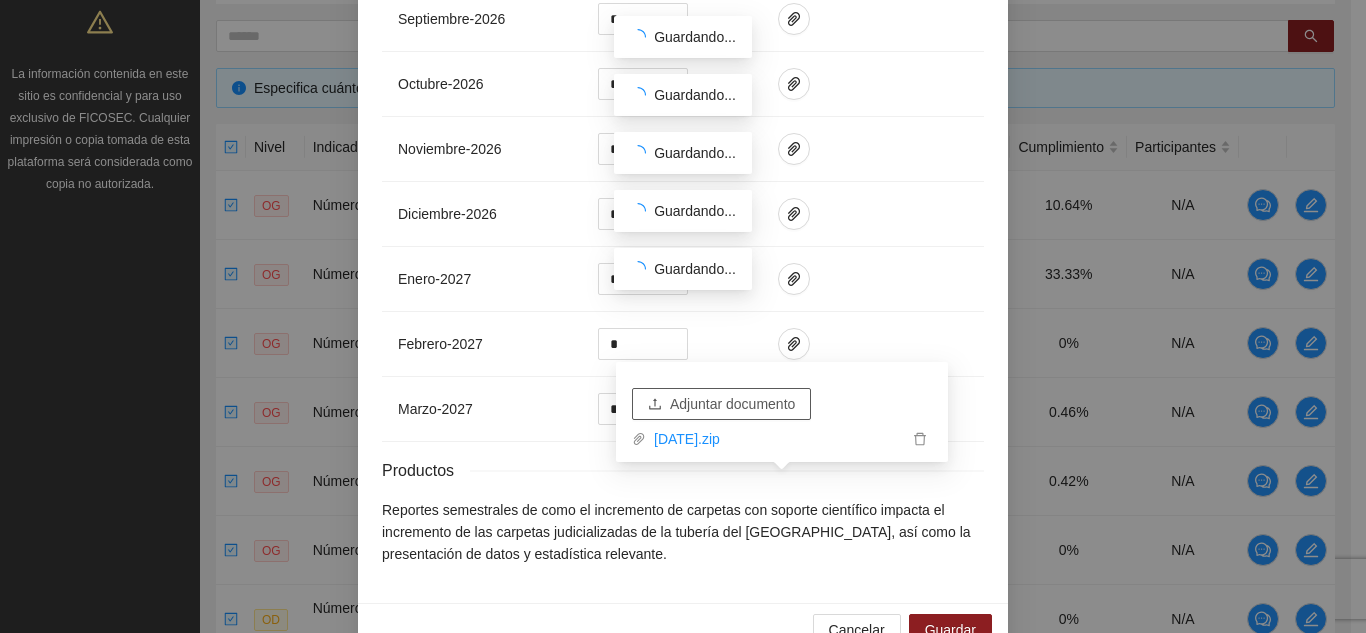 scroll, scrollTop: 2100, scrollLeft: 0, axis: vertical 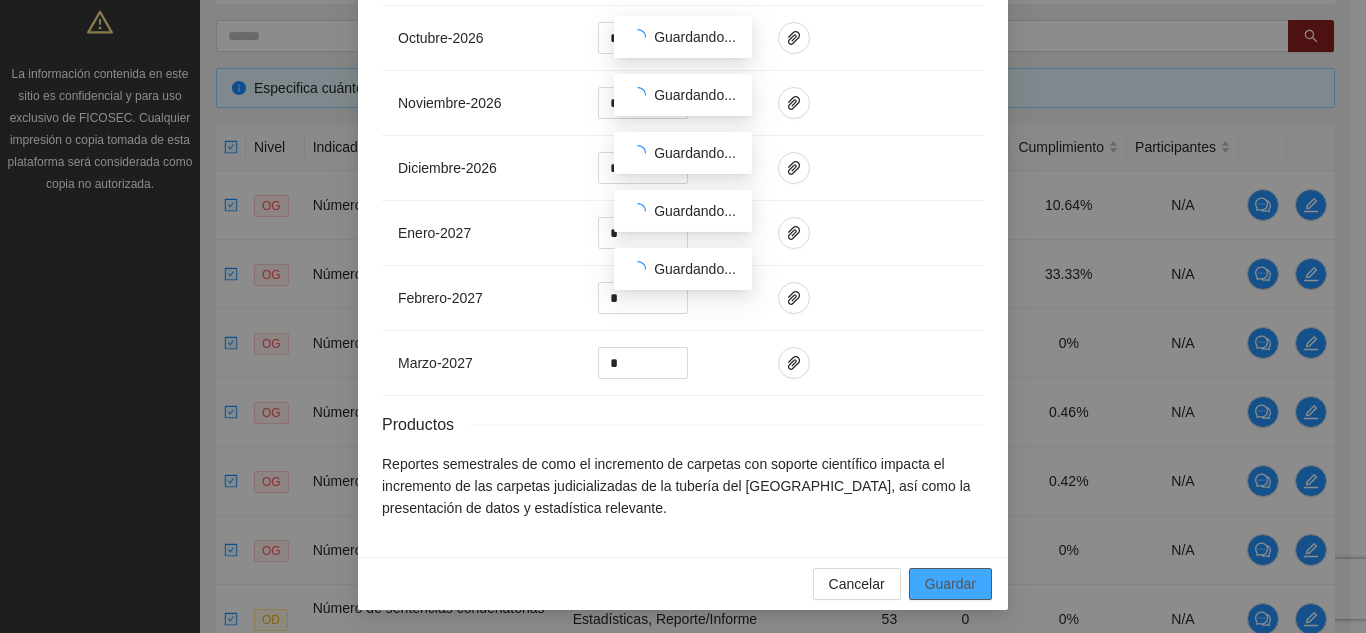click on "Guardar" at bounding box center [950, 584] 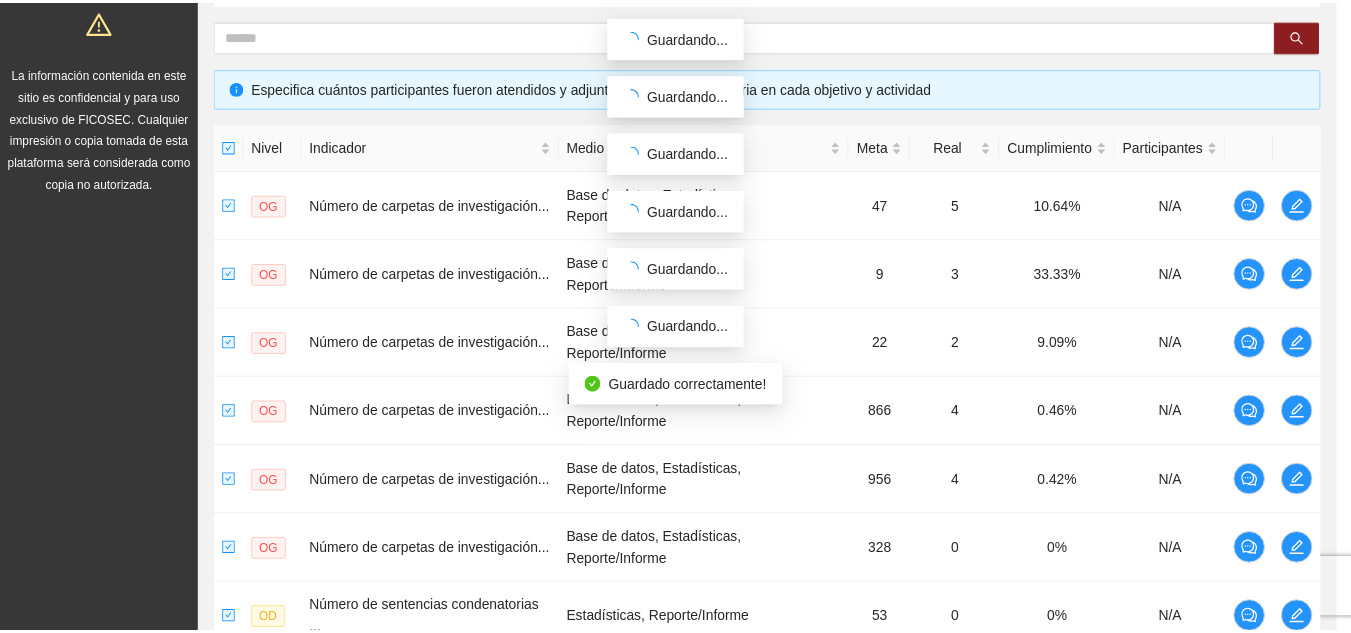 scroll, scrollTop: 2000, scrollLeft: 0, axis: vertical 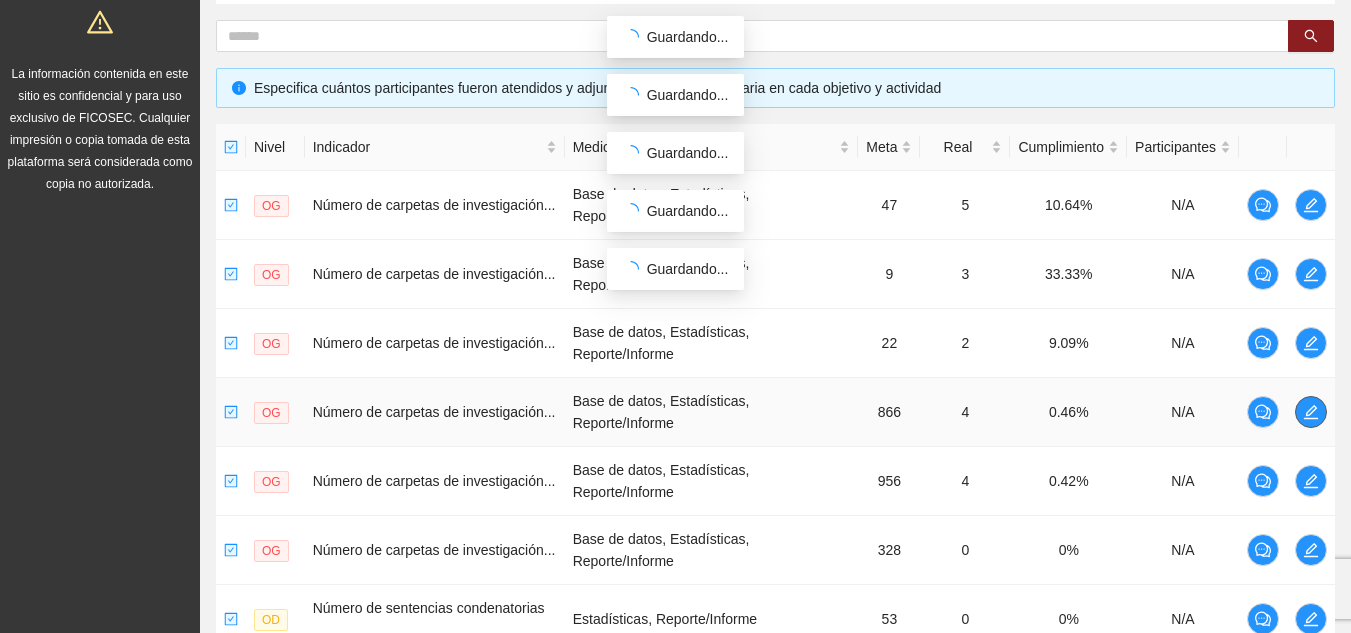 click at bounding box center (1311, 412) 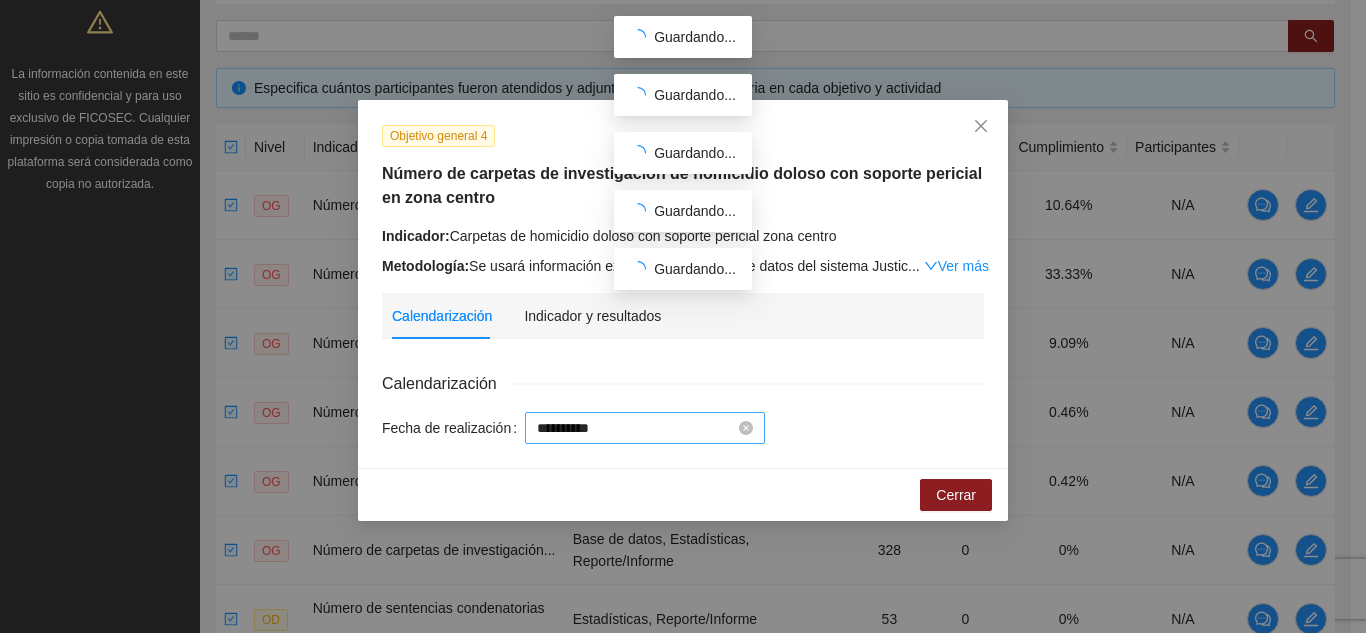 click on "**********" at bounding box center [636, 428] 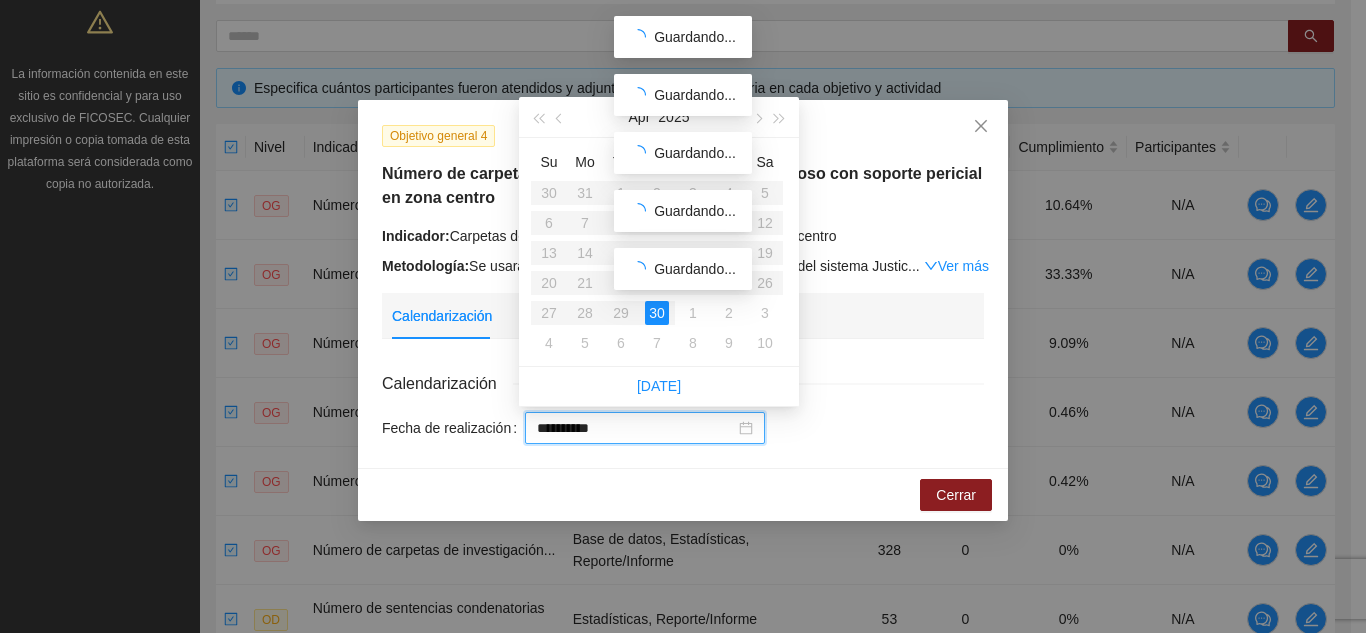 type on "**********" 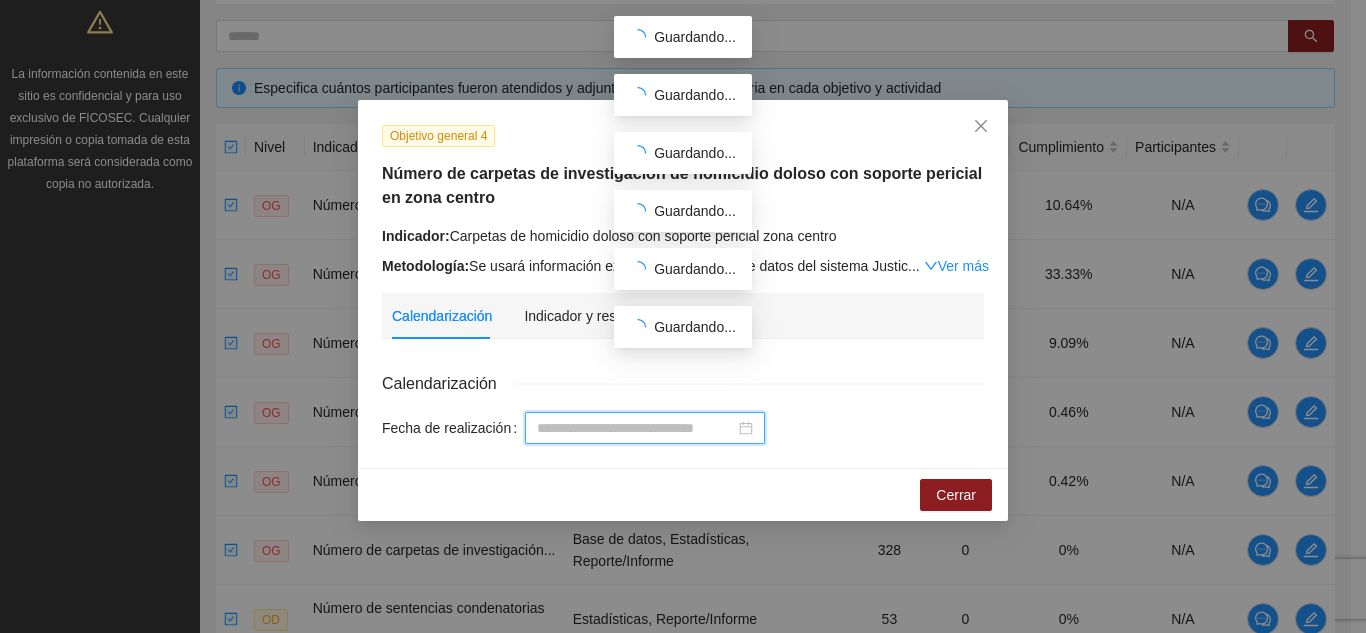 click at bounding box center [645, 428] 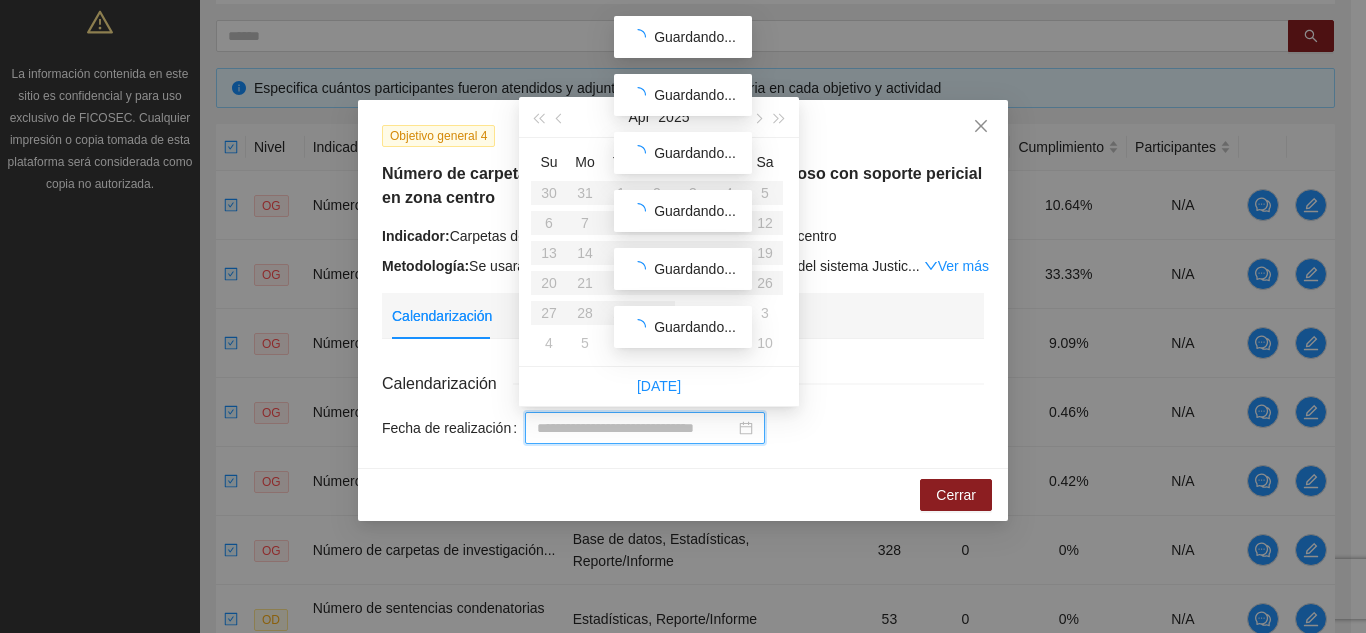 click on "[DATE]" at bounding box center (659, 386) 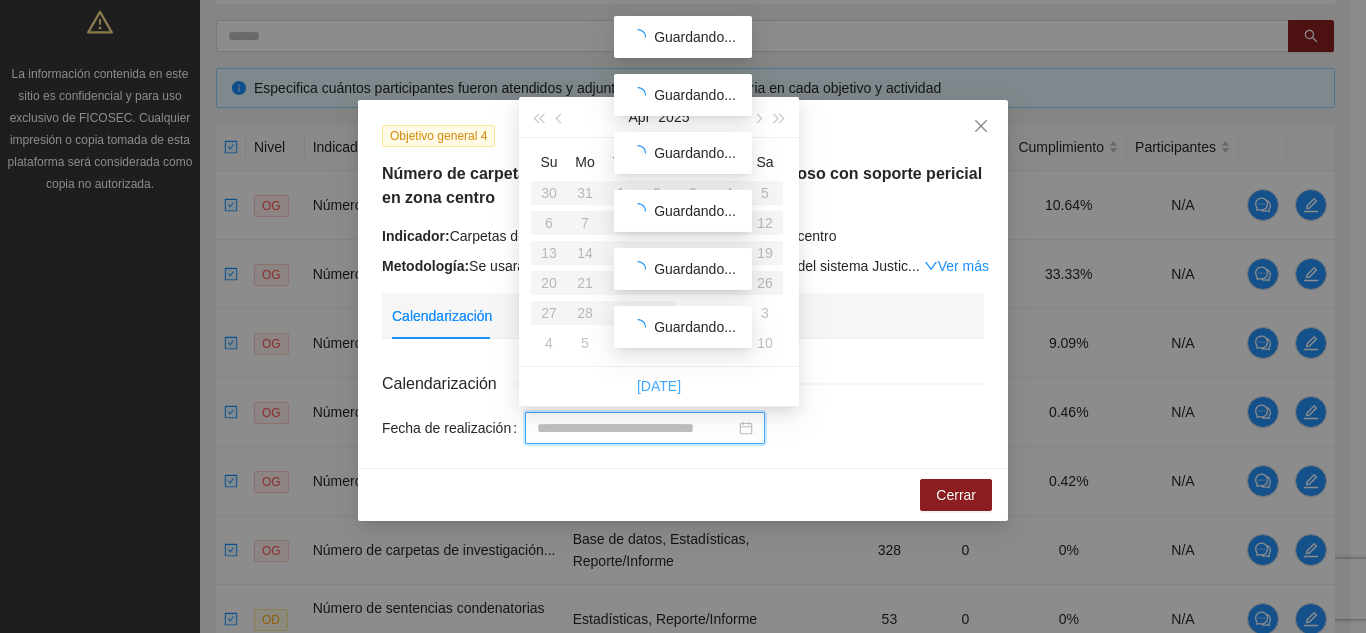 click on "[DATE]" at bounding box center (659, 386) 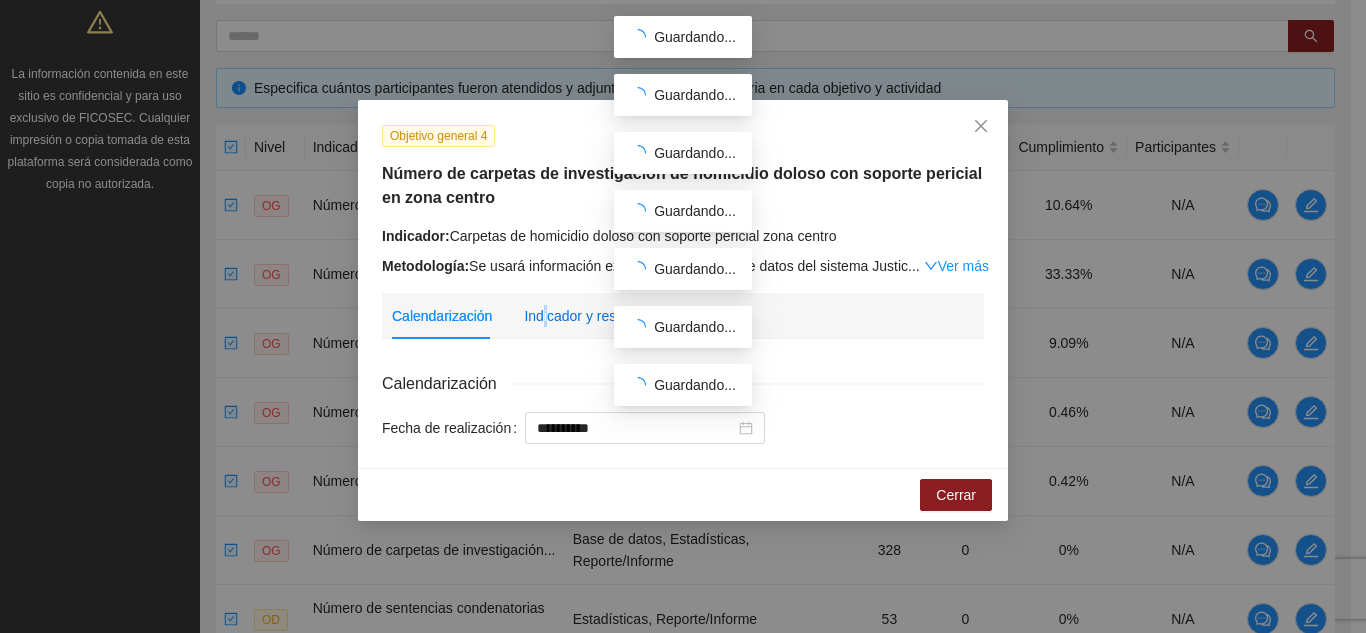 click on "Indicador y resultados" at bounding box center (592, 316) 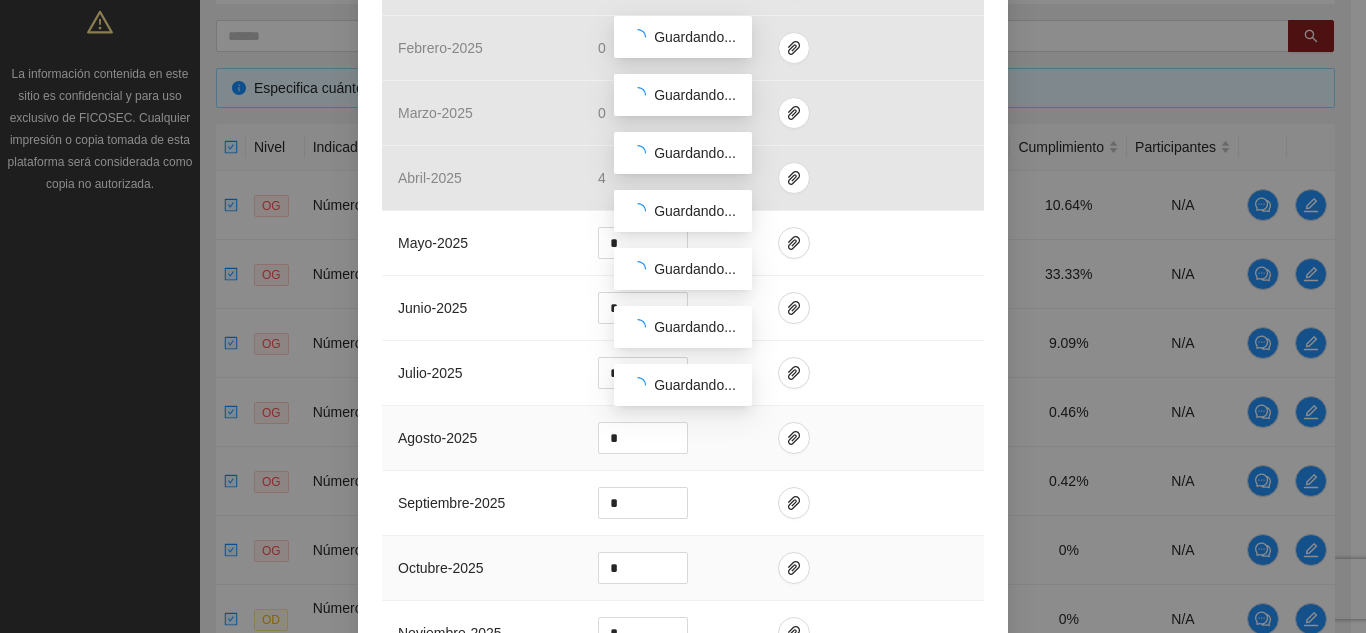 scroll, scrollTop: 600, scrollLeft: 0, axis: vertical 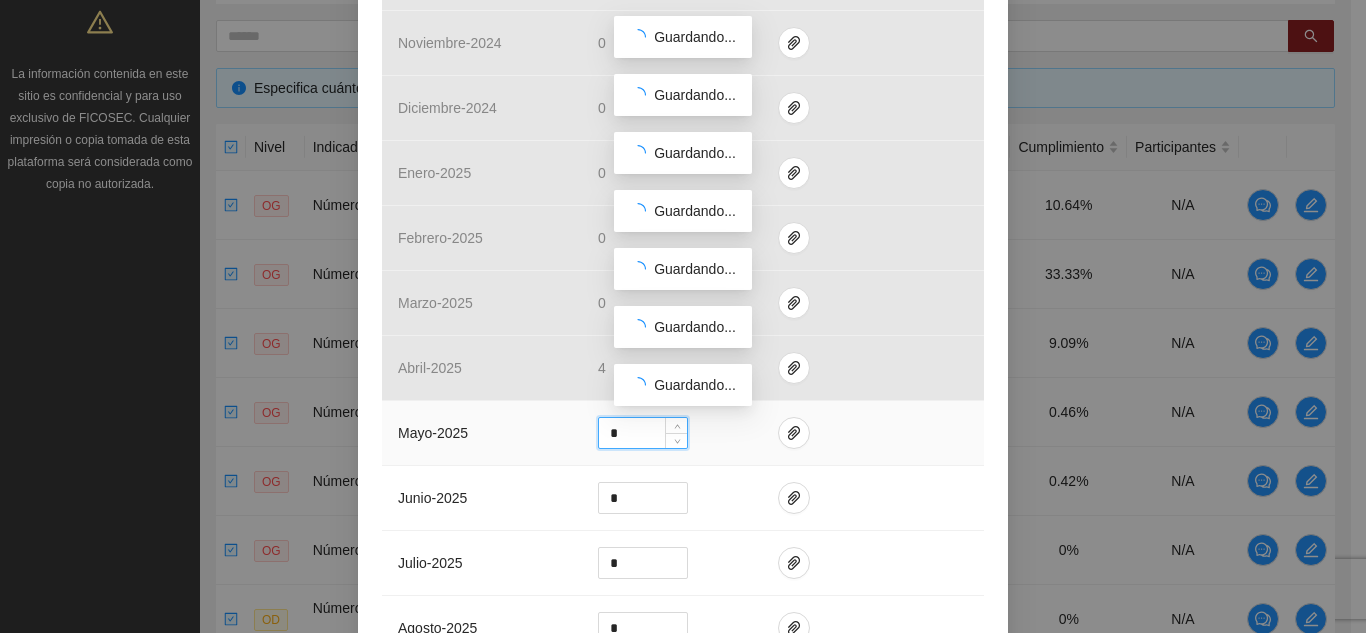 drag, startPoint x: 618, startPoint y: 425, endPoint x: 587, endPoint y: 425, distance: 31 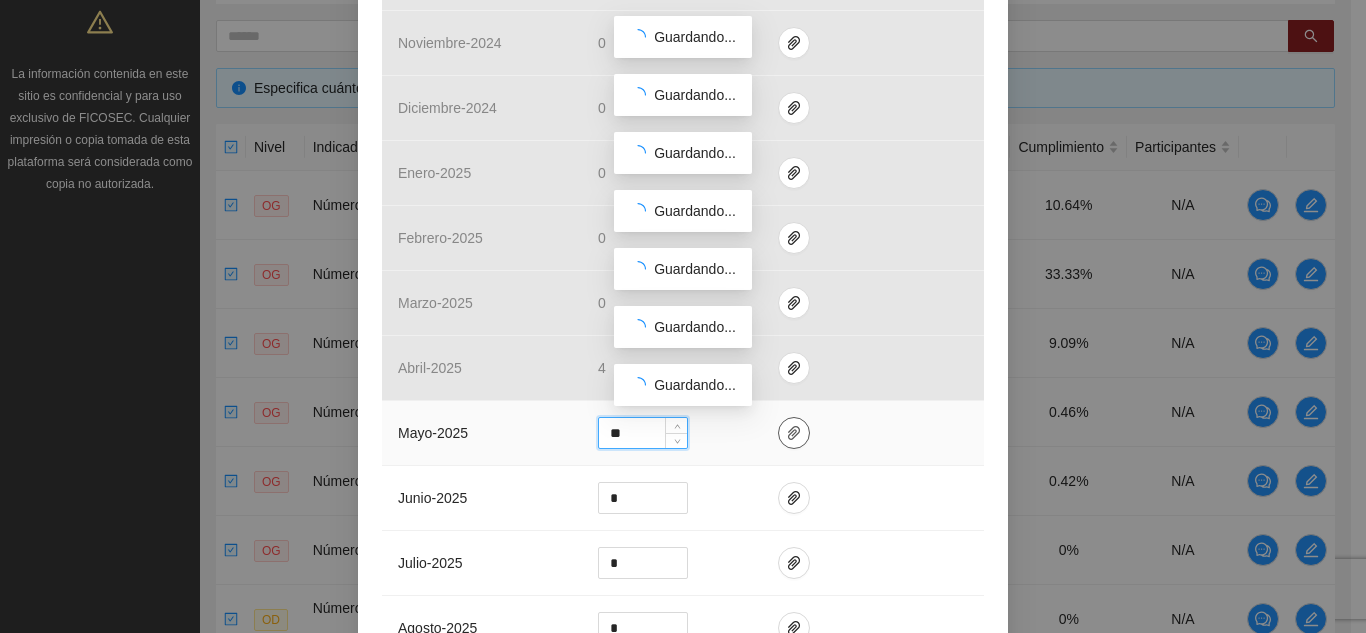 type on "**" 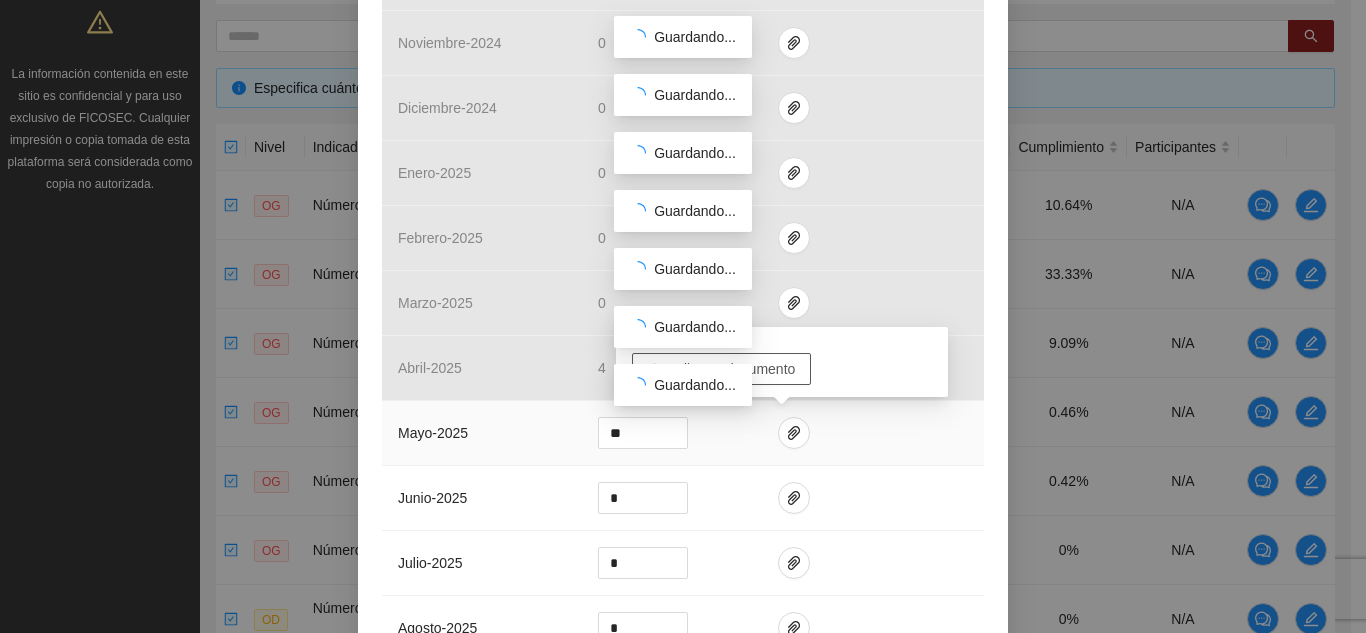 click on "Adjuntar documento" at bounding box center (732, 369) 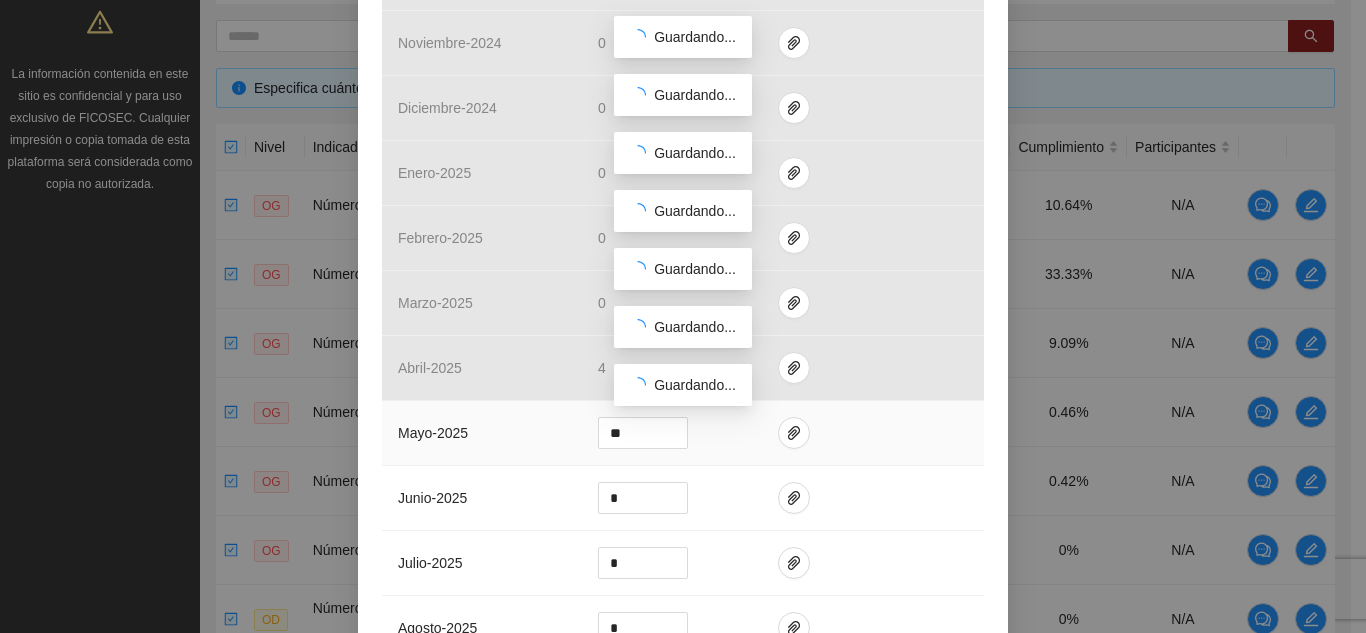 click at bounding box center (873, 433) 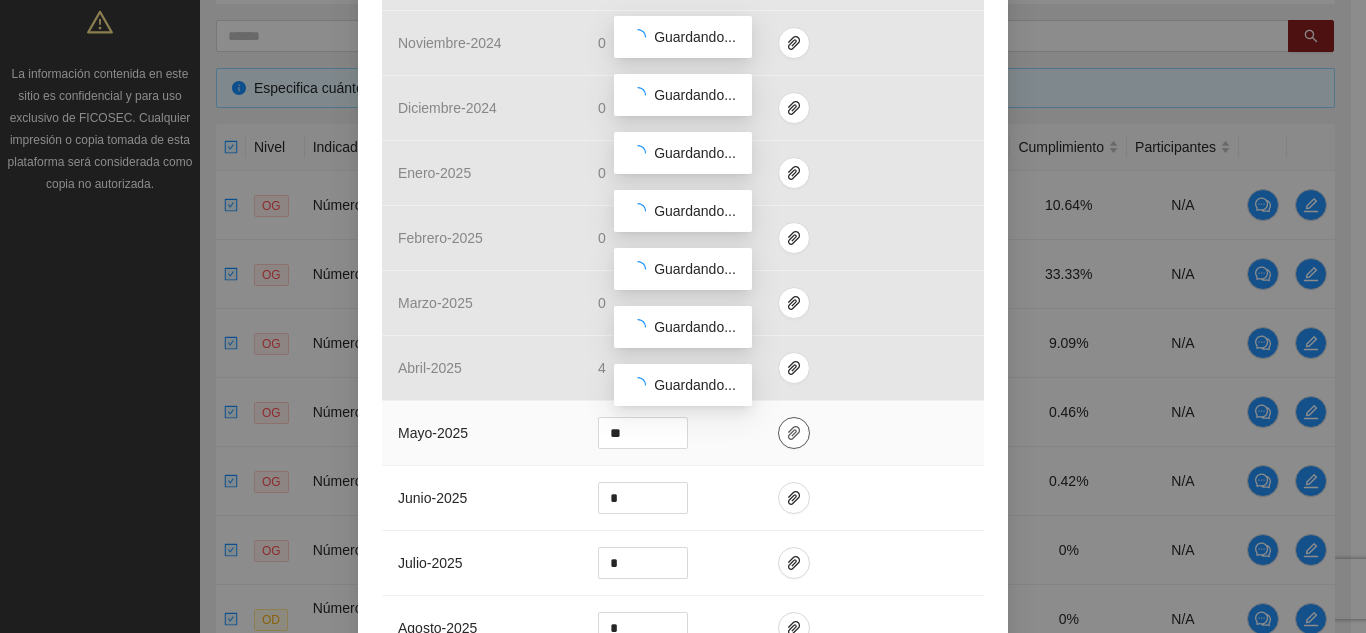 click 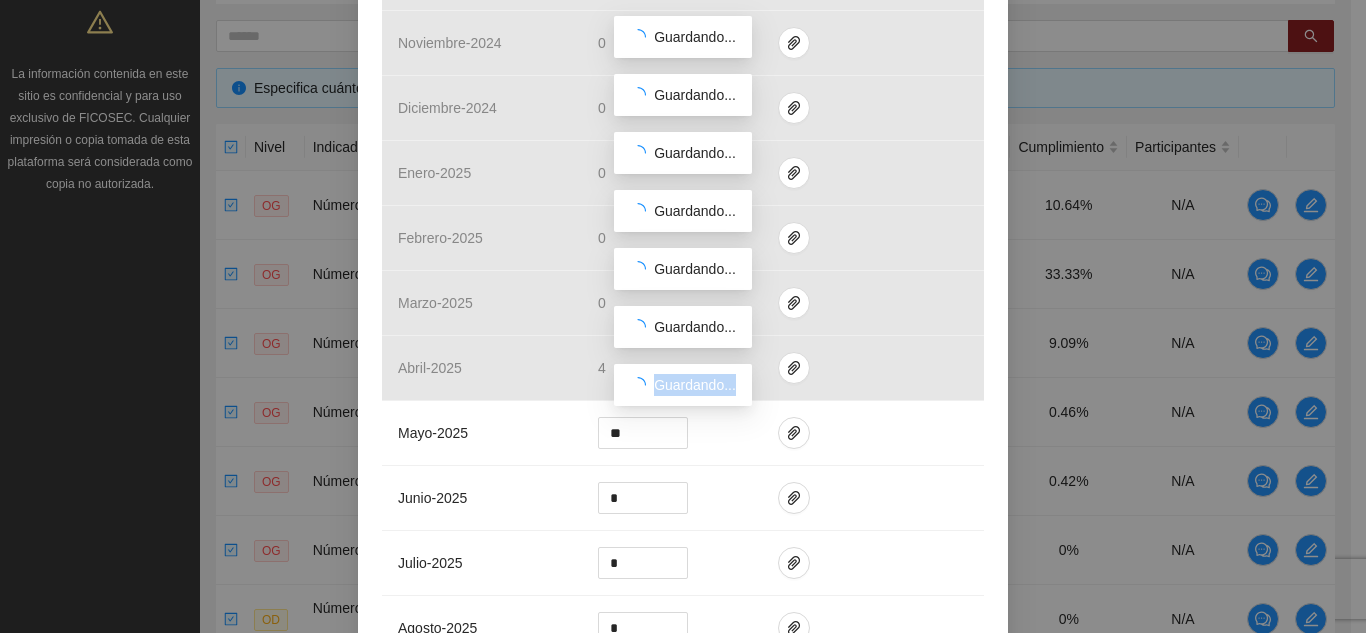 drag, startPoint x: 659, startPoint y: 379, endPoint x: 736, endPoint y: 388, distance: 77.52419 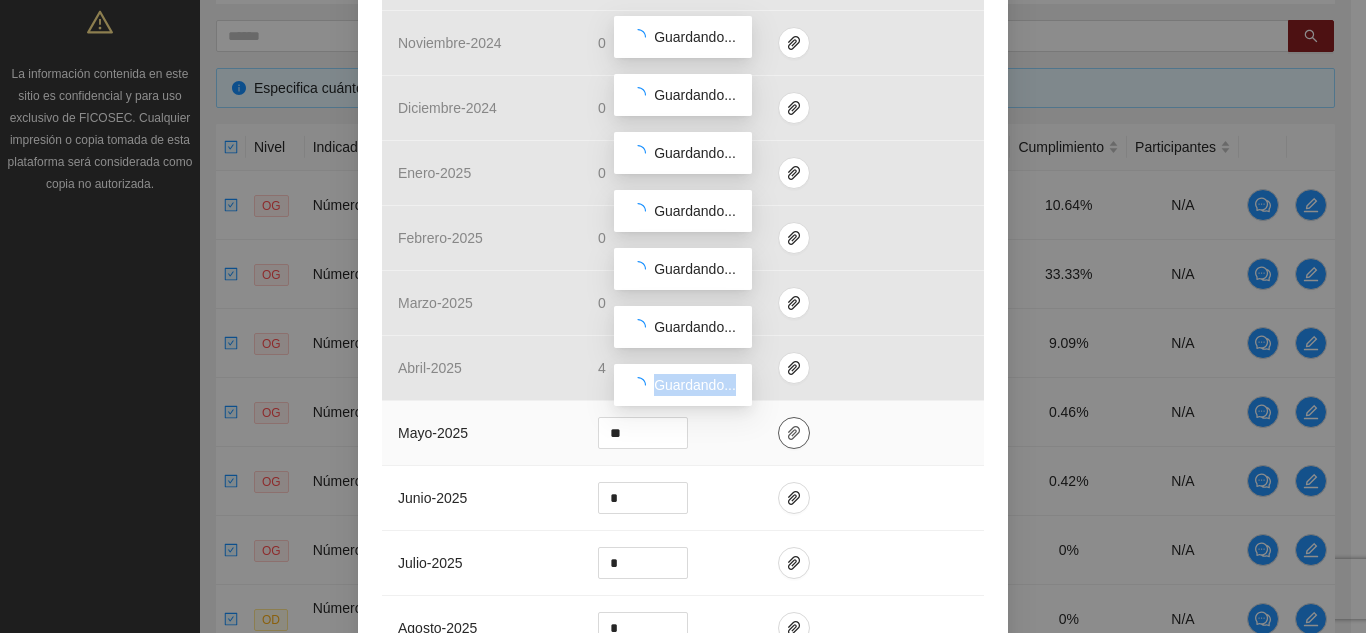 click 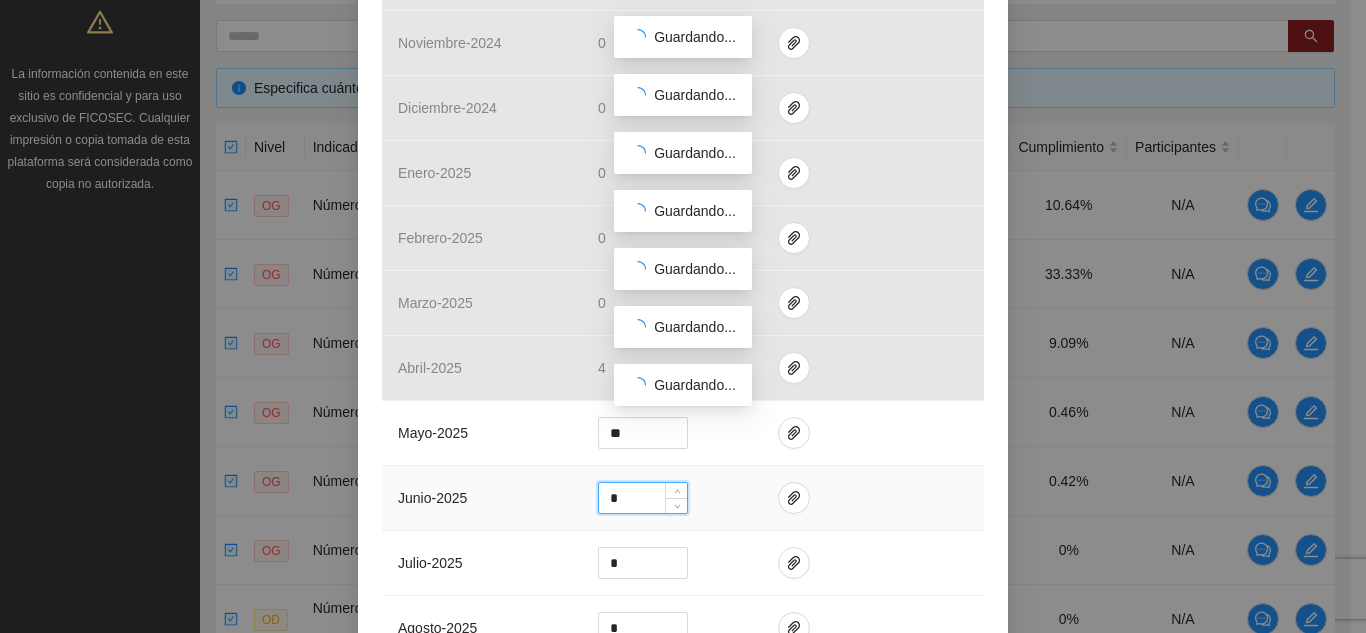 drag, startPoint x: 626, startPoint y: 501, endPoint x: 562, endPoint y: 494, distance: 64.381676 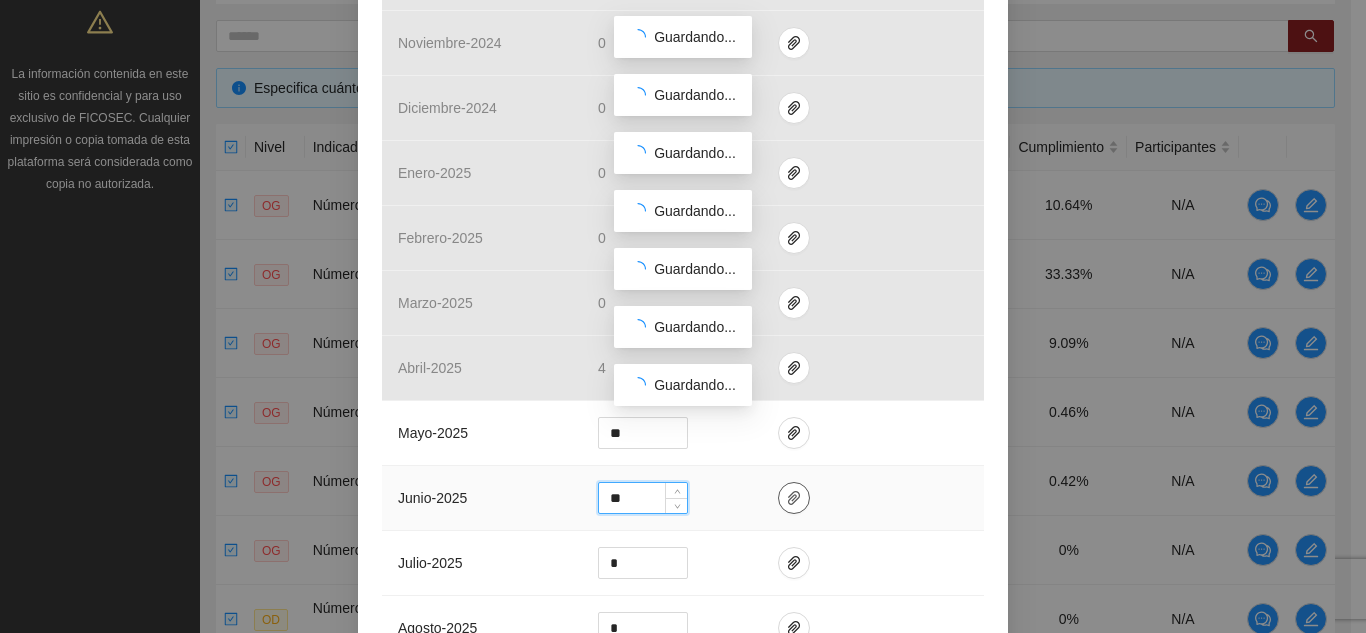 type on "**" 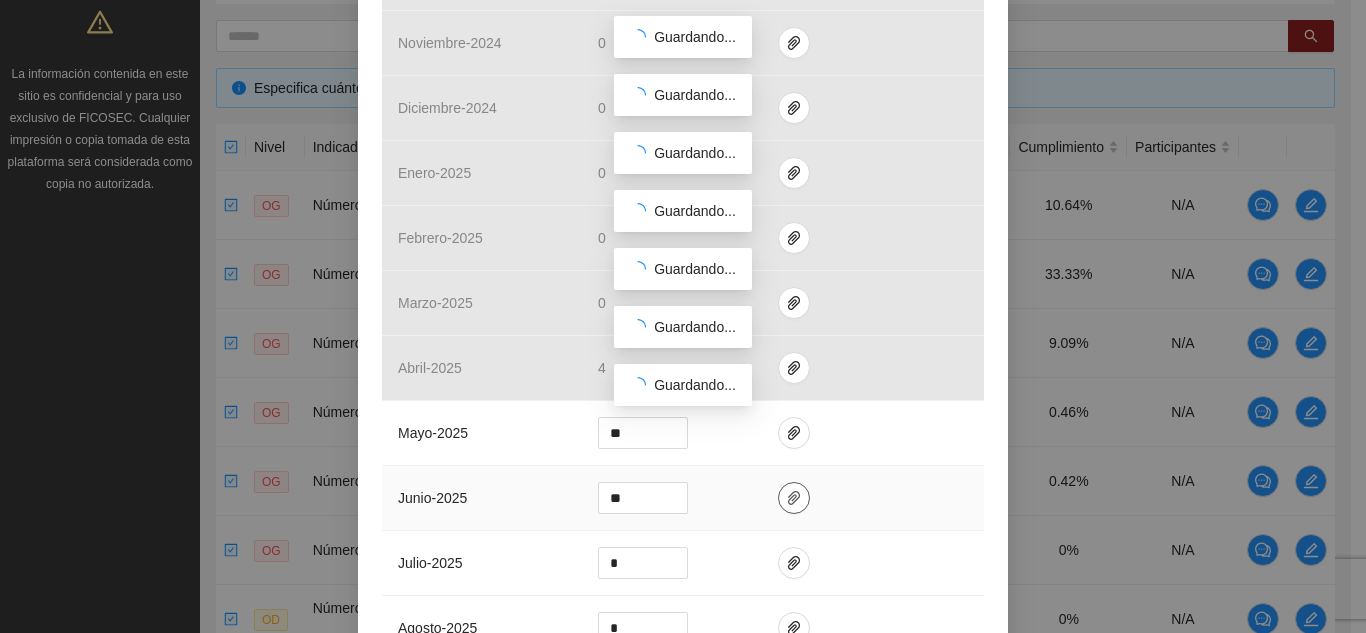 click 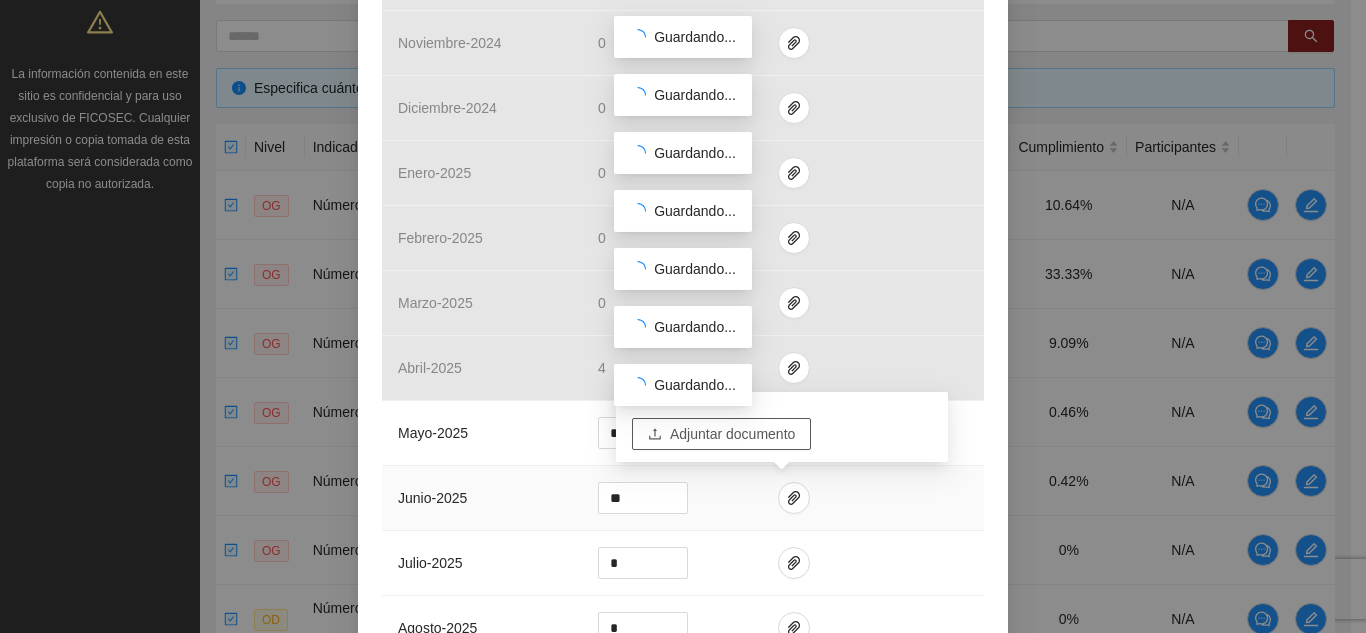 click on "Adjuntar documento" at bounding box center (732, 434) 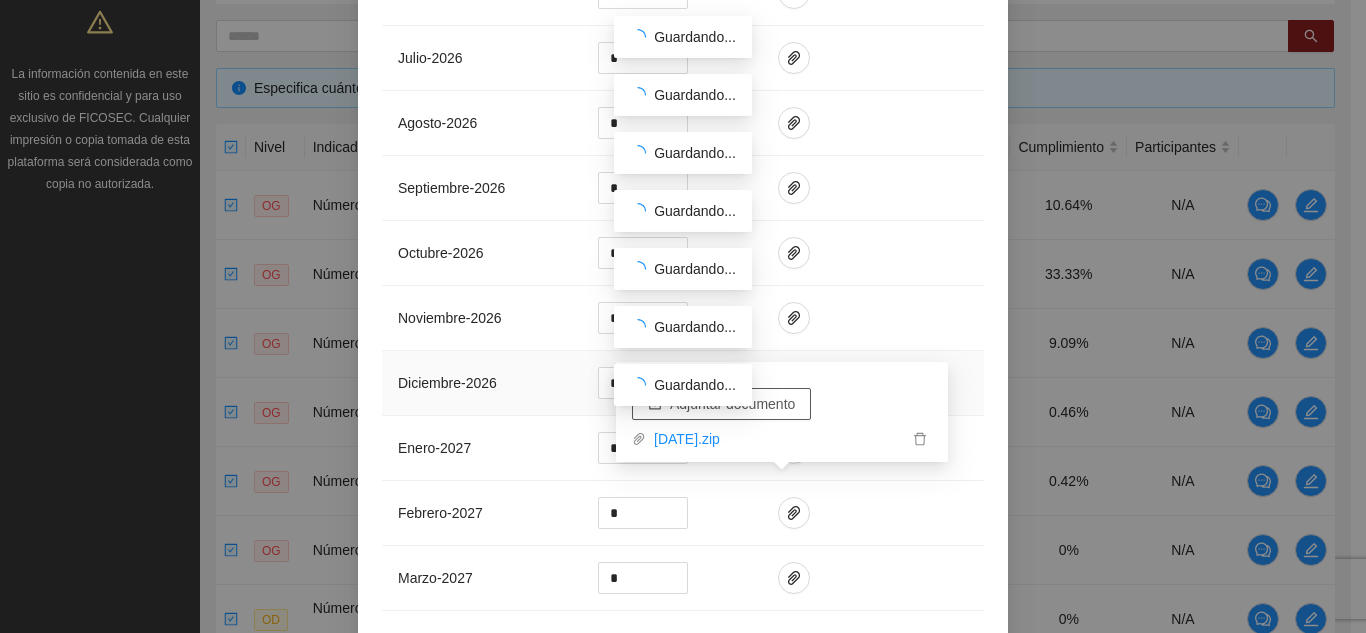 scroll, scrollTop: 2100, scrollLeft: 0, axis: vertical 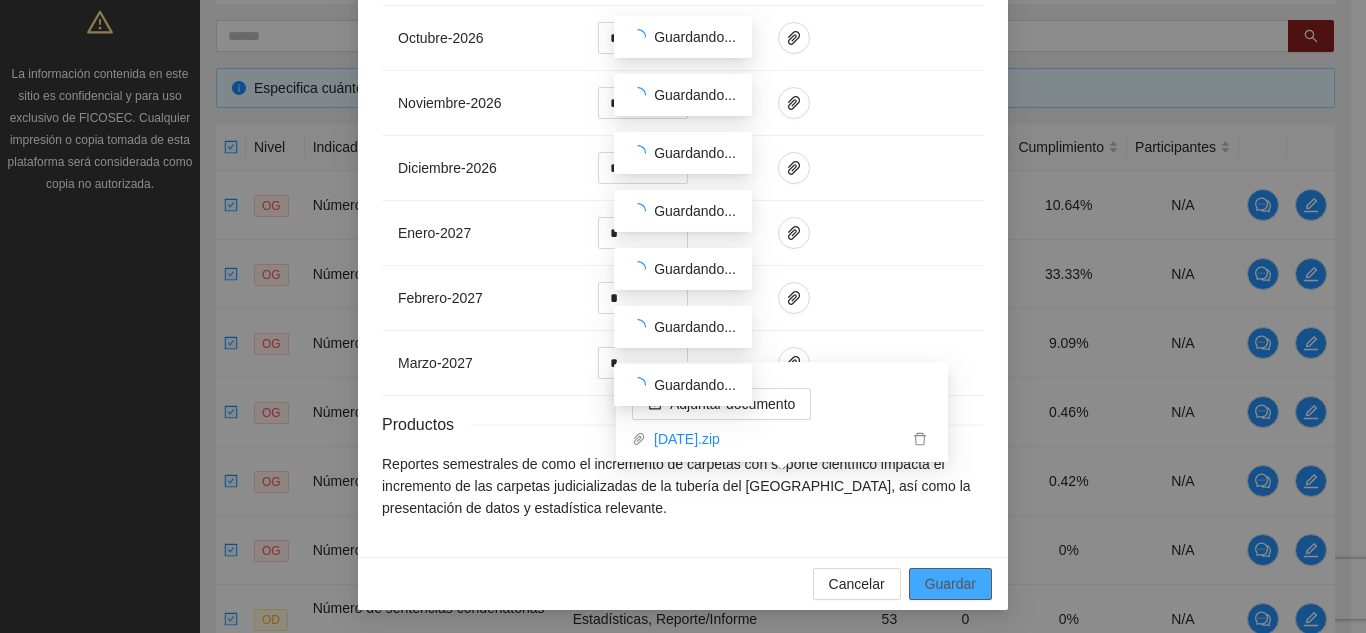 click on "Guardar" at bounding box center (950, 584) 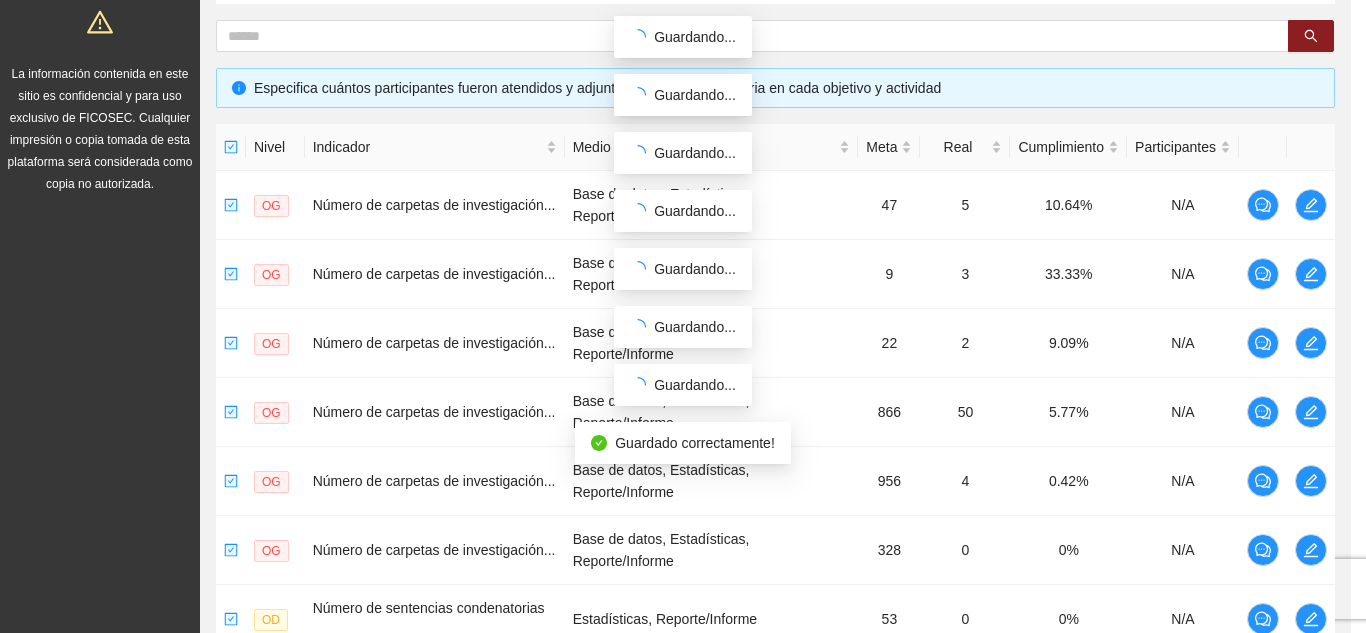 scroll, scrollTop: 2000, scrollLeft: 0, axis: vertical 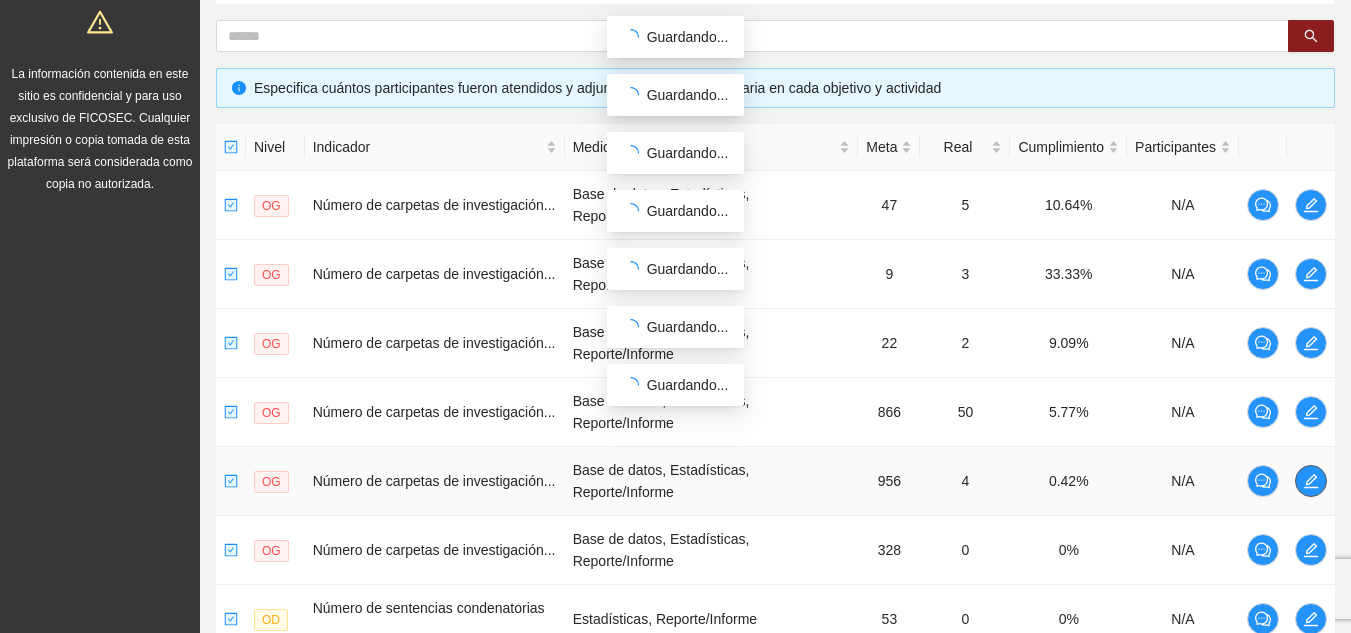 click 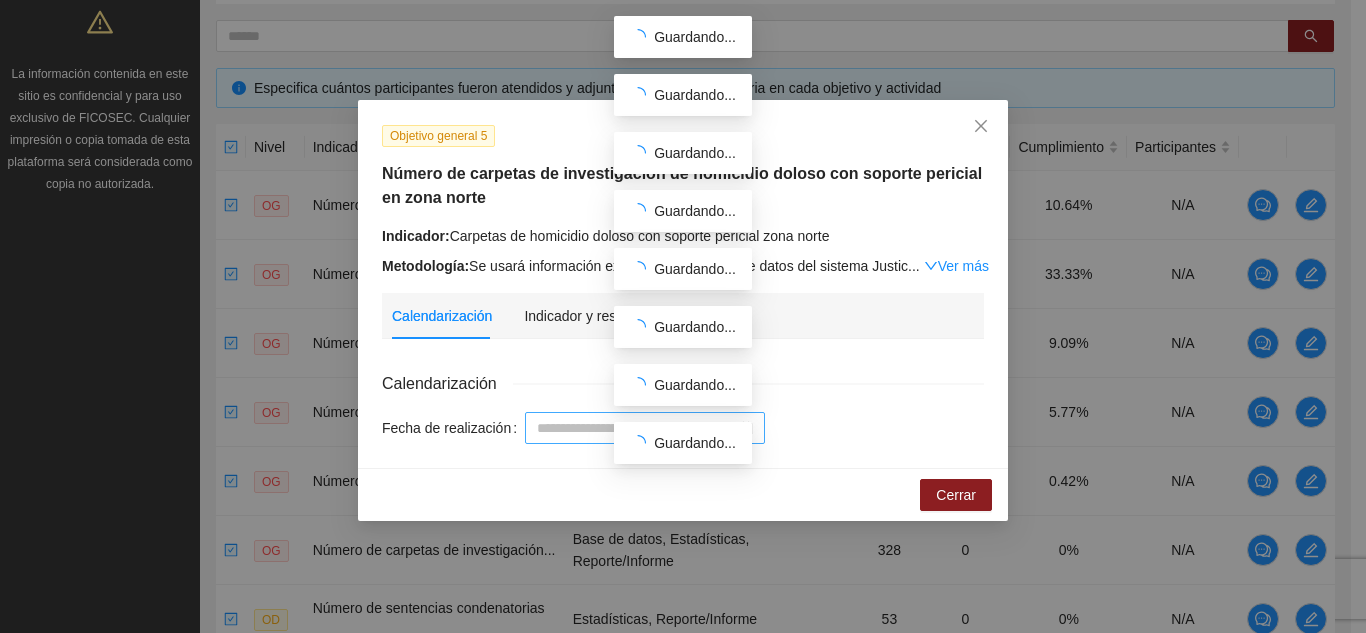 click on "Guardando..." at bounding box center (683, 443) 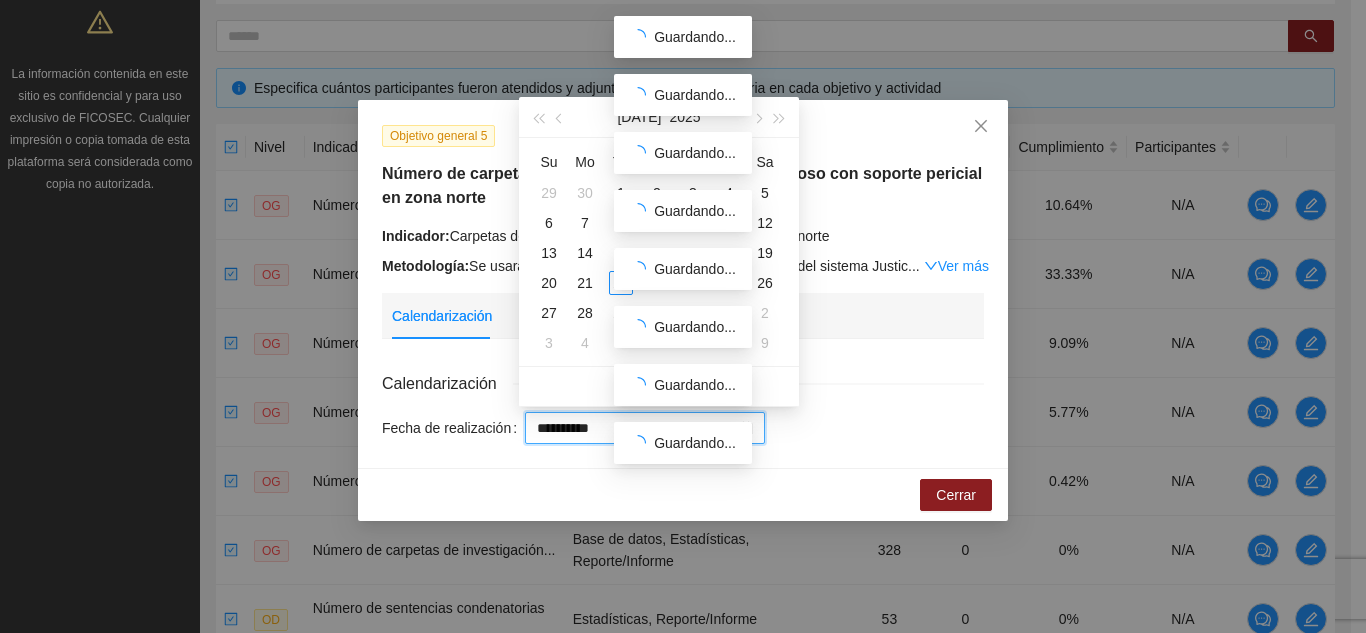 type on "**********" 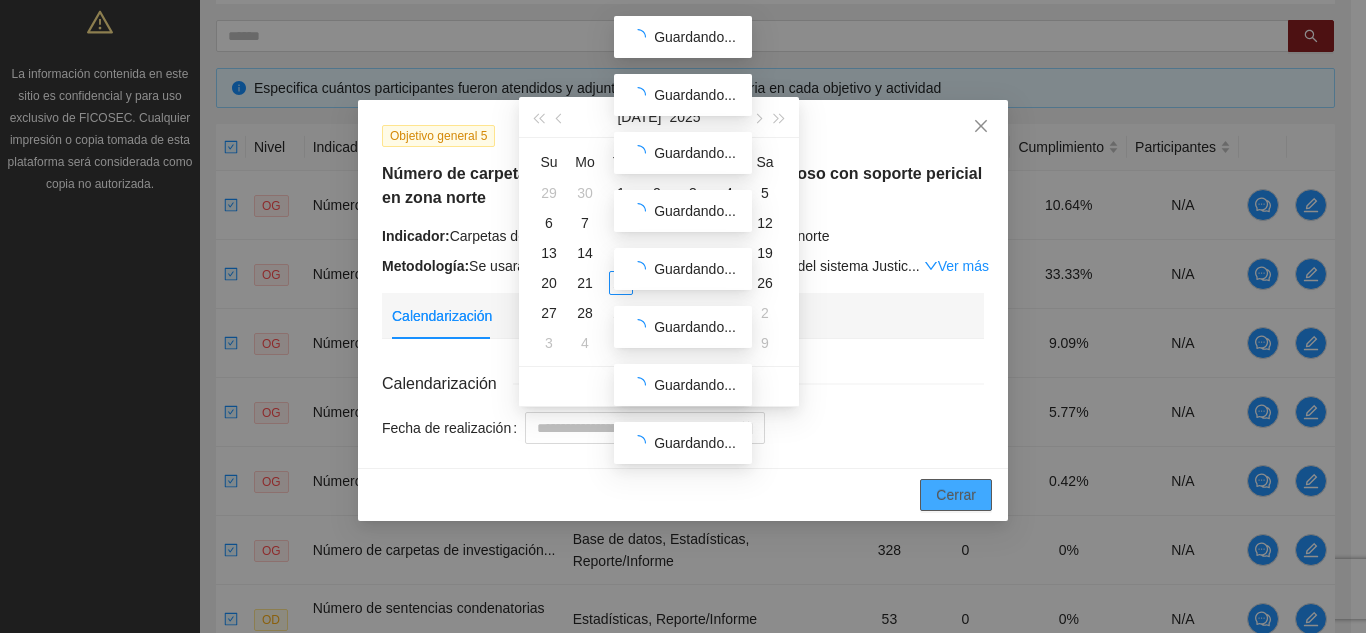 click on "Cerrar" at bounding box center (956, 495) 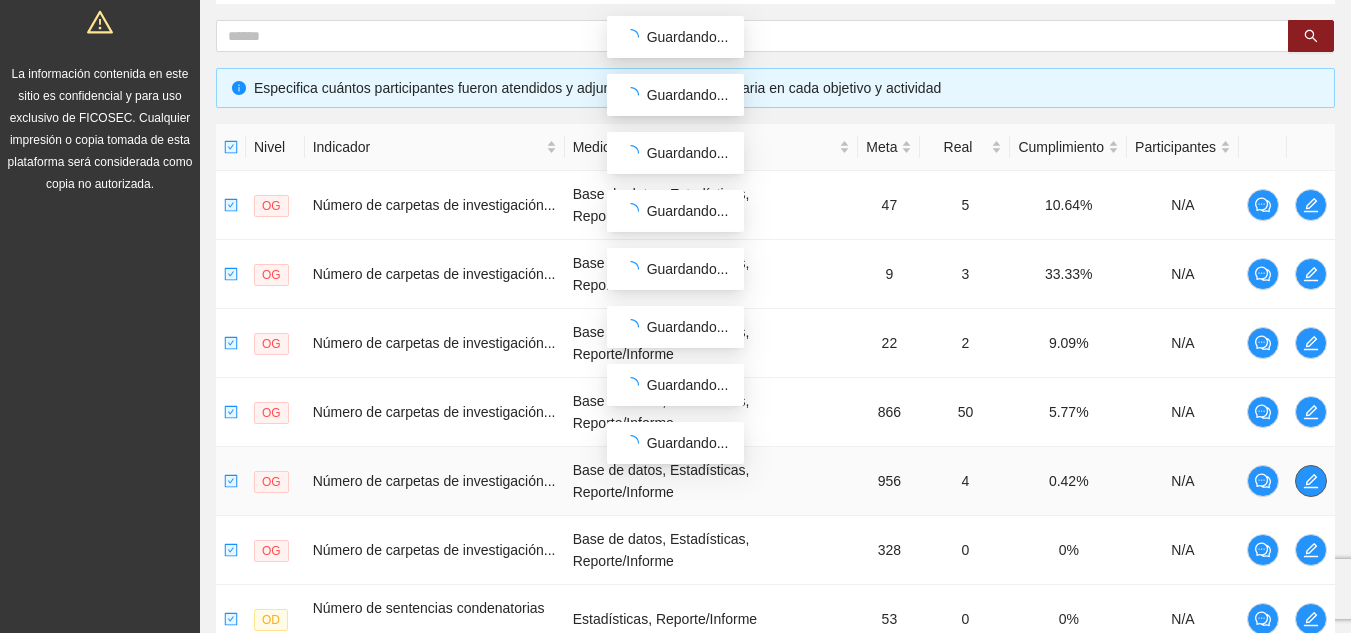 click at bounding box center (1311, 481) 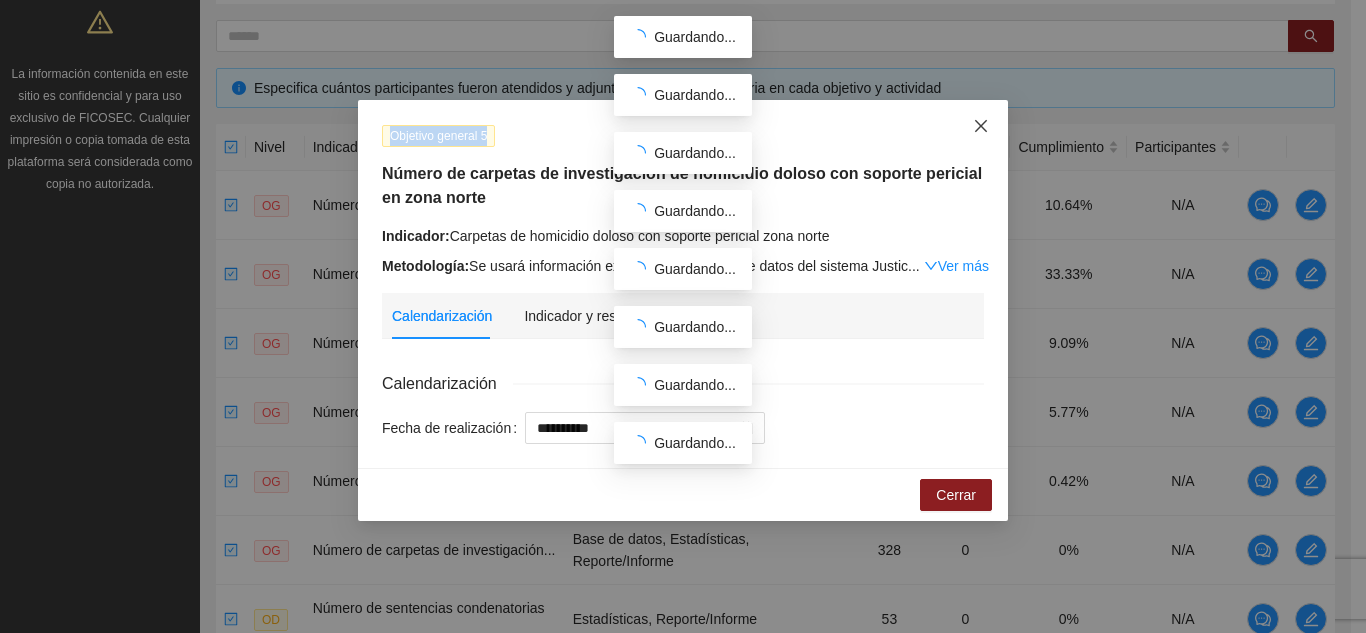 drag, startPoint x: 869, startPoint y: 120, endPoint x: 979, endPoint y: 113, distance: 110.2225 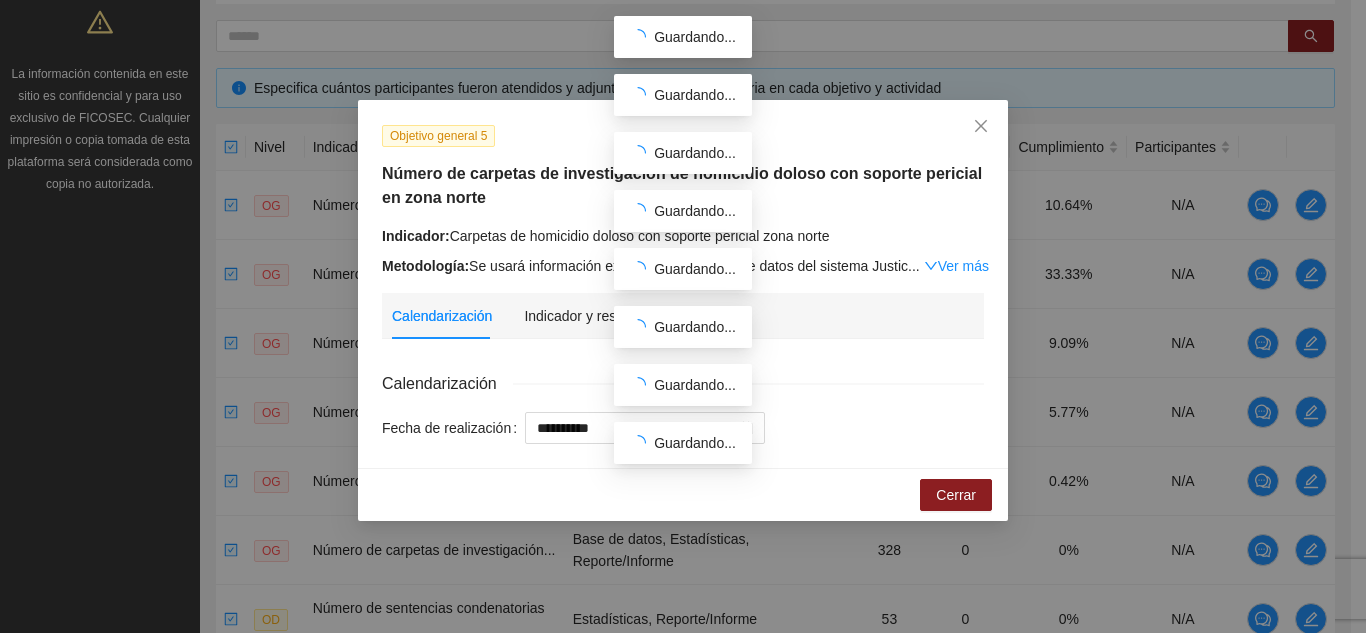 click on "Objetivo general 5" at bounding box center [683, 135] 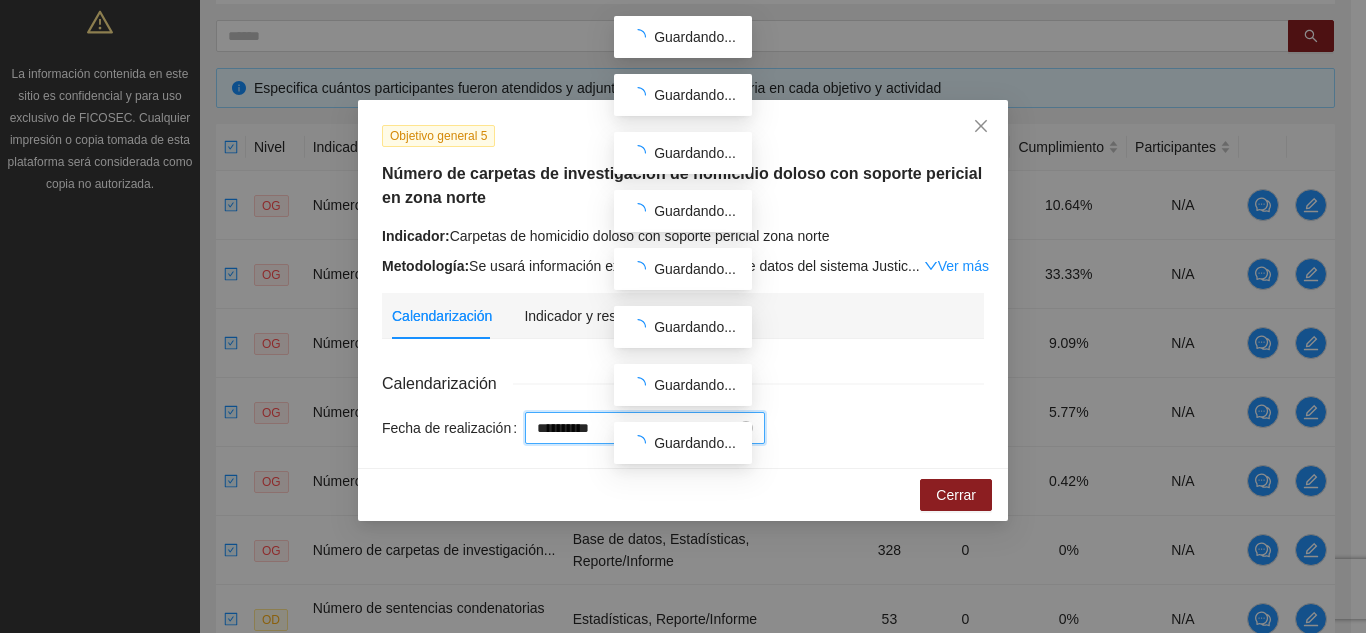 click on "**********" at bounding box center (636, 428) 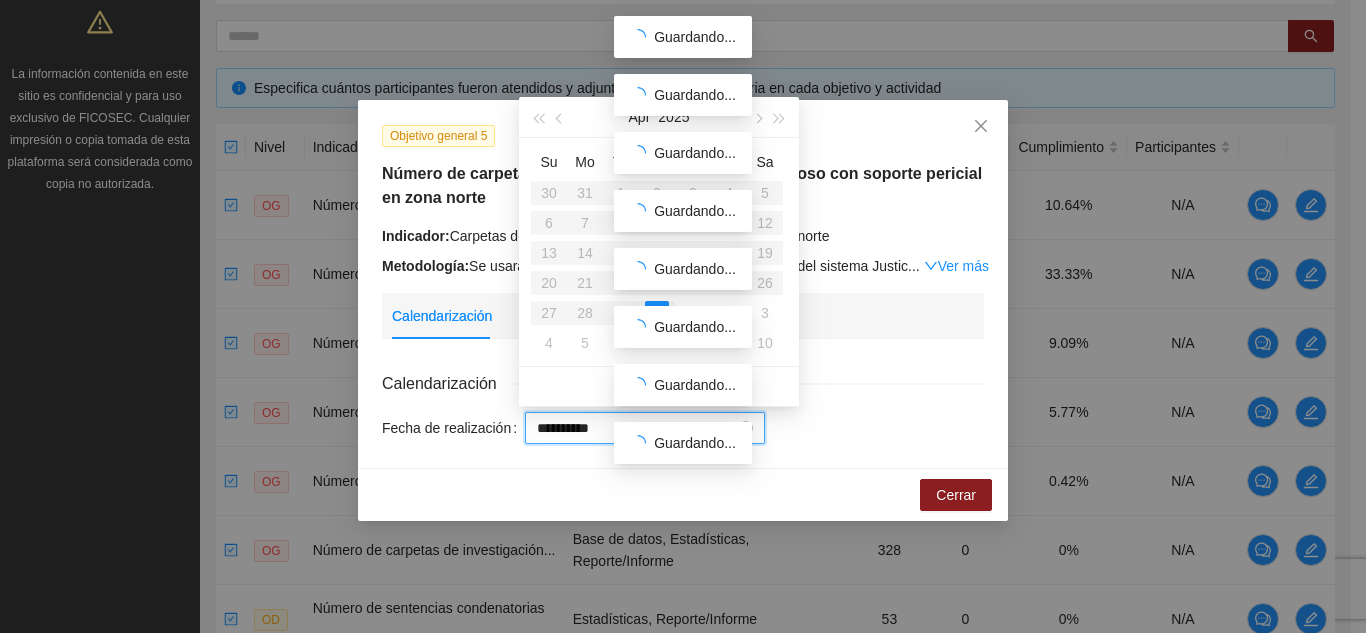 click on "**********" at bounding box center [636, 428] 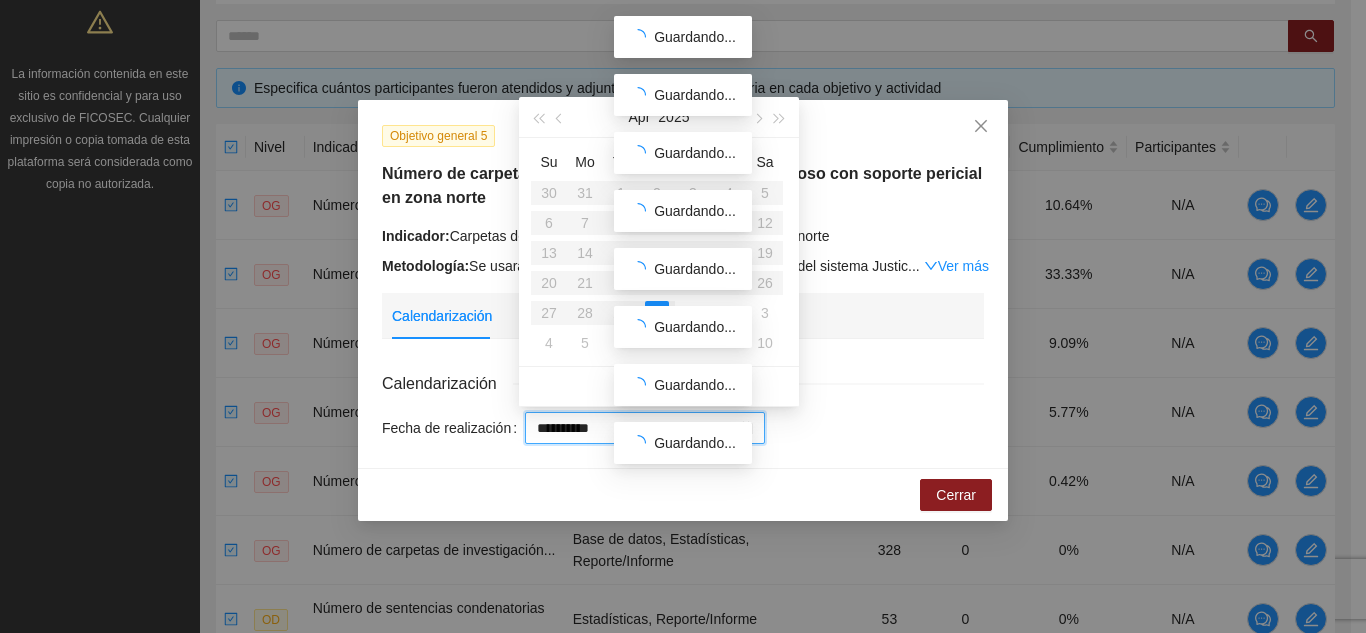 drag, startPoint x: 567, startPoint y: 425, endPoint x: 628, endPoint y: 405, distance: 64.195015 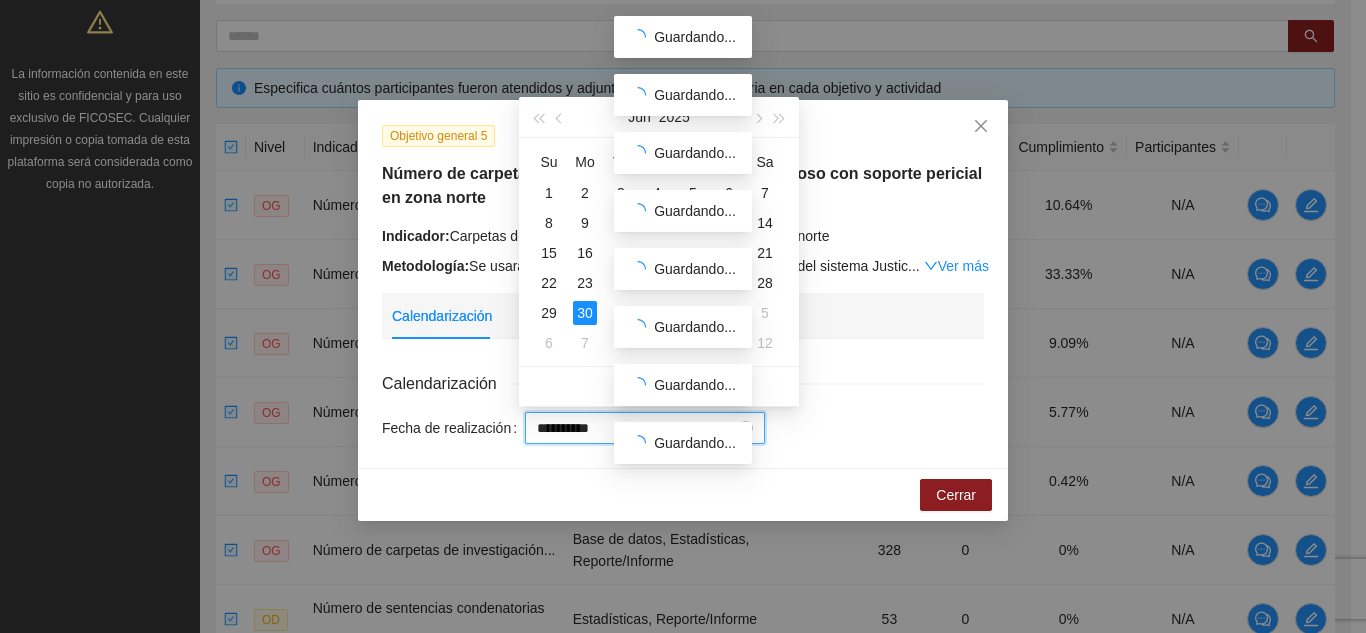 click on "**********" at bounding box center (636, 428) 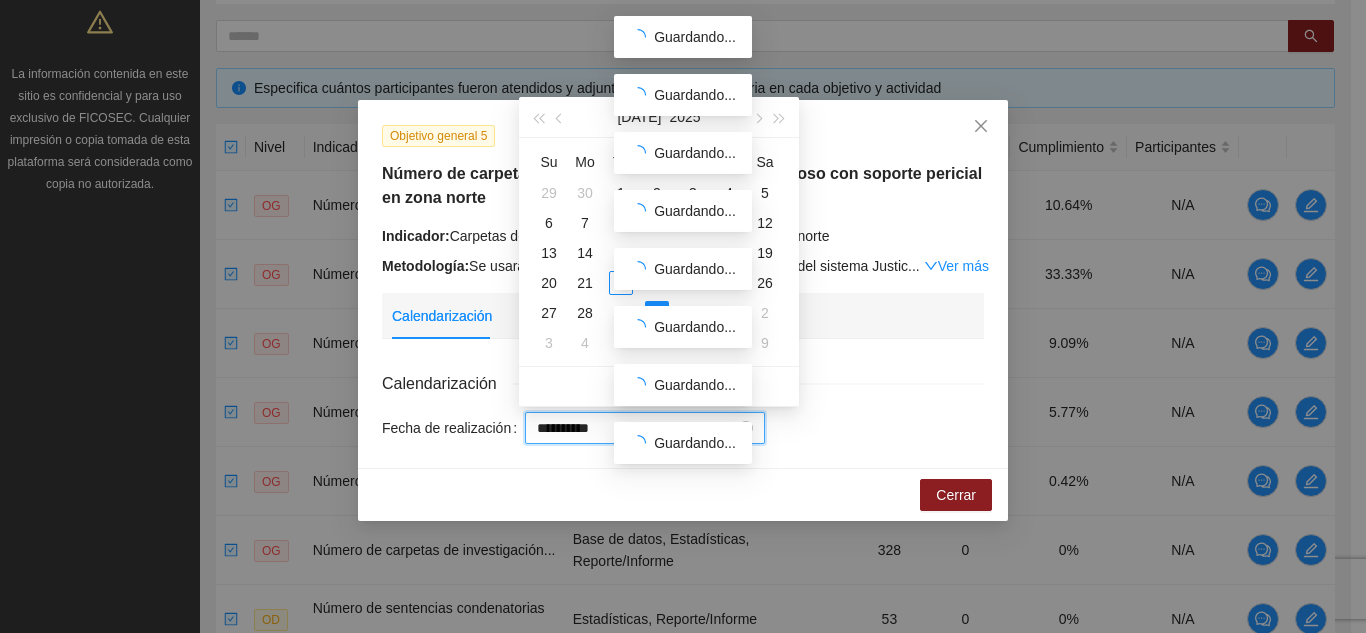 click on "**********" at bounding box center [636, 428] 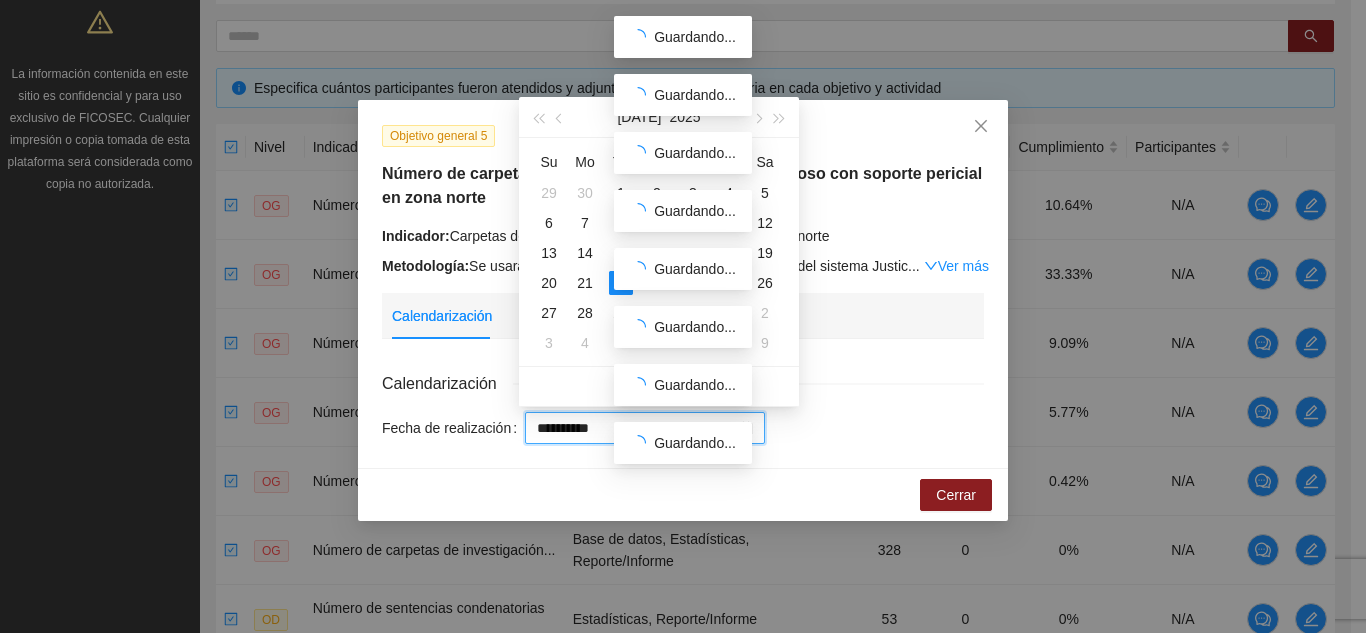 click on "Cancelar Cerrar" at bounding box center [683, 494] 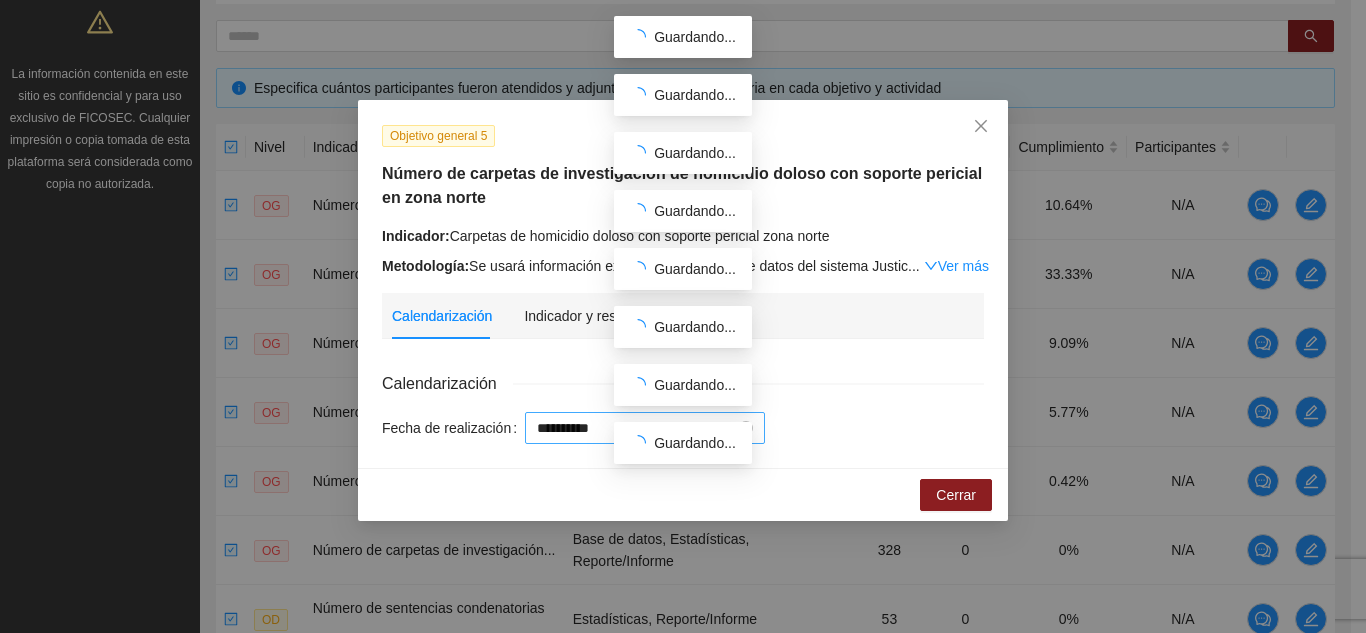 drag, startPoint x: 529, startPoint y: 424, endPoint x: 599, endPoint y: 420, distance: 70.11419 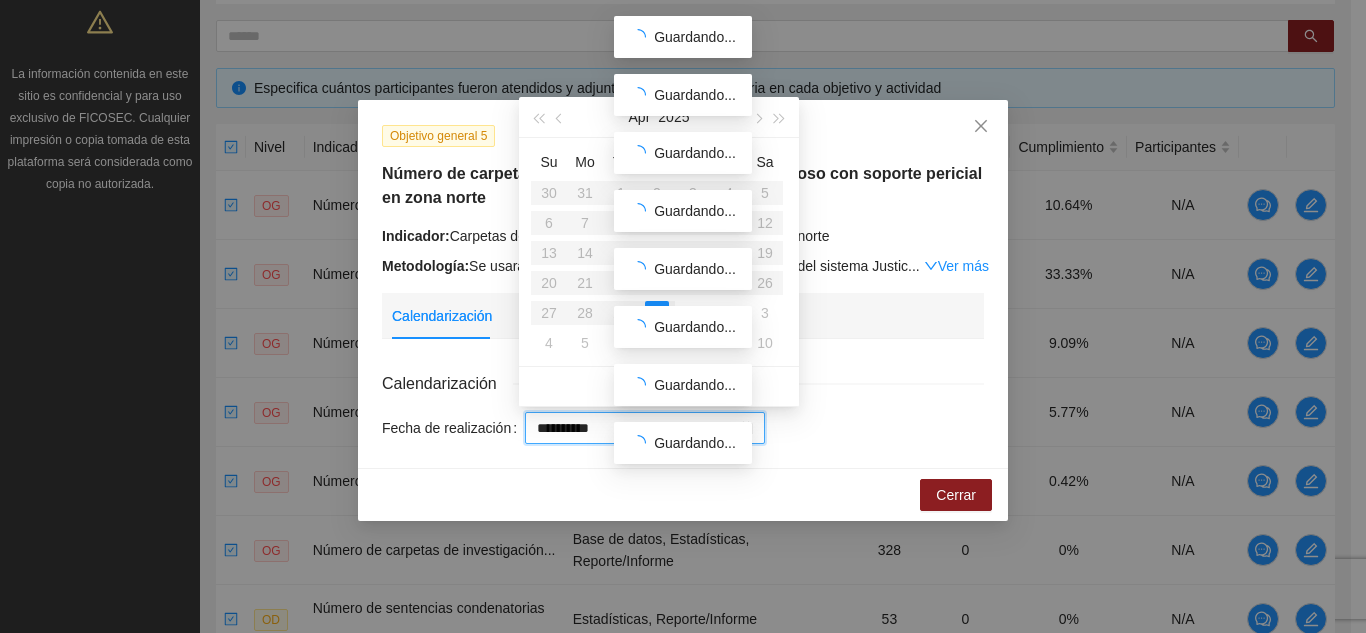 drag, startPoint x: 599, startPoint y: 425, endPoint x: 525, endPoint y: 432, distance: 74.330345 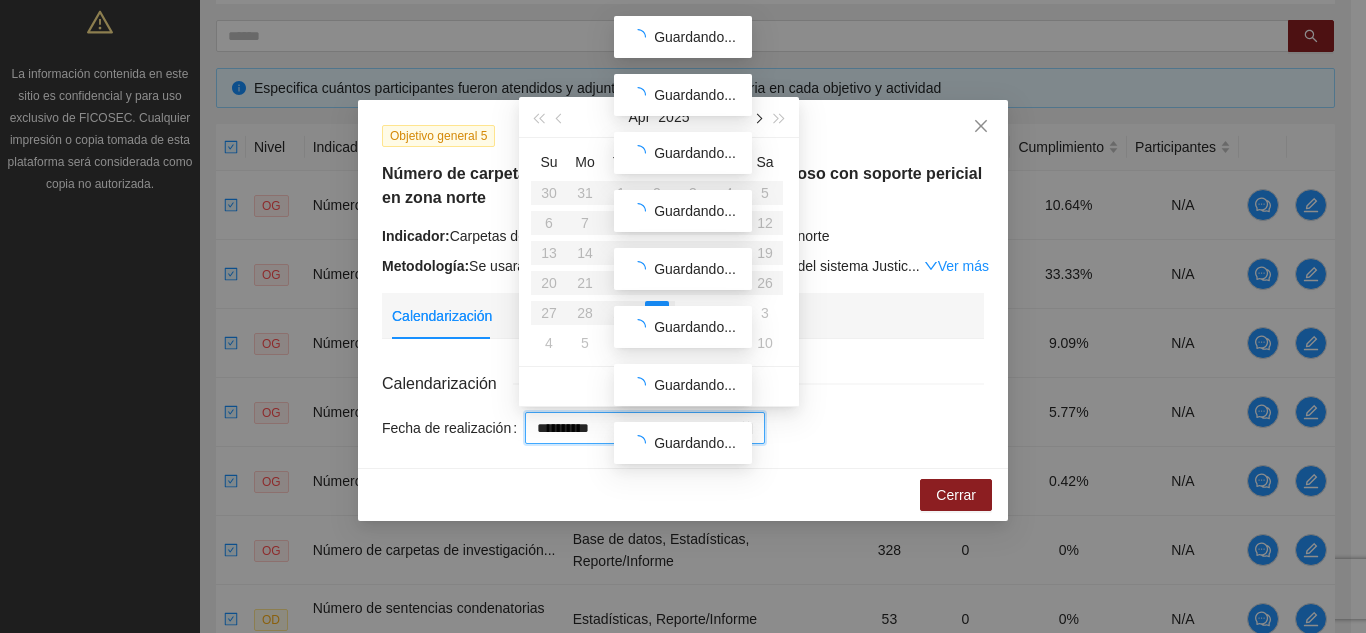 click at bounding box center (757, 119) 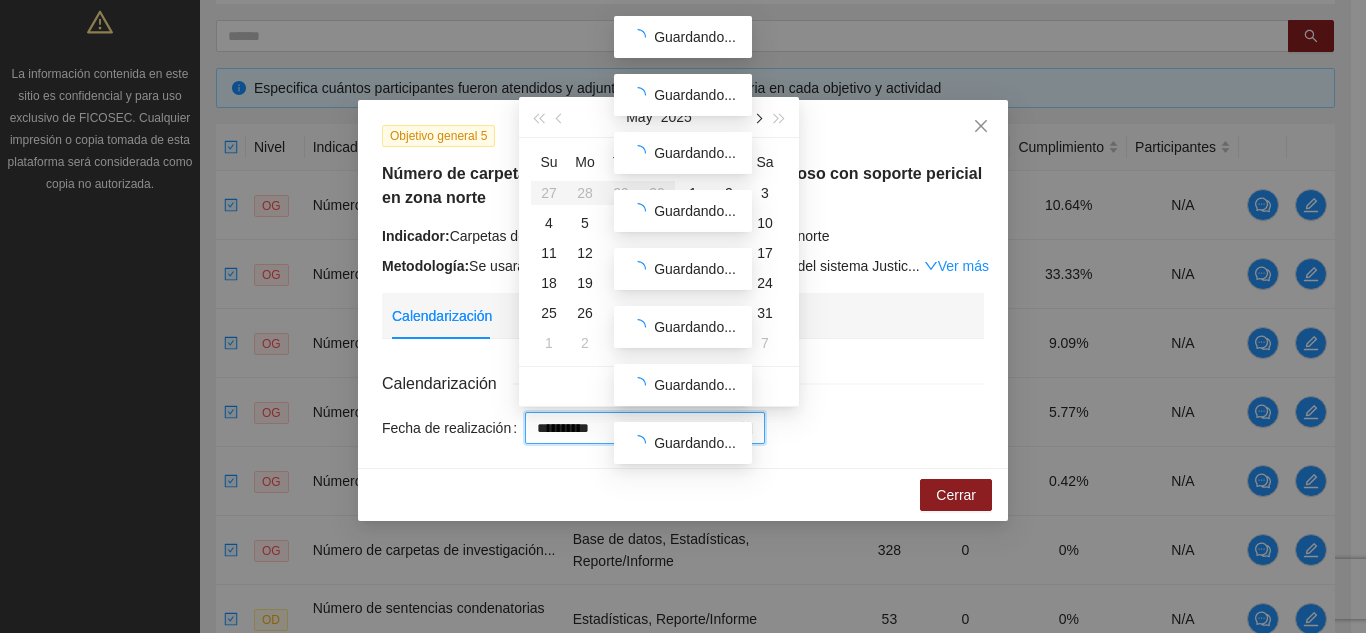 click at bounding box center [757, 119] 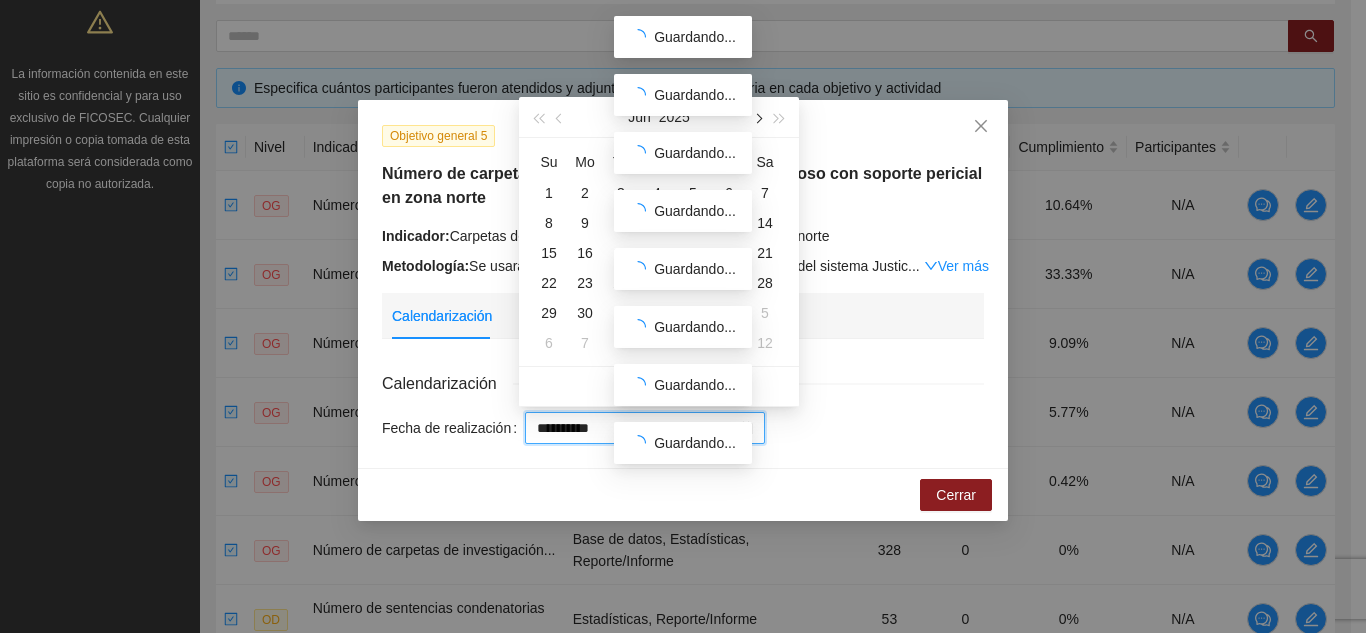 click at bounding box center [757, 119] 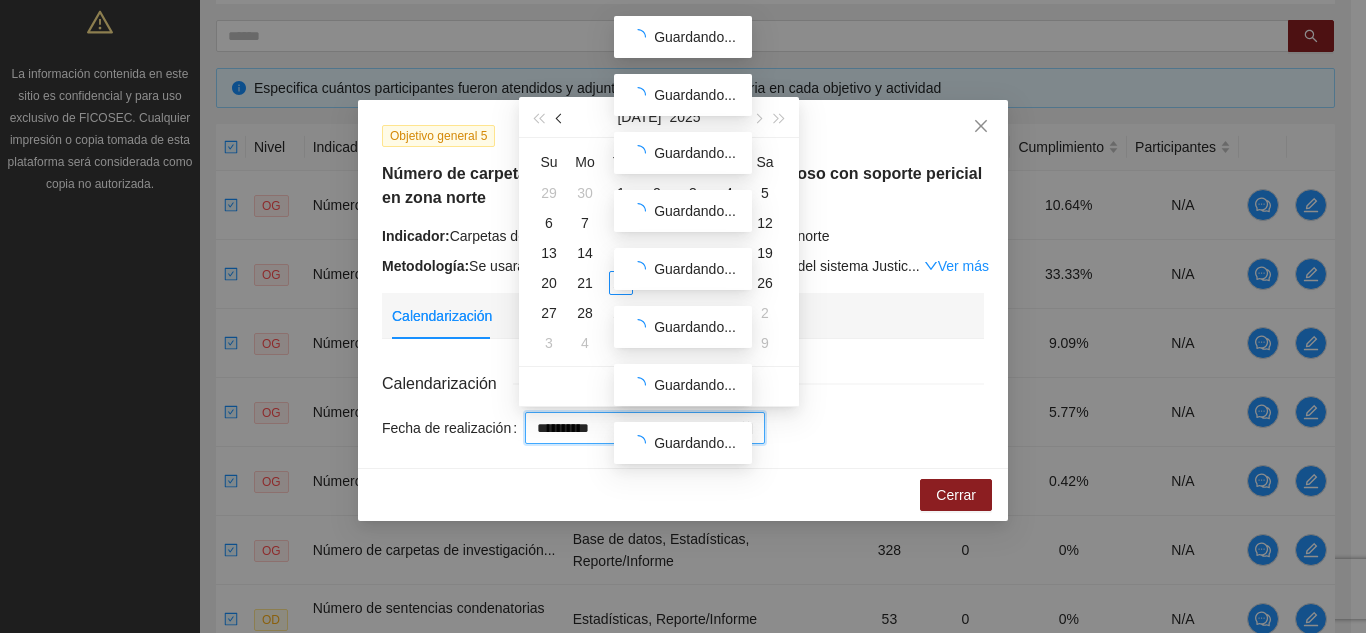 click at bounding box center [560, 117] 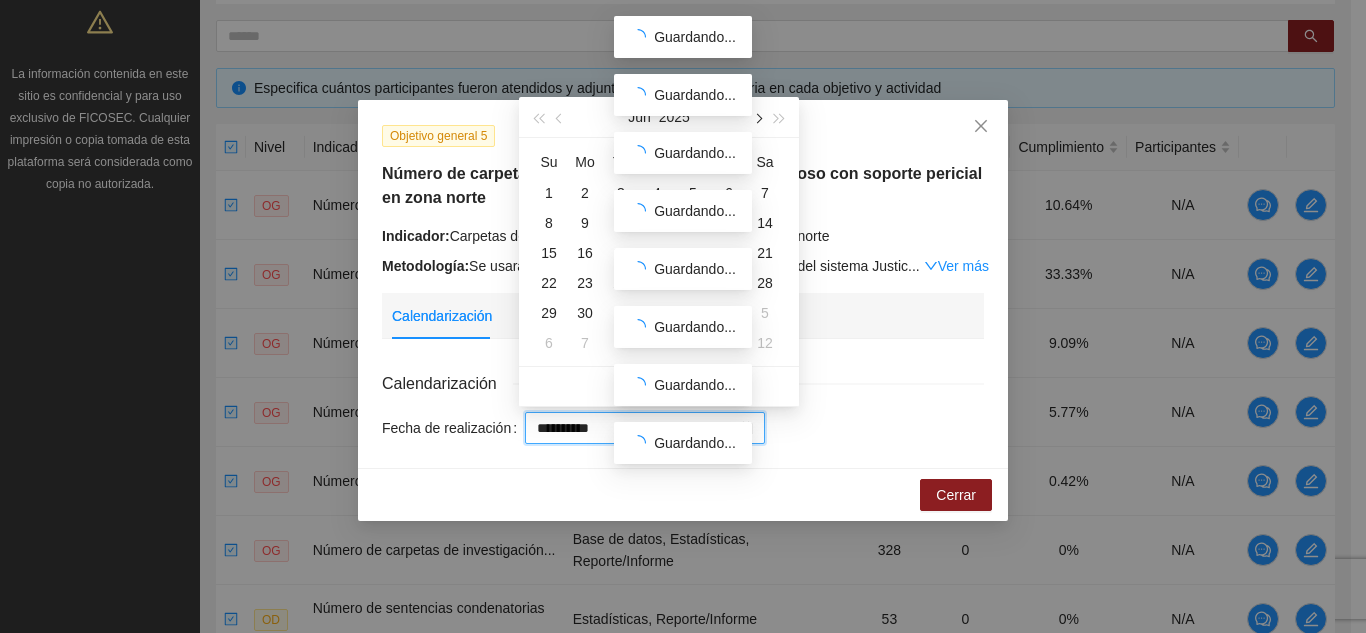 click at bounding box center (757, 117) 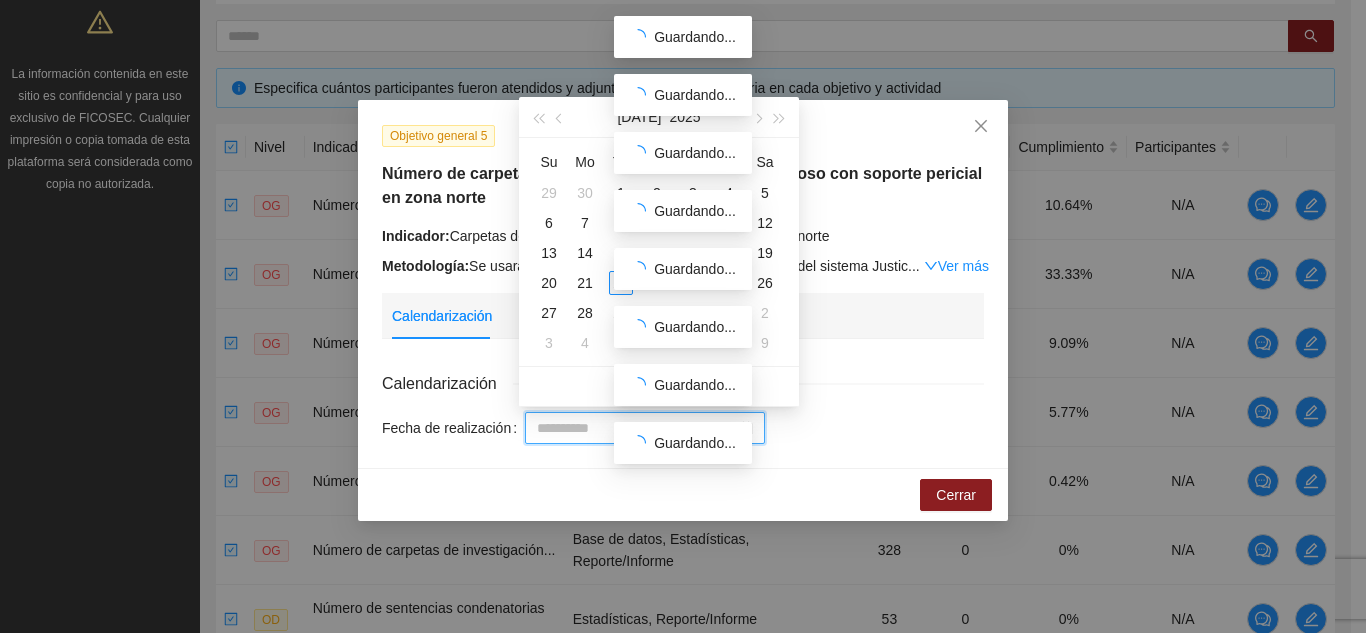 type on "**********" 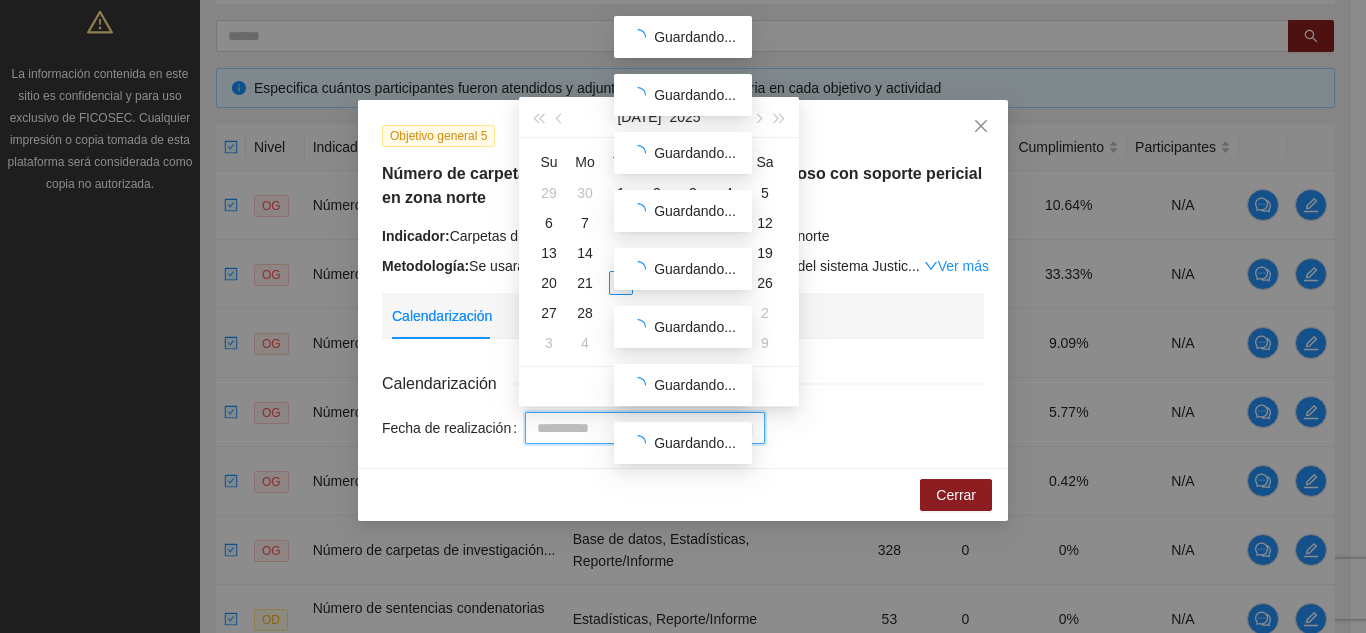 click on "22" at bounding box center (621, 283) 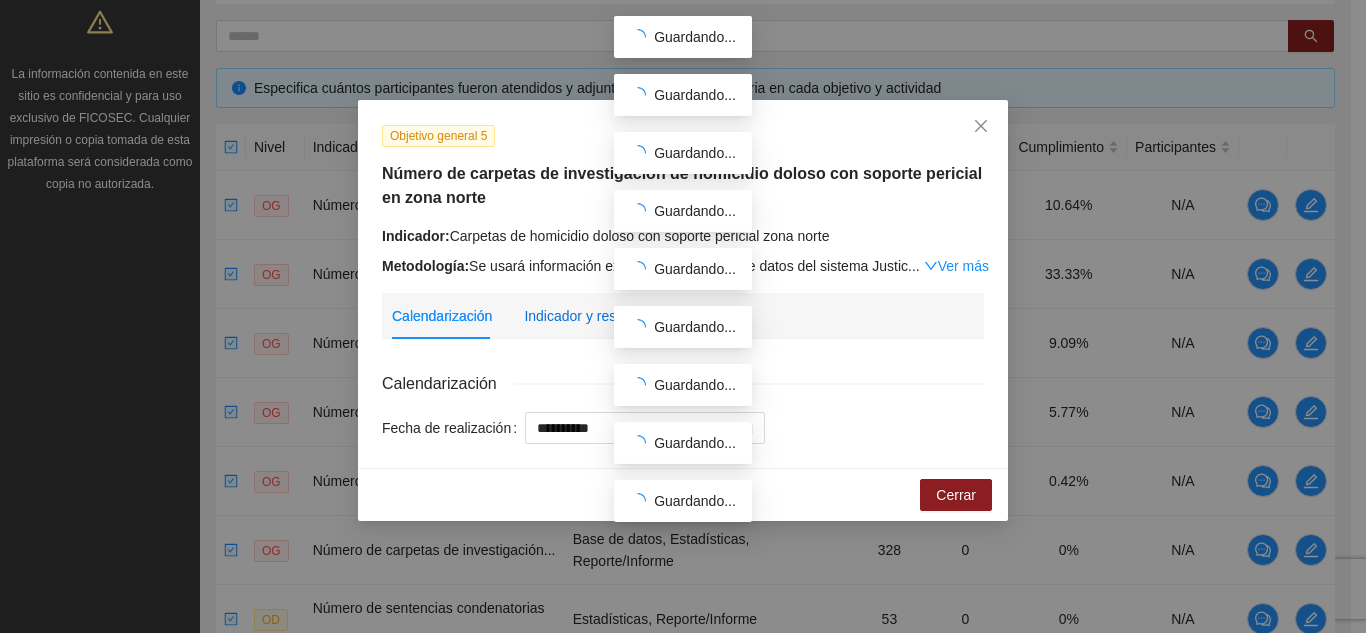 click on "Indicador y resultados" at bounding box center (592, 316) 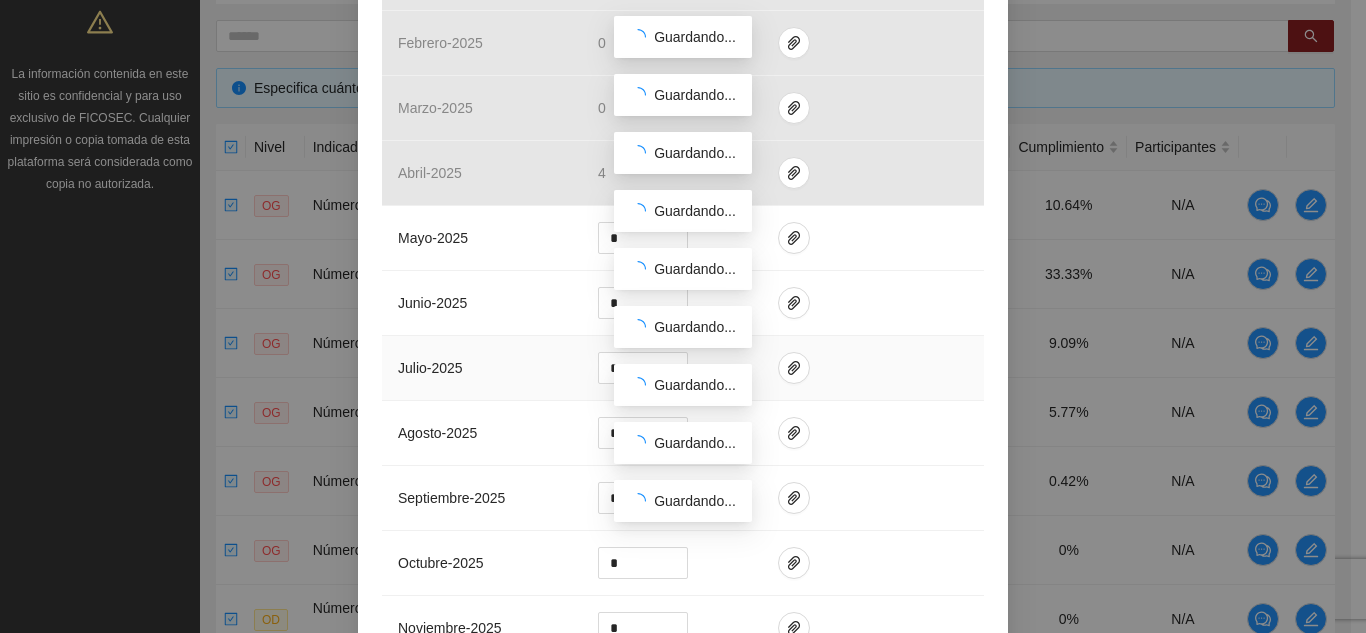 scroll, scrollTop: 800, scrollLeft: 0, axis: vertical 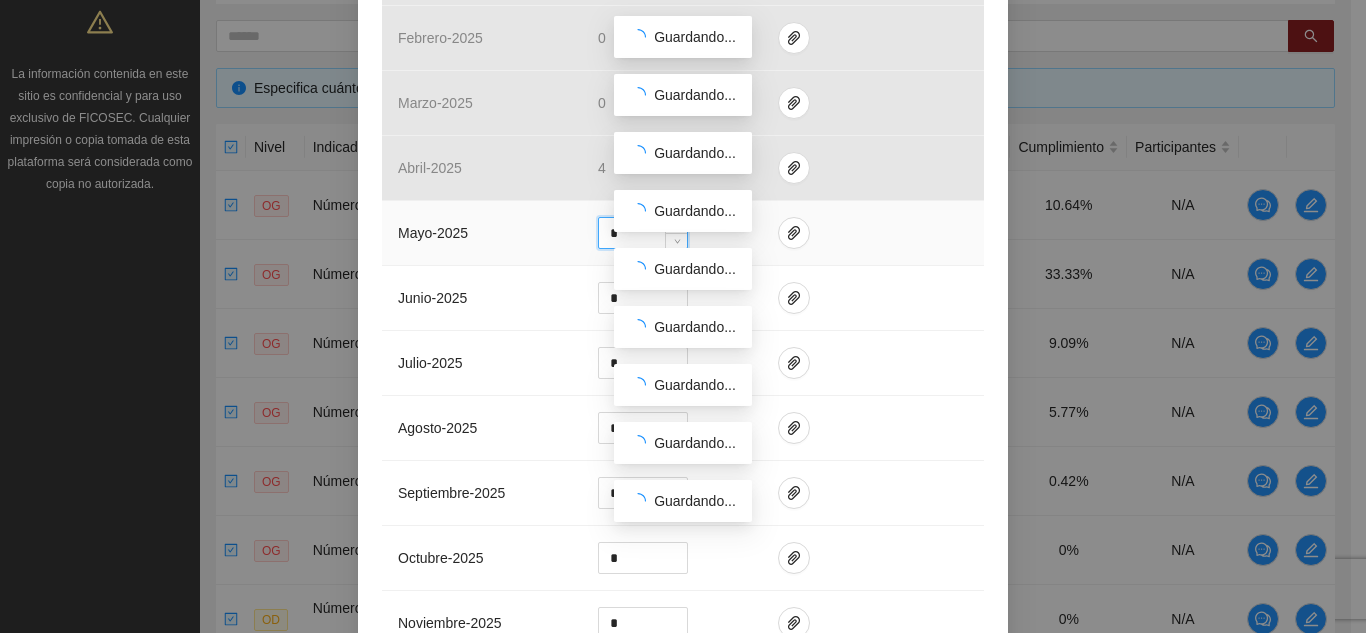 click on "*" at bounding box center (643, 233) 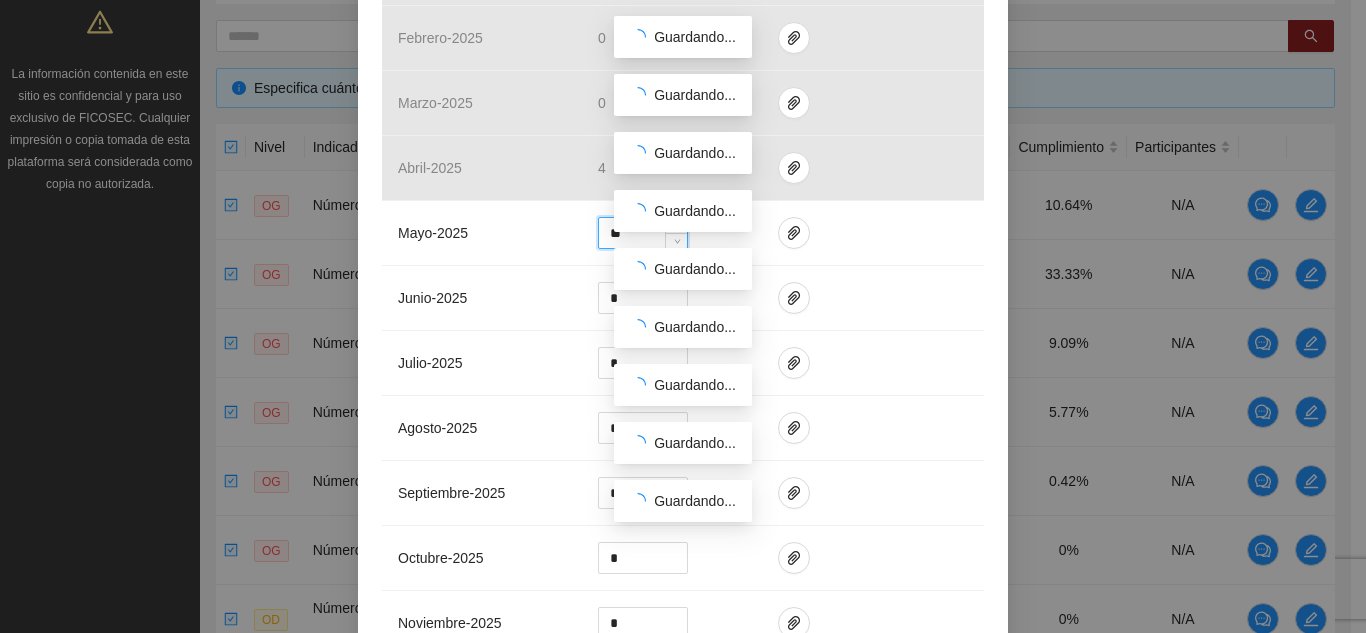 type on "*" 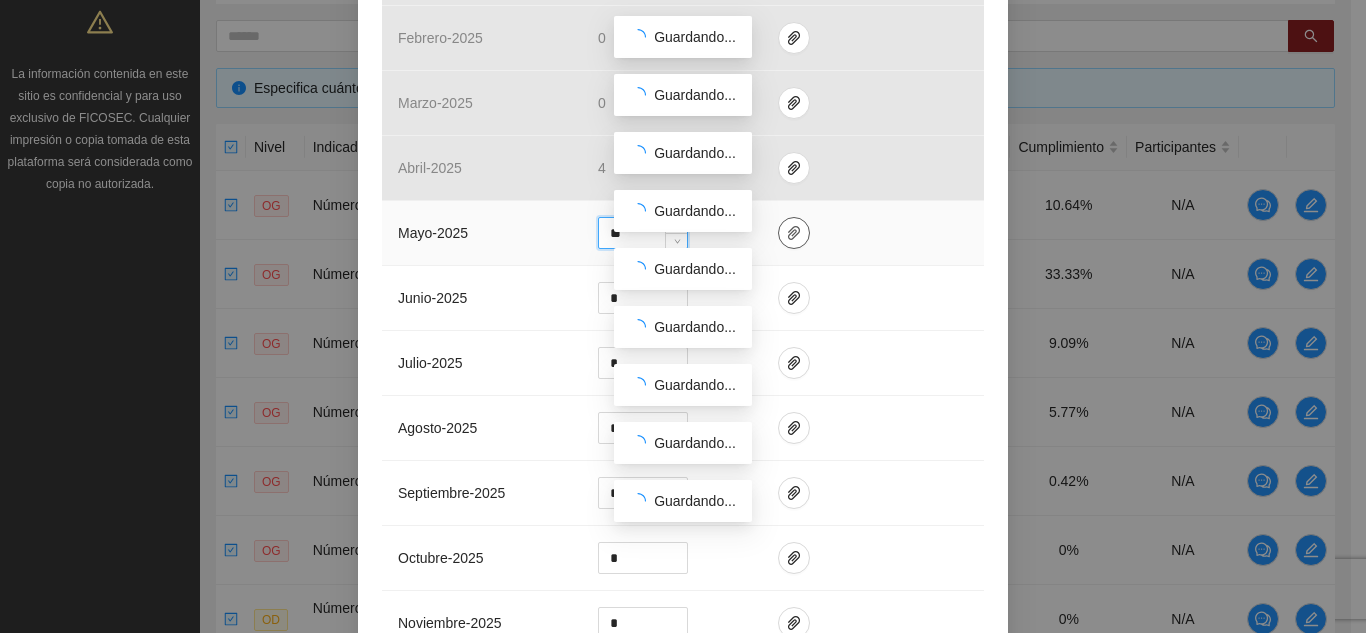 type on "**" 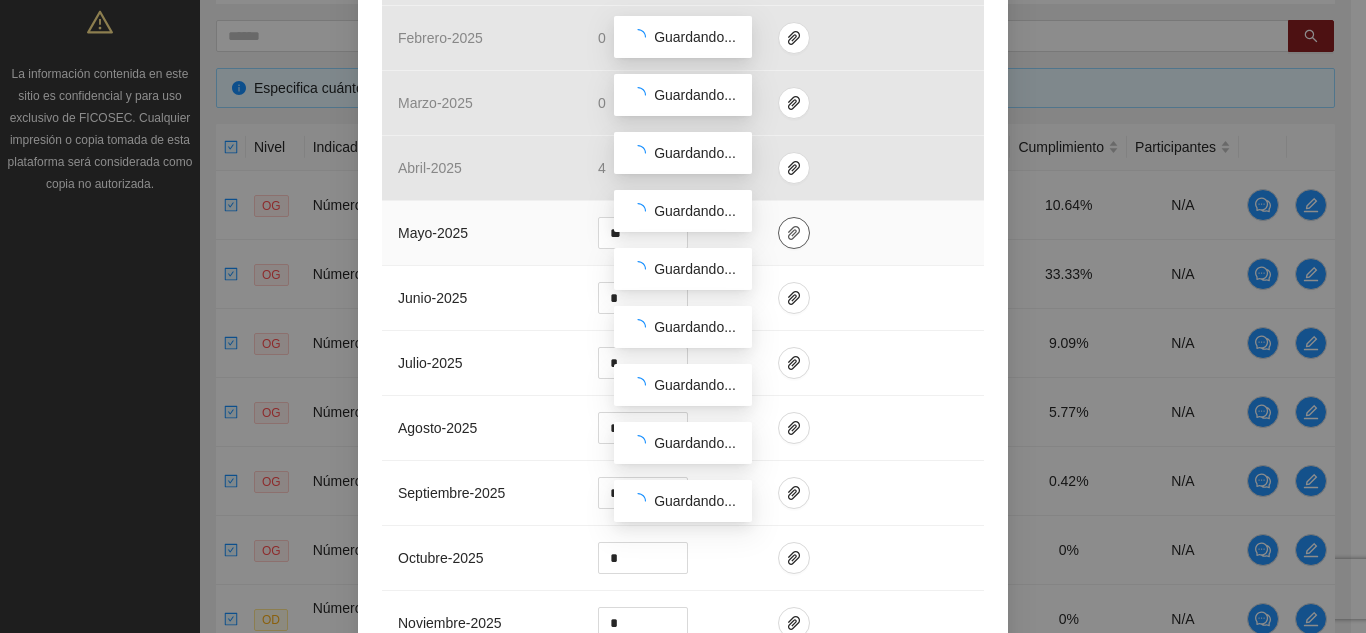 click 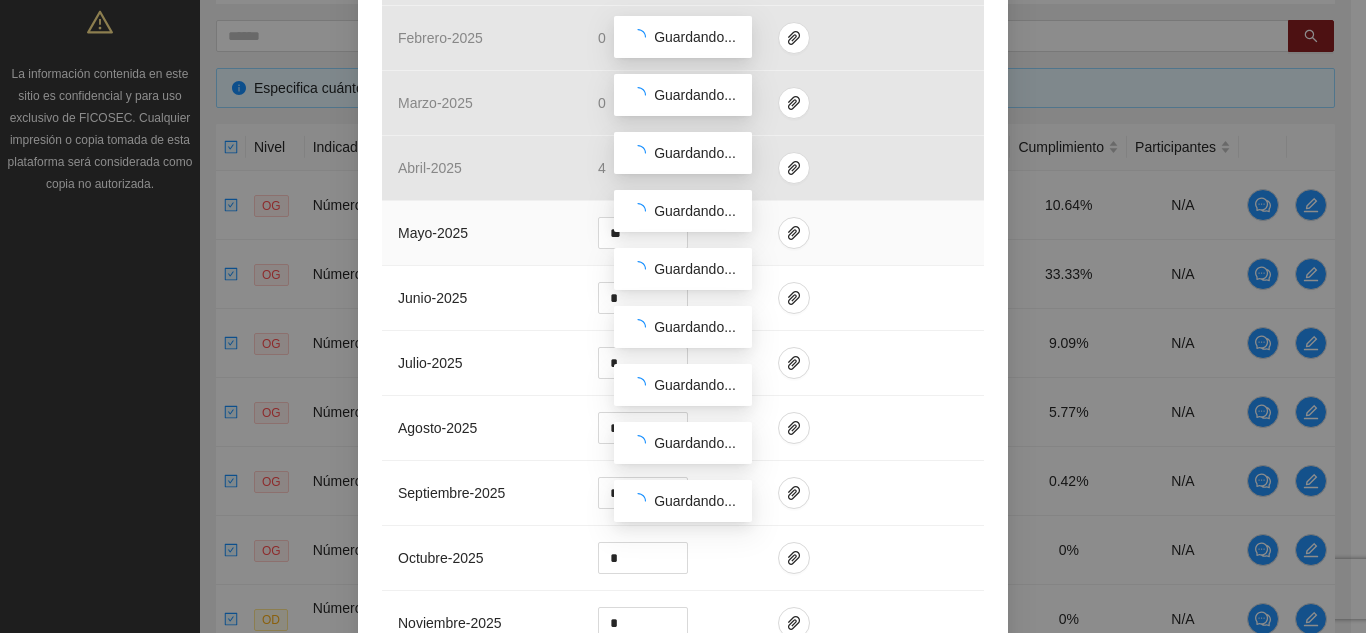 click at bounding box center (873, 233) 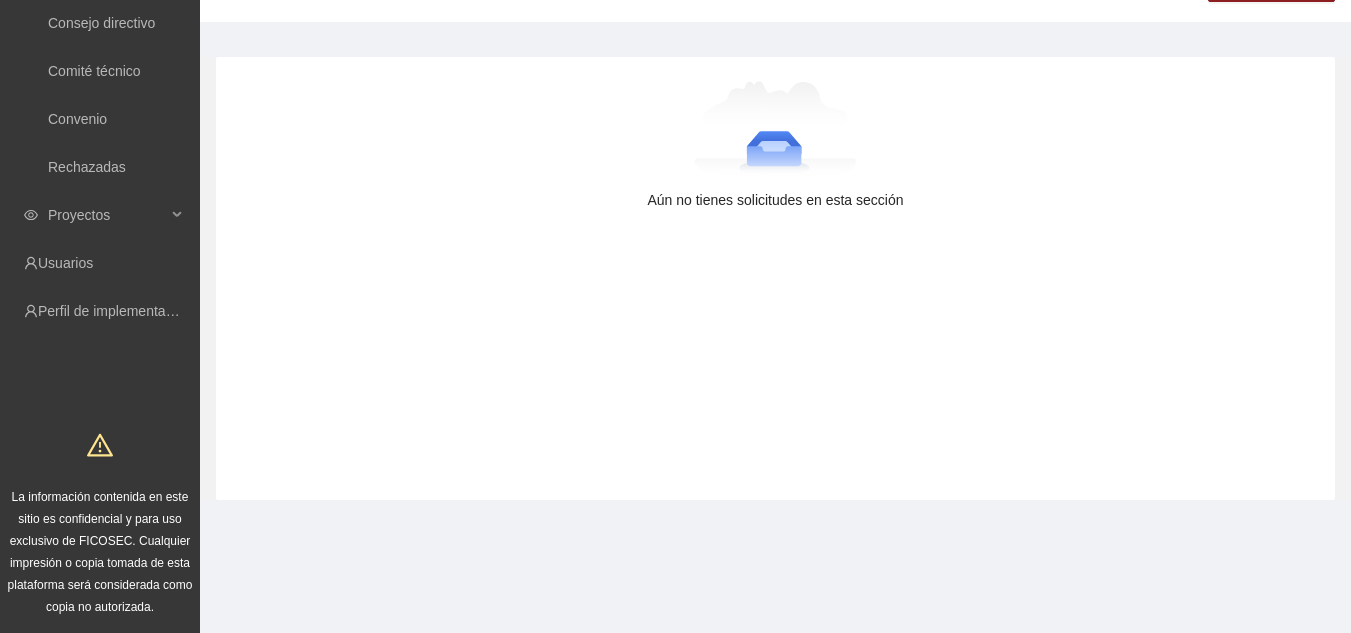scroll, scrollTop: 147, scrollLeft: 0, axis: vertical 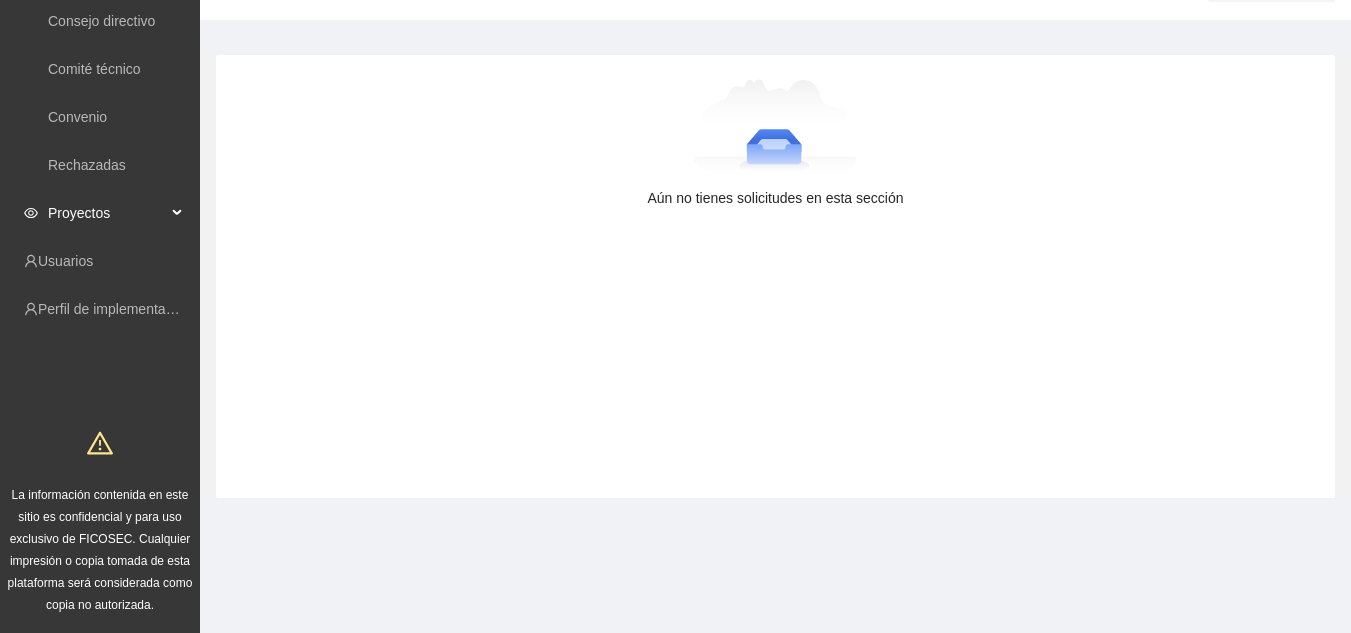 click on "Proyectos" at bounding box center (107, 213) 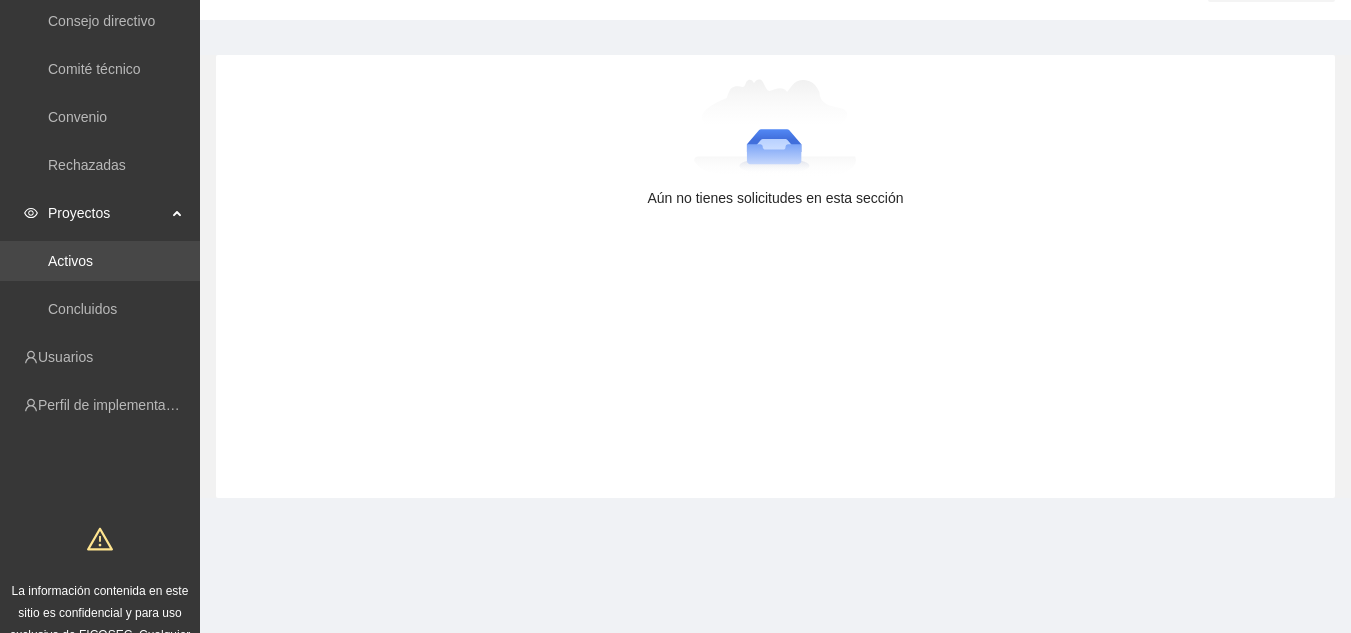 click on "Activos" at bounding box center [70, 261] 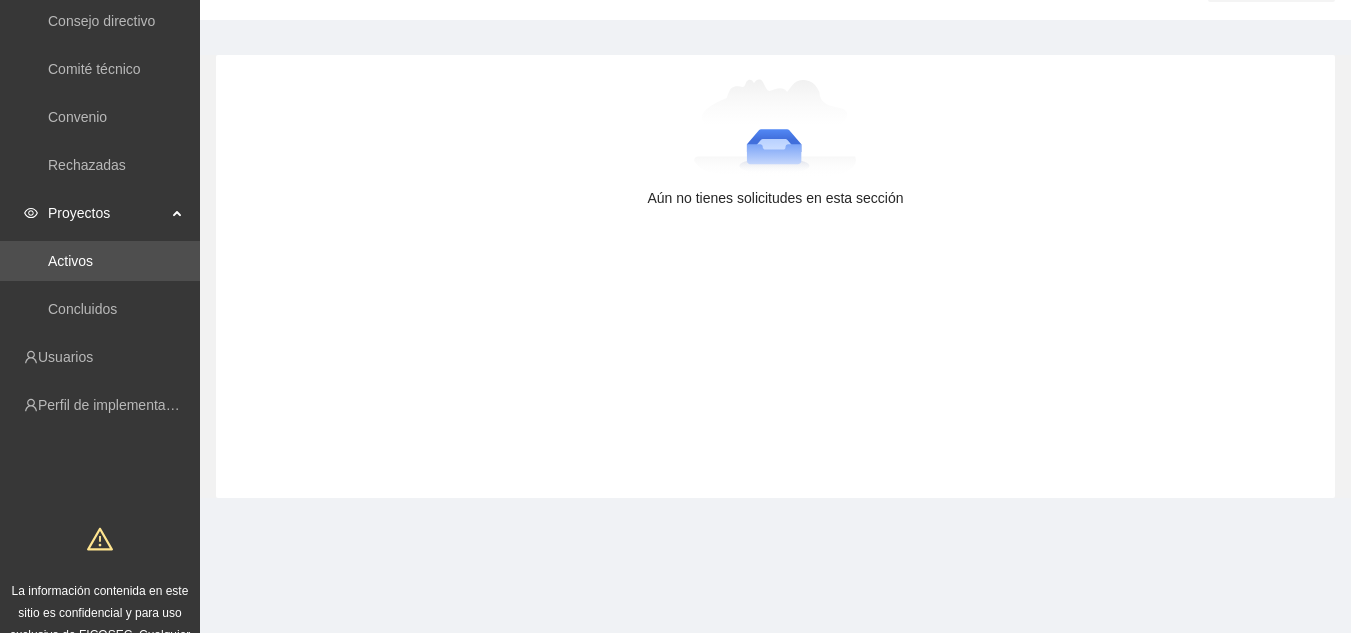 scroll, scrollTop: 0, scrollLeft: 0, axis: both 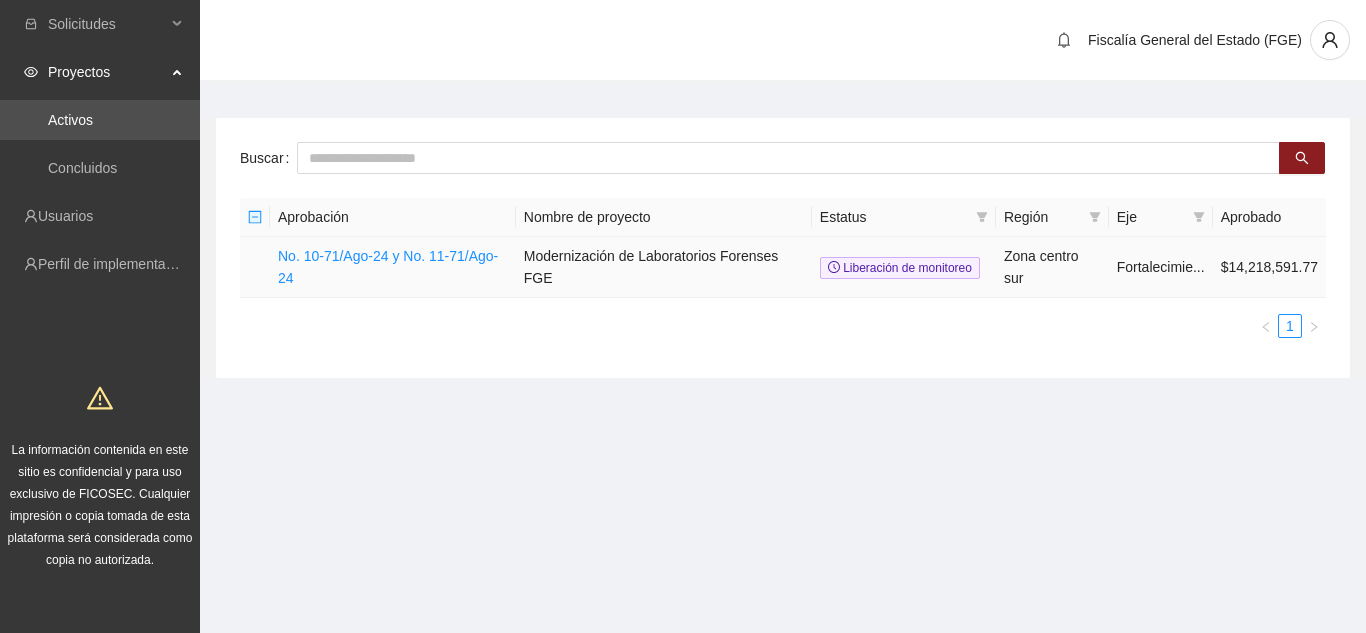 click on "No. 10-71/Ago-24 y  No. 11-71/Ago-24" at bounding box center (393, 267) 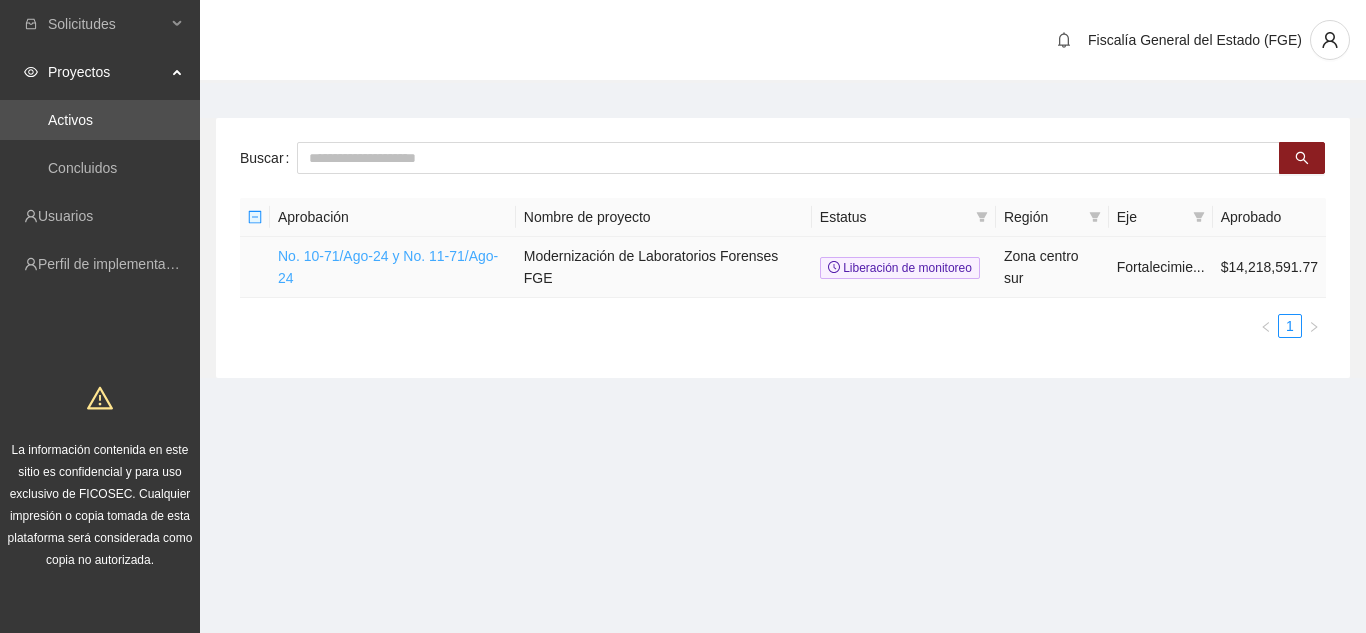 click on "No. 10-71/Ago-24 y  No. 11-71/Ago-24" at bounding box center [388, 267] 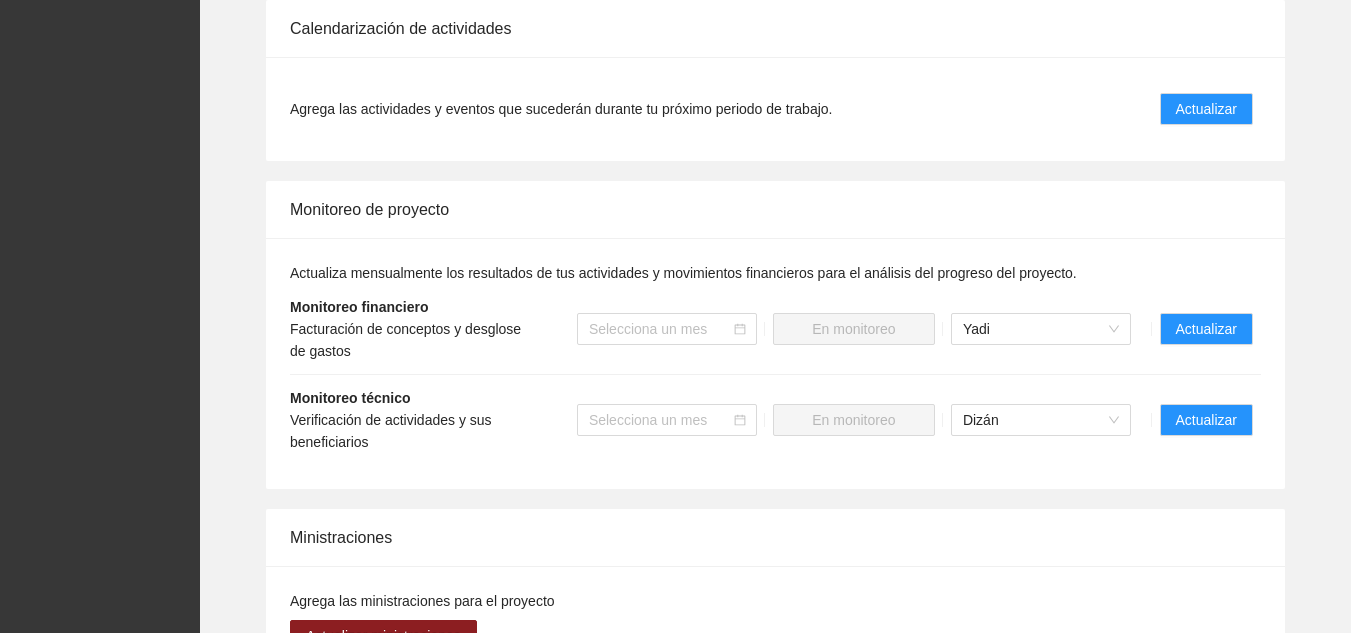 scroll, scrollTop: 1400, scrollLeft: 0, axis: vertical 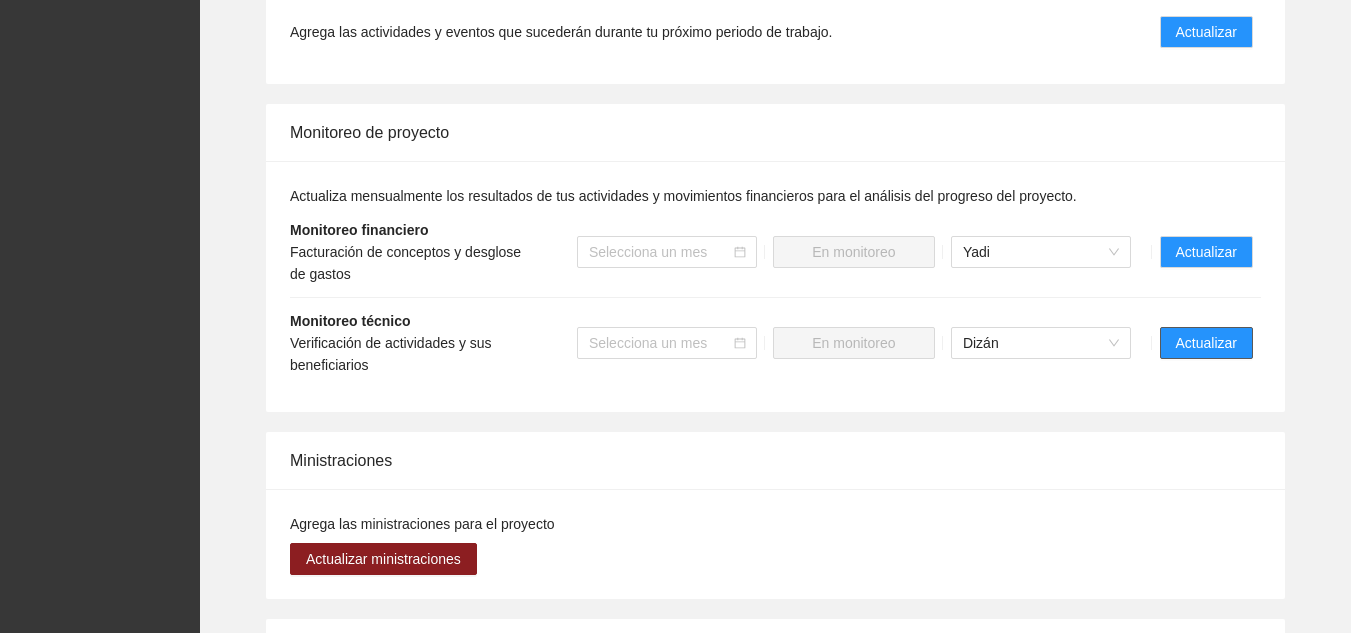 click on "Actualizar" at bounding box center [1206, 343] 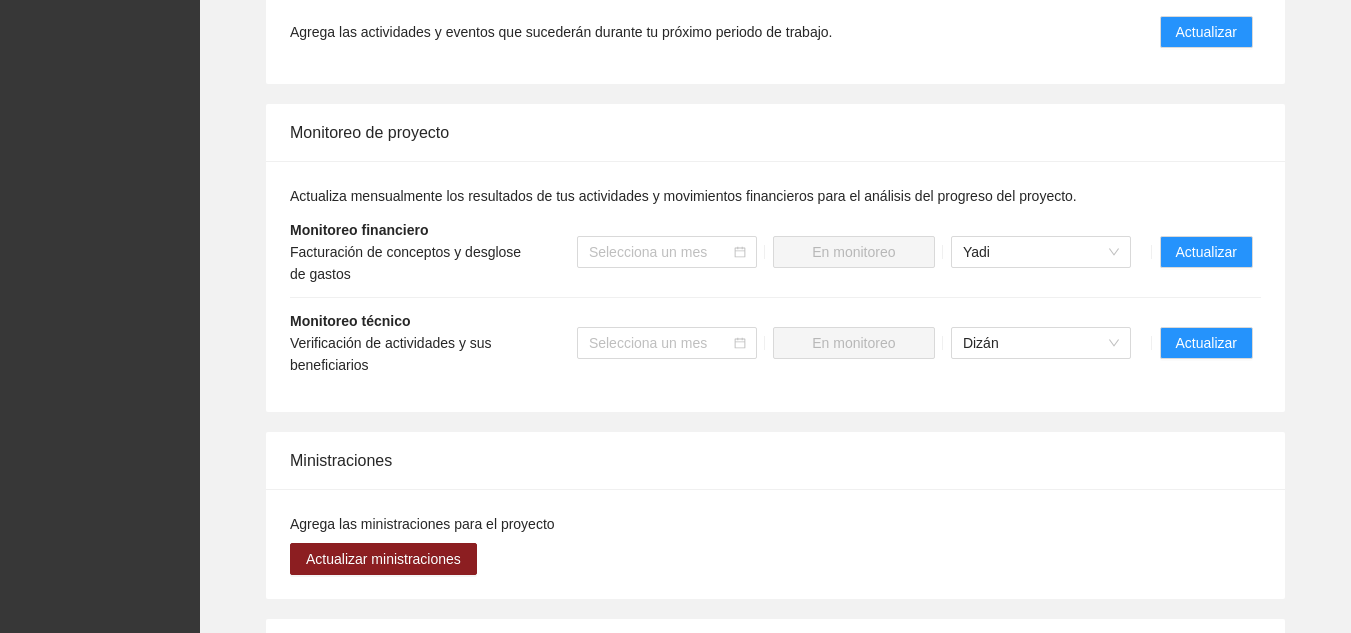 scroll, scrollTop: 0, scrollLeft: 0, axis: both 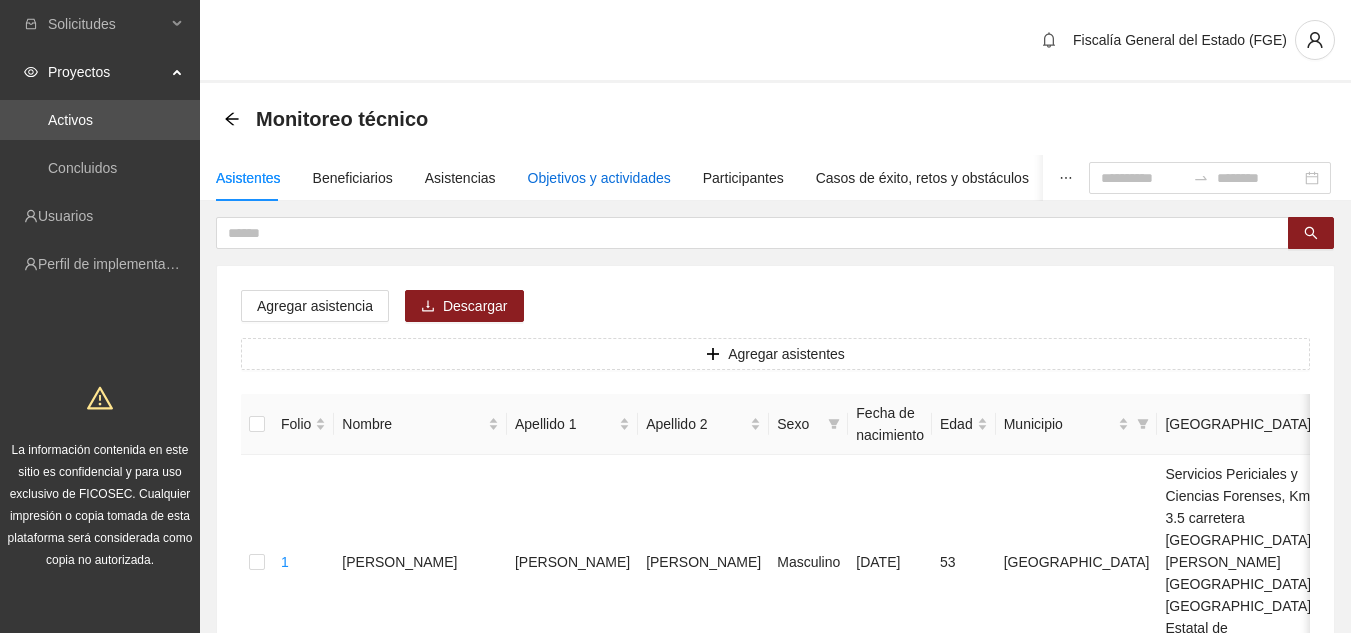 click on "Objetivos y actividades" at bounding box center [599, 178] 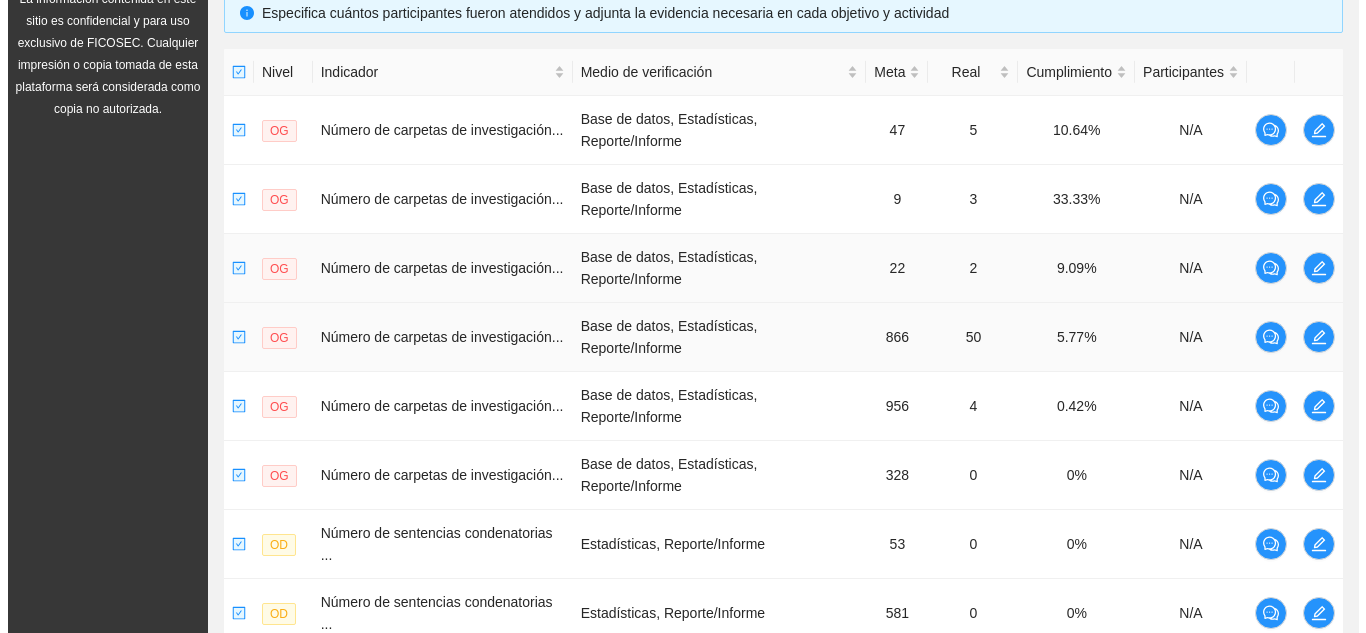 scroll, scrollTop: 500, scrollLeft: 0, axis: vertical 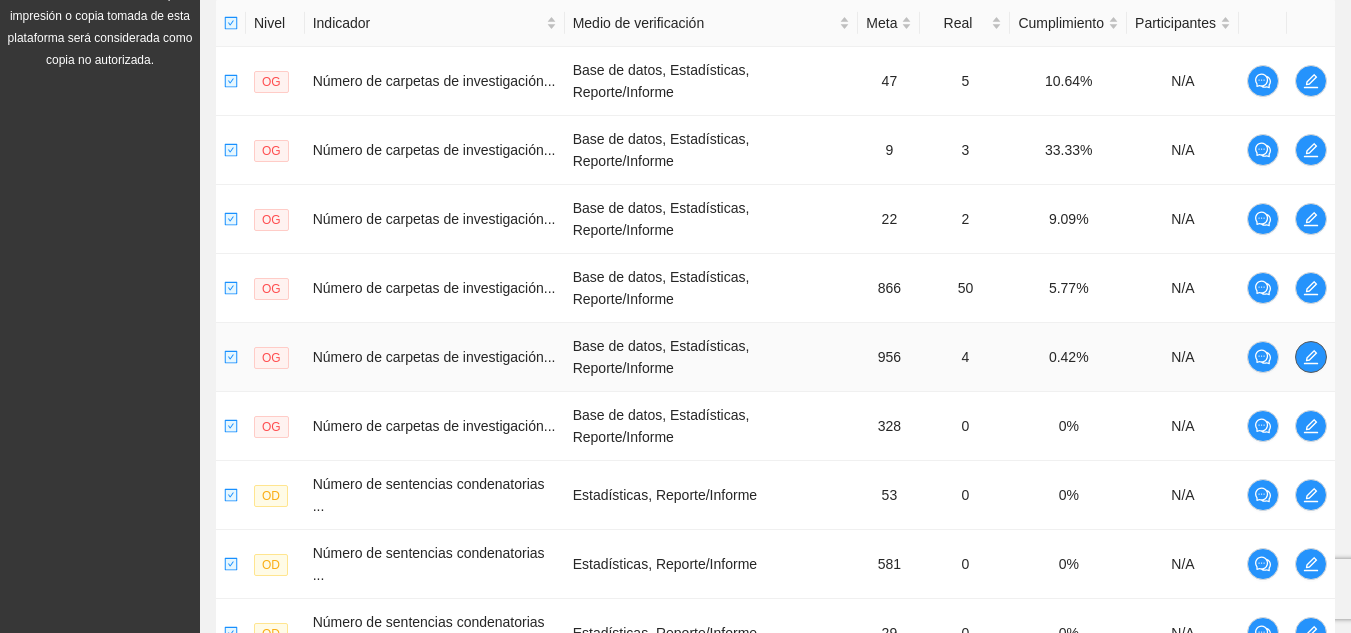 click at bounding box center [1311, 357] 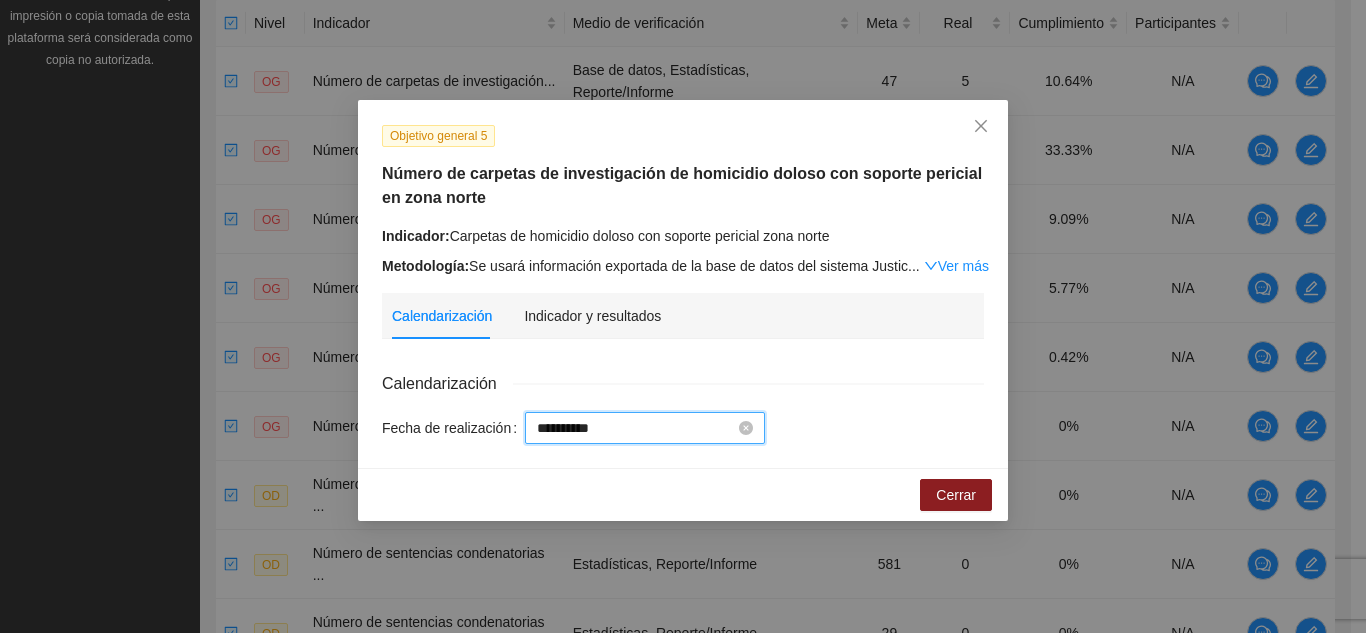 click on "**********" at bounding box center (636, 428) 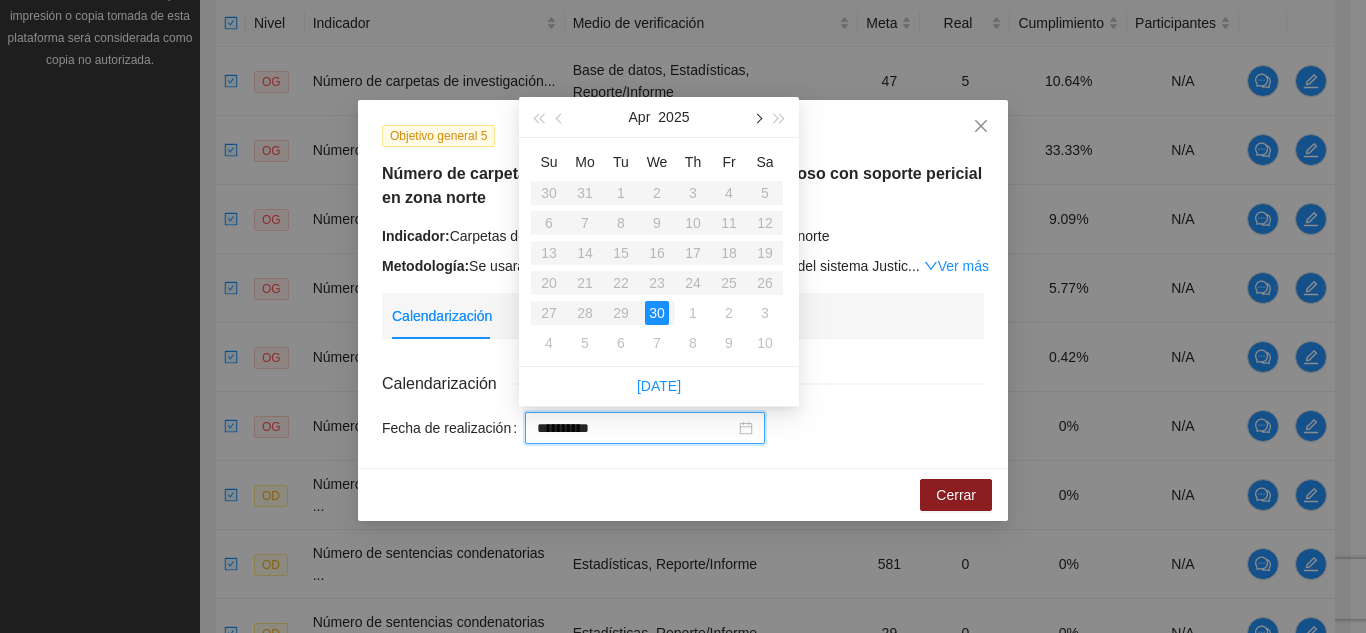 click at bounding box center [757, 119] 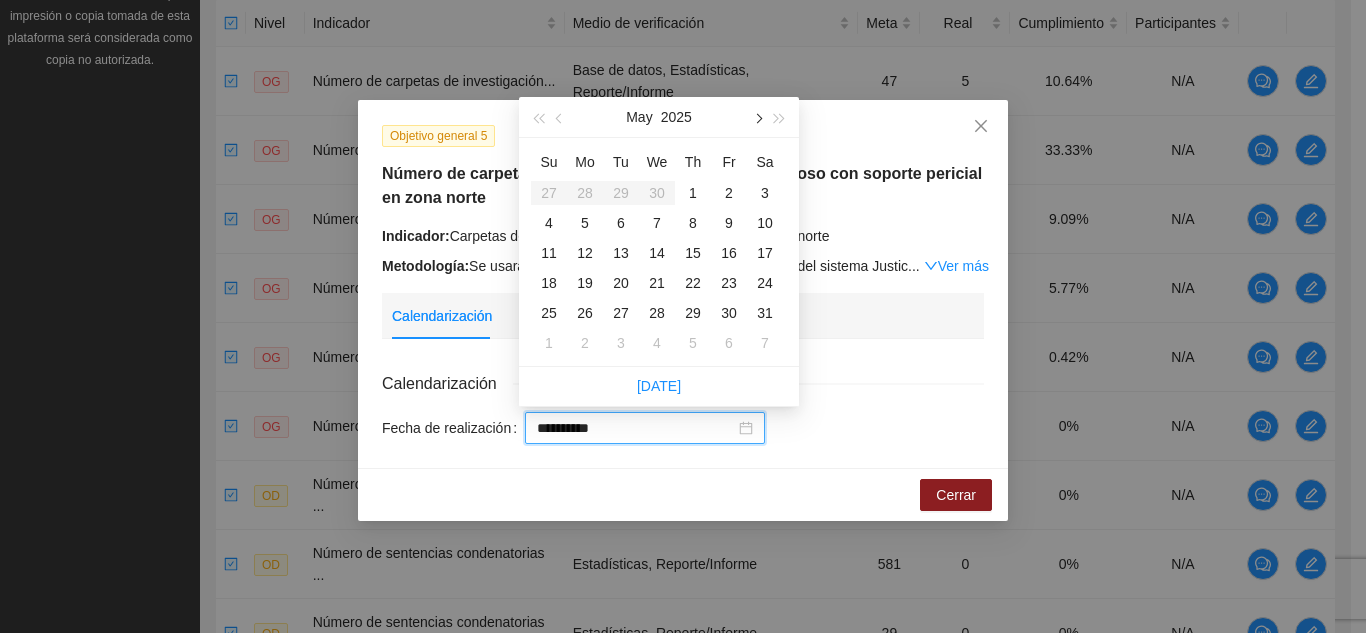 click at bounding box center [757, 119] 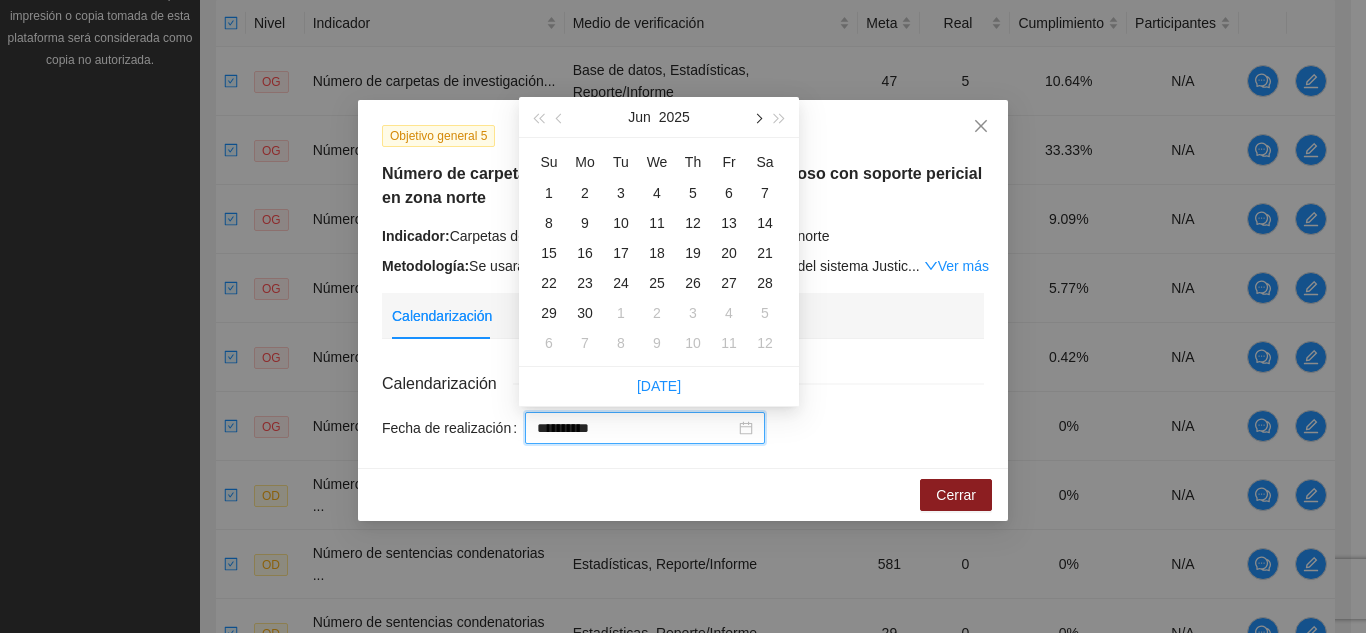 click at bounding box center [757, 119] 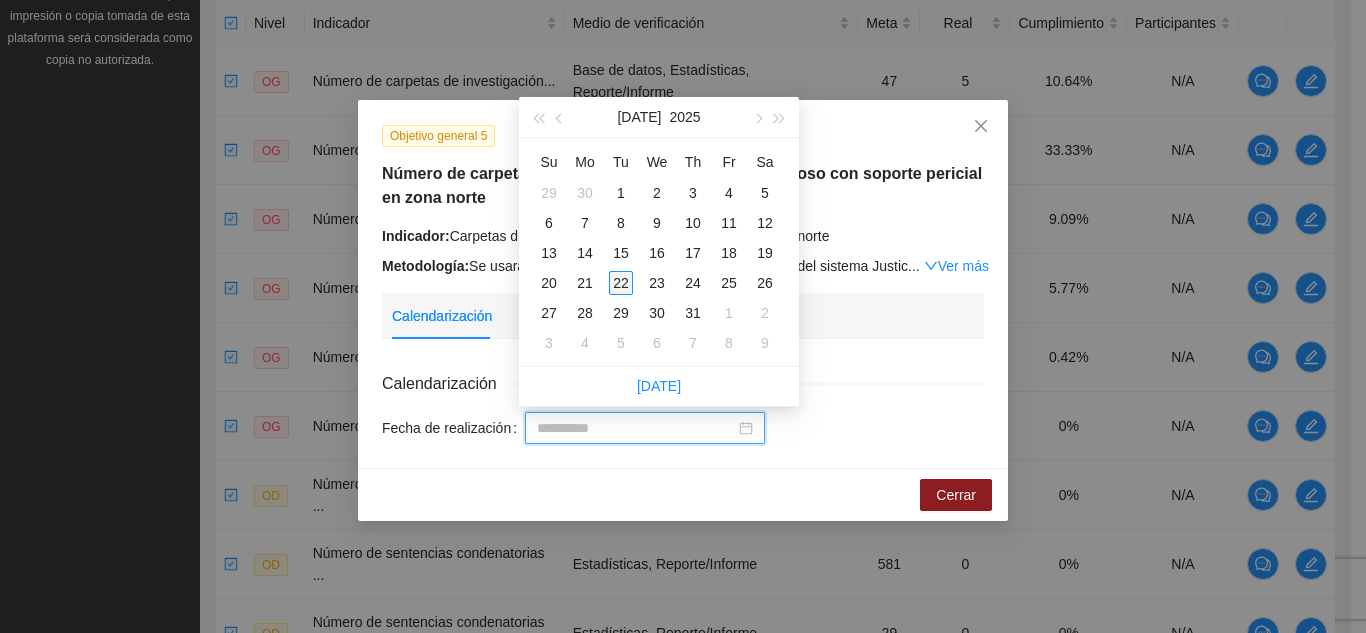 type on "**********" 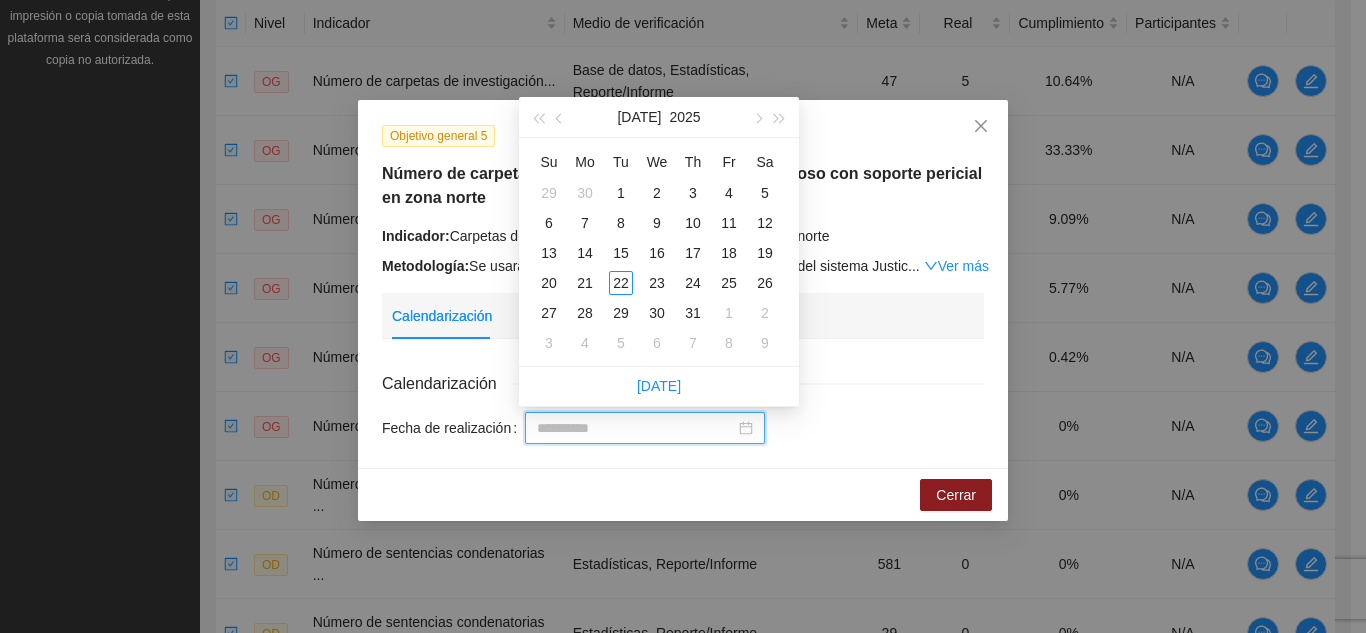 click on "22" at bounding box center (621, 283) 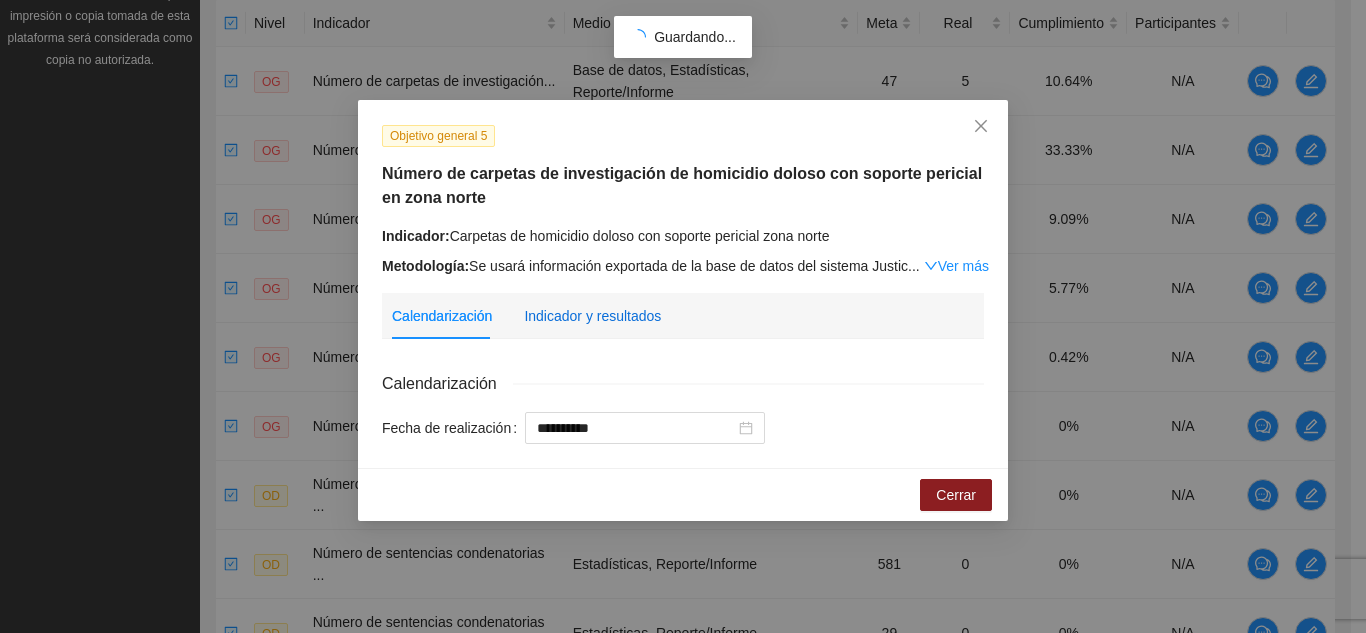click on "Indicador y resultados" at bounding box center [592, 316] 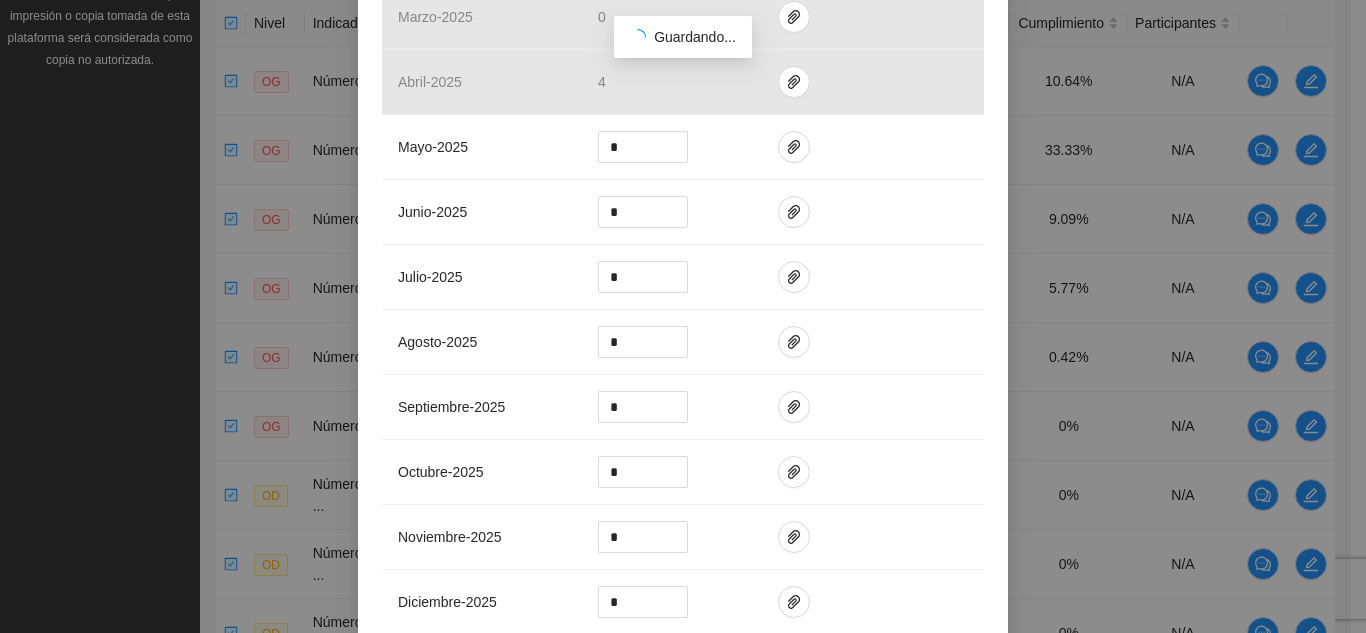 scroll, scrollTop: 900, scrollLeft: 0, axis: vertical 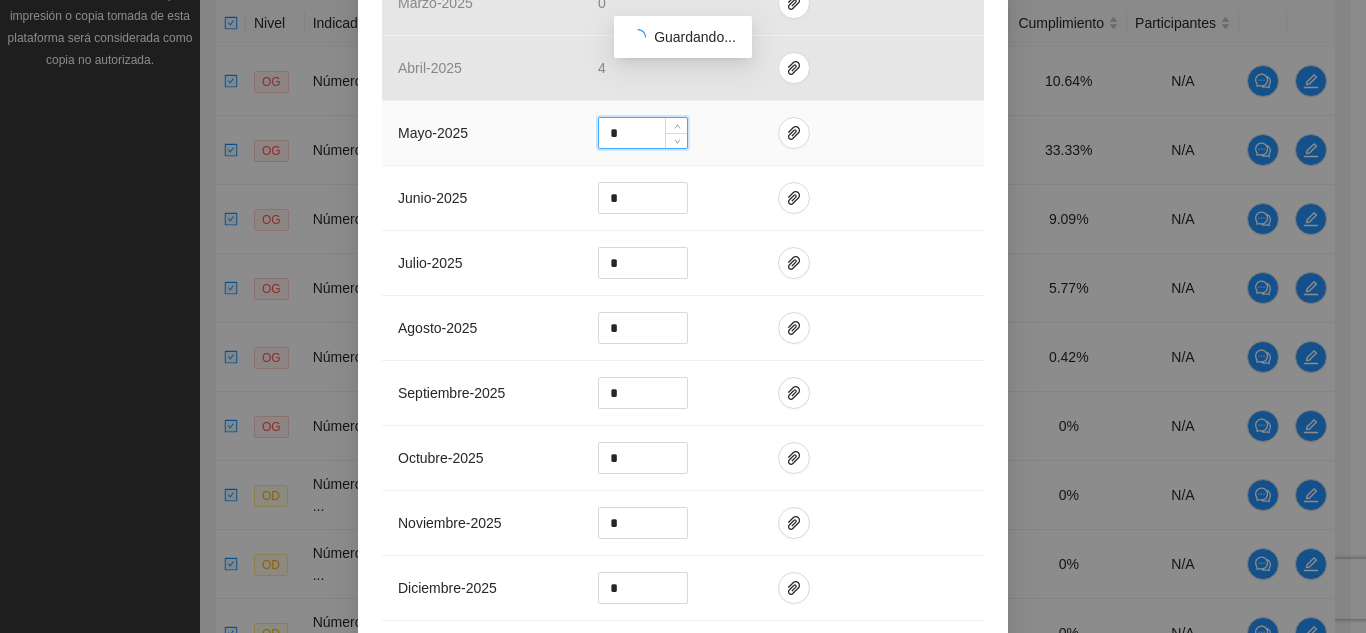 drag, startPoint x: 625, startPoint y: 131, endPoint x: 587, endPoint y: 129, distance: 38.052597 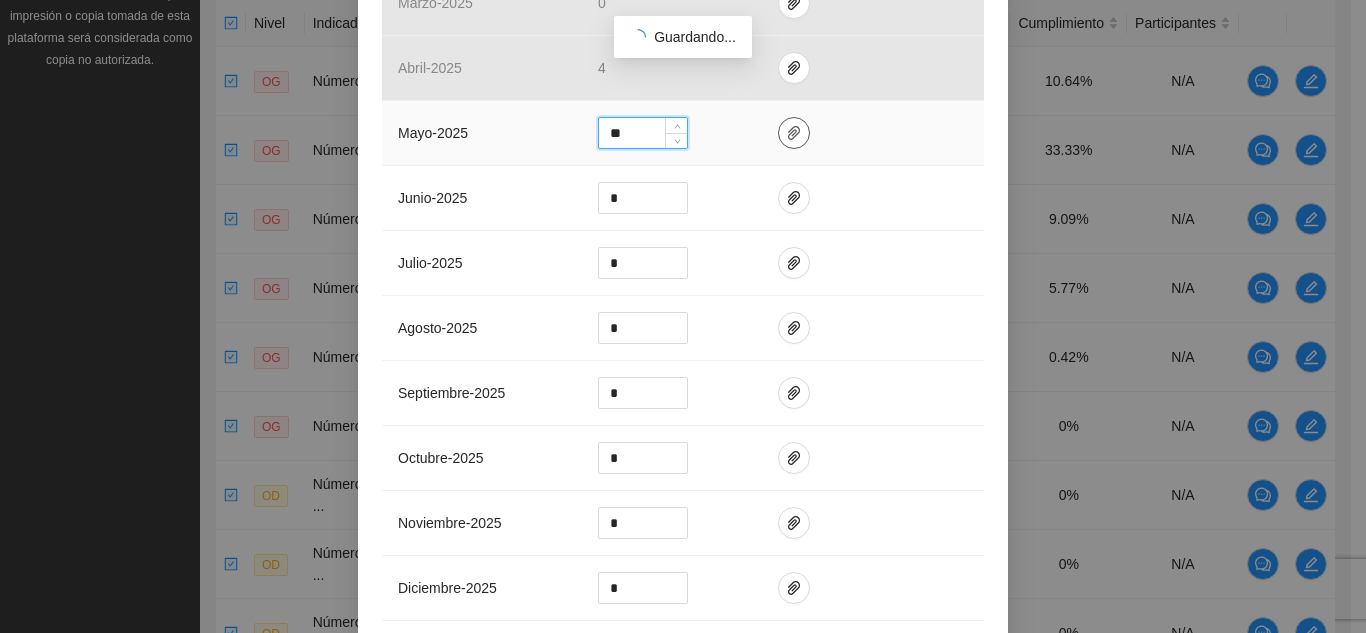 type on "**" 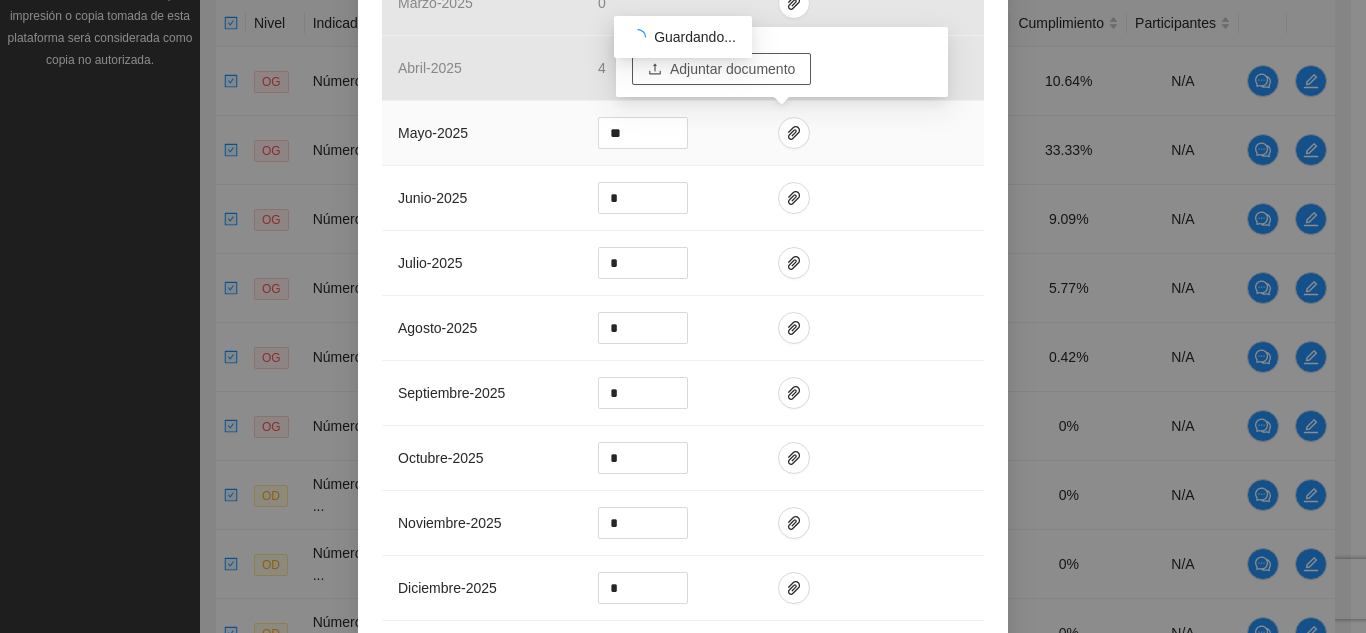 click on "Adjuntar documento" at bounding box center (732, 69) 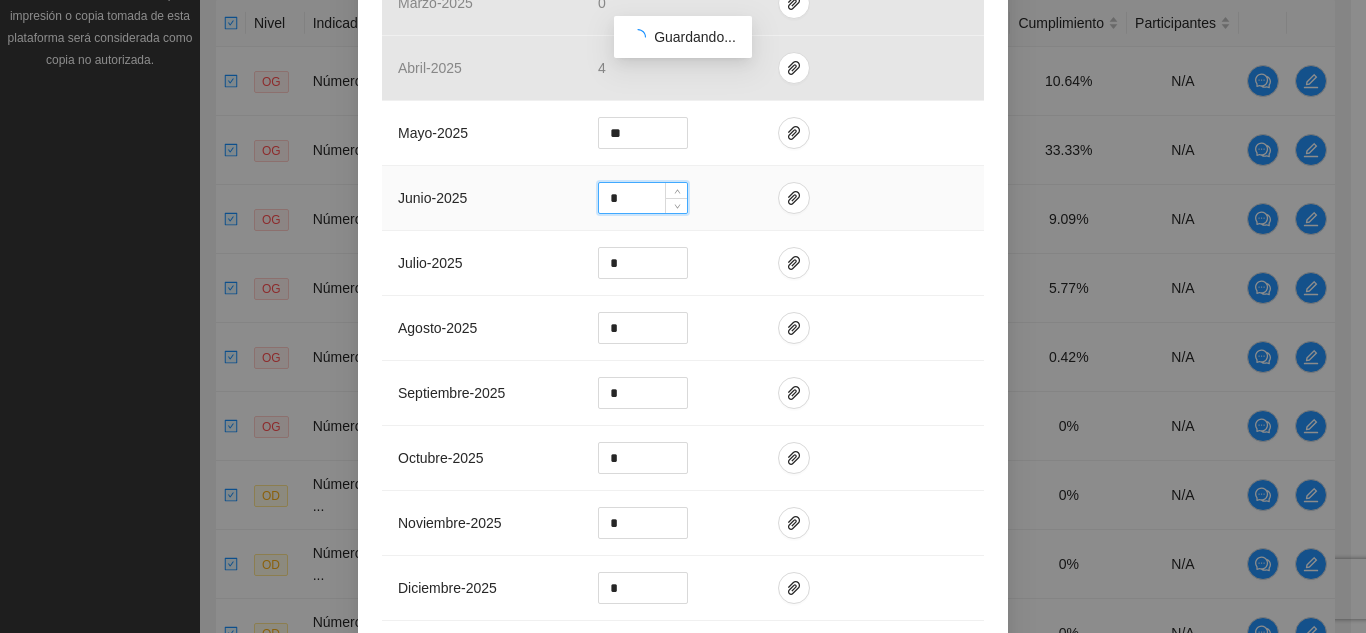 drag, startPoint x: 637, startPoint y: 199, endPoint x: 599, endPoint y: 190, distance: 39.051247 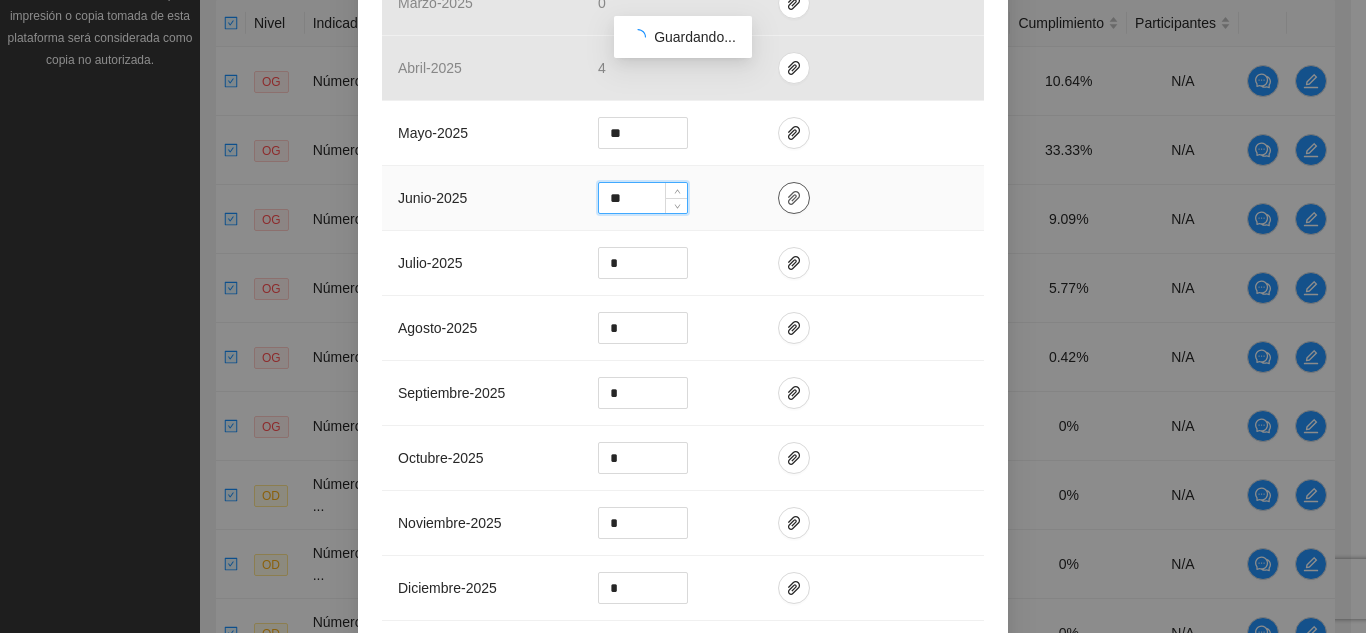 type on "**" 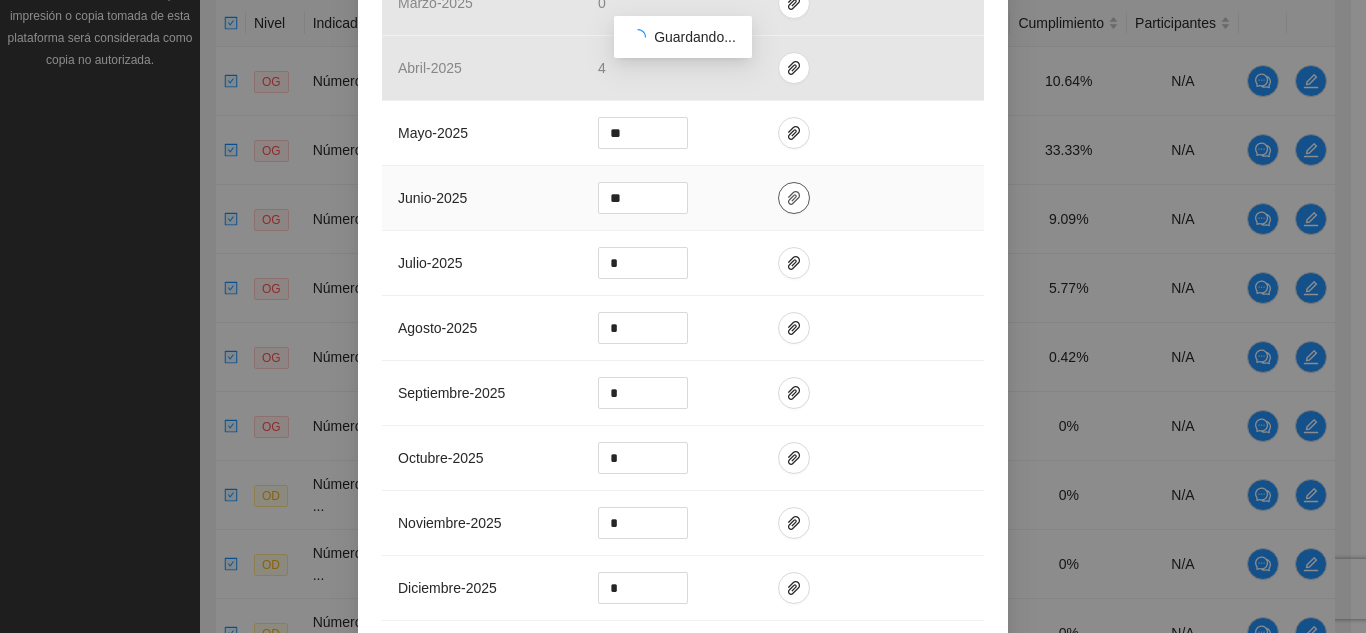 click 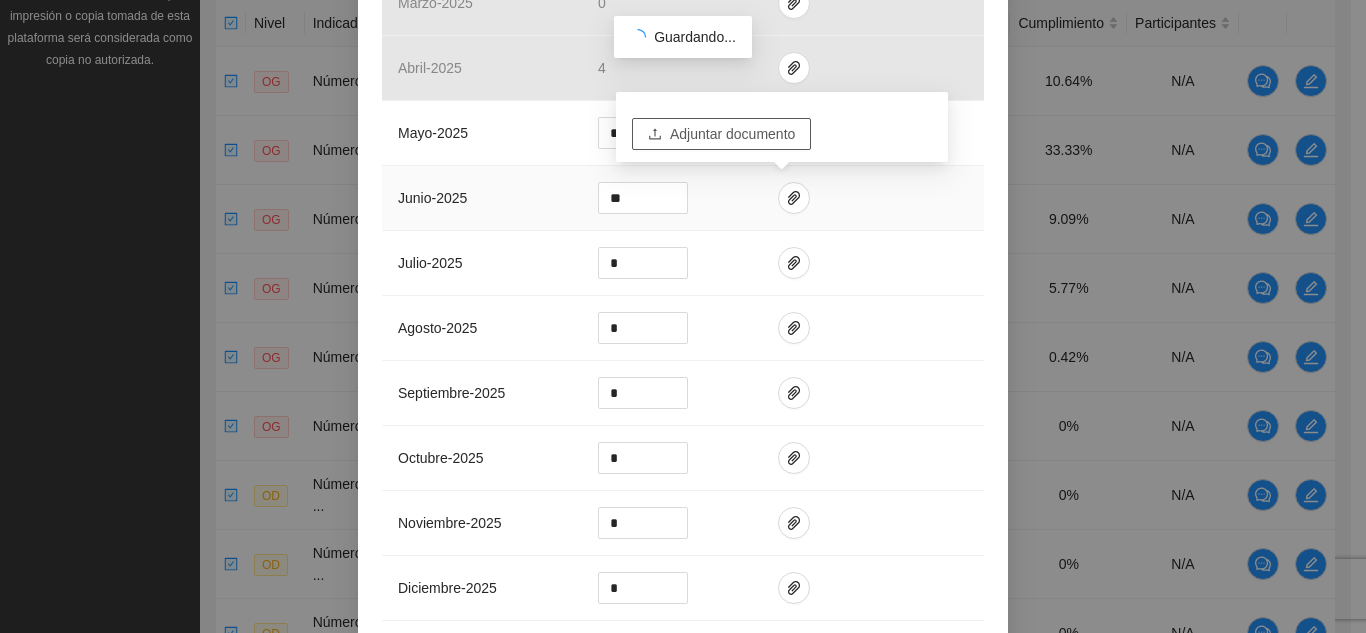 click on "Adjuntar documento" at bounding box center (732, 134) 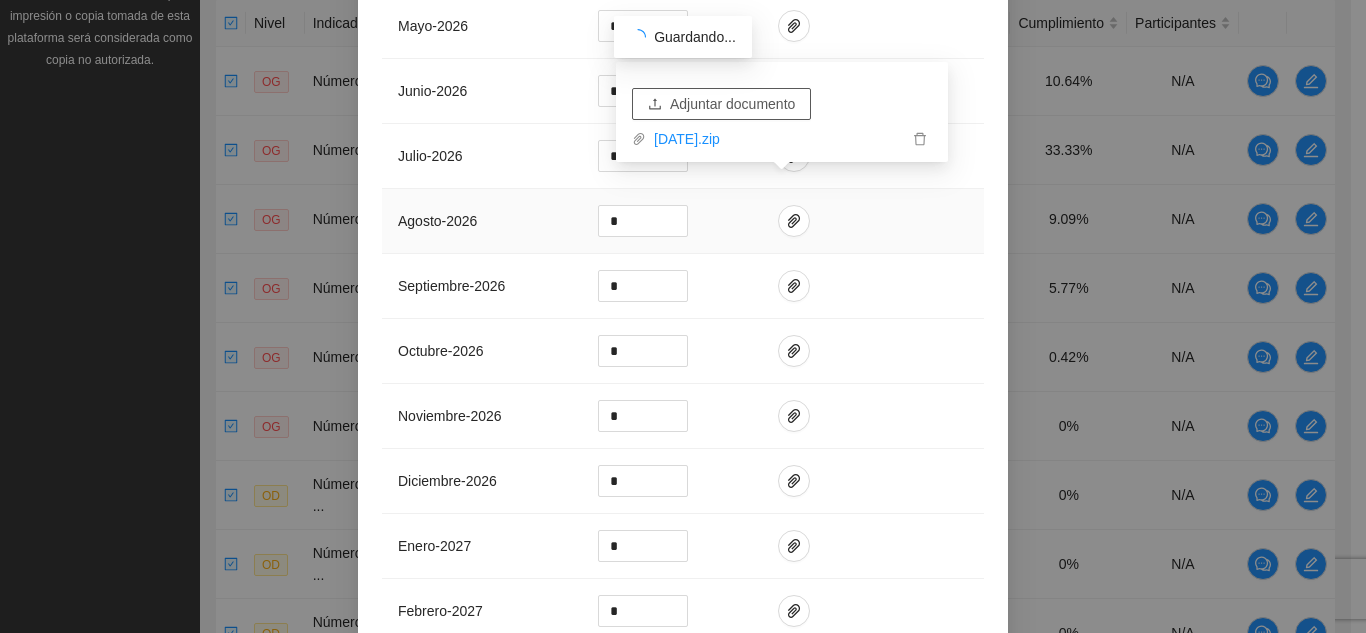 scroll, scrollTop: 2100, scrollLeft: 0, axis: vertical 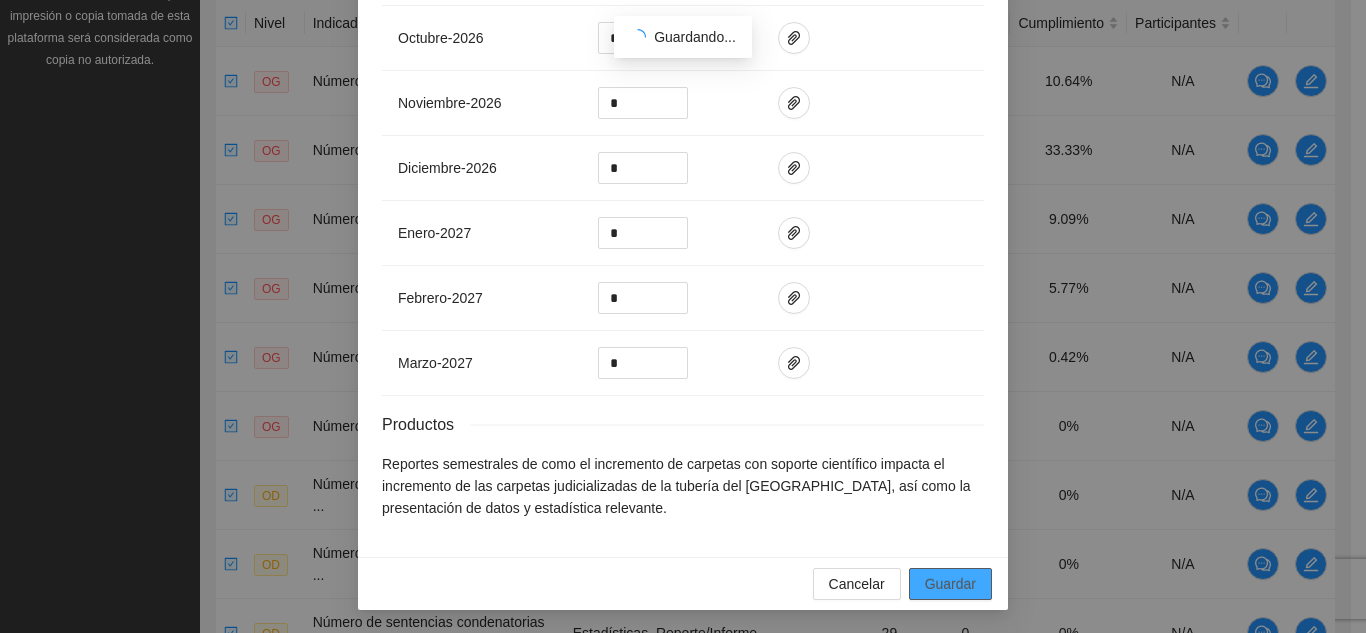 click on "Guardar" at bounding box center [950, 584] 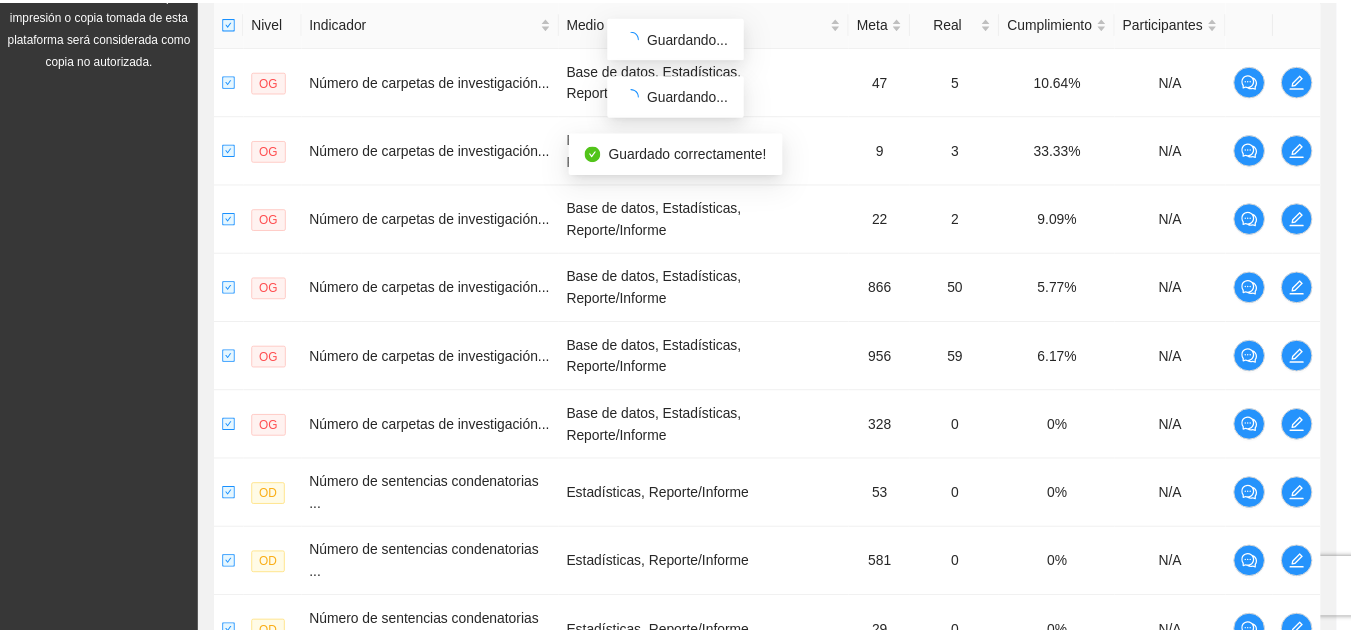scroll, scrollTop: 2000, scrollLeft: 0, axis: vertical 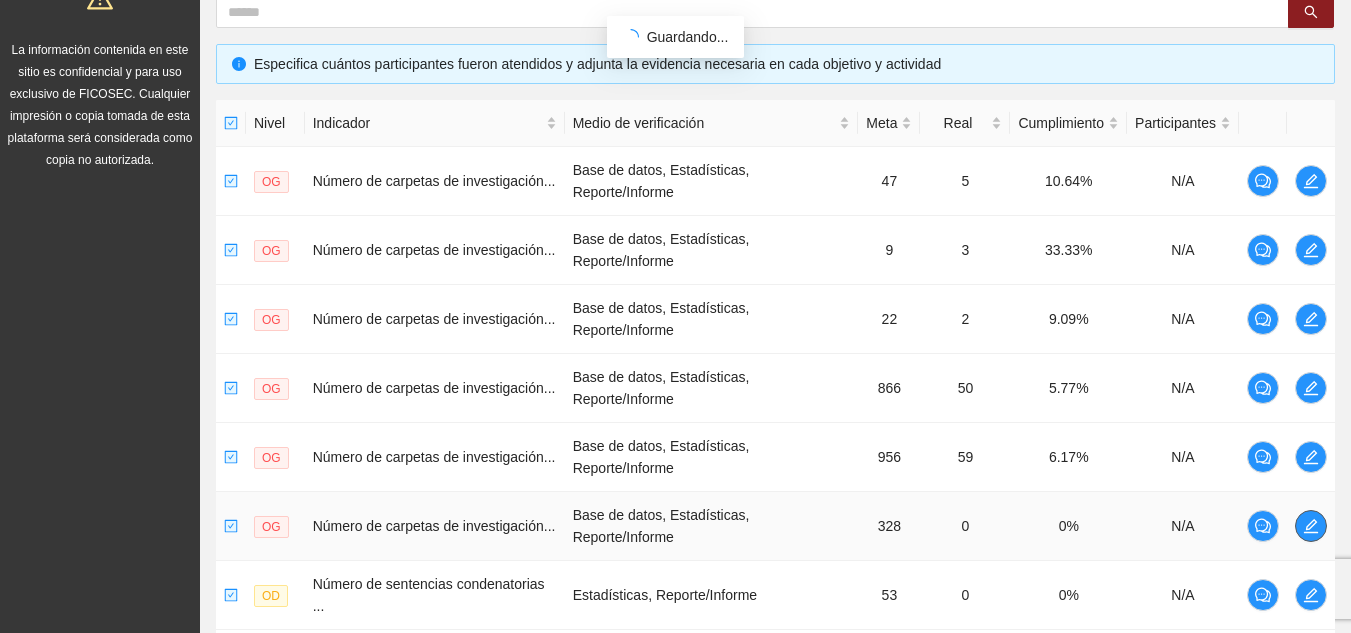 click 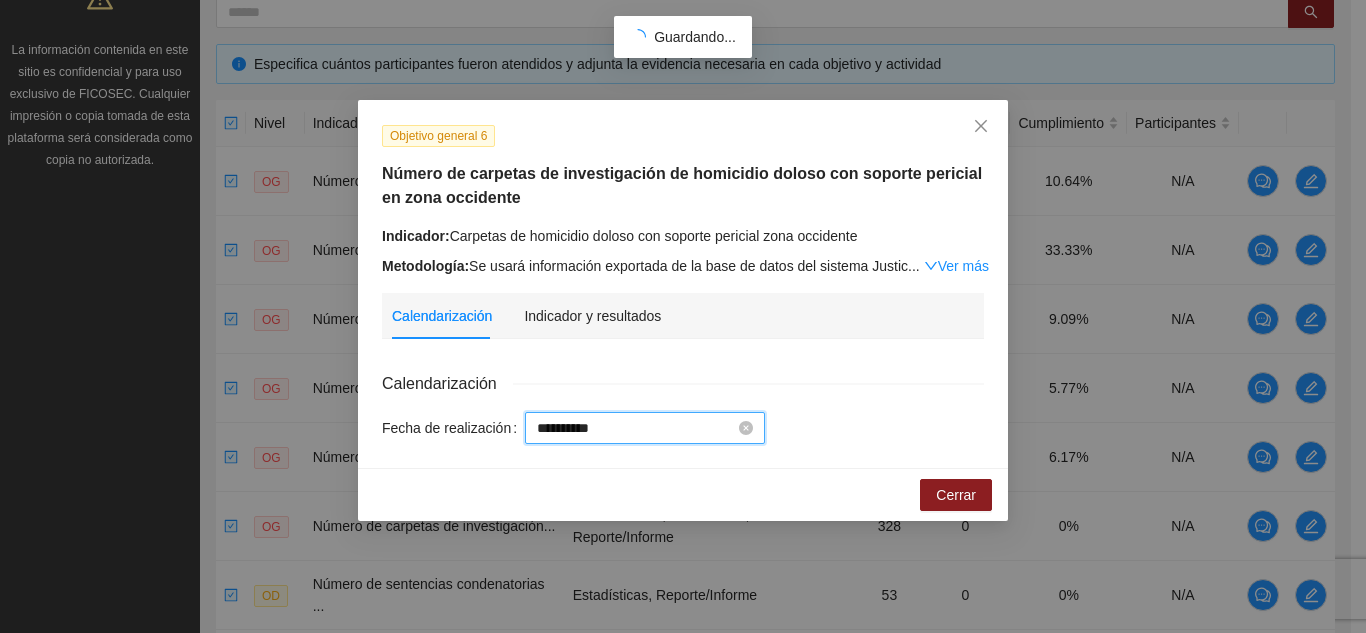 click on "**********" at bounding box center [636, 428] 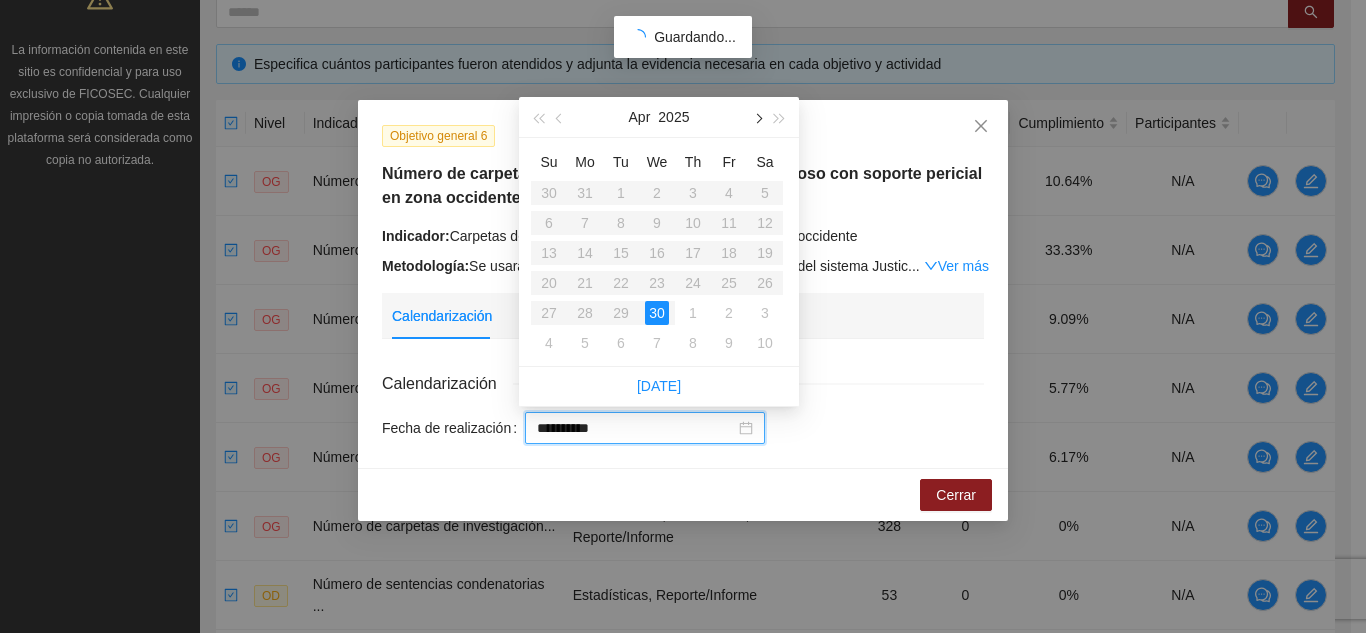 click at bounding box center (757, 119) 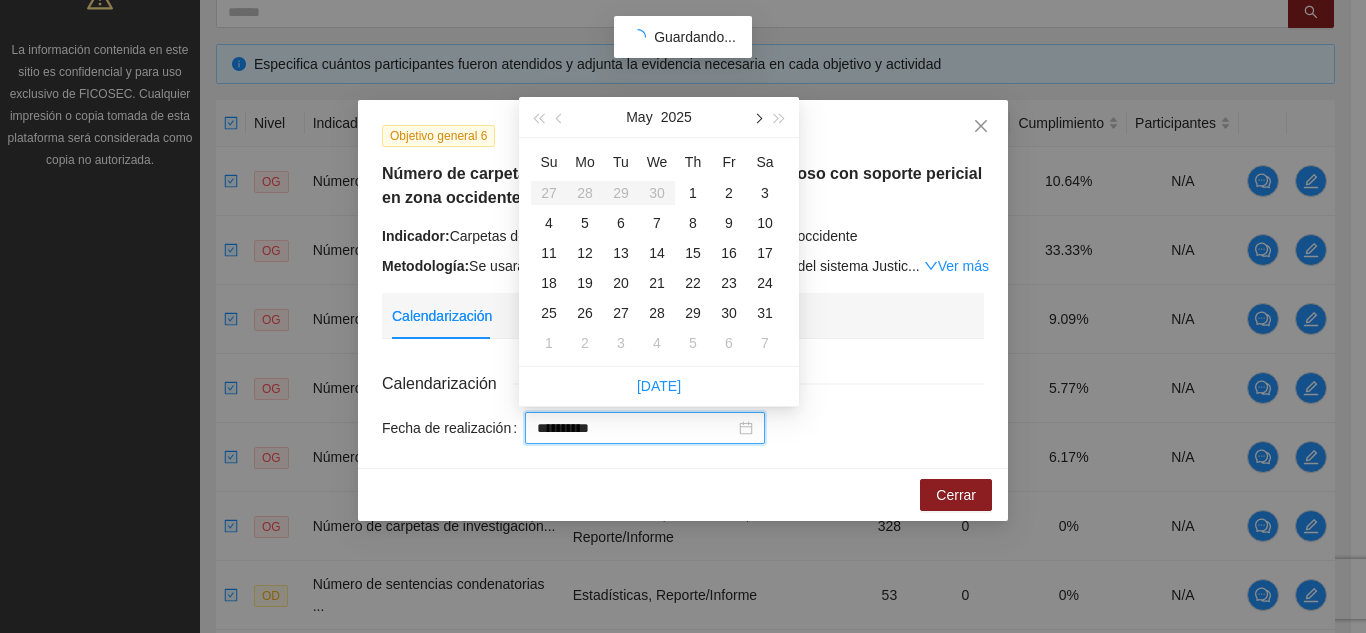 click at bounding box center [757, 119] 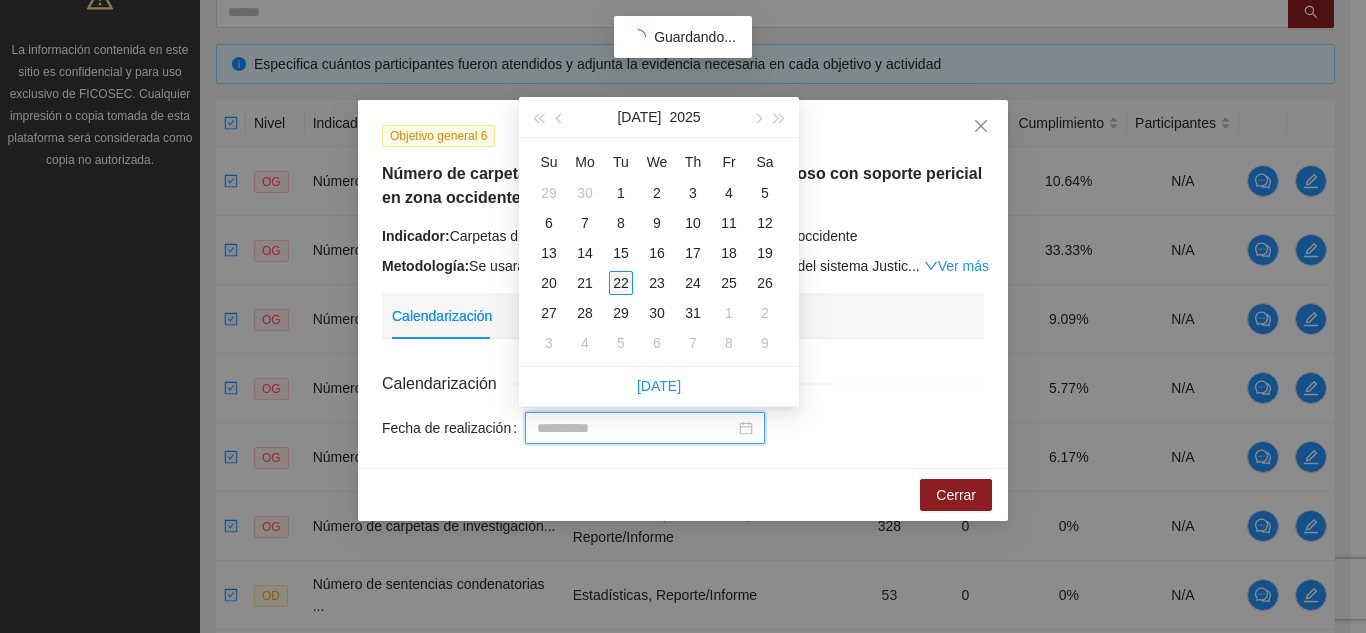 type on "**********" 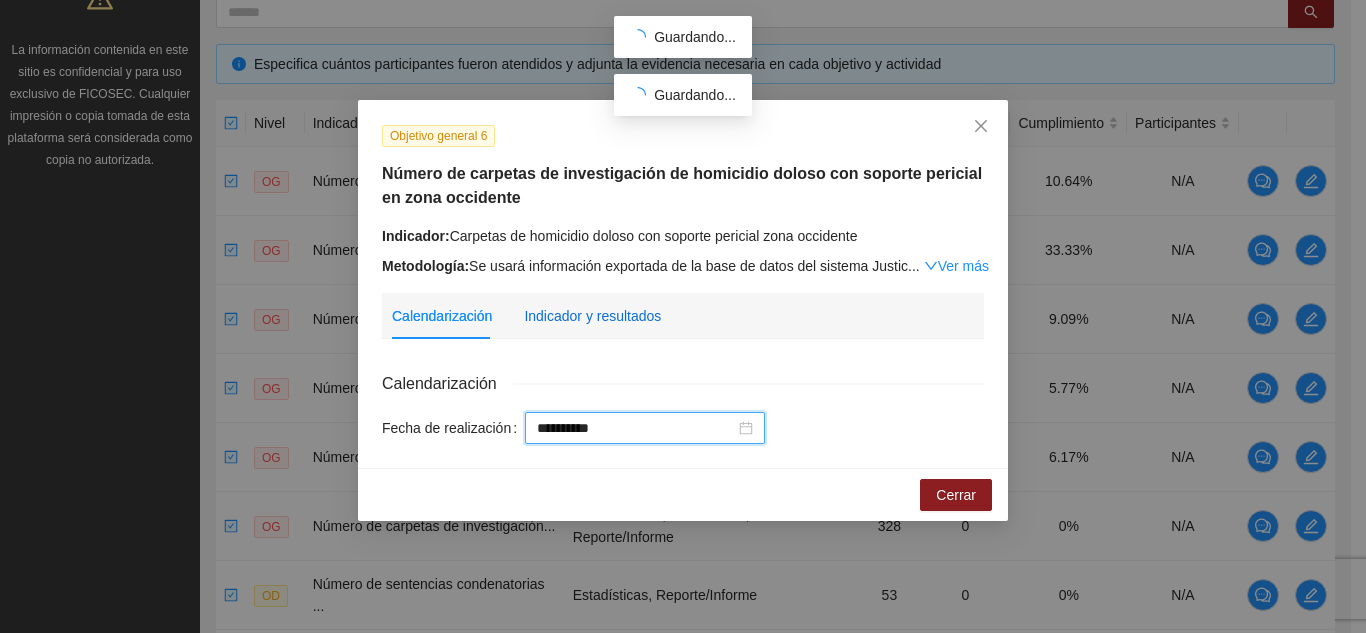 click on "Indicador y resultados" at bounding box center (592, 316) 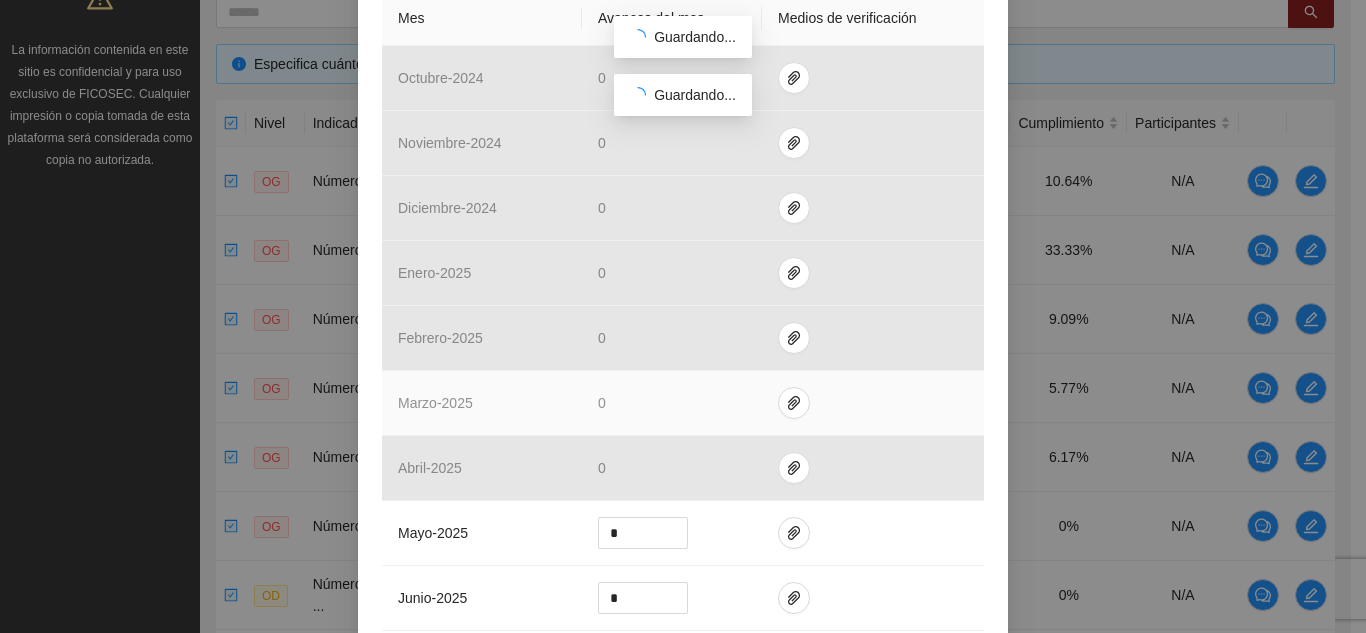 scroll, scrollTop: 800, scrollLeft: 0, axis: vertical 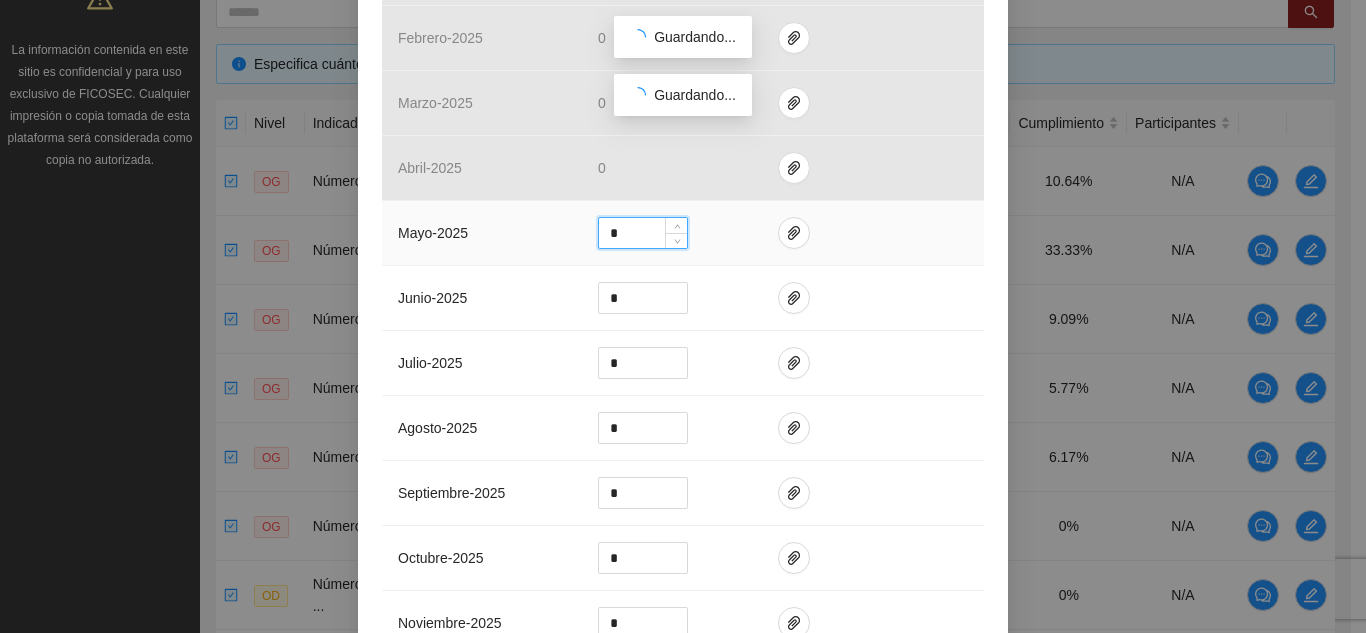 drag, startPoint x: 616, startPoint y: 224, endPoint x: 568, endPoint y: 215, distance: 48.83646 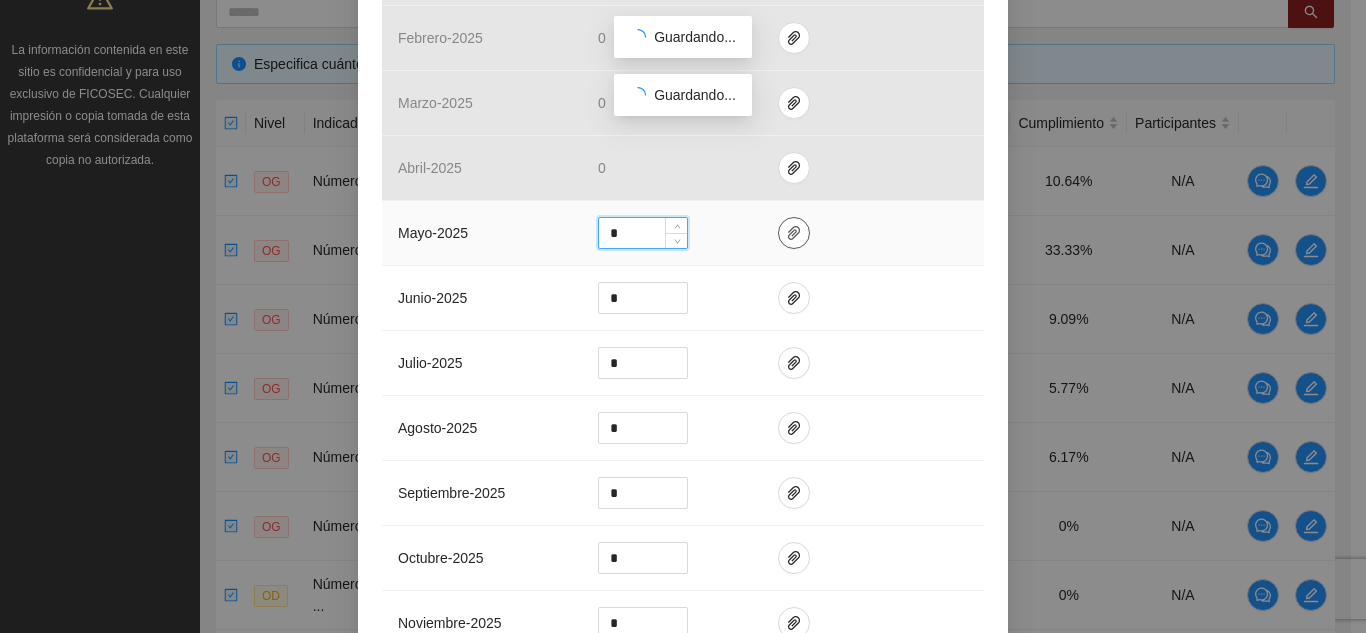 type on "*" 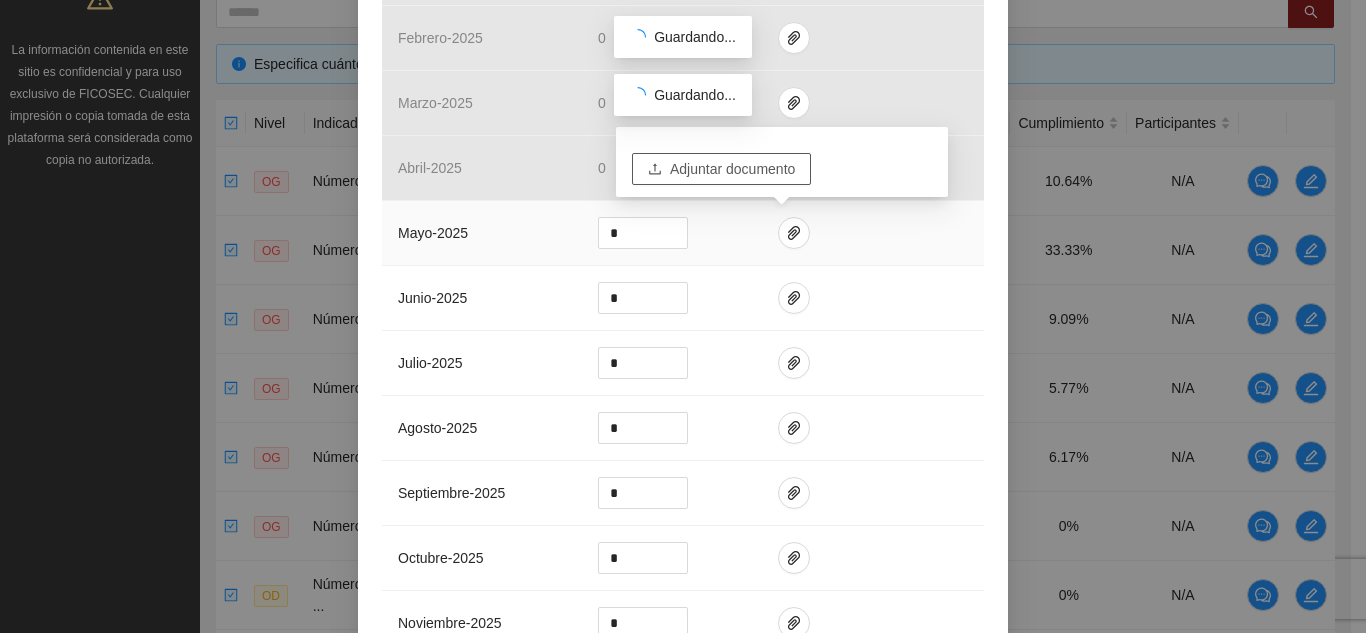 click on "Adjuntar documento" at bounding box center [732, 169] 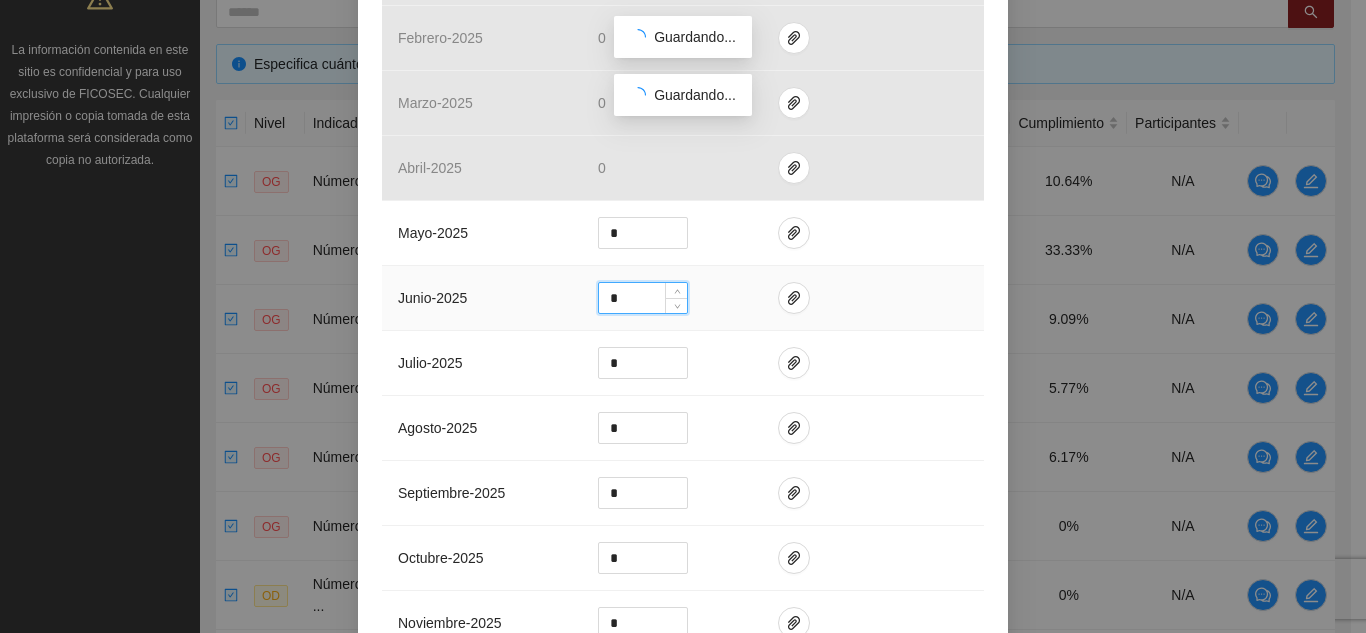 drag, startPoint x: 622, startPoint y: 297, endPoint x: 569, endPoint y: 291, distance: 53.338543 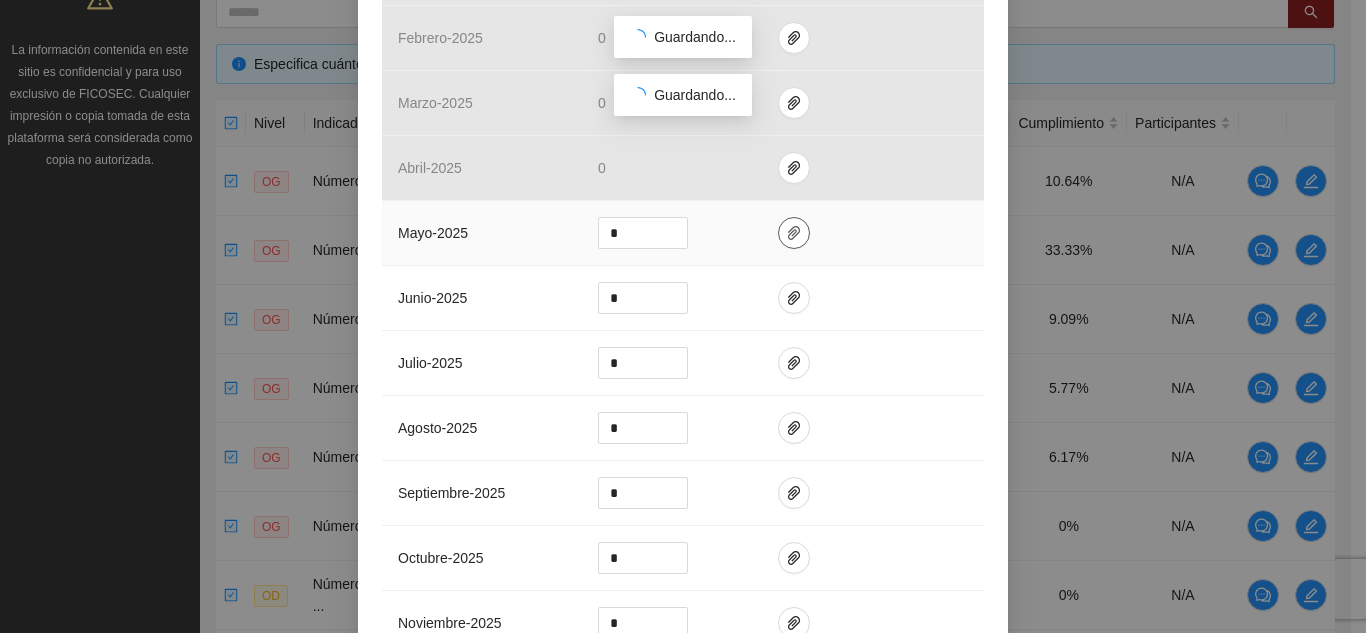 click 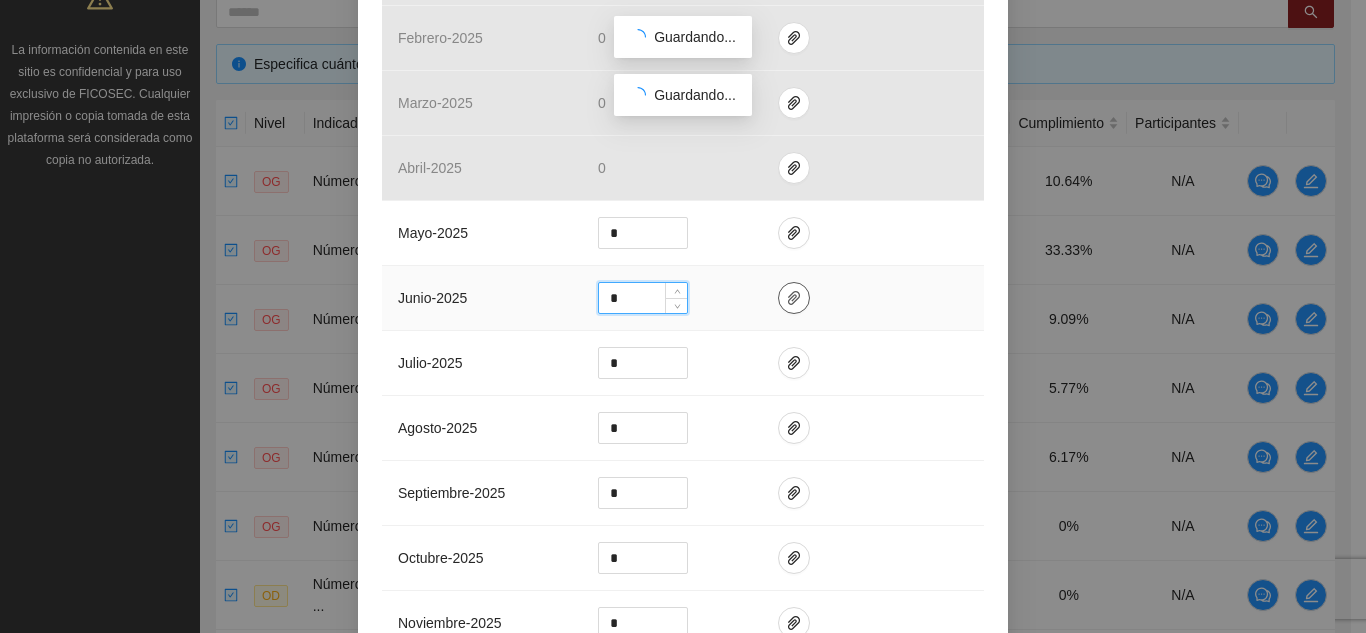 type on "*" 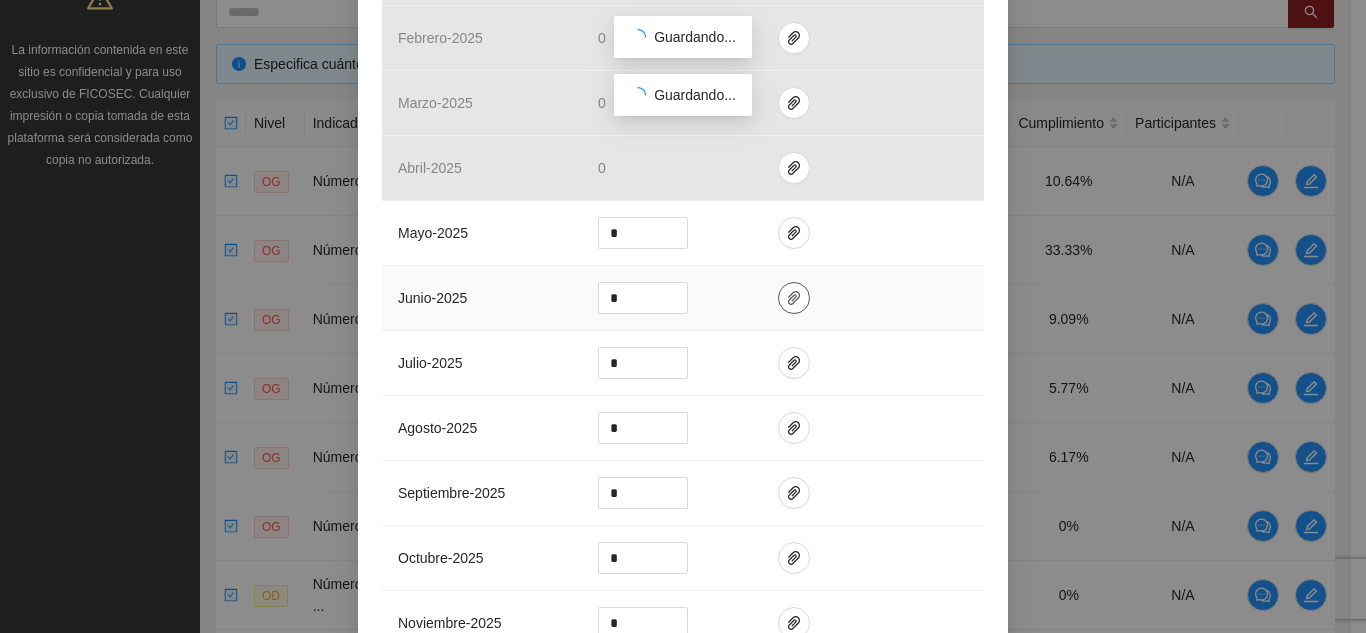 click 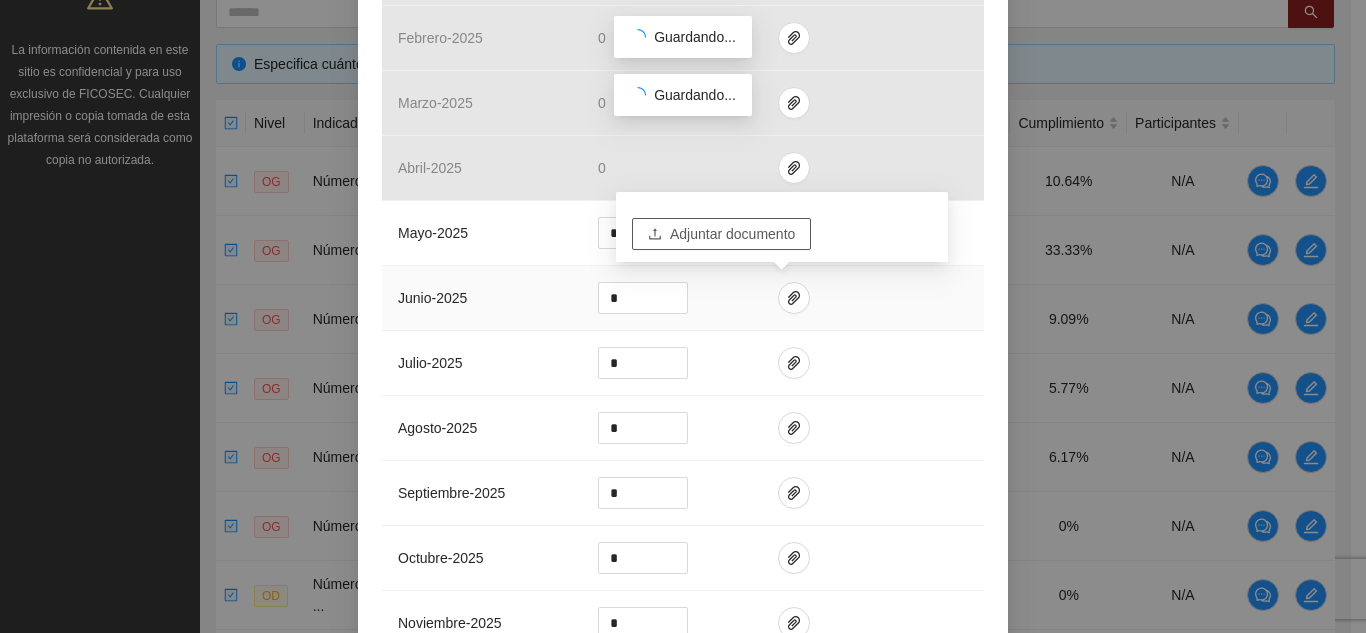 click on "Adjuntar documento" at bounding box center [732, 234] 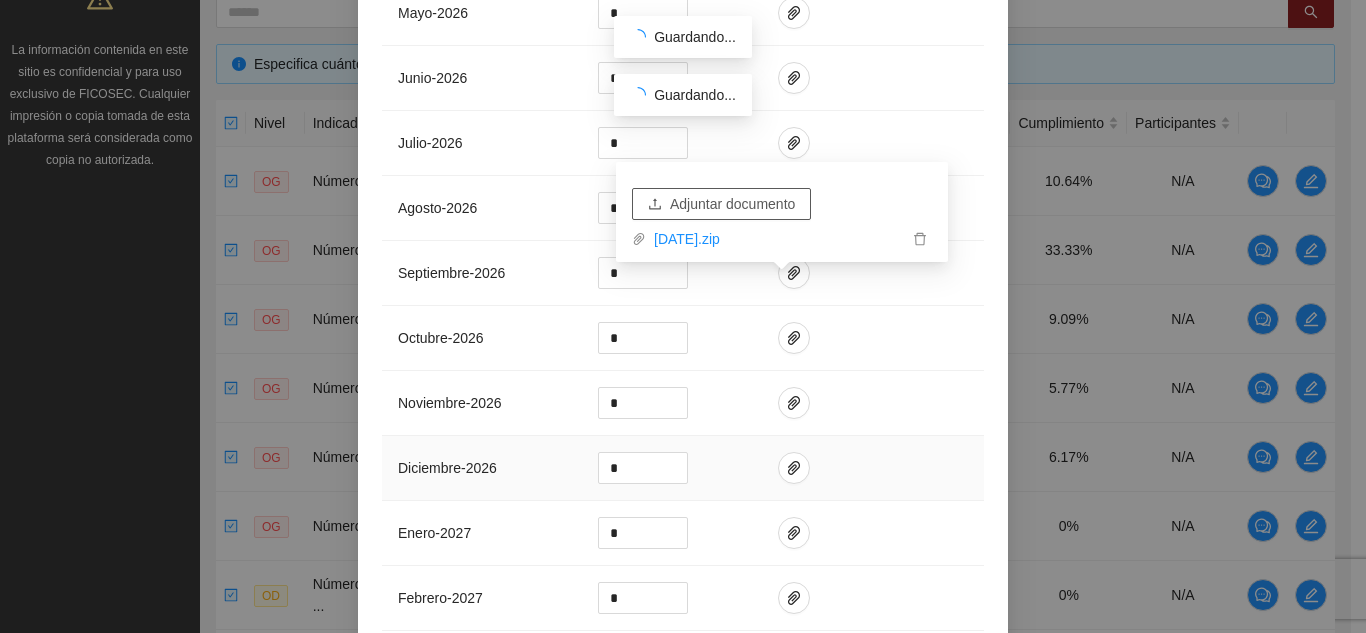 scroll, scrollTop: 2100, scrollLeft: 0, axis: vertical 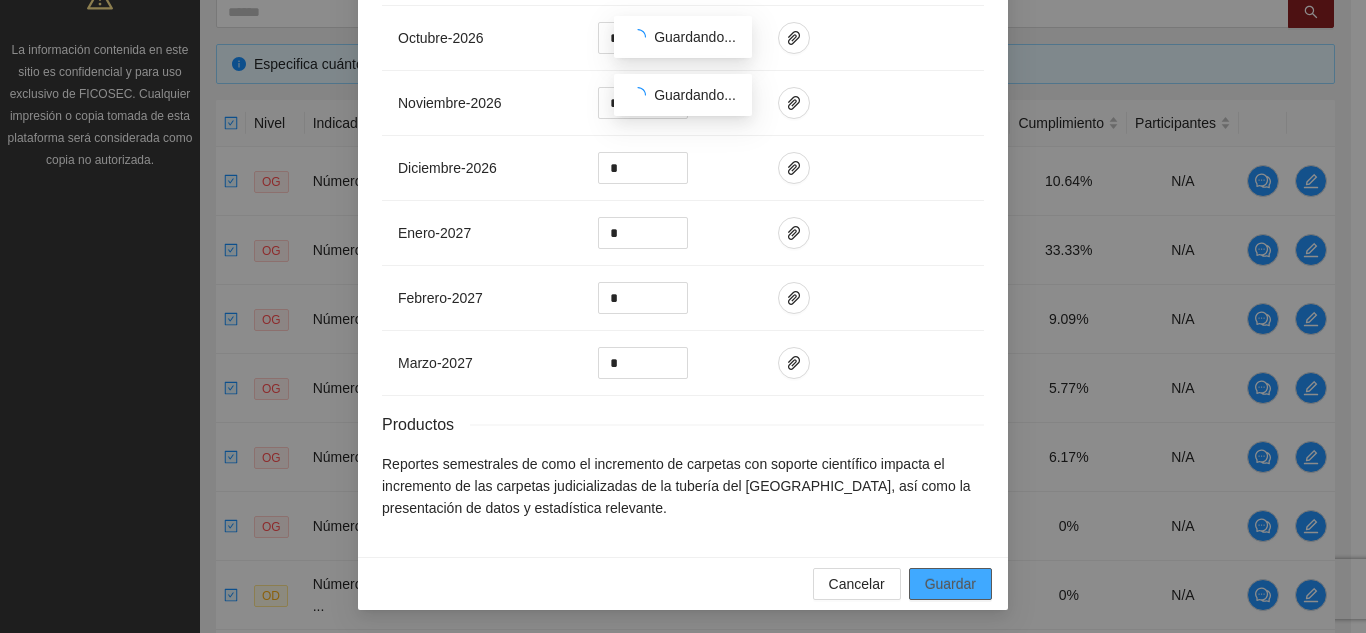 click on "Guardar" at bounding box center [950, 584] 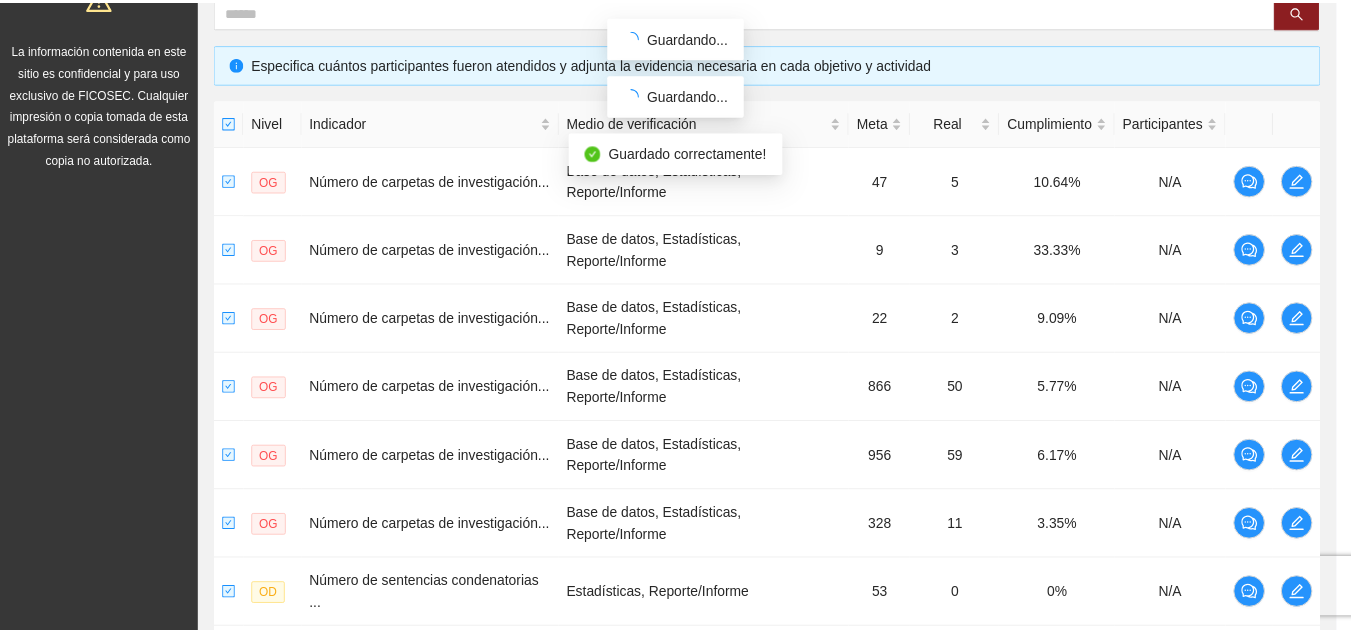 scroll, scrollTop: 2000, scrollLeft: 0, axis: vertical 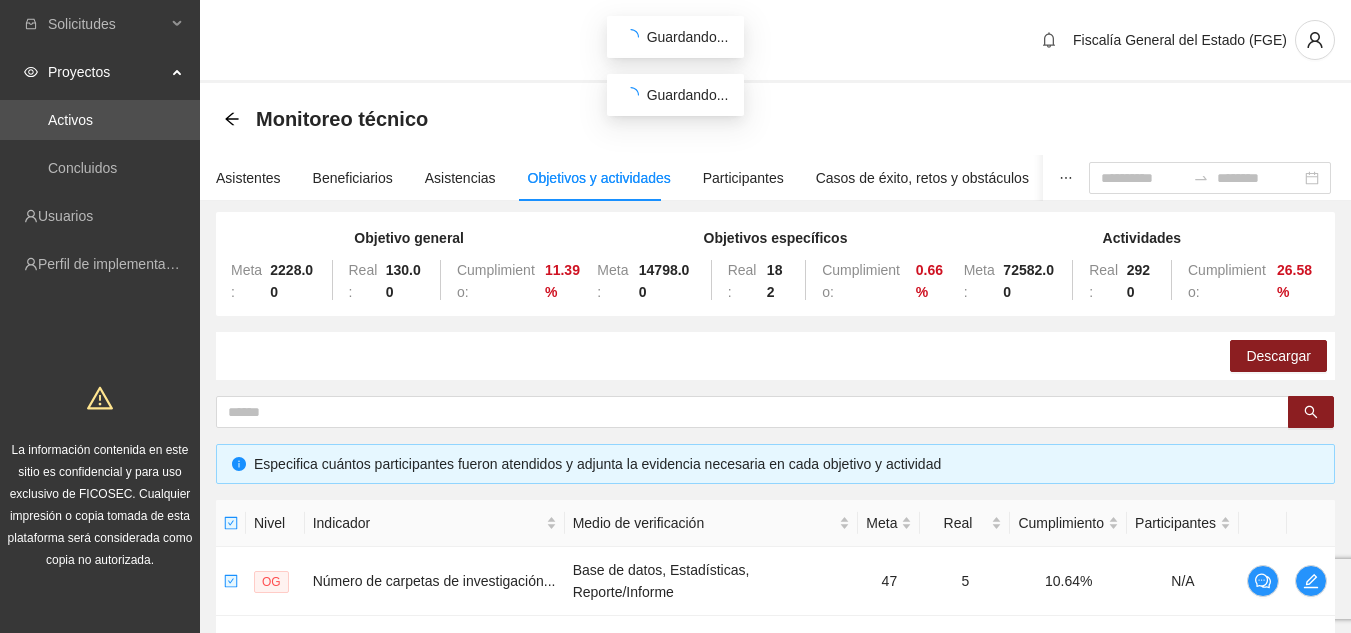 click on "Monitoreo técnico" at bounding box center [332, 119] 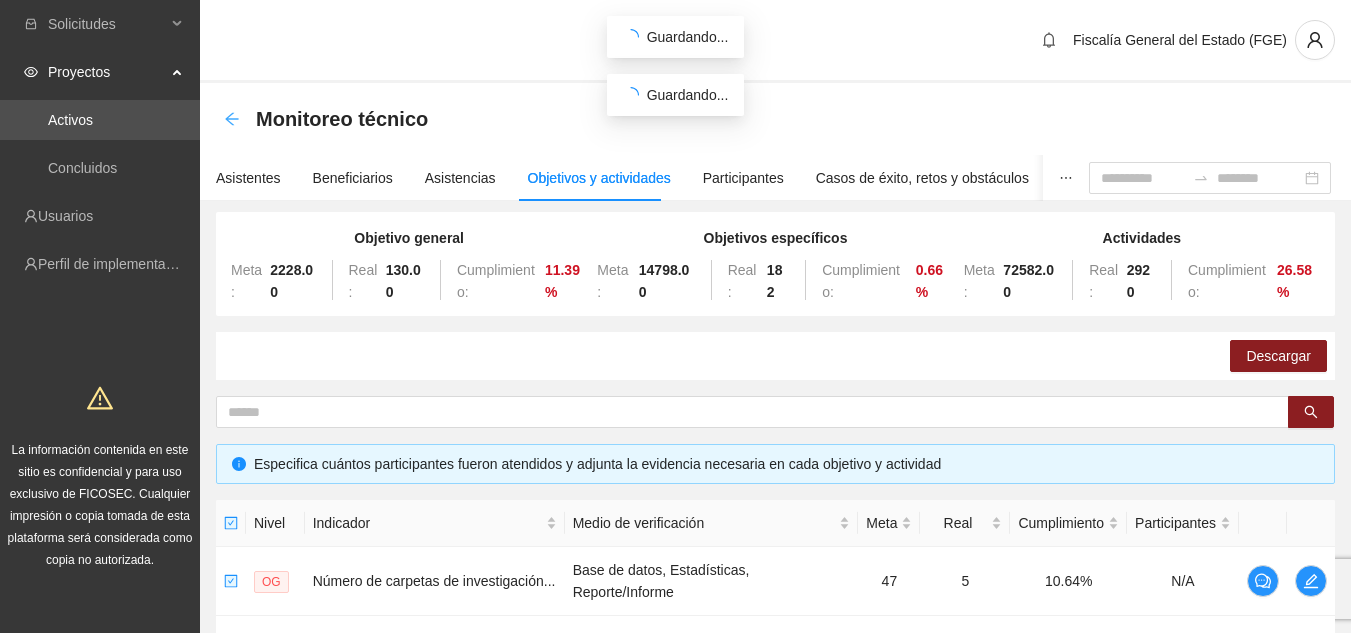 click 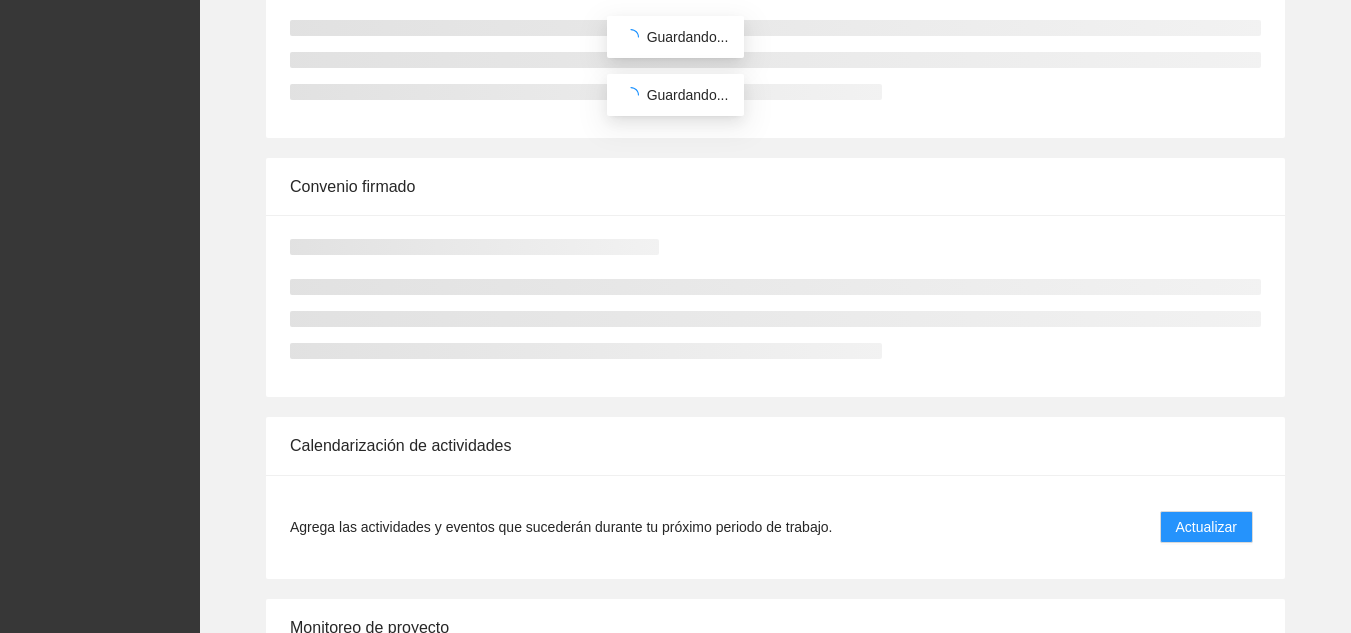 scroll, scrollTop: 0, scrollLeft: 0, axis: both 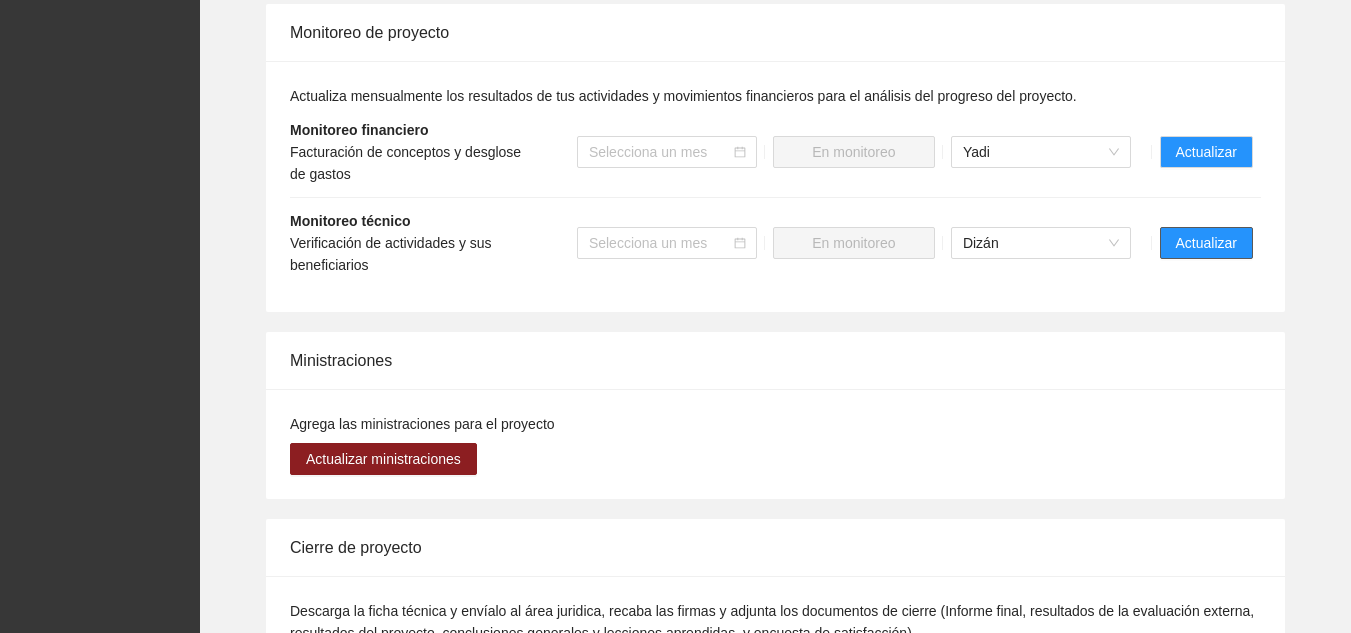 click on "Actualizar" at bounding box center (1206, 243) 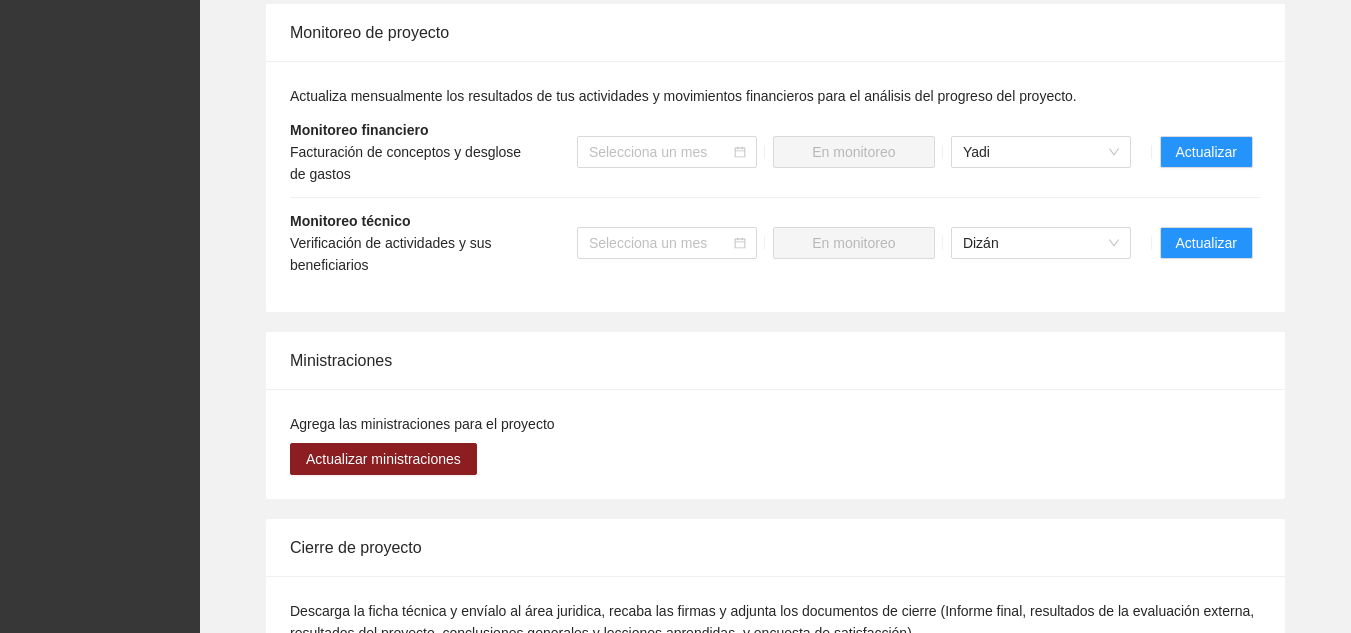 scroll, scrollTop: 0, scrollLeft: 0, axis: both 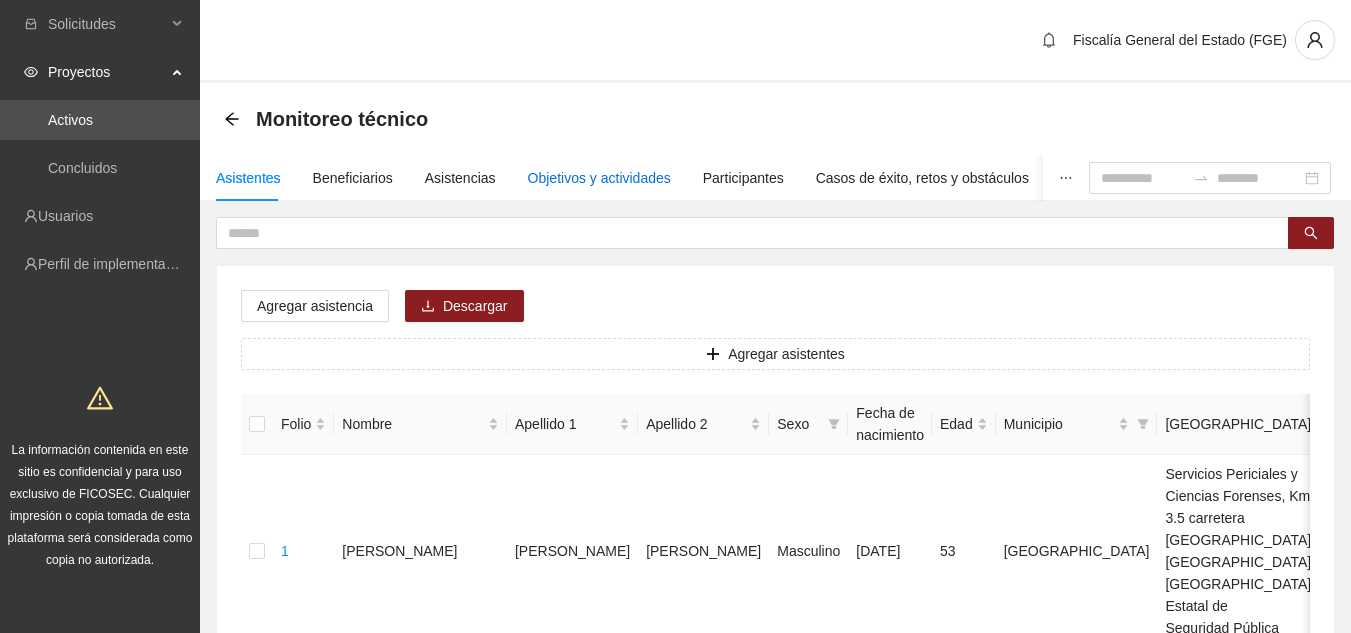 click on "Objetivos y actividades" at bounding box center (599, 178) 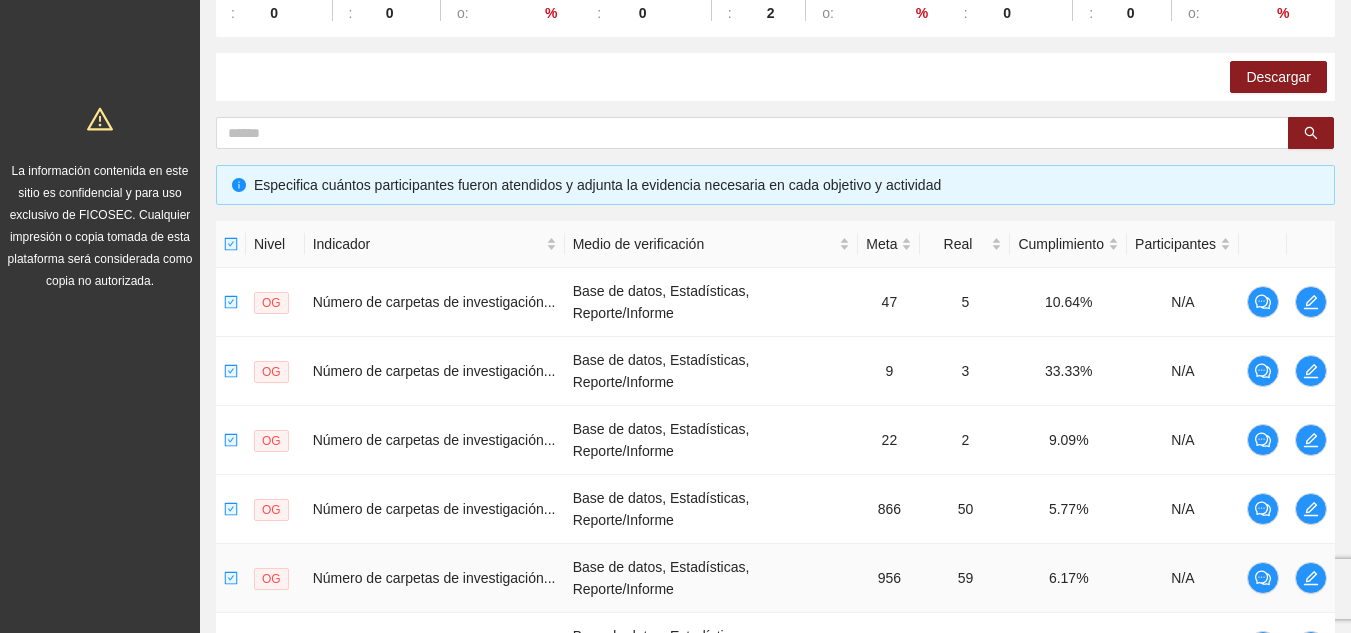 scroll, scrollTop: 400, scrollLeft: 0, axis: vertical 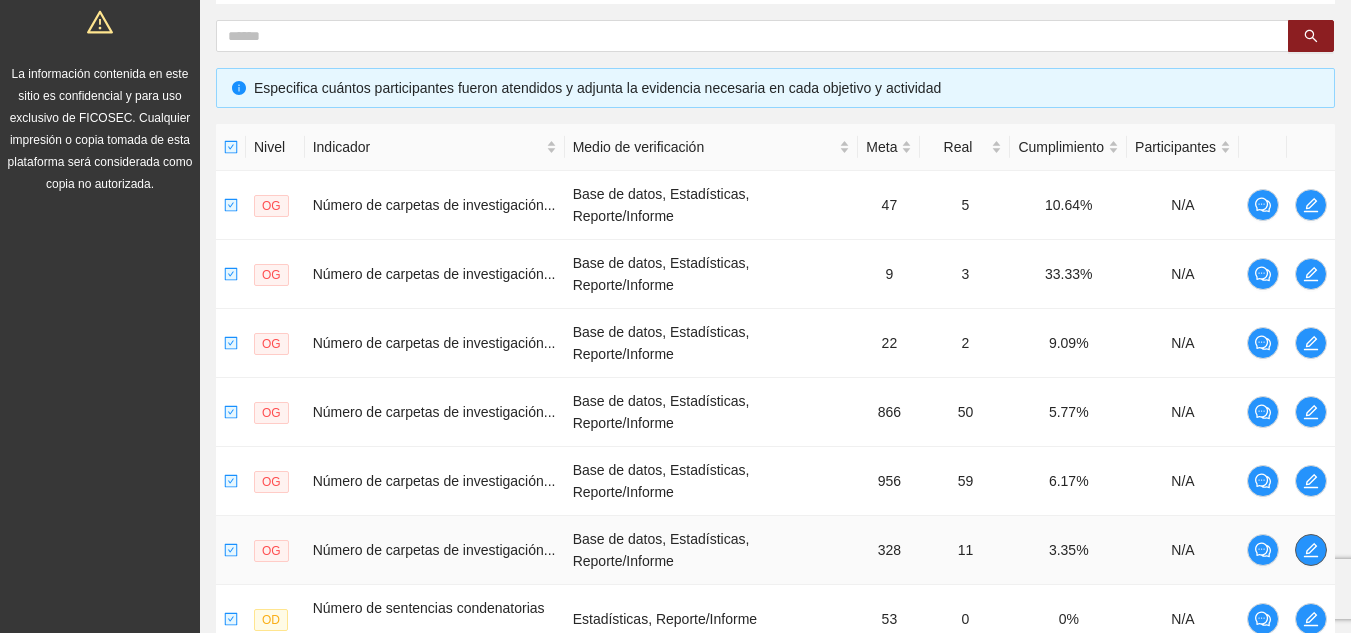 click 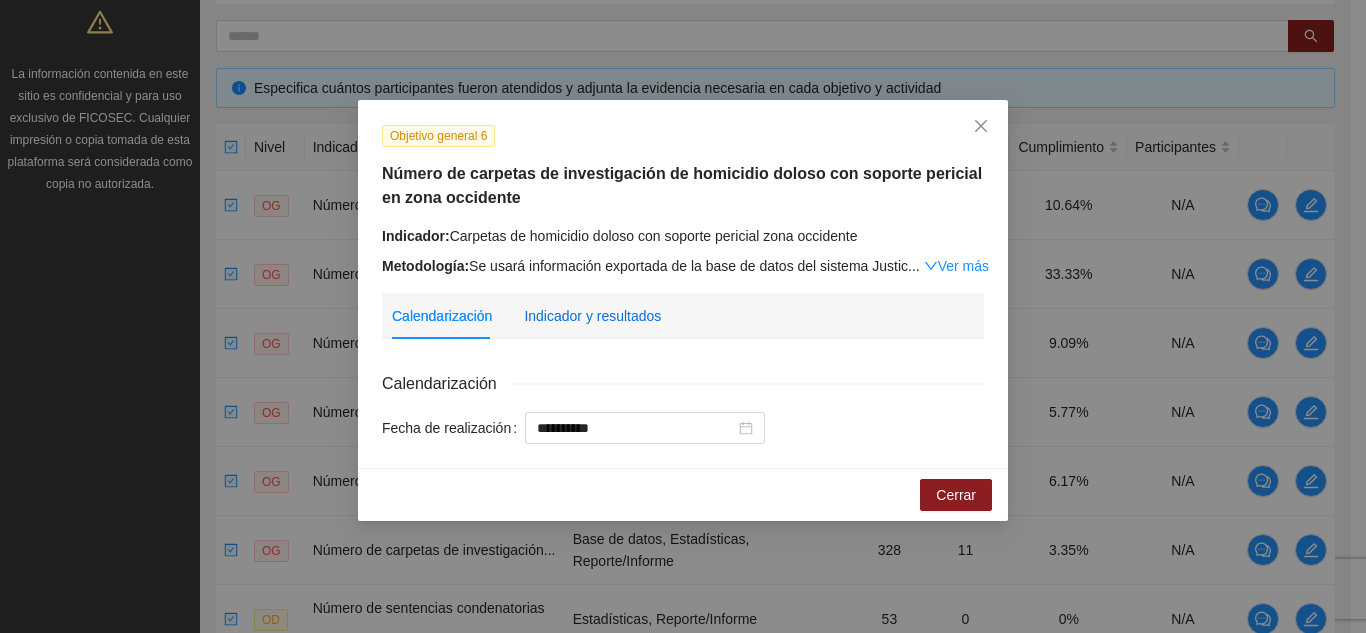 click on "Indicador y resultados" at bounding box center [592, 316] 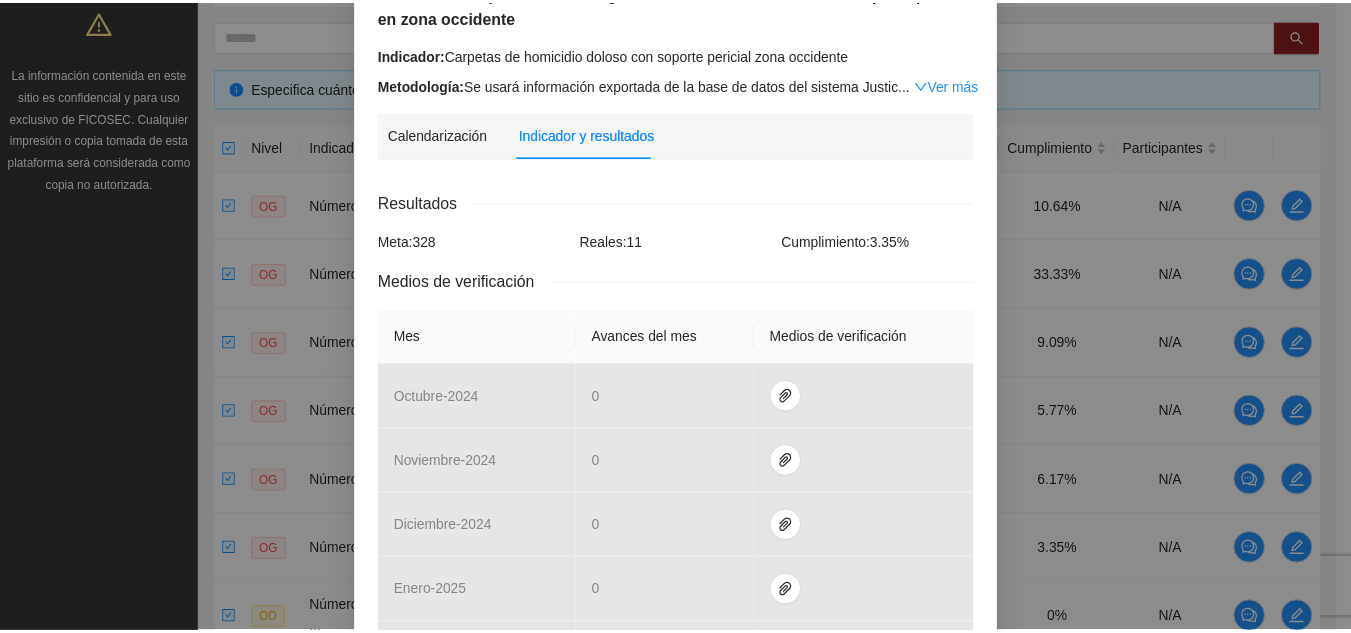 scroll, scrollTop: 0, scrollLeft: 0, axis: both 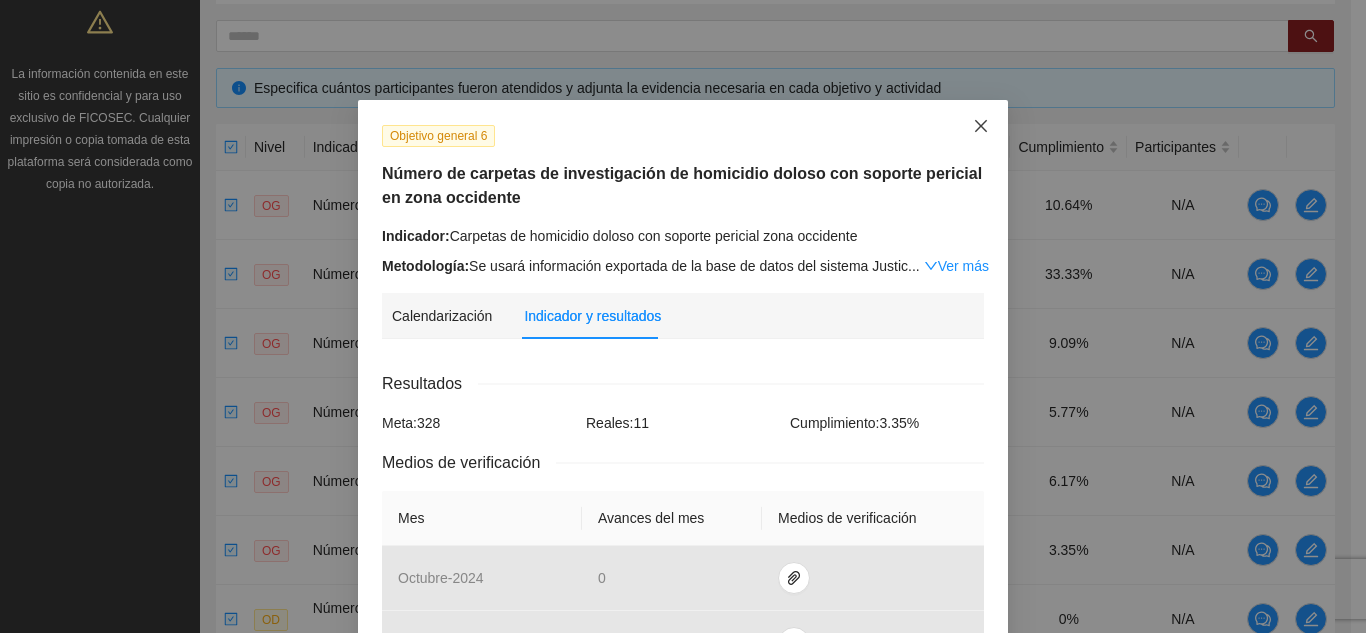 click 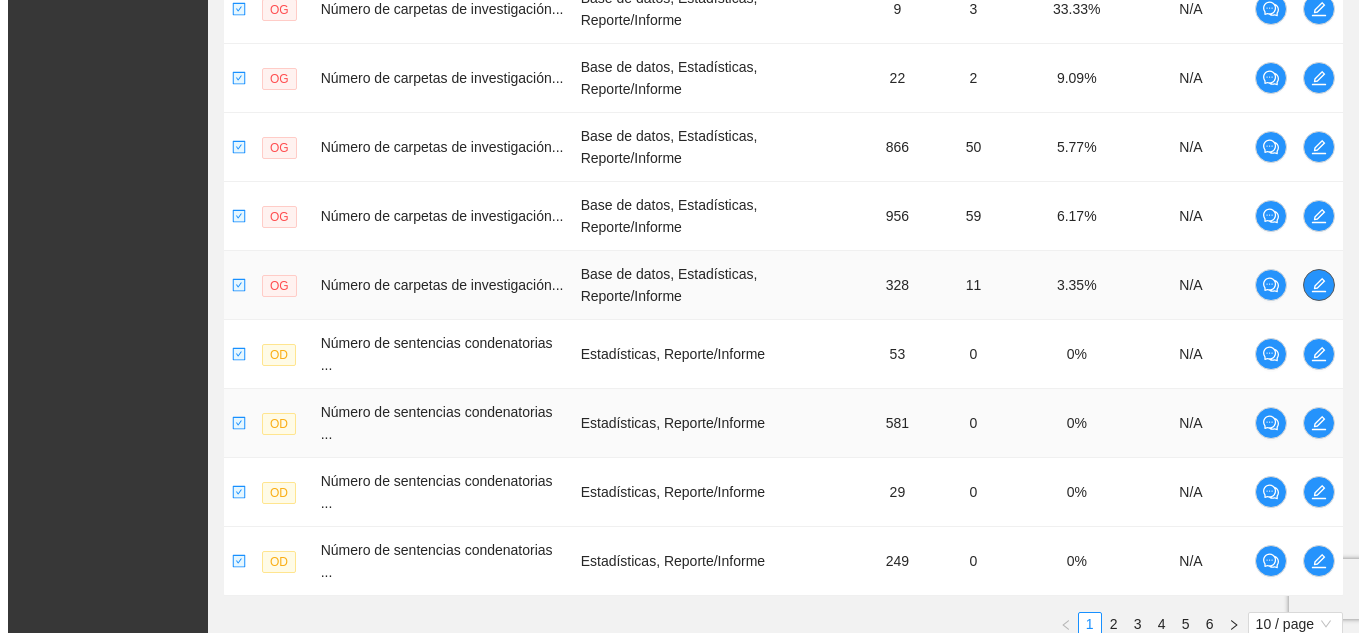 scroll, scrollTop: 676, scrollLeft: 0, axis: vertical 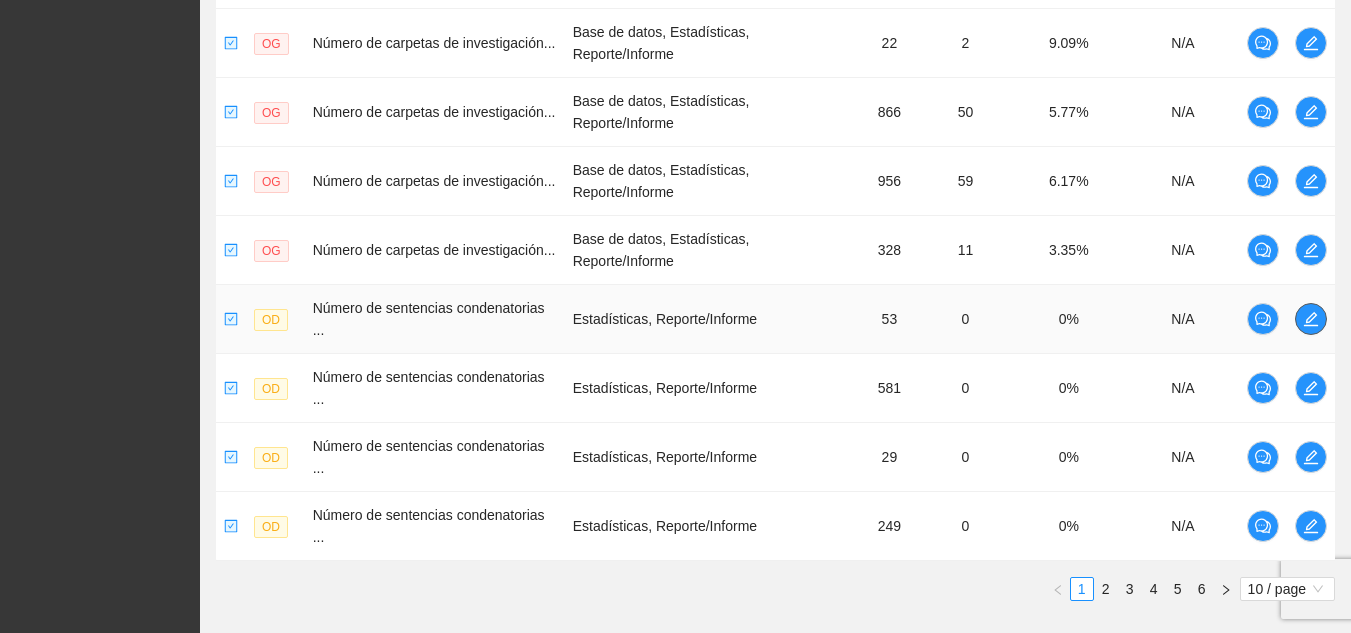 click 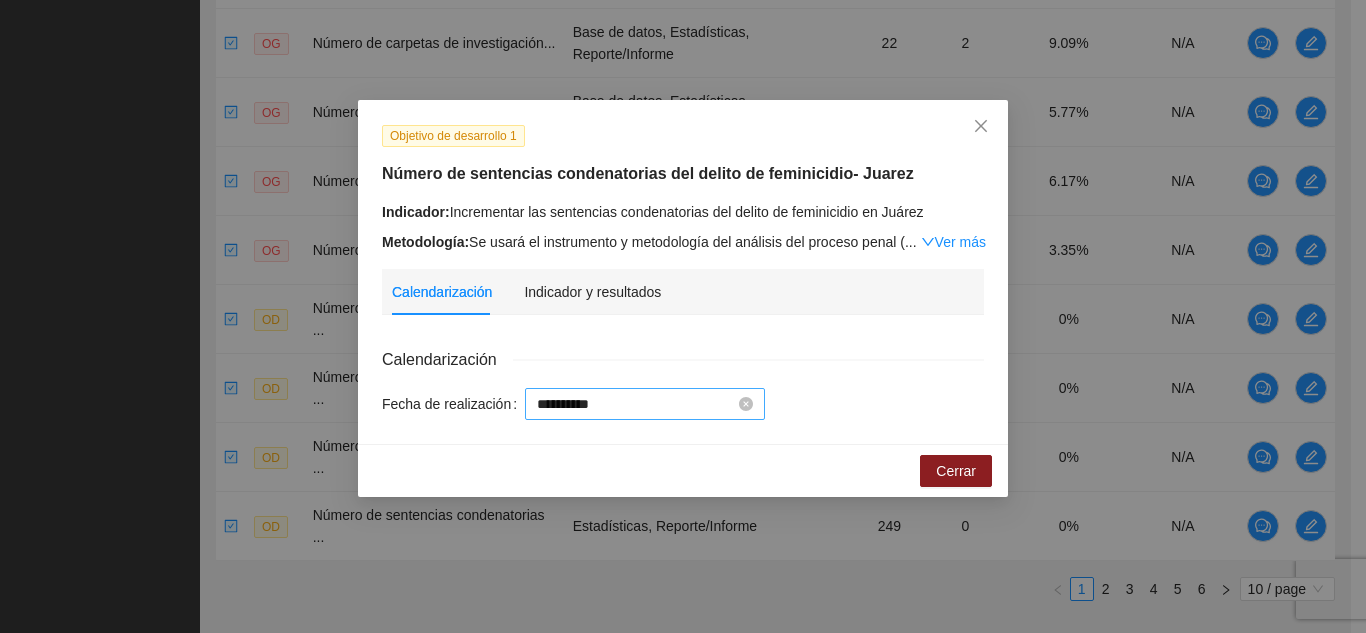 click on "**********" at bounding box center (636, 404) 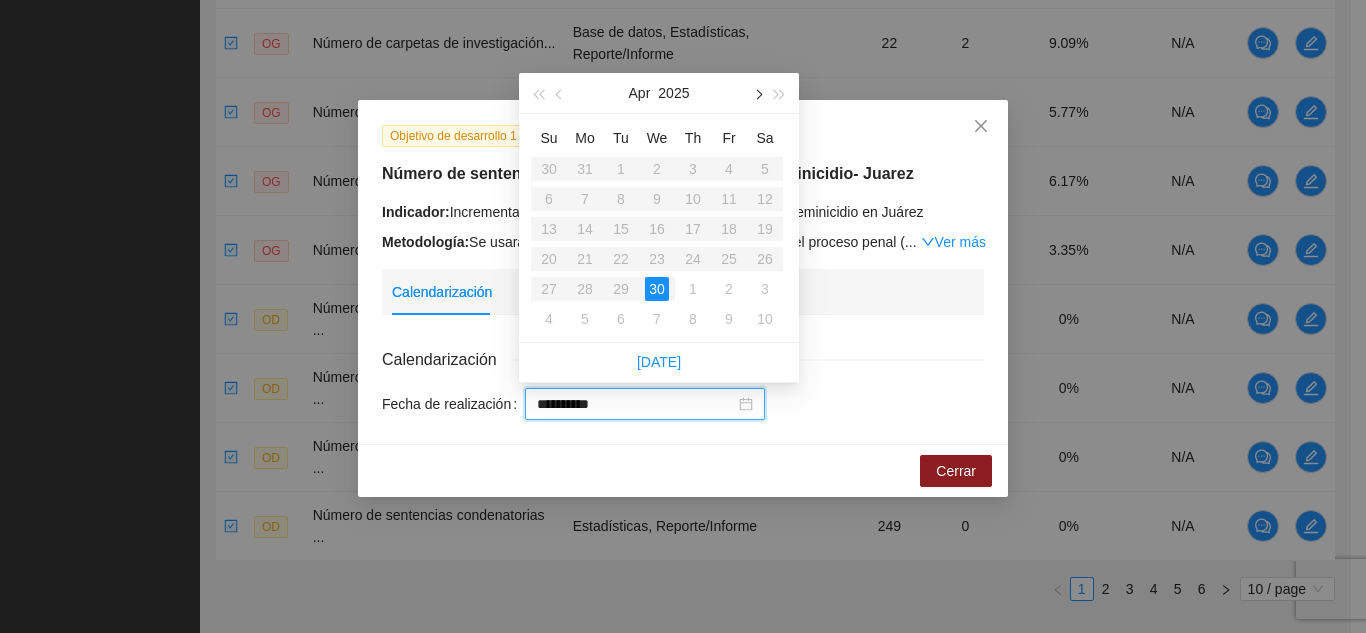 click at bounding box center [757, 95] 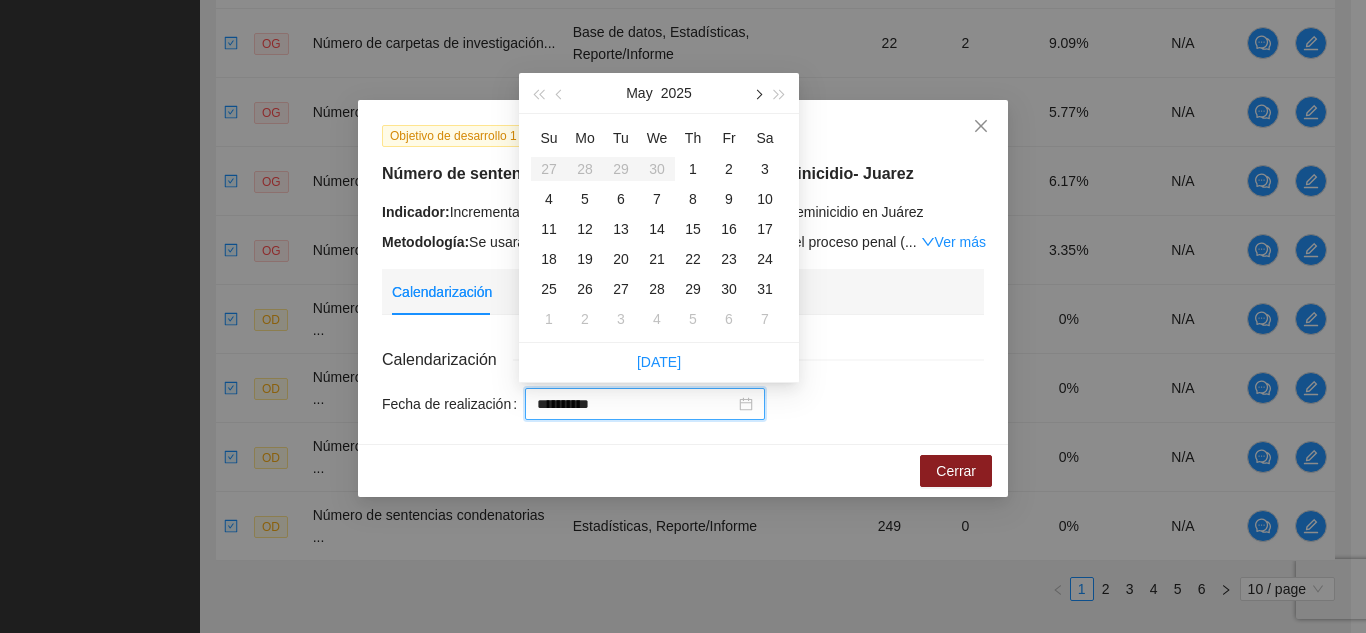 click at bounding box center [757, 95] 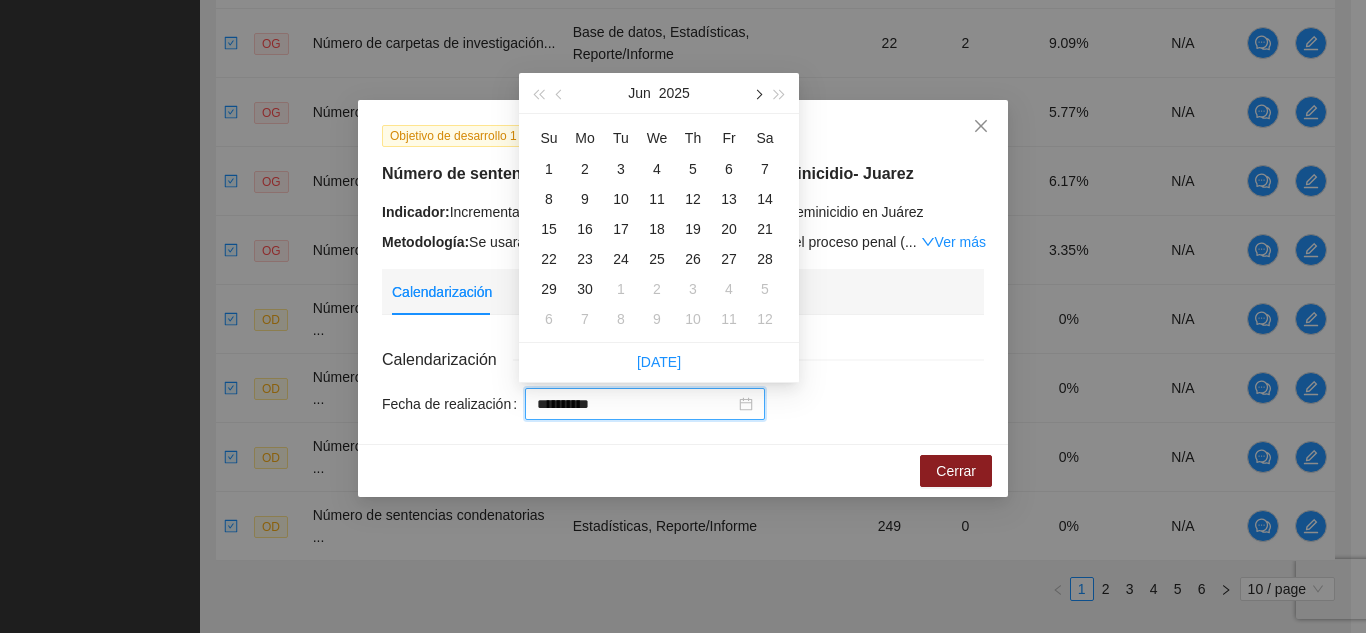 click at bounding box center (757, 95) 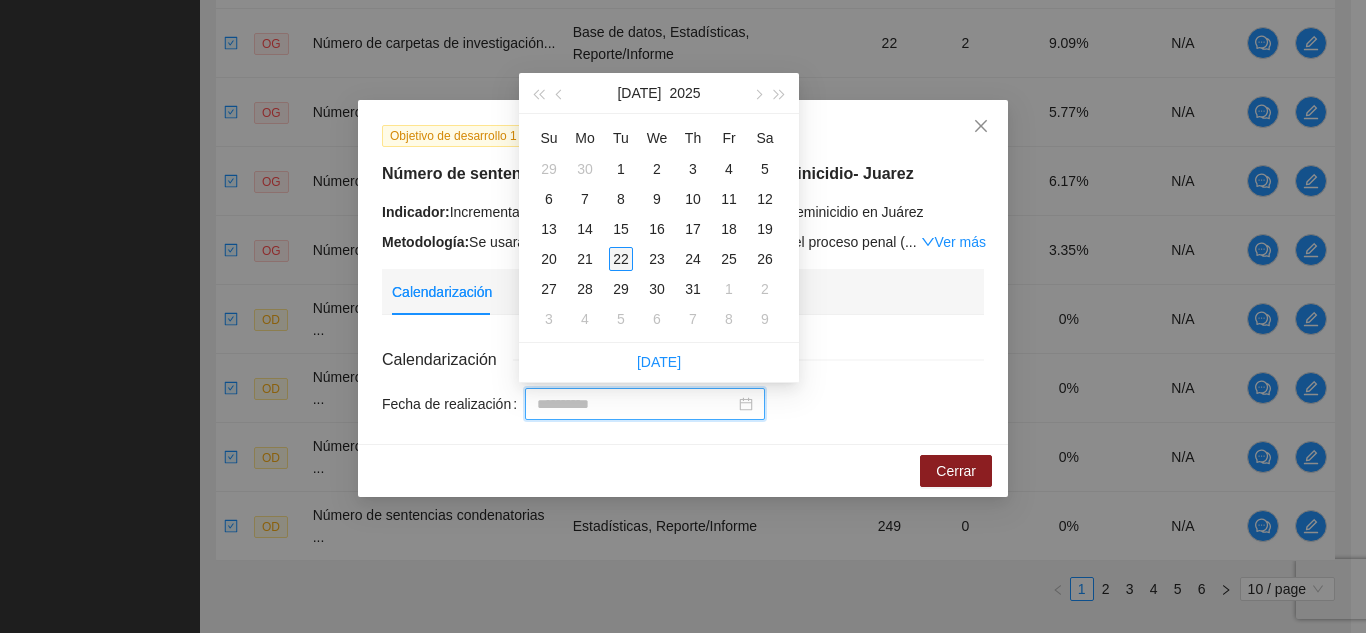 type on "**********" 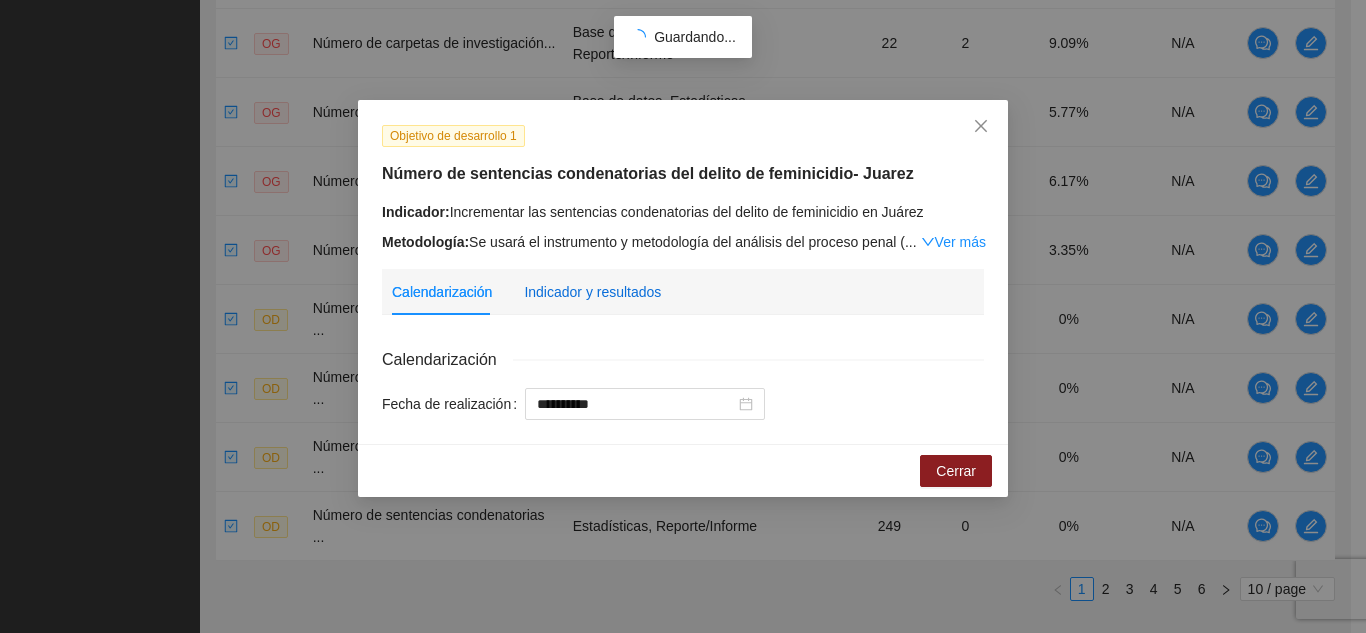 click on "Indicador y resultados" at bounding box center (592, 292) 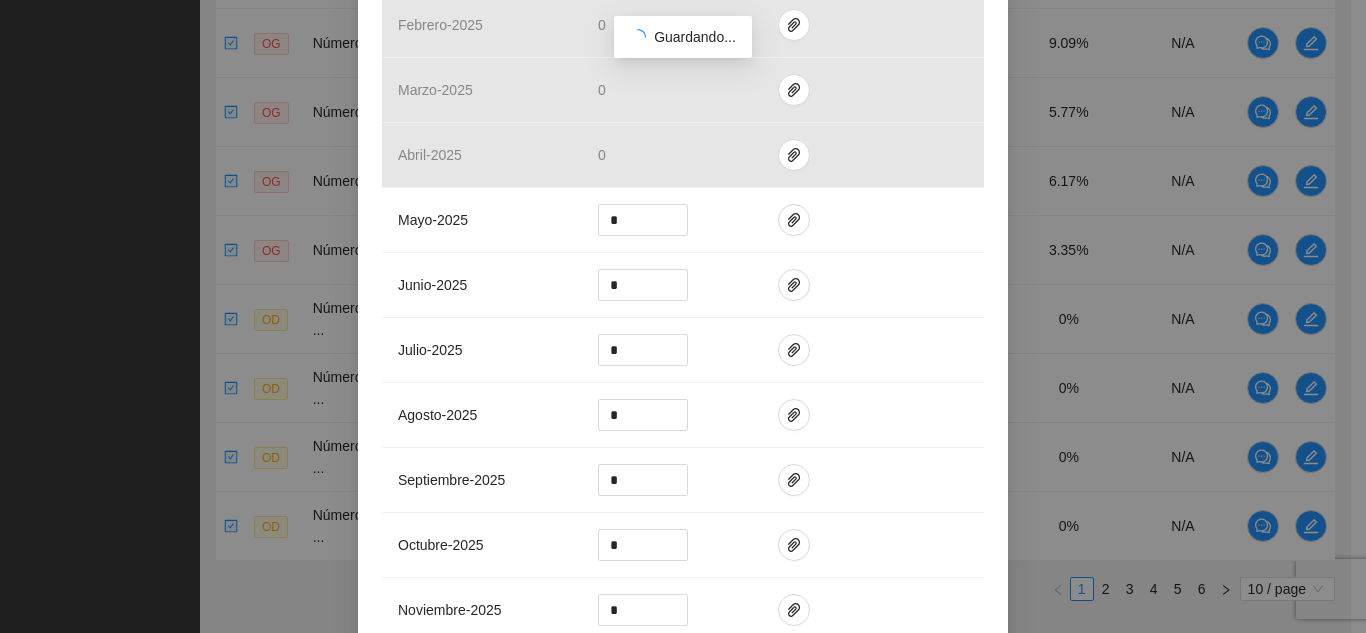 scroll, scrollTop: 800, scrollLeft: 0, axis: vertical 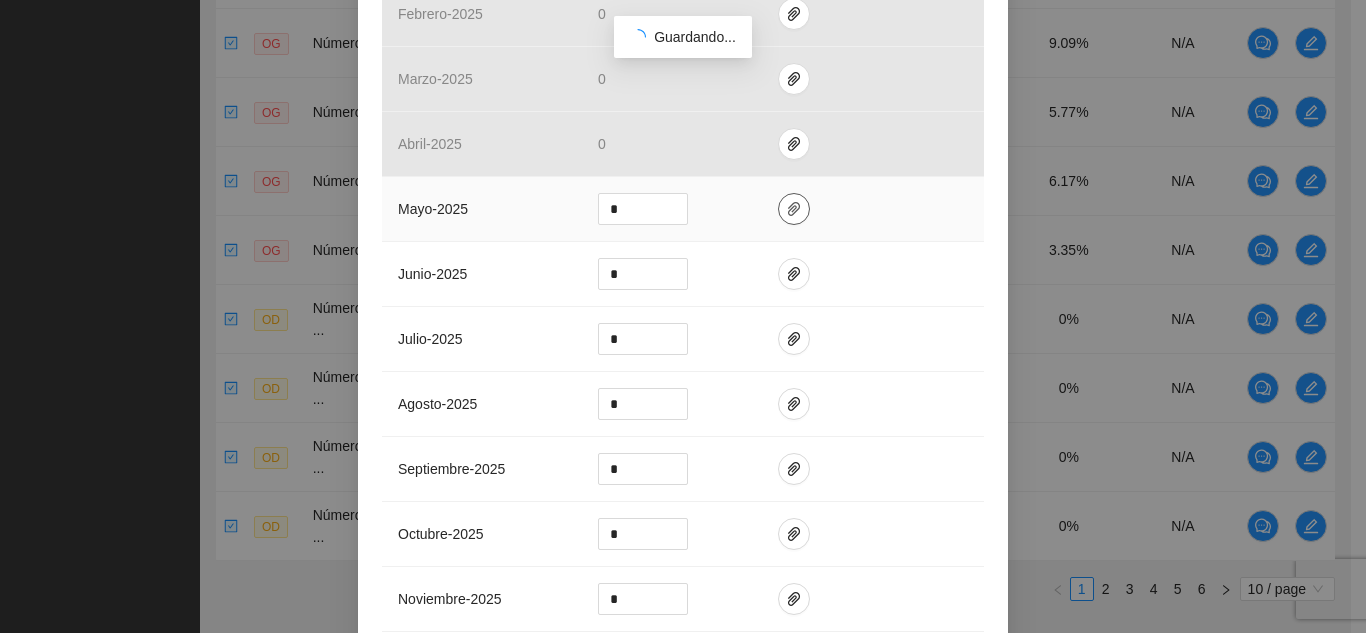 click 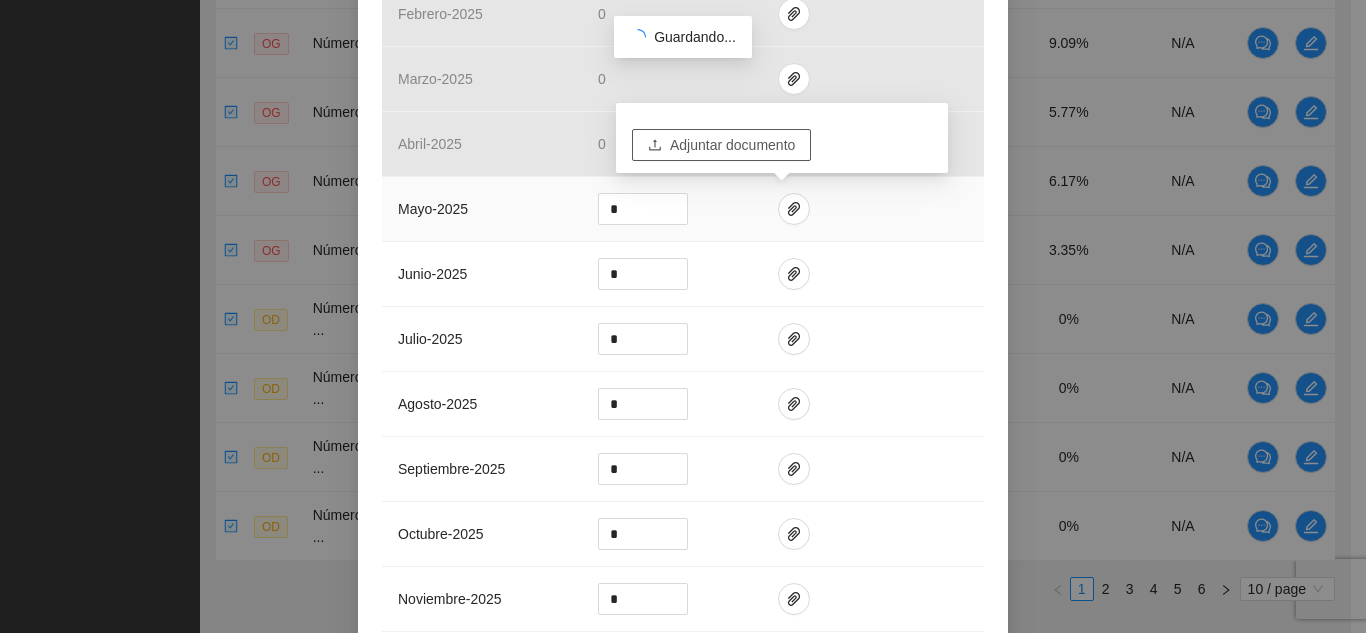 click on "Adjuntar documento" at bounding box center [732, 145] 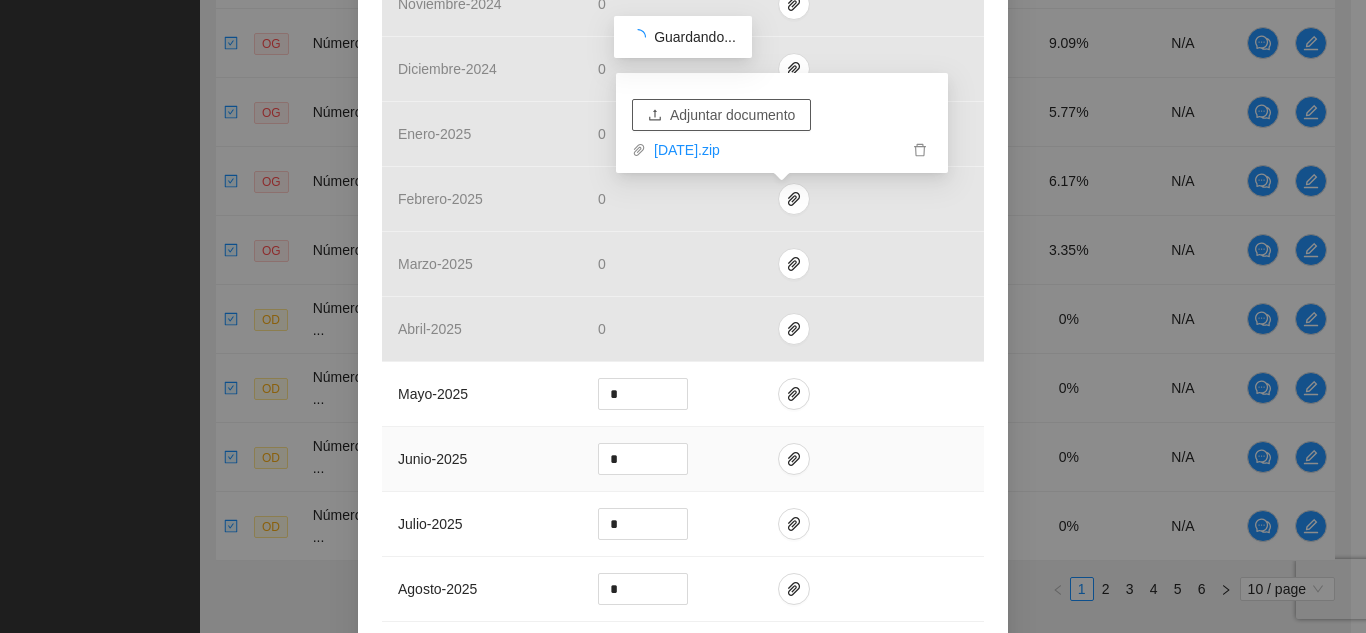 scroll, scrollTop: 600, scrollLeft: 0, axis: vertical 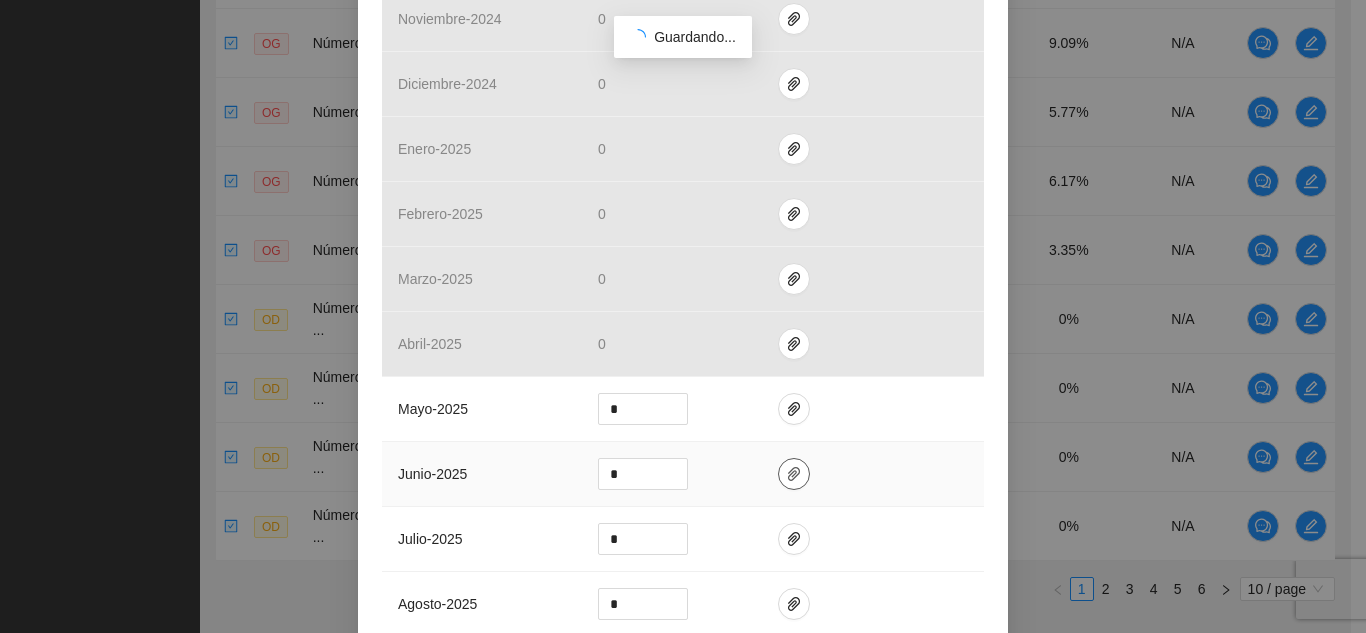 click 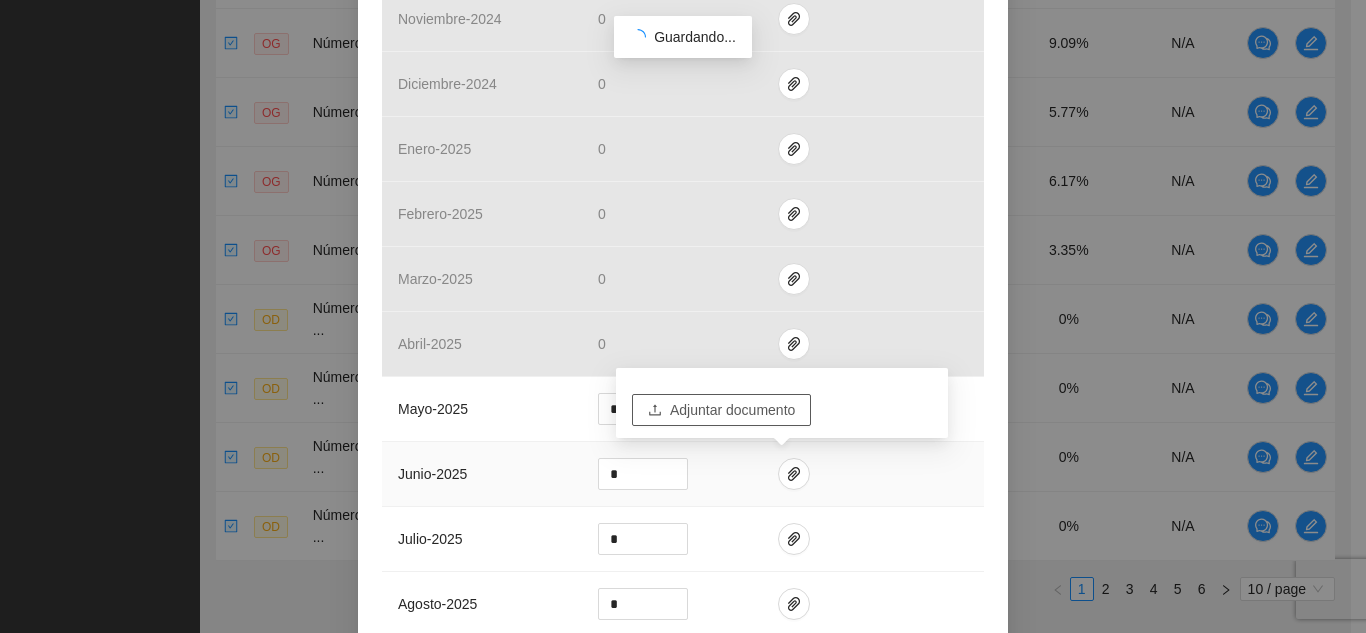 click on "Adjuntar documento" at bounding box center (732, 410) 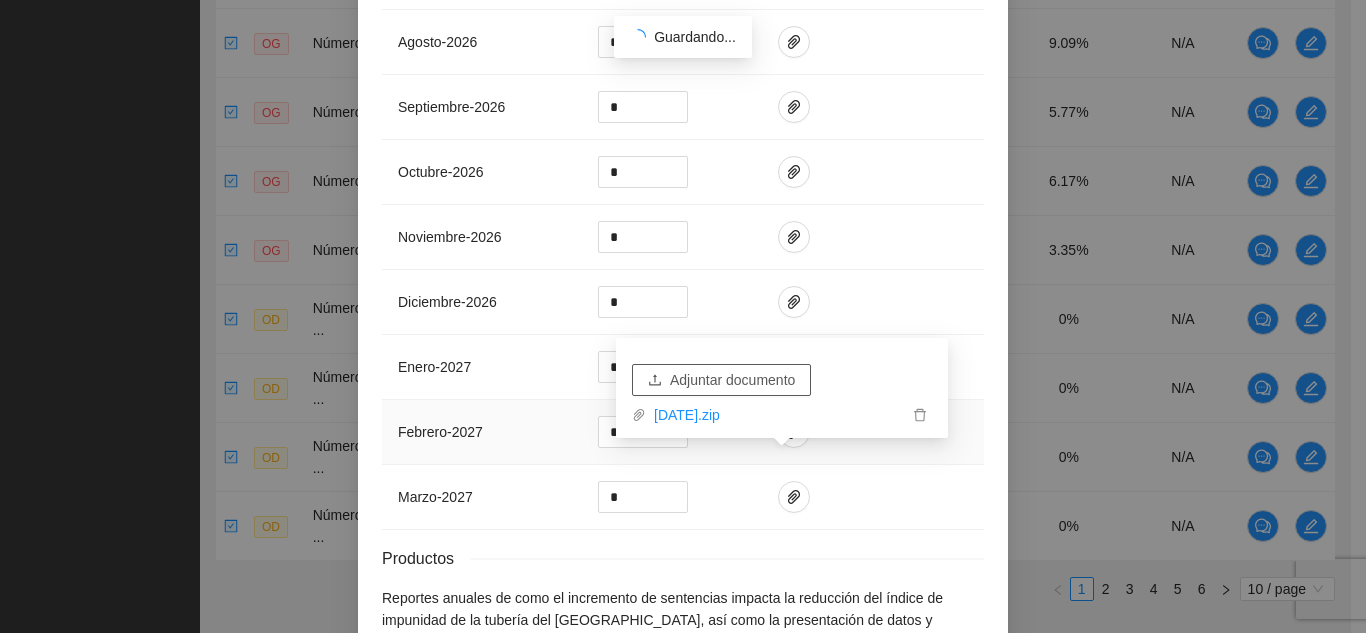 scroll, scrollTop: 2076, scrollLeft: 0, axis: vertical 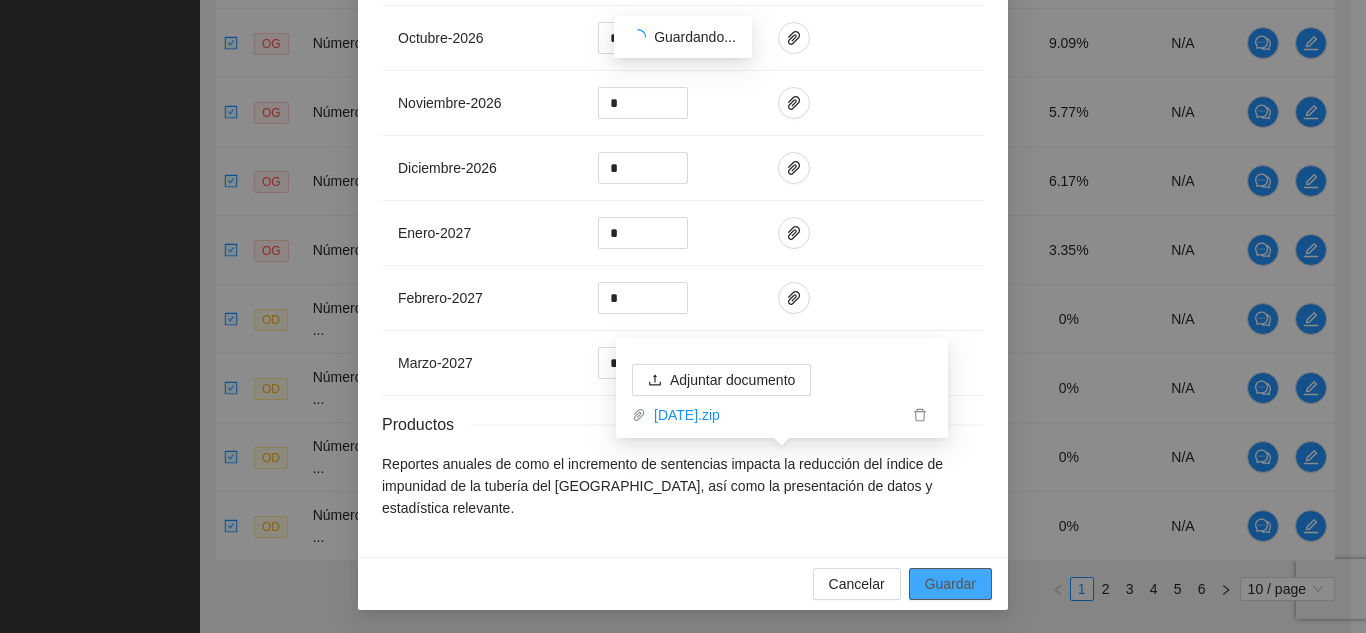 click on "Guardar" at bounding box center [950, 584] 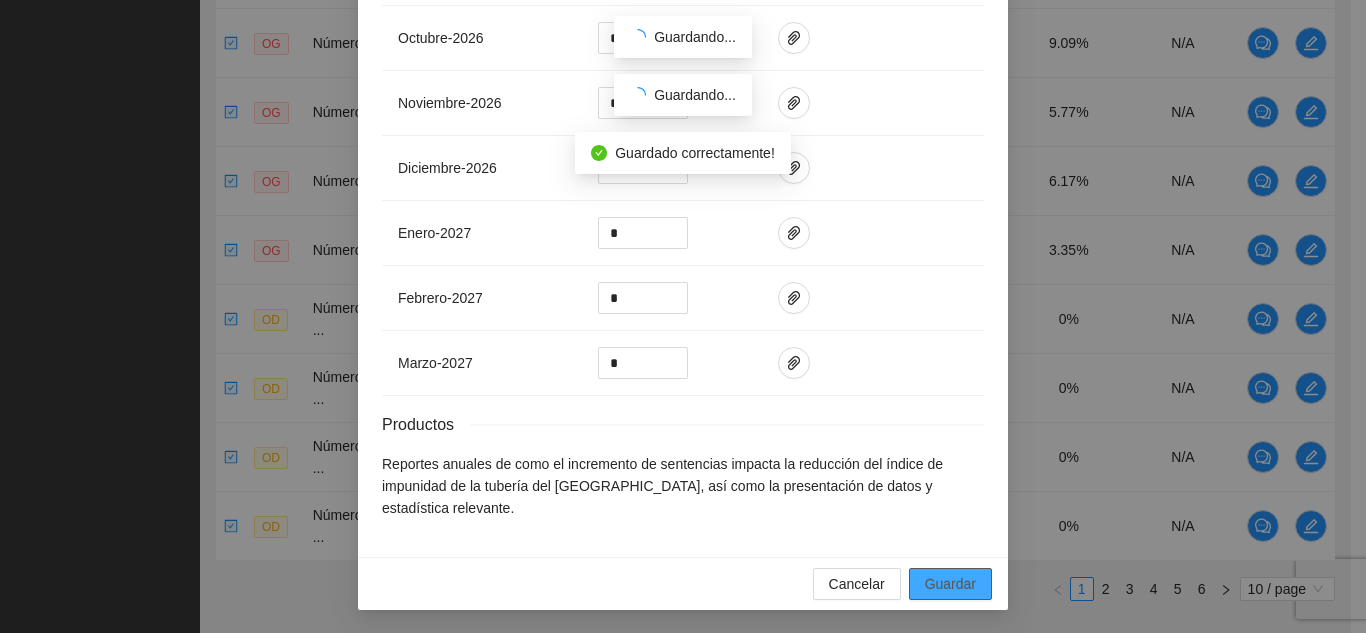 scroll, scrollTop: 1976, scrollLeft: 0, axis: vertical 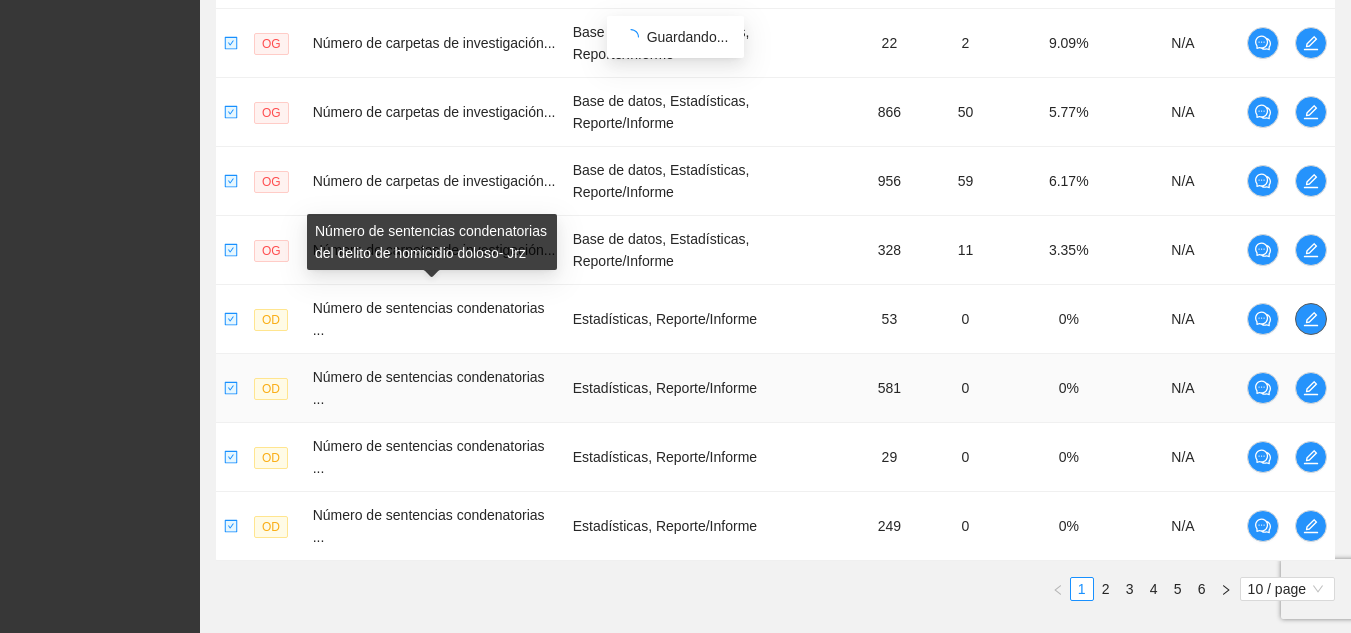 type 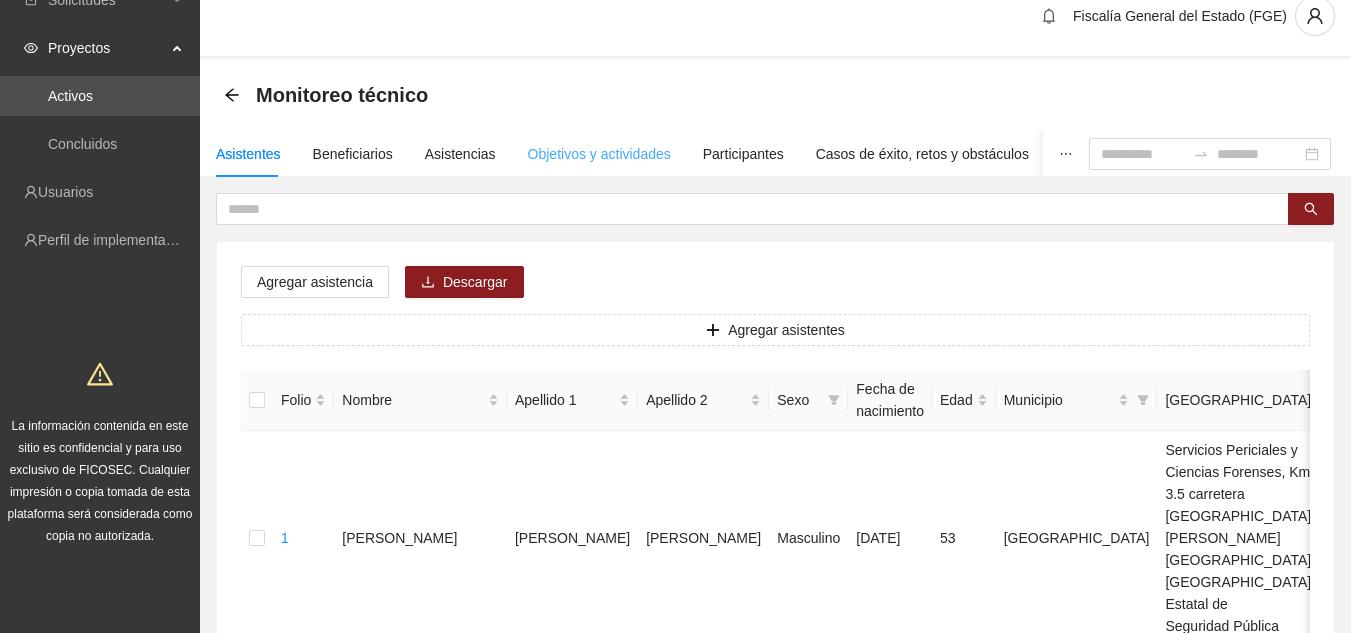 scroll, scrollTop: 0, scrollLeft: 0, axis: both 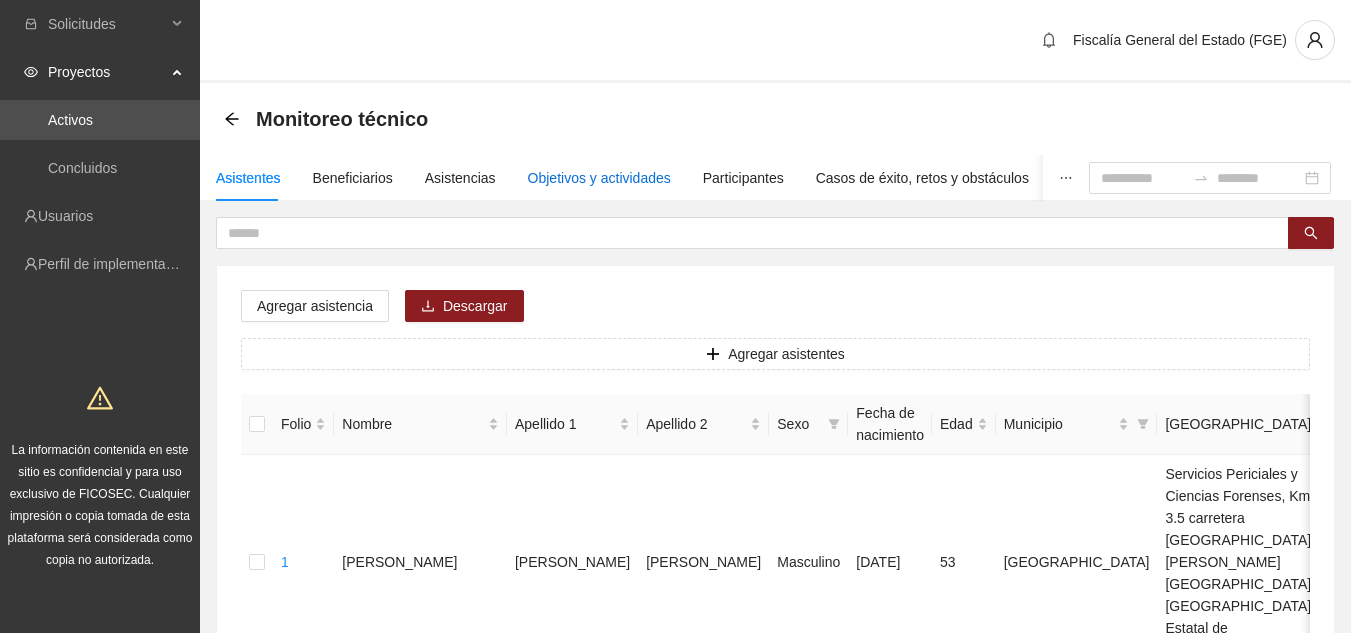 click on "Objetivos y actividades" at bounding box center (599, 178) 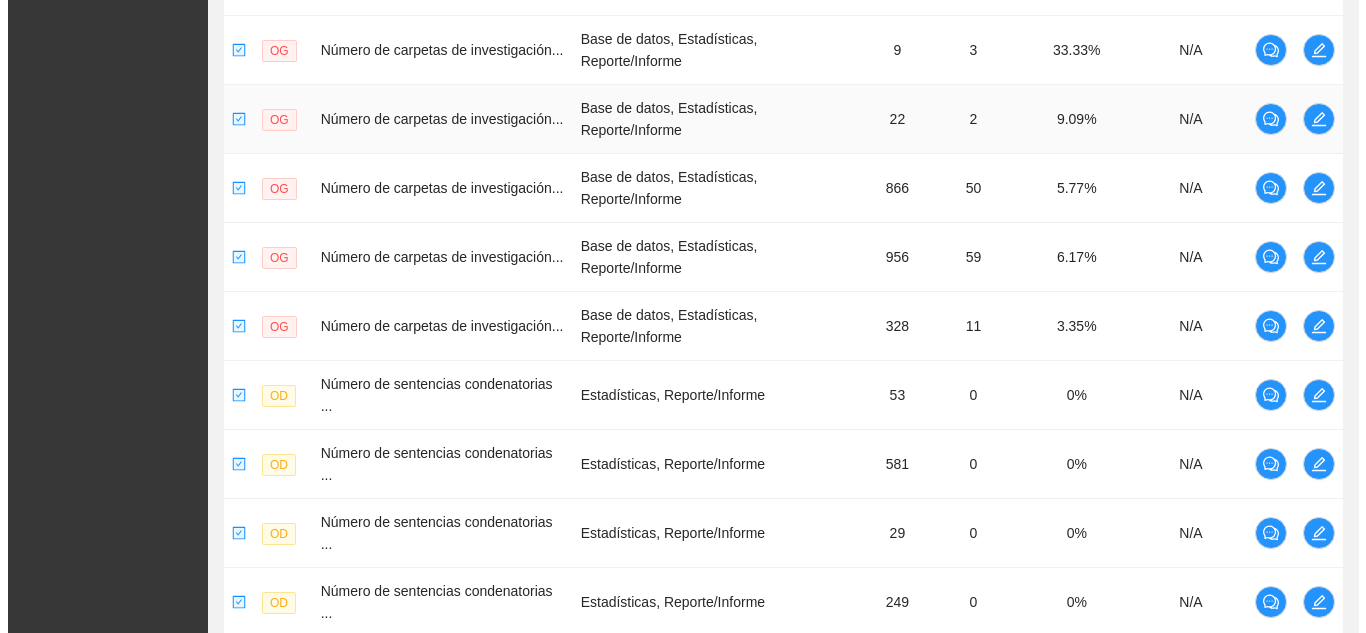 scroll, scrollTop: 676, scrollLeft: 0, axis: vertical 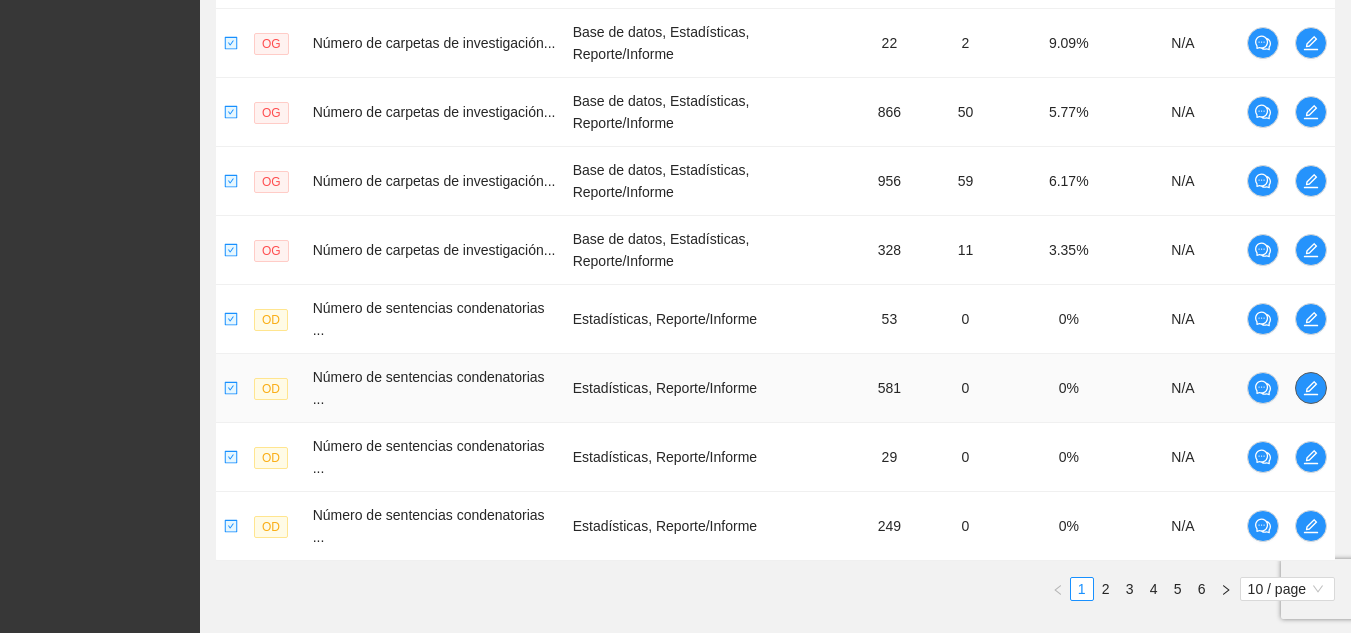 click at bounding box center (1311, 388) 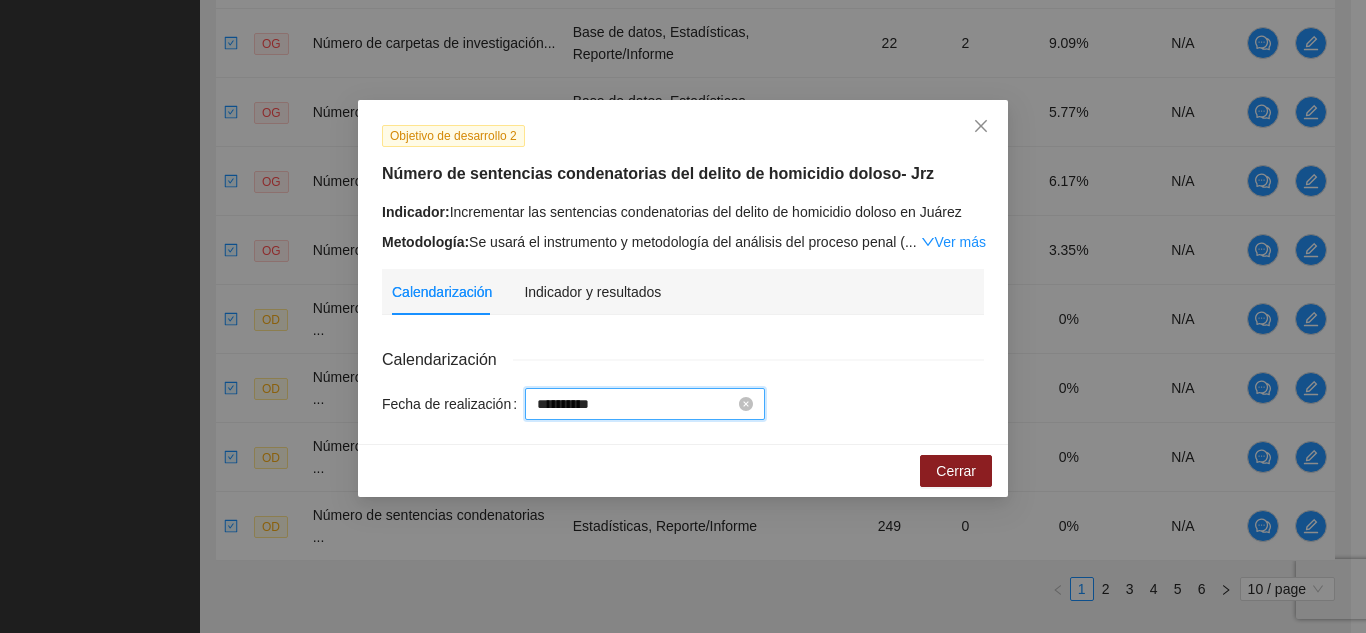 click on "**********" at bounding box center (636, 404) 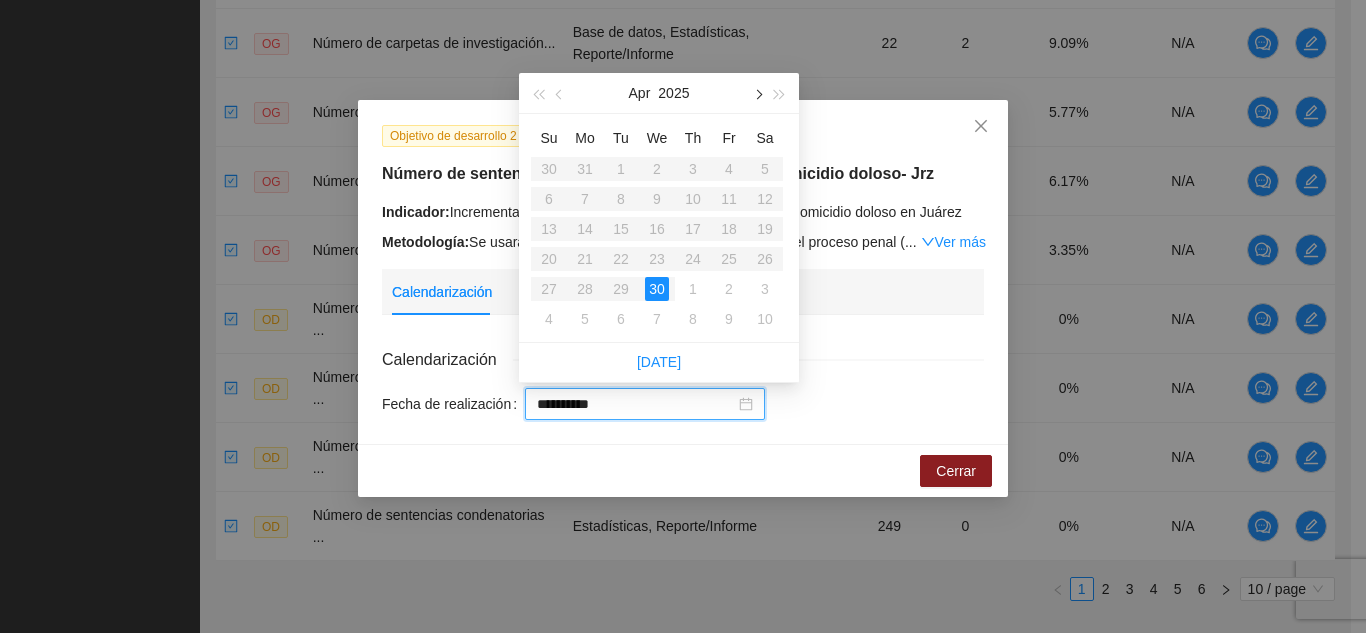 click at bounding box center (757, 95) 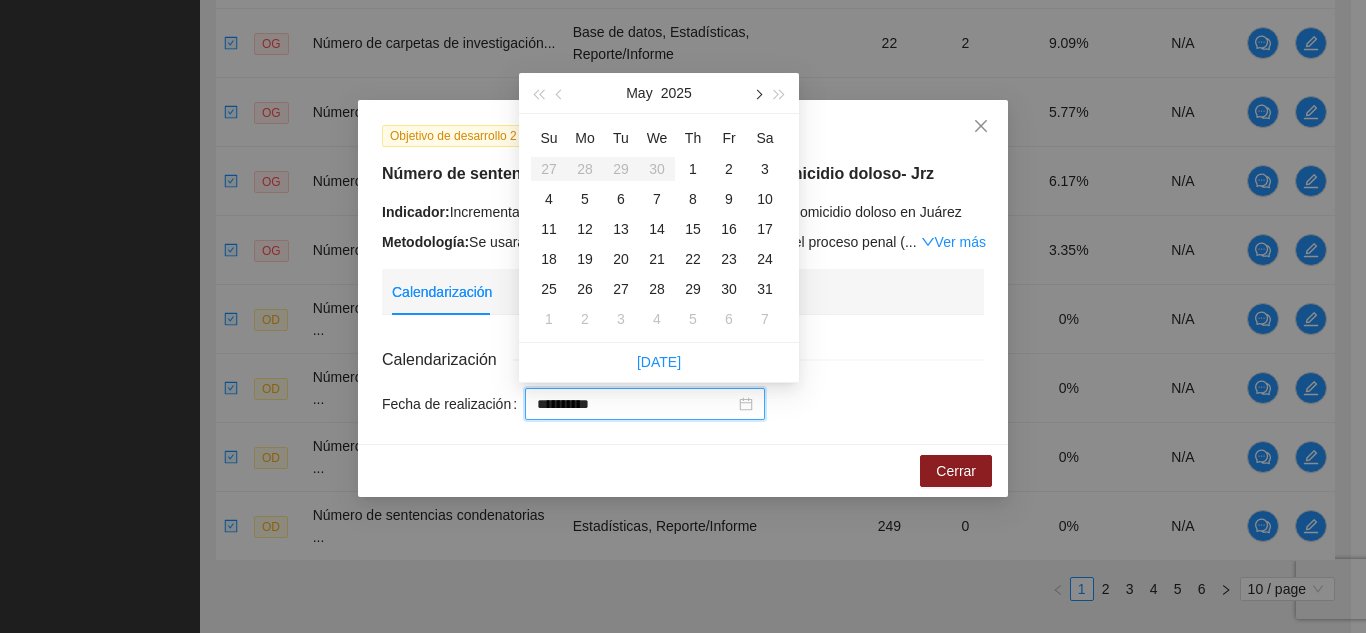 click at bounding box center (757, 95) 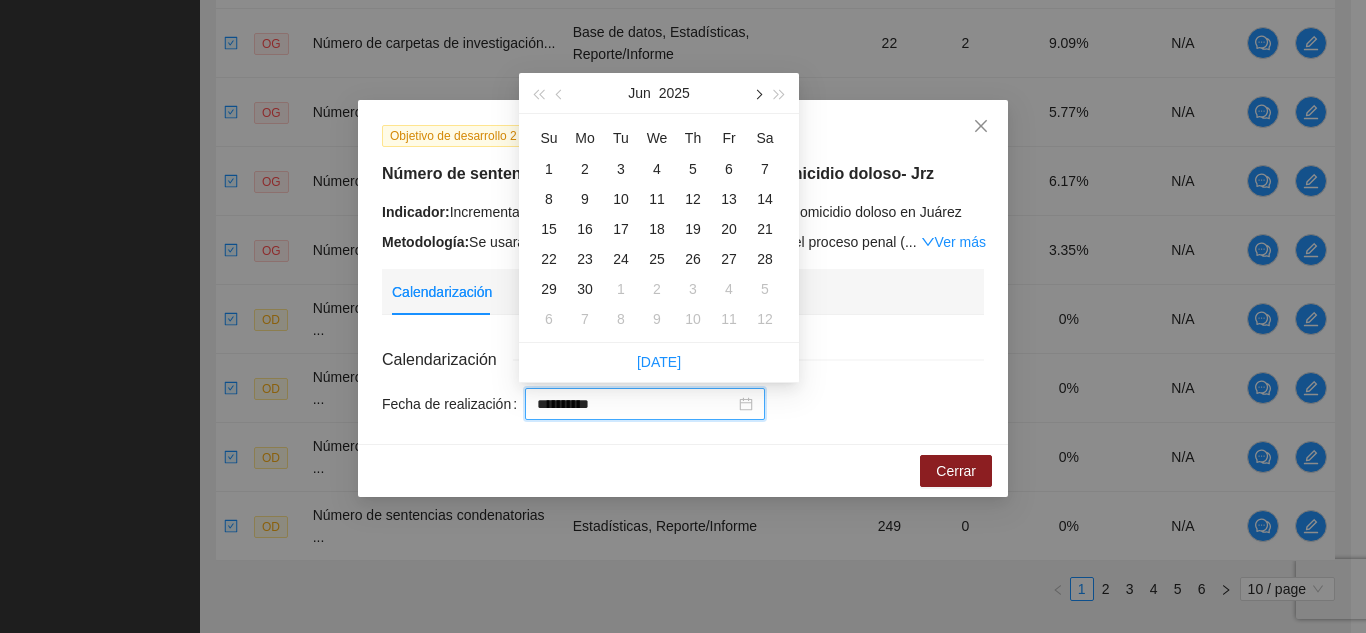 click at bounding box center (757, 95) 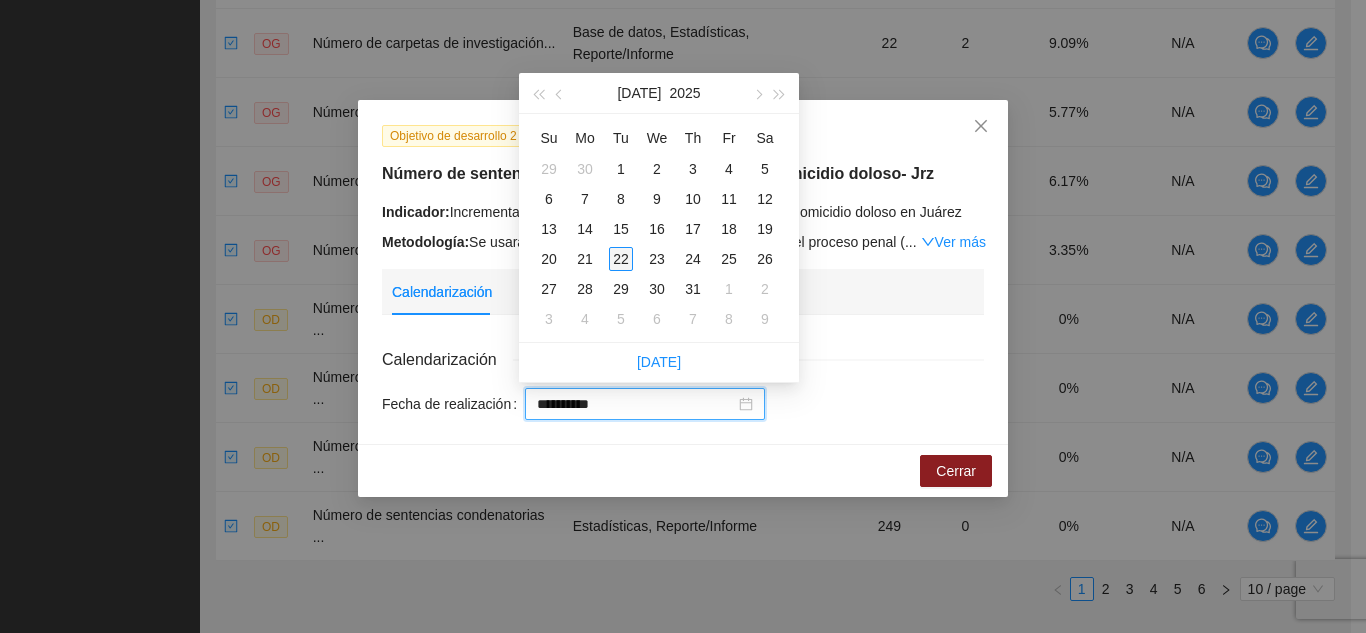 type on "**********" 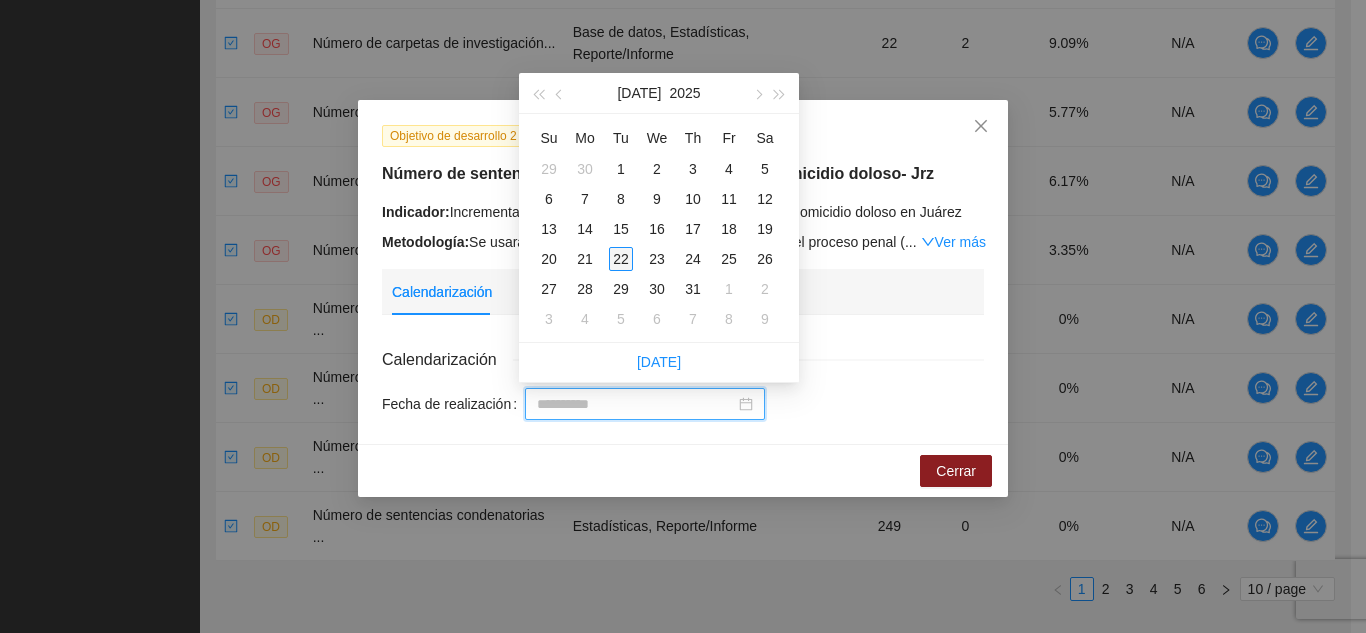 click on "22" at bounding box center [621, 259] 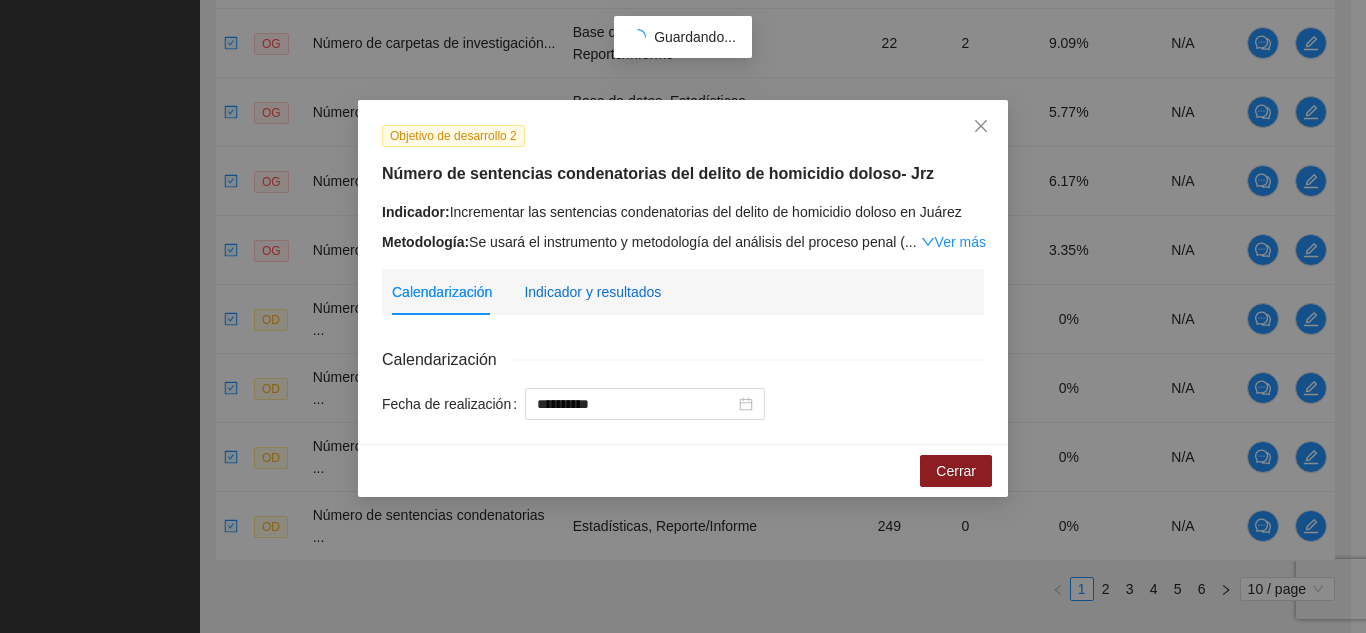 click on "Indicador y resultados" at bounding box center [592, 292] 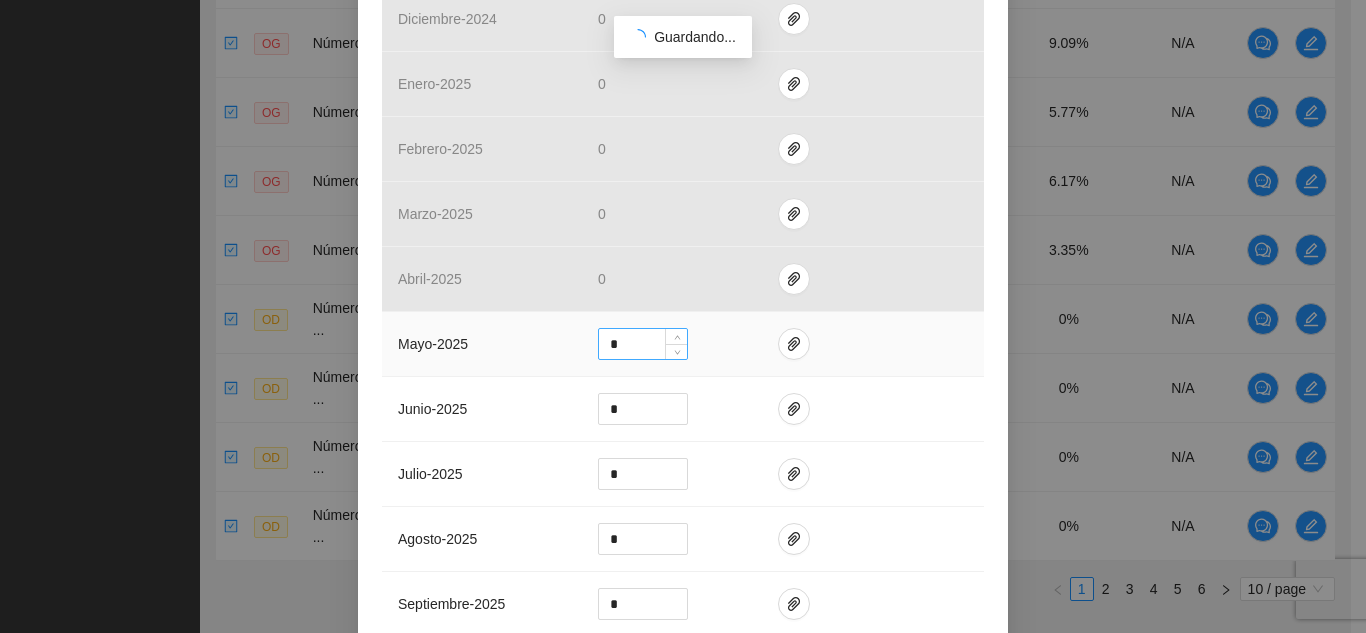 scroll, scrollTop: 700, scrollLeft: 0, axis: vertical 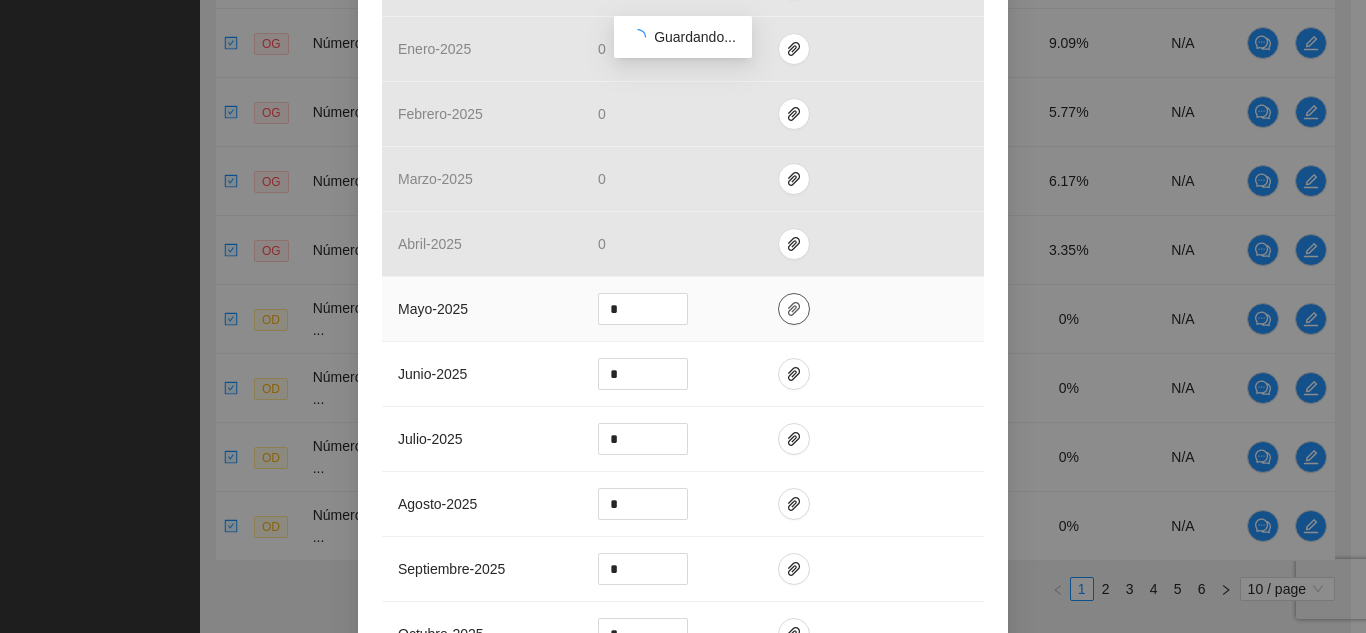 click 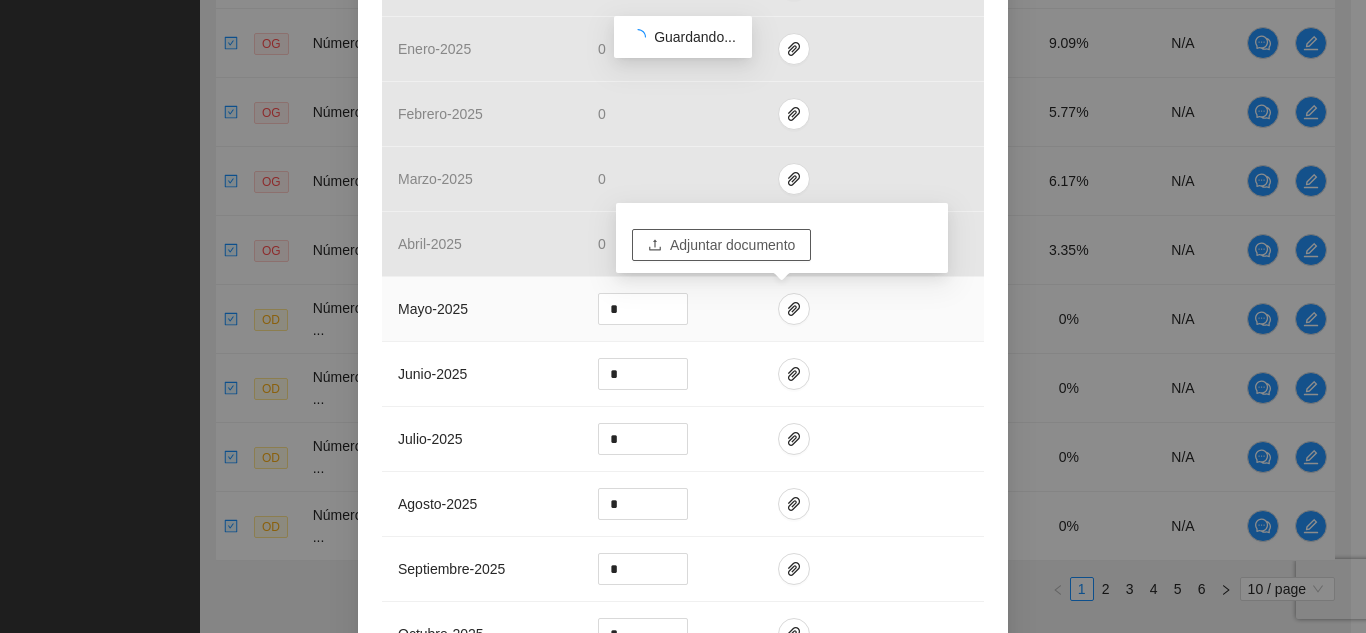 click on "Adjuntar documento" at bounding box center (732, 245) 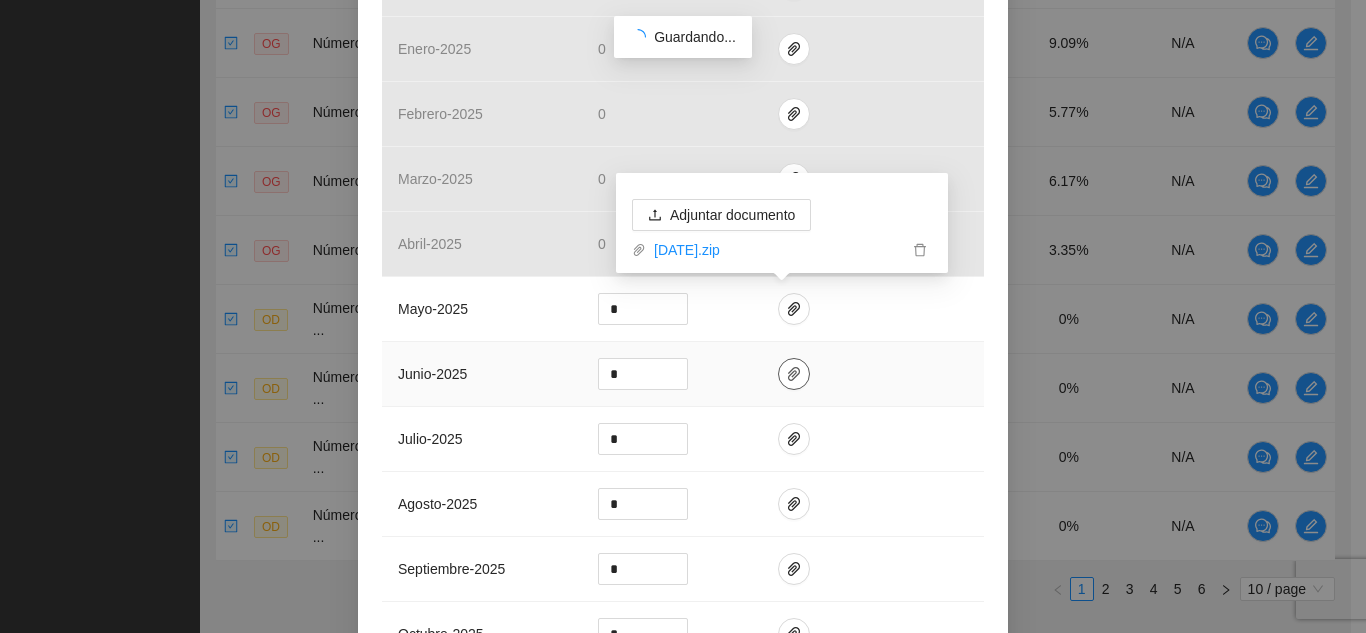 click 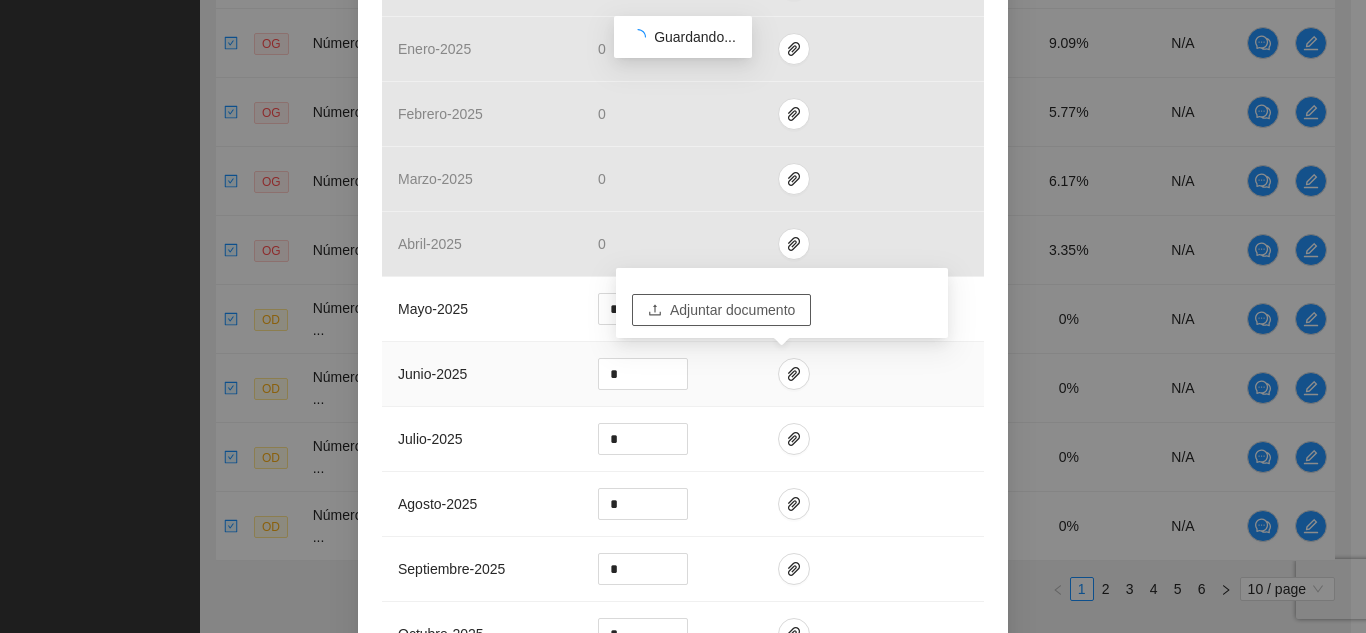 click on "Adjuntar documento" at bounding box center [732, 310] 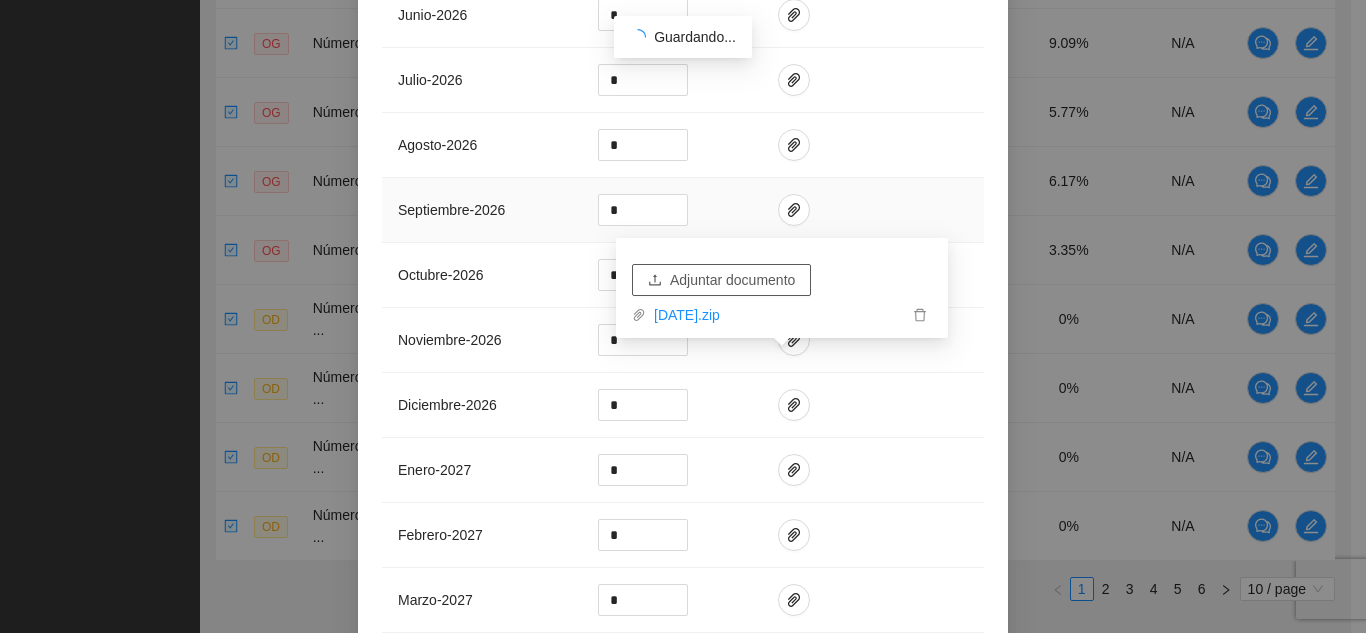 scroll, scrollTop: 2076, scrollLeft: 0, axis: vertical 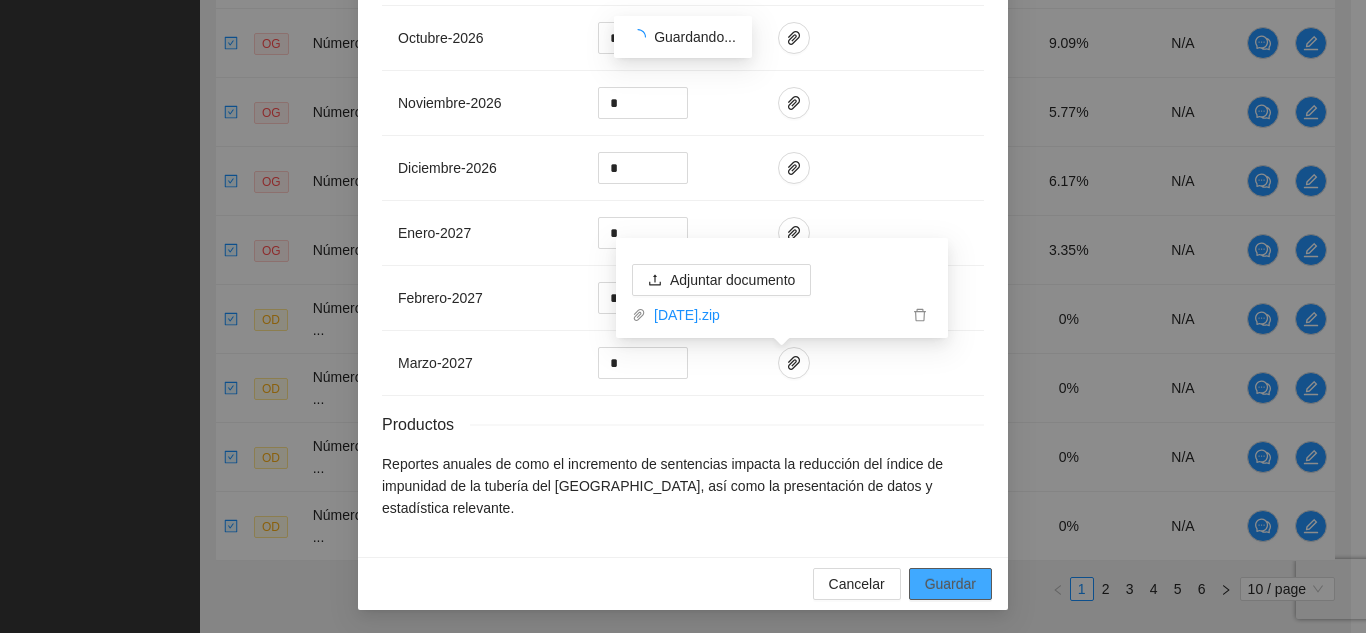 click on "Guardar" at bounding box center (950, 584) 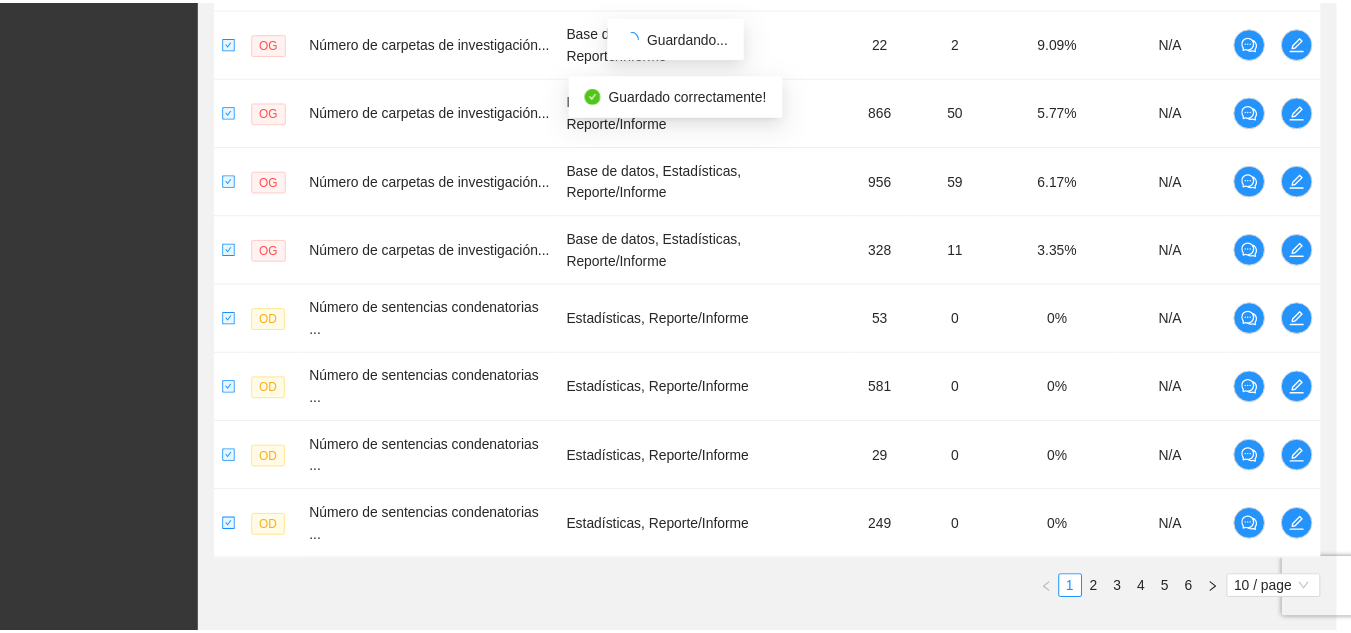 scroll, scrollTop: 1976, scrollLeft: 0, axis: vertical 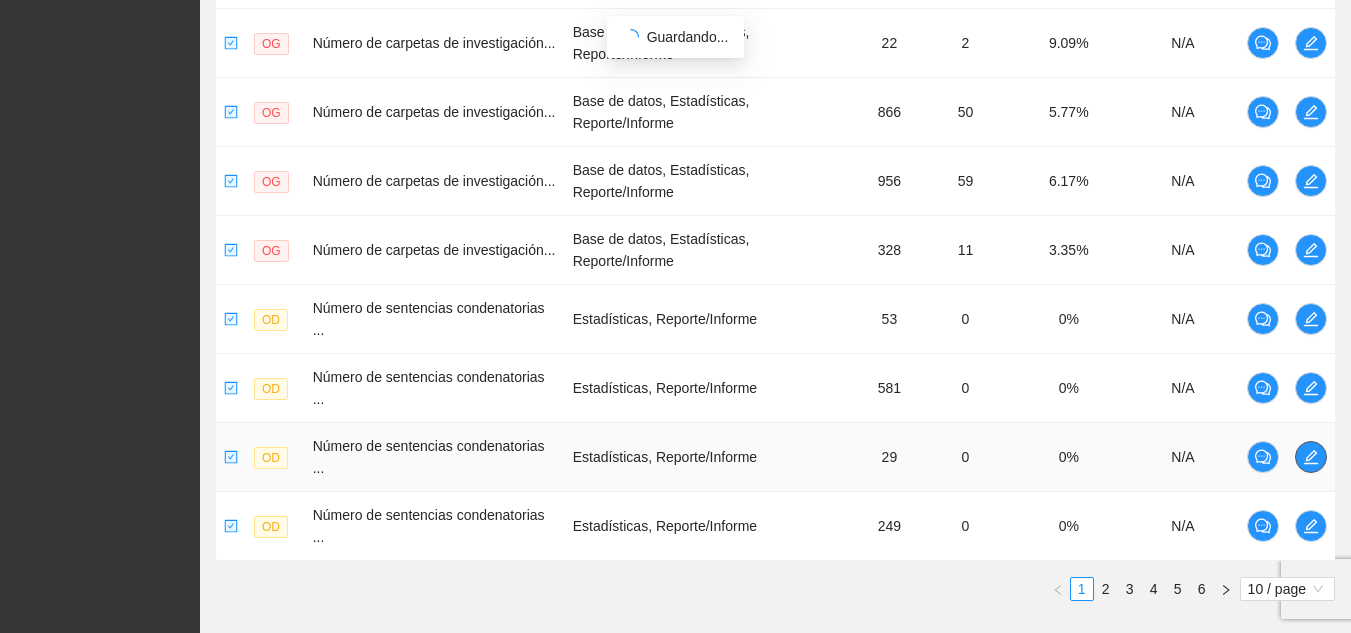 click 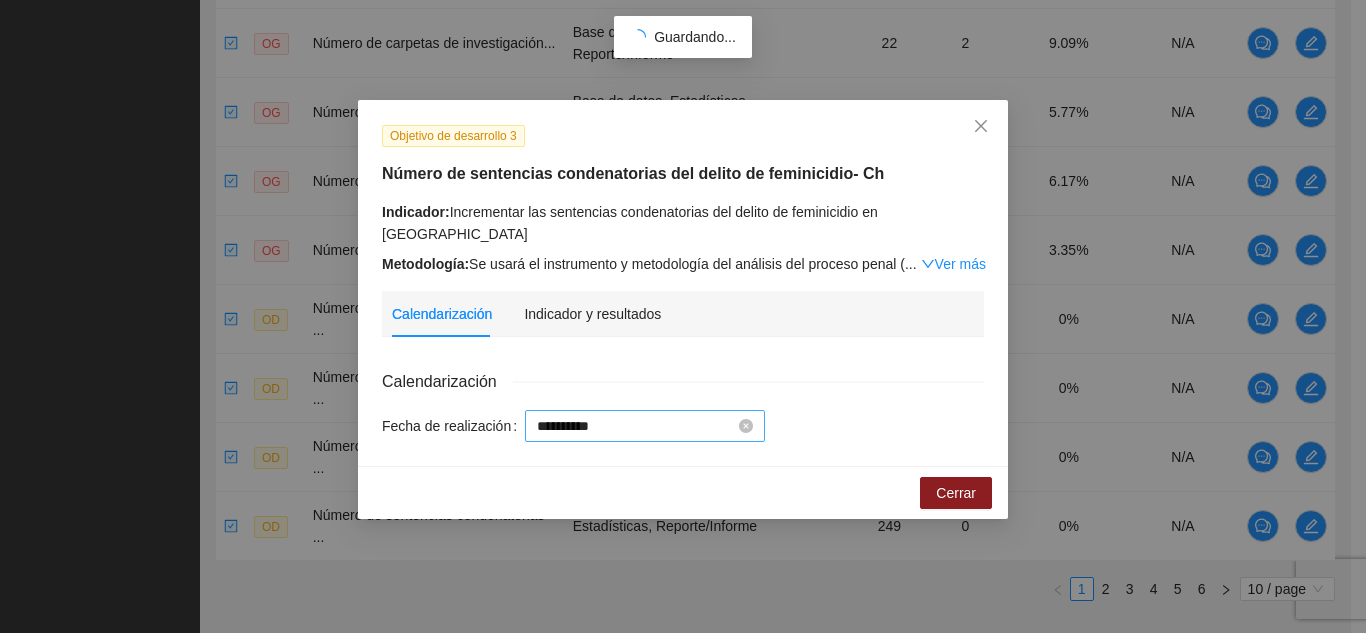 click on "**********" at bounding box center [636, 426] 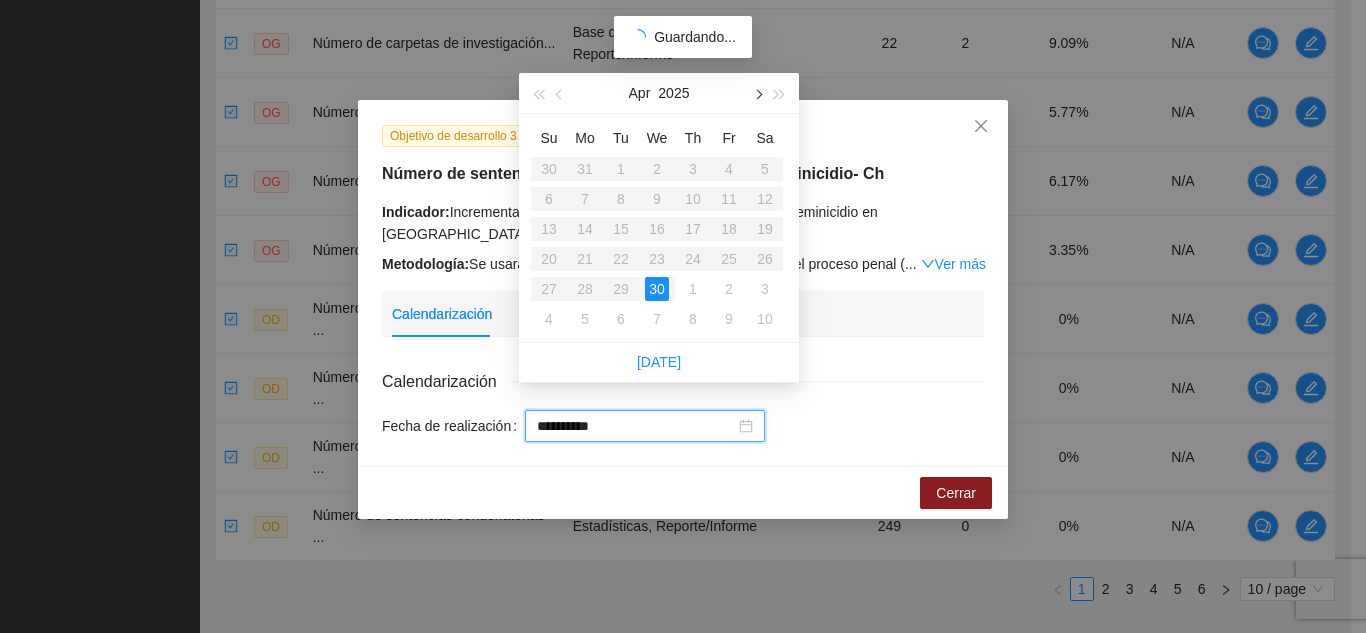click at bounding box center (757, 95) 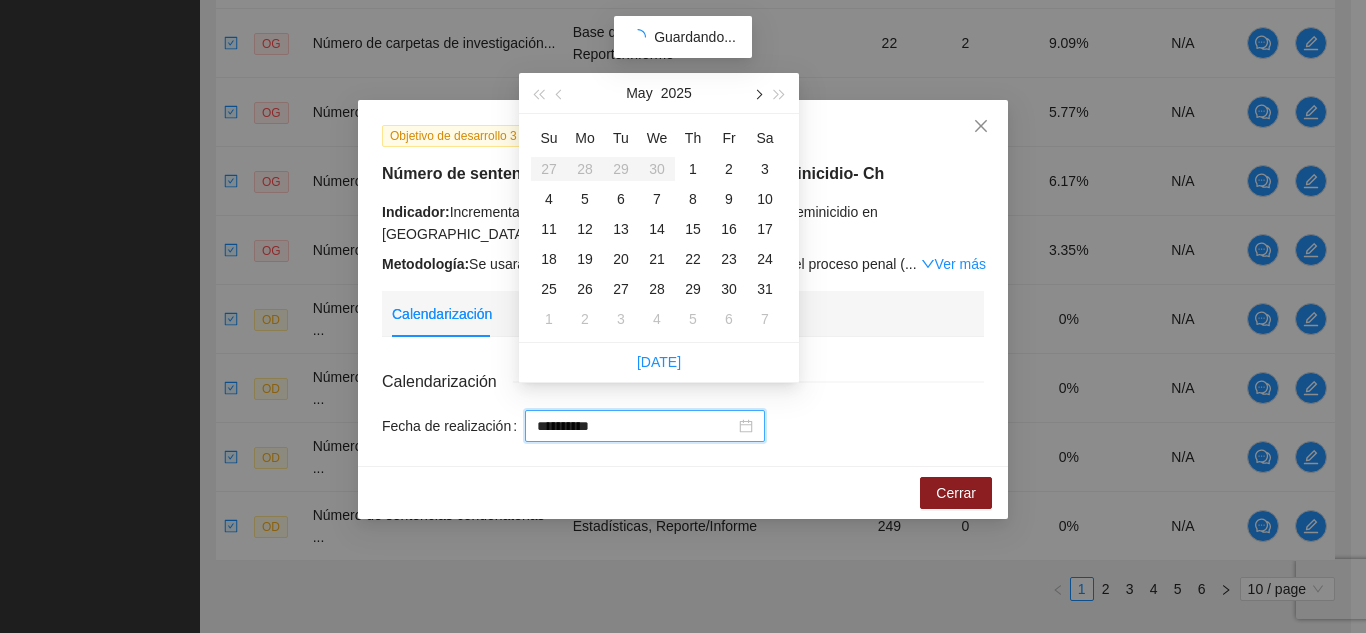 click at bounding box center (757, 95) 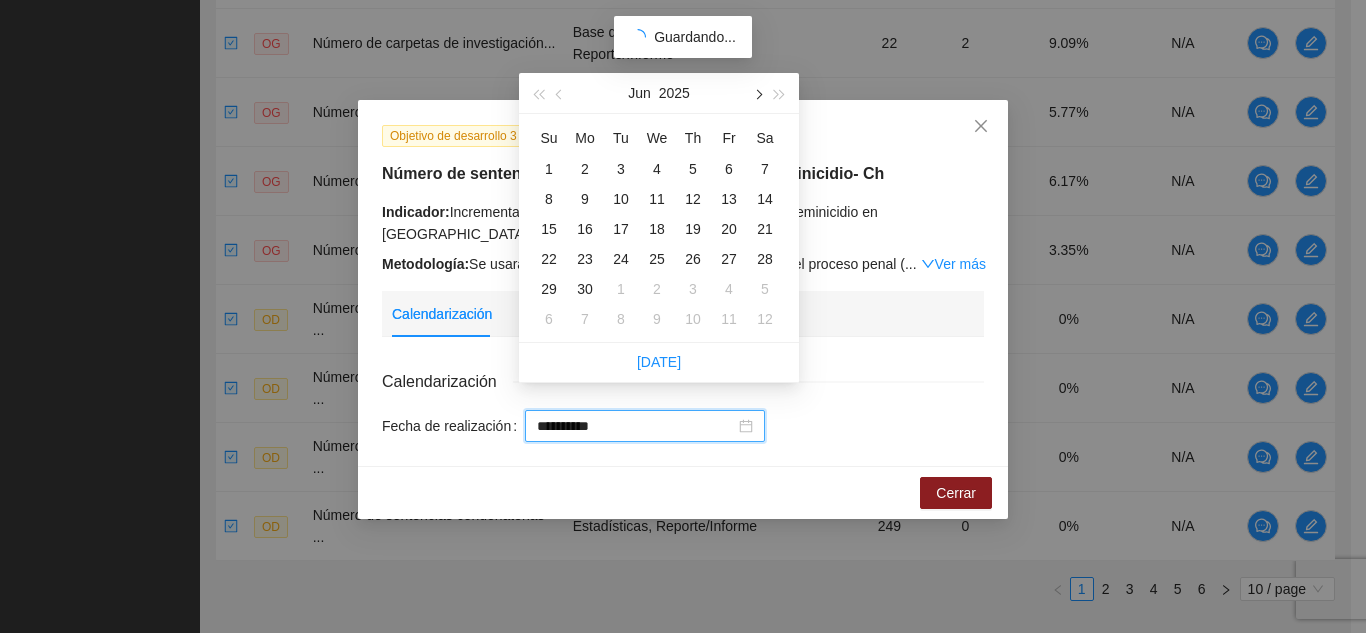 click at bounding box center (757, 95) 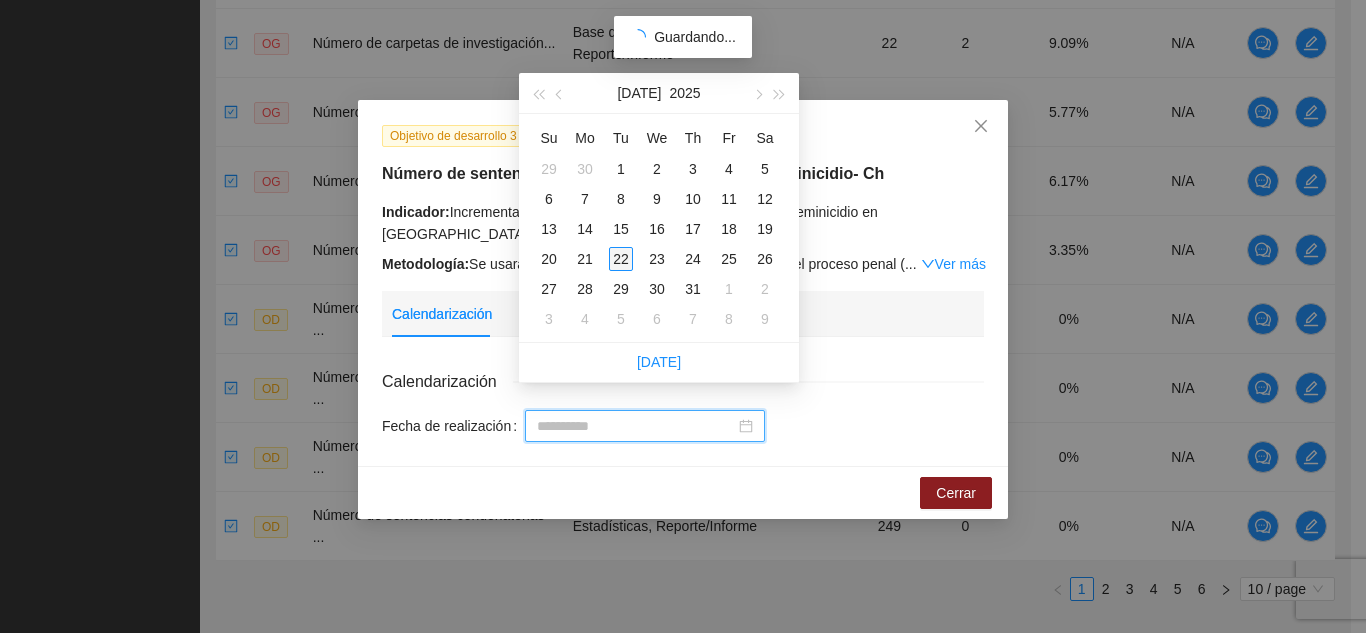 type on "**********" 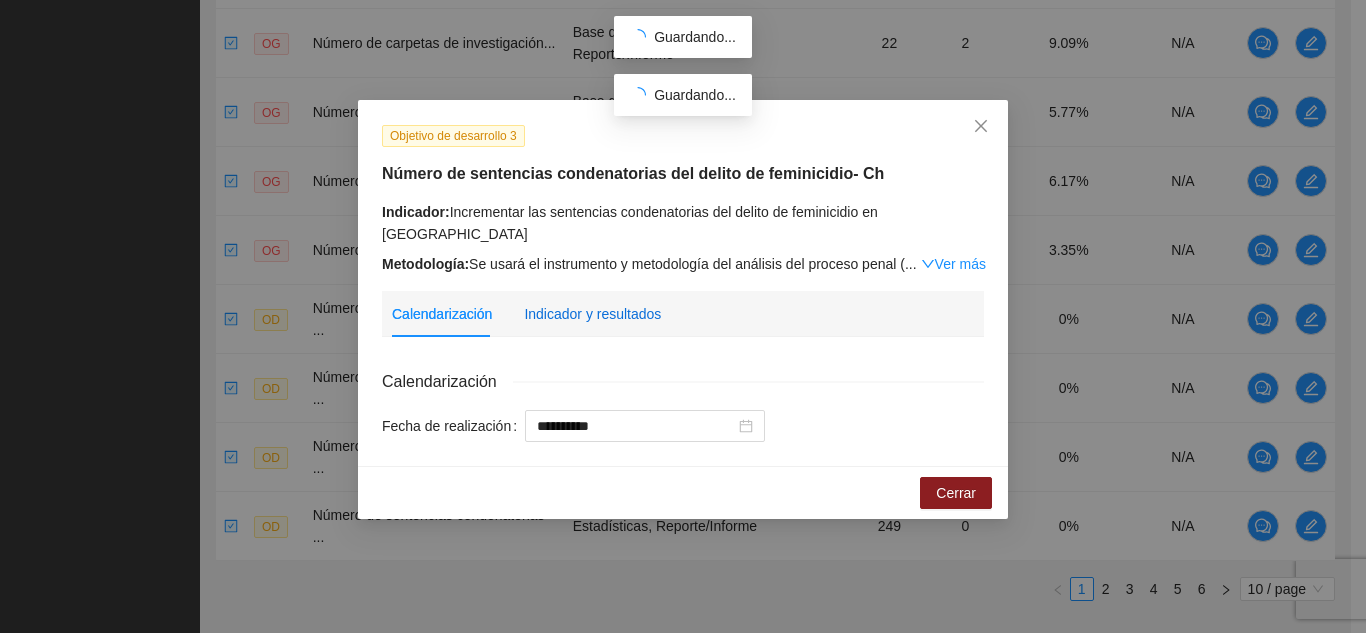 click on "Indicador y resultados" at bounding box center (592, 314) 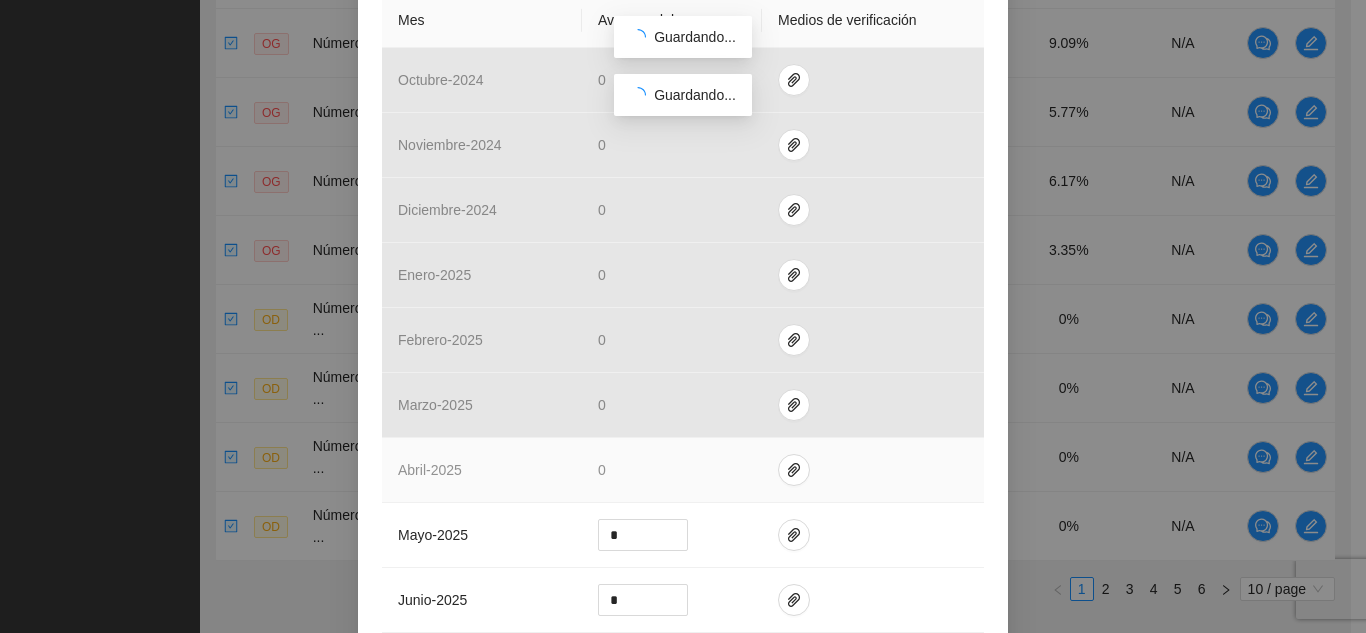 scroll, scrollTop: 700, scrollLeft: 0, axis: vertical 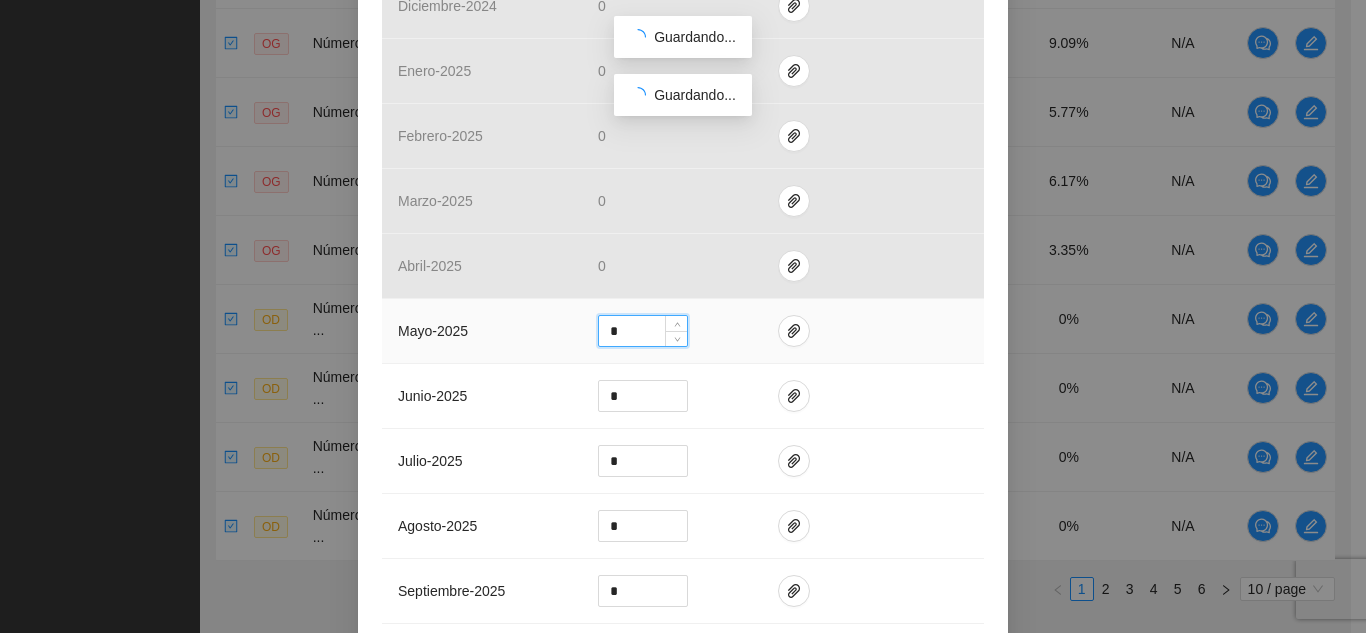drag, startPoint x: 626, startPoint y: 313, endPoint x: 573, endPoint y: 302, distance: 54.129475 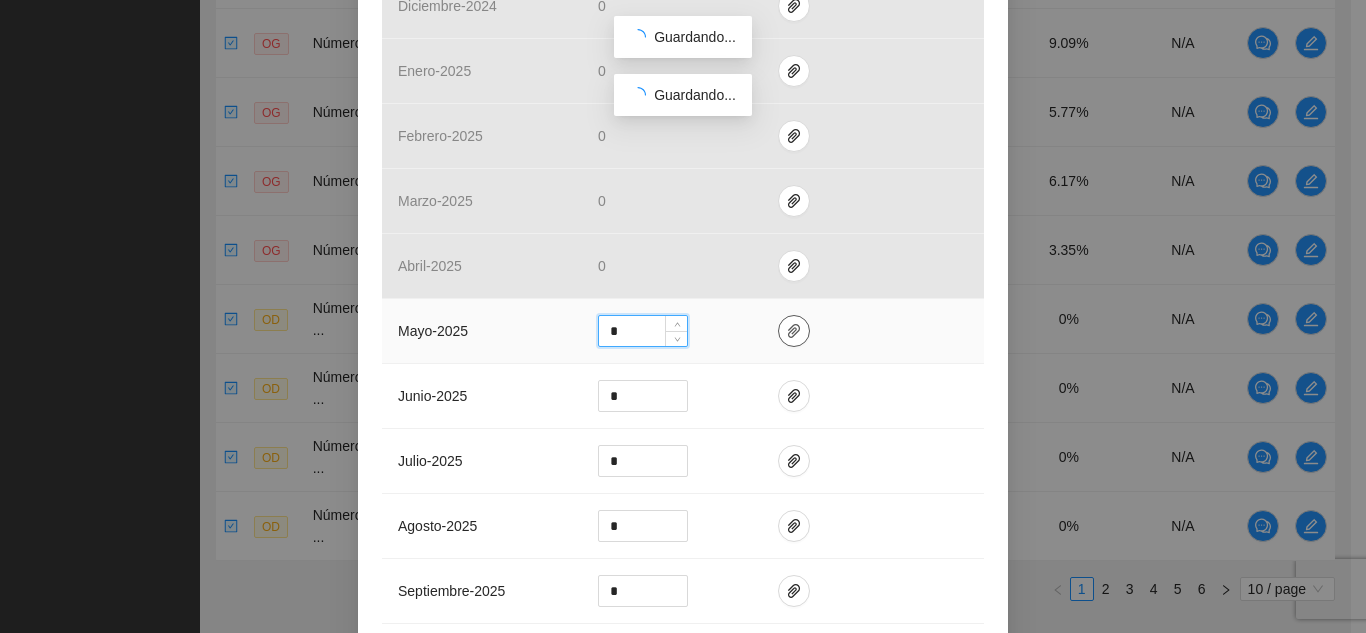 type on "*" 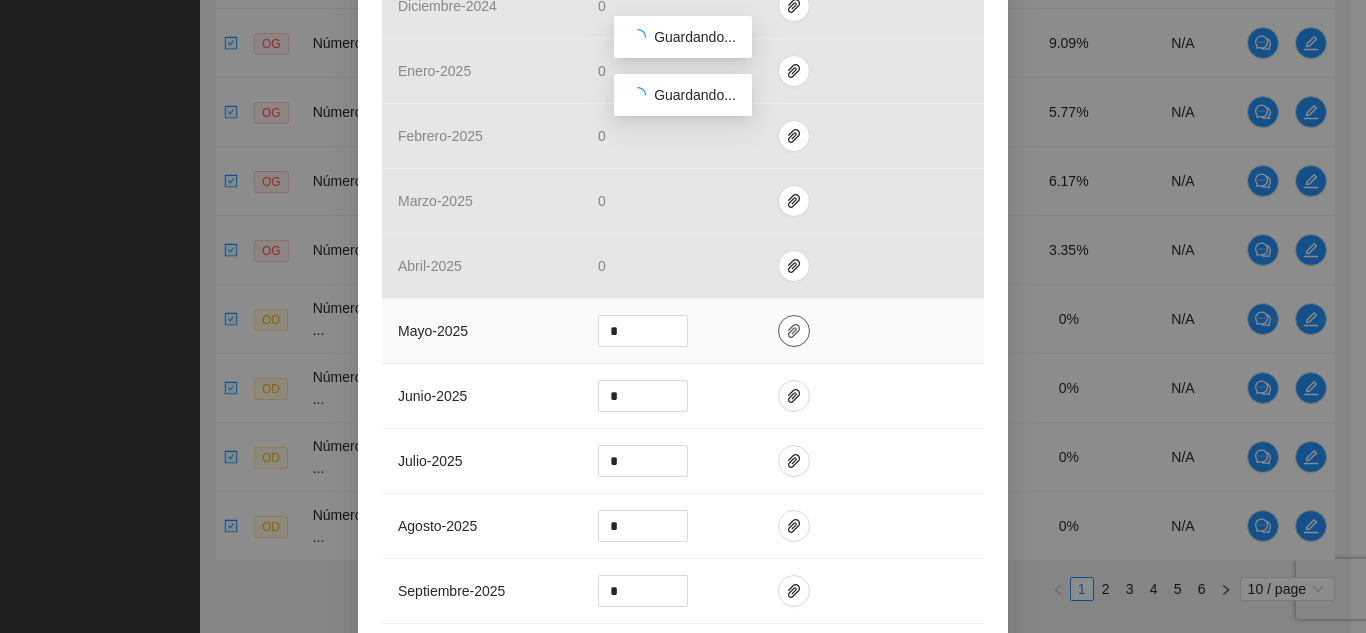 click 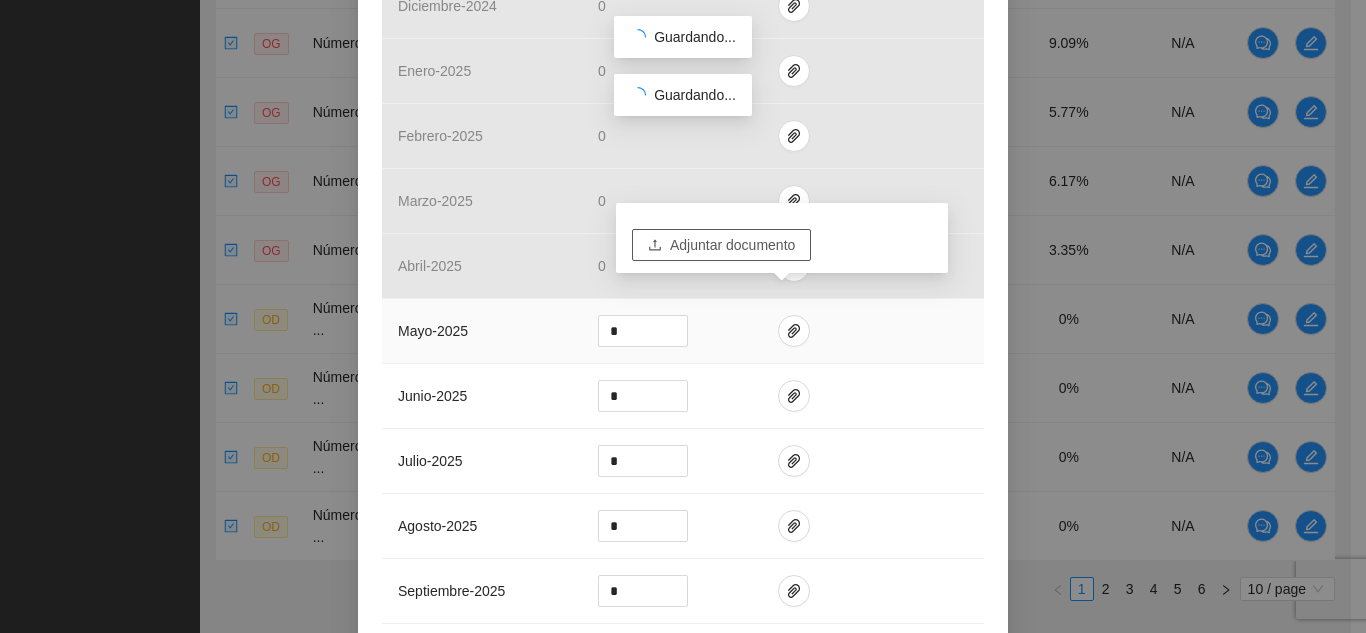 click on "Adjuntar documento" at bounding box center [732, 245] 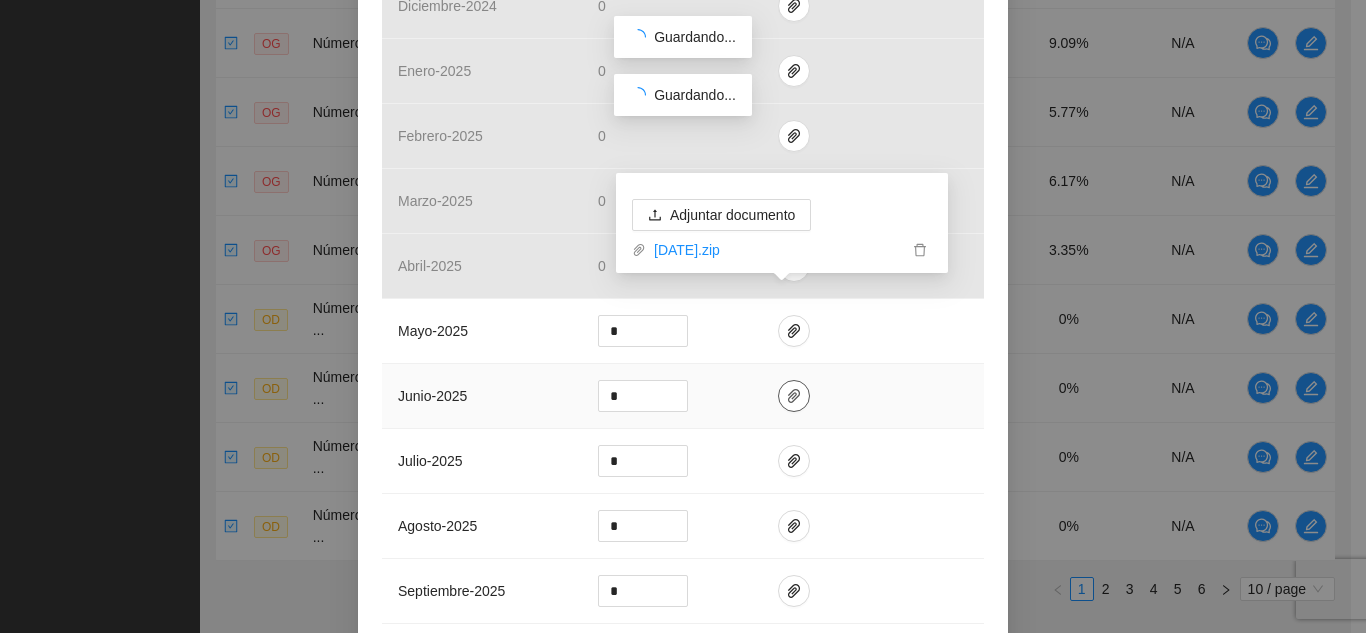 click 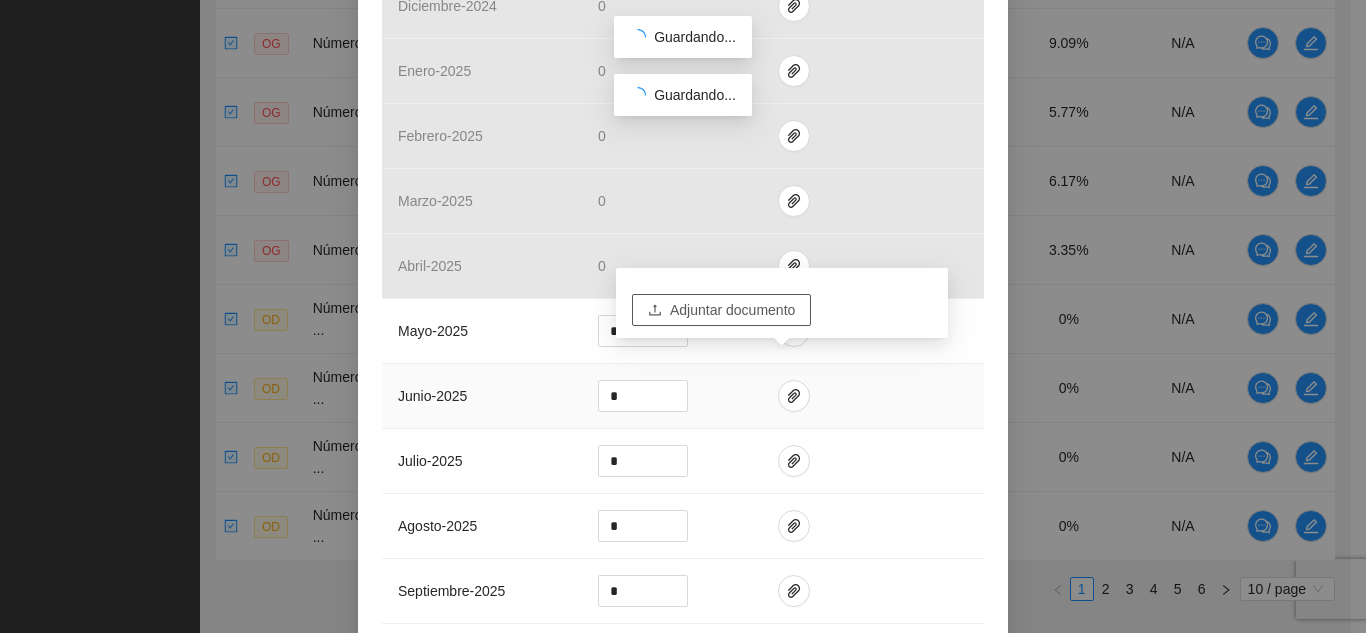 click on "Adjuntar documento" at bounding box center (732, 310) 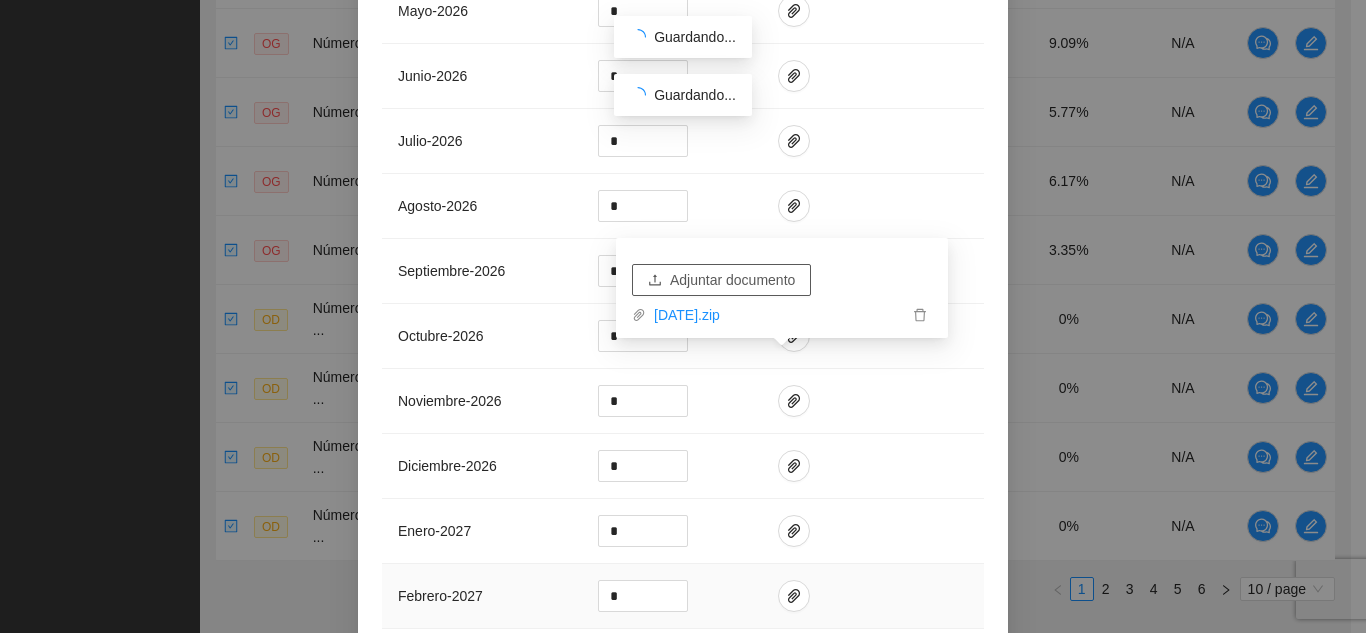 scroll, scrollTop: 2076, scrollLeft: 0, axis: vertical 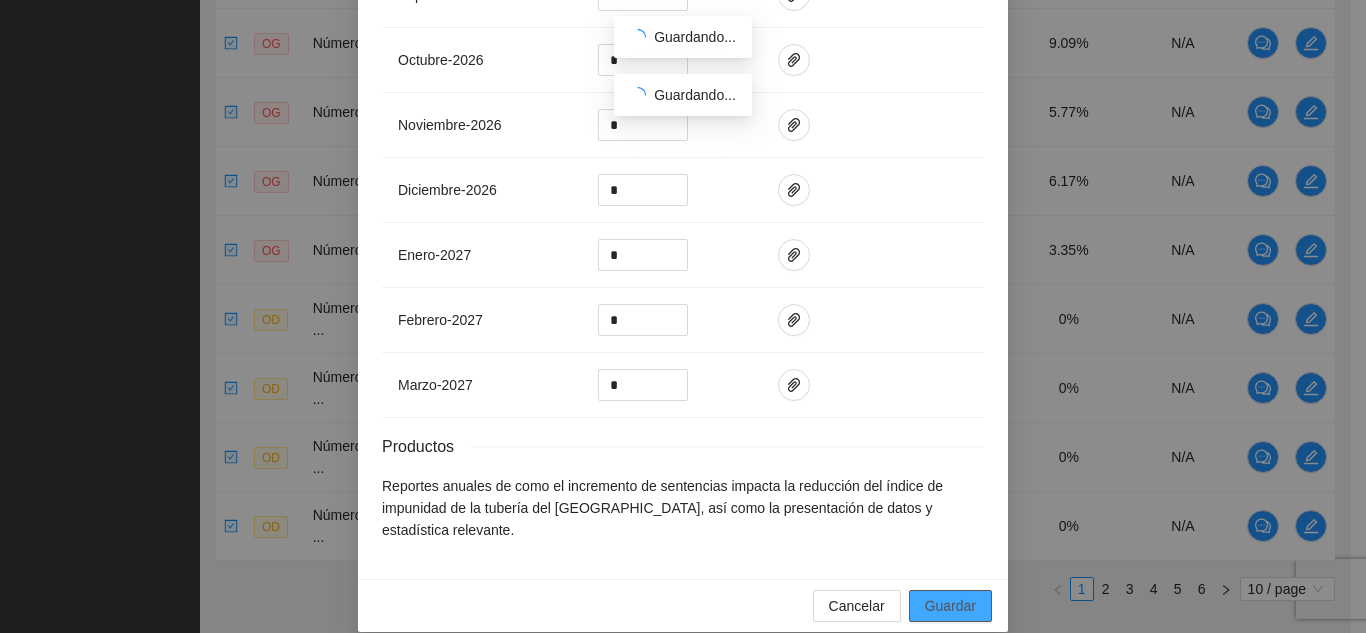 click on "Guardar" at bounding box center [950, 606] 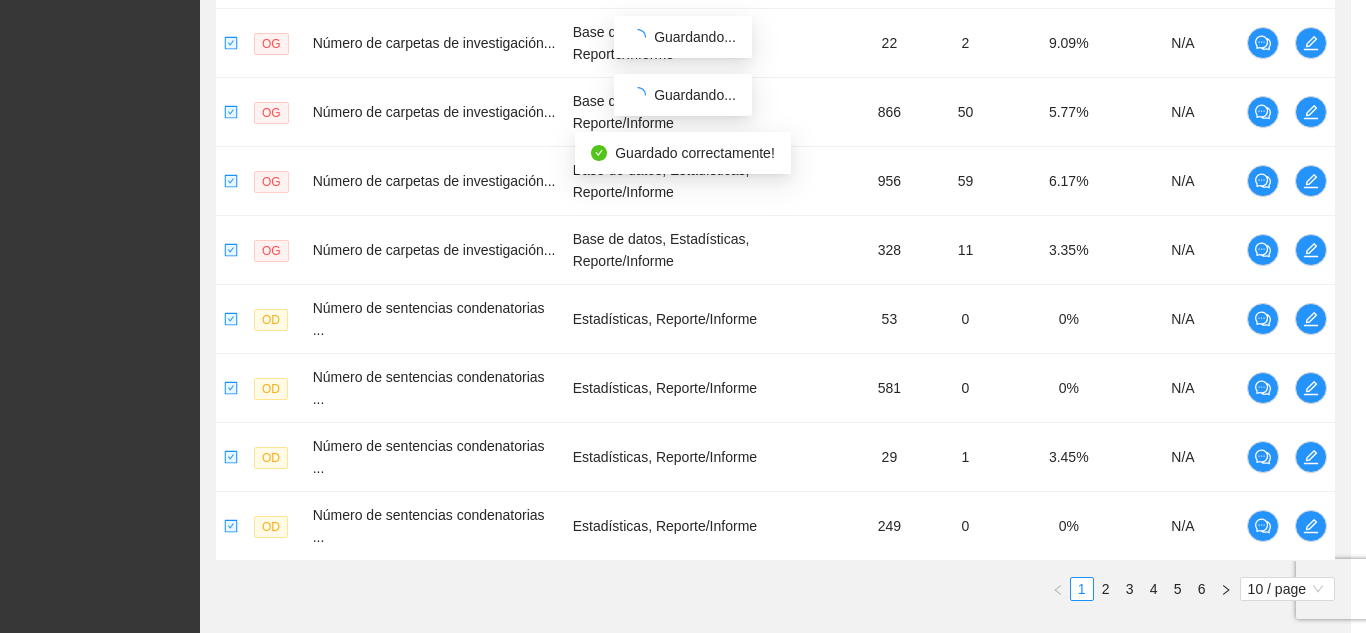 scroll, scrollTop: 1976, scrollLeft: 0, axis: vertical 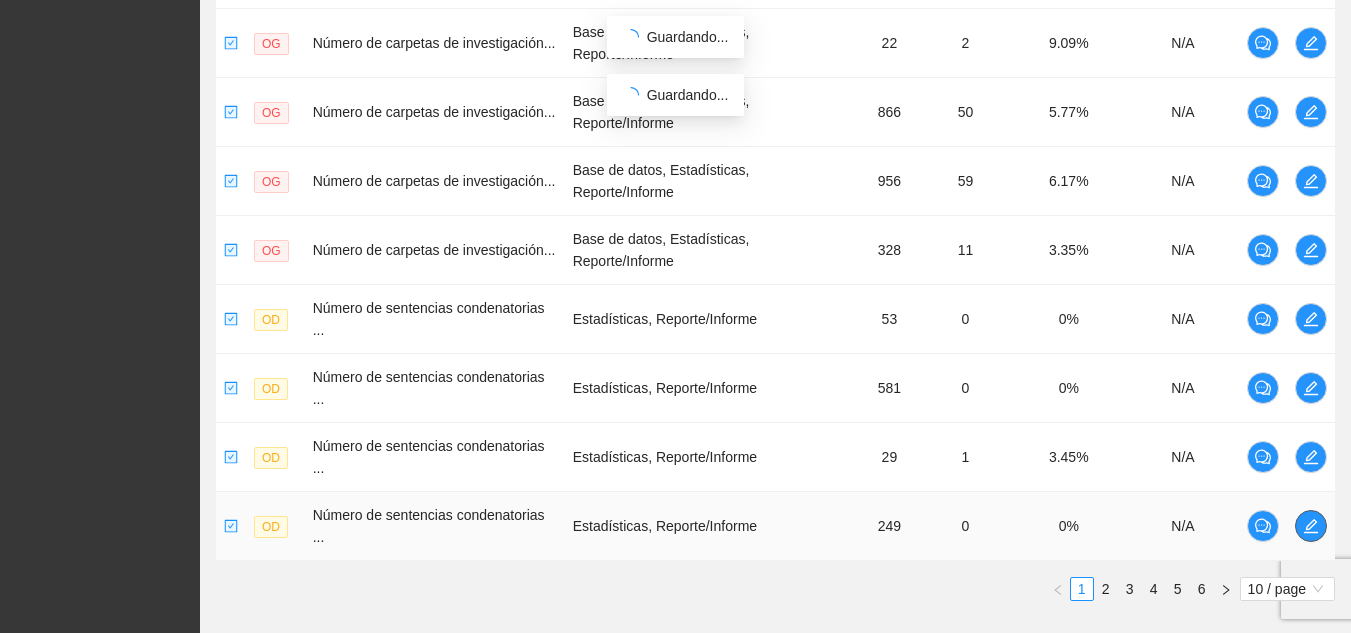 click 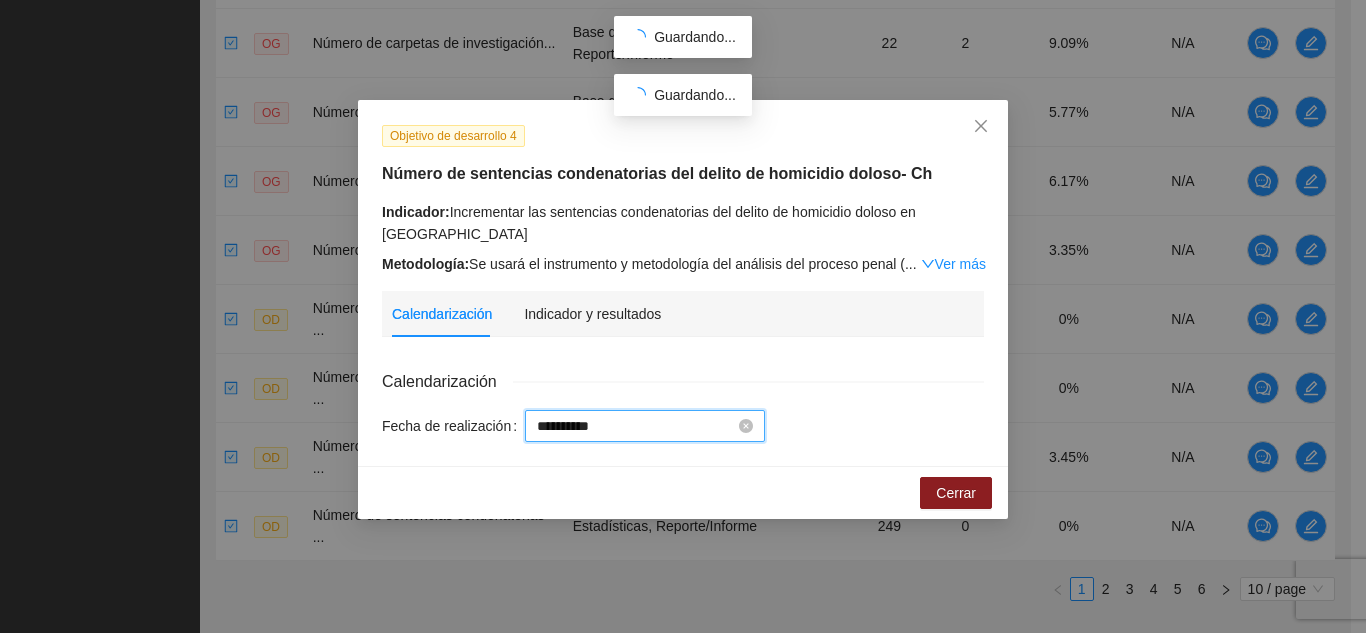 click on "**********" at bounding box center [636, 426] 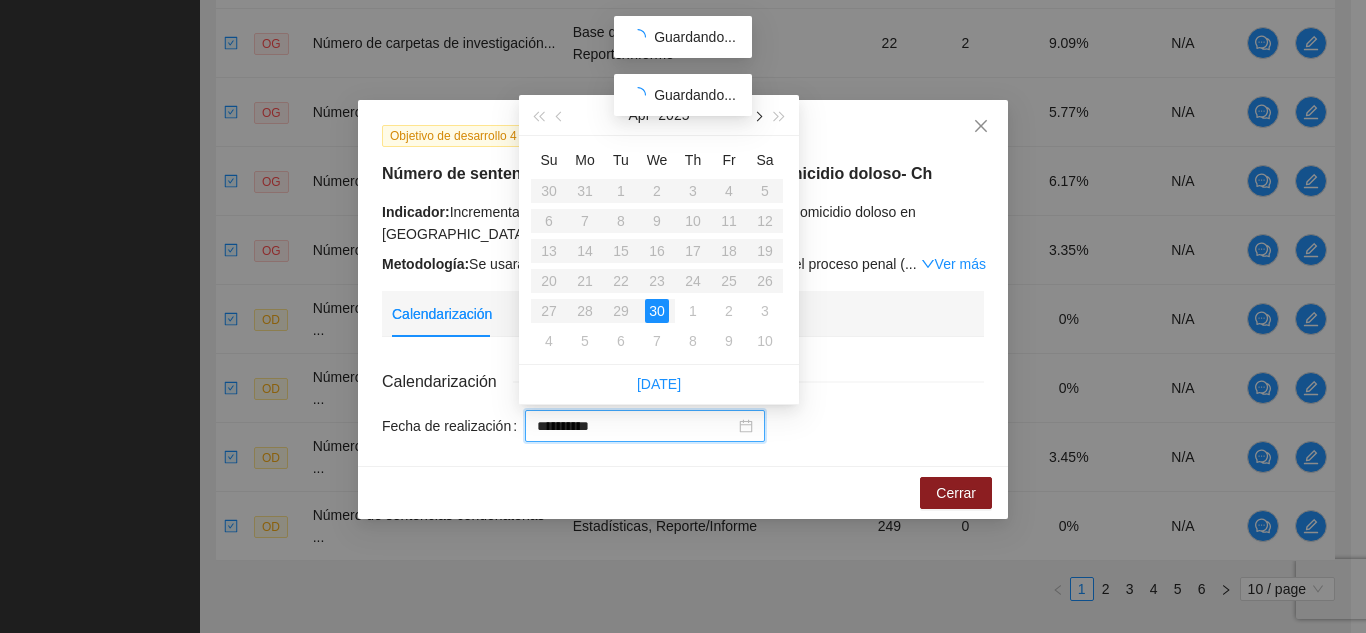 click at bounding box center [757, 115] 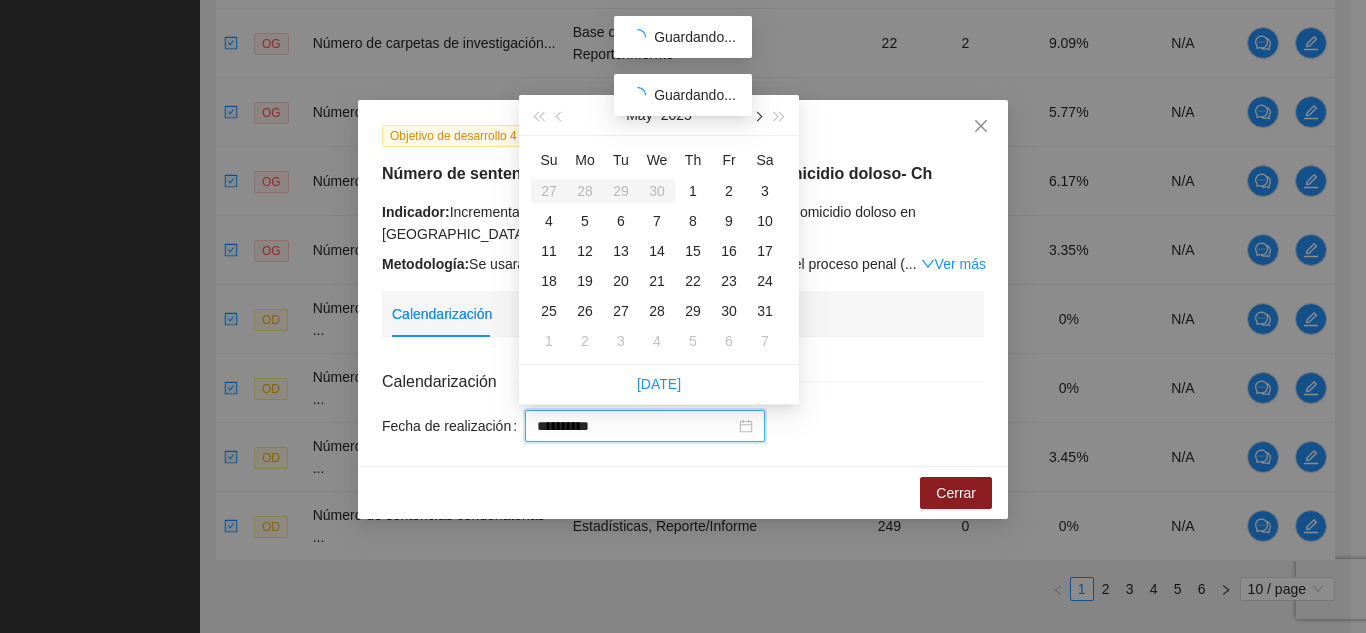 click at bounding box center (757, 115) 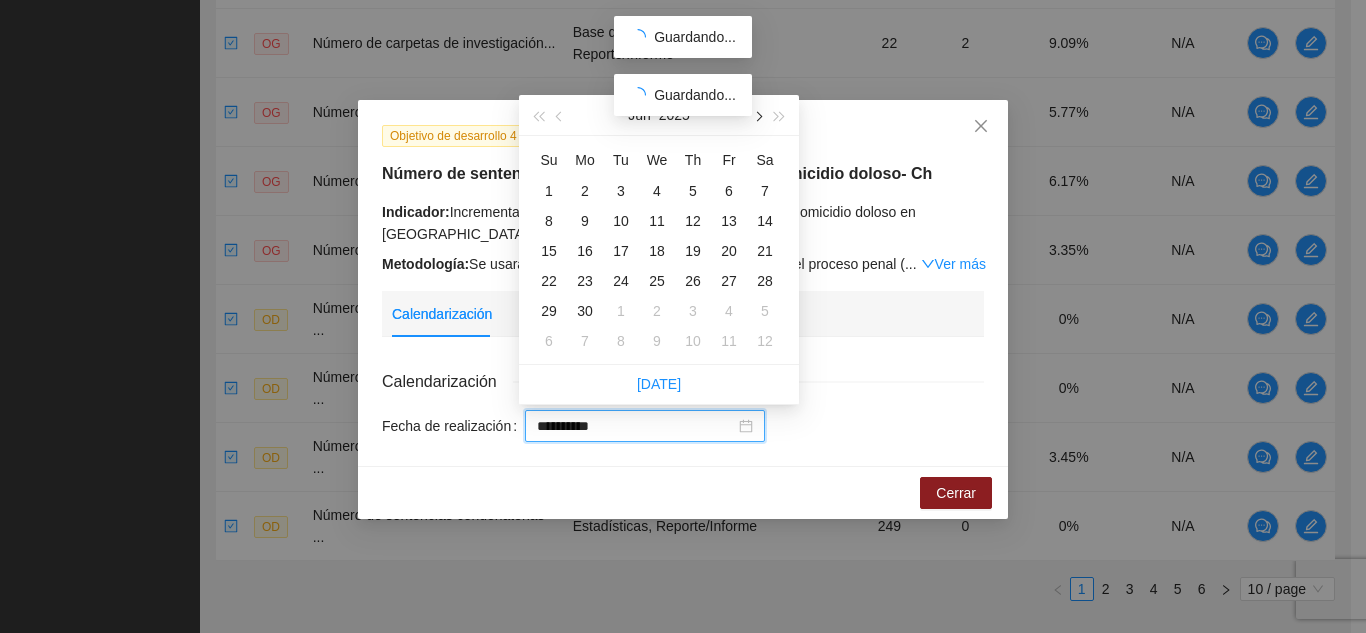 click at bounding box center [757, 115] 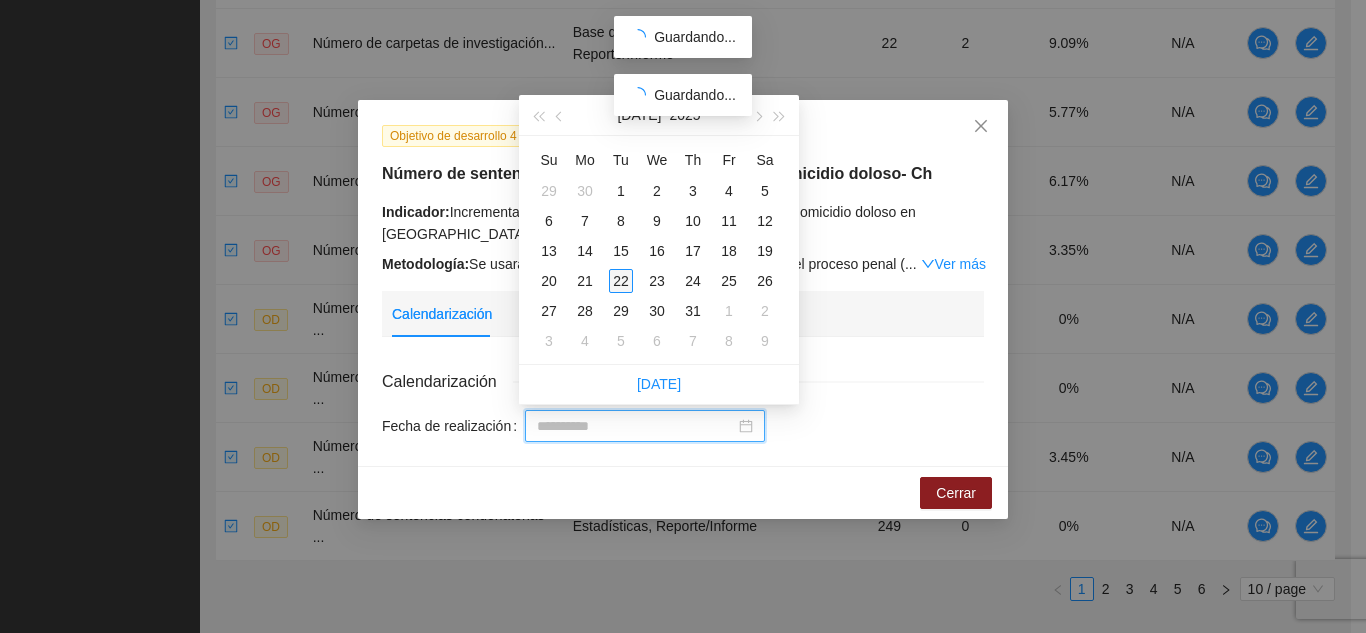 type on "**********" 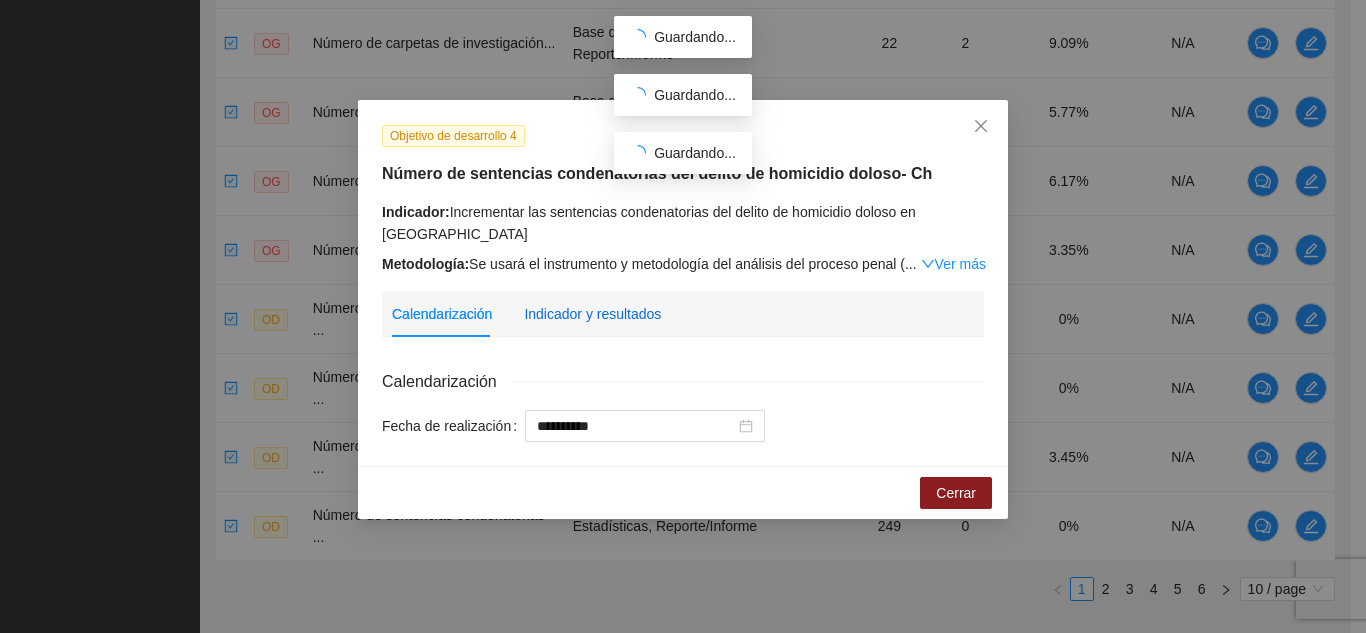 click on "Indicador y resultados" at bounding box center (592, 314) 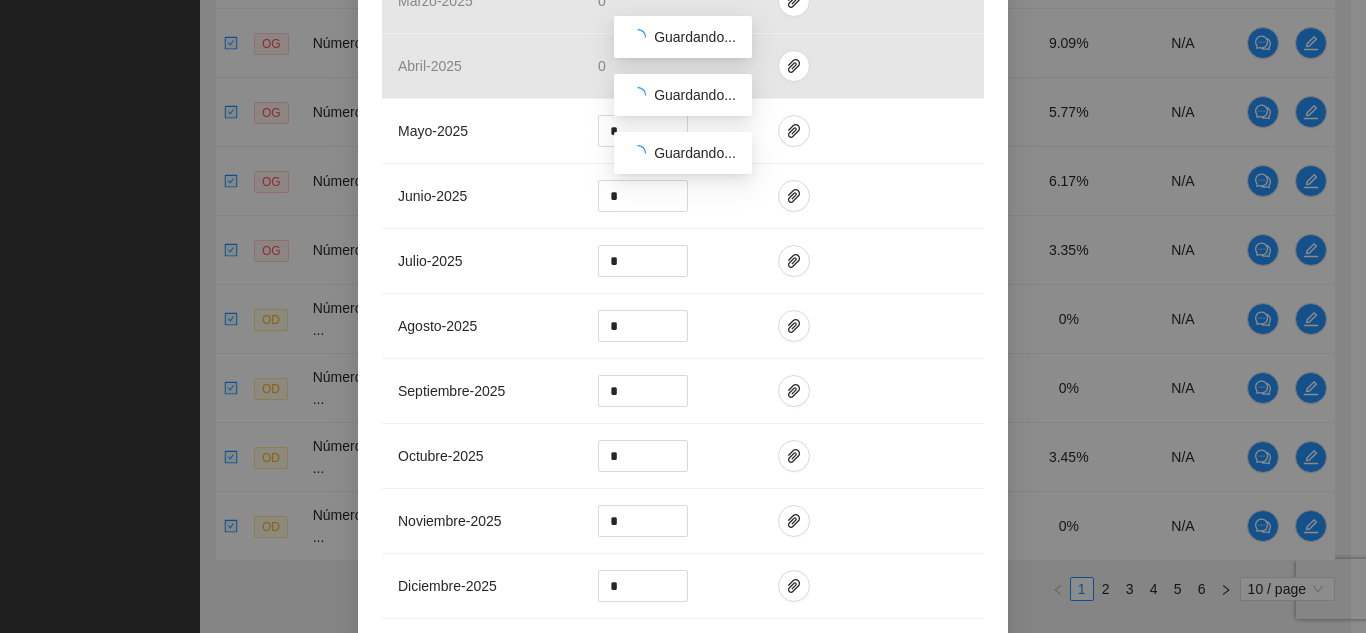 scroll, scrollTop: 800, scrollLeft: 0, axis: vertical 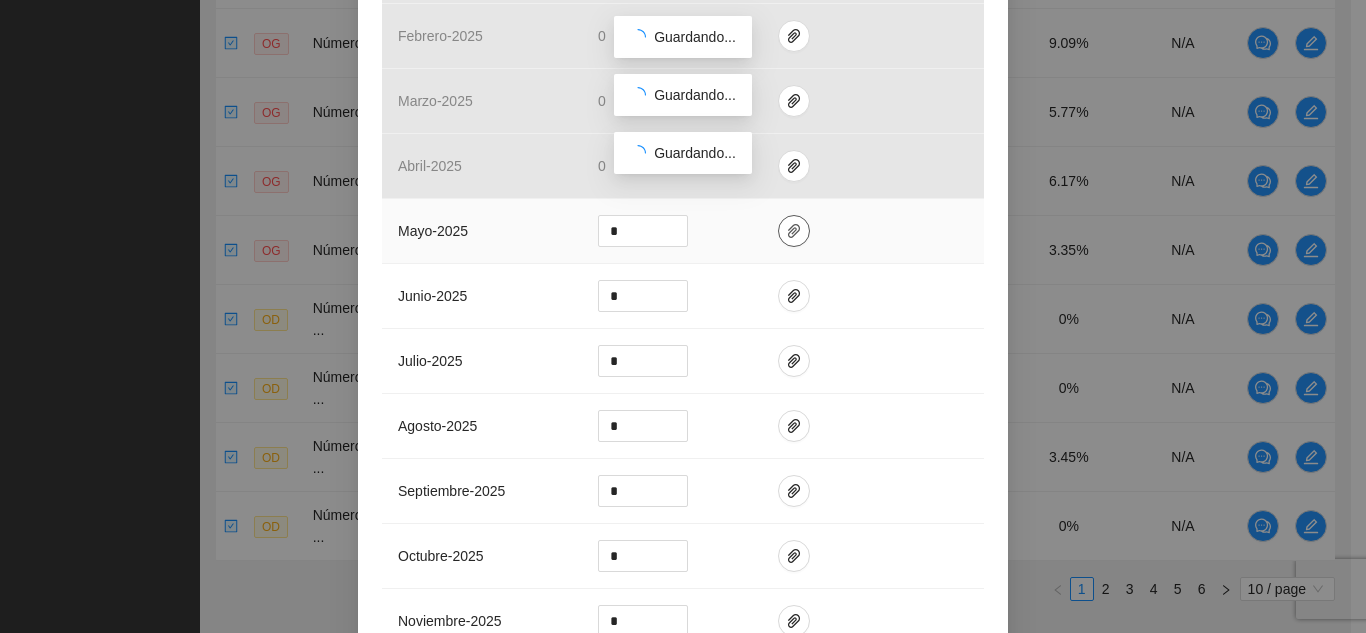 click at bounding box center [794, 231] 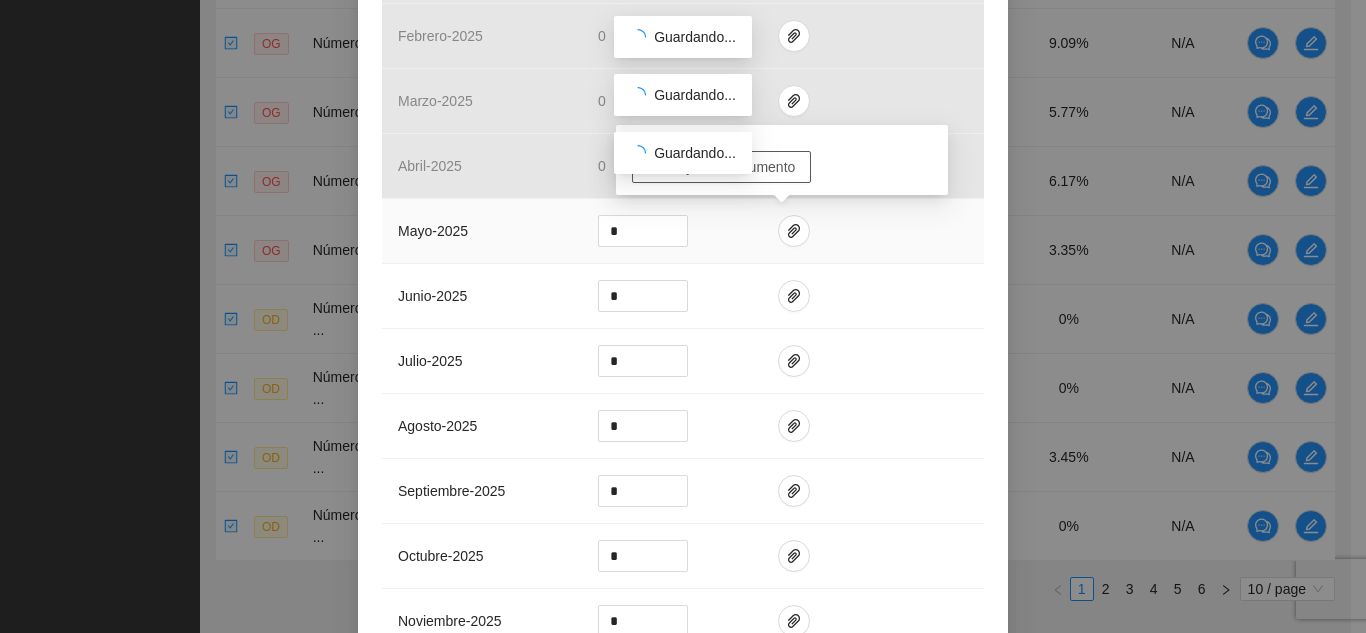 click on "Adjuntar documento" at bounding box center (732, 167) 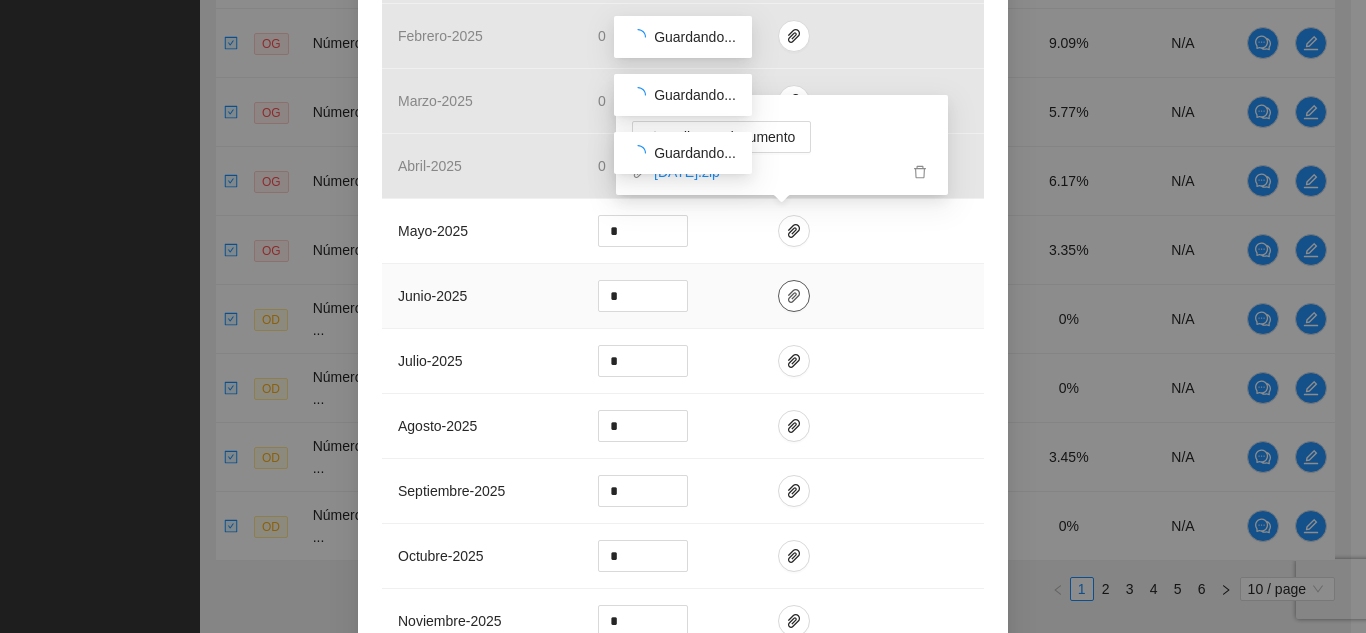 click 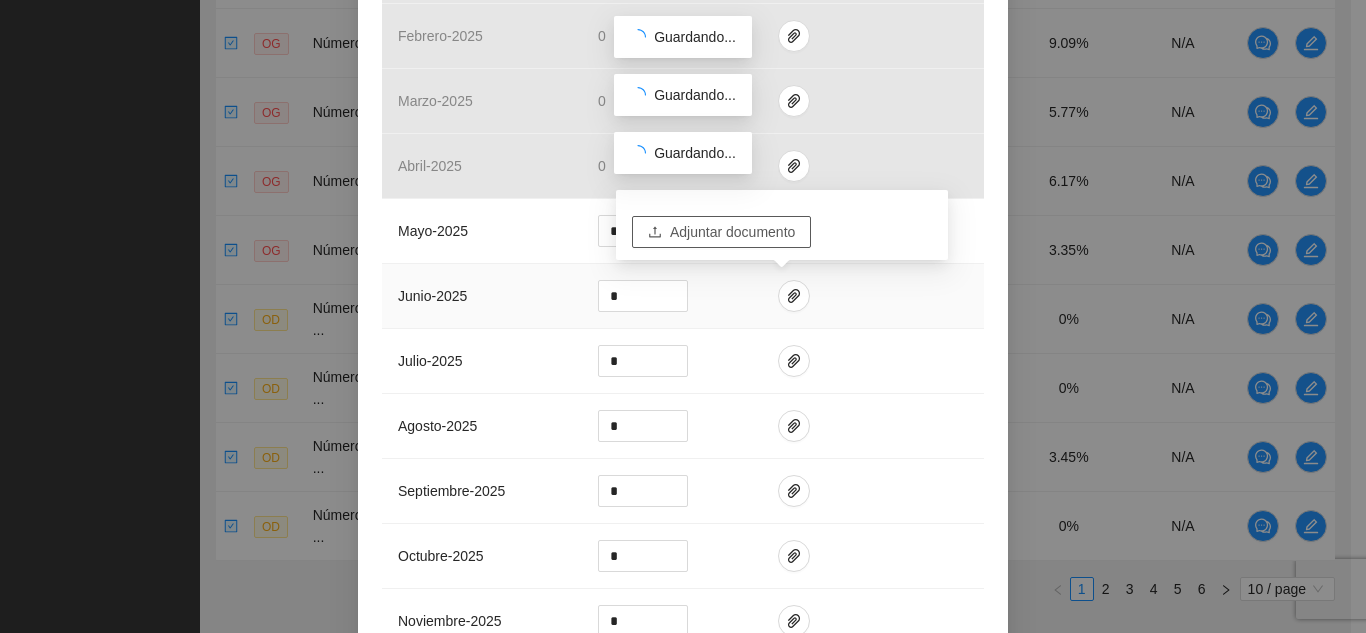 click on "Adjuntar documento" at bounding box center [732, 232] 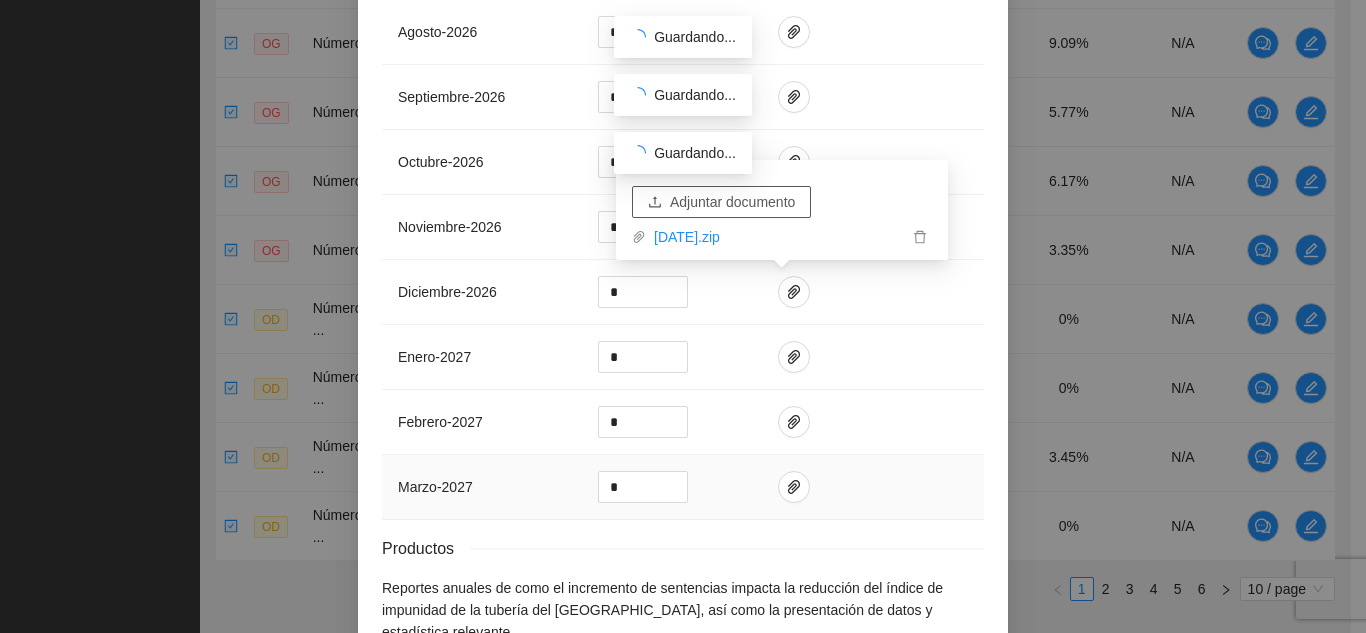 scroll, scrollTop: 2098, scrollLeft: 0, axis: vertical 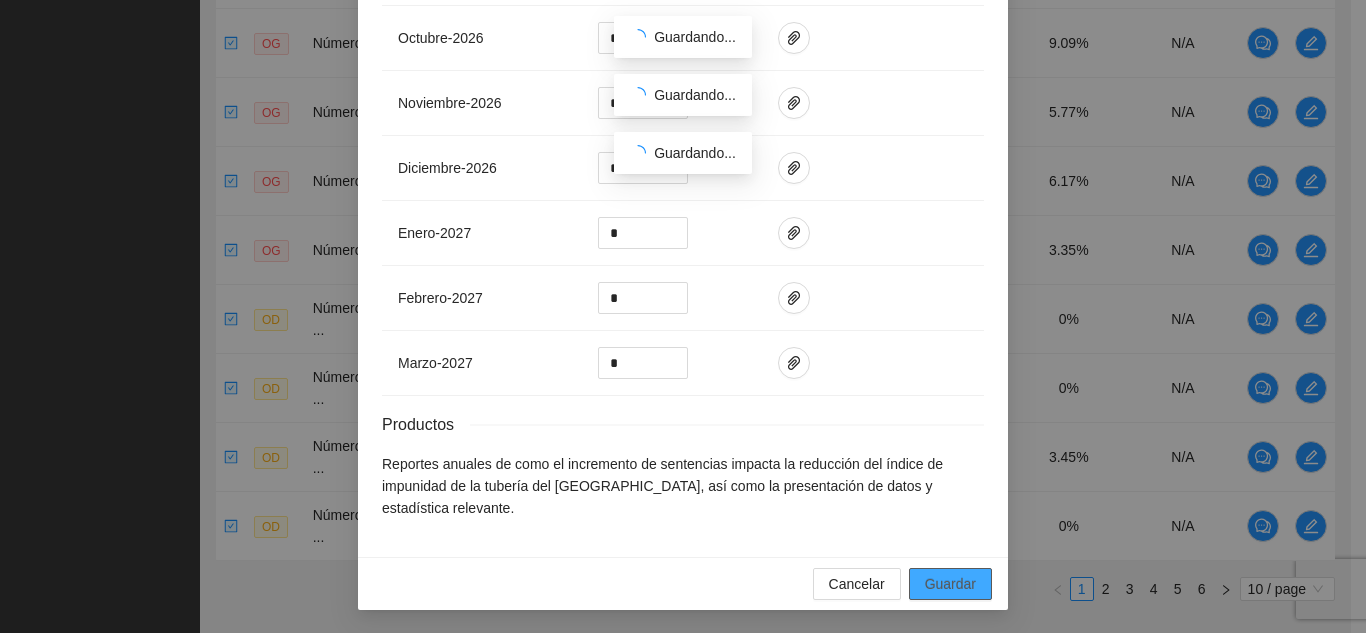 click on "Guardar" at bounding box center (950, 584) 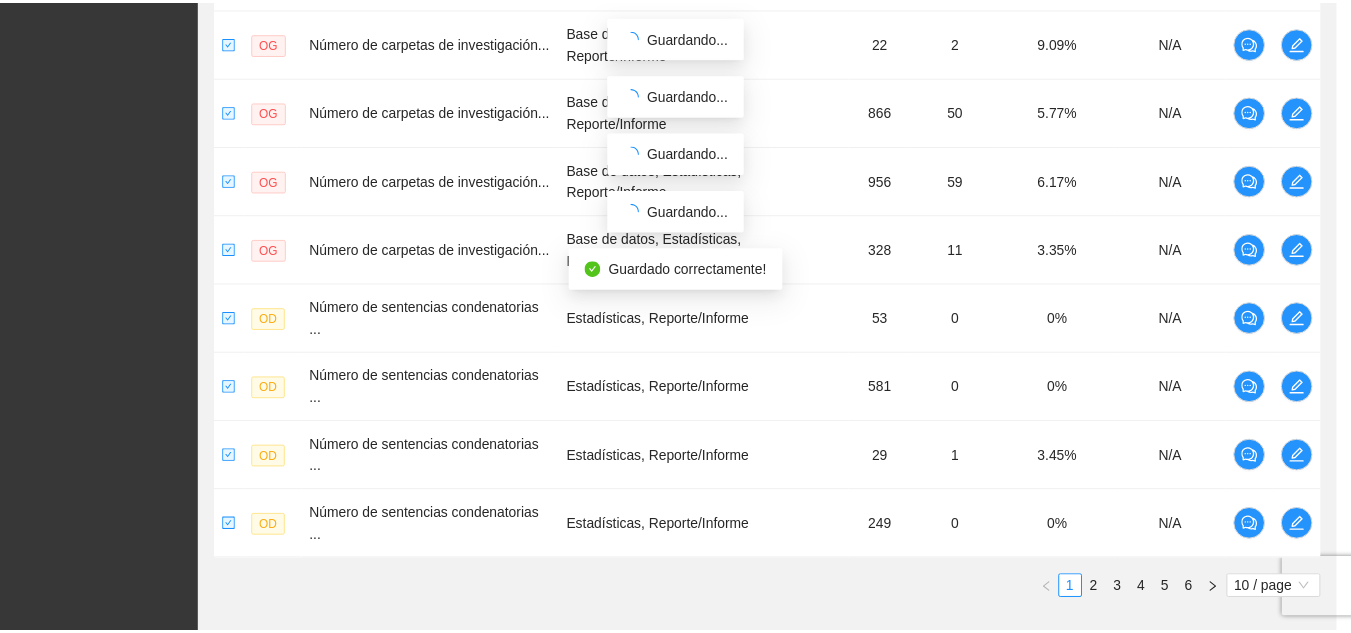scroll, scrollTop: 1998, scrollLeft: 0, axis: vertical 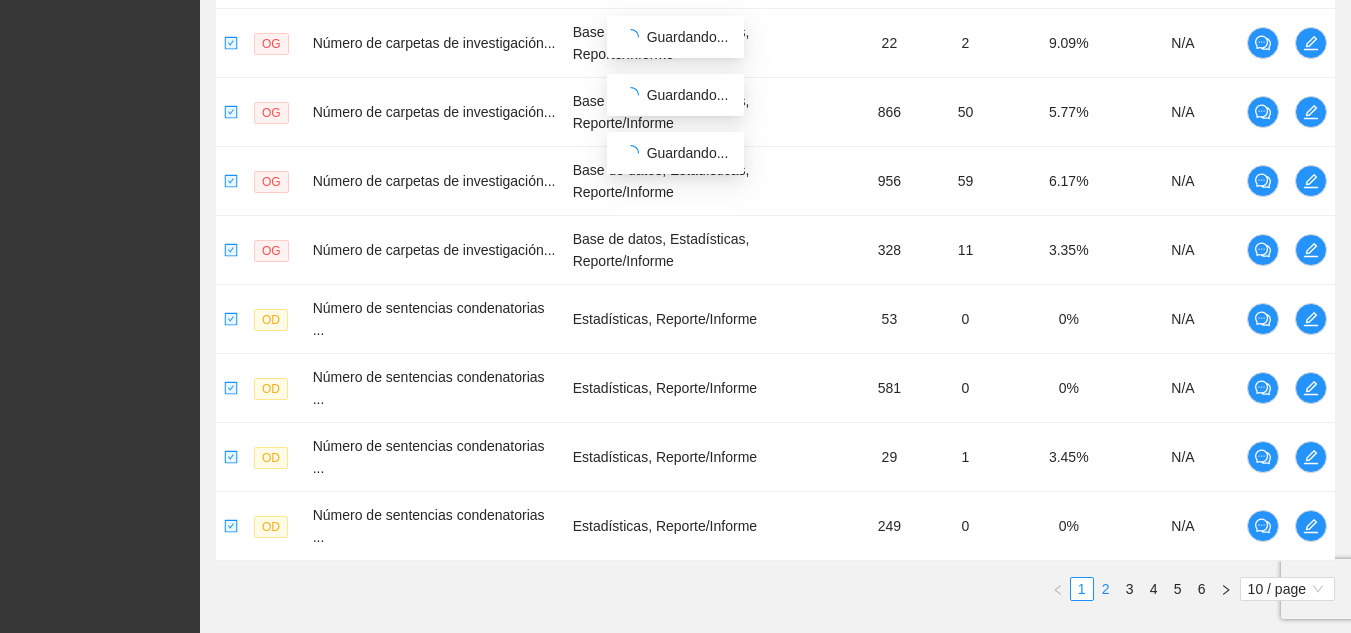 click on "2" at bounding box center (1106, 589) 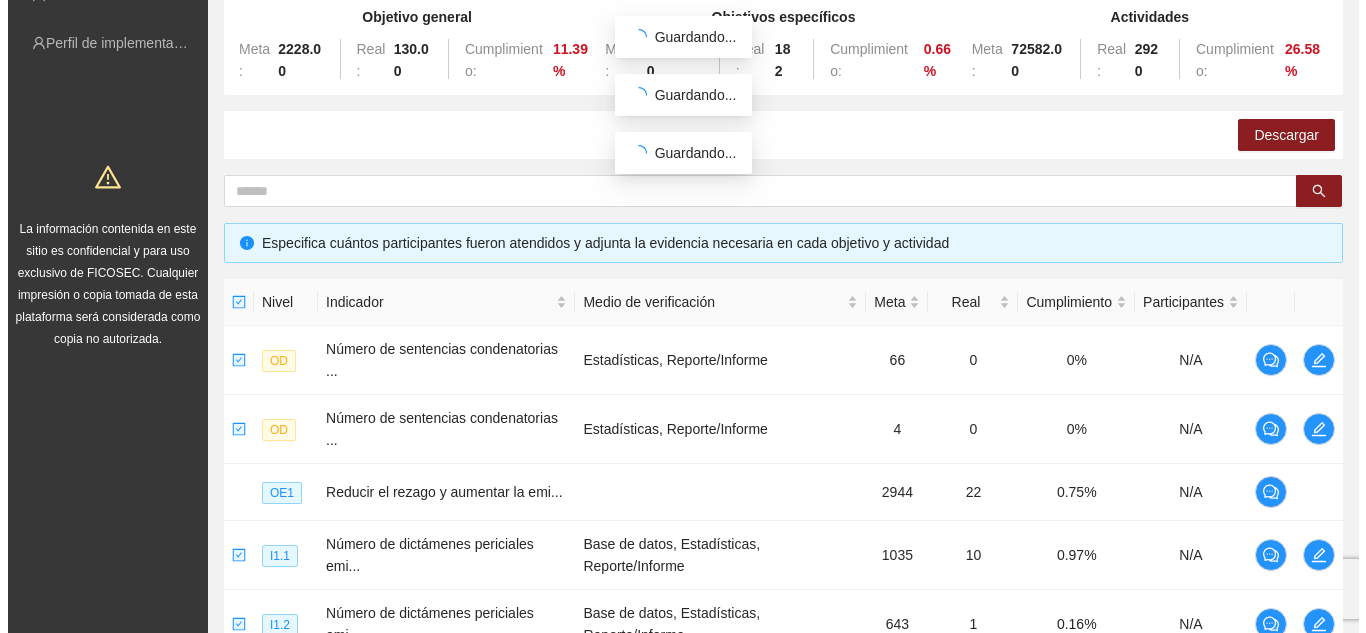 scroll, scrollTop: 176, scrollLeft: 0, axis: vertical 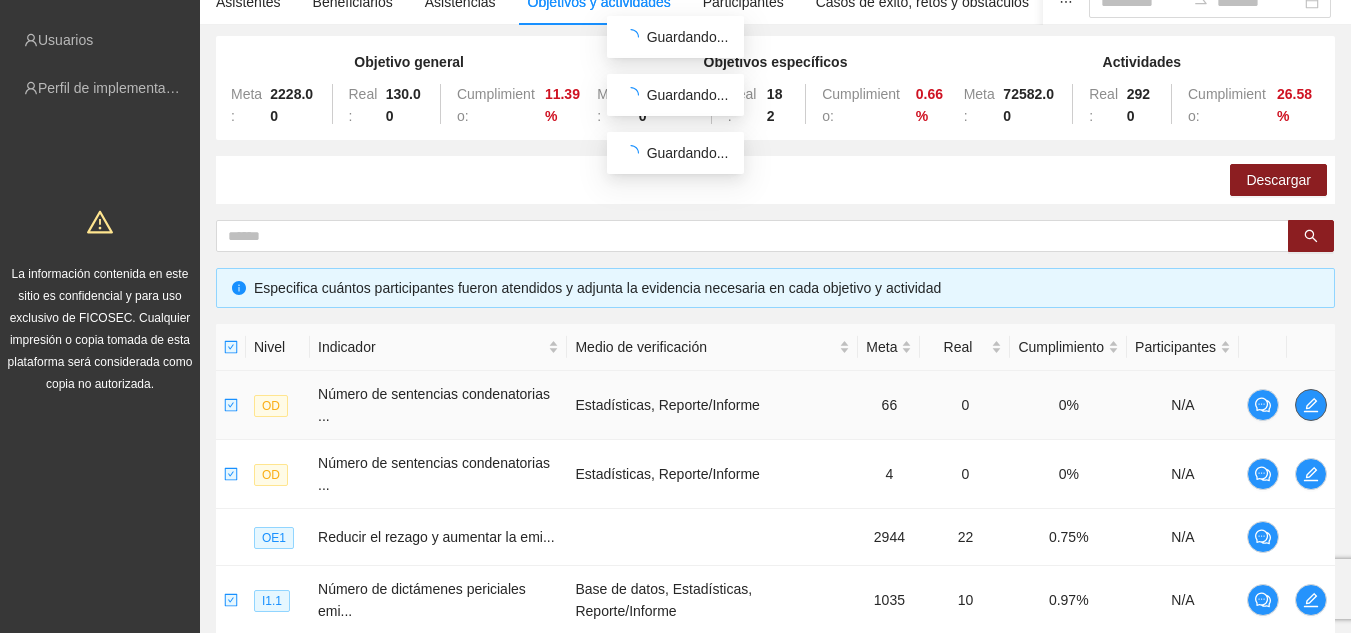 click at bounding box center (1311, 405) 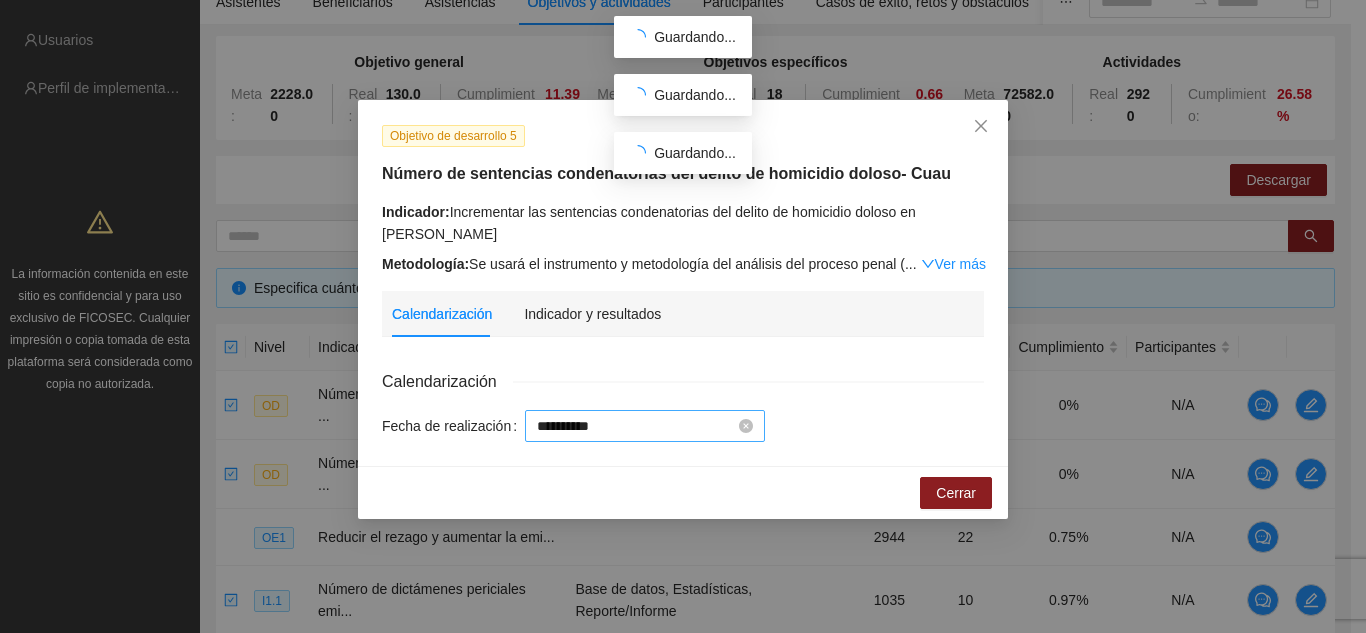 click on "**********" at bounding box center [636, 426] 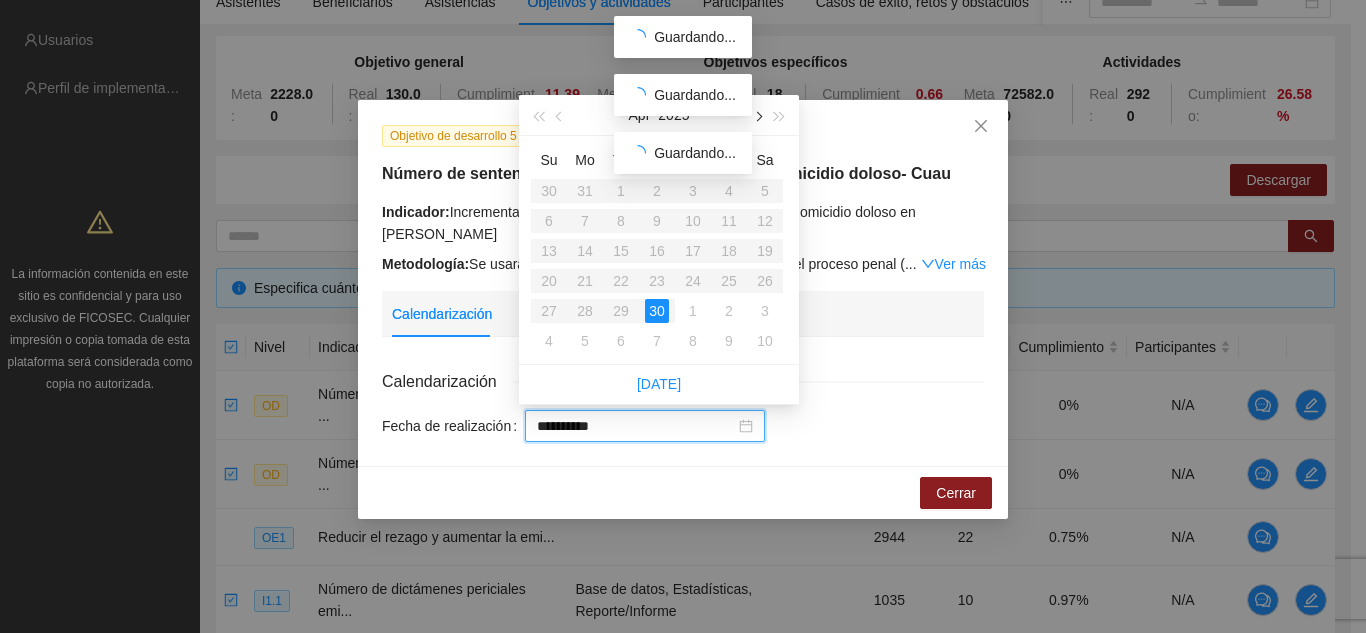 click at bounding box center (757, 117) 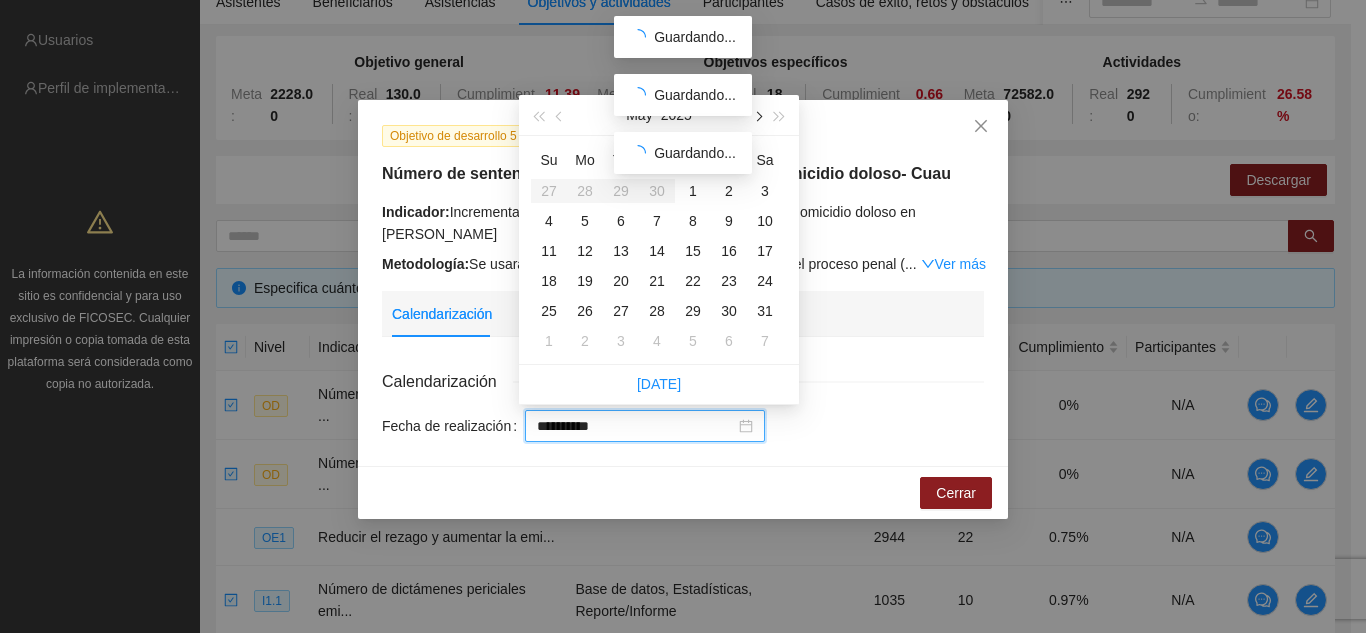 click at bounding box center [757, 117] 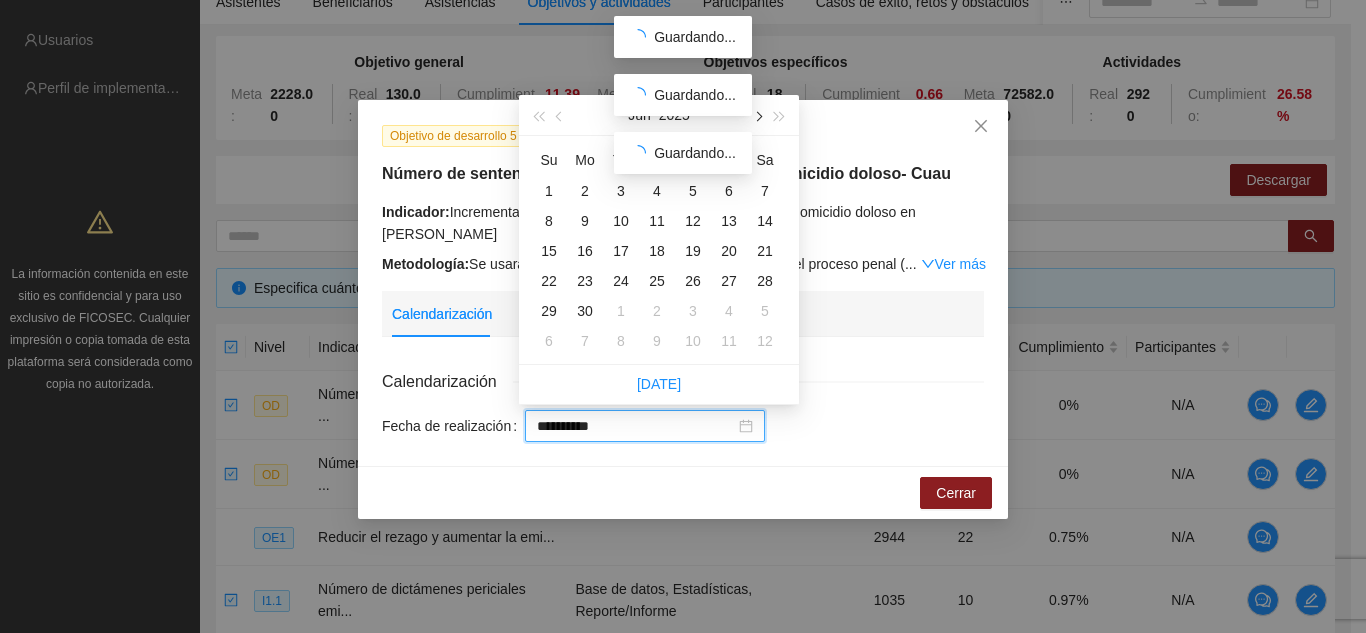 click at bounding box center (757, 117) 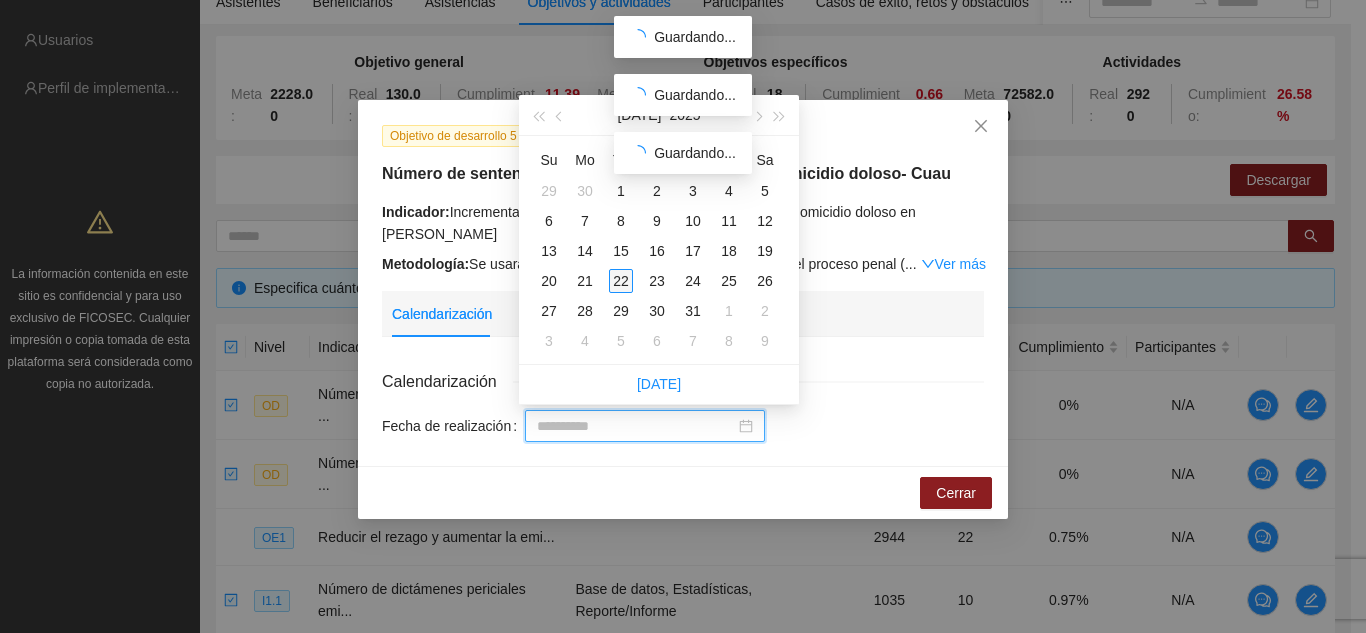type on "**********" 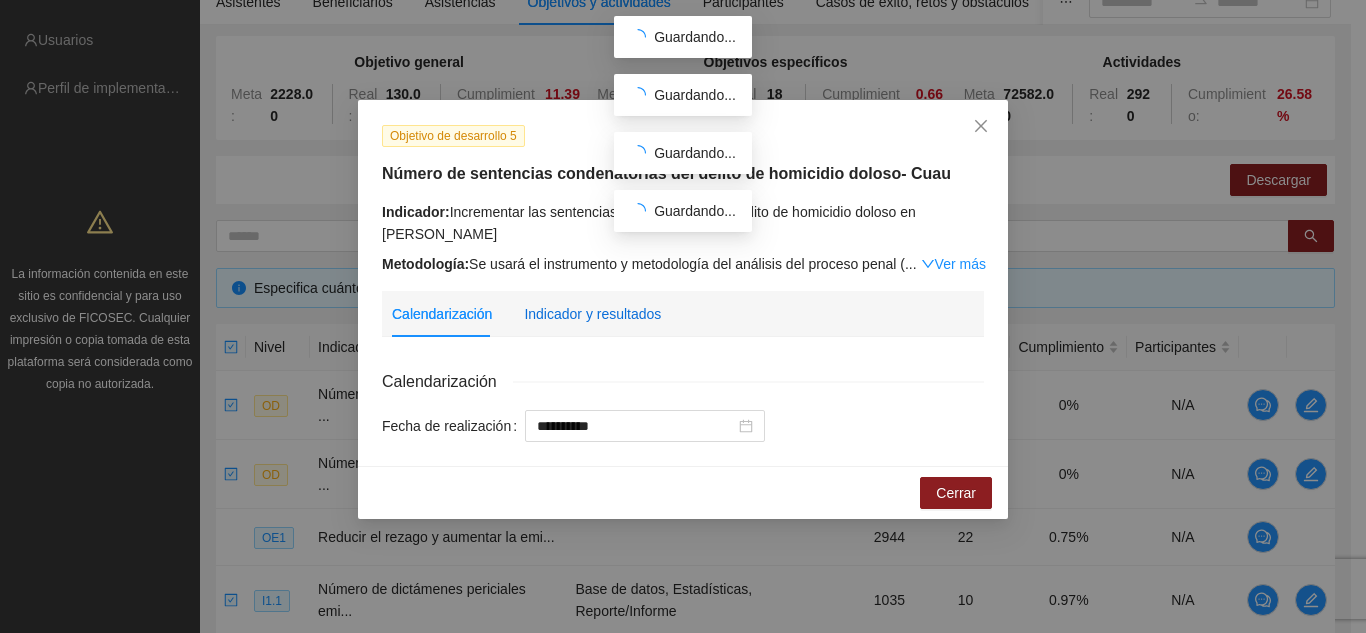 click on "Indicador y resultados" at bounding box center [592, 314] 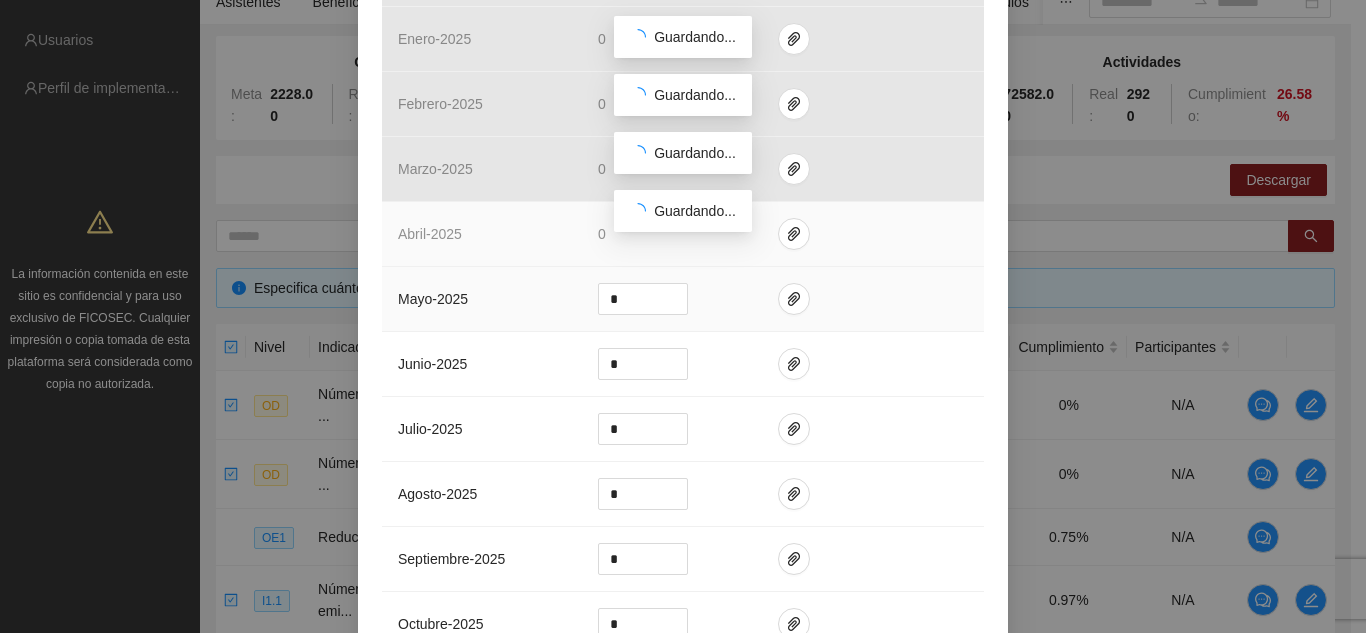 scroll, scrollTop: 700, scrollLeft: 0, axis: vertical 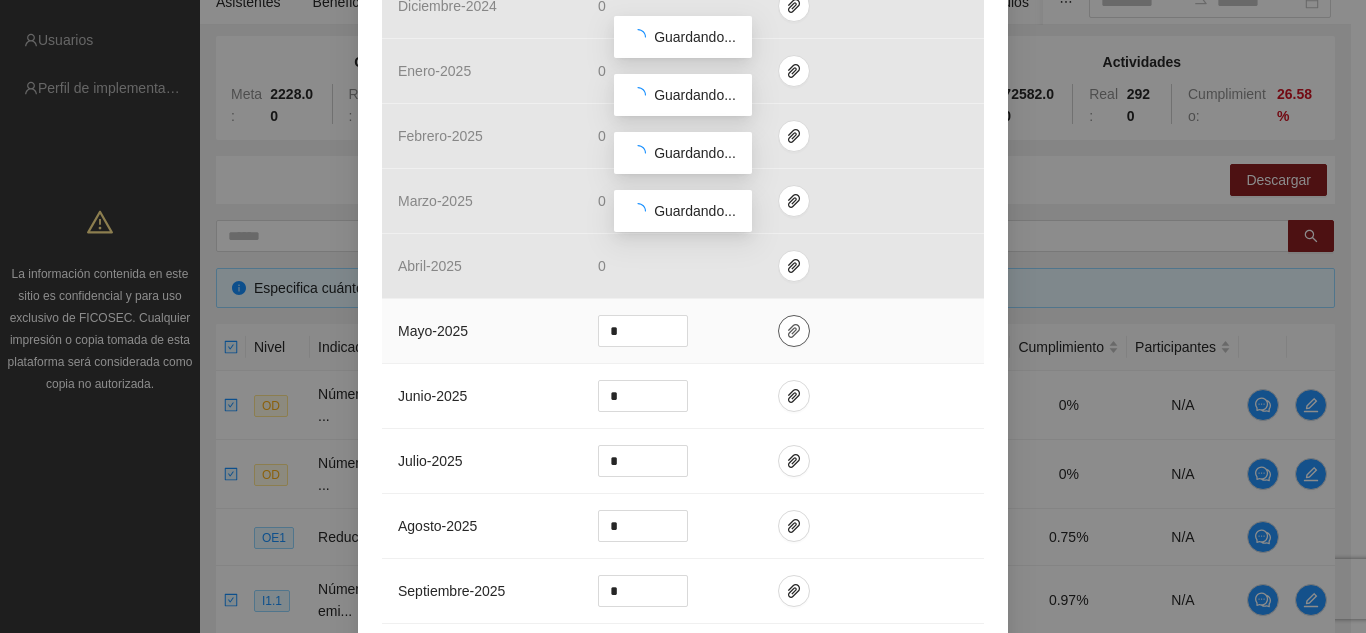 click at bounding box center (794, 331) 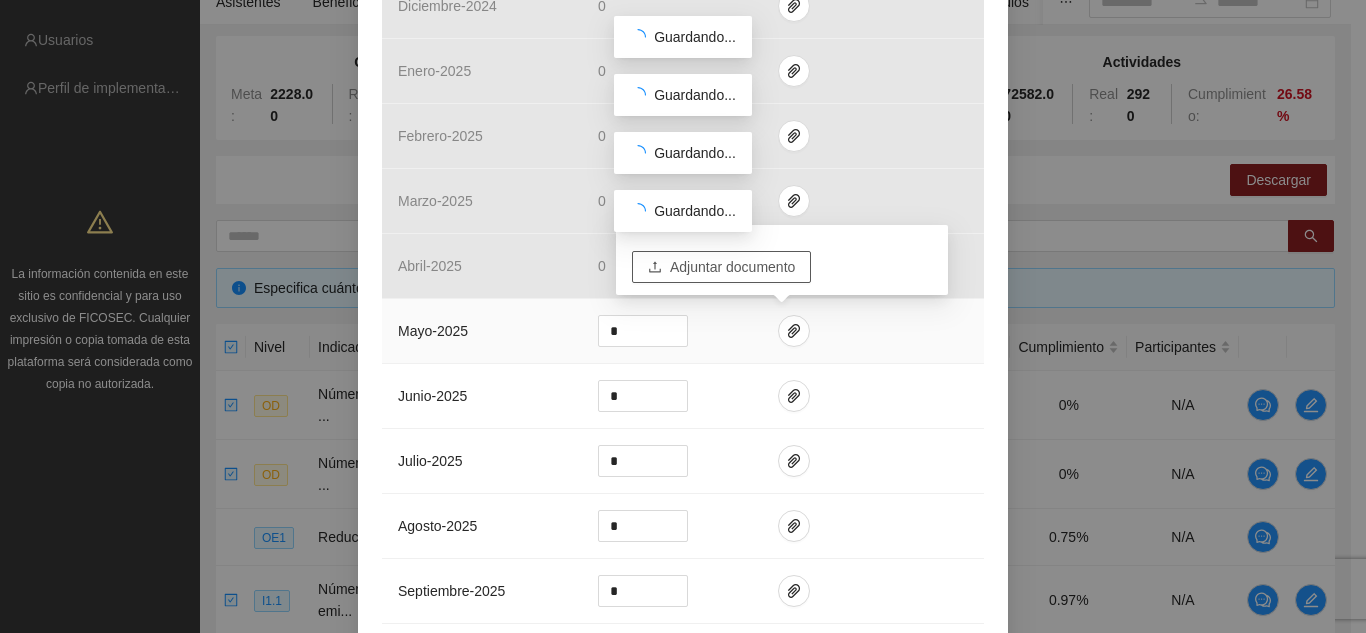 click on "Adjuntar documento" at bounding box center (732, 267) 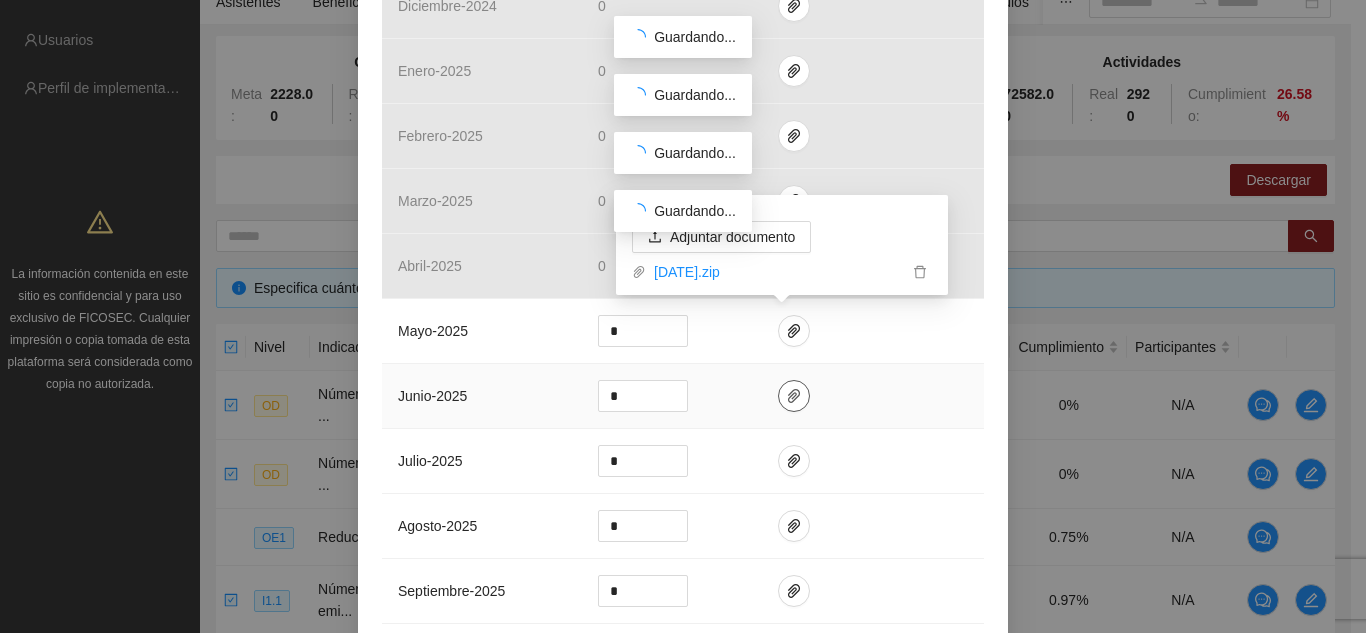 click 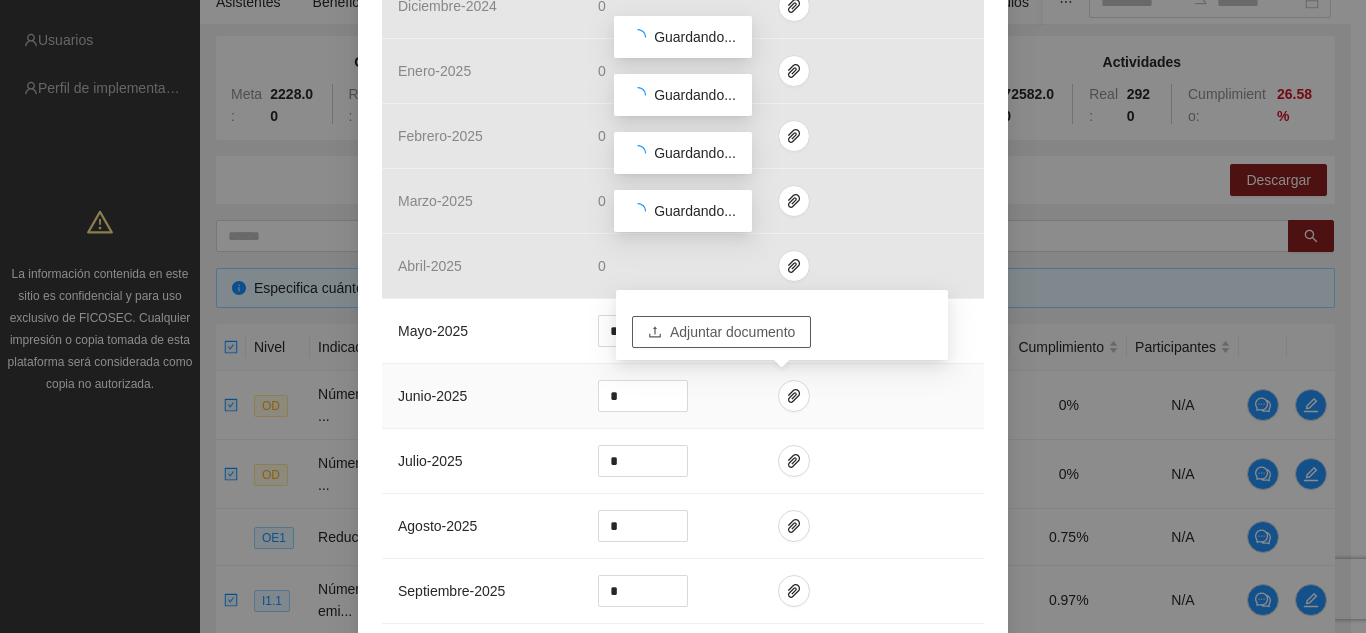 click on "Adjuntar documento" at bounding box center [732, 332] 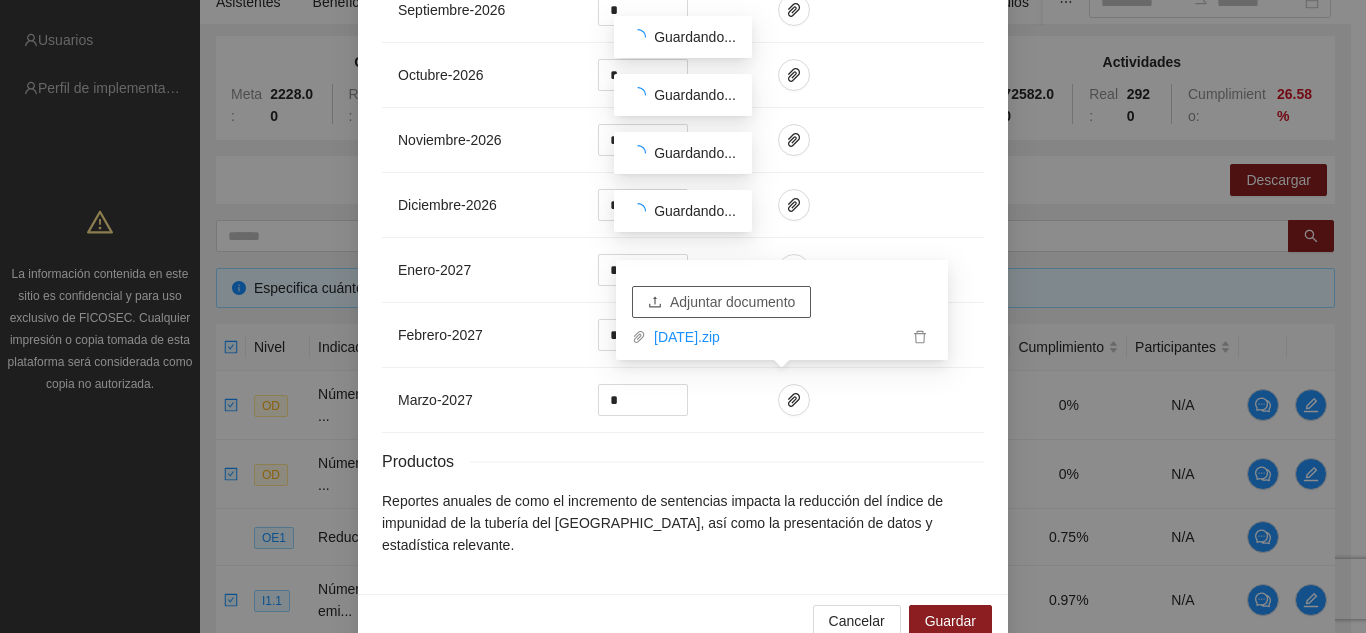 scroll, scrollTop: 2098, scrollLeft: 0, axis: vertical 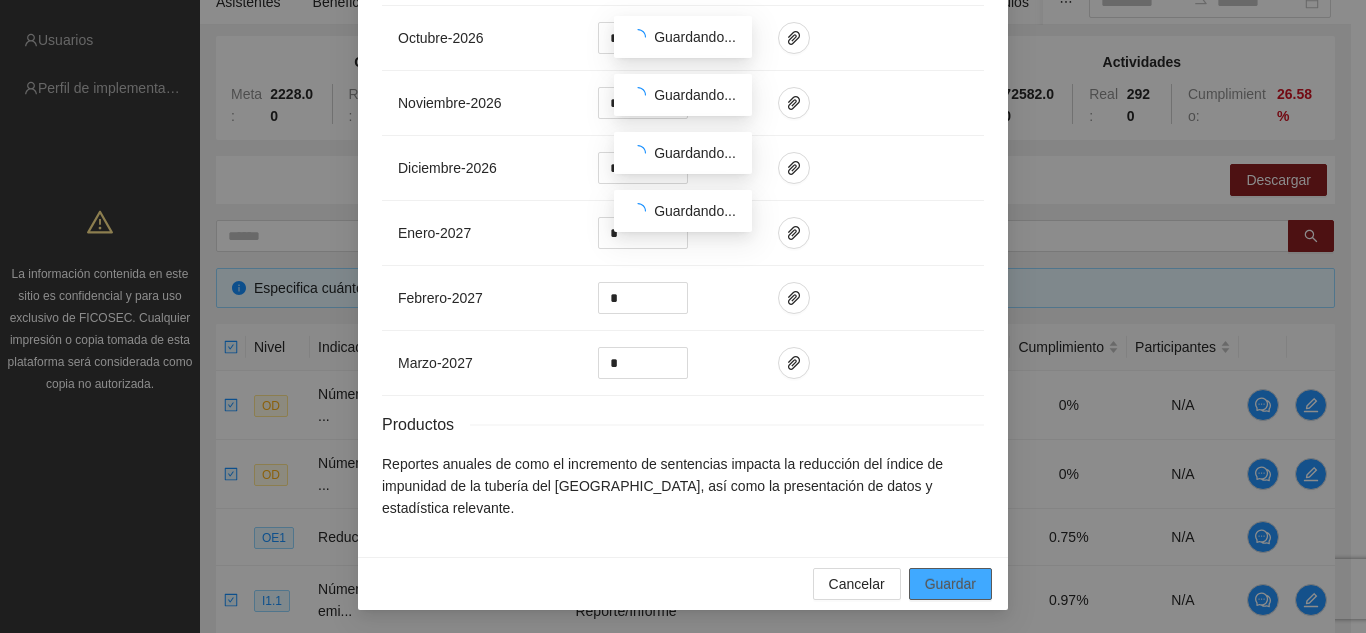 click on "Guardar" at bounding box center (950, 584) 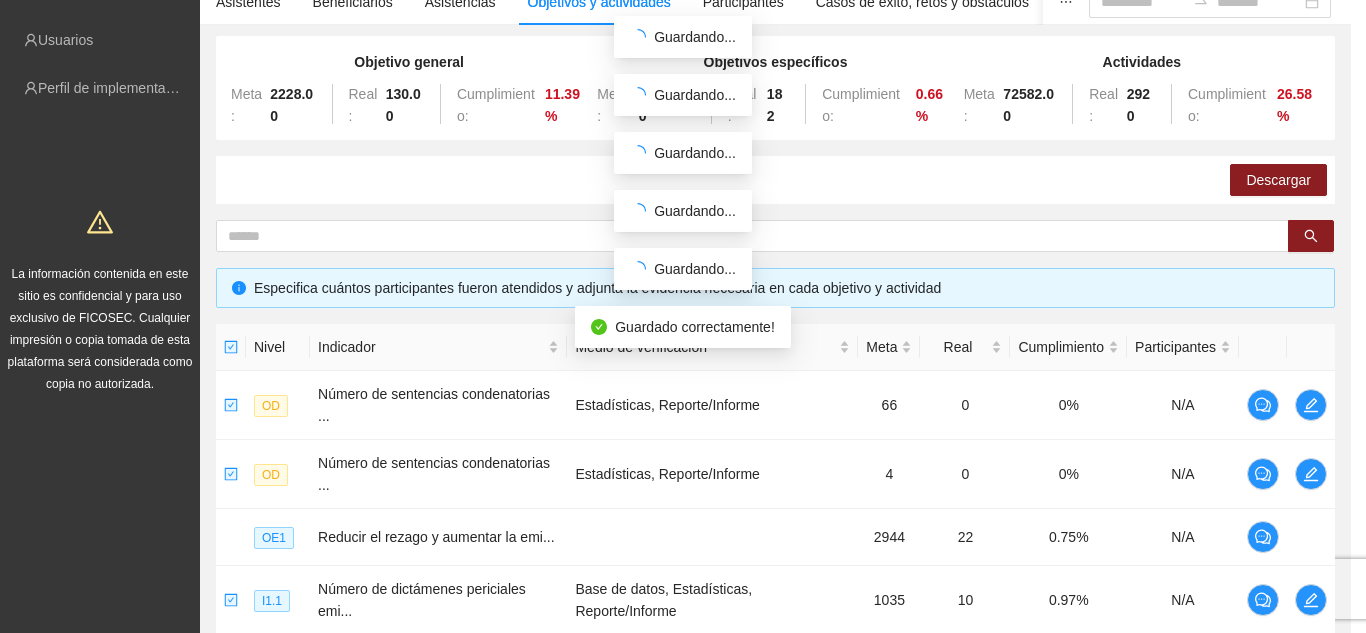 scroll, scrollTop: 1998, scrollLeft: 0, axis: vertical 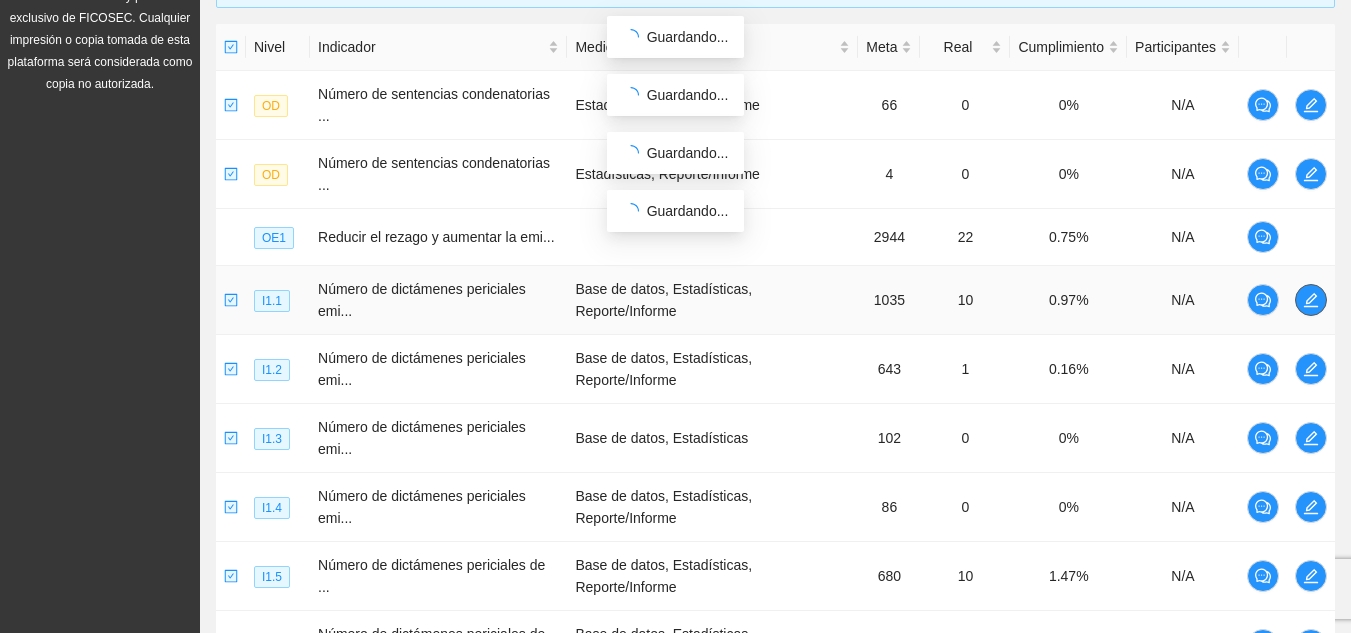 click 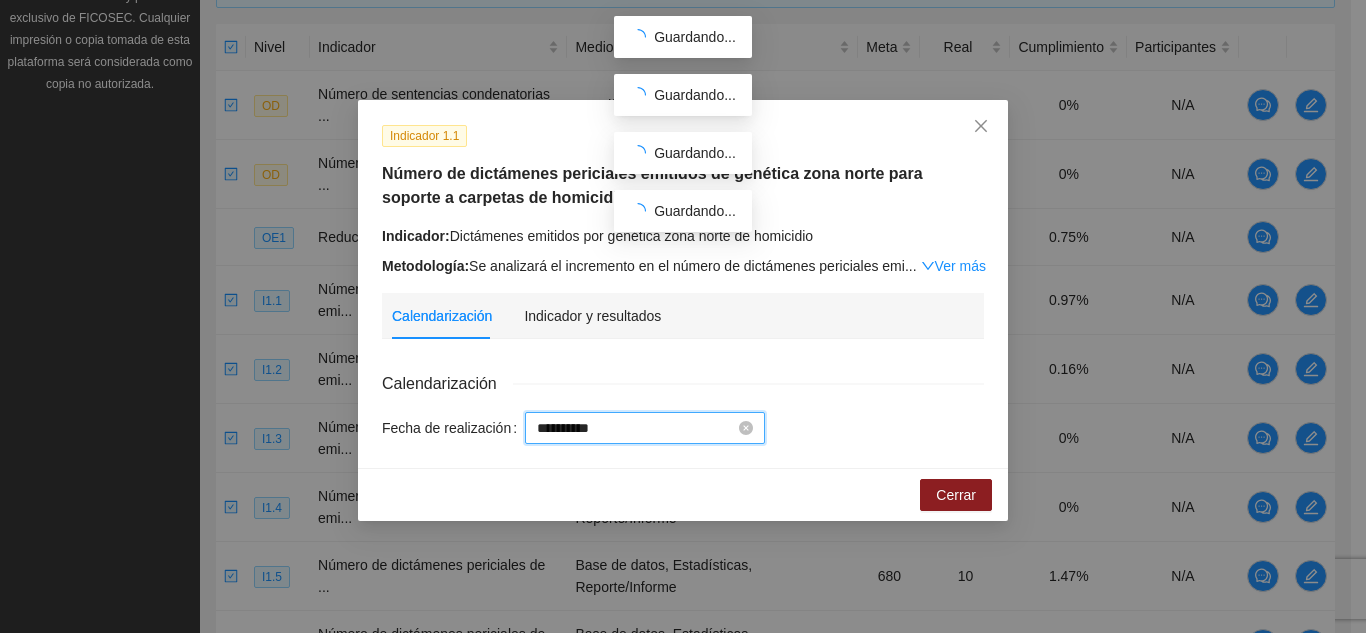click on "**********" at bounding box center (636, 428) 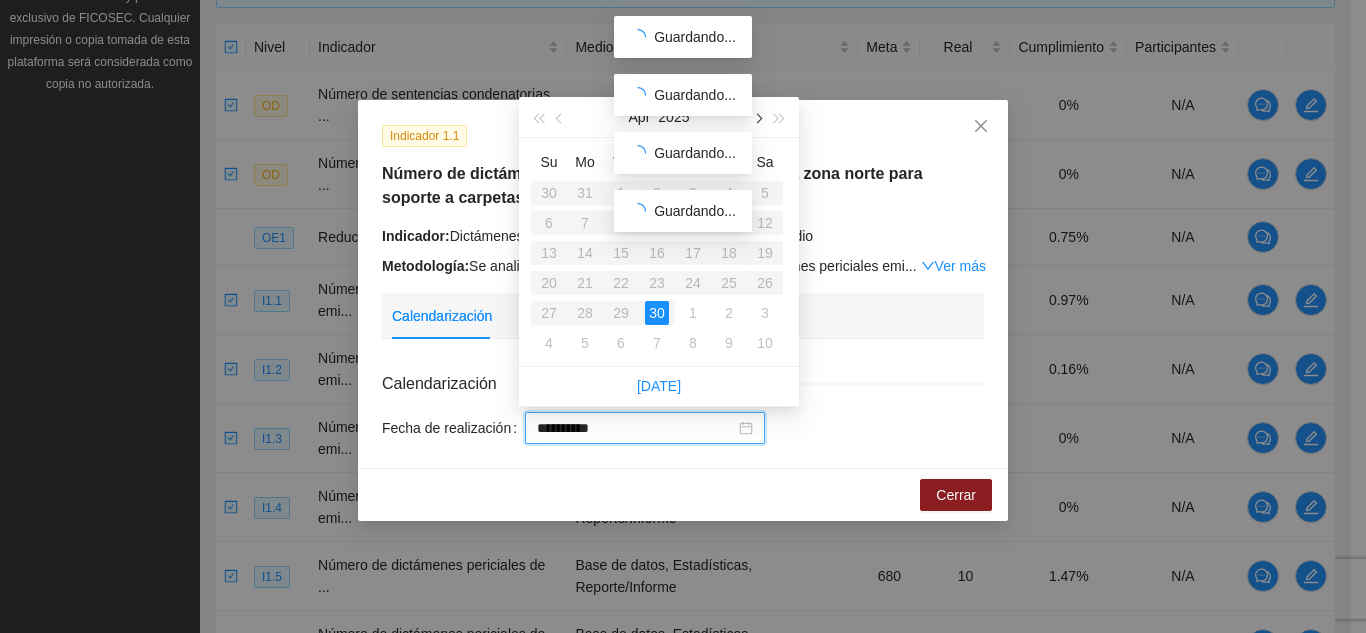 click at bounding box center [757, 119] 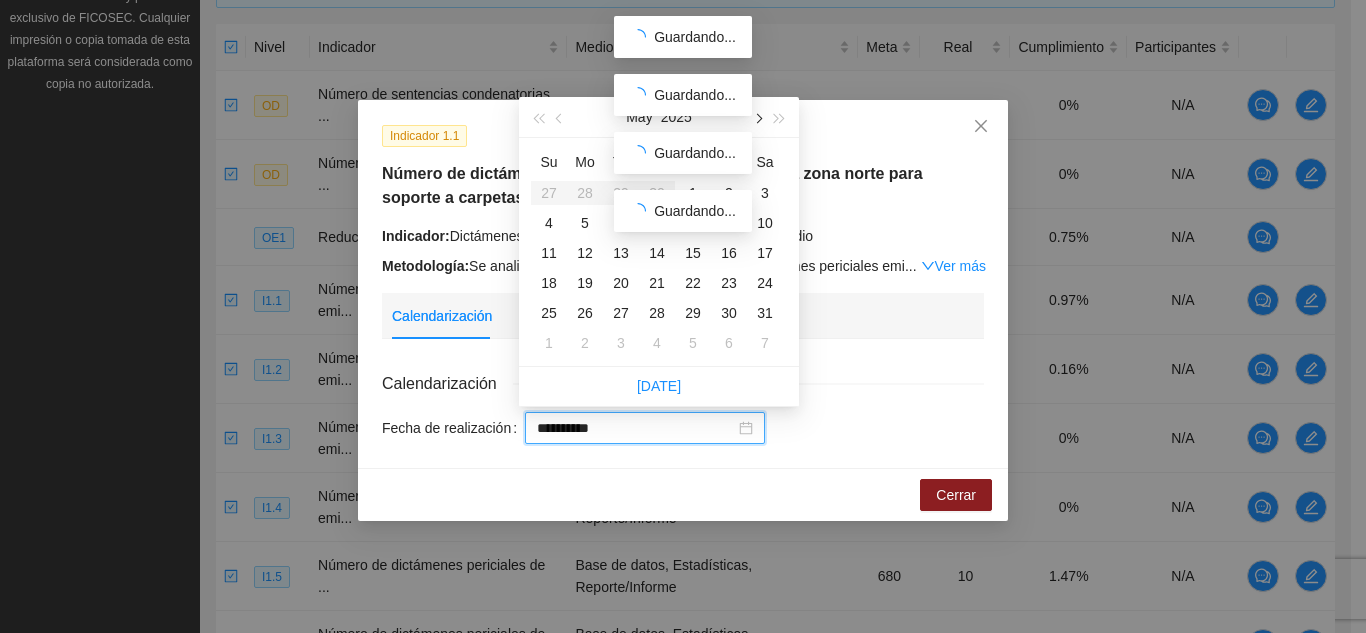 click at bounding box center [757, 119] 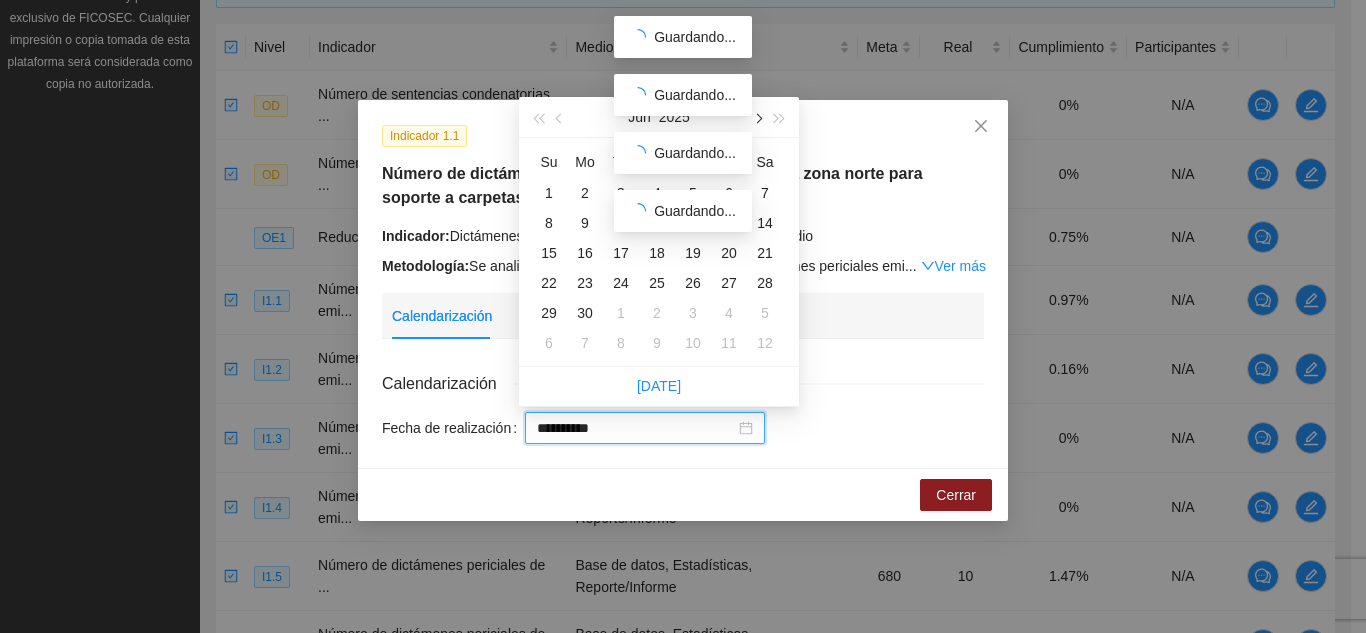 click at bounding box center (757, 119) 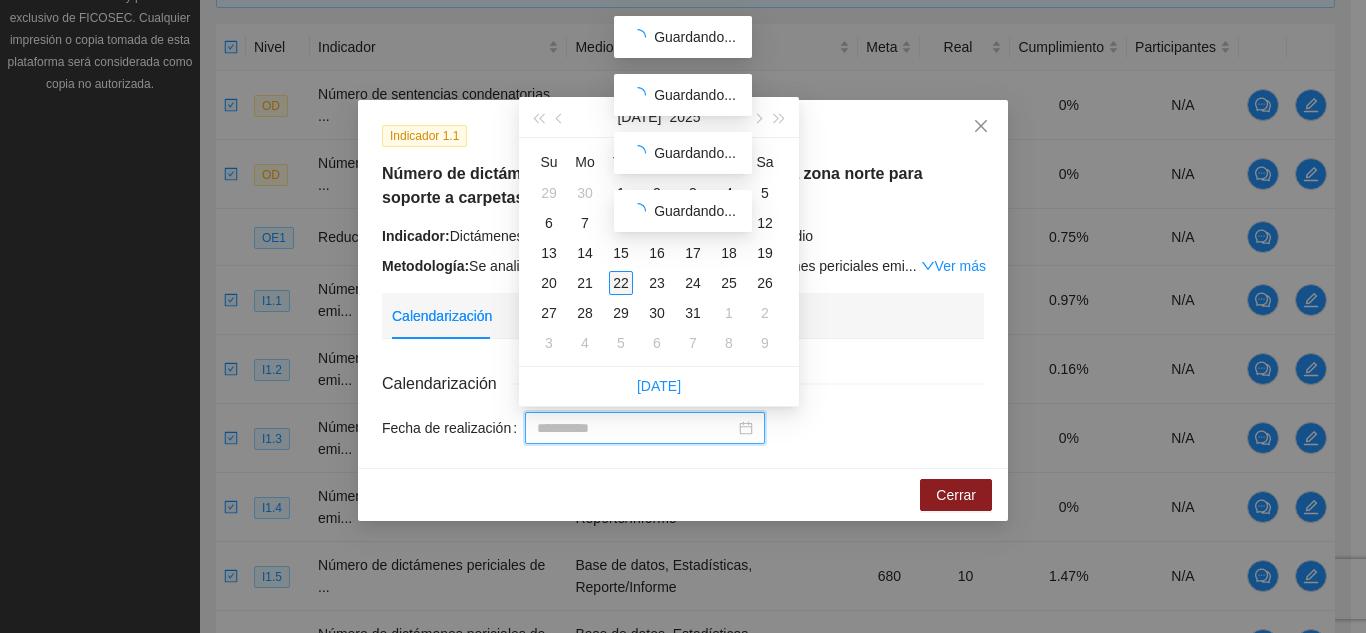 type on "**********" 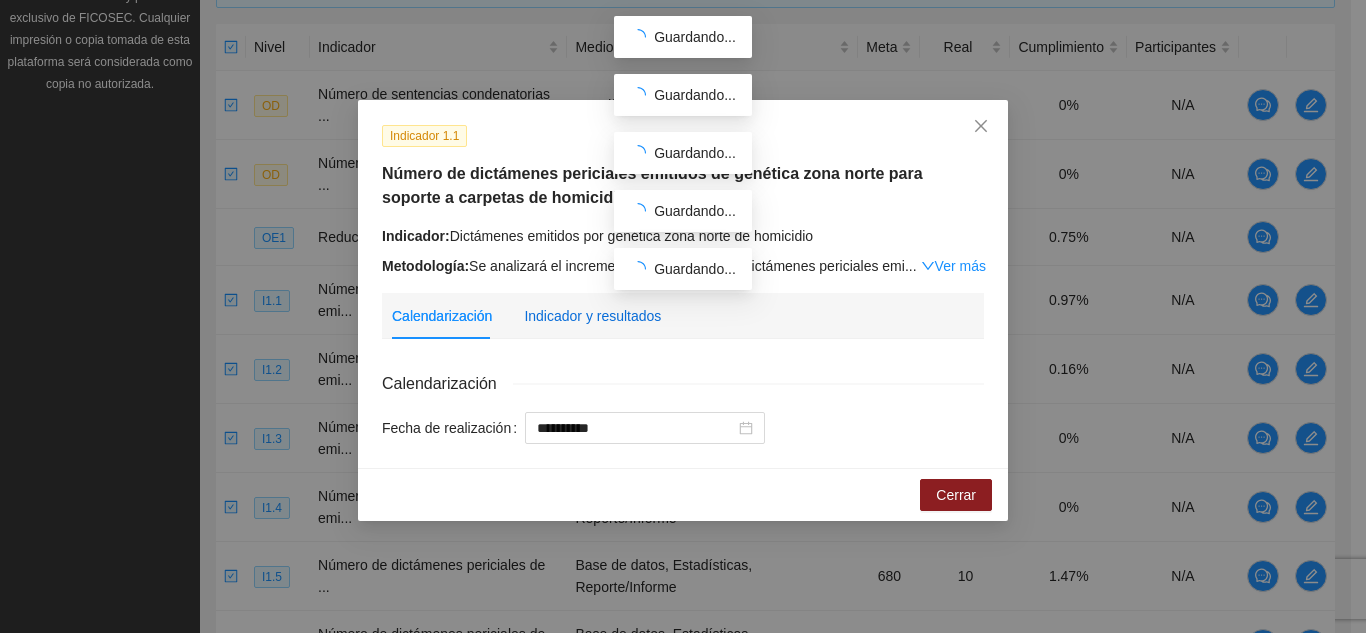 click on "Indicador y resultados" at bounding box center [592, 316] 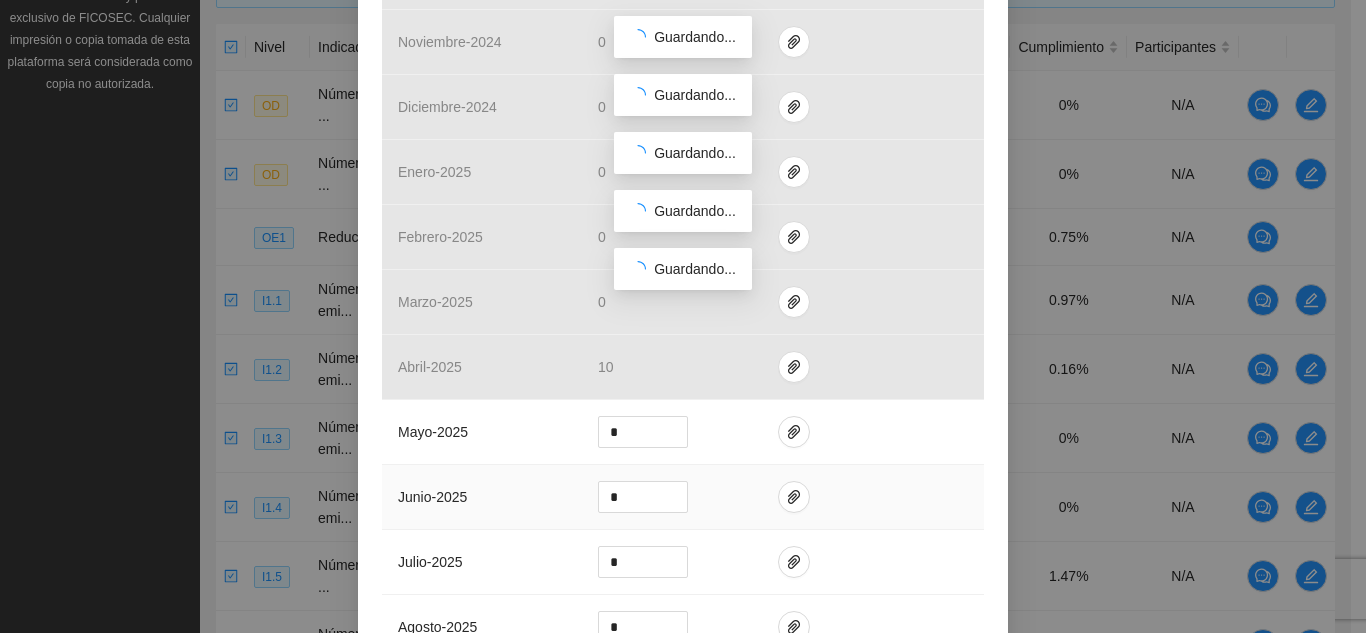 scroll, scrollTop: 600, scrollLeft: 0, axis: vertical 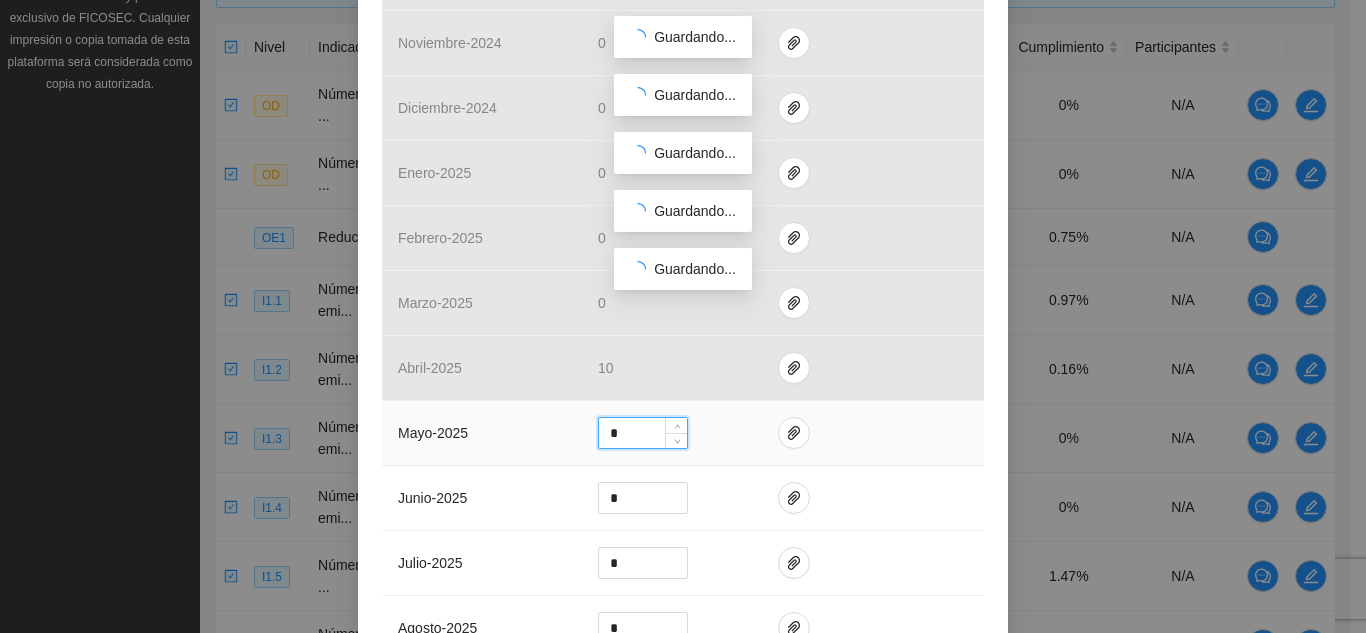 drag, startPoint x: 617, startPoint y: 426, endPoint x: 580, endPoint y: 426, distance: 37 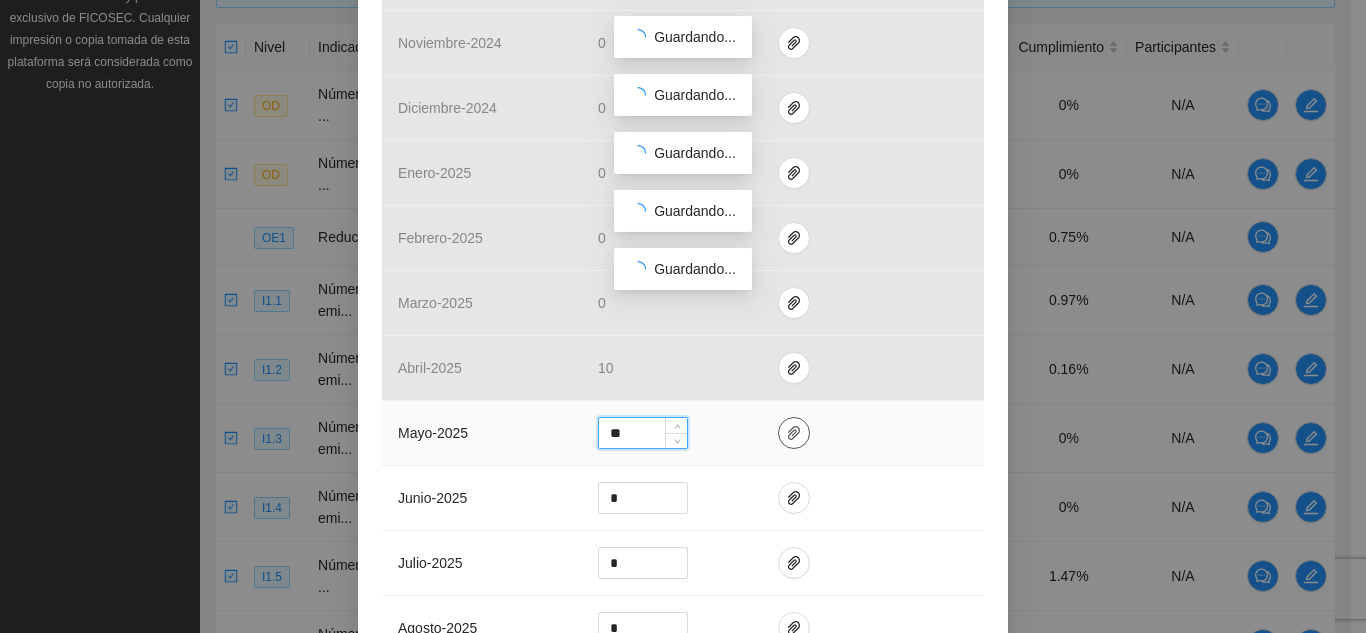 type on "**" 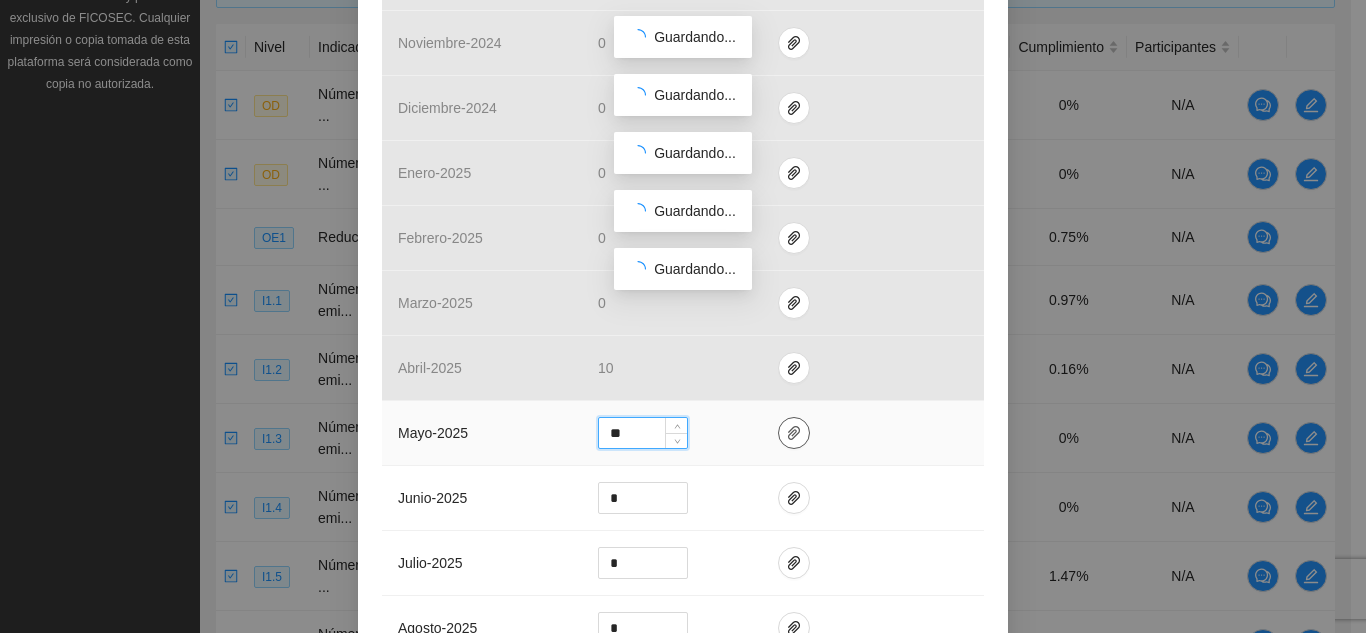 click 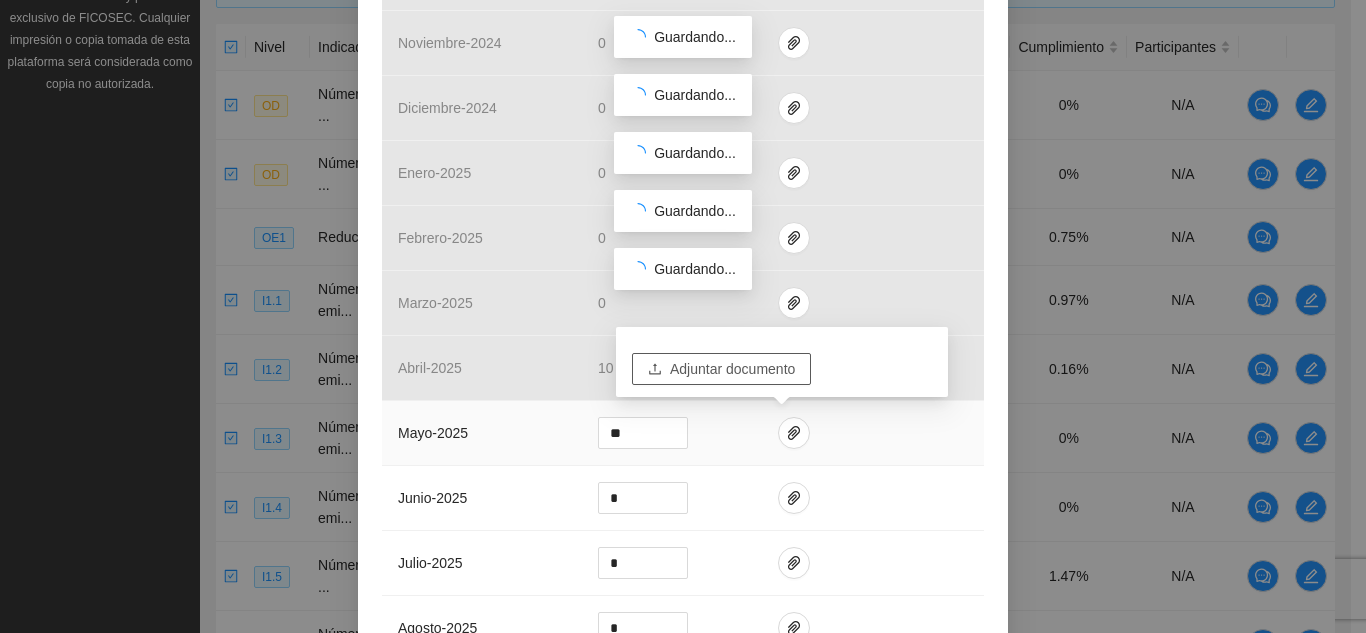 click on "Adjuntar documento" at bounding box center [732, 369] 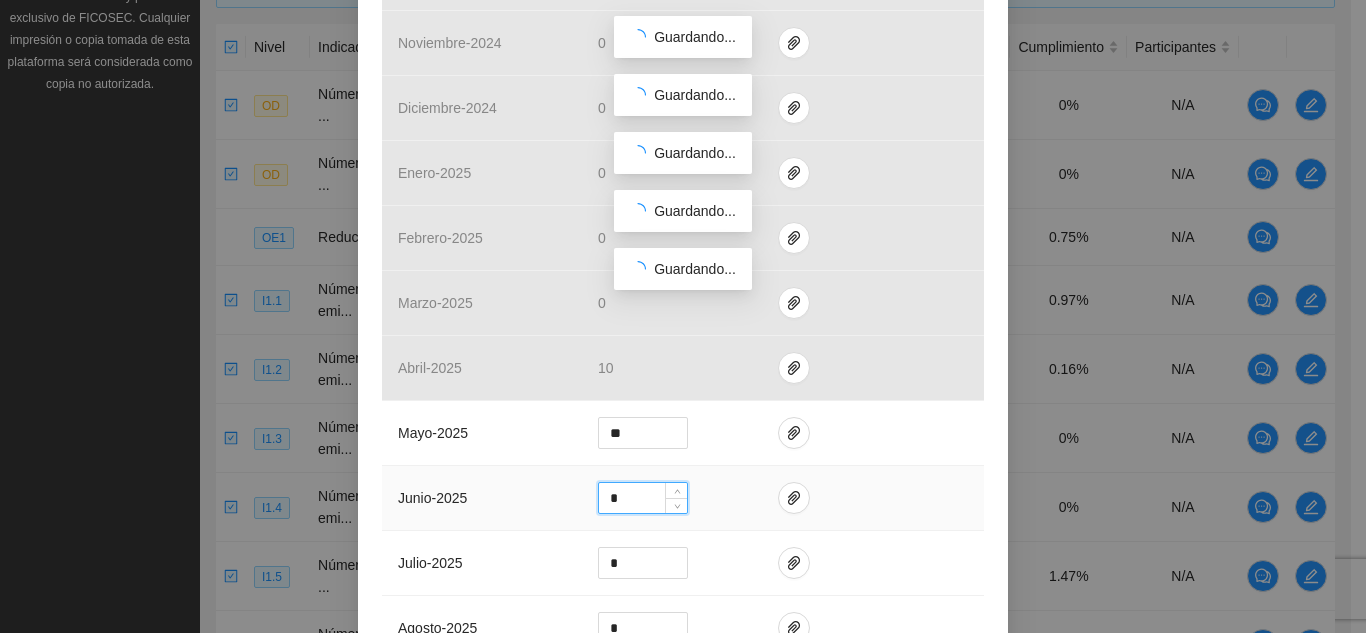 drag, startPoint x: 612, startPoint y: 499, endPoint x: 593, endPoint y: 500, distance: 19.026299 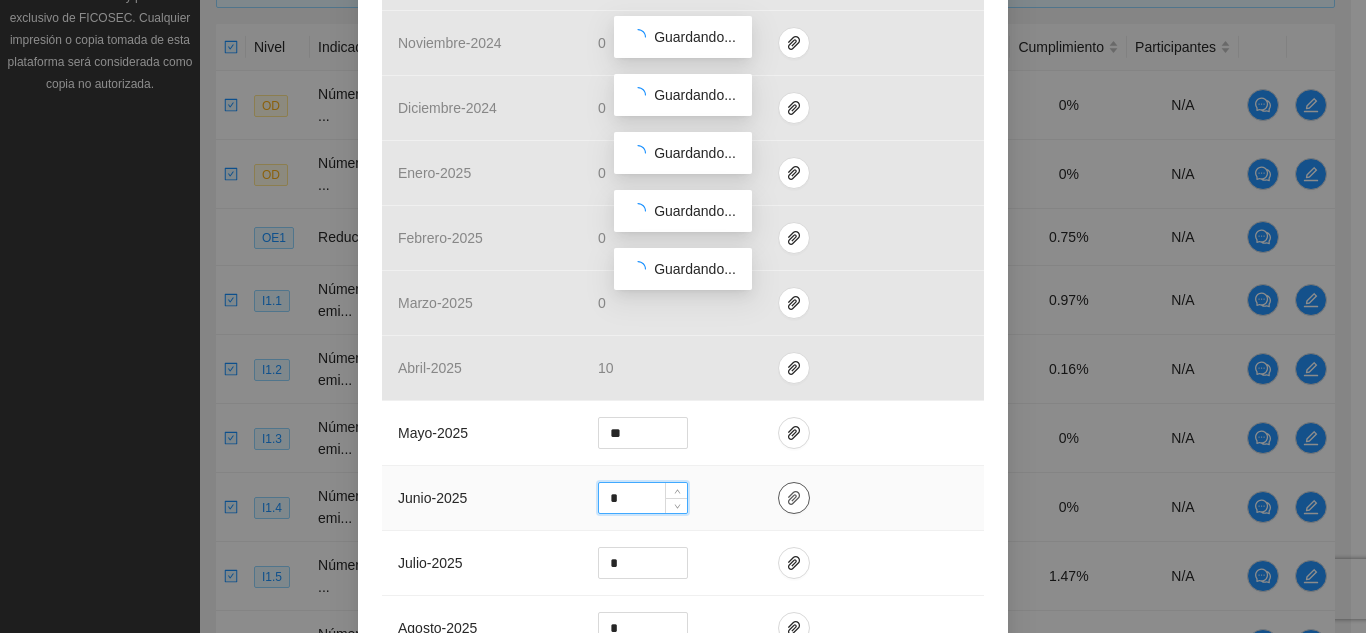 type on "*" 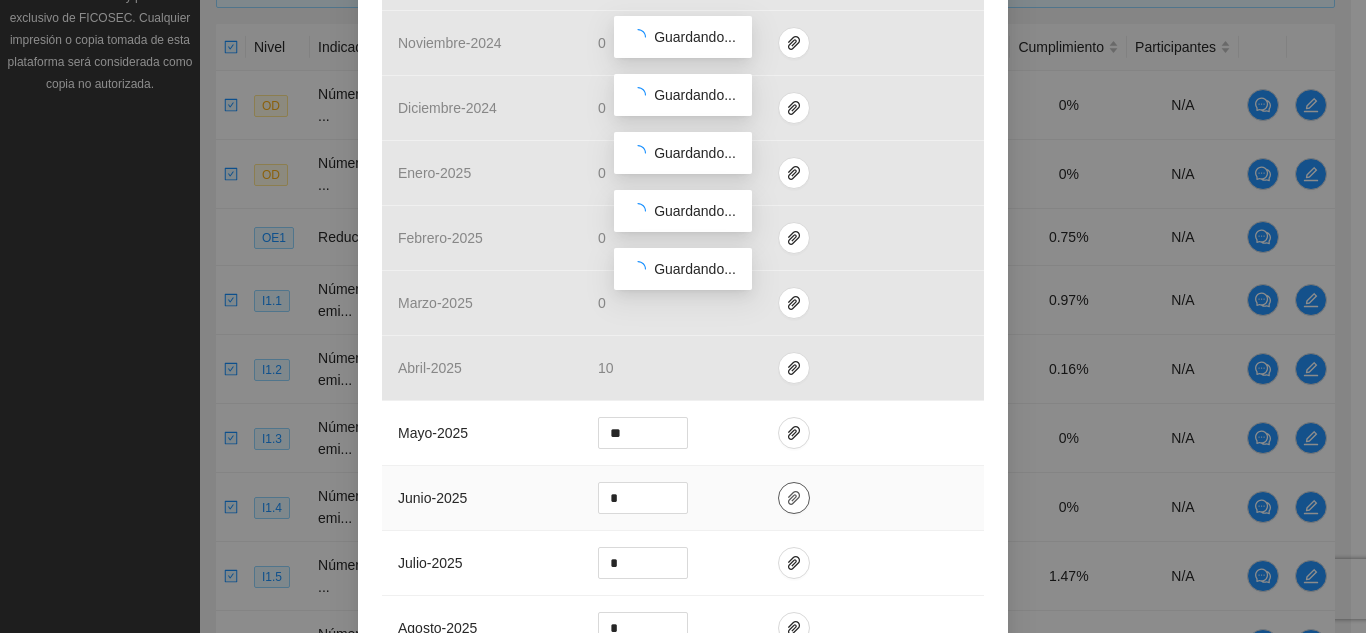 click 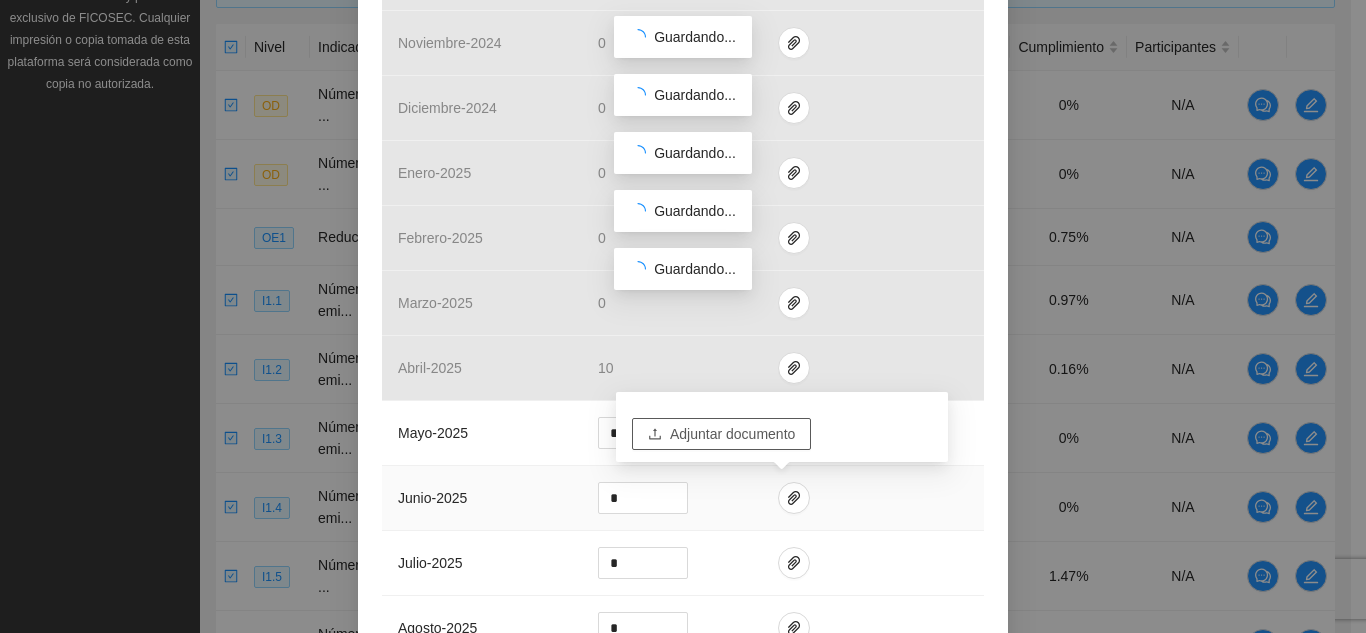 click on "Adjuntar documento" at bounding box center [732, 434] 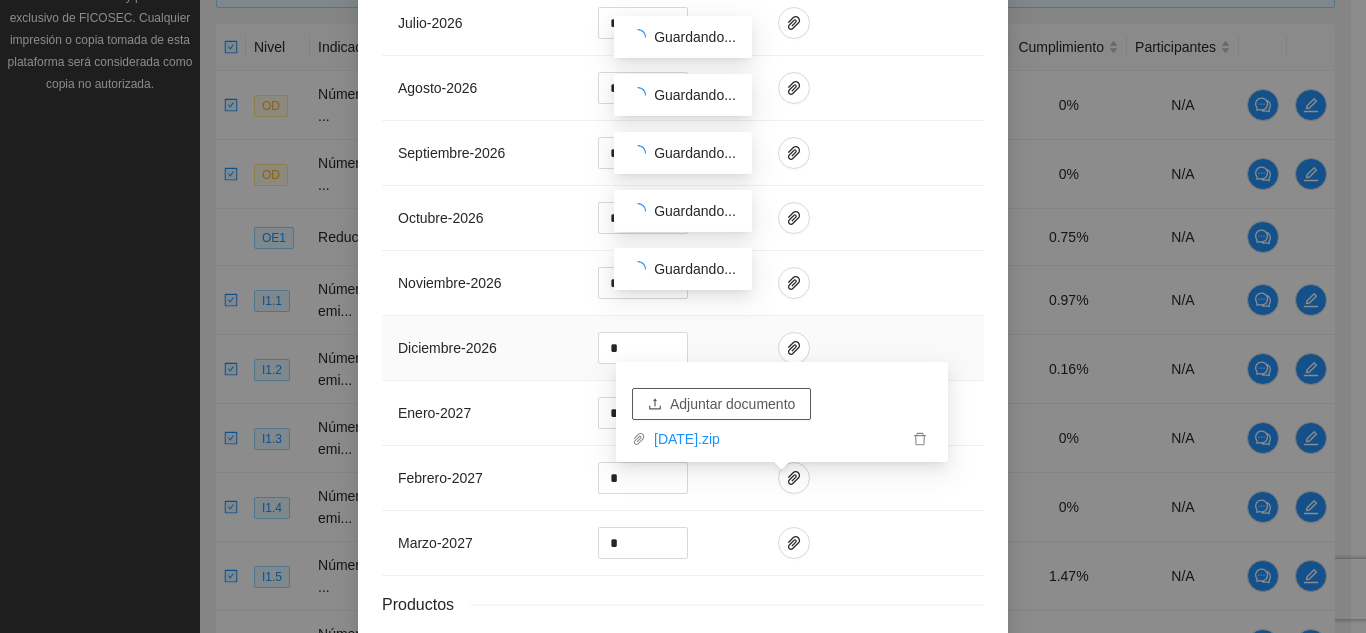 scroll, scrollTop: 2078, scrollLeft: 0, axis: vertical 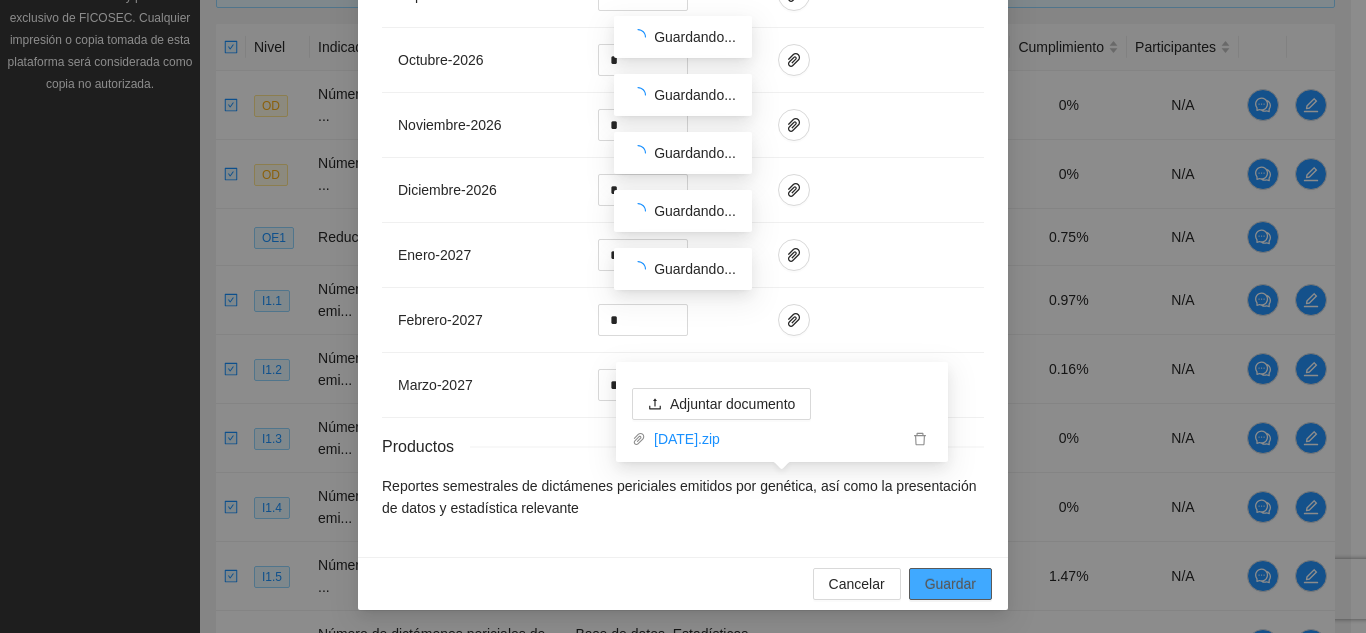 click on "Guardar" at bounding box center [950, 584] 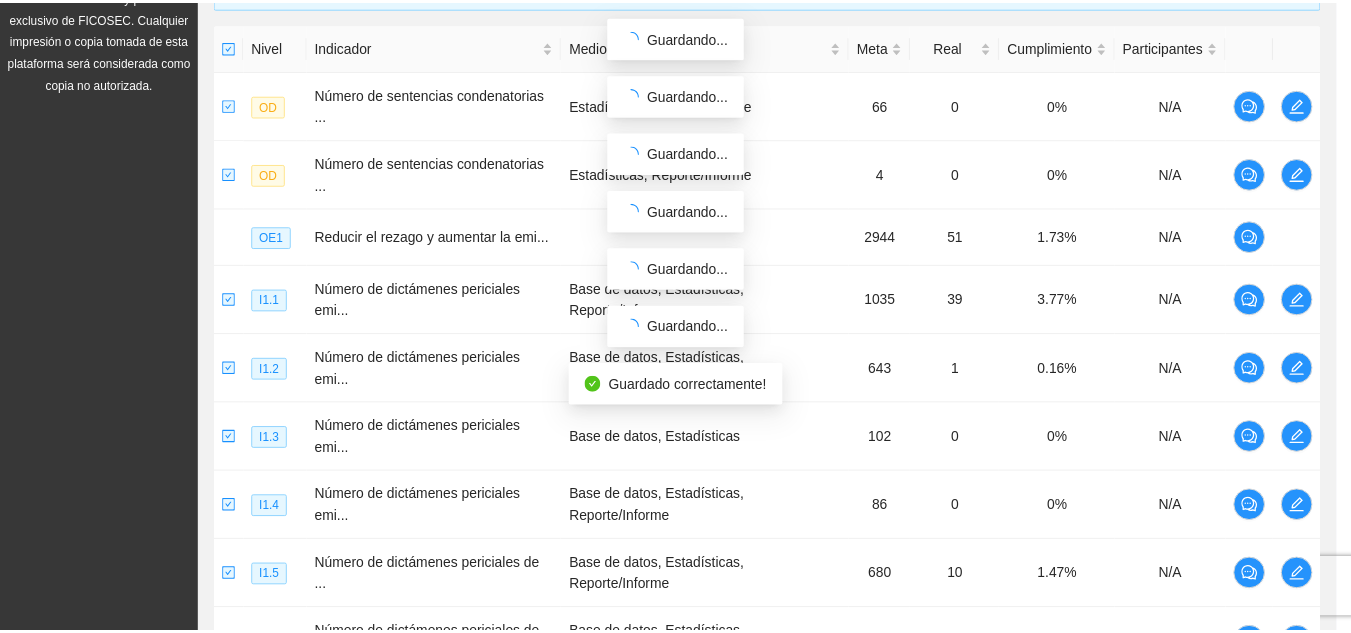 scroll, scrollTop: 1978, scrollLeft: 0, axis: vertical 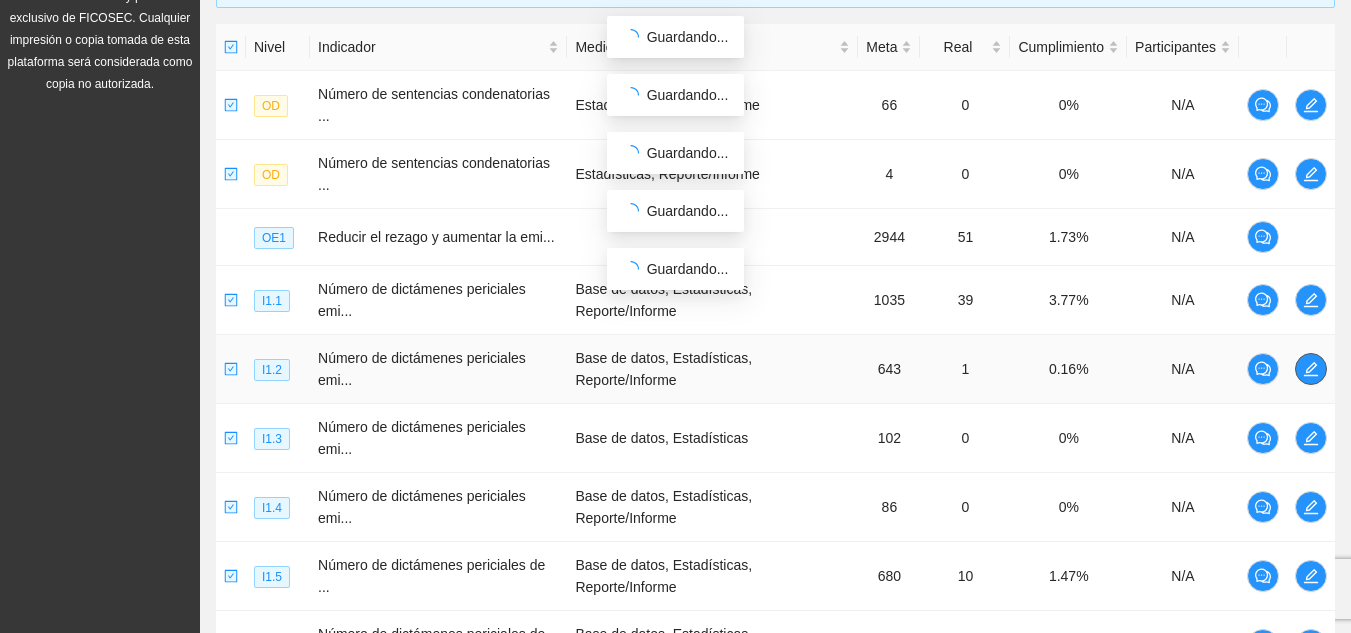 click 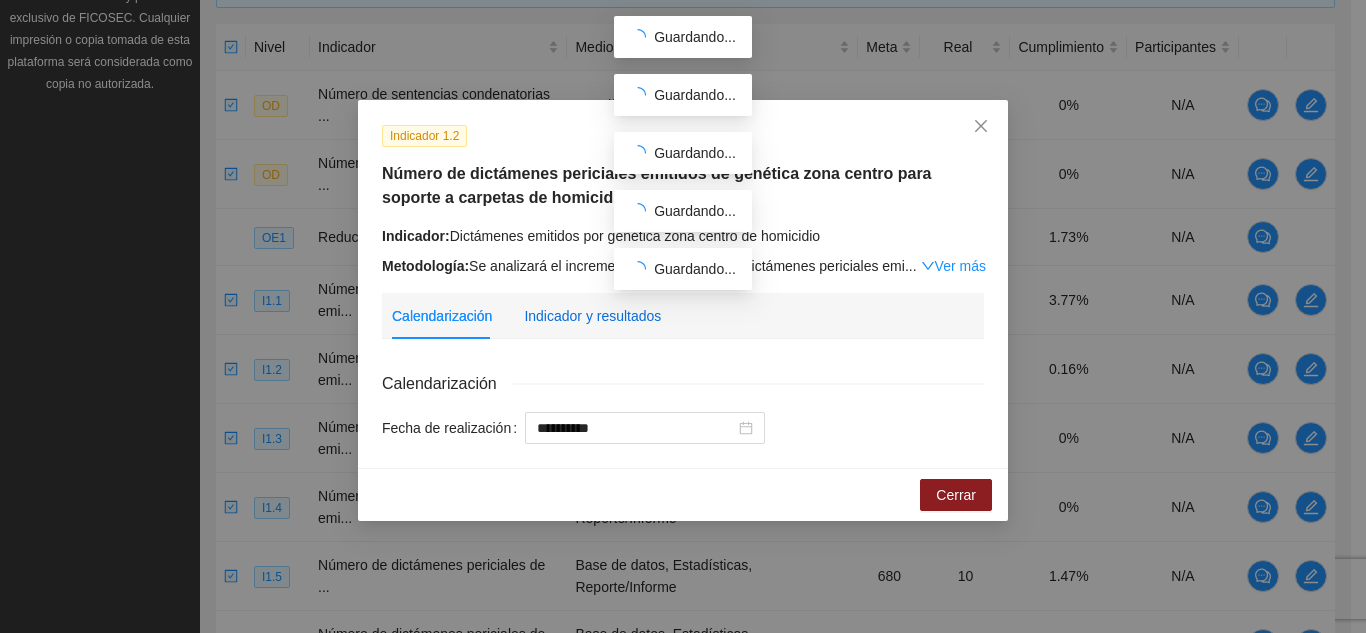click on "Indicador y resultados" at bounding box center (592, 316) 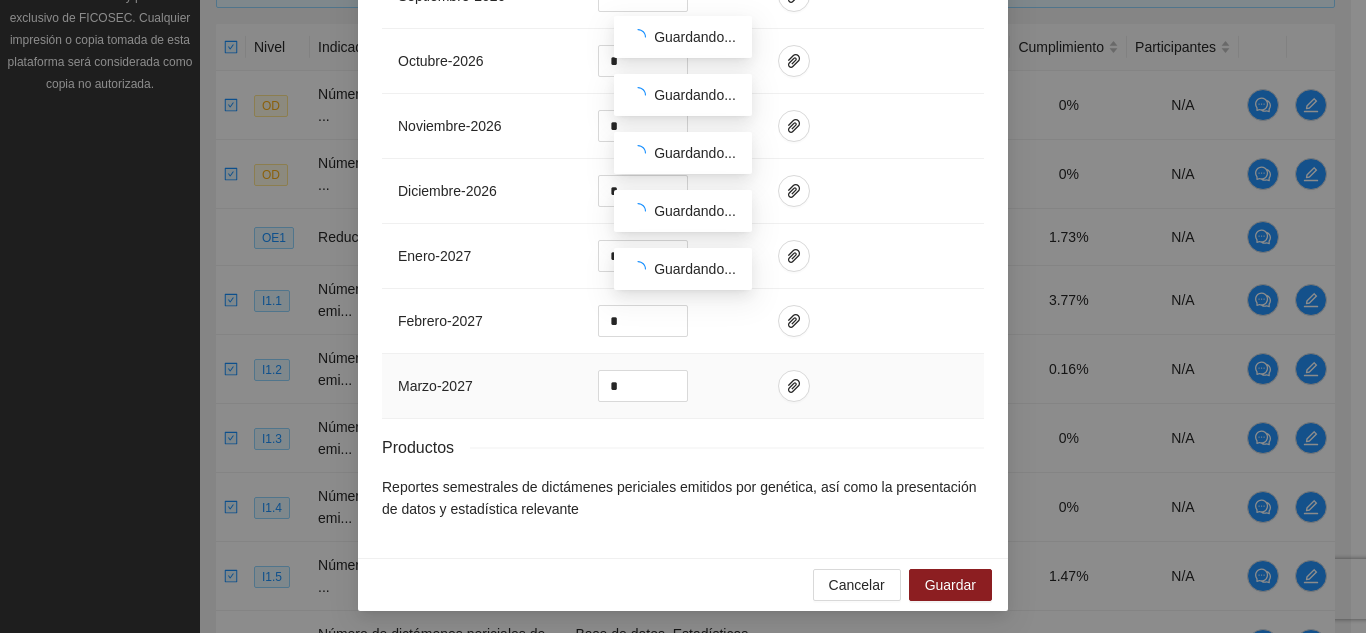 scroll, scrollTop: 2078, scrollLeft: 0, axis: vertical 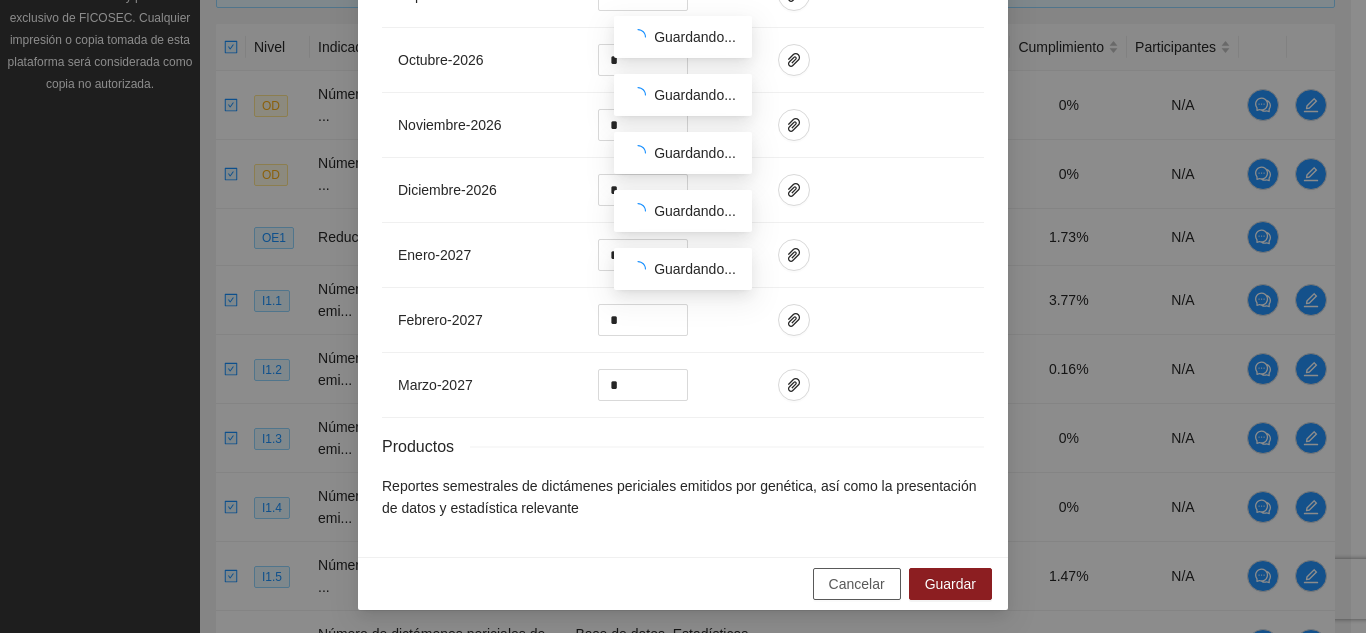 click on "Cancelar" at bounding box center (857, 584) 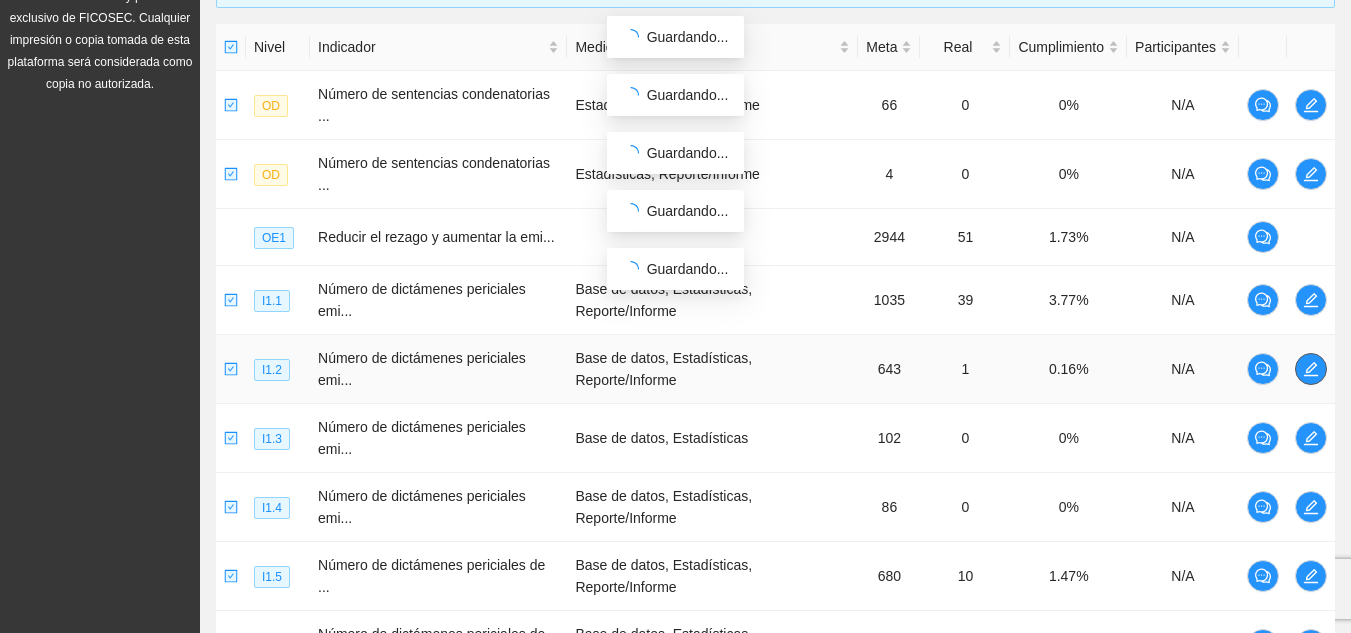 click 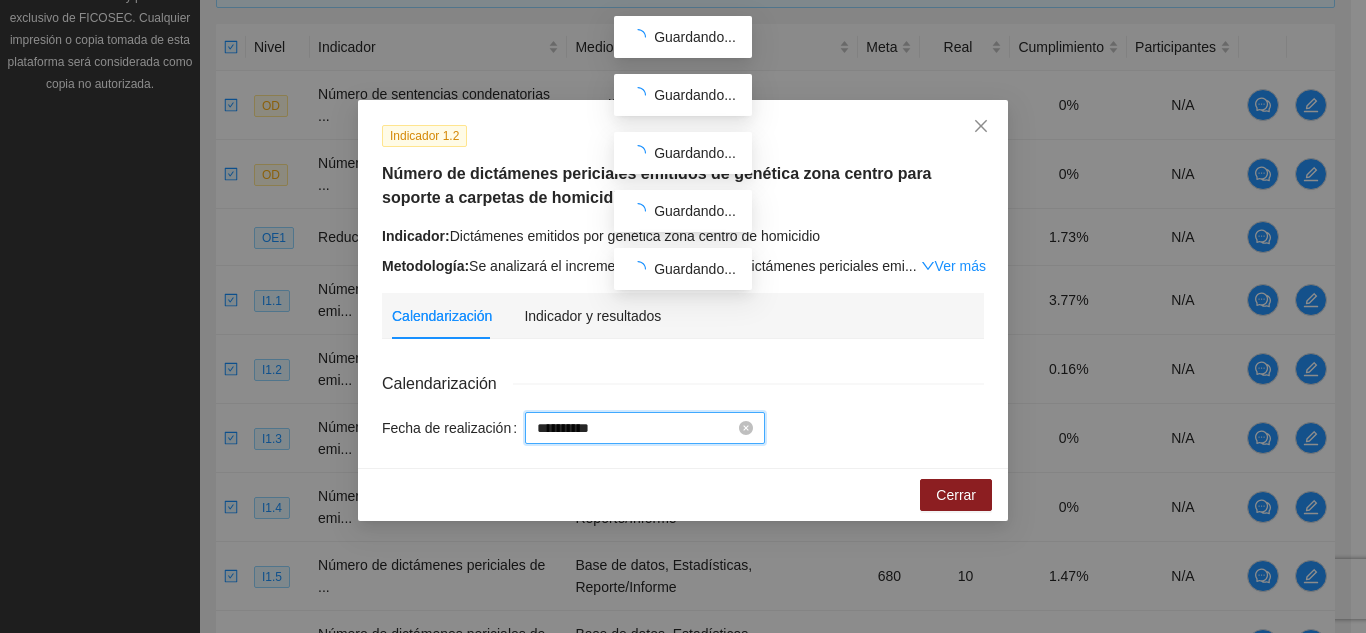 click on "**********" at bounding box center [636, 428] 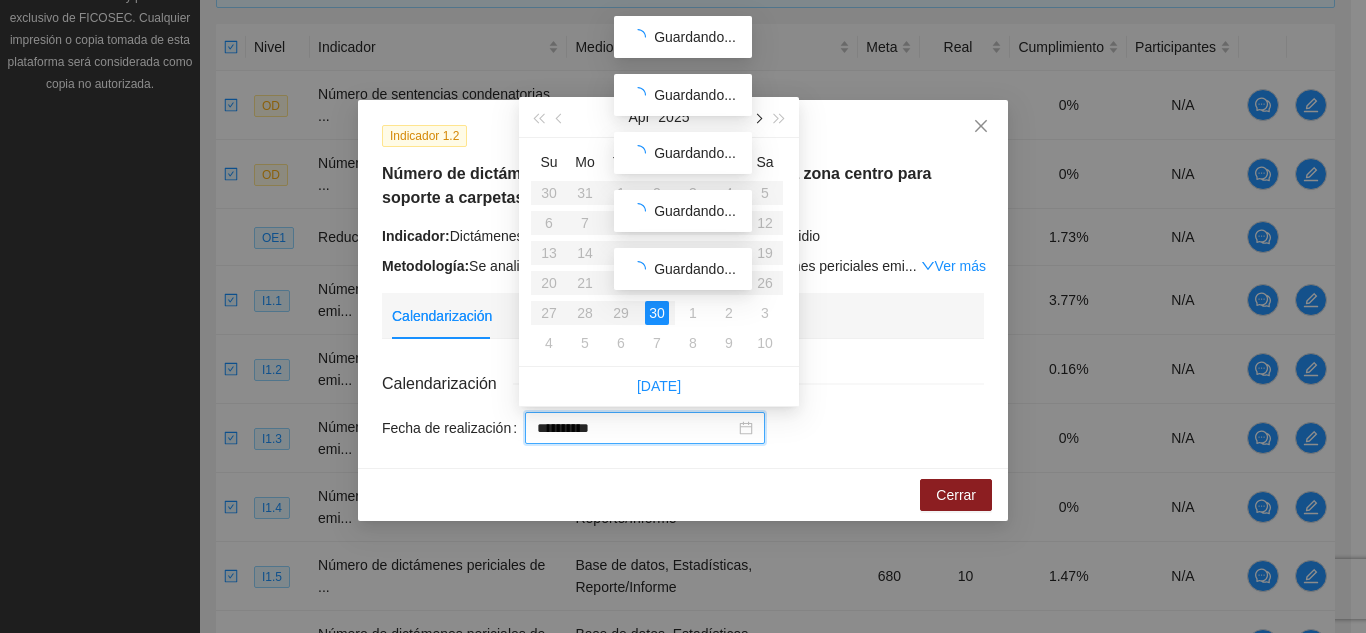 click at bounding box center [757, 119] 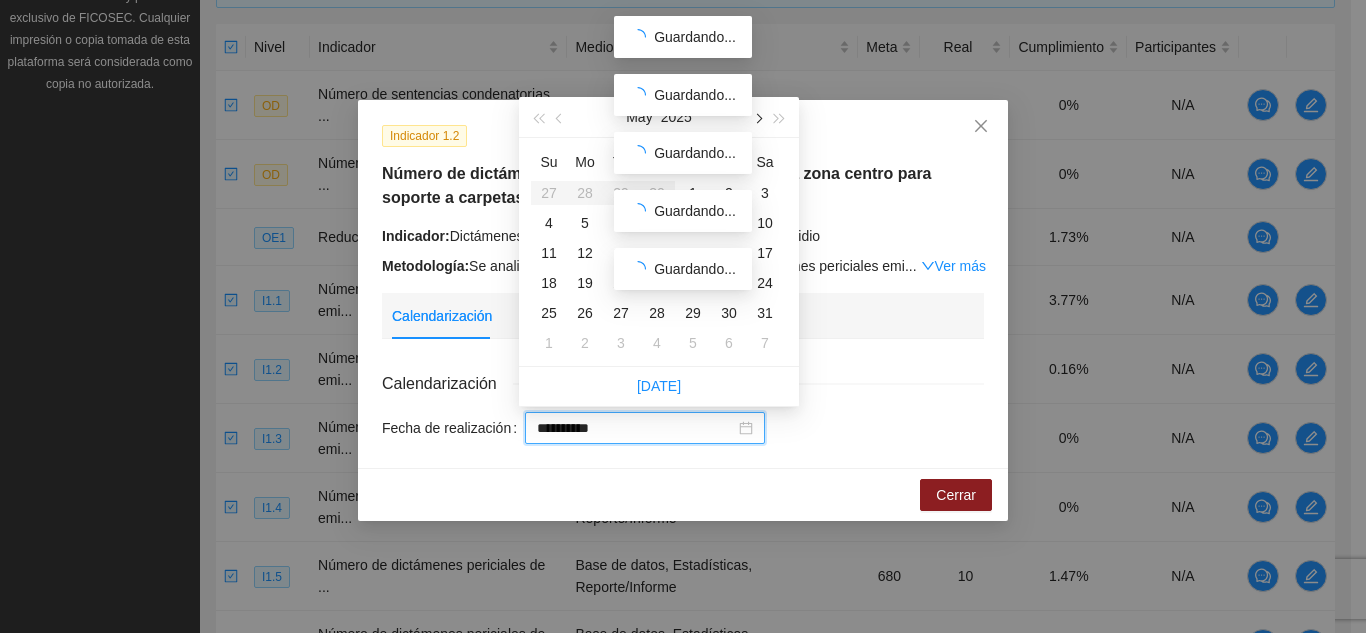 click at bounding box center (757, 119) 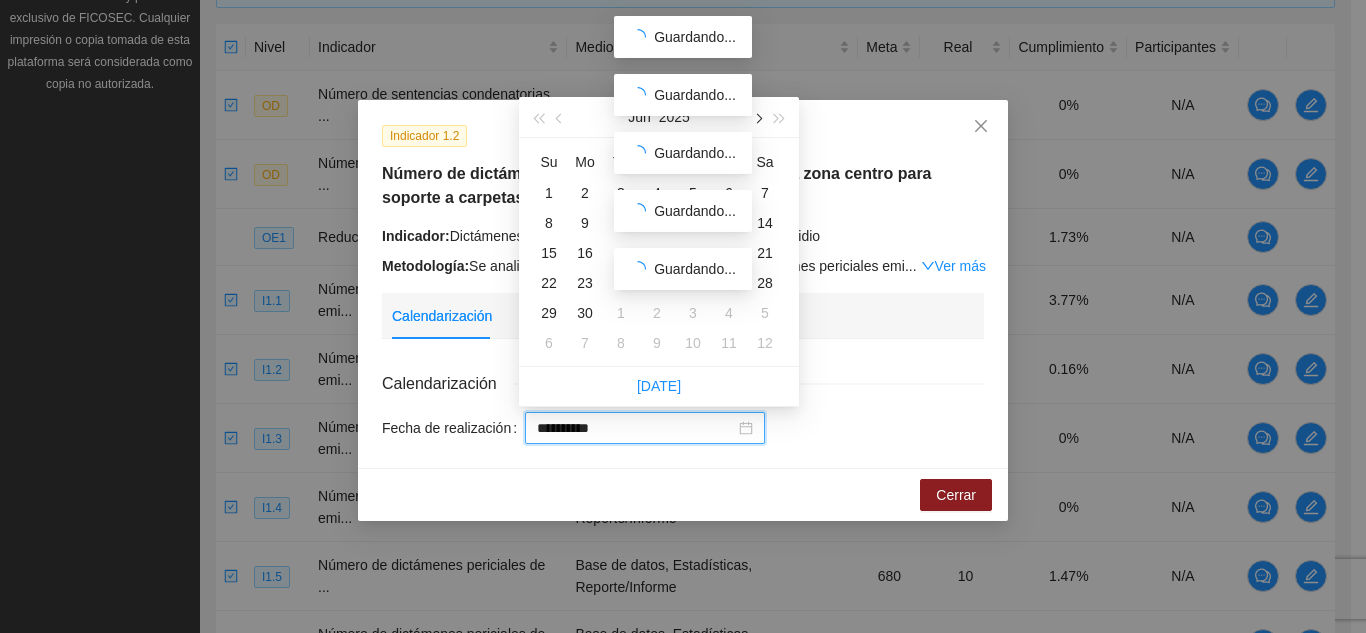 click at bounding box center [757, 119] 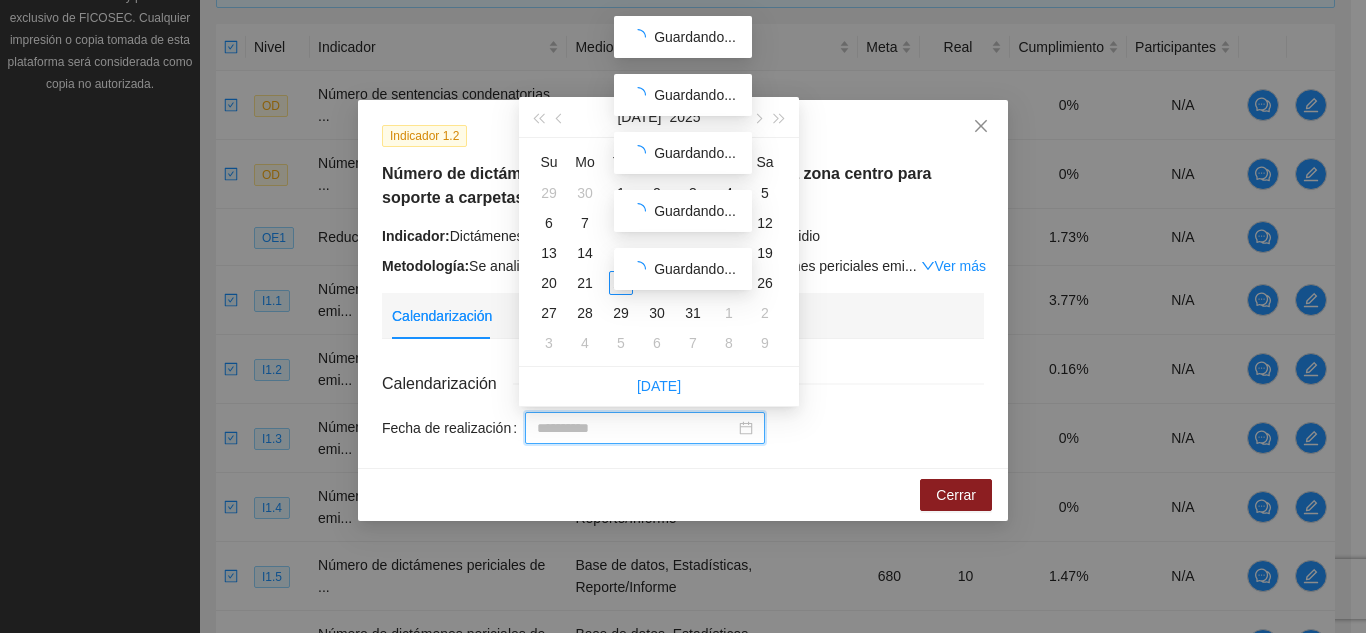type on "**********" 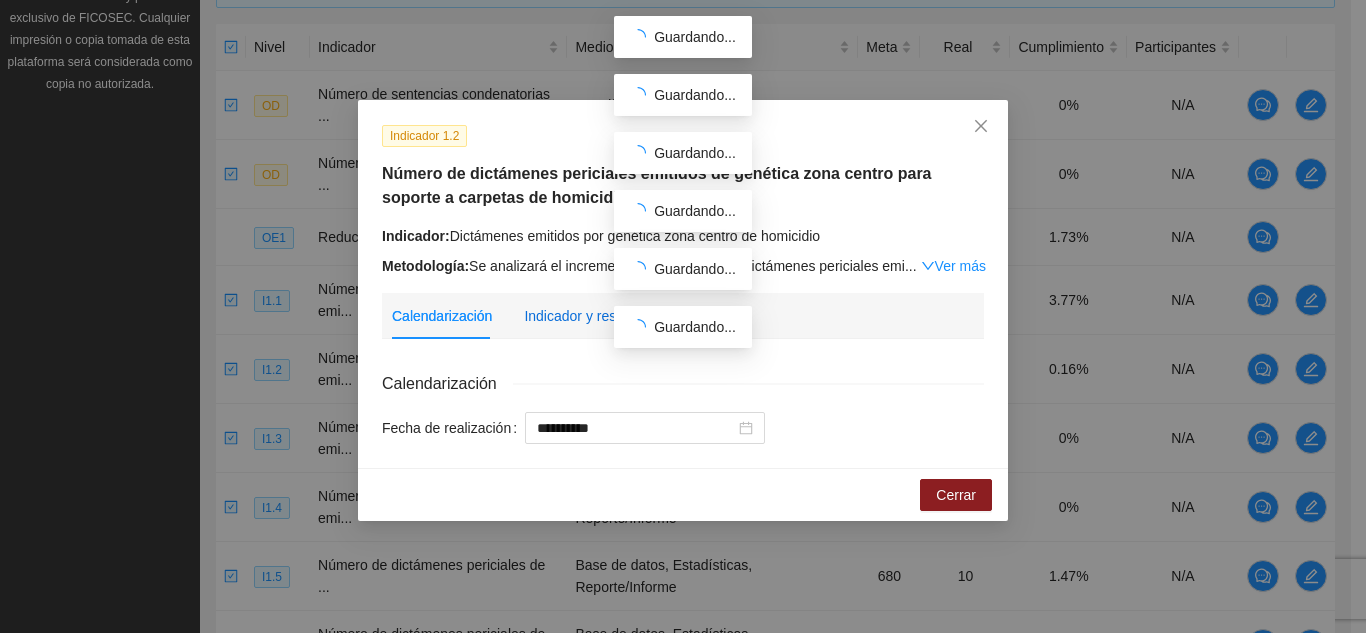 click on "Indicador y resultados" at bounding box center [592, 316] 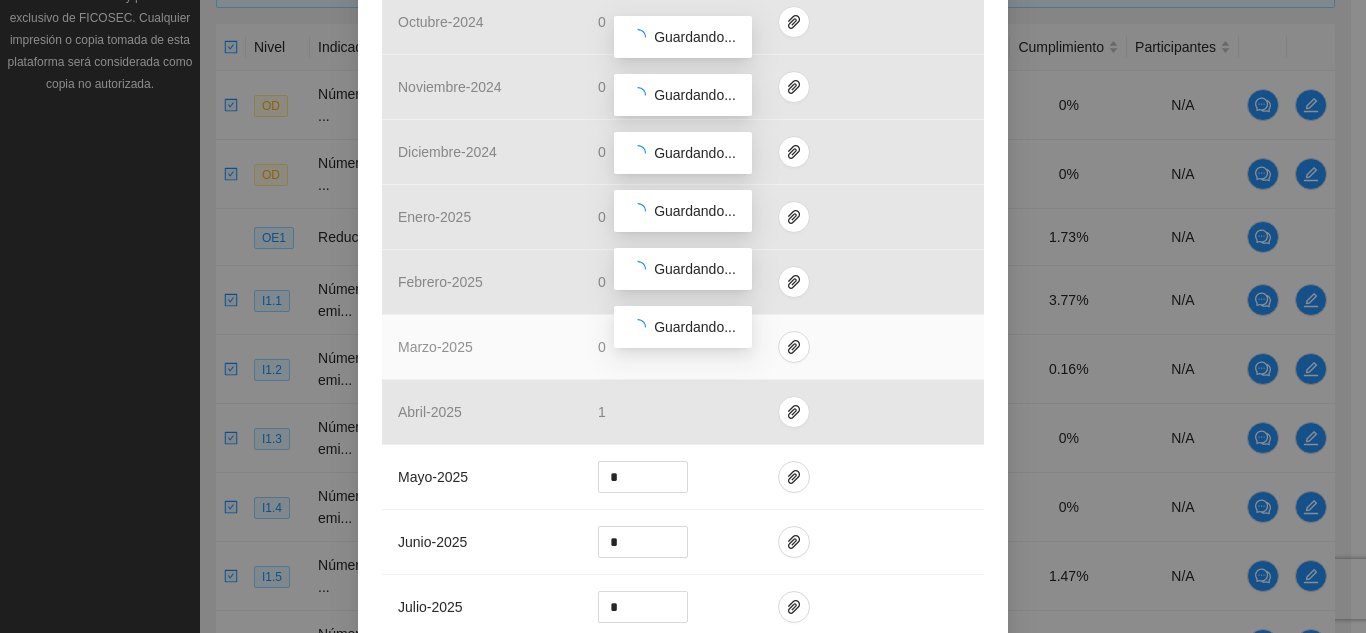 scroll, scrollTop: 600, scrollLeft: 0, axis: vertical 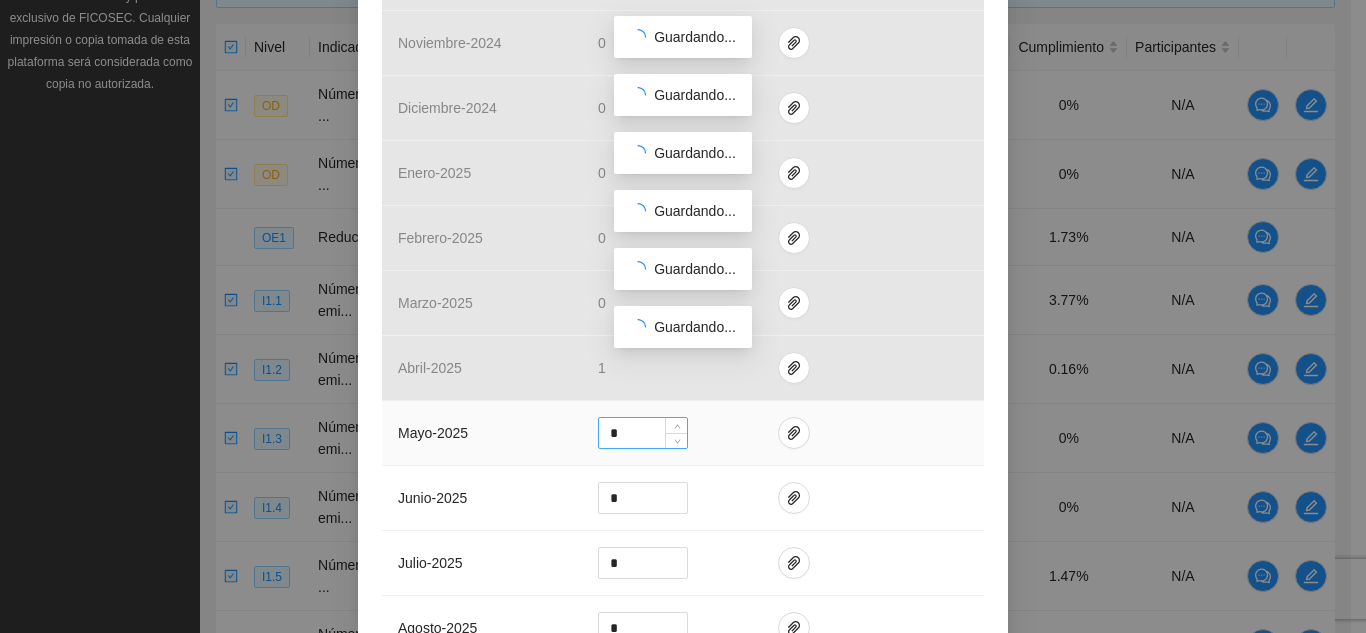 click on "*" at bounding box center (643, 433) 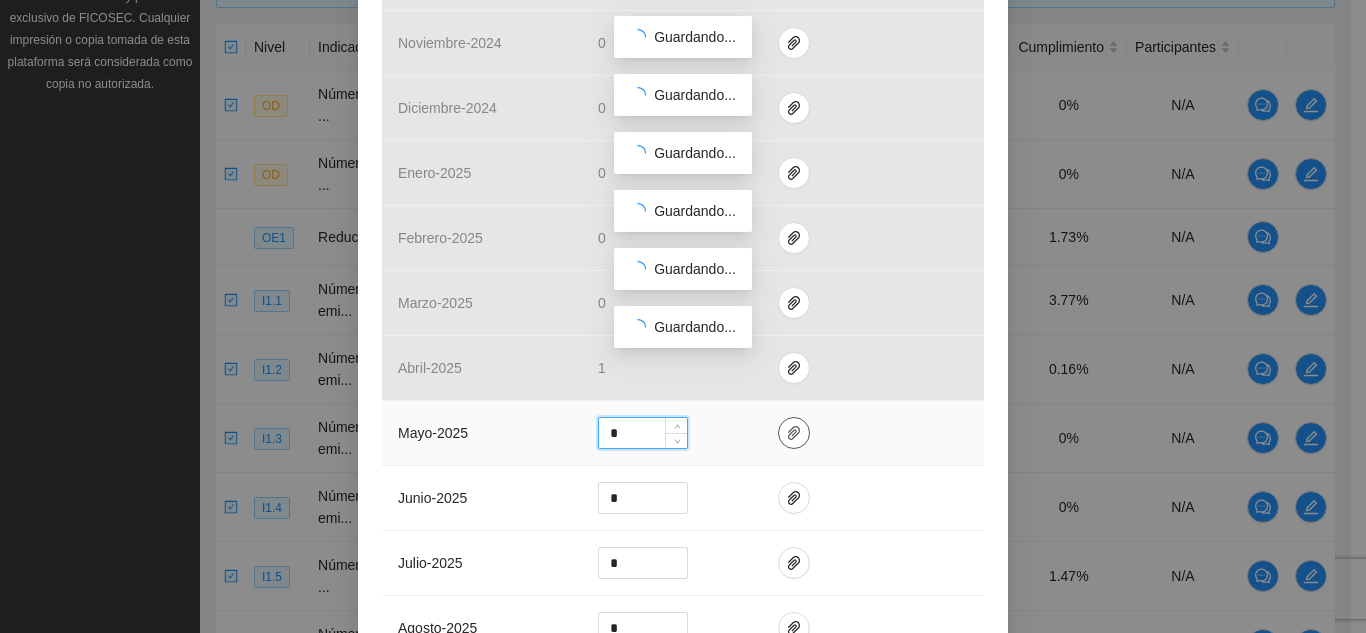 click at bounding box center [794, 433] 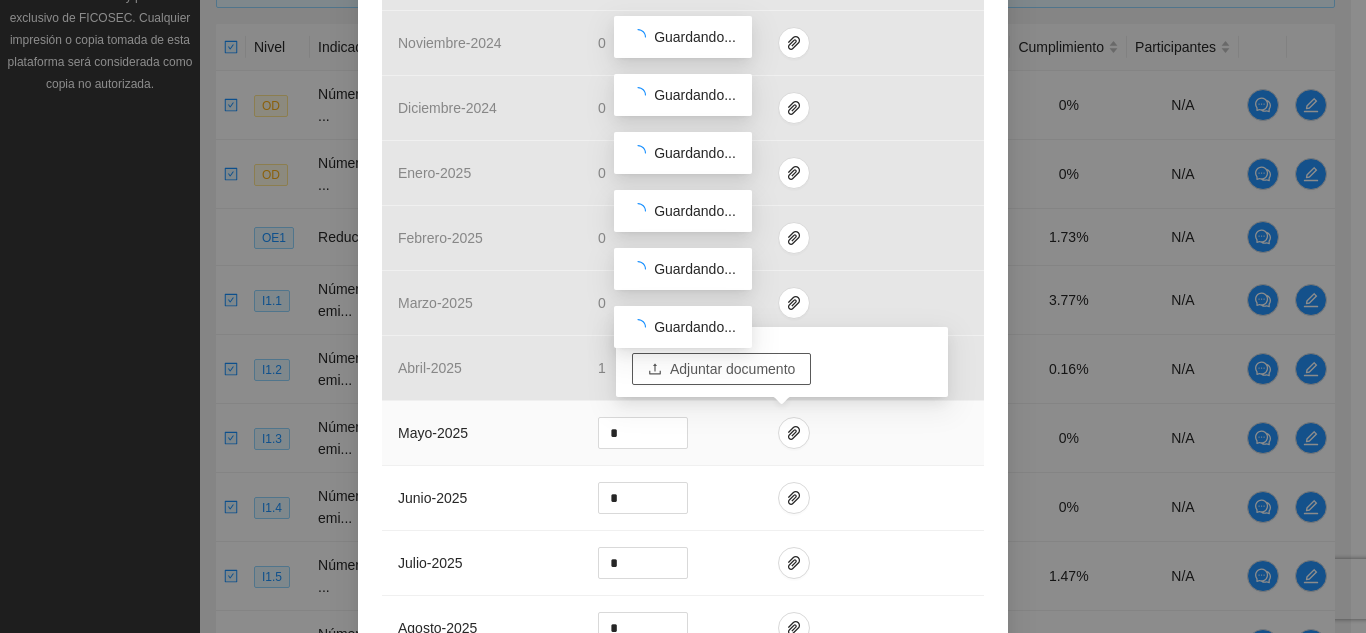 click on "Adjuntar documento" at bounding box center (732, 369) 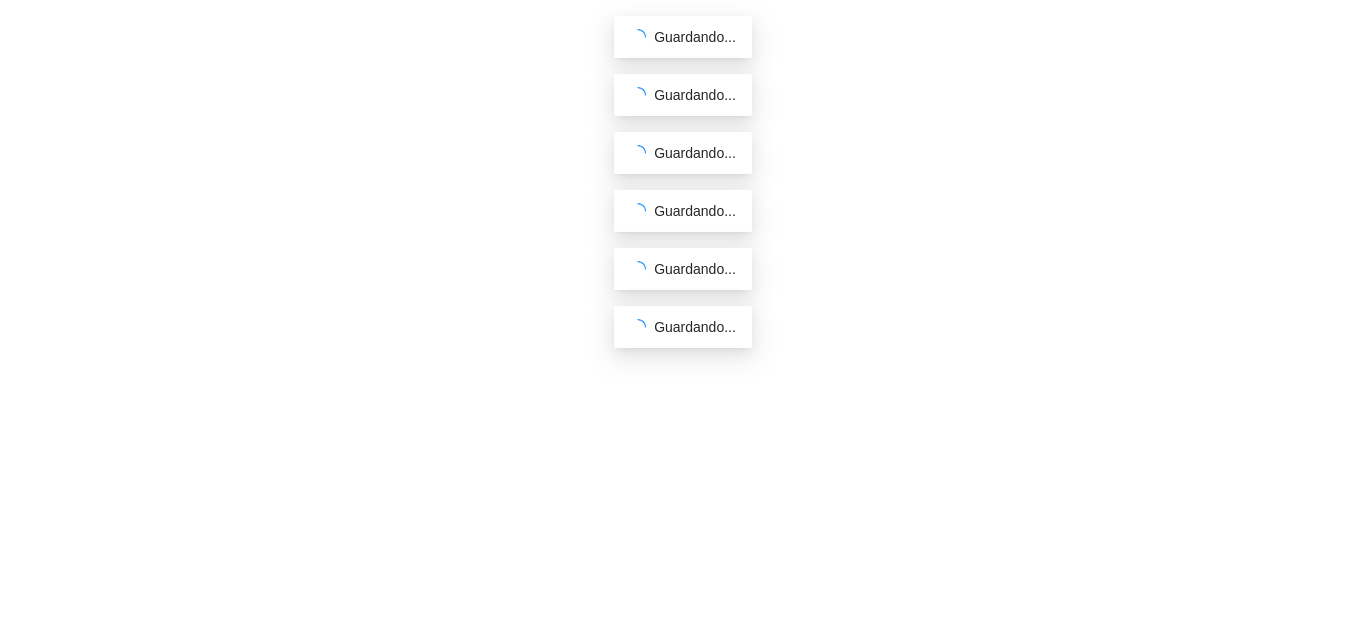 scroll, scrollTop: 0, scrollLeft: 0, axis: both 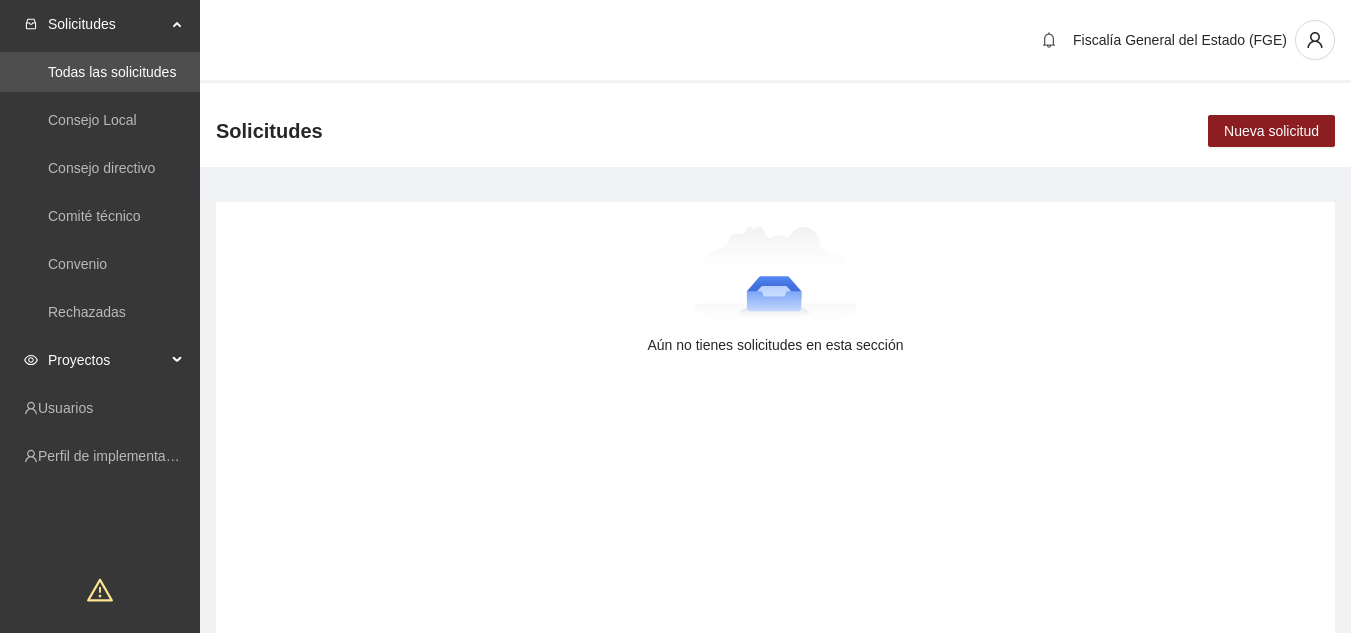 click on "Proyectos" at bounding box center [107, 360] 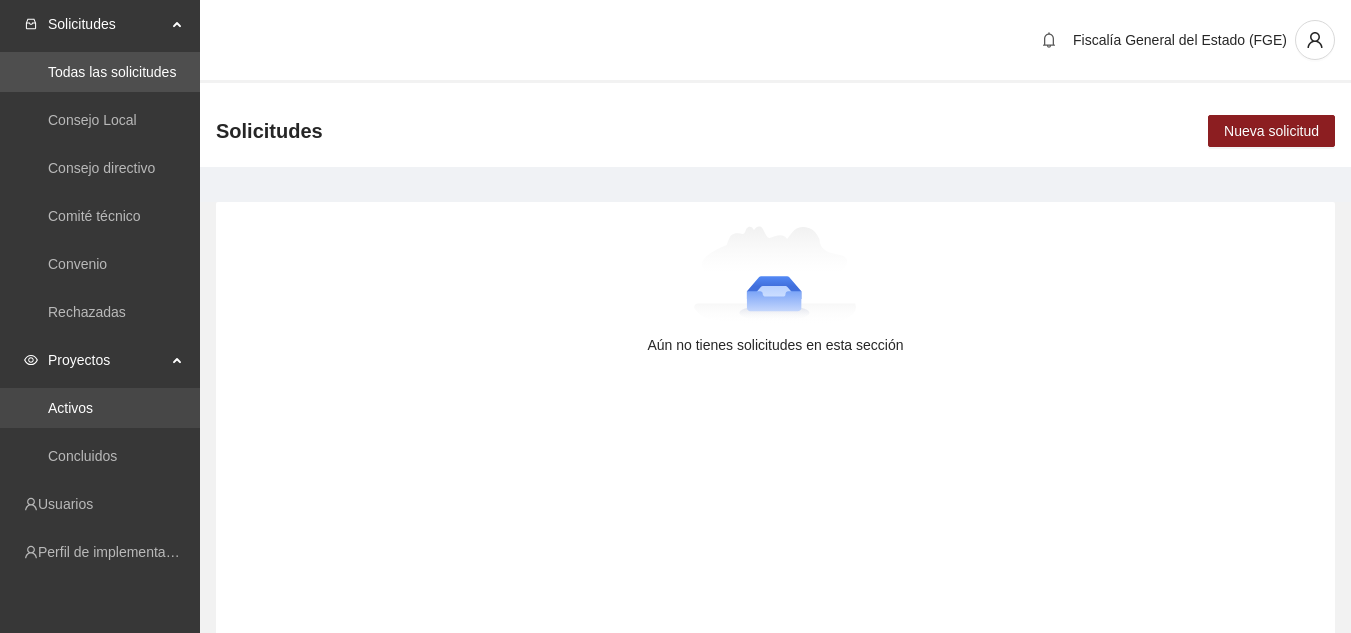 click on "Activos" at bounding box center (70, 408) 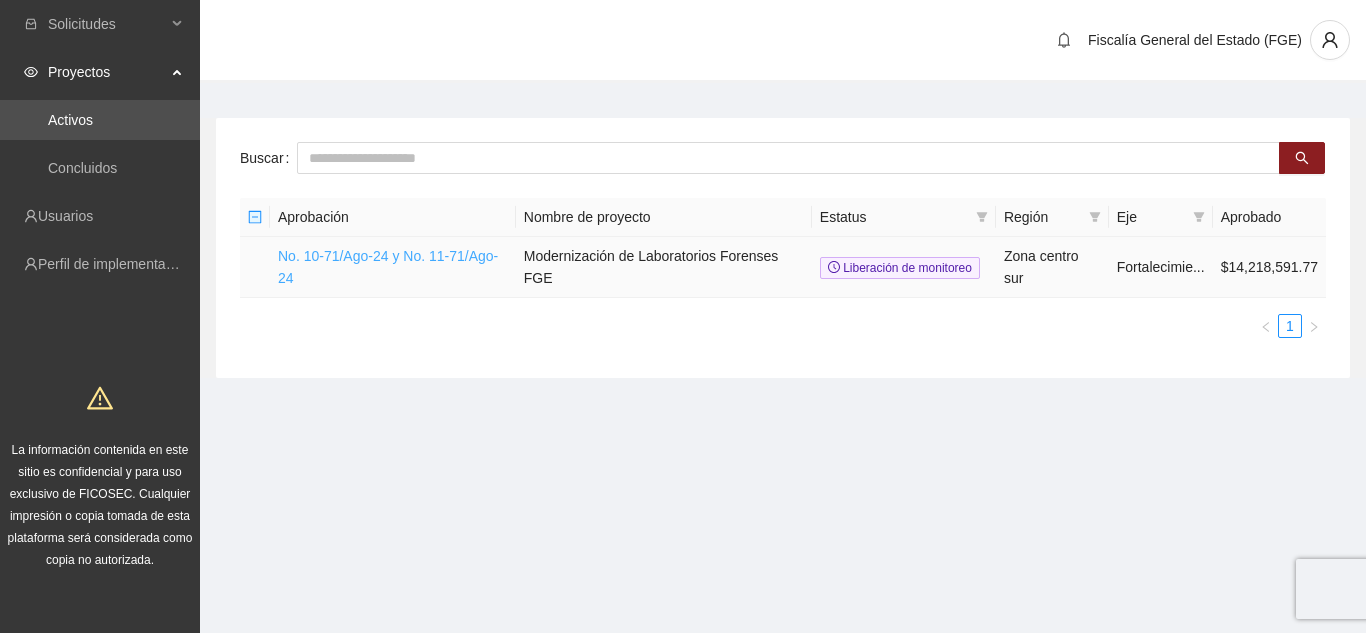 click on "No. 10-71/Ago-24 y  No. 11-71/Ago-24" at bounding box center [388, 267] 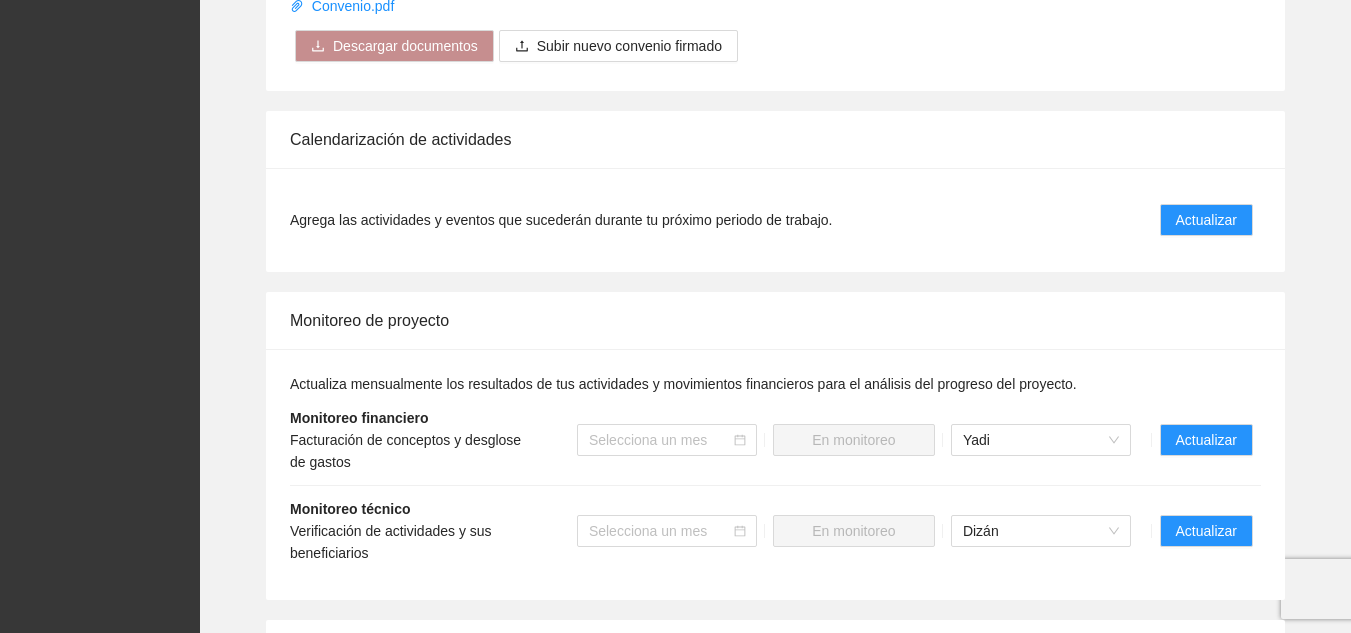 scroll, scrollTop: 1300, scrollLeft: 0, axis: vertical 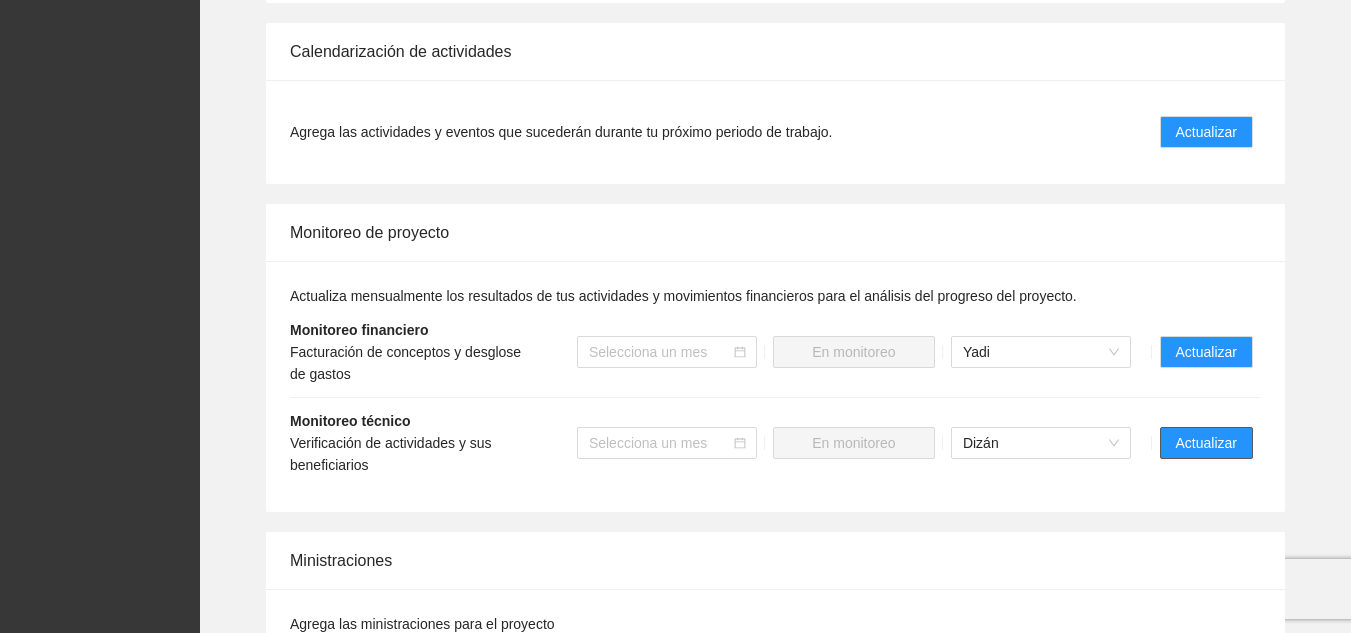 click on "Actualizar" at bounding box center [1206, 443] 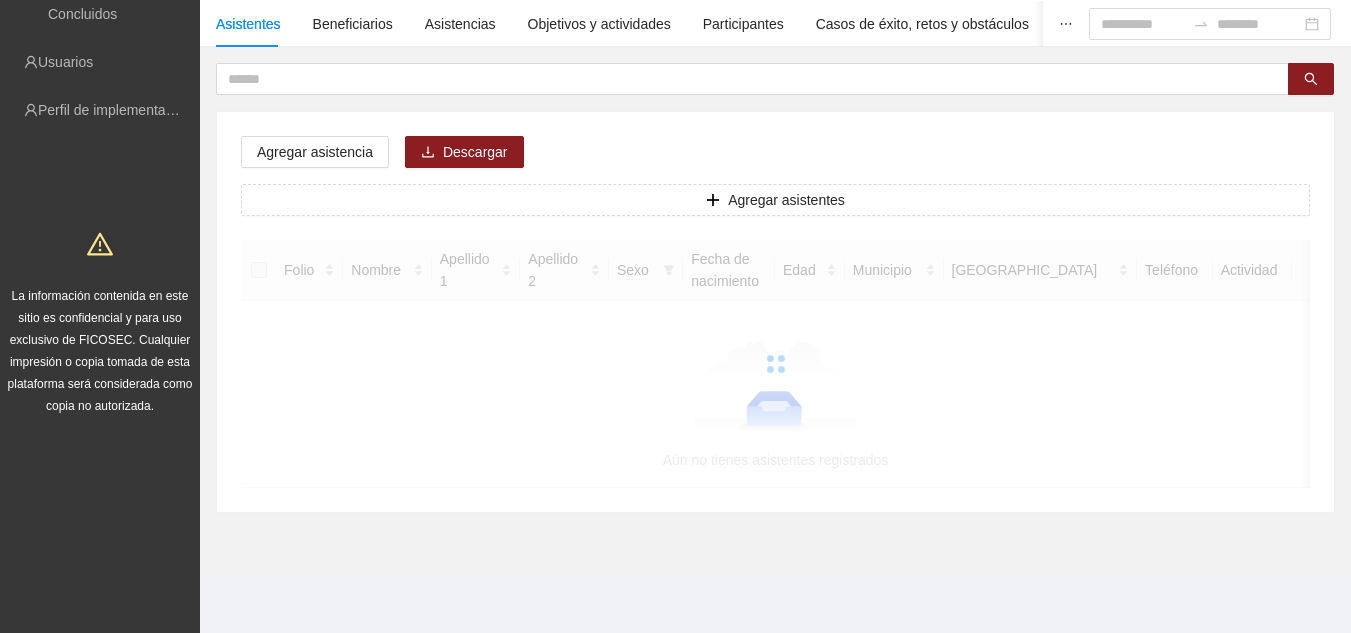 scroll, scrollTop: 0, scrollLeft: 0, axis: both 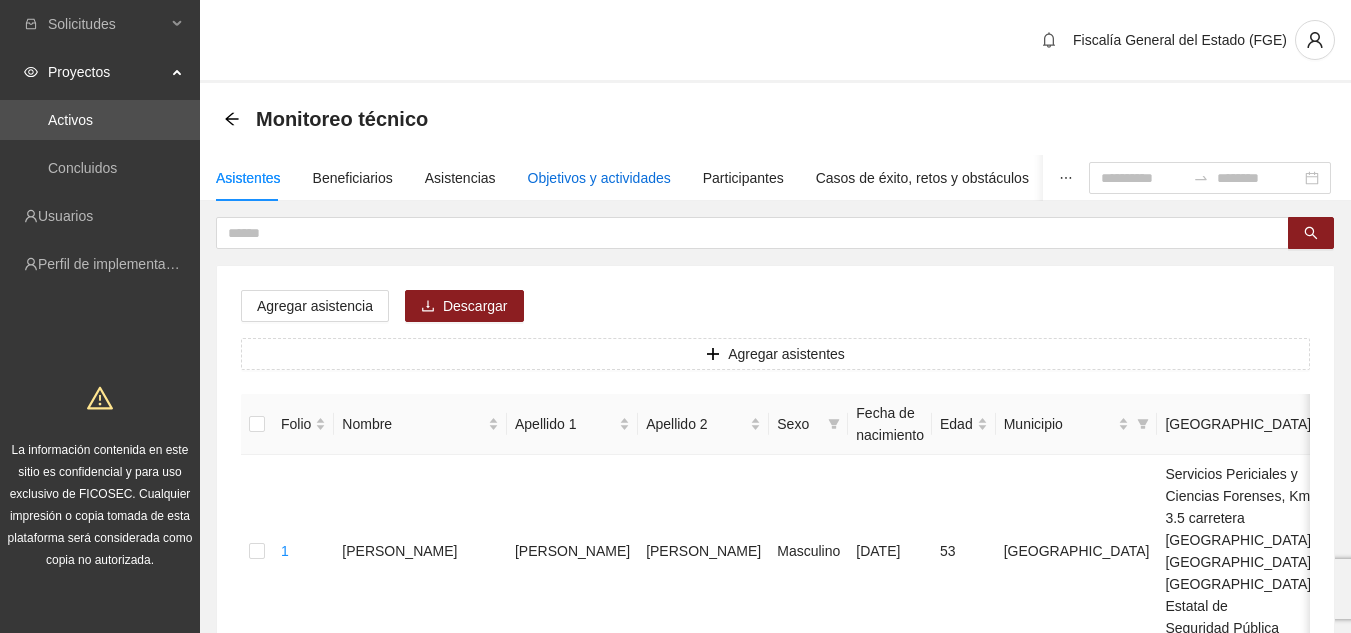 click on "Objetivos y actividades" at bounding box center [599, 178] 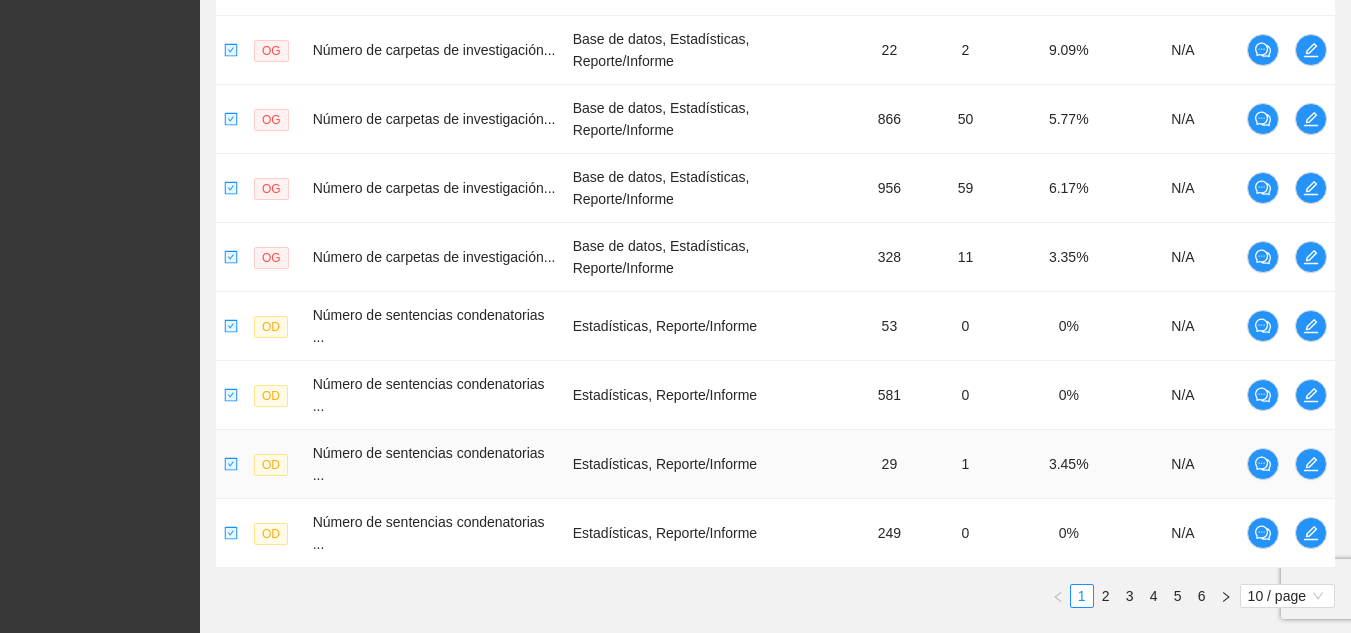 scroll, scrollTop: 676, scrollLeft: 0, axis: vertical 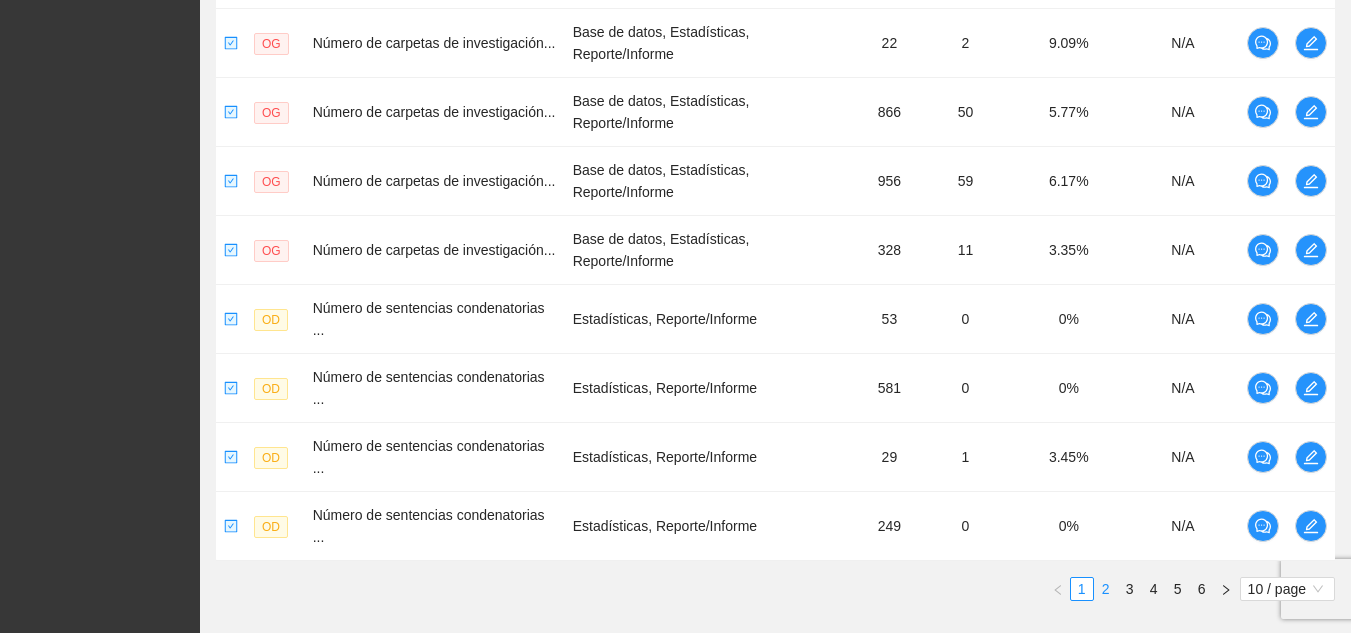 click on "2" at bounding box center [1106, 589] 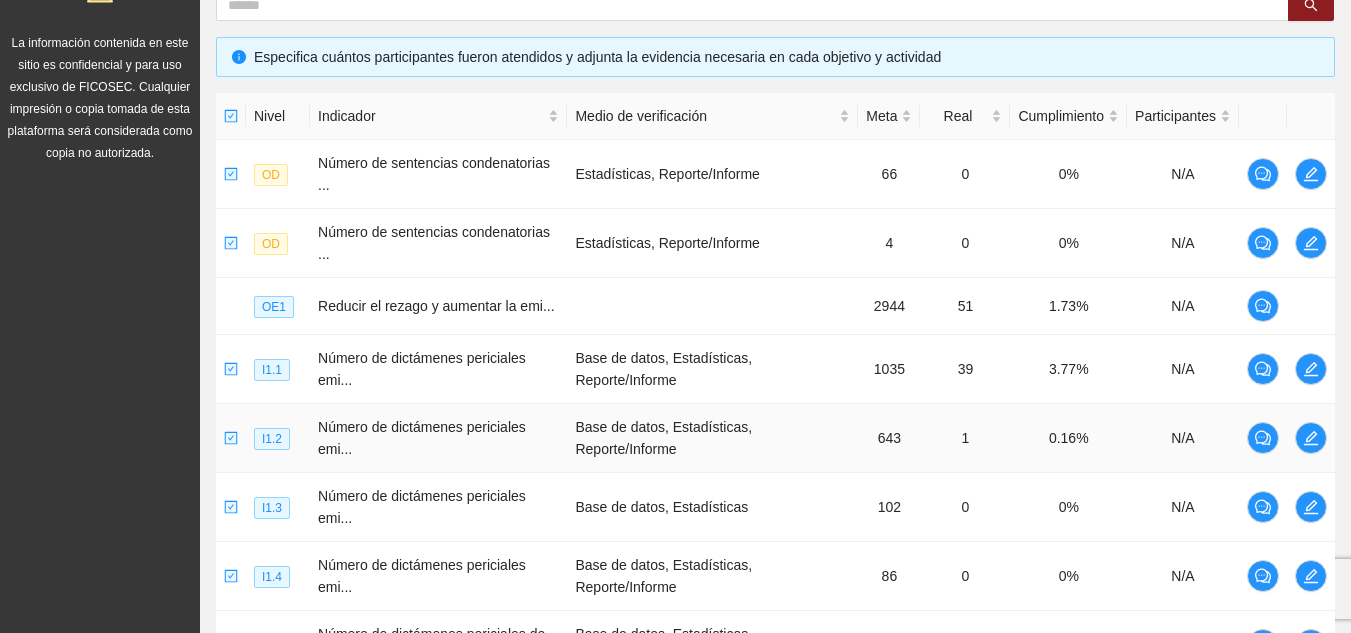 scroll, scrollTop: 376, scrollLeft: 0, axis: vertical 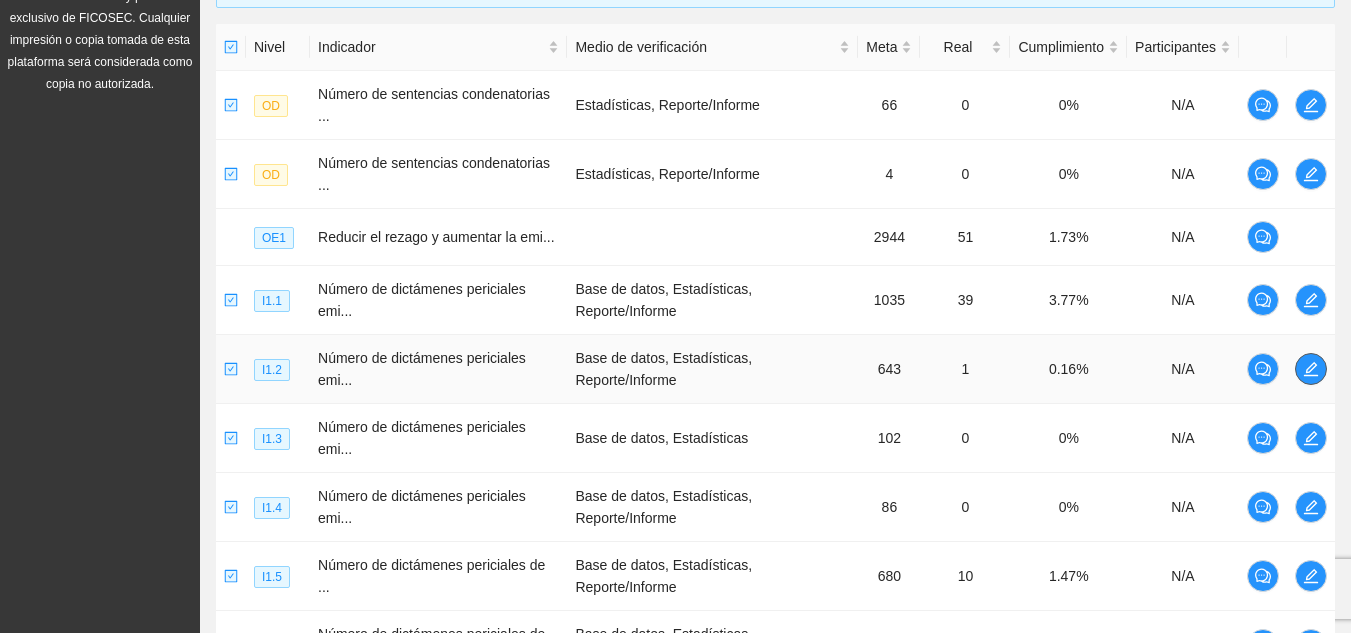 click at bounding box center [1311, 369] 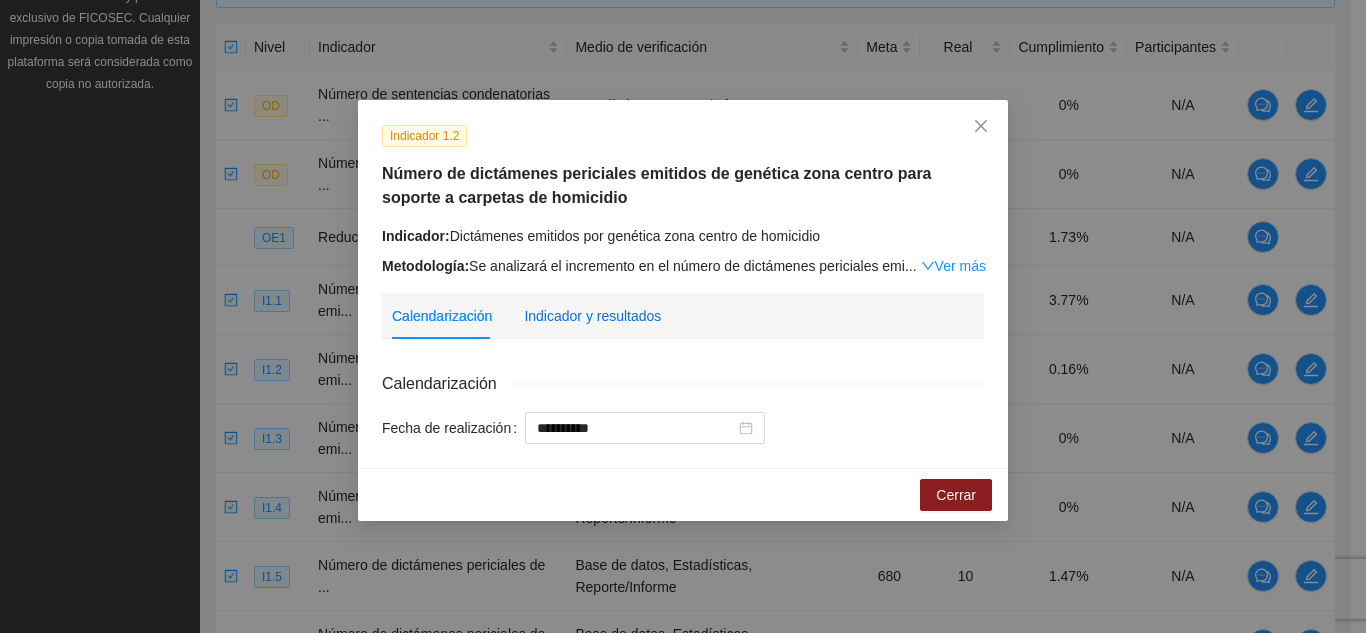 click on "Indicador y resultados" at bounding box center (592, 316) 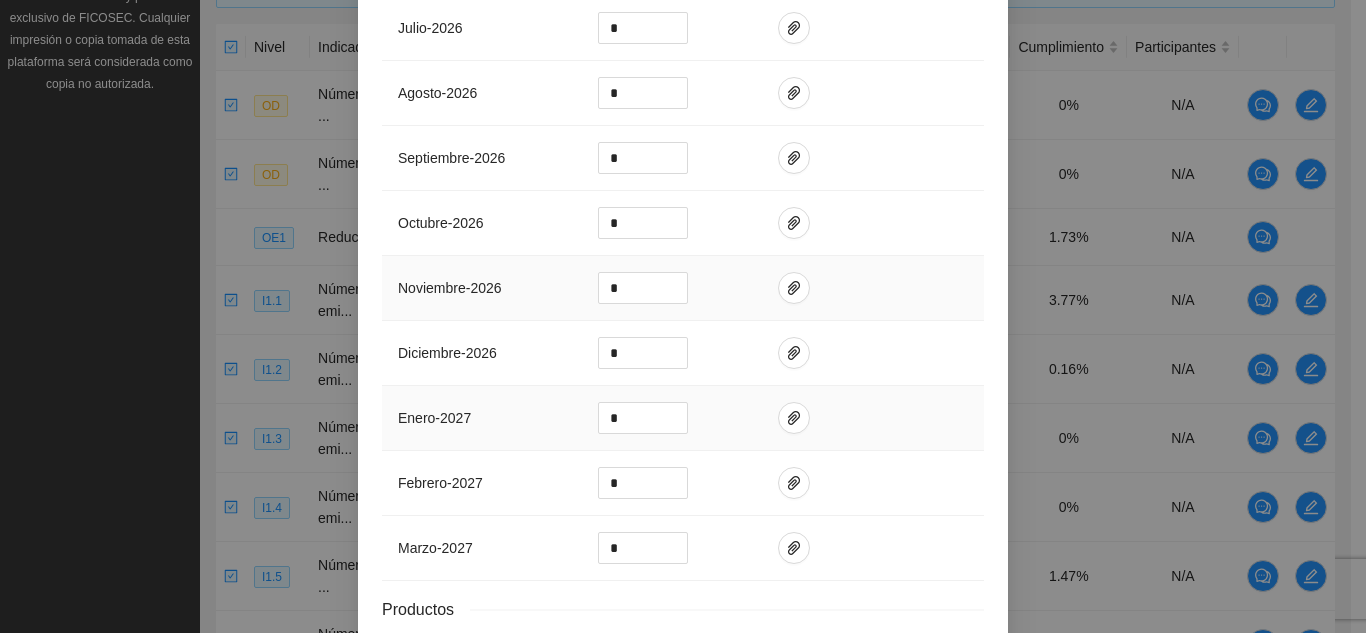 scroll, scrollTop: 2078, scrollLeft: 0, axis: vertical 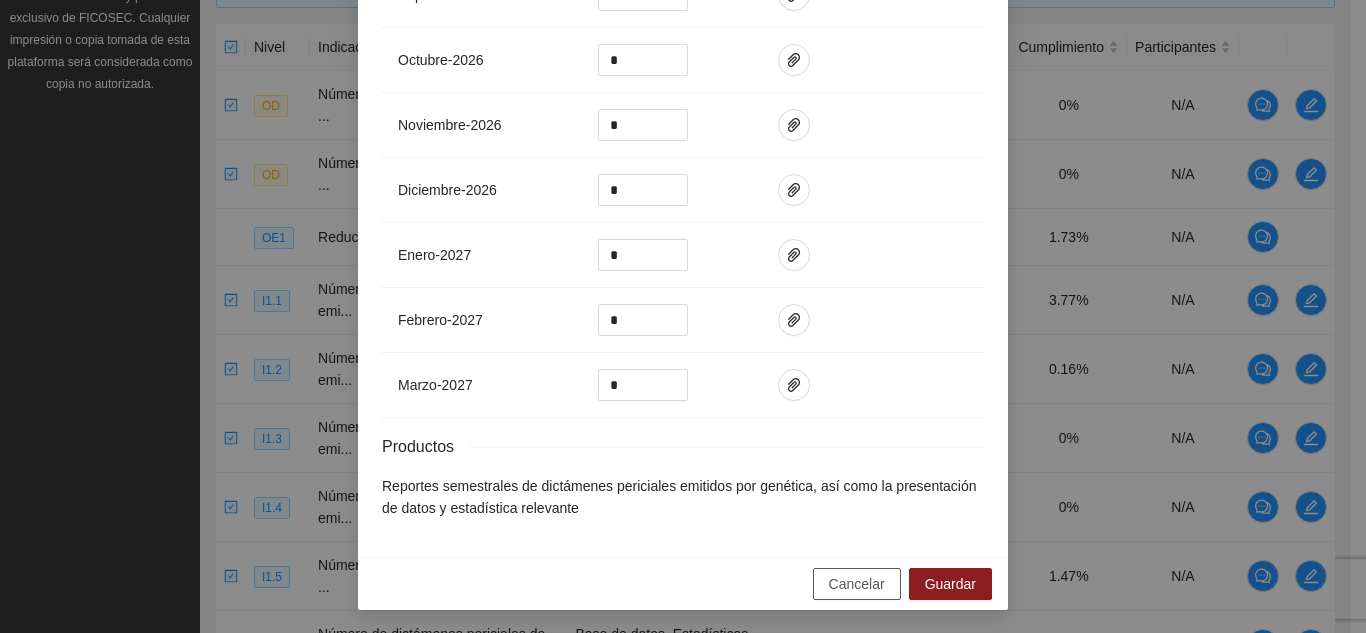 click on "Cancelar" at bounding box center (857, 584) 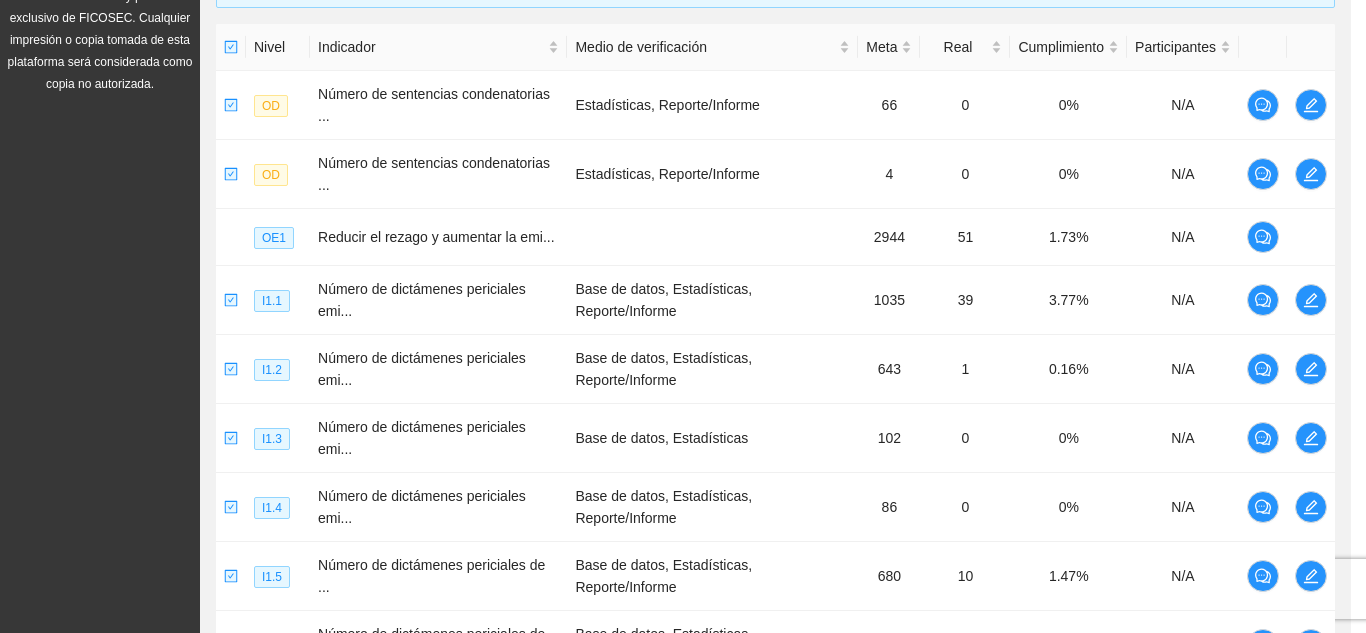 scroll, scrollTop: 1978, scrollLeft: 0, axis: vertical 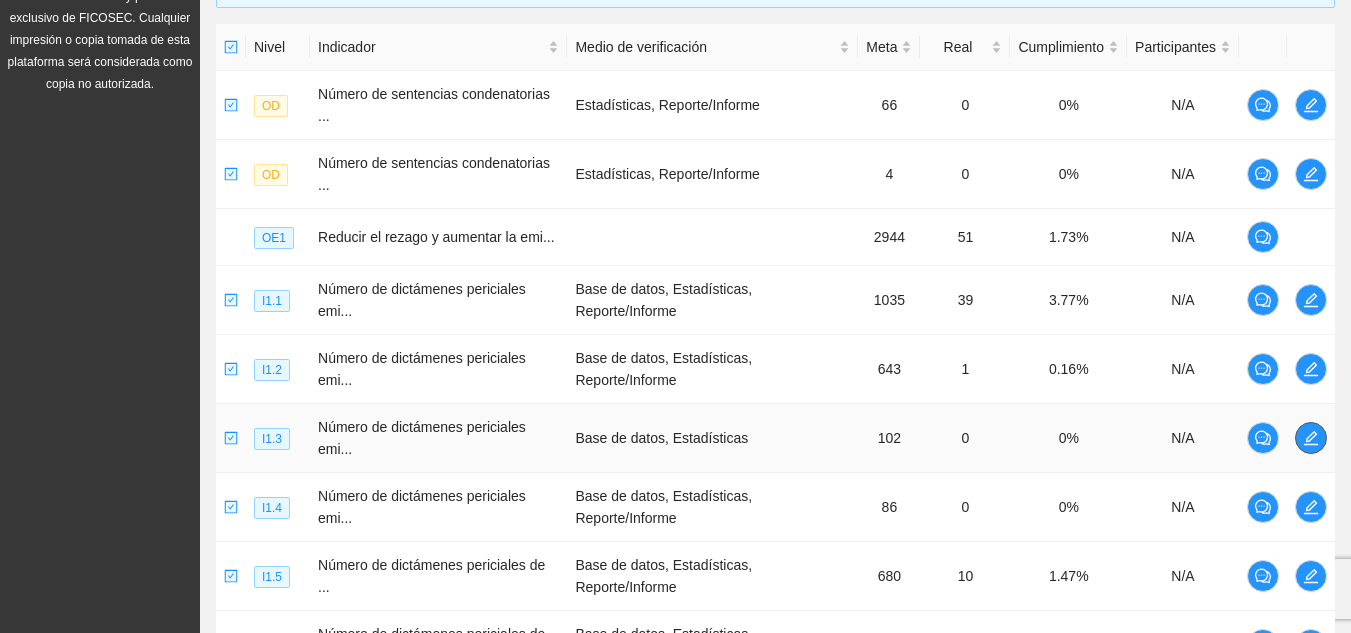 click 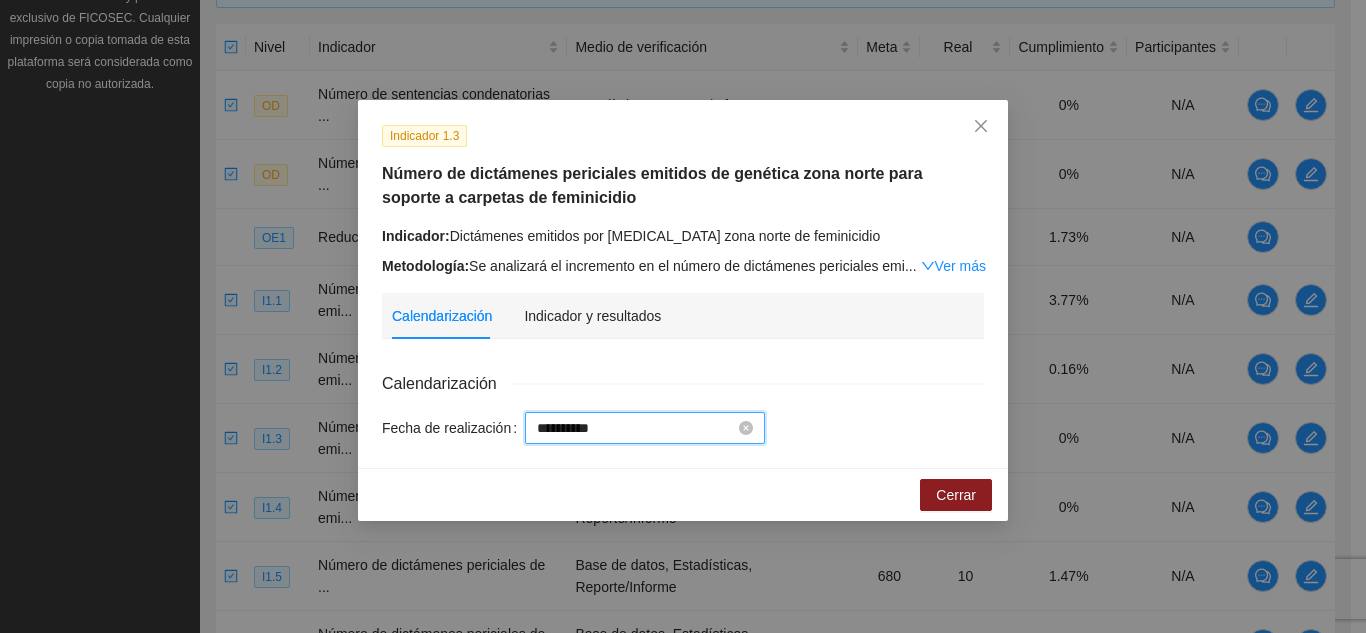 click on "**********" at bounding box center [636, 428] 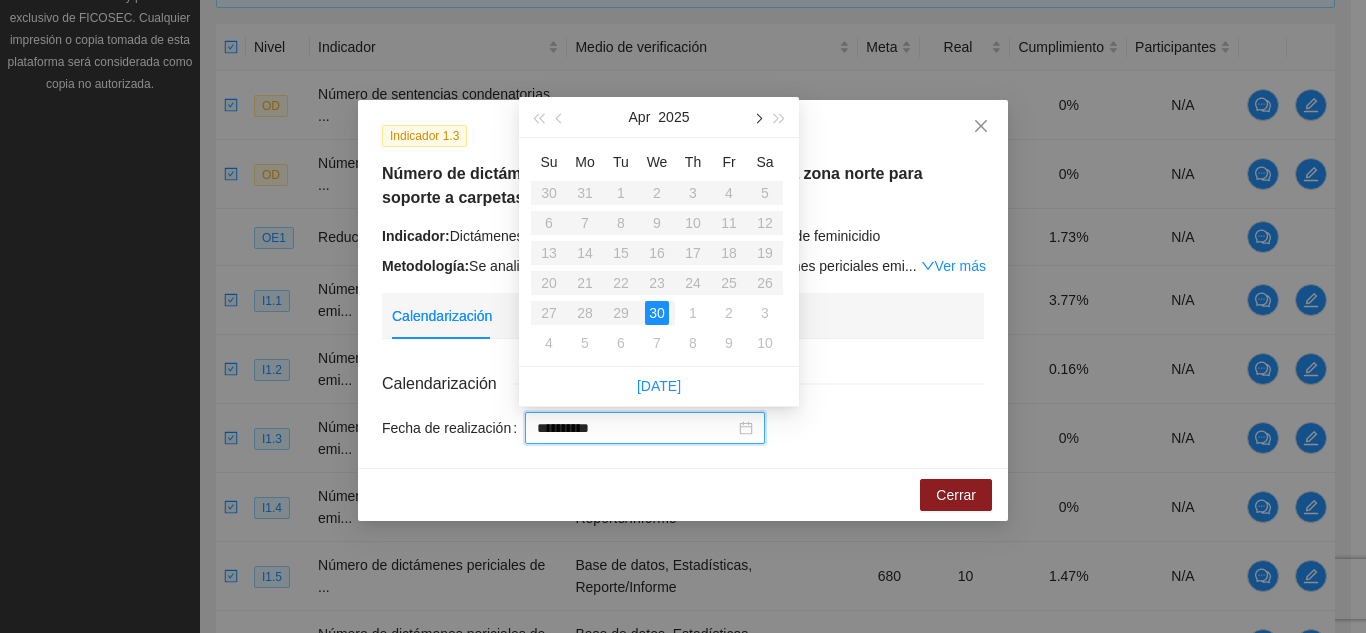 click at bounding box center (757, 119) 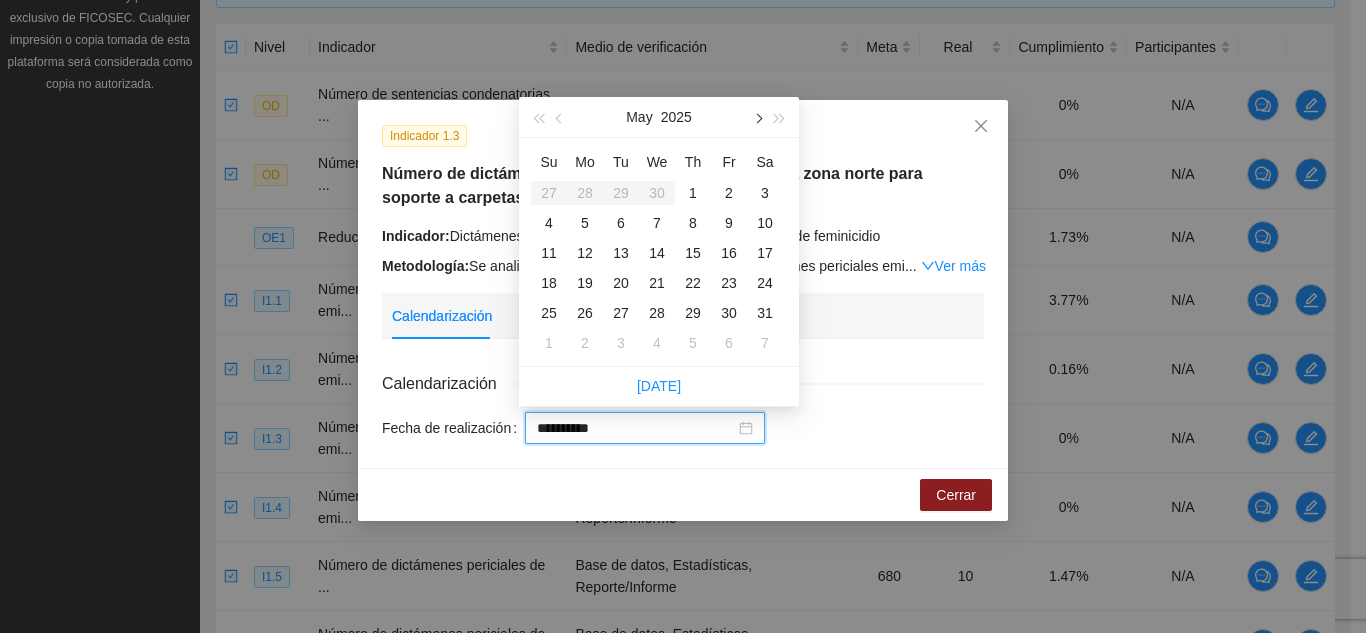 click at bounding box center [757, 119] 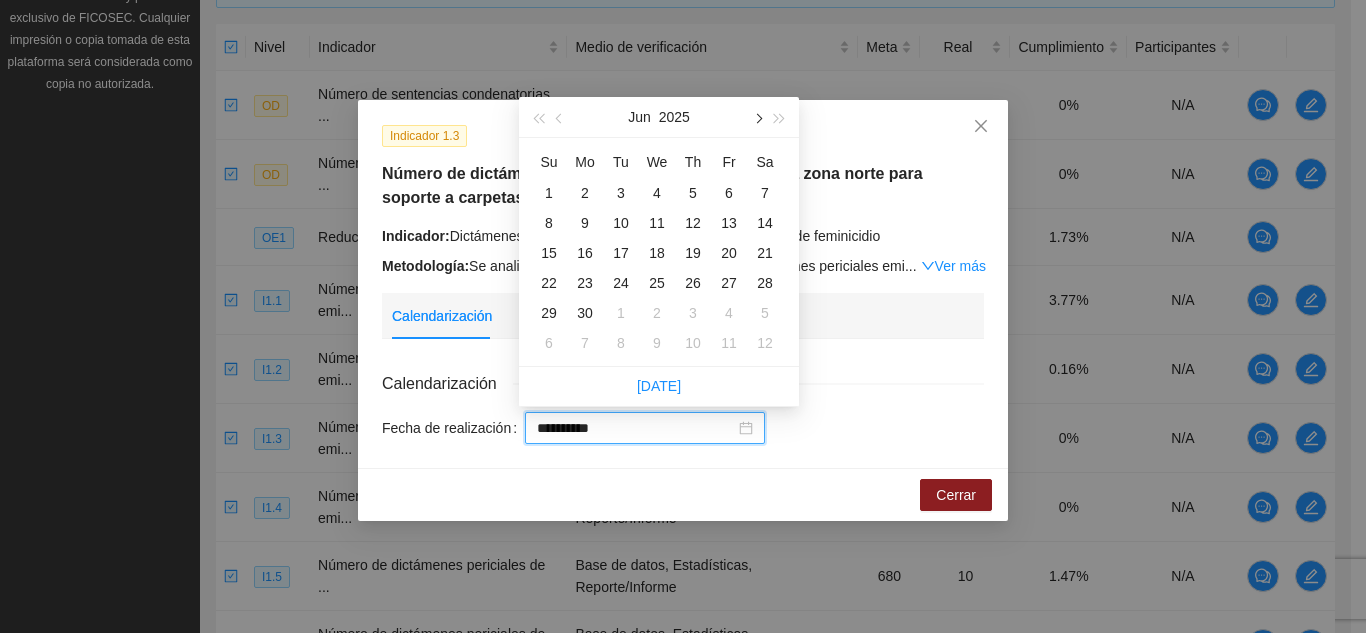 click at bounding box center [757, 119] 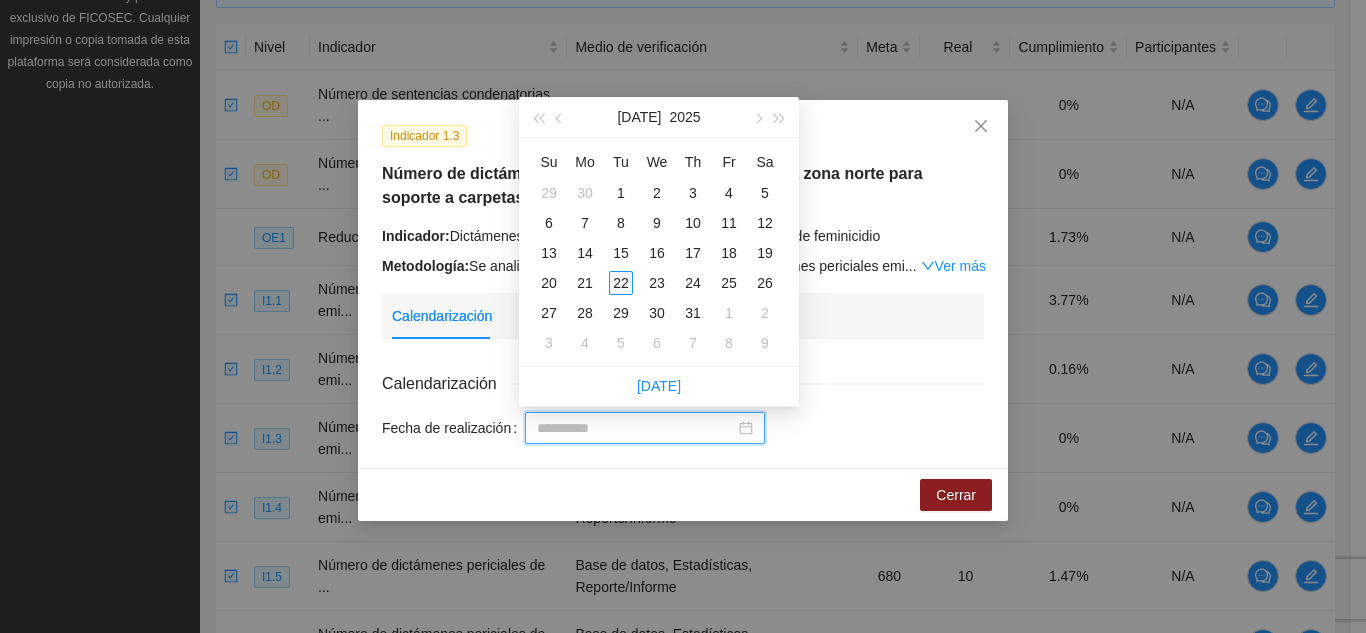 type on "**********" 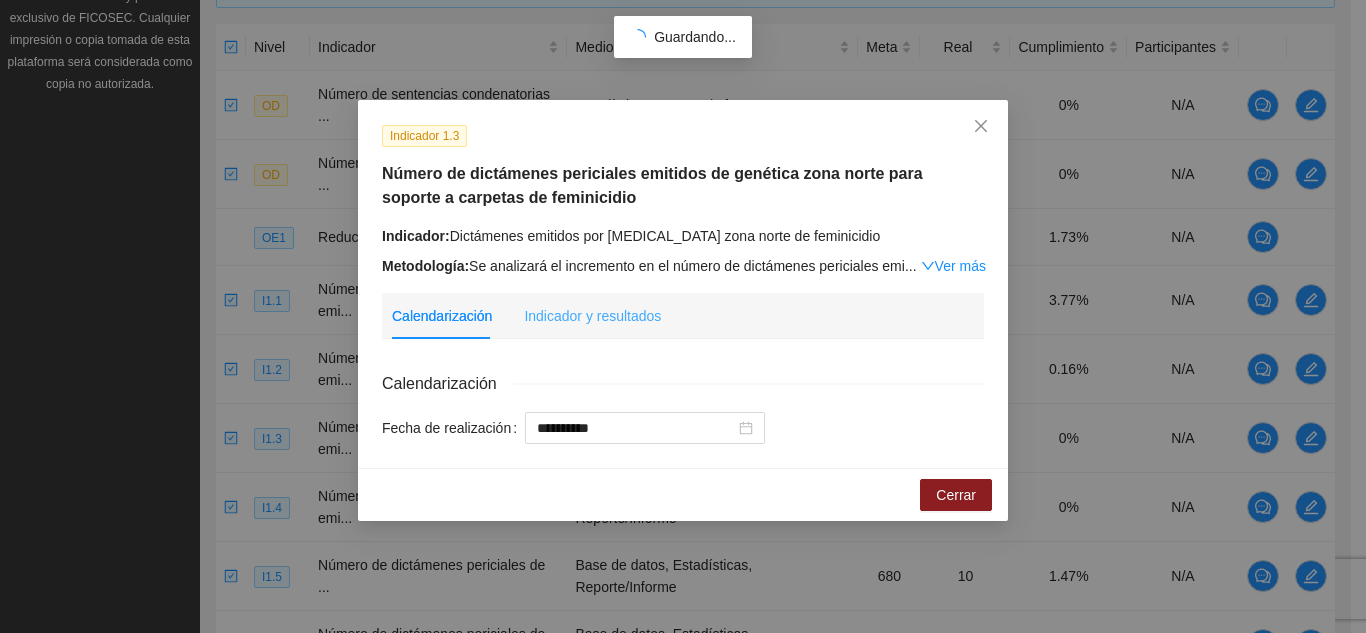 click on "Indicador y resultados" at bounding box center (592, 316) 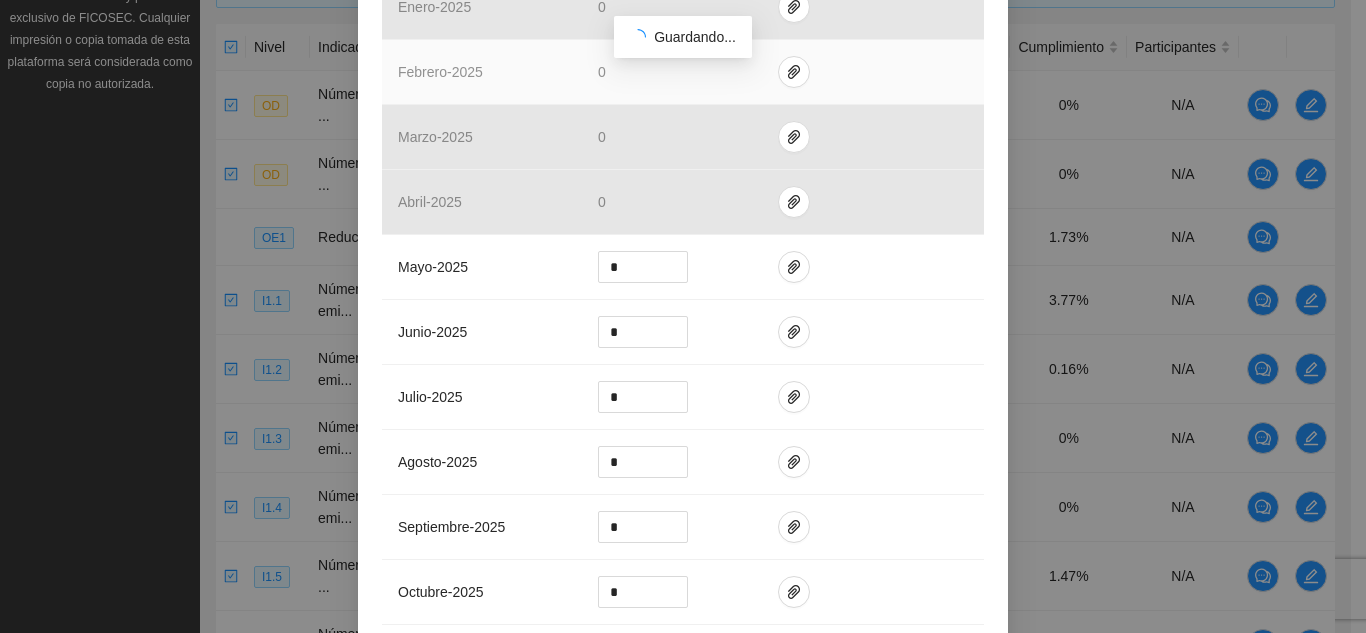scroll, scrollTop: 800, scrollLeft: 0, axis: vertical 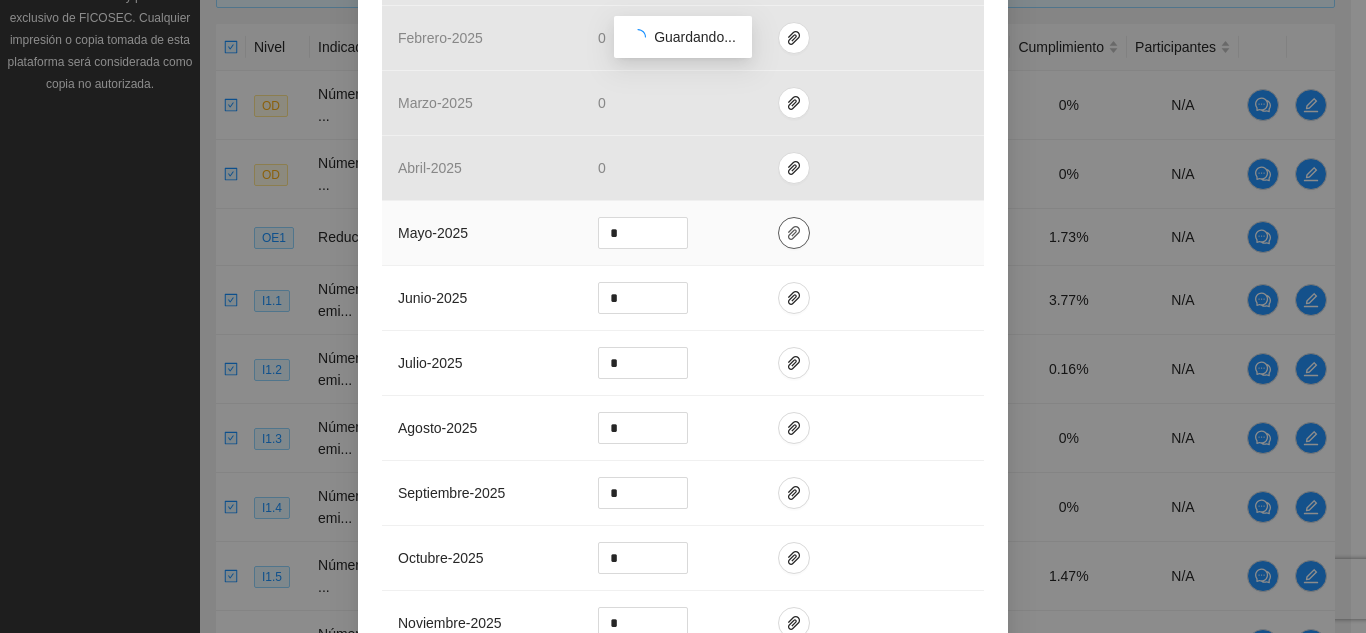 click 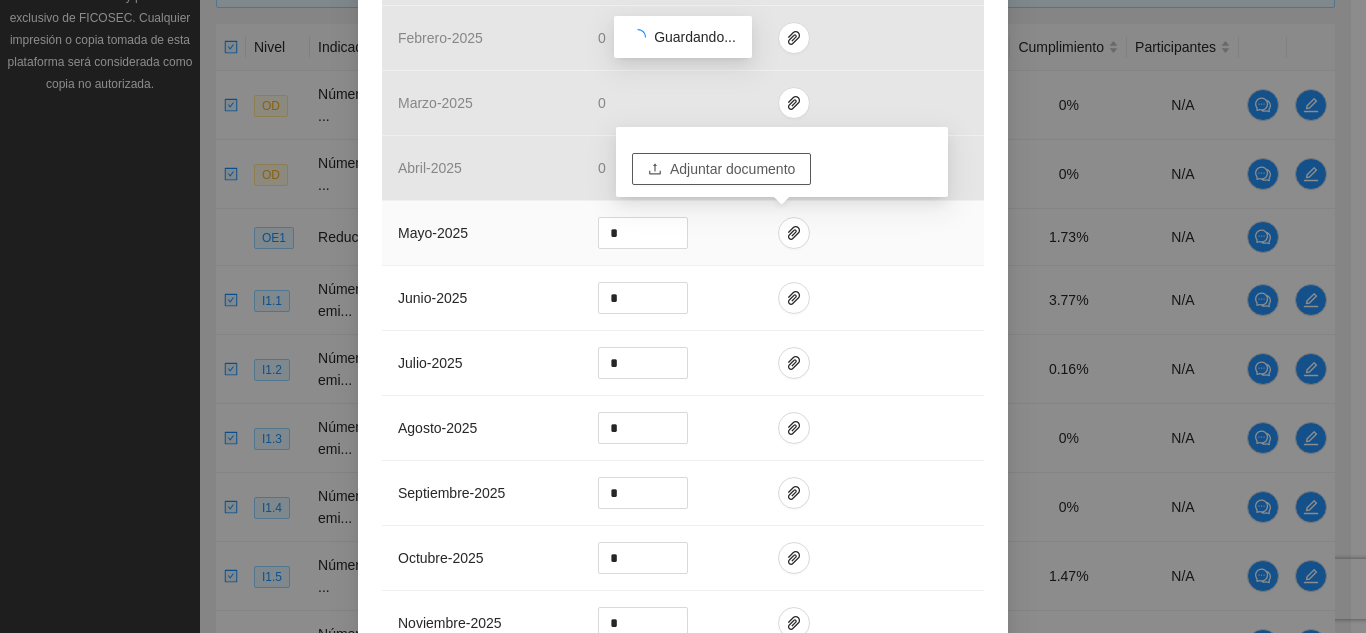 click on "Adjuntar documento" at bounding box center [732, 169] 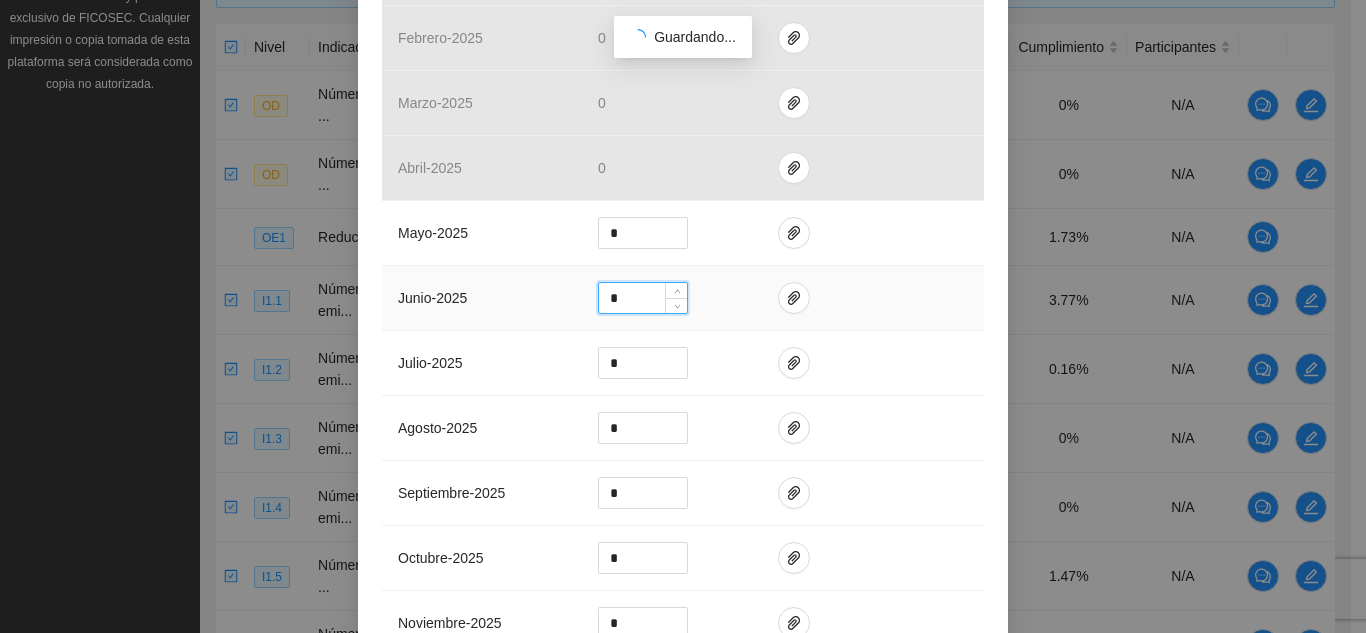 click on "*" at bounding box center (643, 298) 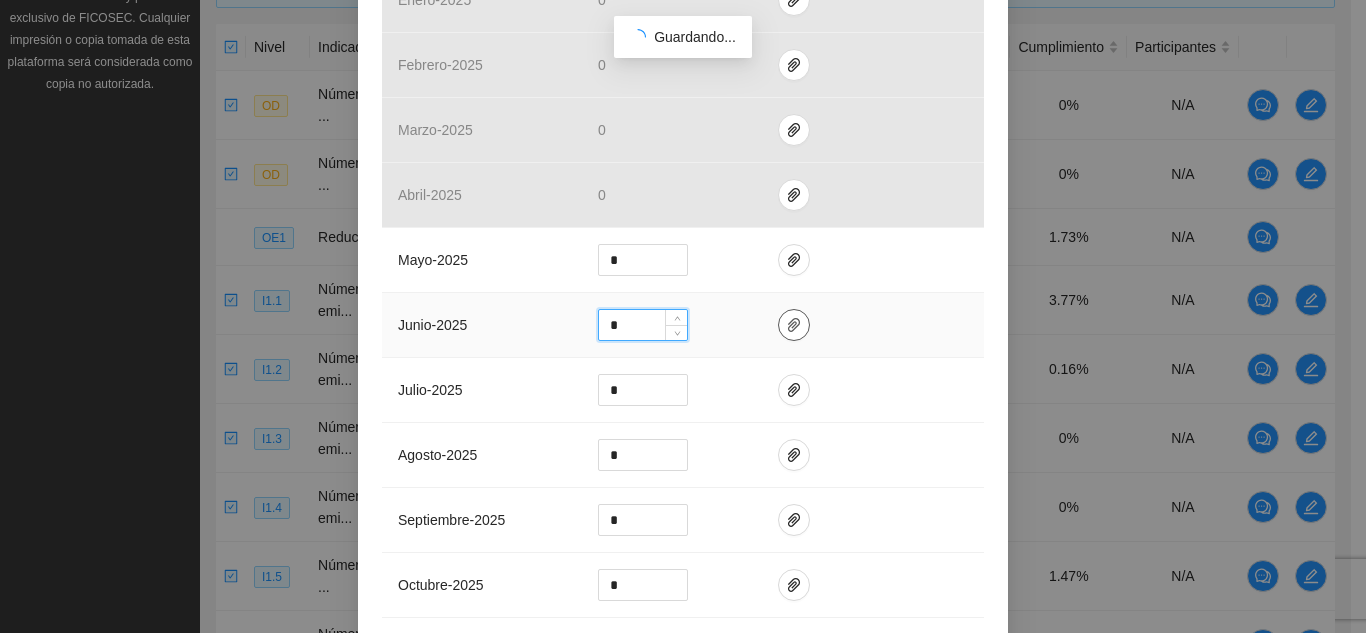 scroll, scrollTop: 800, scrollLeft: 0, axis: vertical 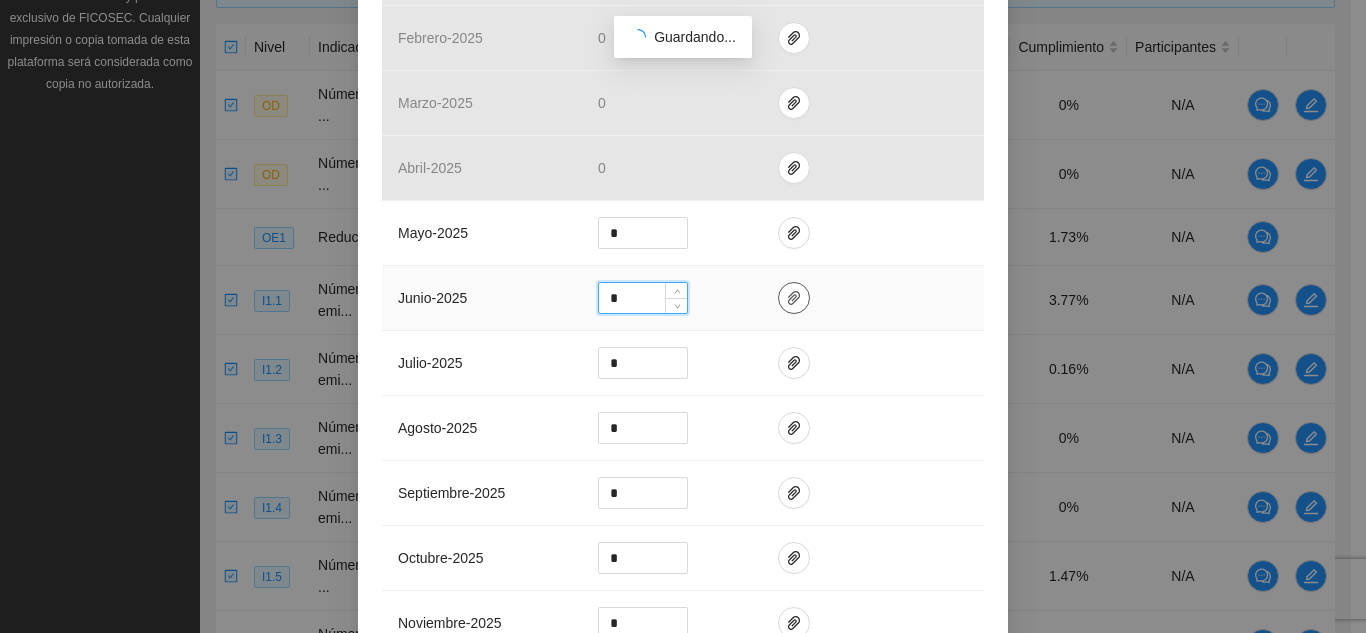 click 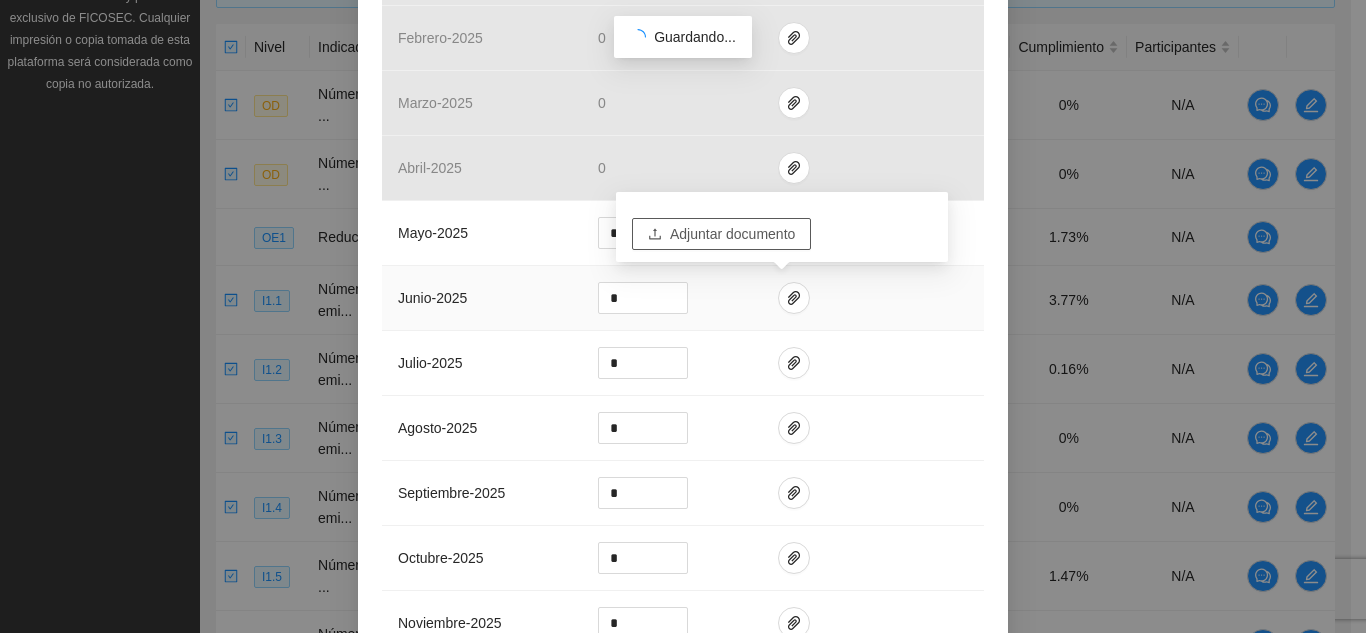 click on "Adjuntar documento" at bounding box center (732, 234) 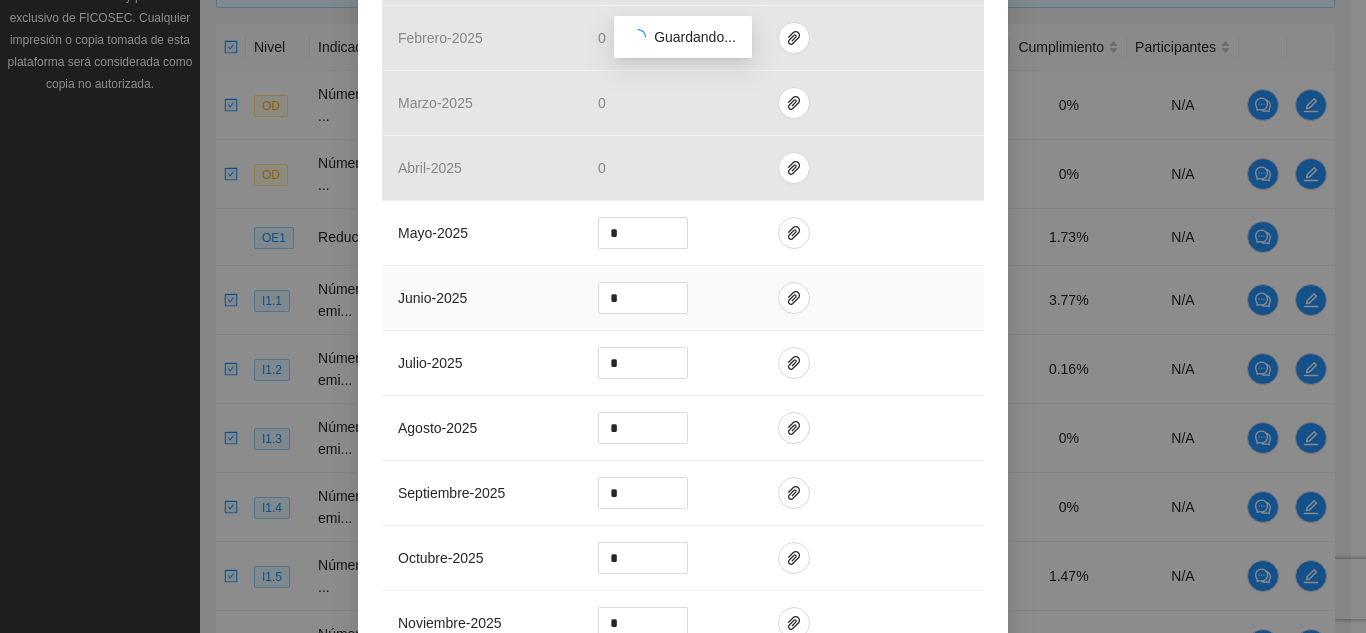 click at bounding box center (873, 298) 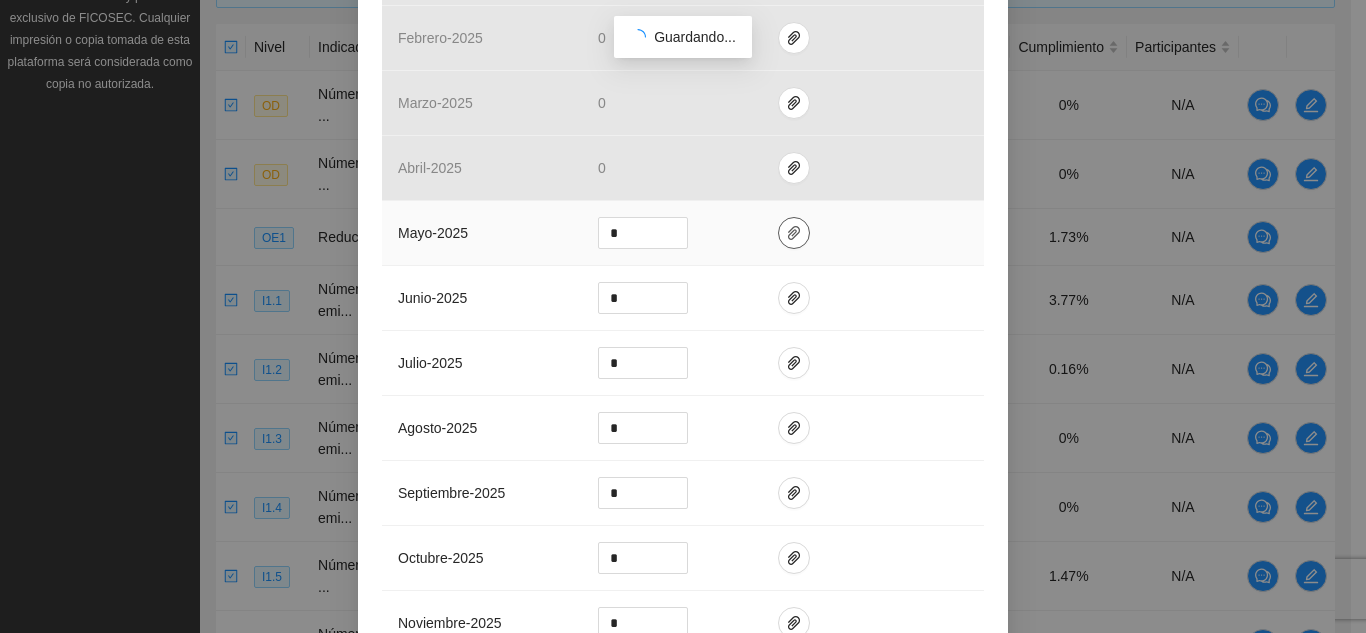 click 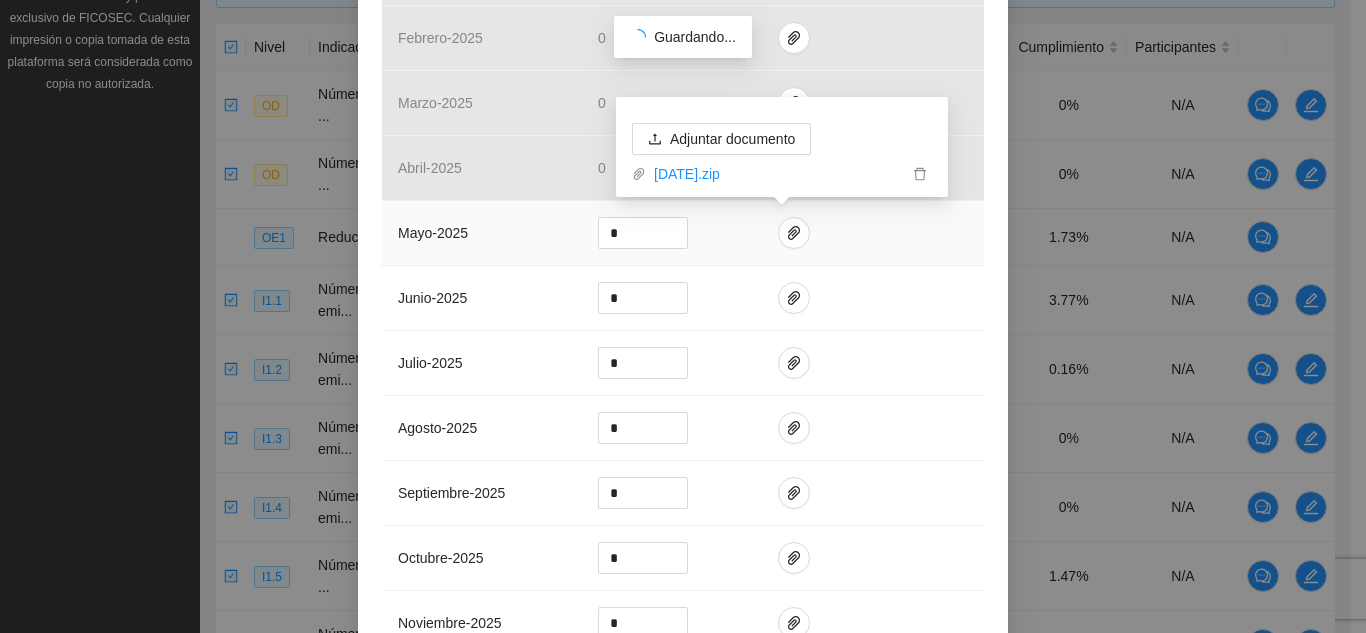 click at bounding box center [873, 233] 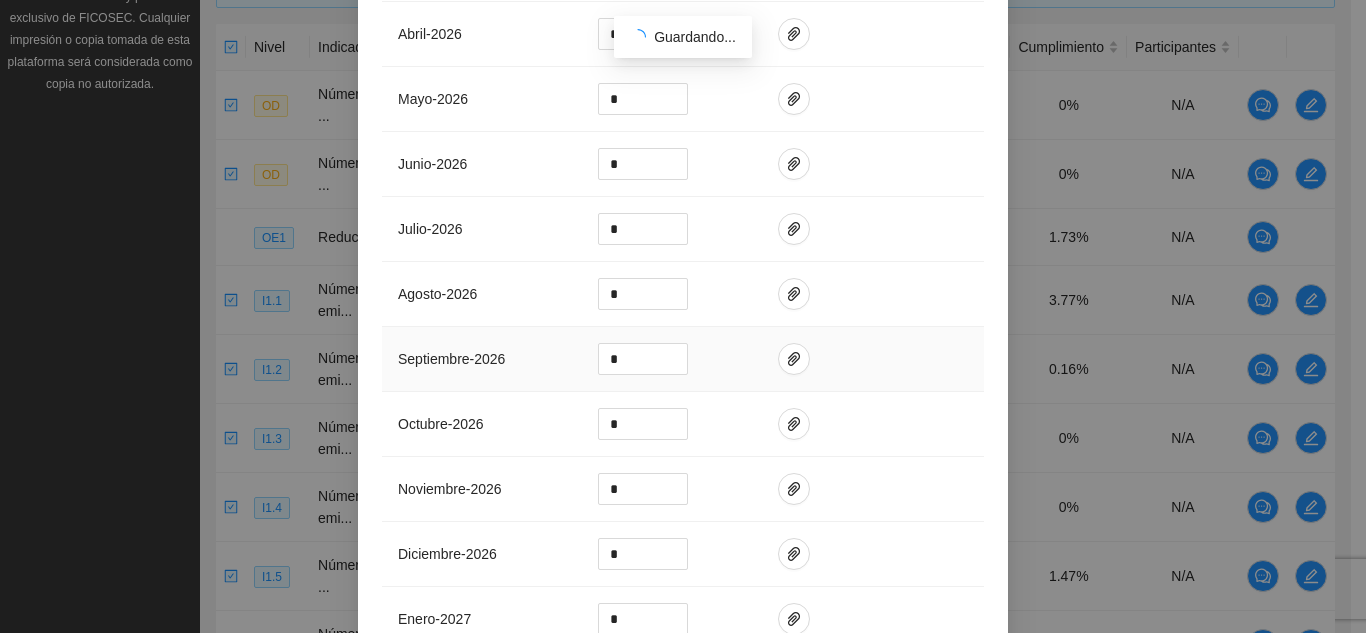 scroll, scrollTop: 2078, scrollLeft: 0, axis: vertical 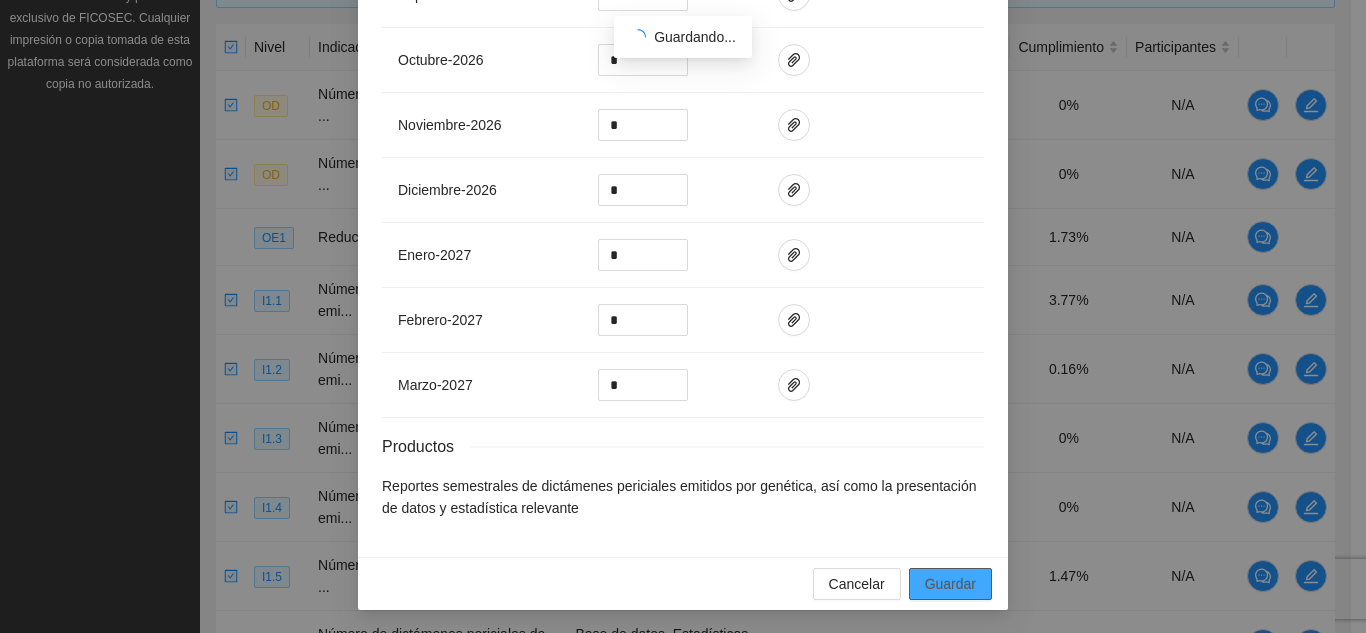 click on "Guardar" at bounding box center (950, 584) 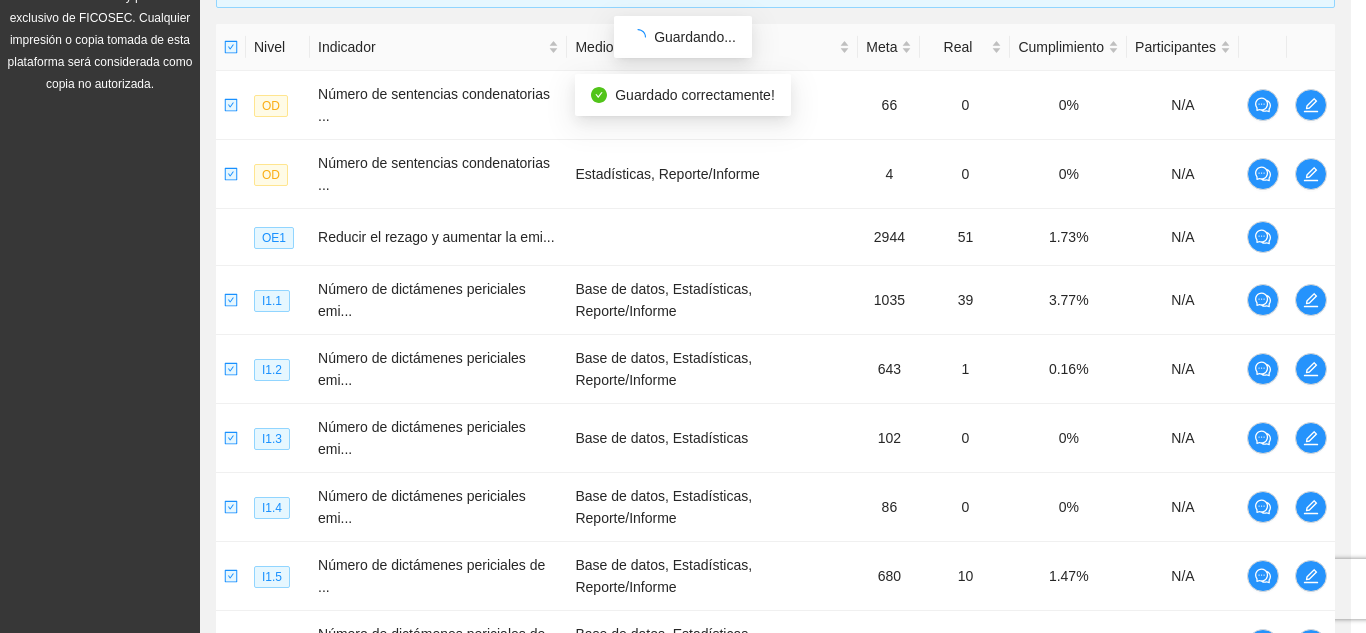 scroll, scrollTop: 1978, scrollLeft: 0, axis: vertical 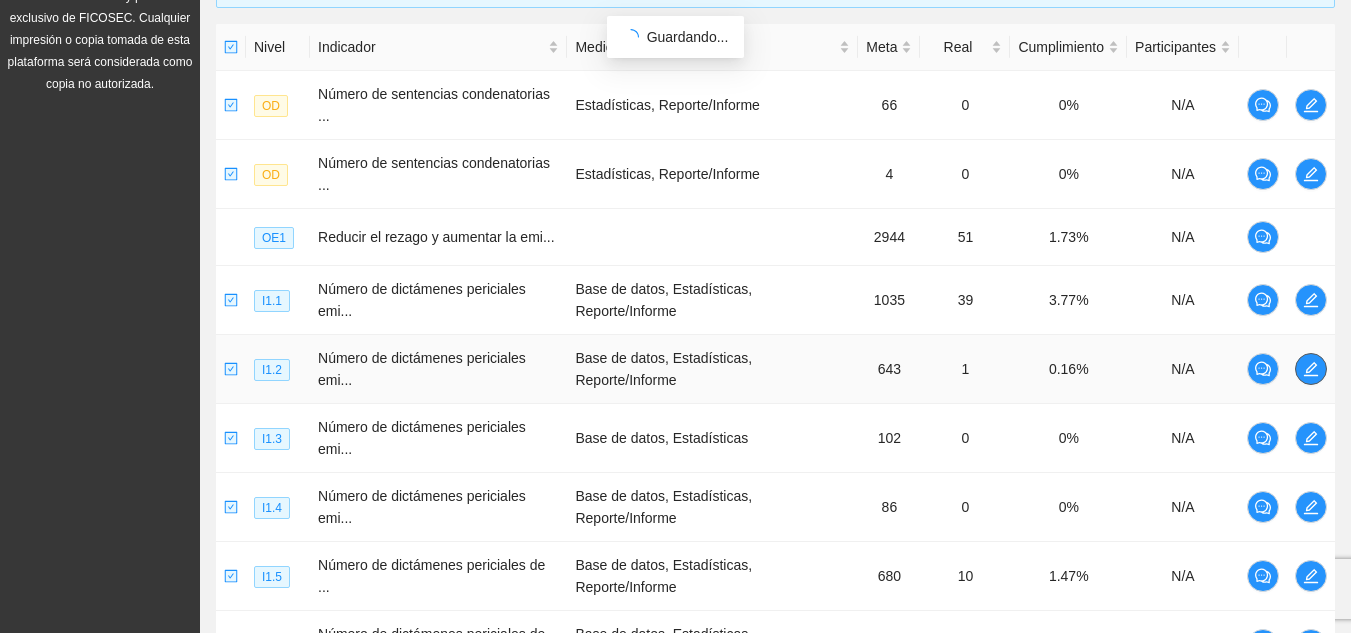 click 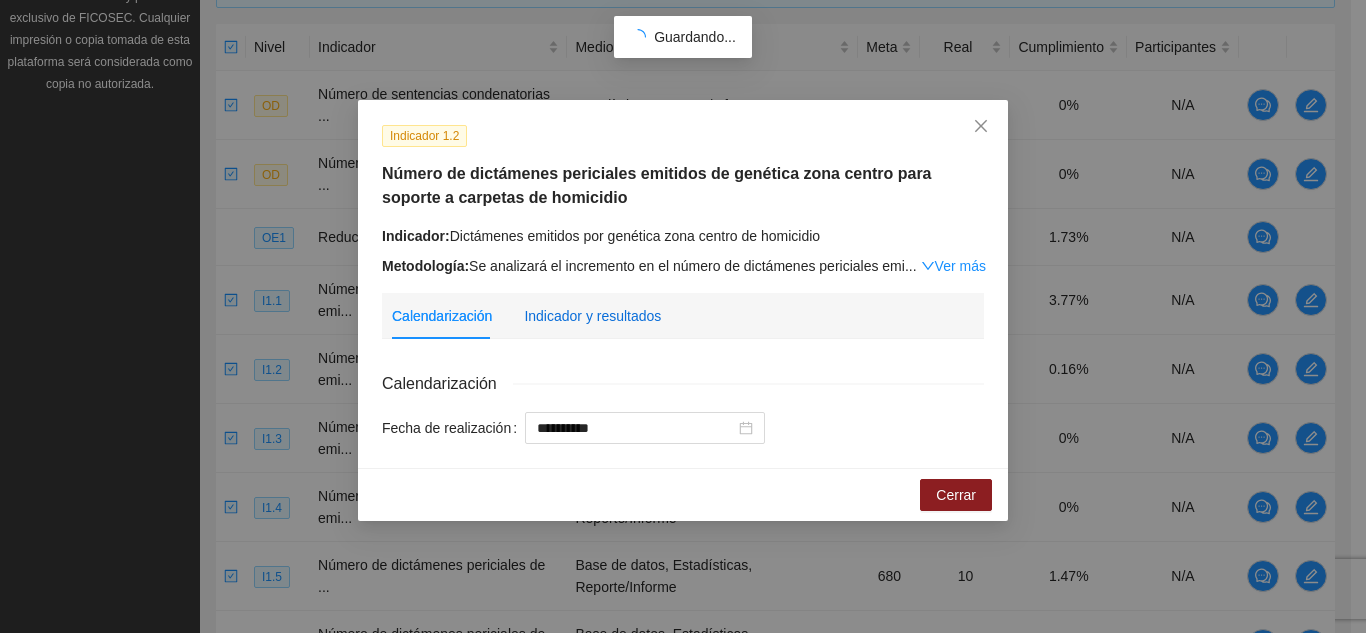 click on "Indicador y resultados" at bounding box center [592, 316] 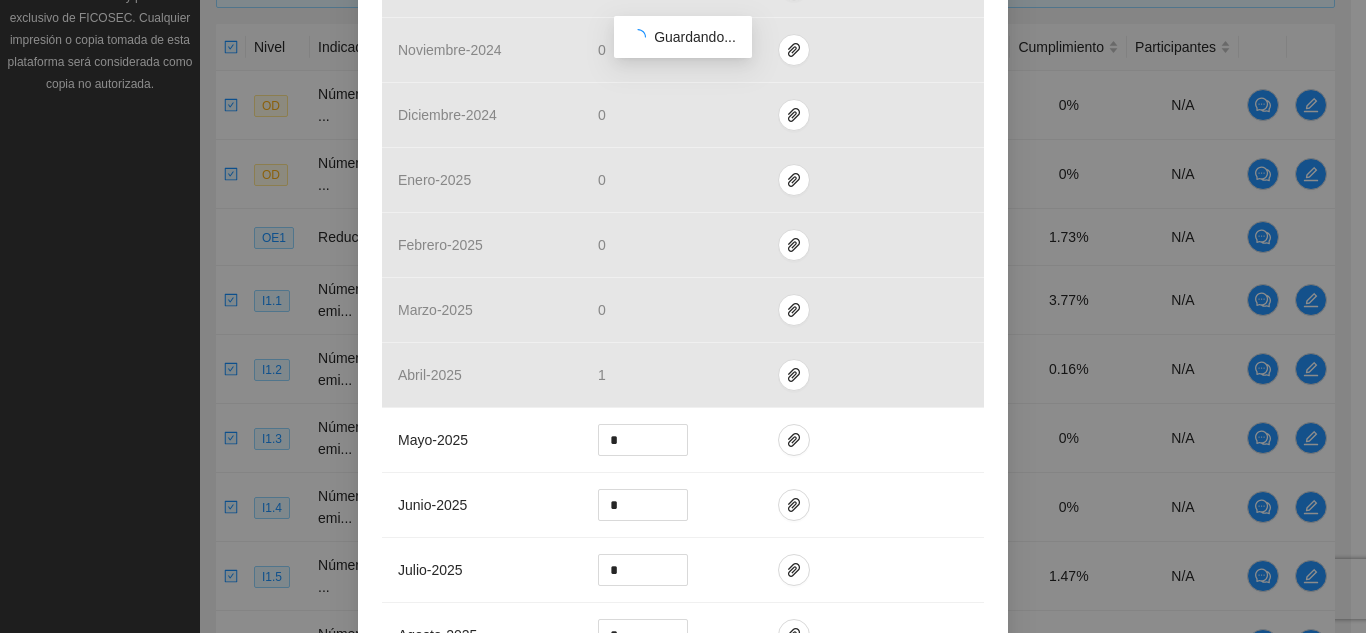 scroll, scrollTop: 600, scrollLeft: 0, axis: vertical 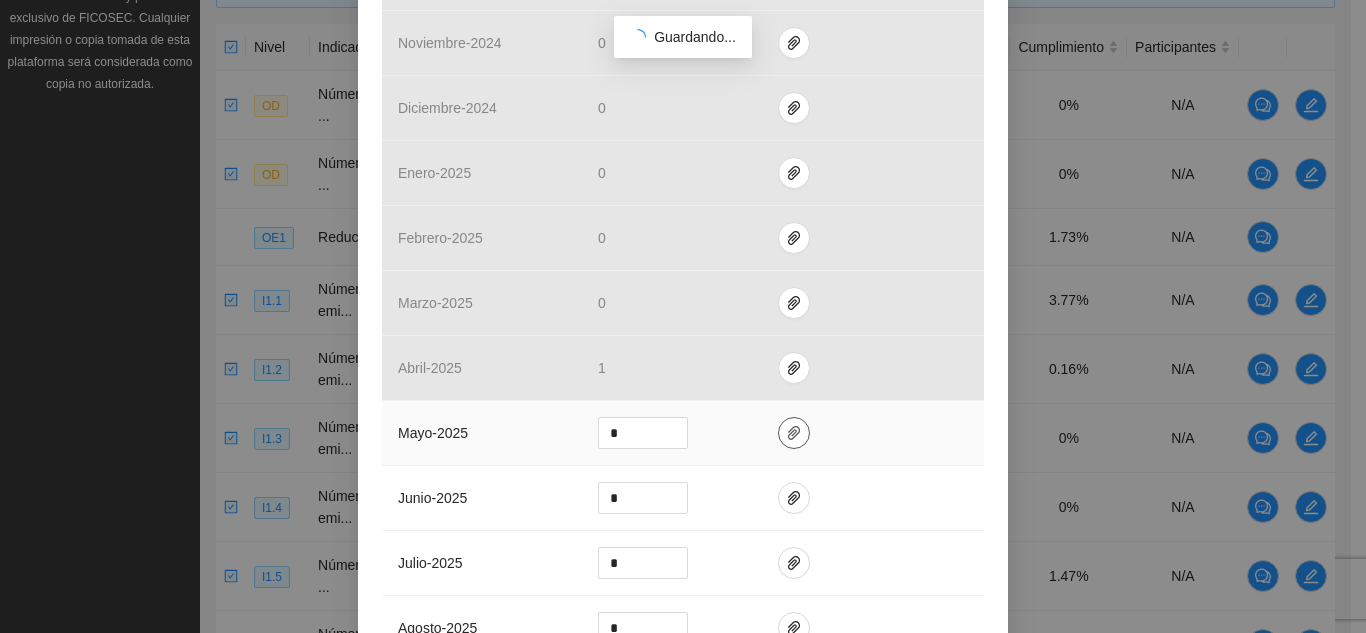 click at bounding box center (794, 433) 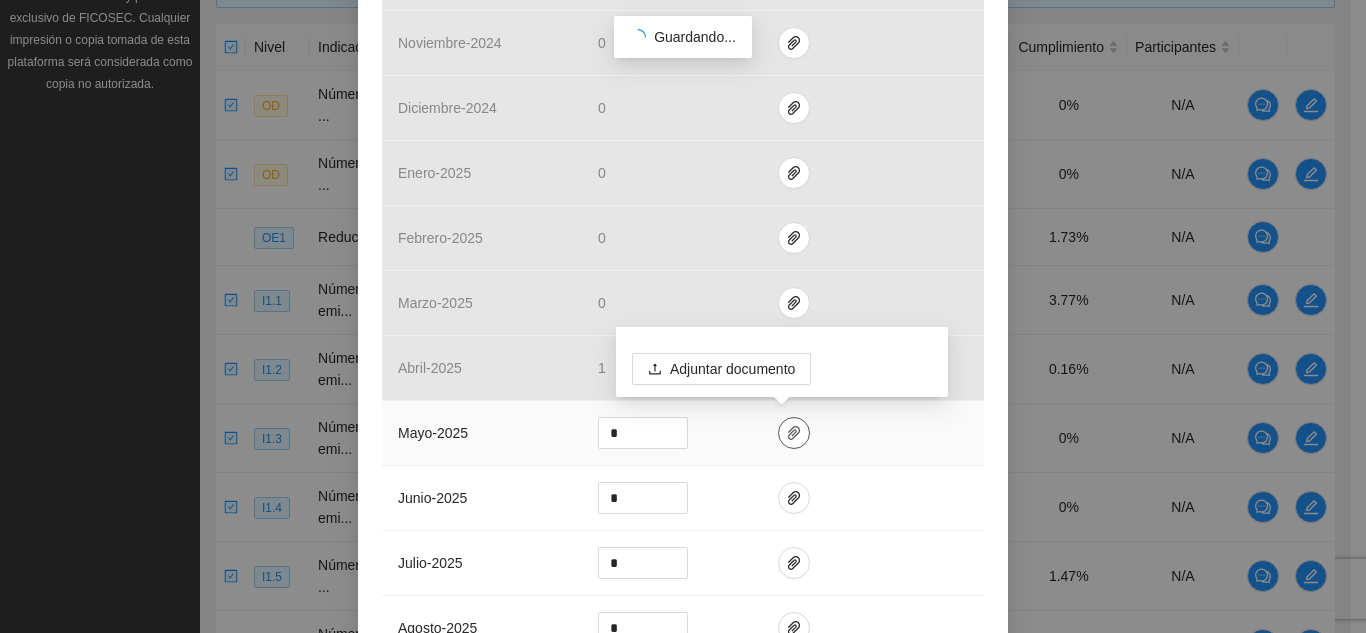 click at bounding box center (794, 433) 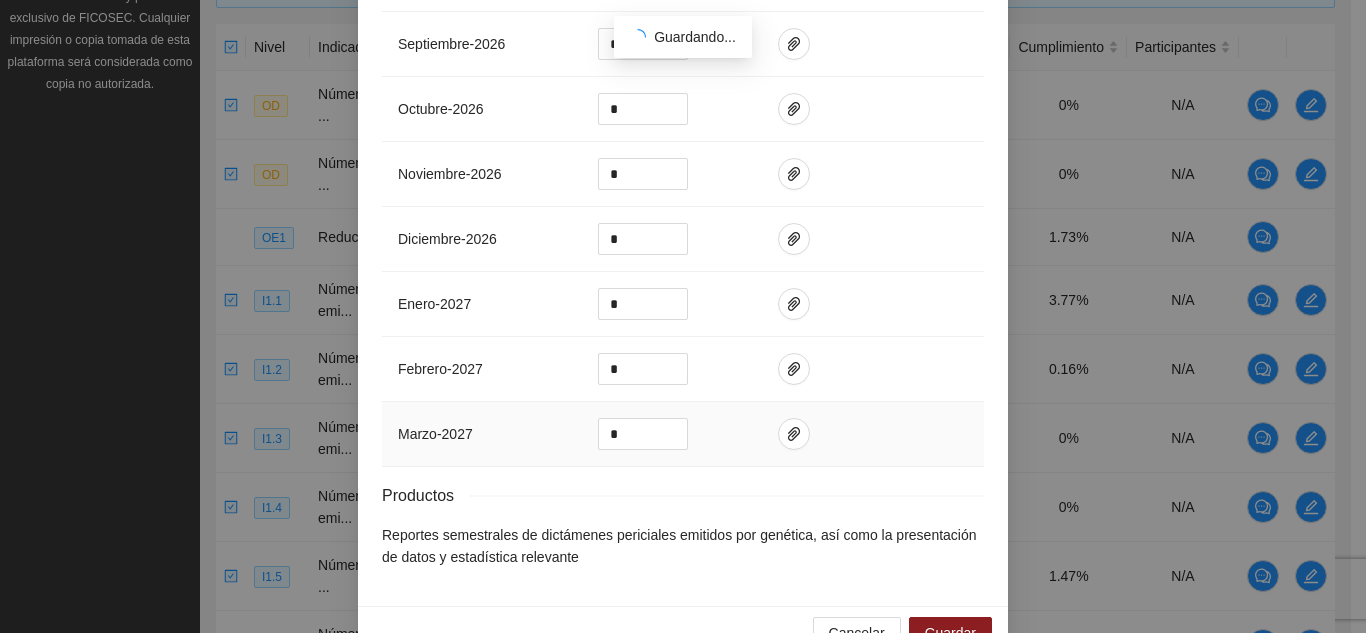 scroll, scrollTop: 2078, scrollLeft: 0, axis: vertical 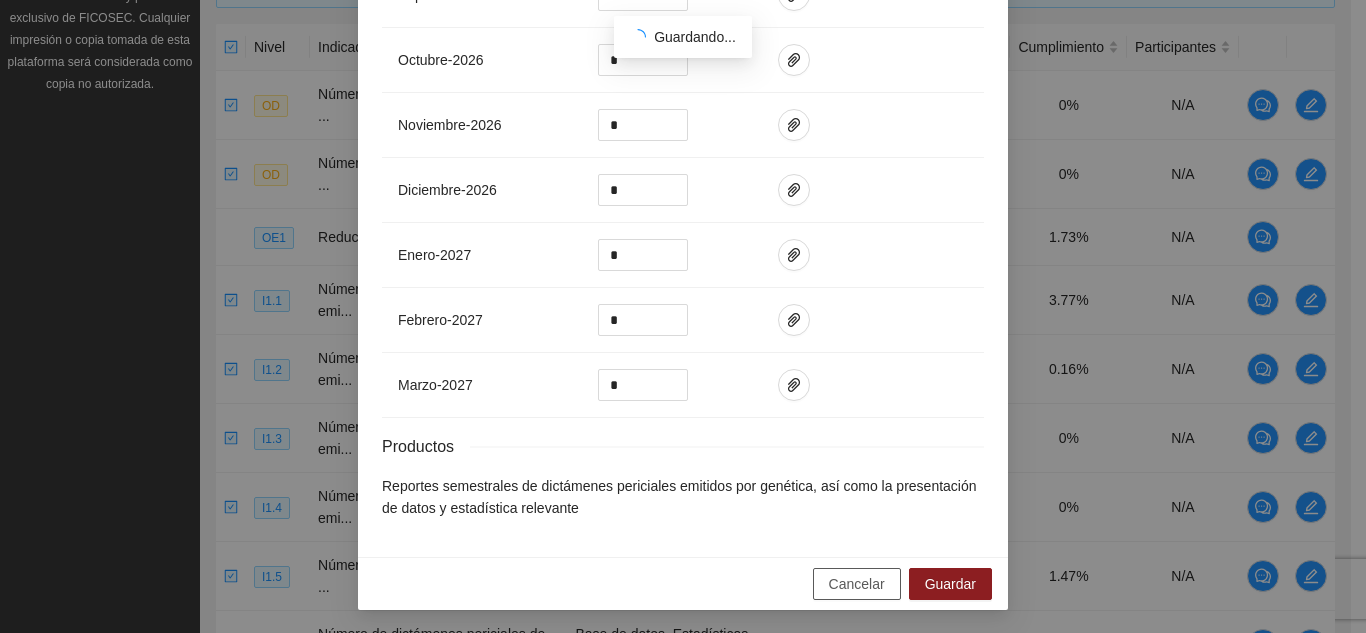 click on "Cancelar" at bounding box center (857, 584) 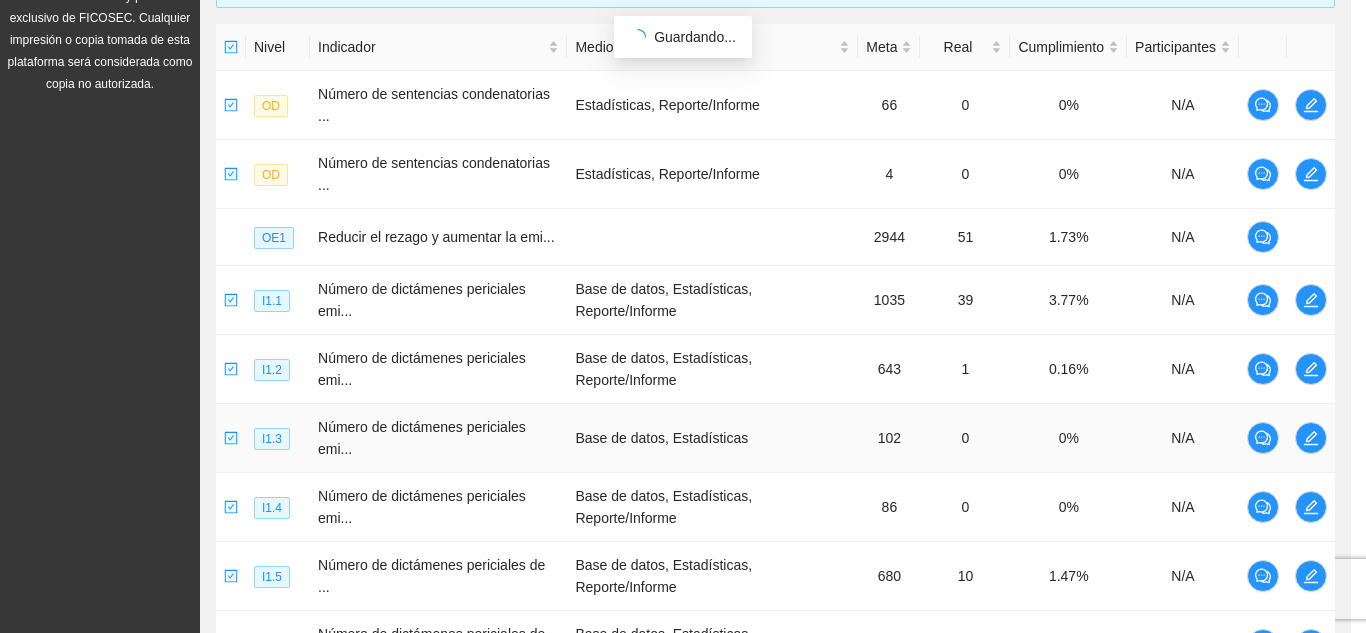 scroll, scrollTop: 1978, scrollLeft: 0, axis: vertical 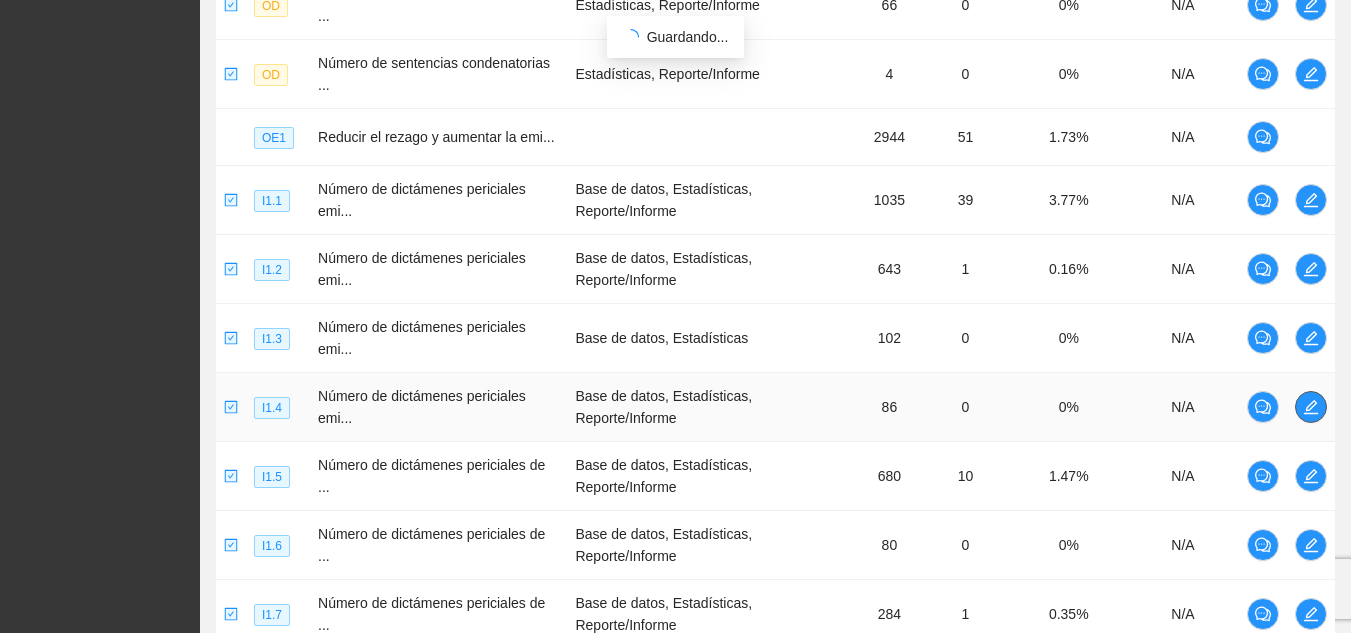 click 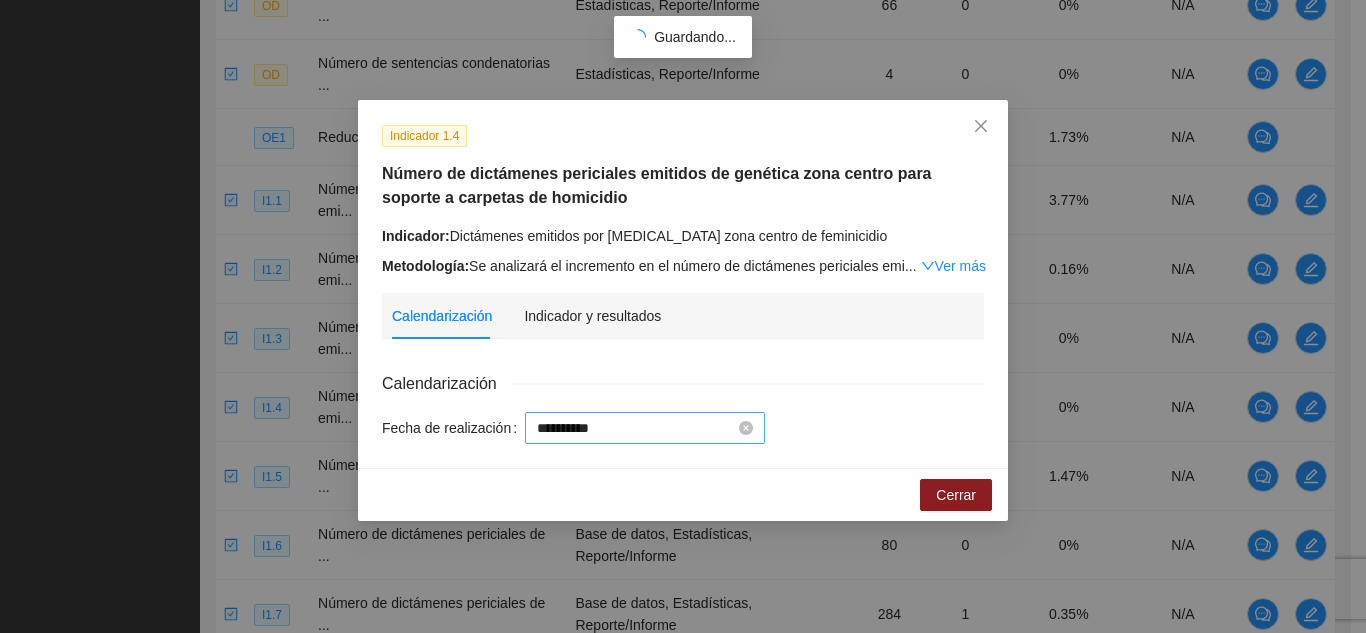 click on "**********" at bounding box center (636, 428) 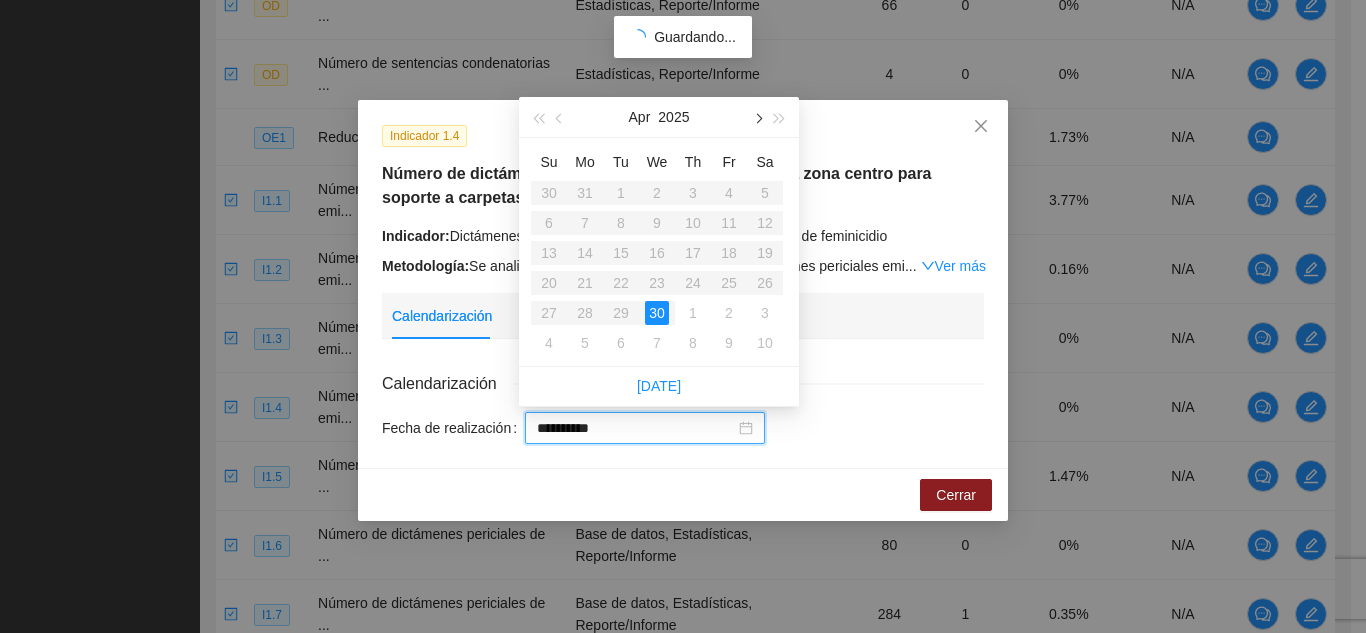 click at bounding box center [757, 119] 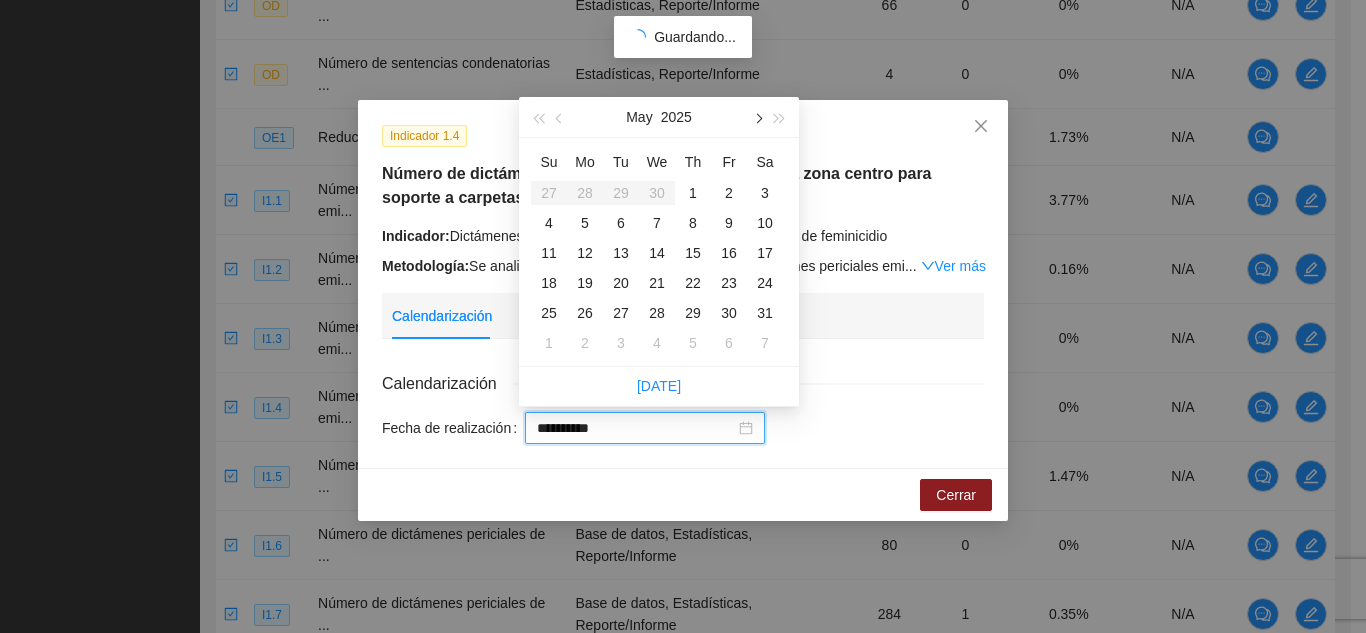 click at bounding box center [757, 119] 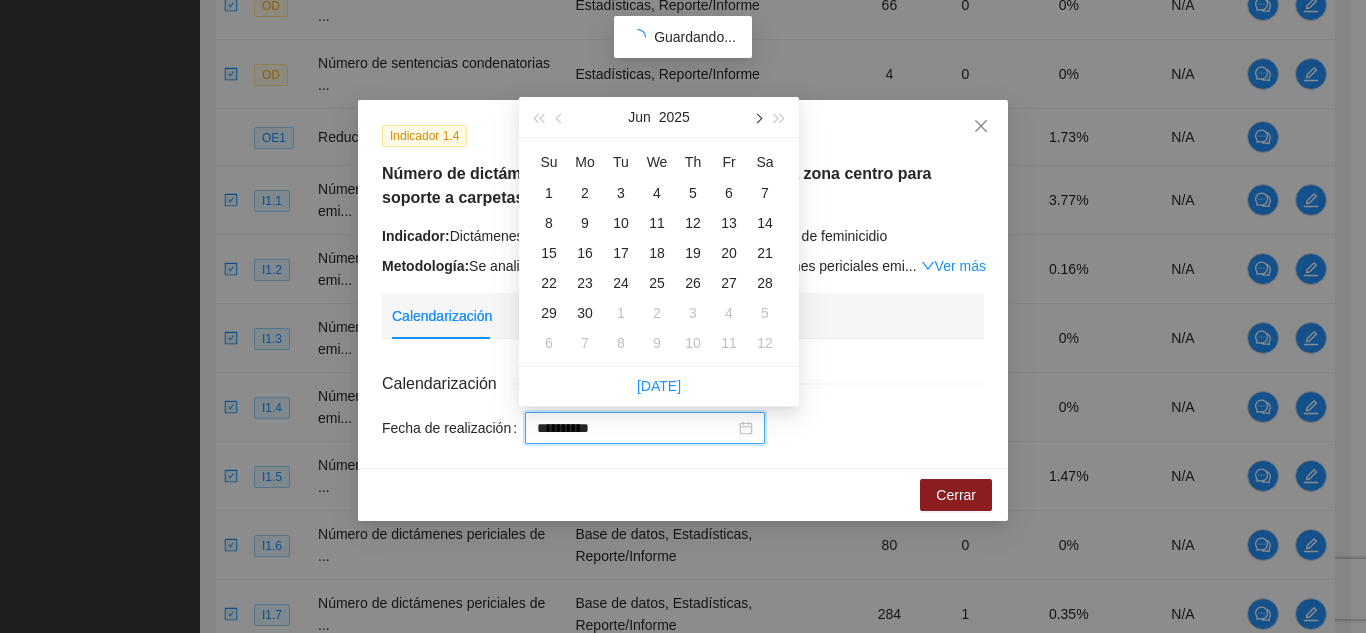click at bounding box center [757, 119] 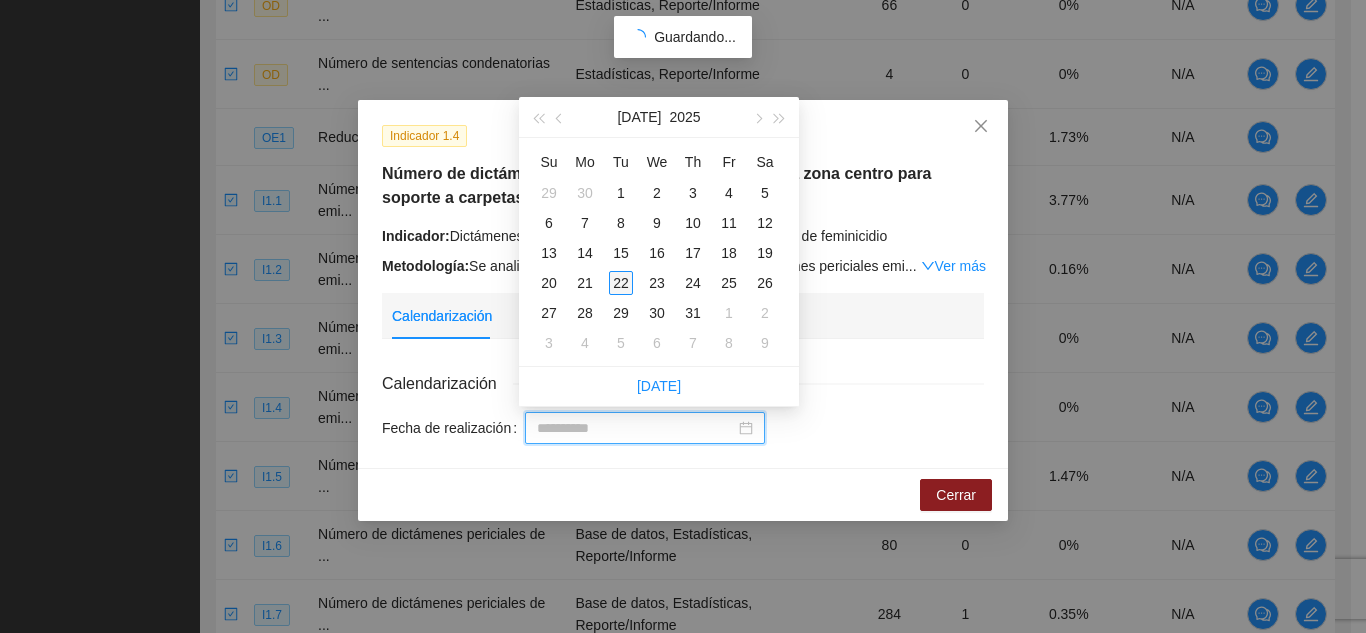 type on "**********" 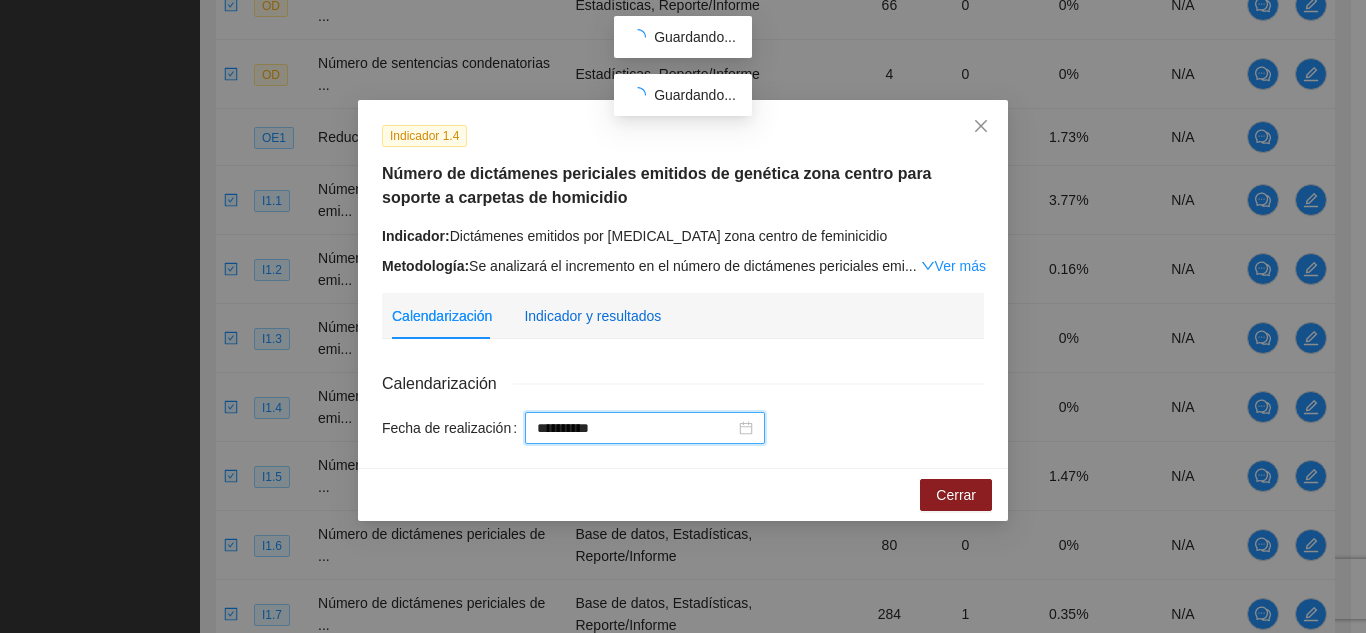 click on "Indicador y resultados" at bounding box center (592, 316) 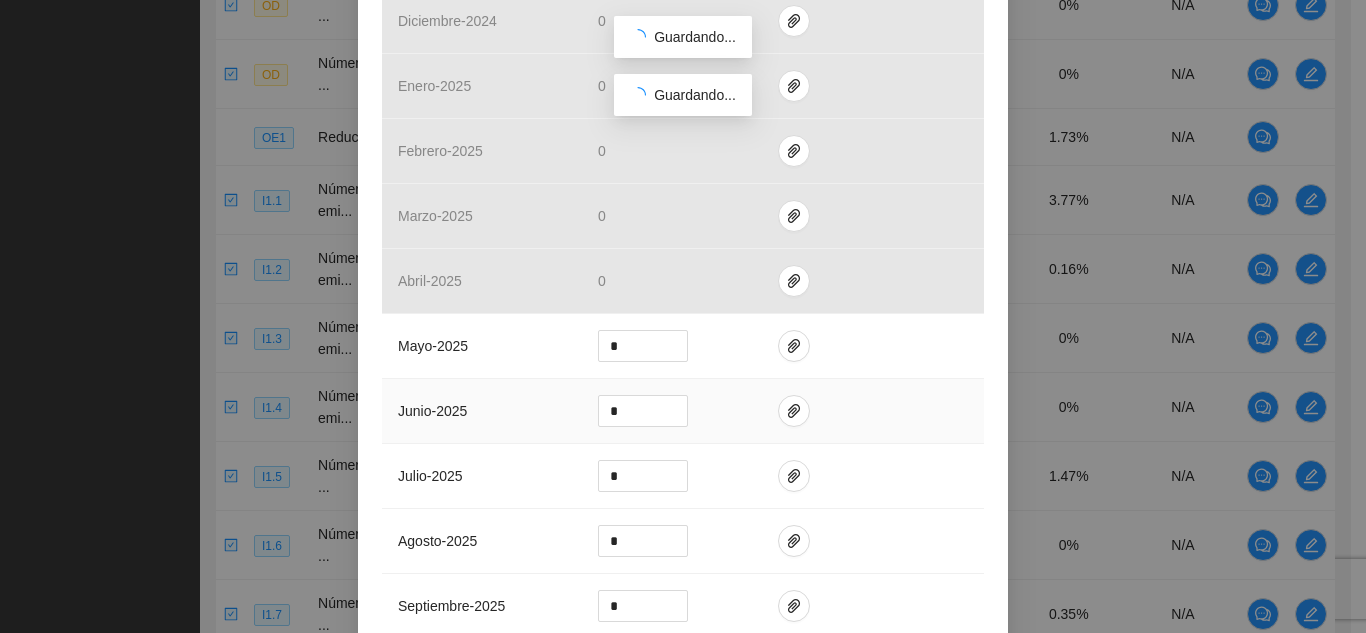 scroll, scrollTop: 700, scrollLeft: 0, axis: vertical 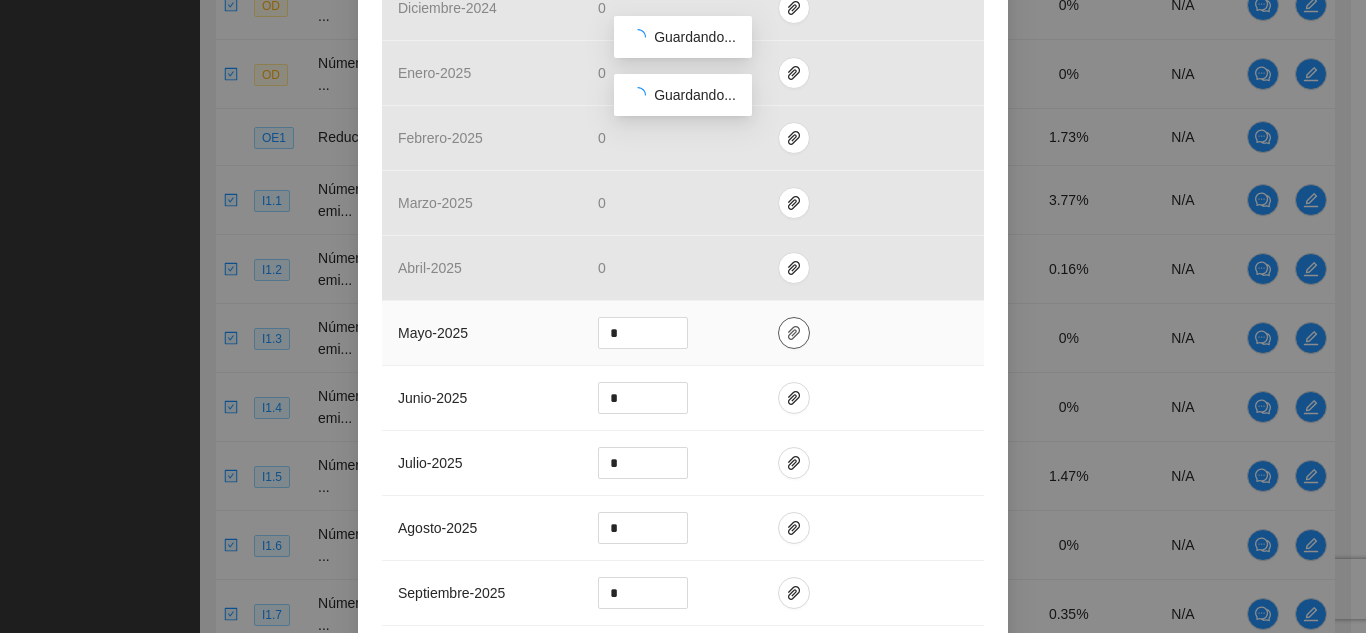 click 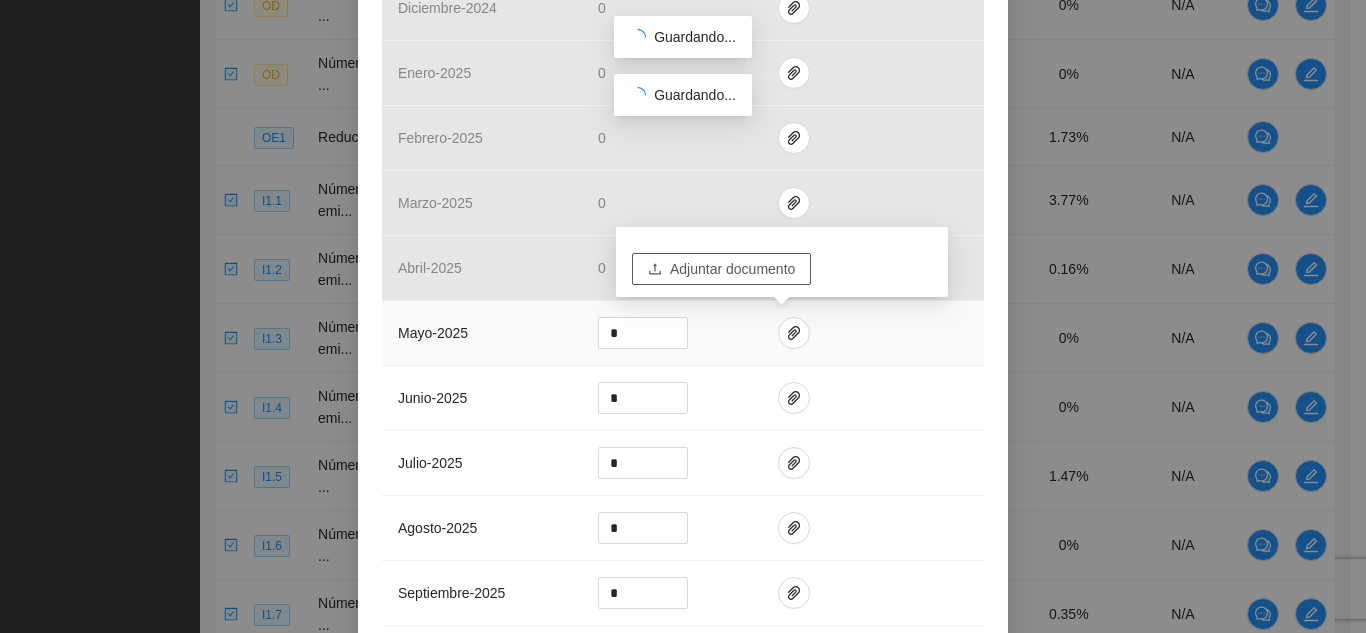 click on "Adjuntar documento" at bounding box center [732, 269] 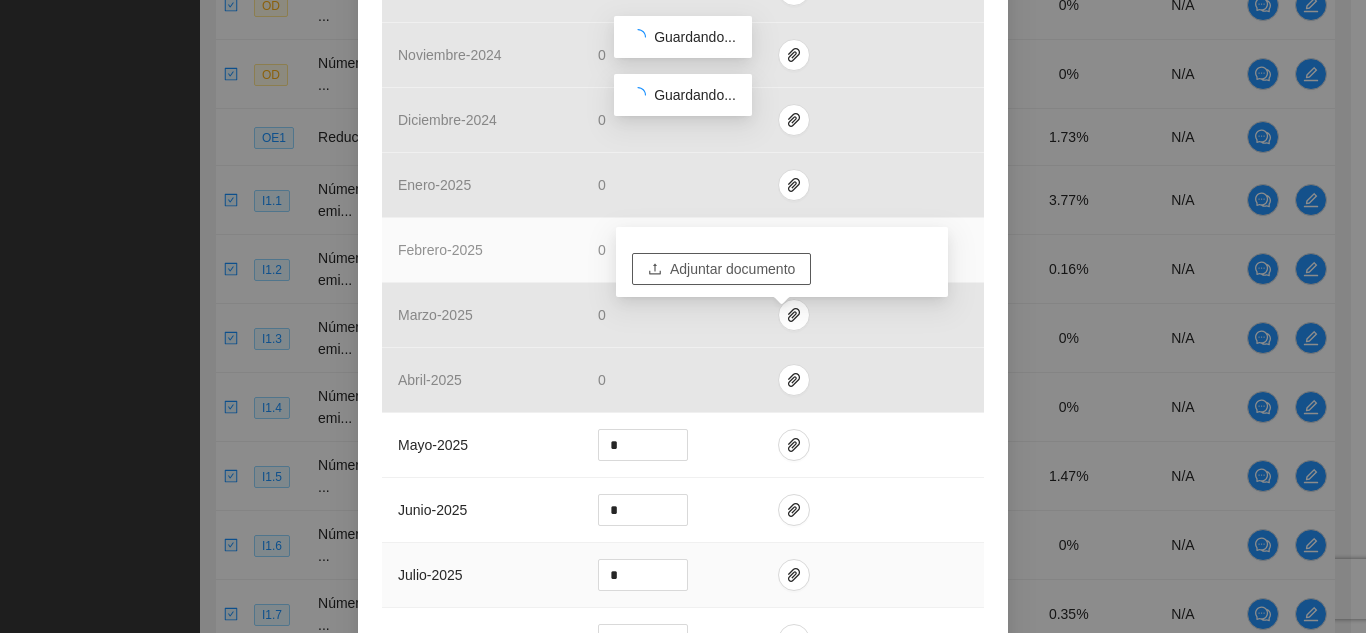 scroll, scrollTop: 500, scrollLeft: 0, axis: vertical 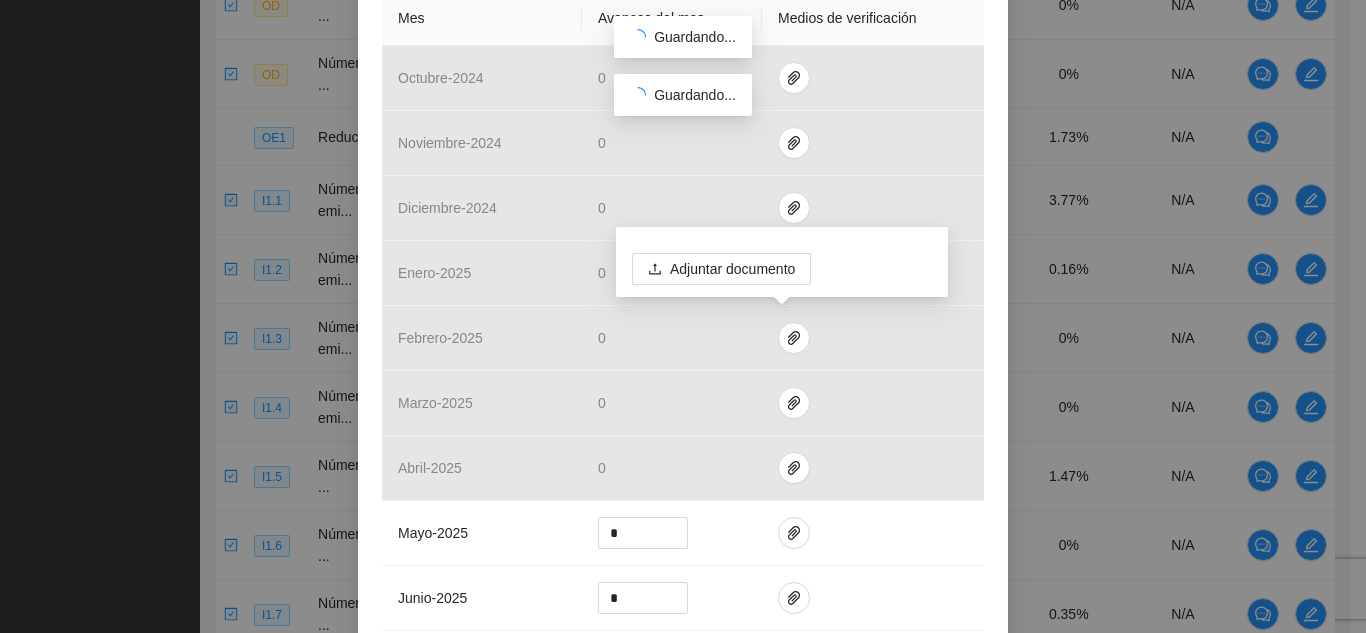 click on "**********" at bounding box center (683, 867) 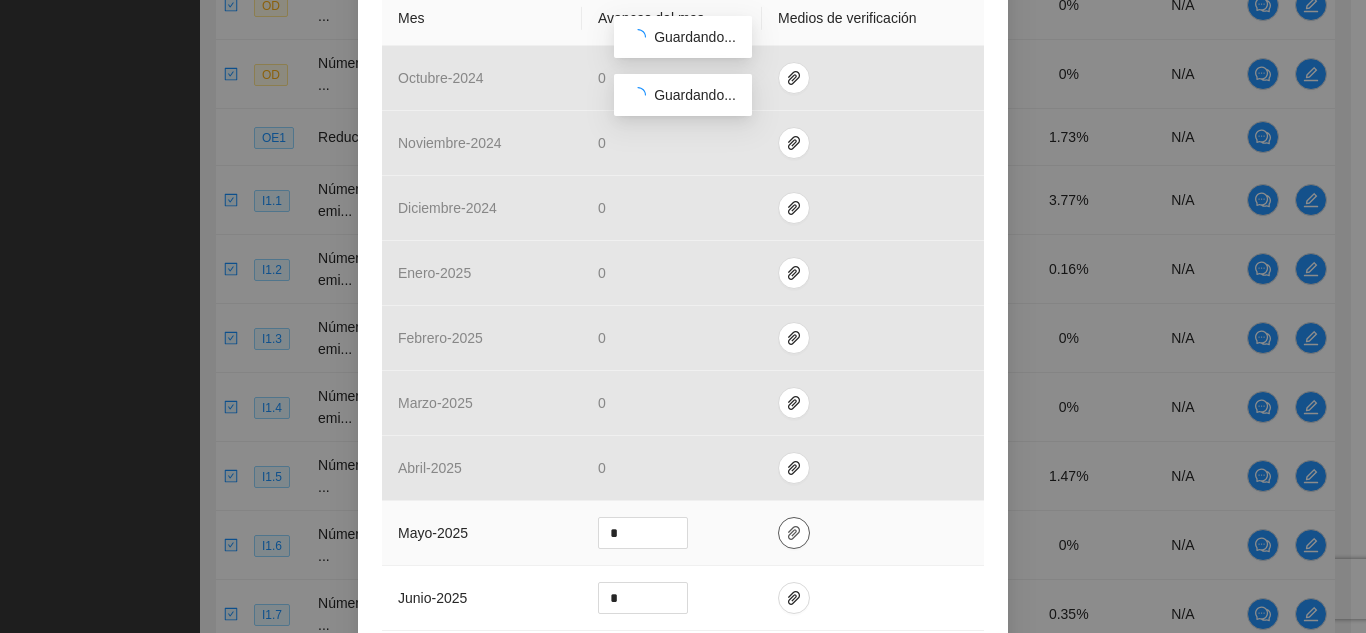 click 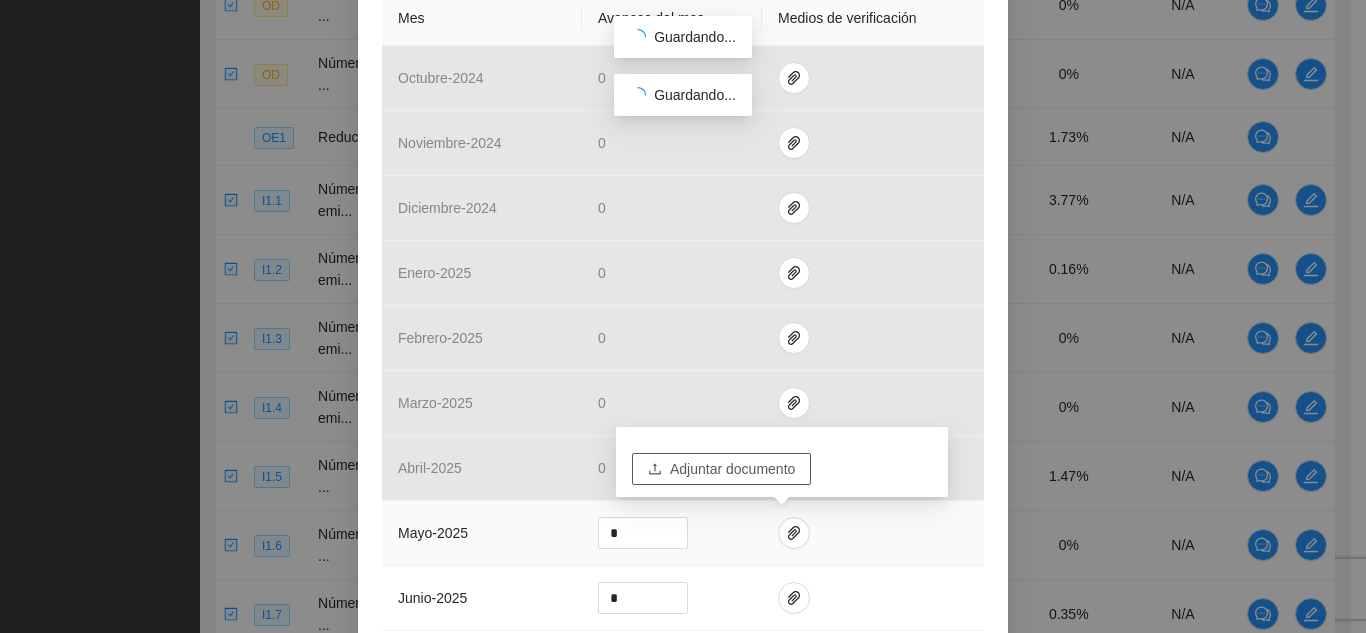 click on "Adjuntar documento" at bounding box center [732, 469] 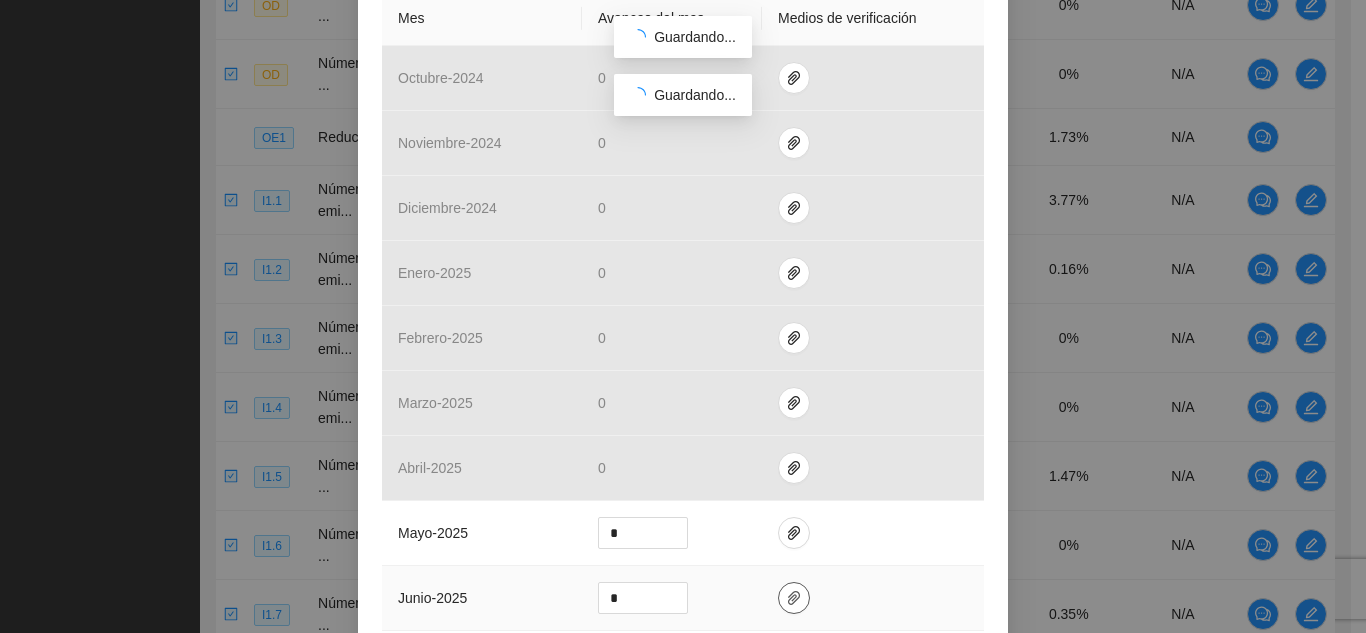 click 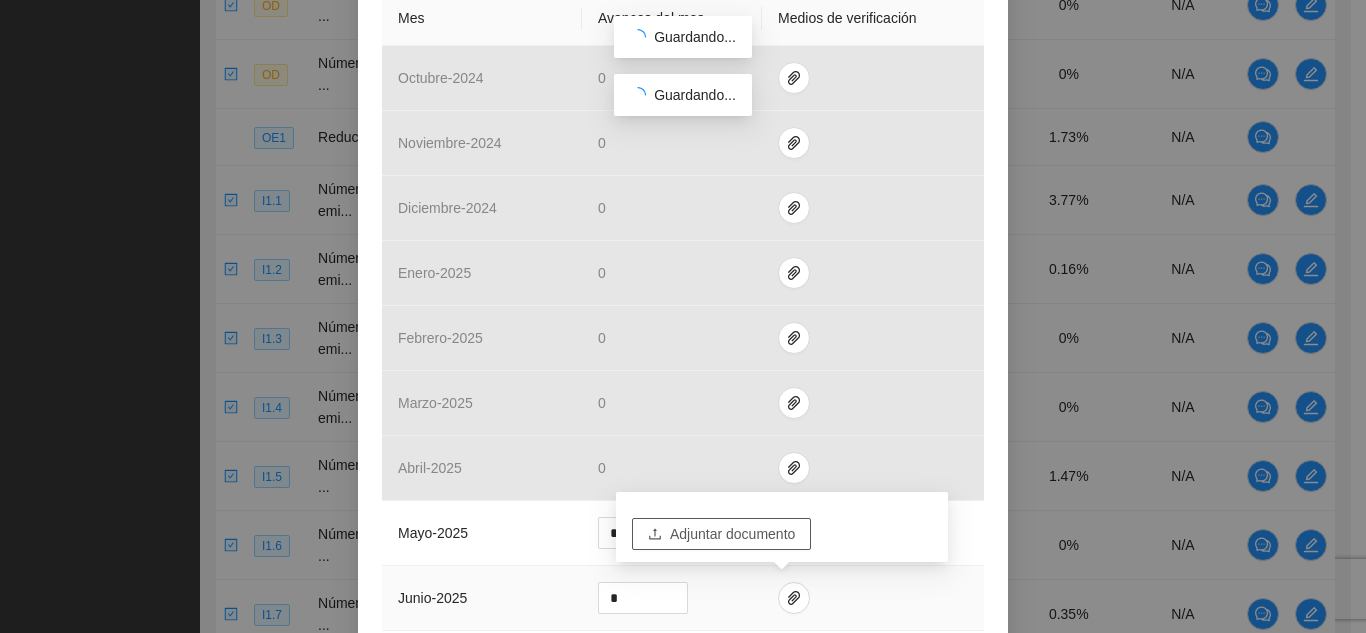 click on "Adjuntar documento" at bounding box center (732, 534) 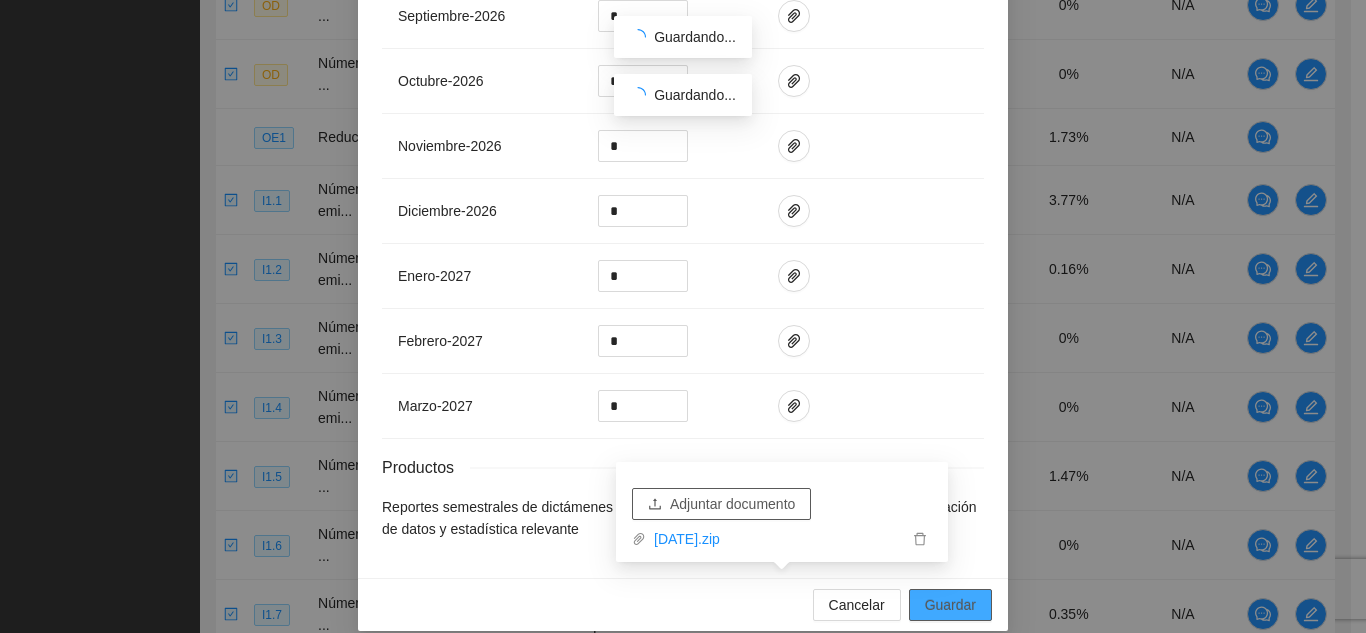 scroll, scrollTop: 2078, scrollLeft: 0, axis: vertical 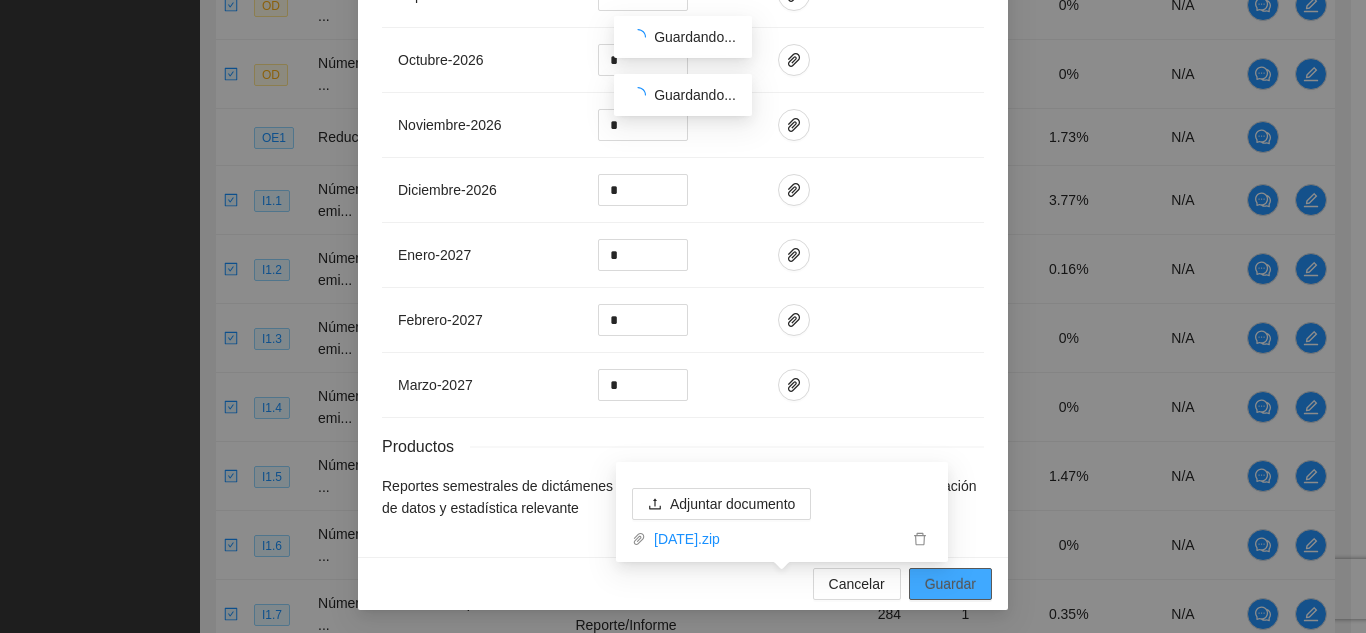 click on "Guardar" at bounding box center (950, 584) 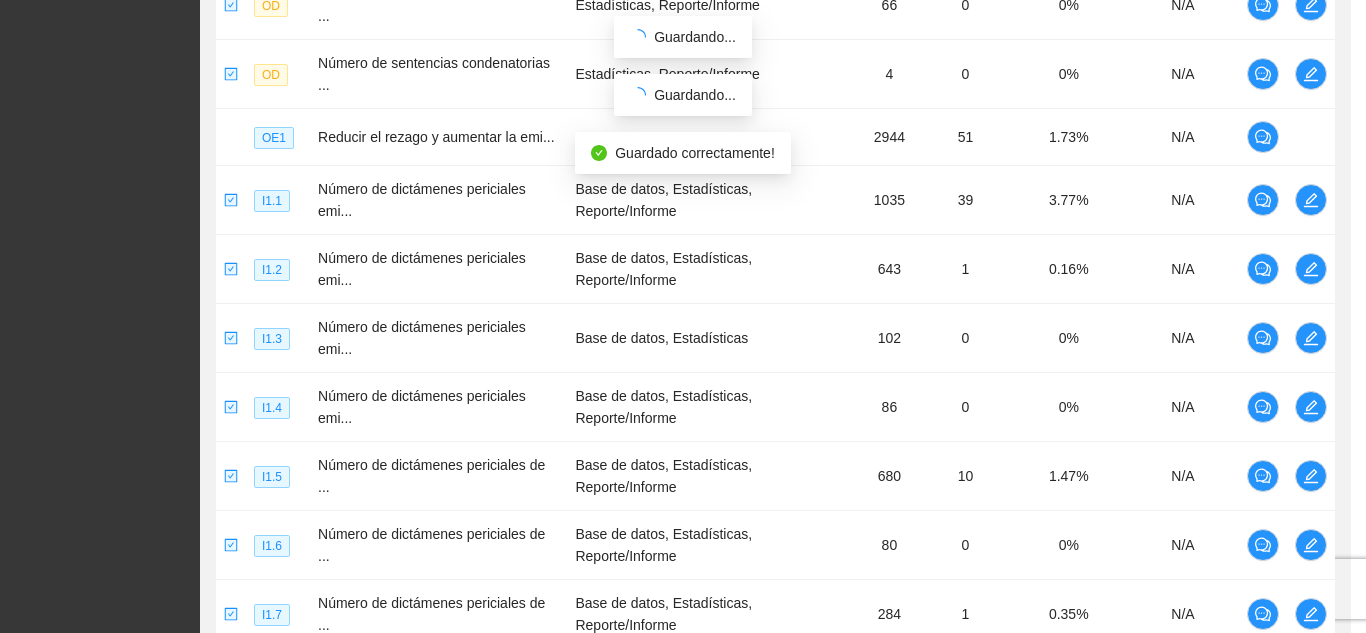 scroll, scrollTop: 1978, scrollLeft: 0, axis: vertical 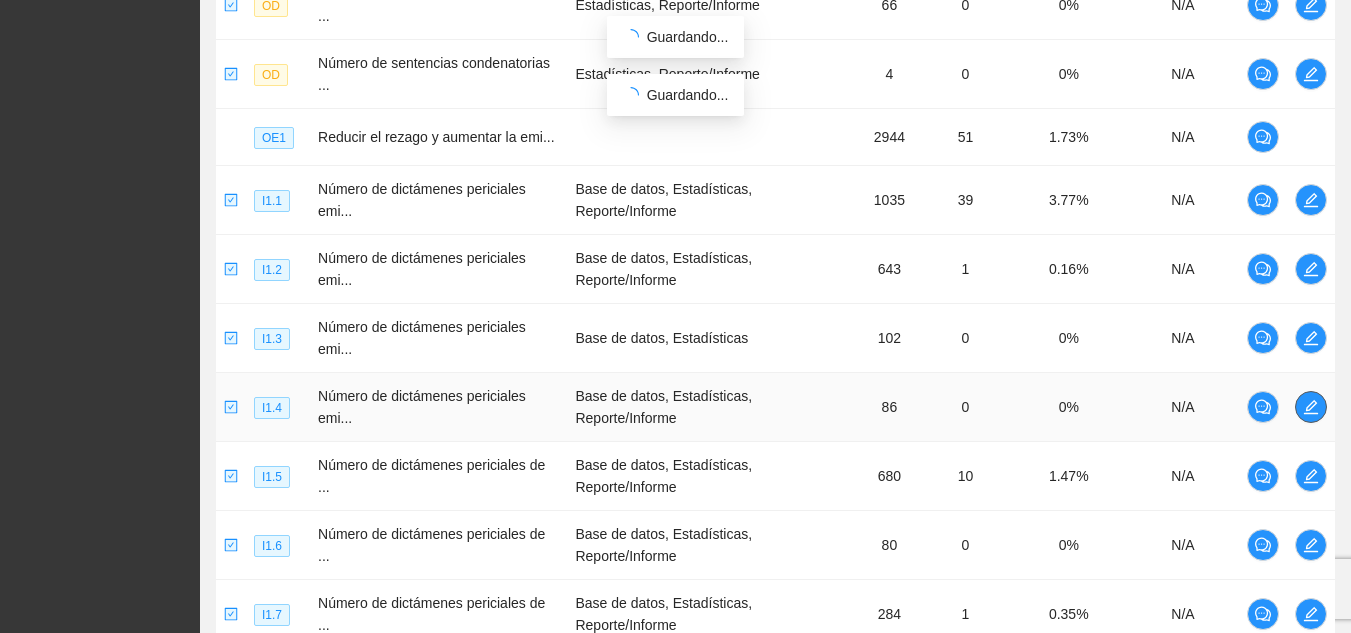 click 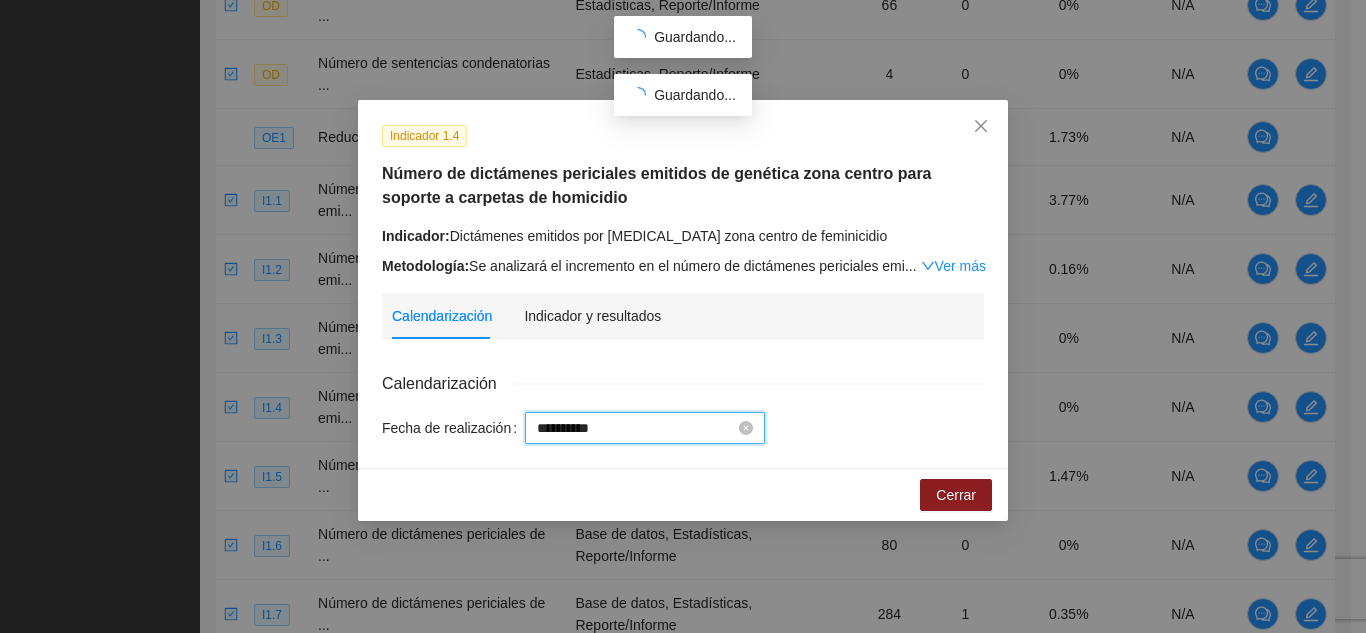 click on "**********" at bounding box center [636, 428] 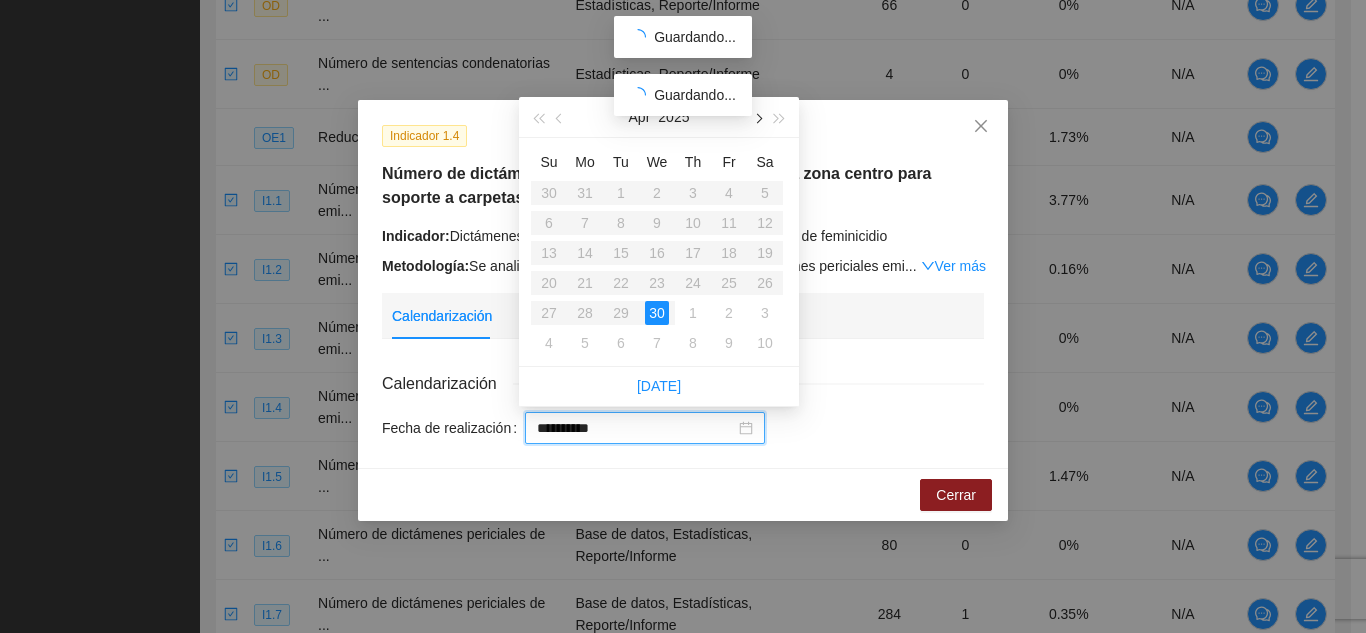click at bounding box center (757, 119) 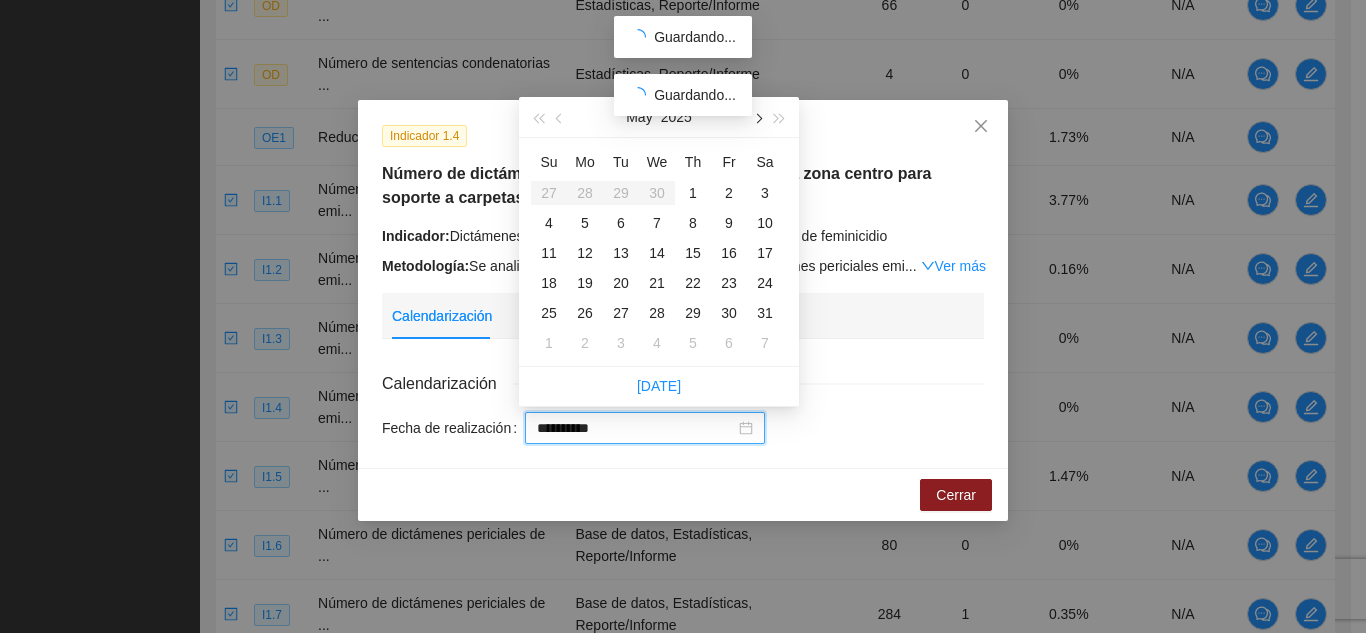 click at bounding box center [757, 119] 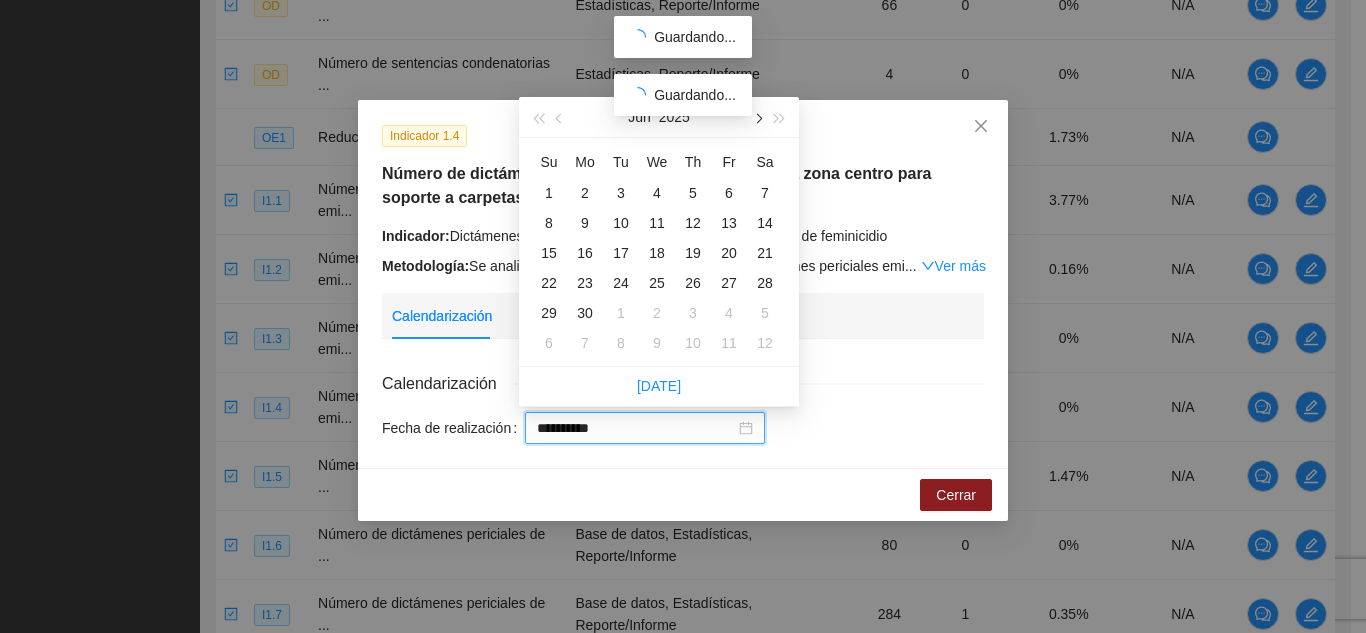 click at bounding box center [757, 119] 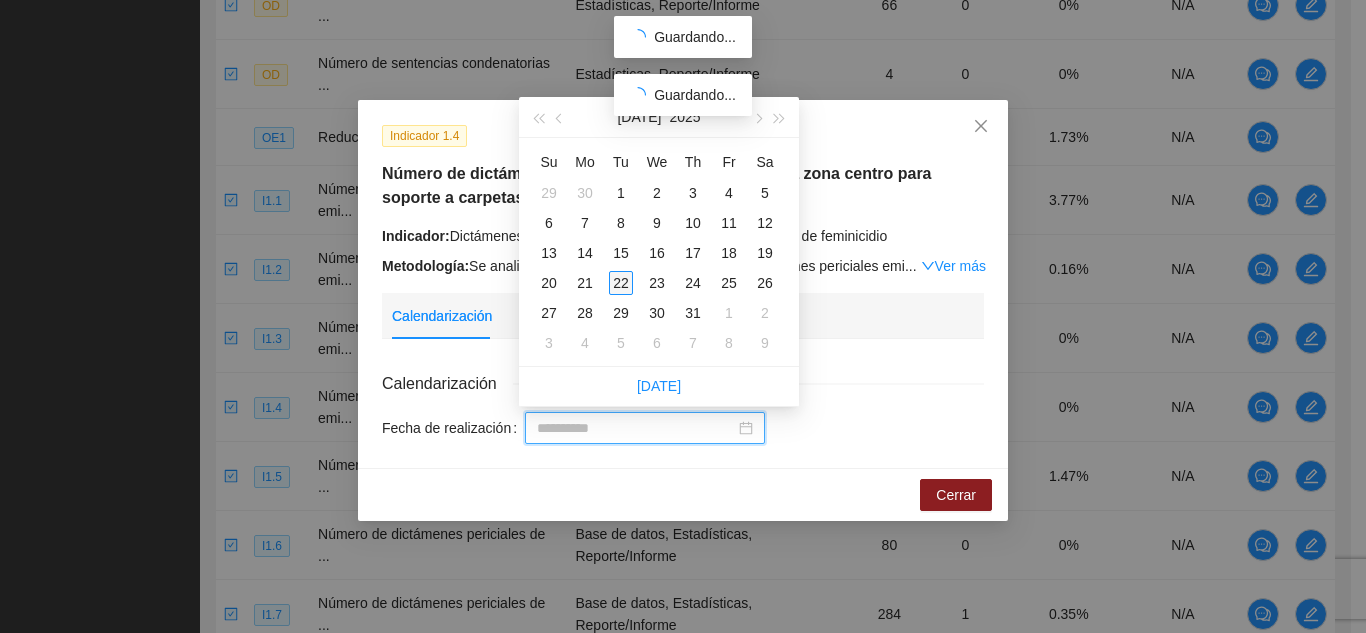 type on "**********" 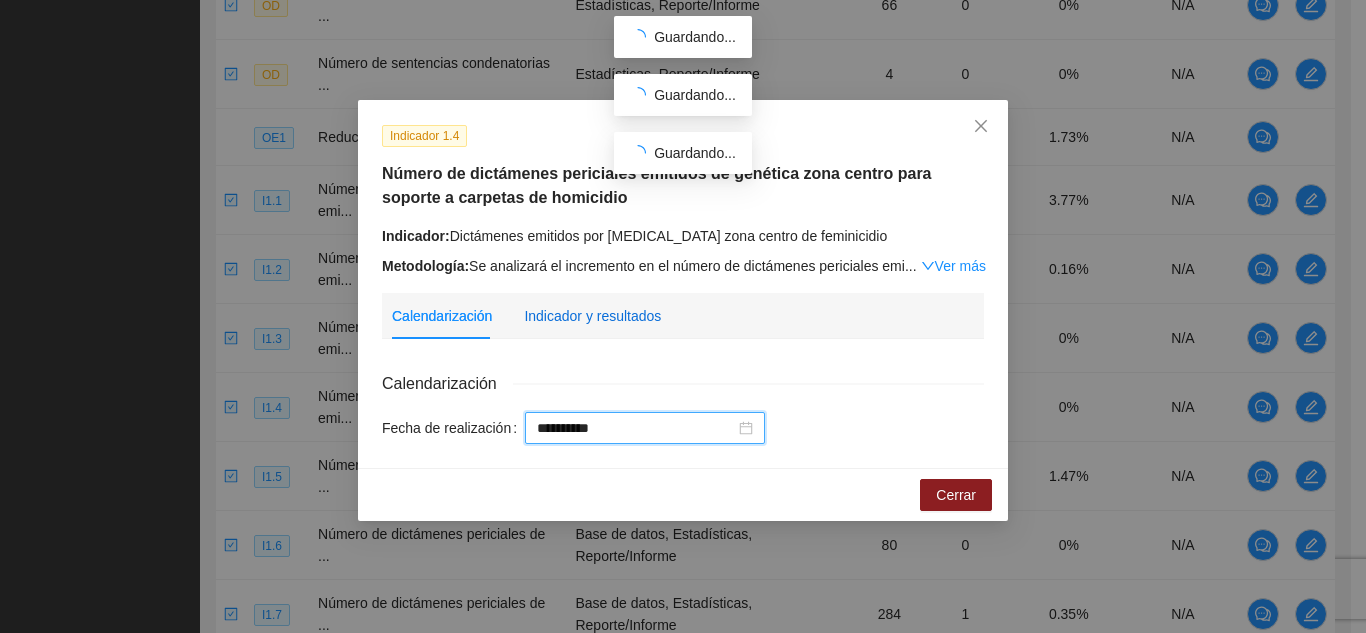 click on "Indicador y resultados" at bounding box center (592, 316) 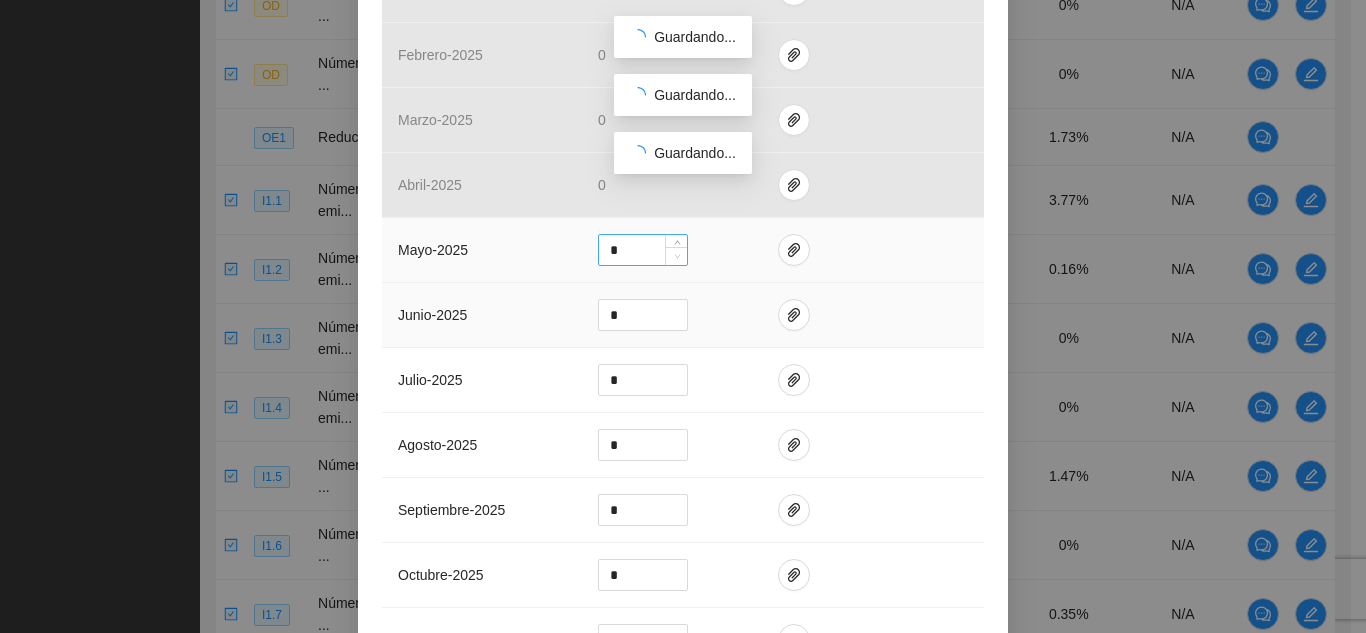 scroll, scrollTop: 800, scrollLeft: 0, axis: vertical 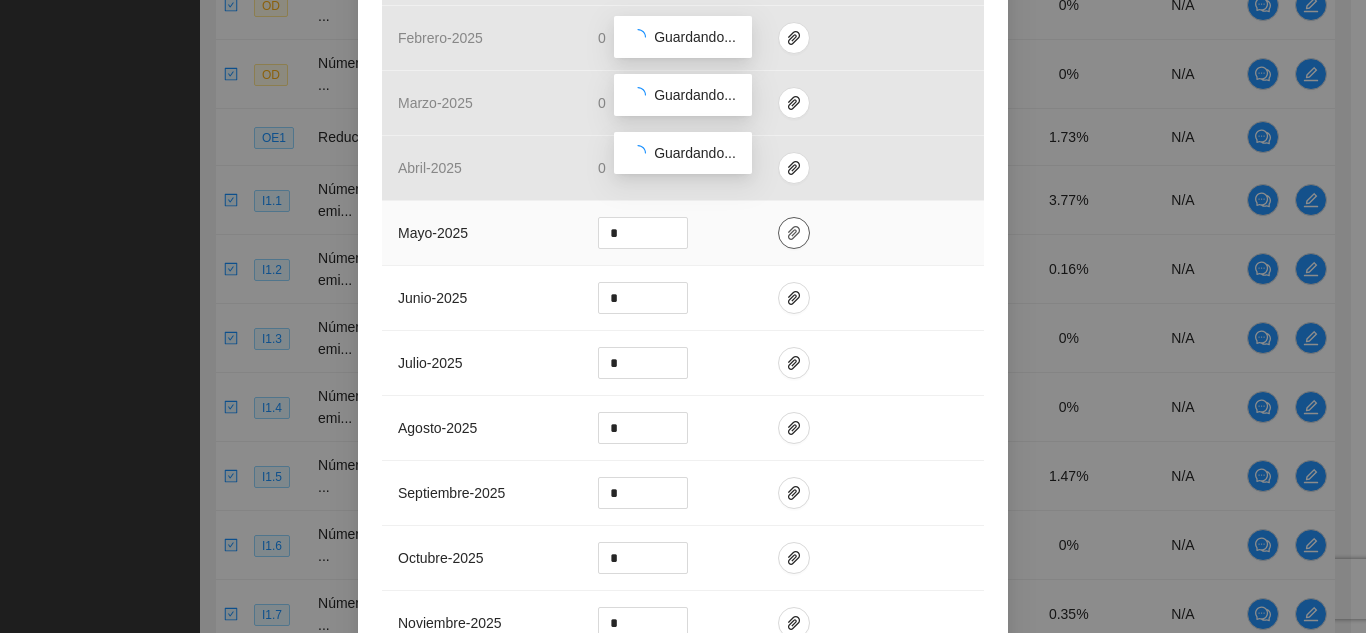 click at bounding box center [794, 233] 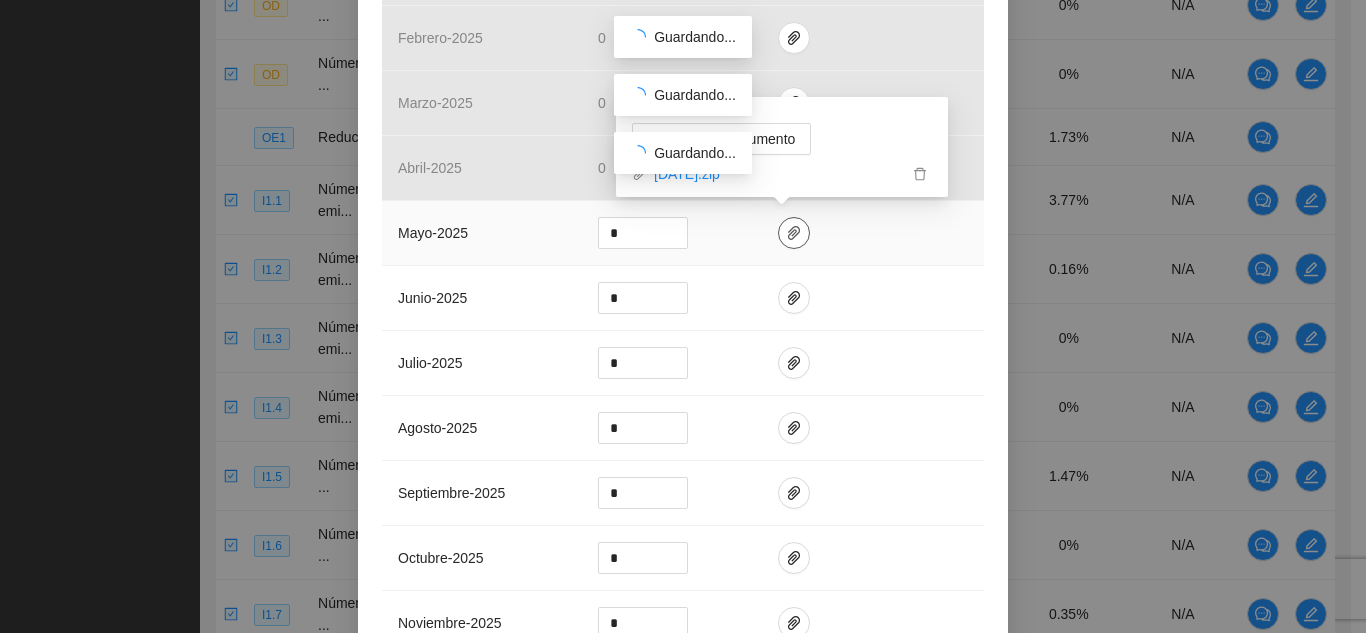 click at bounding box center [794, 233] 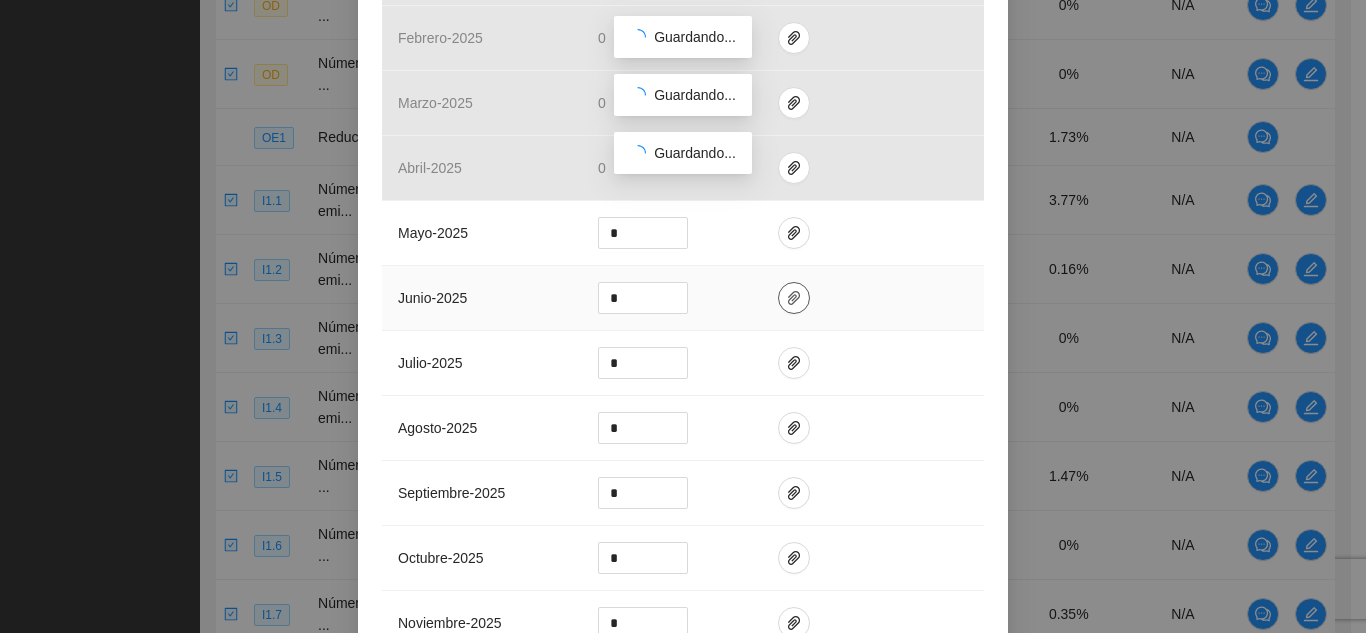 click 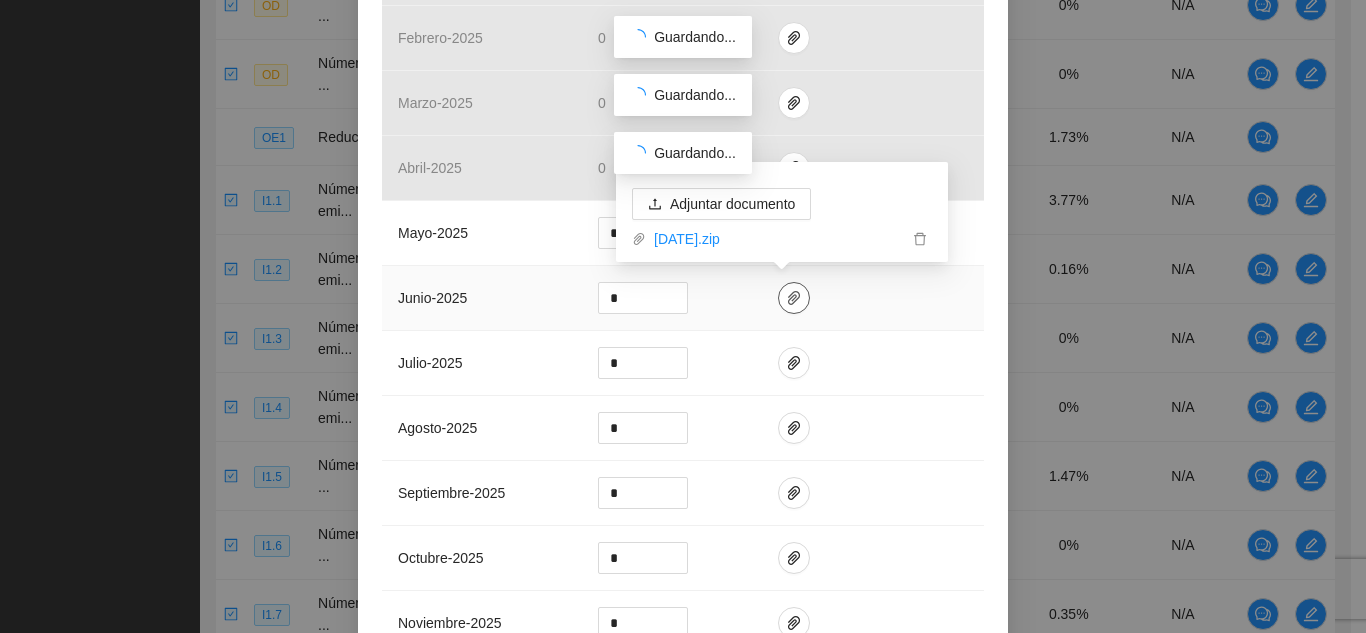 click 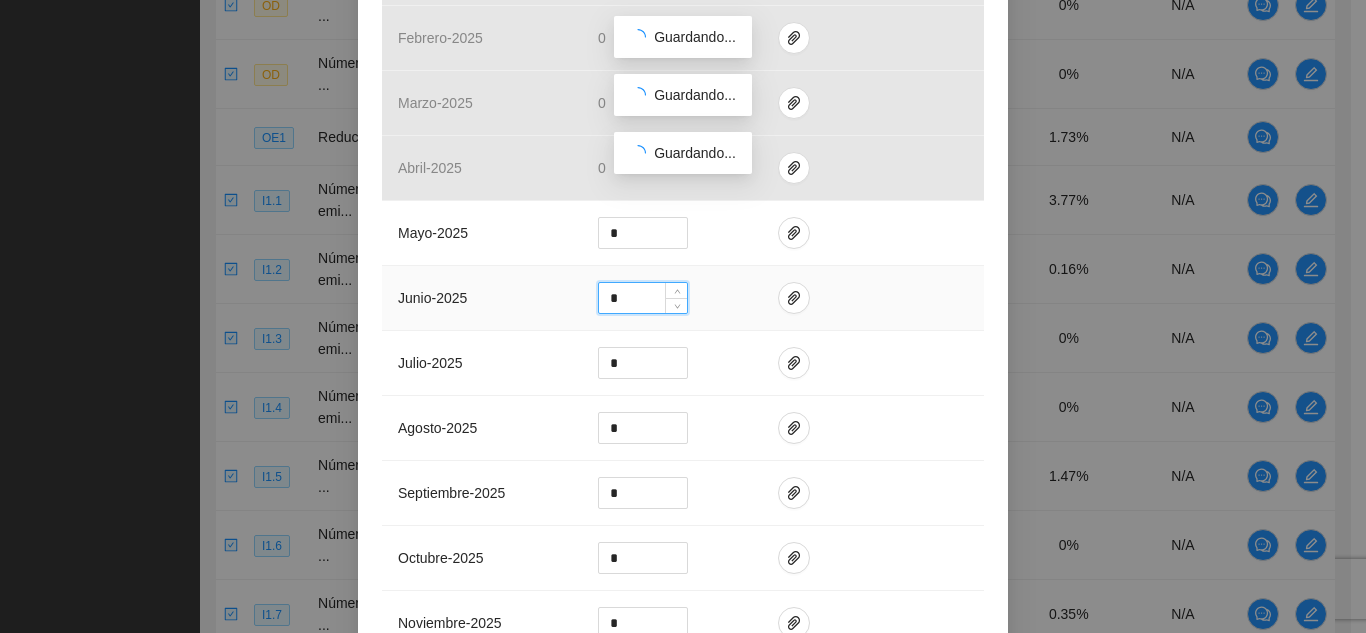 drag, startPoint x: 623, startPoint y: 297, endPoint x: 571, endPoint y: 298, distance: 52.009613 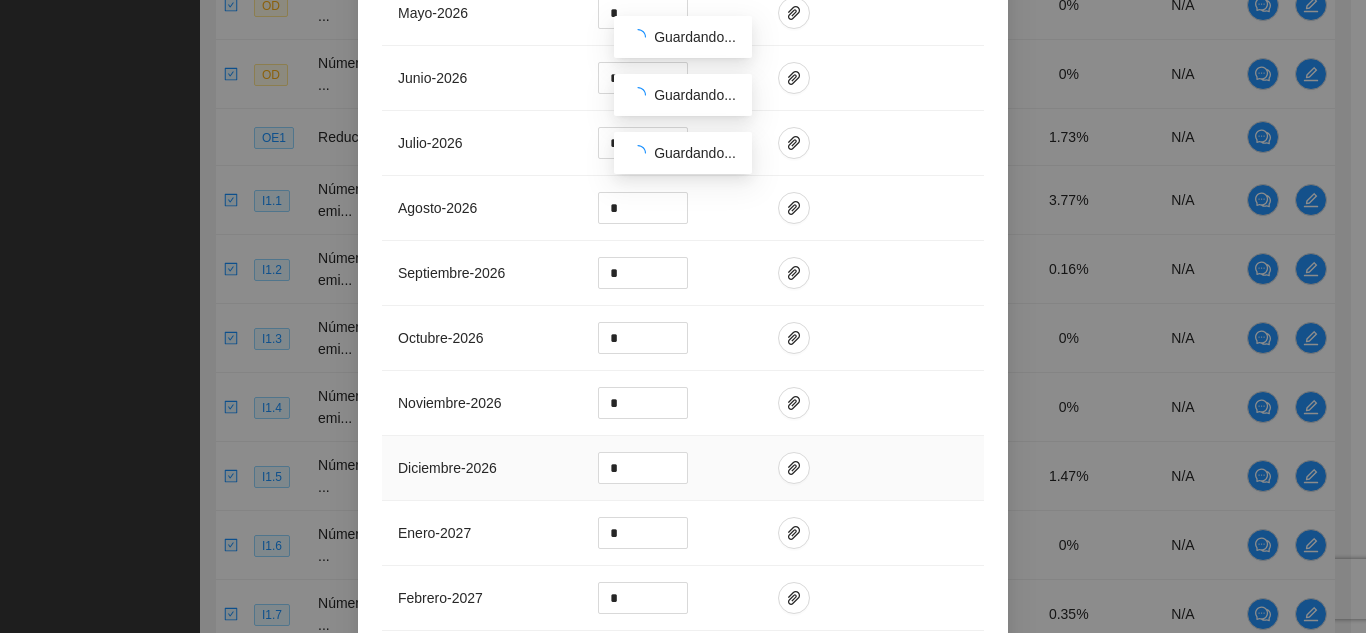 scroll, scrollTop: 2078, scrollLeft: 0, axis: vertical 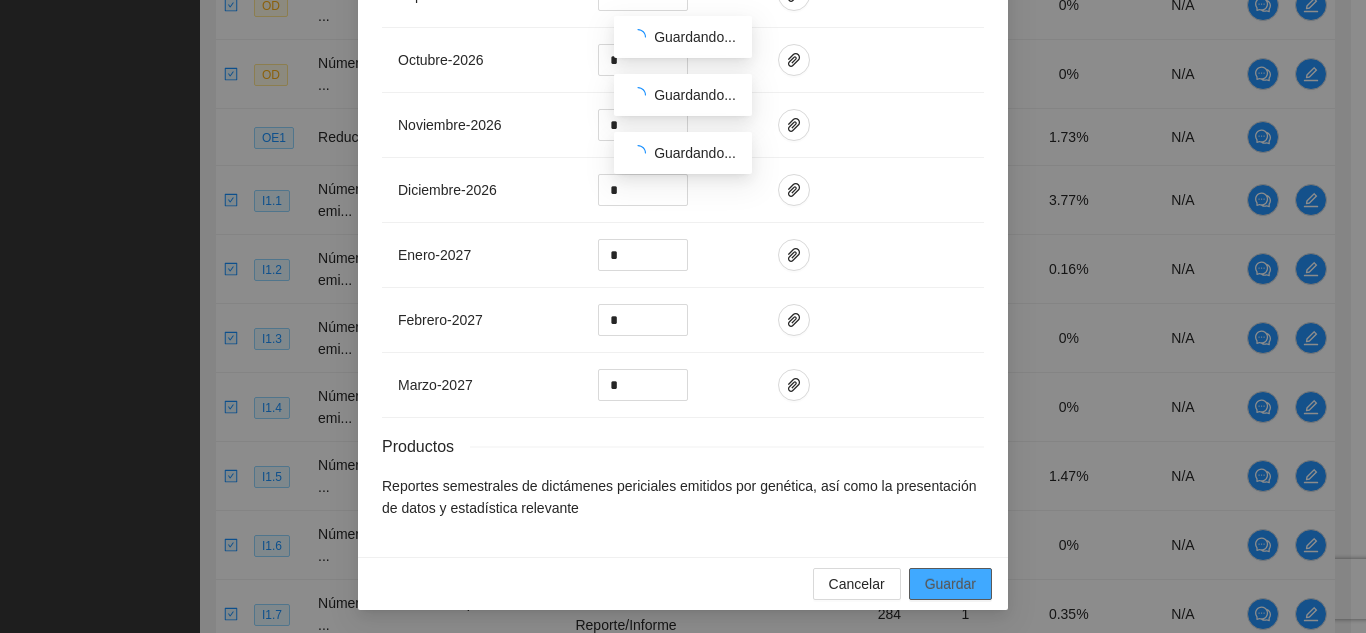 type on "*" 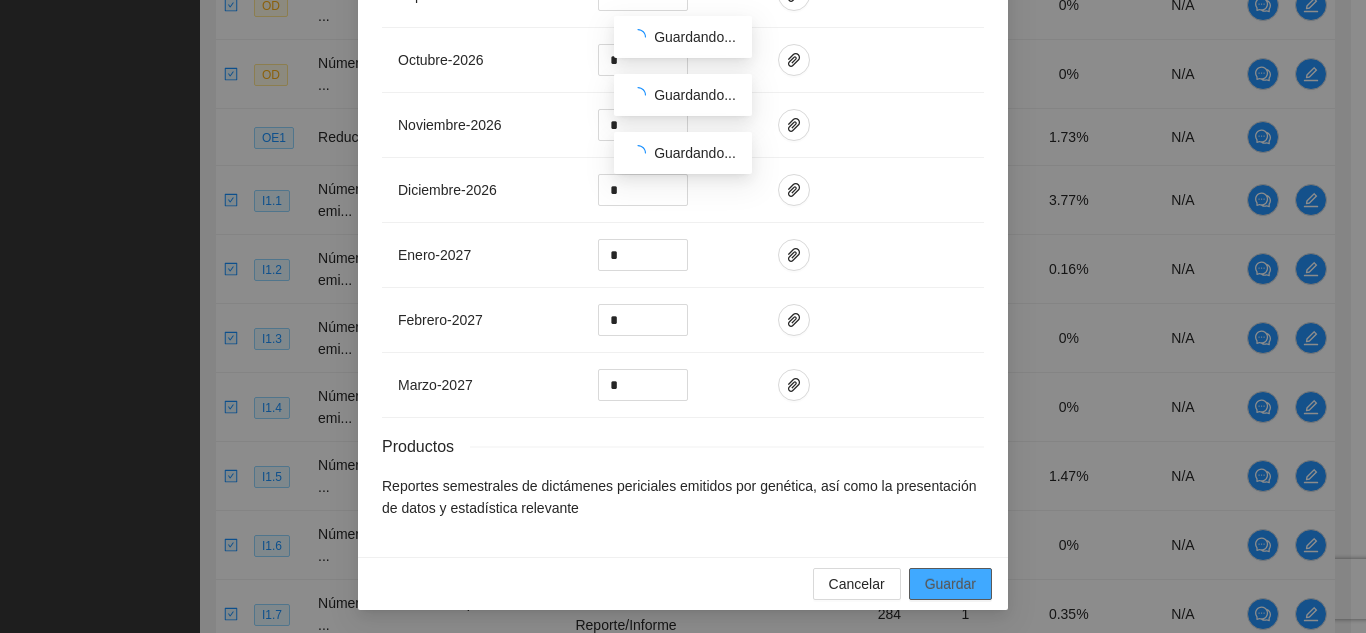 click on "Guardar" at bounding box center [950, 584] 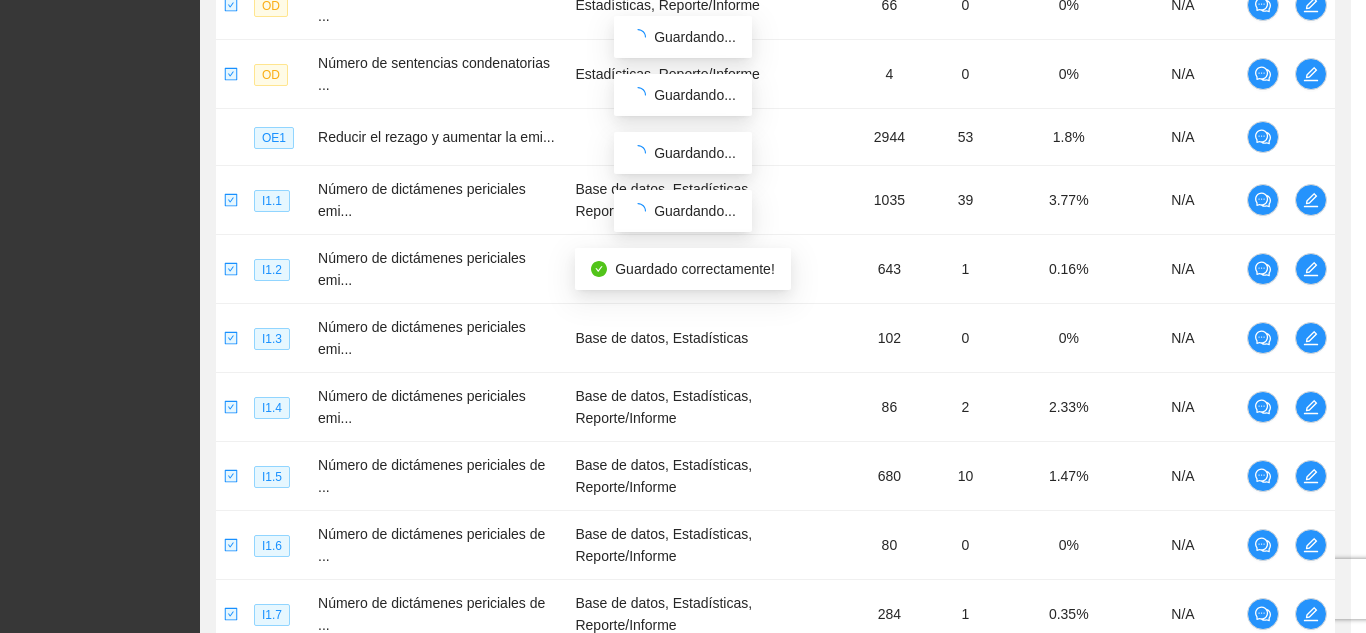 scroll, scrollTop: 1978, scrollLeft: 0, axis: vertical 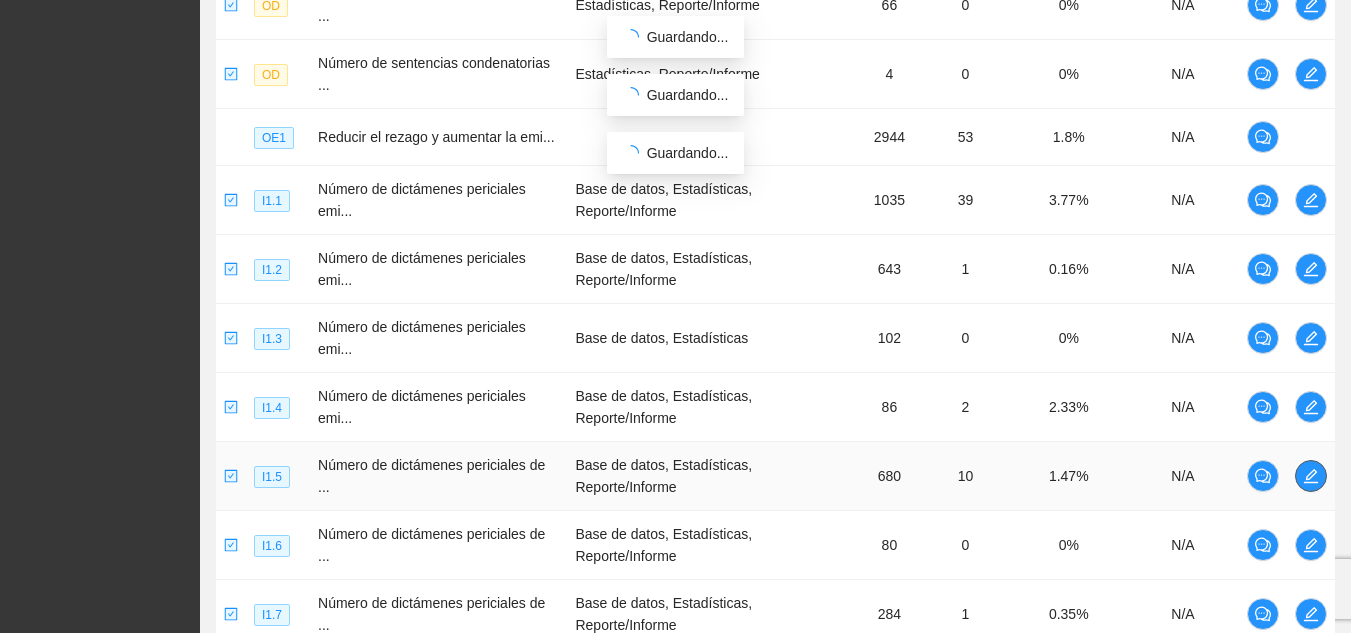 click 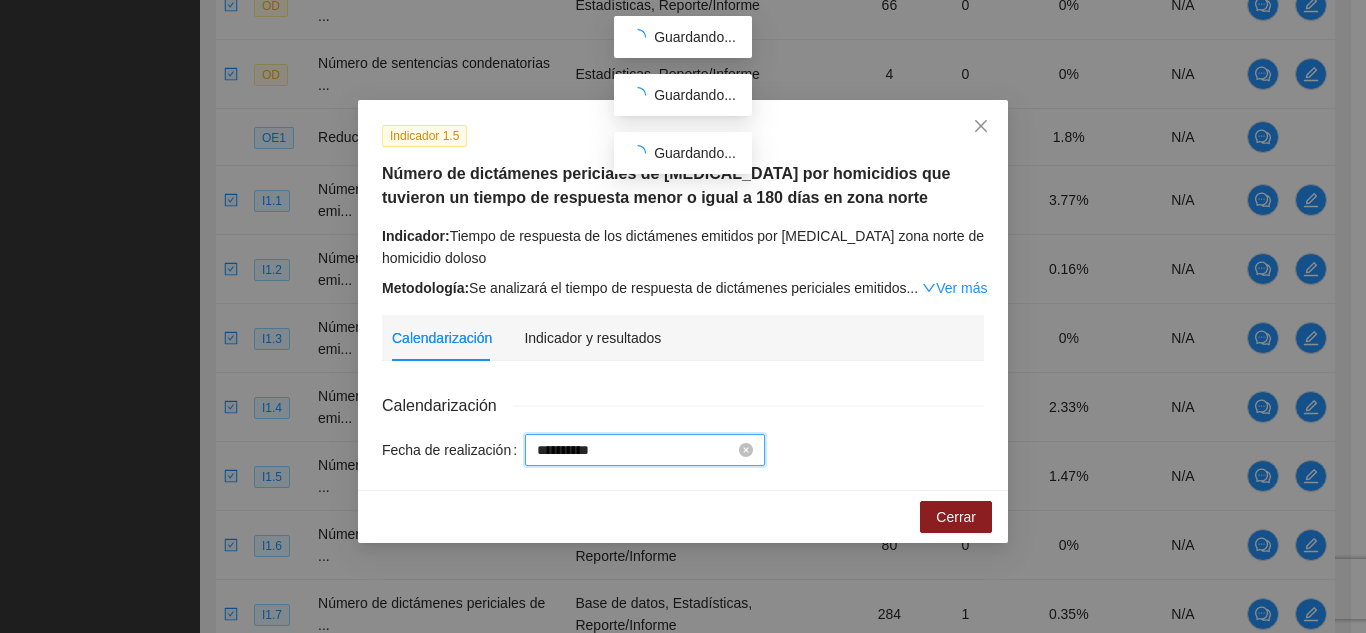 click on "**********" at bounding box center (636, 450) 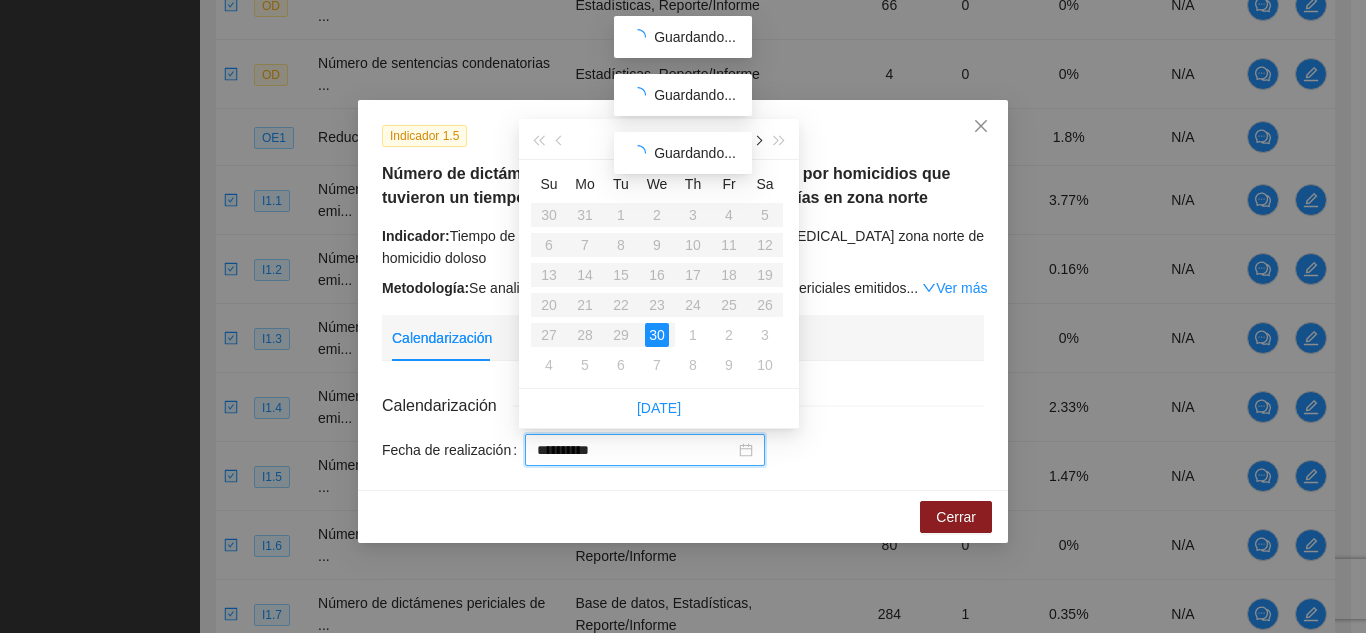 click at bounding box center [757, 139] 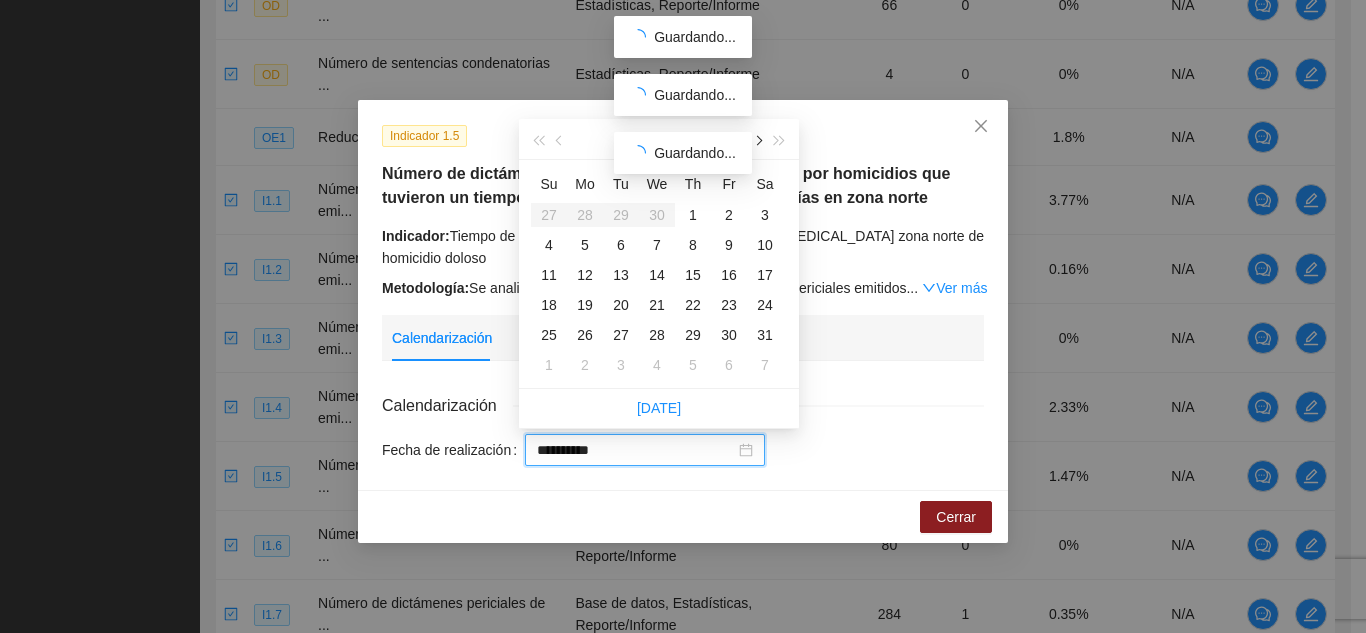 click at bounding box center [757, 139] 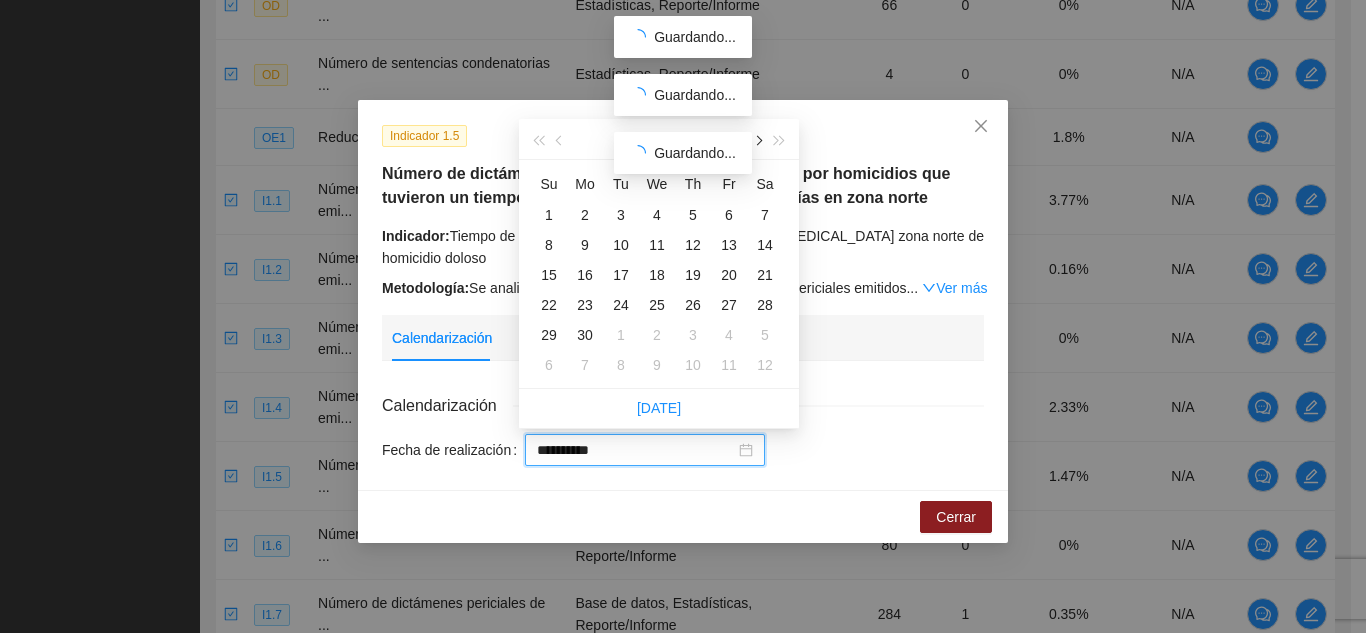 click at bounding box center [757, 139] 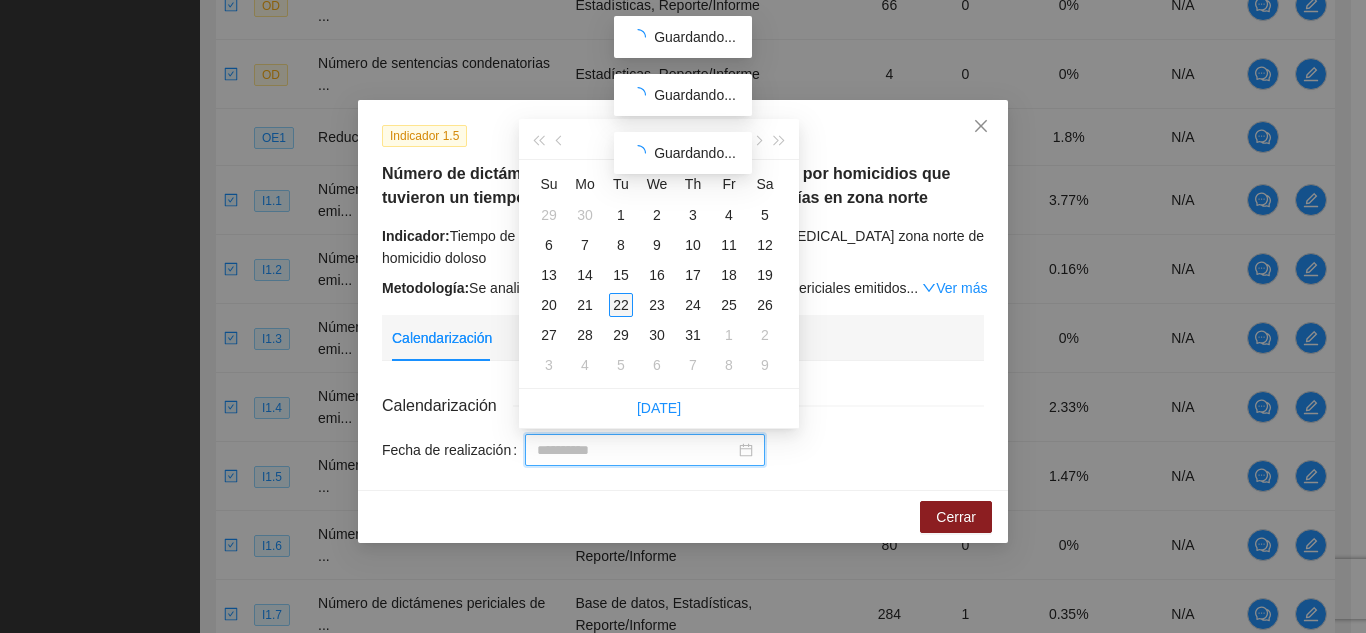 type on "**********" 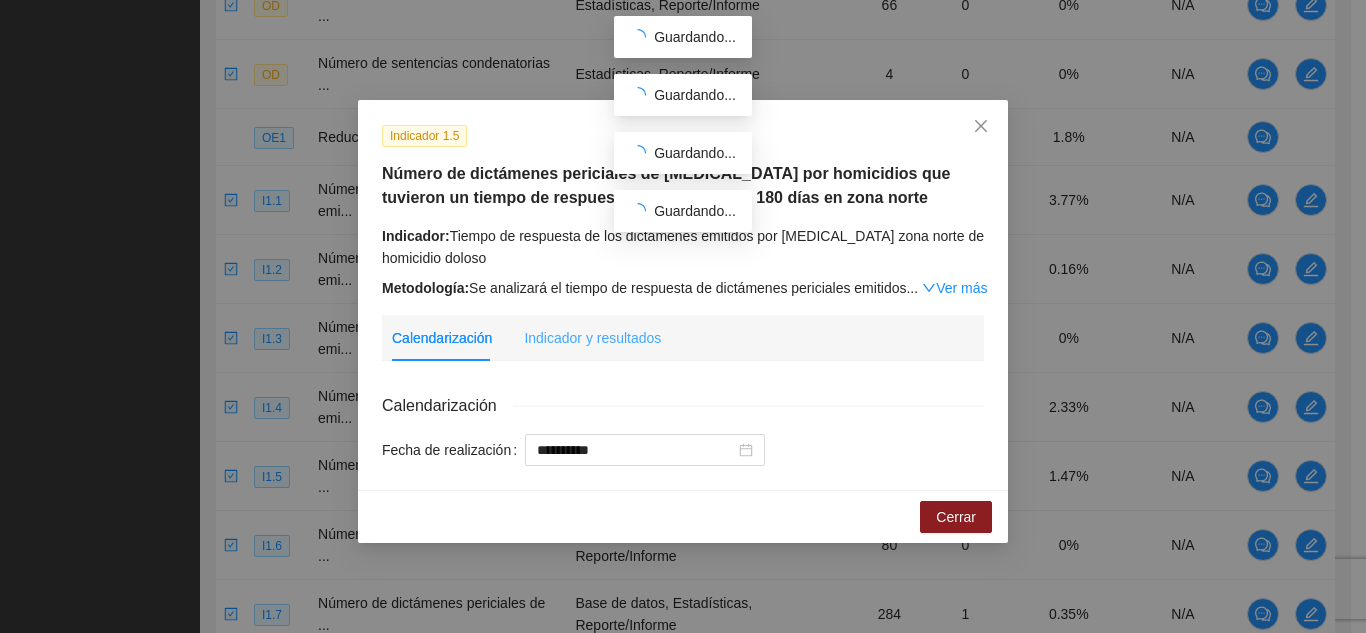 click on "Indicador y resultados" at bounding box center (592, 338) 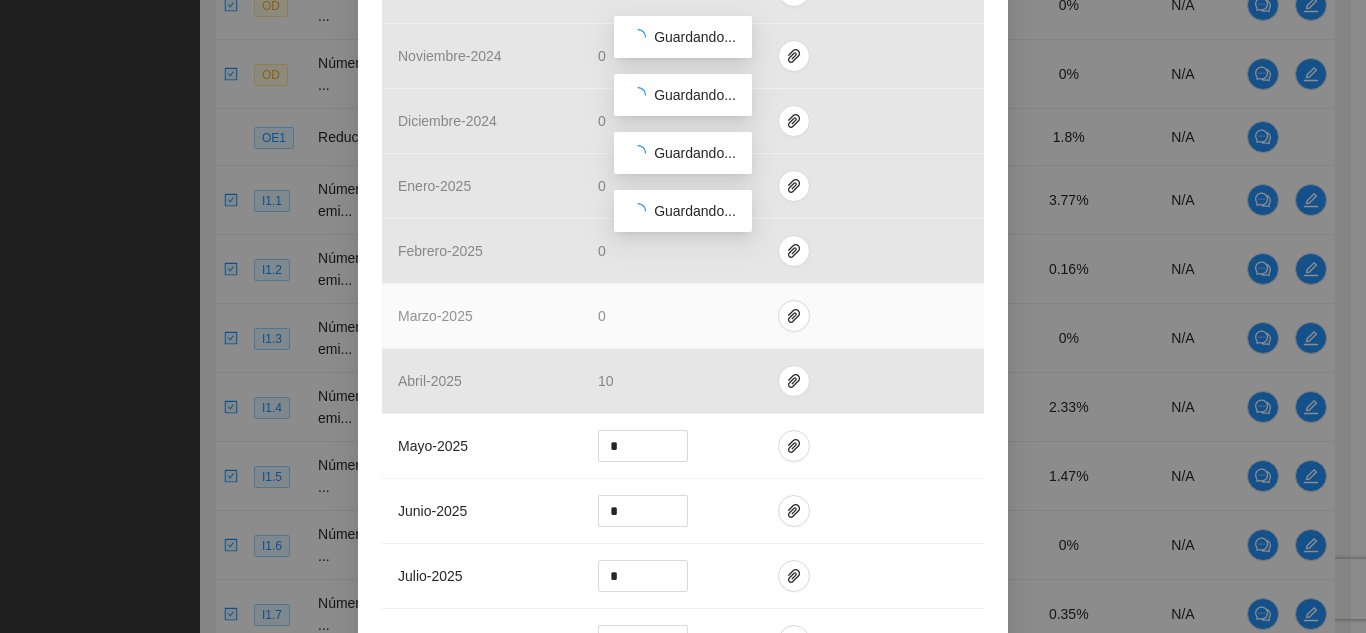 scroll, scrollTop: 700, scrollLeft: 0, axis: vertical 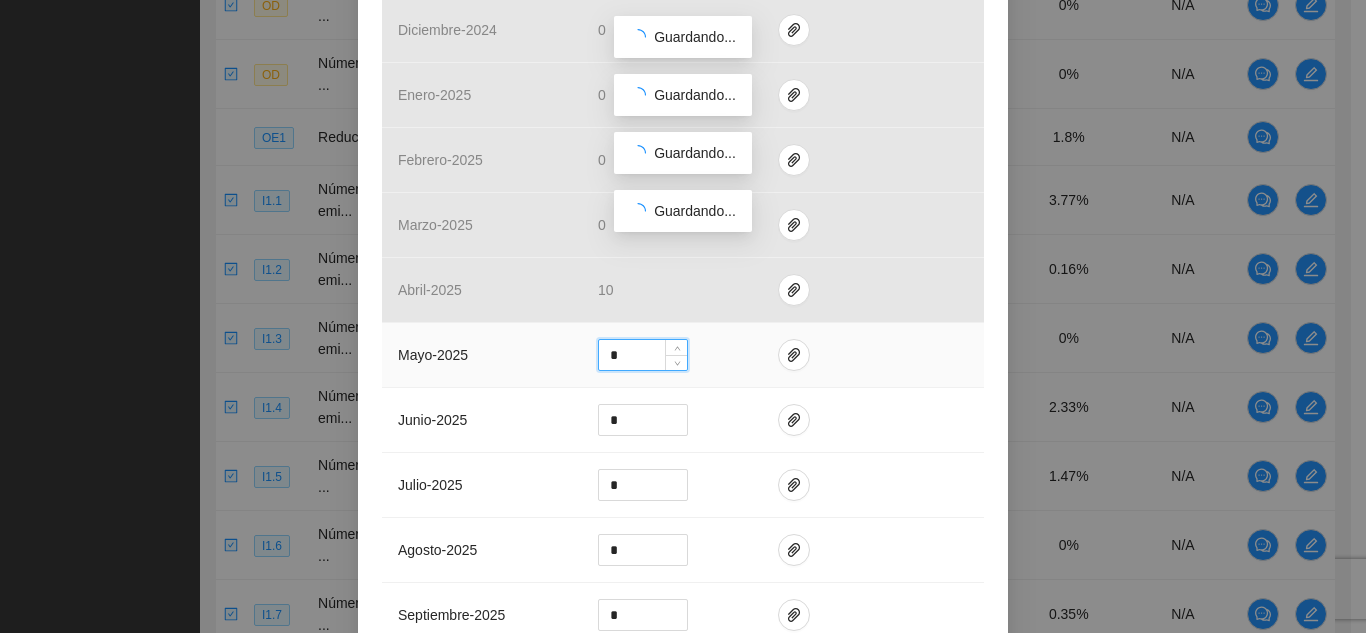 drag, startPoint x: 620, startPoint y: 349, endPoint x: 575, endPoint y: 348, distance: 45.01111 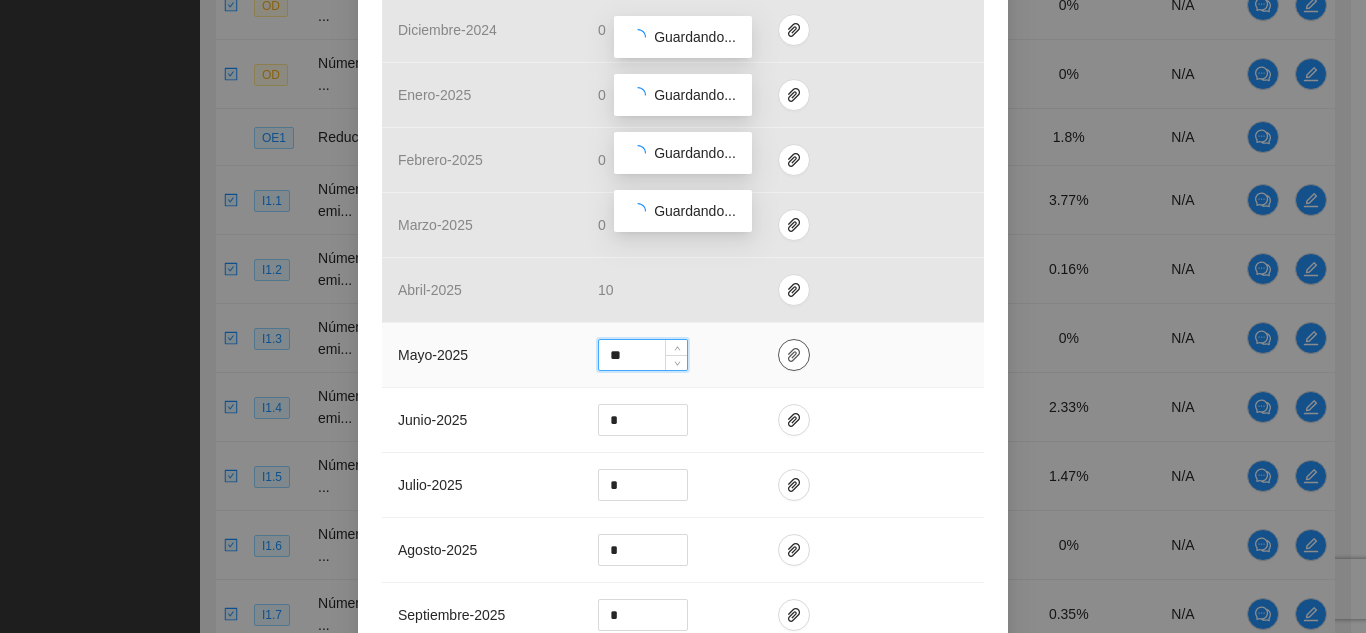 type on "**" 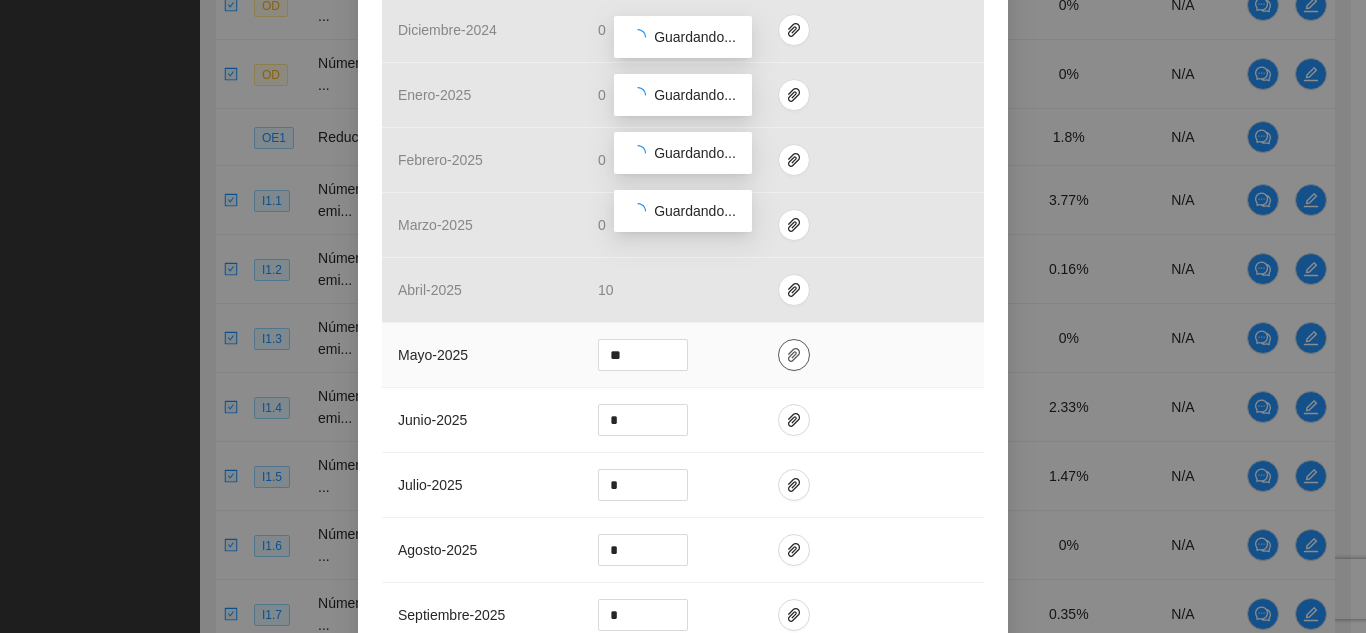 click at bounding box center [794, 355] 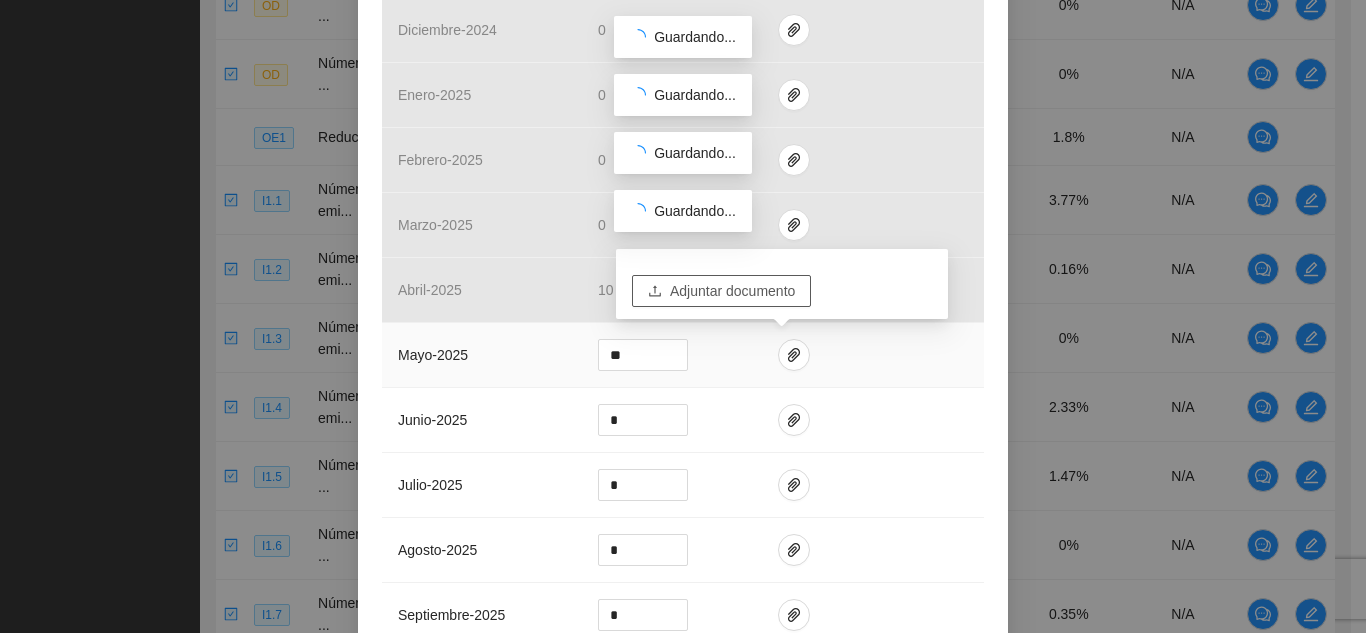 click on "Adjuntar documento" at bounding box center (732, 291) 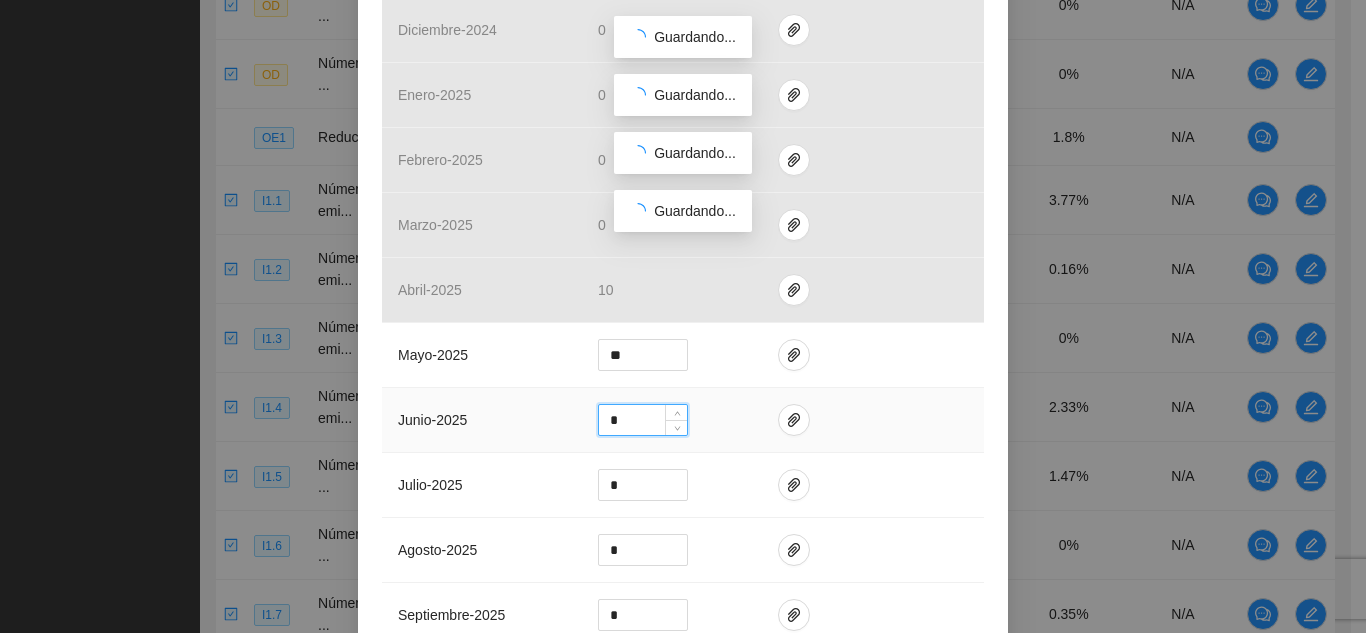 drag, startPoint x: 618, startPoint y: 422, endPoint x: 576, endPoint y: 417, distance: 42.296574 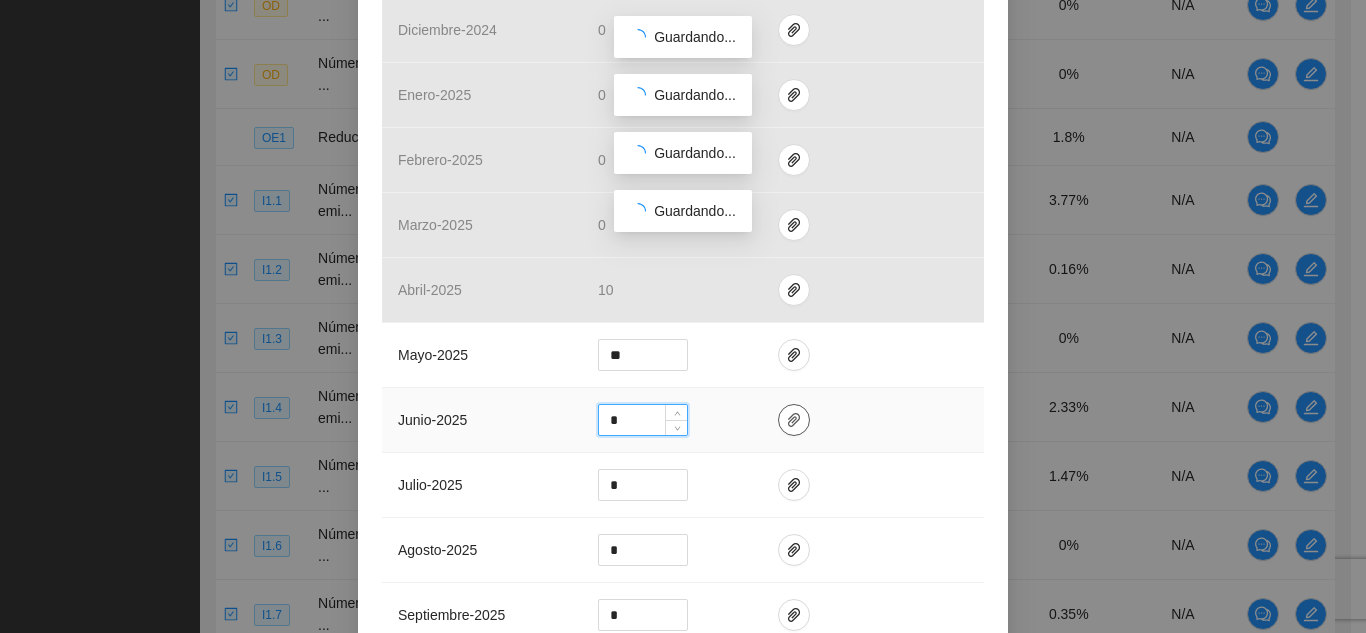type on "*" 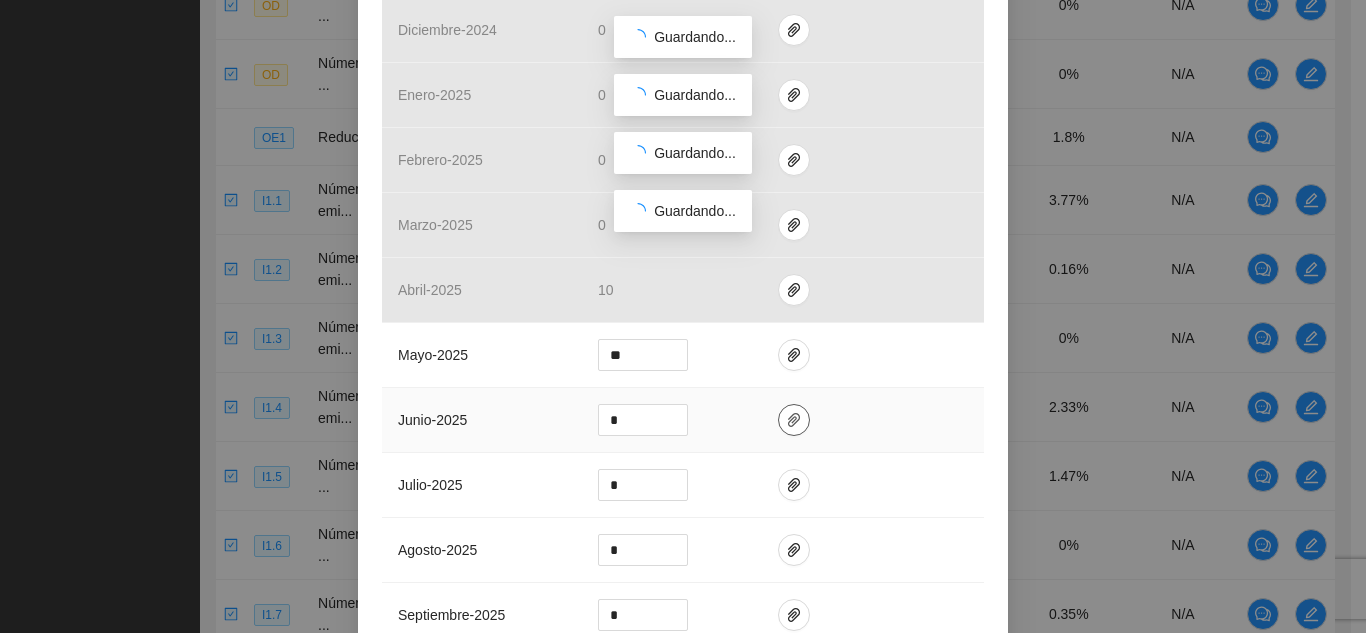 drag, startPoint x: 783, startPoint y: 406, endPoint x: 777, endPoint y: 416, distance: 11.661903 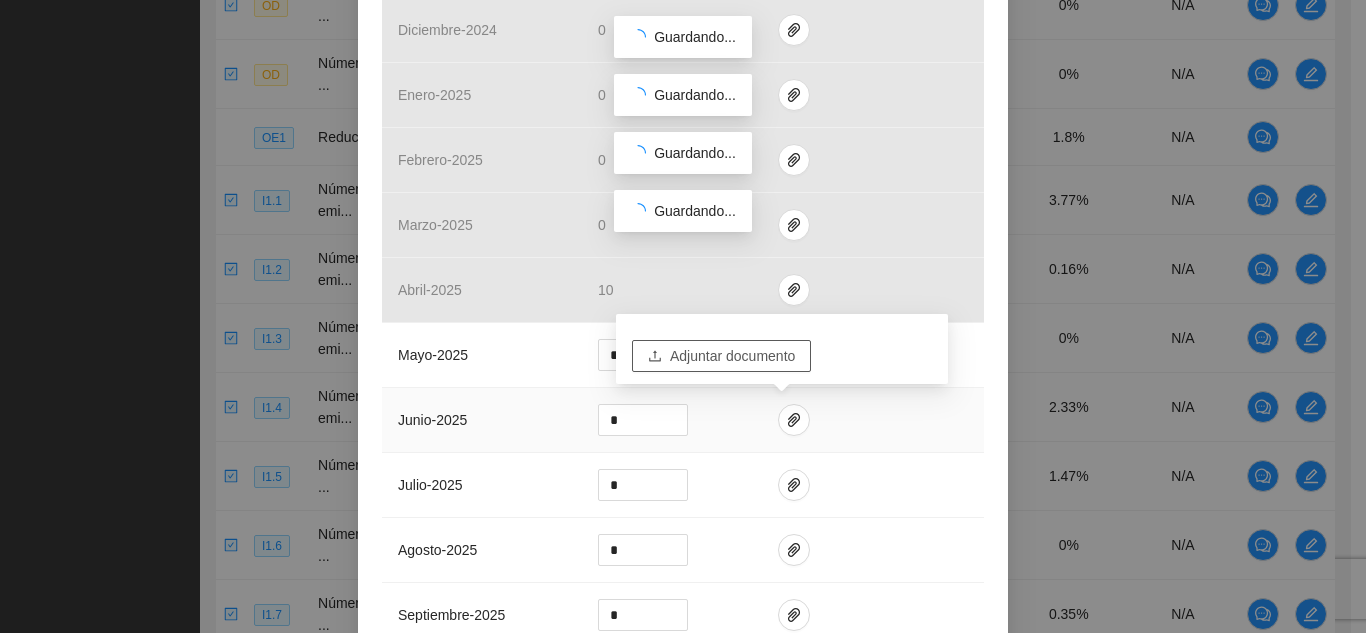 click on "Adjuntar documento" at bounding box center [732, 356] 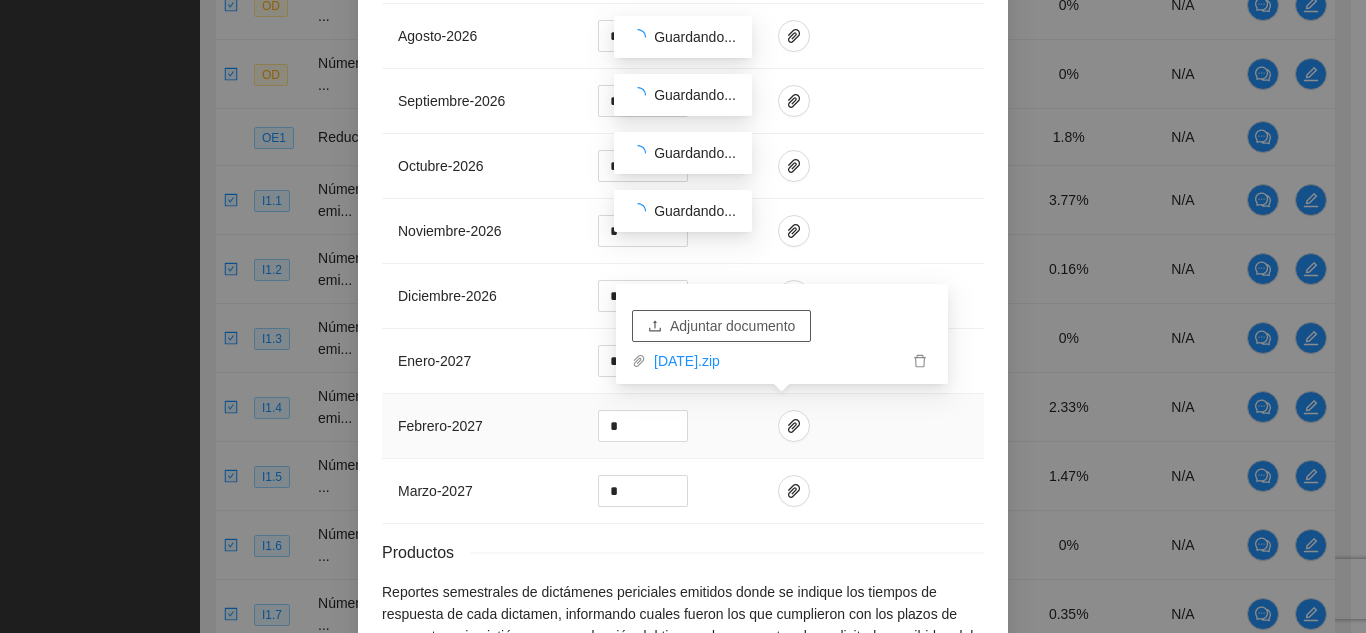 scroll, scrollTop: 2144, scrollLeft: 0, axis: vertical 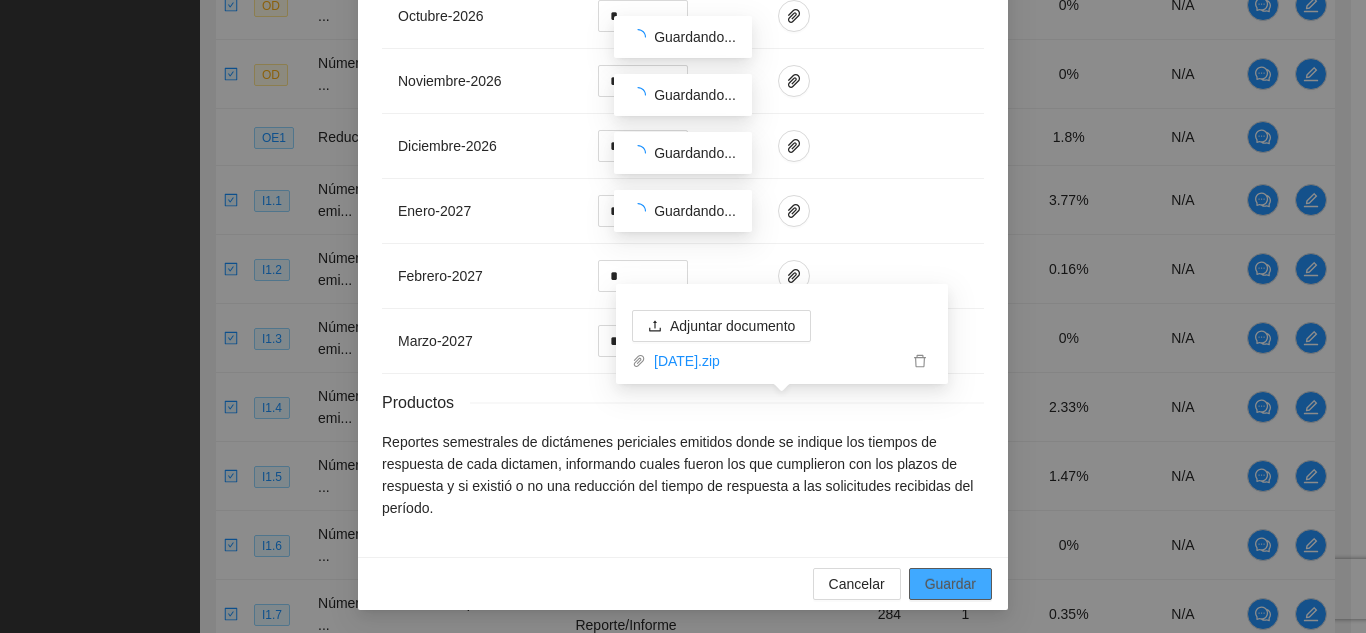 click on "Guardar" at bounding box center (950, 584) 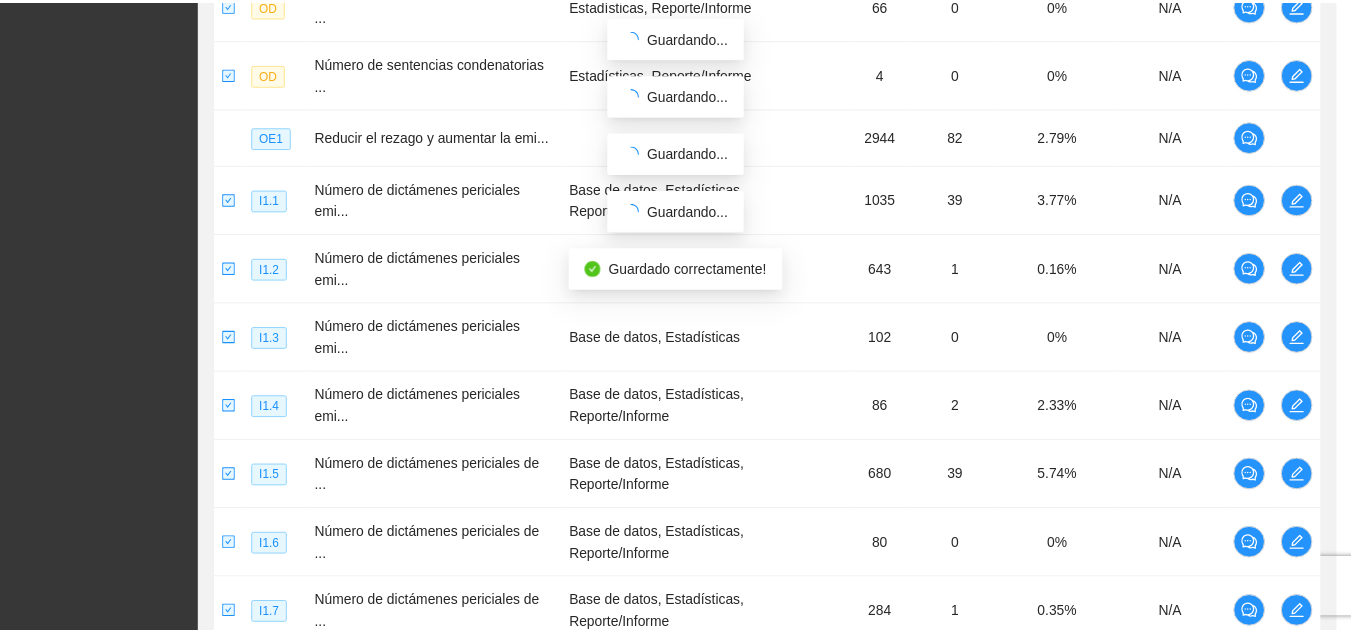 scroll, scrollTop: 2044, scrollLeft: 0, axis: vertical 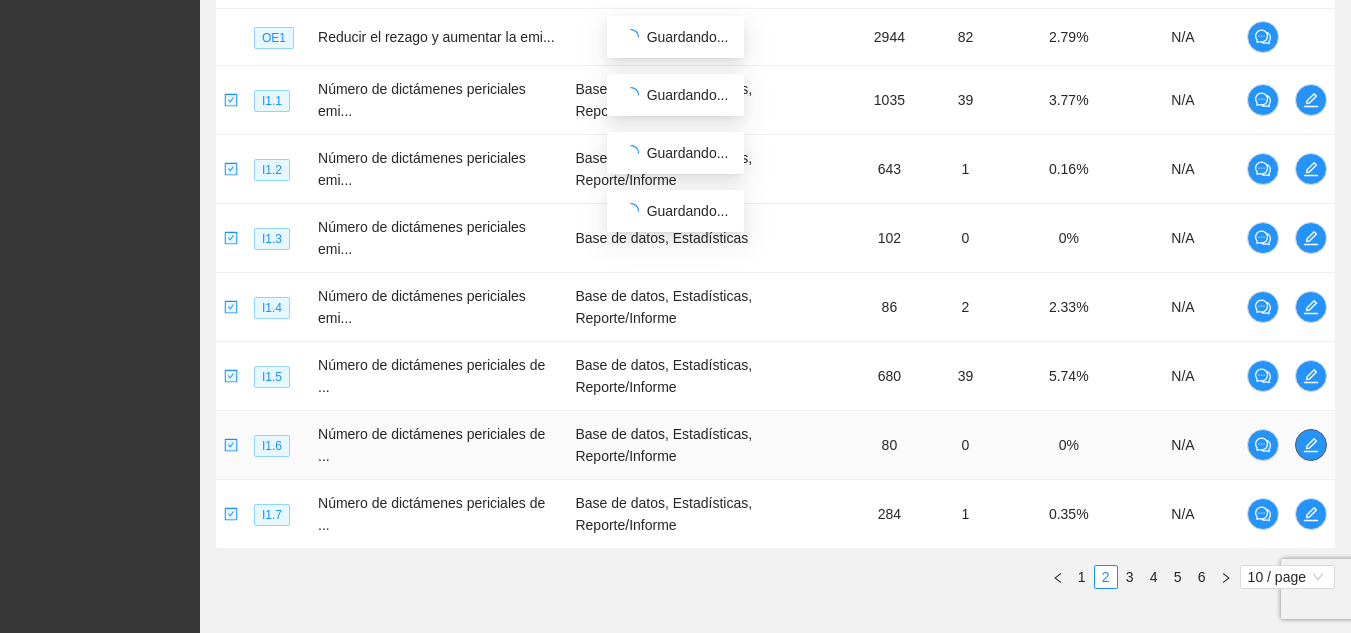 click 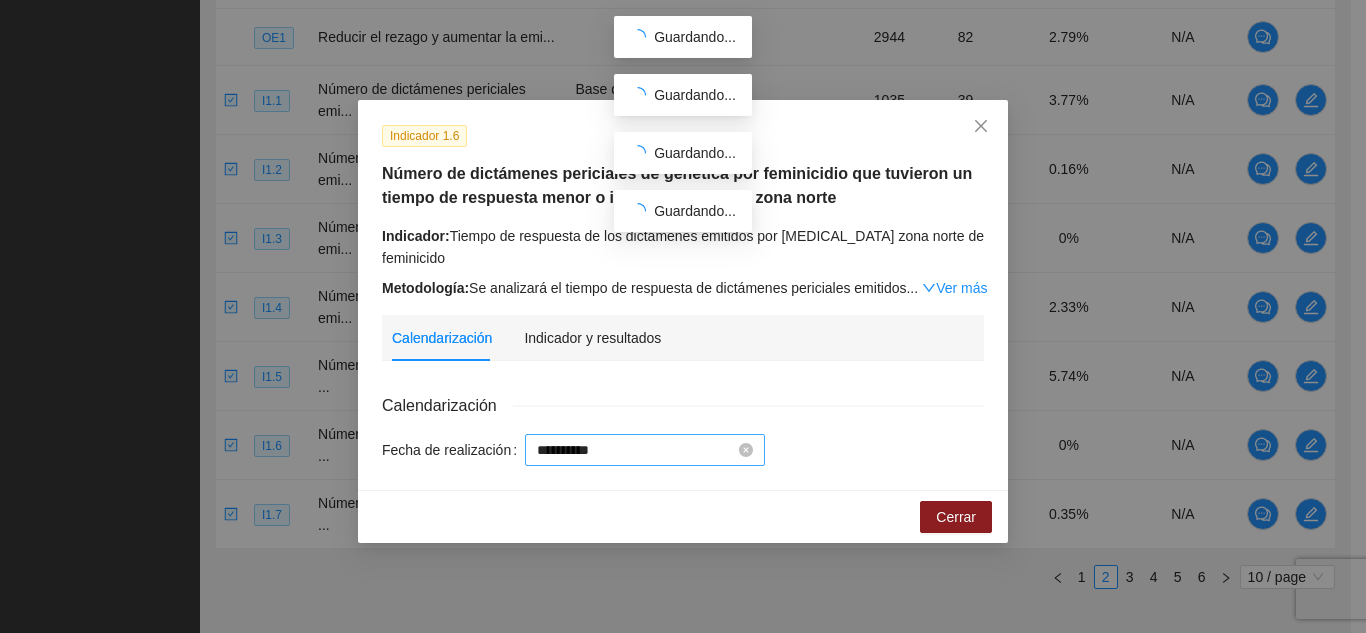 click on "**********" at bounding box center (636, 450) 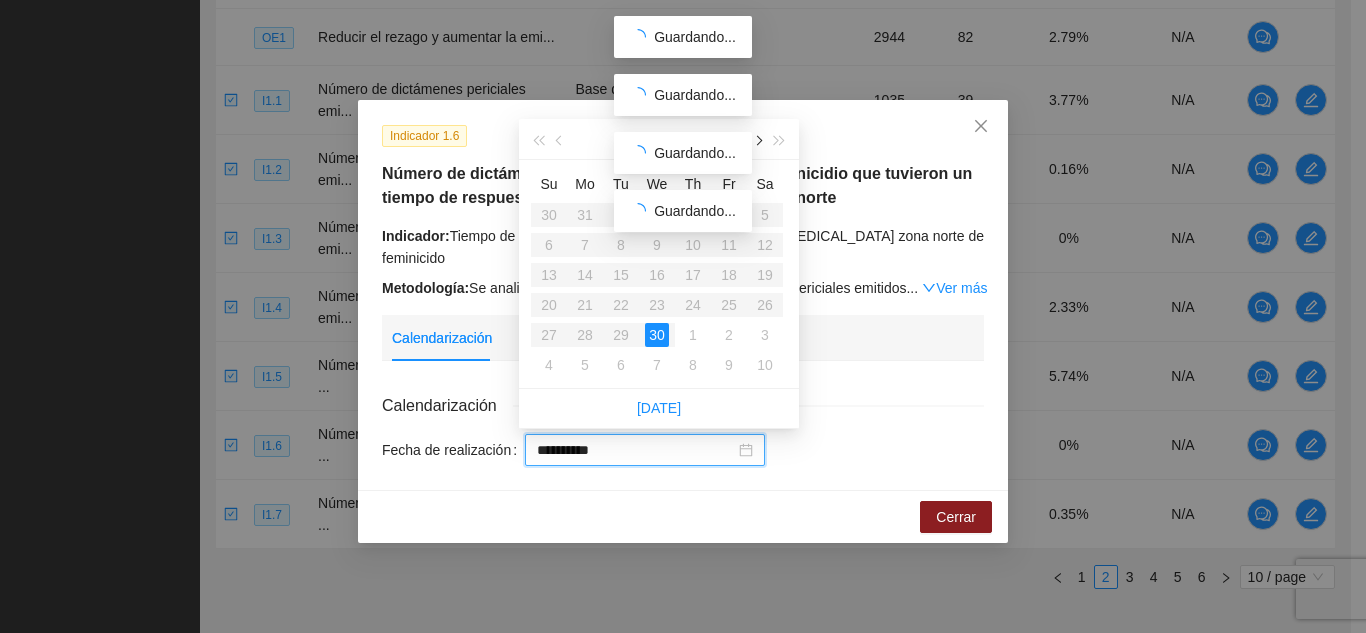 click at bounding box center (757, 139) 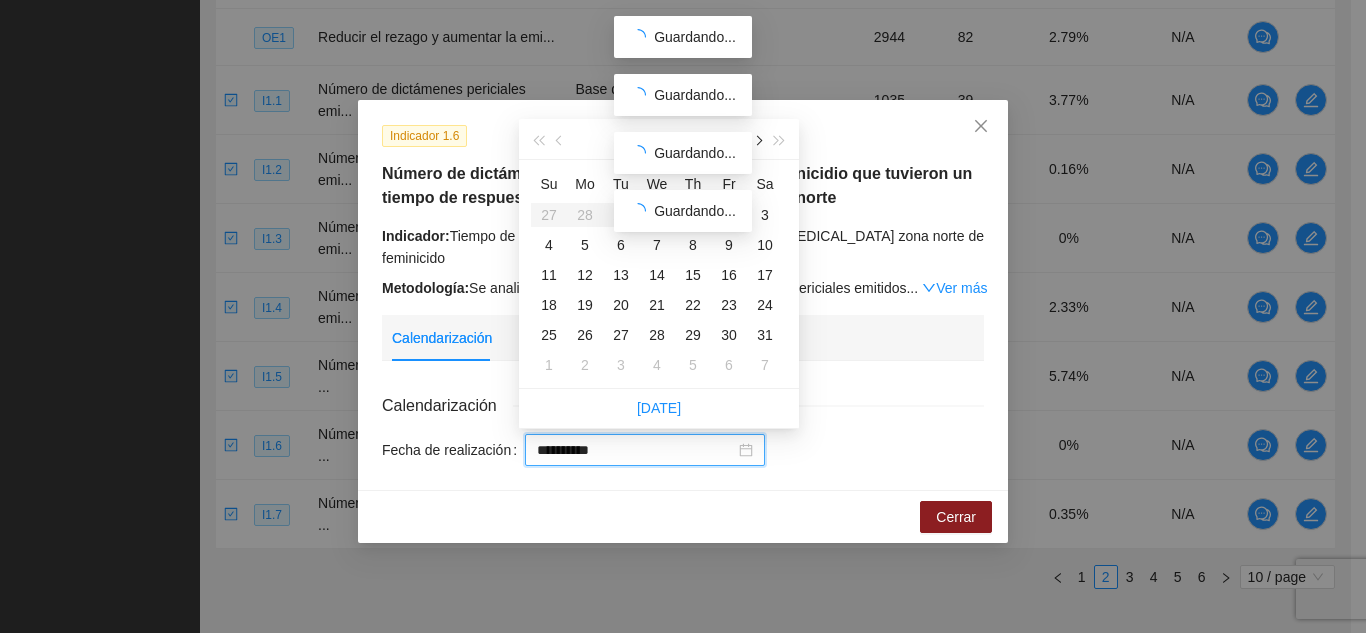 click at bounding box center (757, 141) 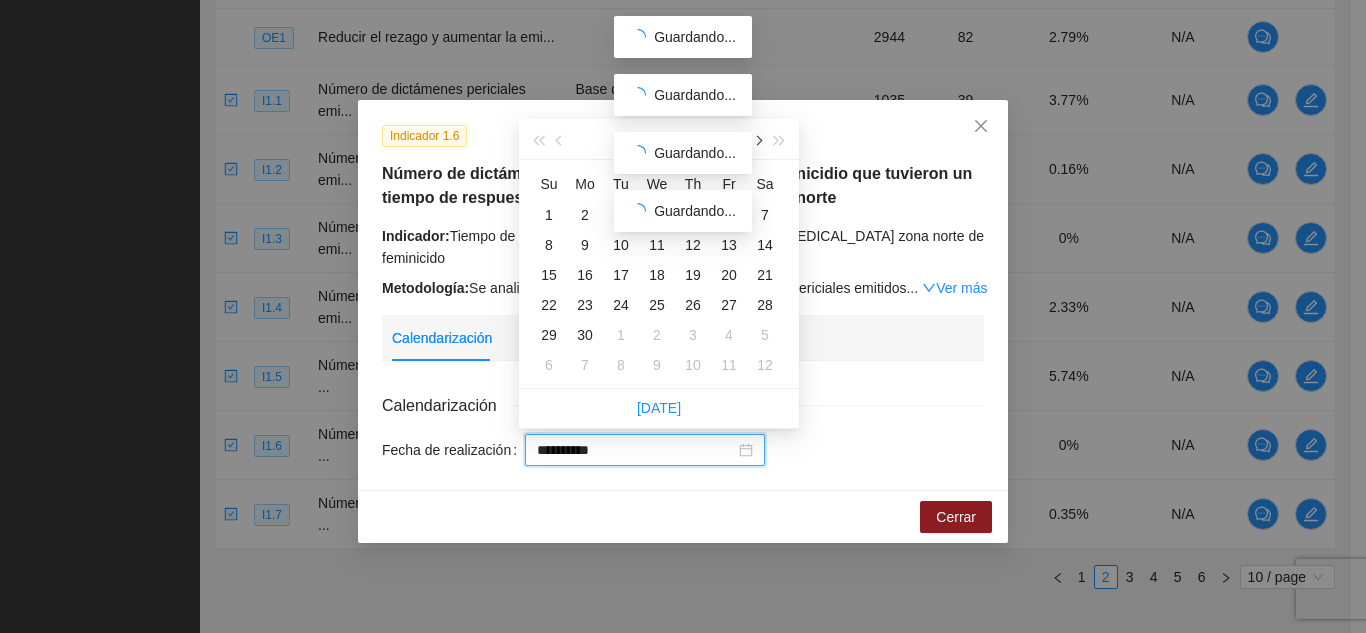 click at bounding box center [757, 141] 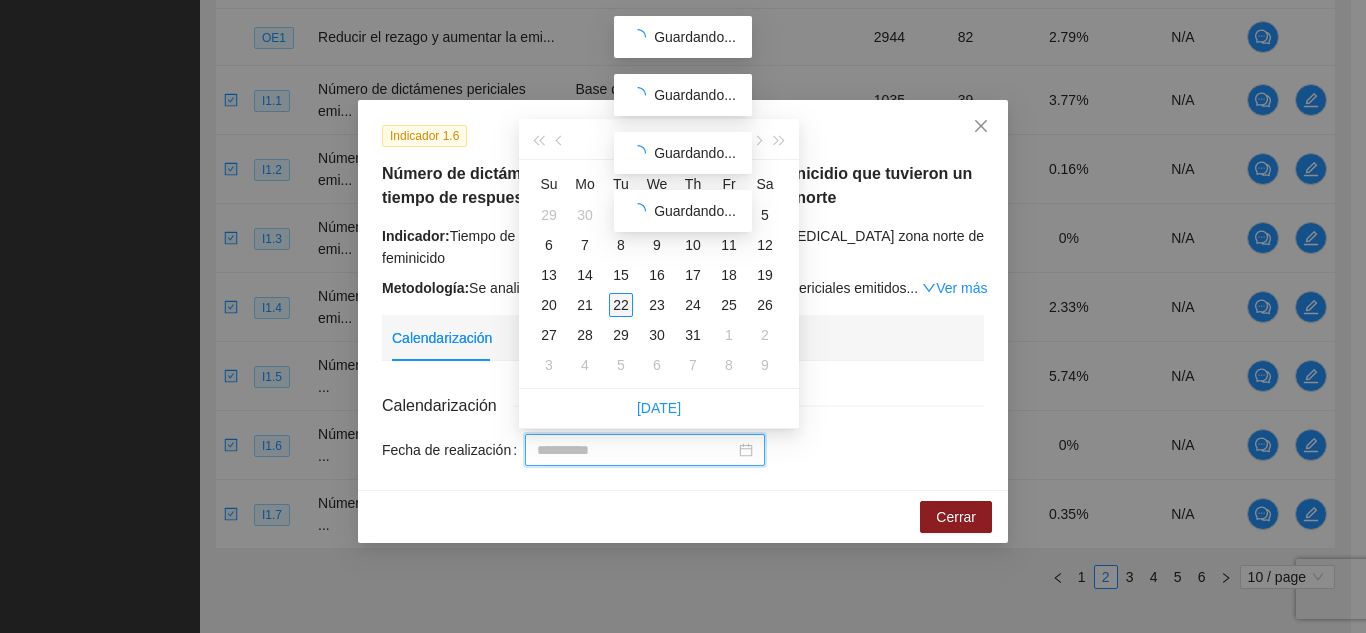 type on "**********" 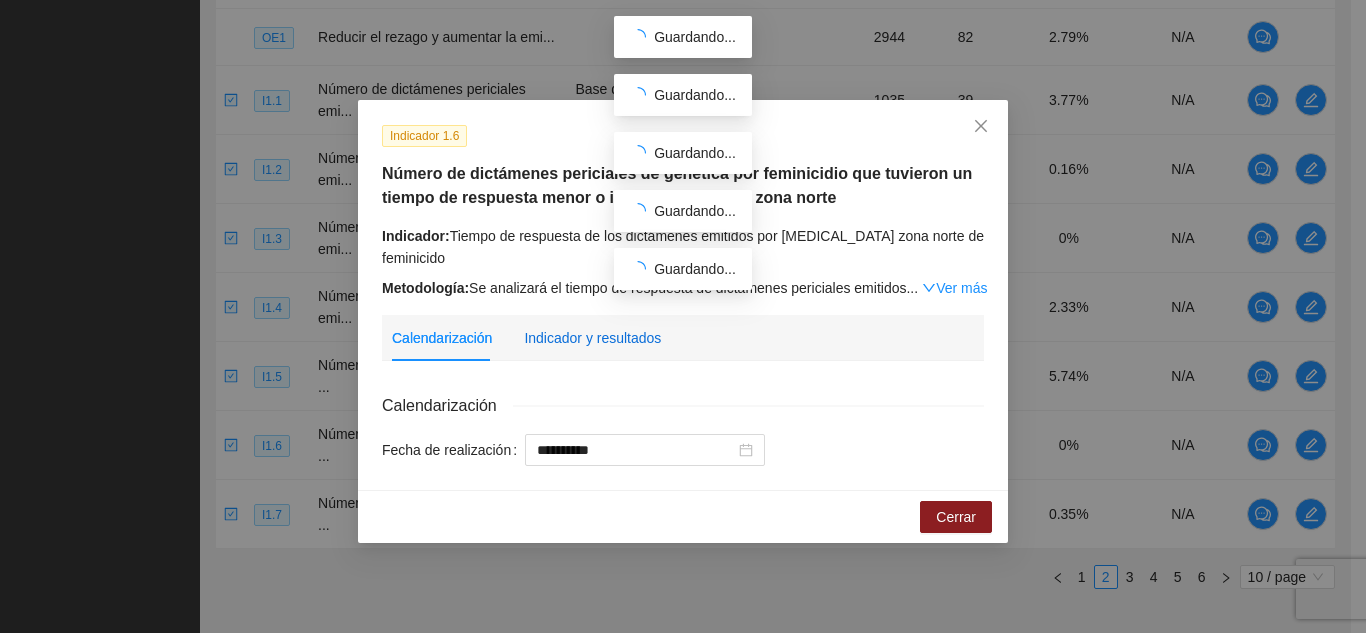 click on "Indicador y resultados" at bounding box center (592, 338) 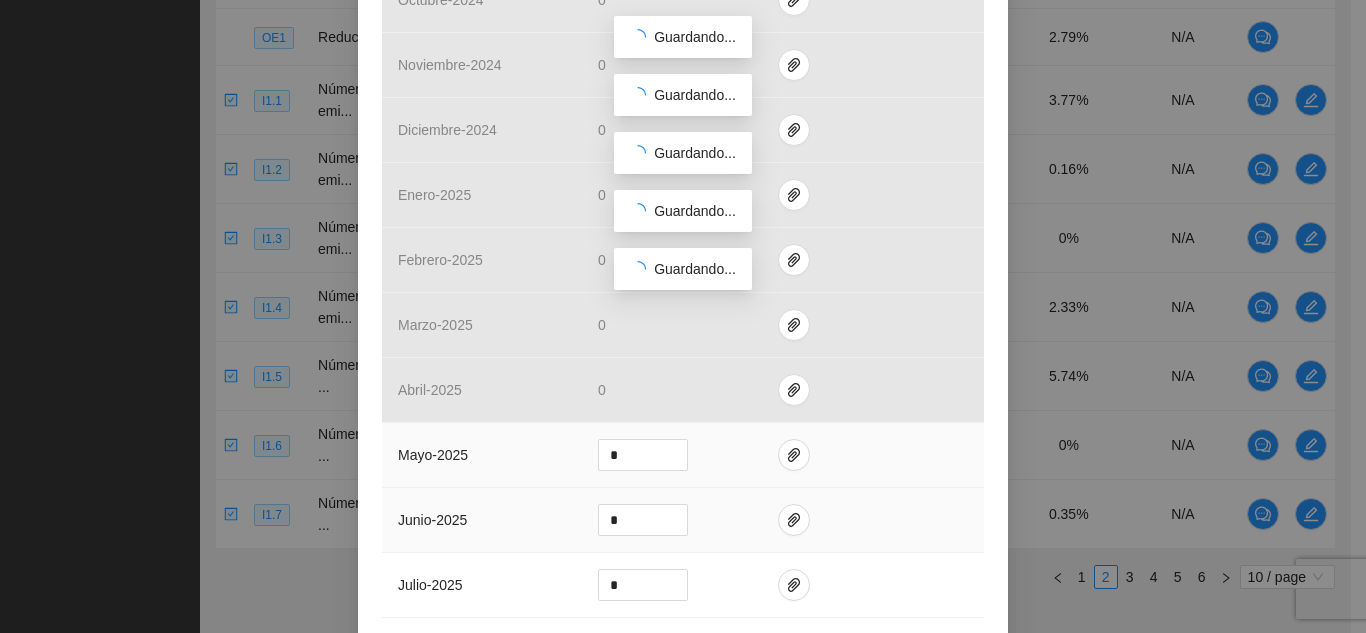 scroll, scrollTop: 700, scrollLeft: 0, axis: vertical 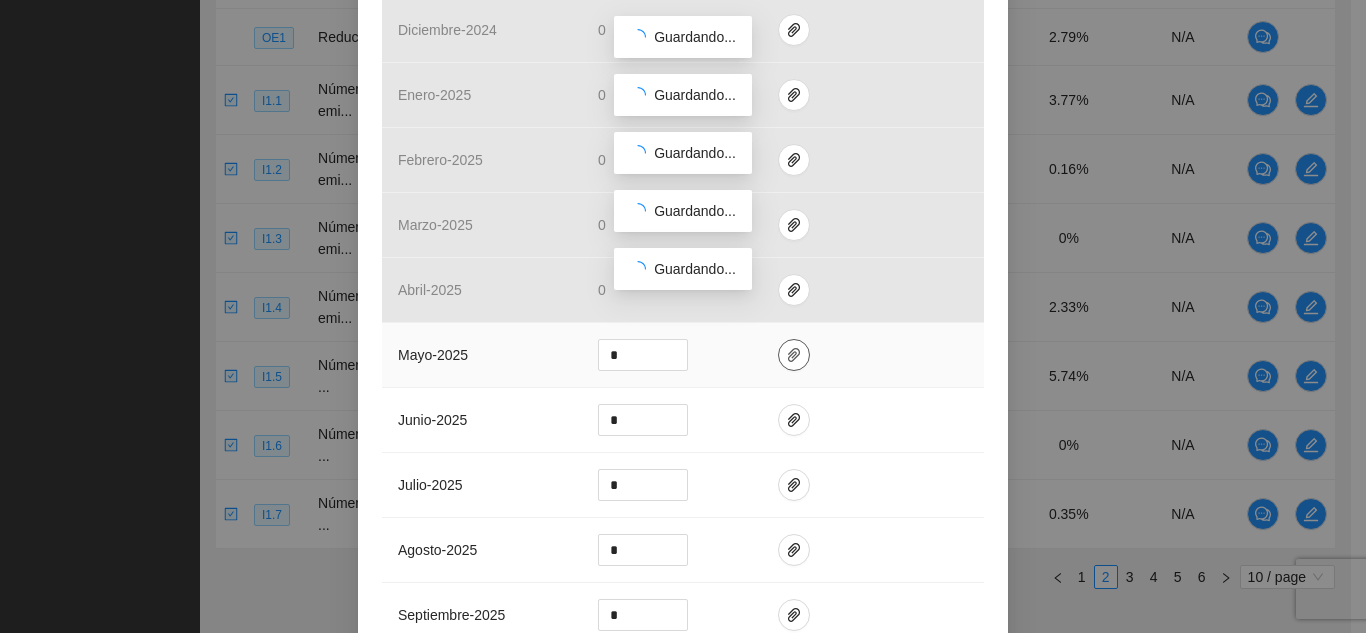 click 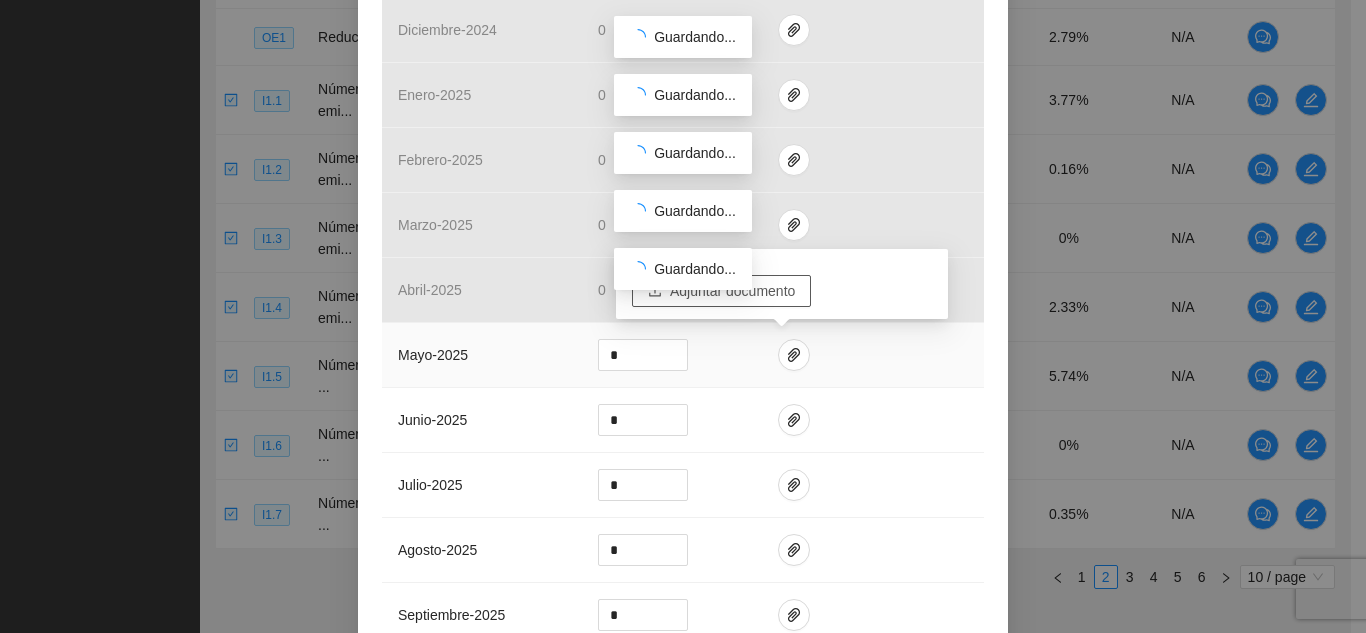 click on "Adjuntar documento" at bounding box center (732, 291) 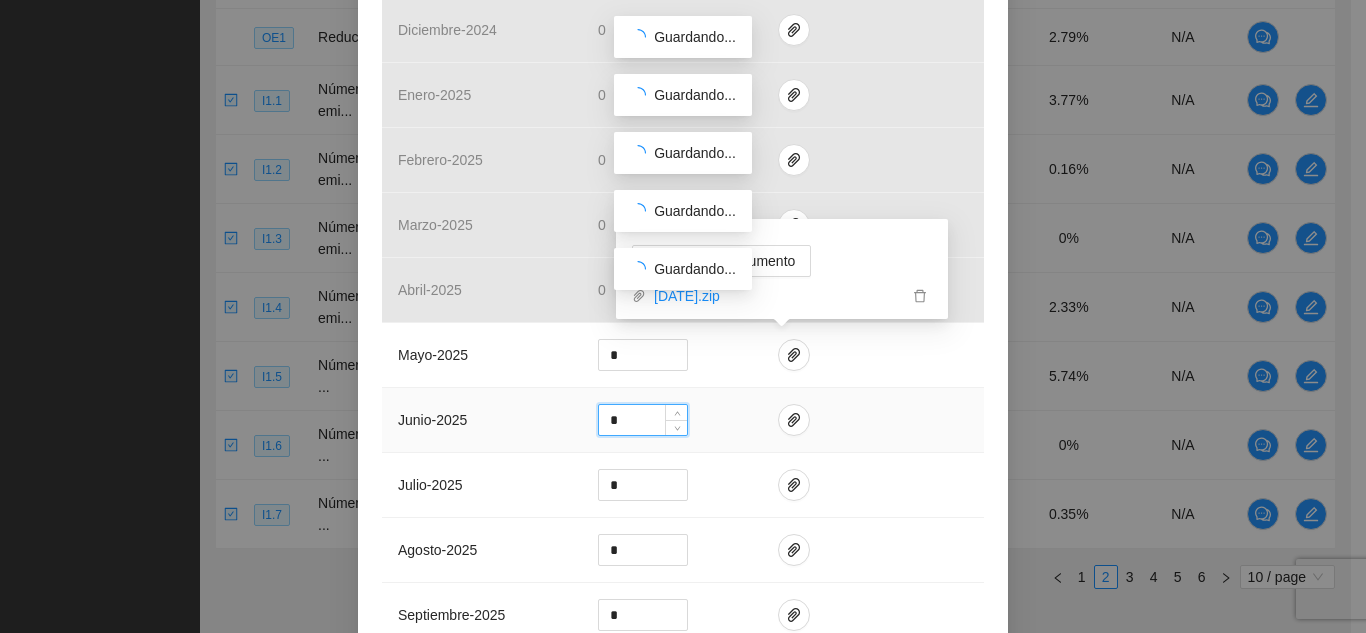 click on "*" at bounding box center (643, 420) 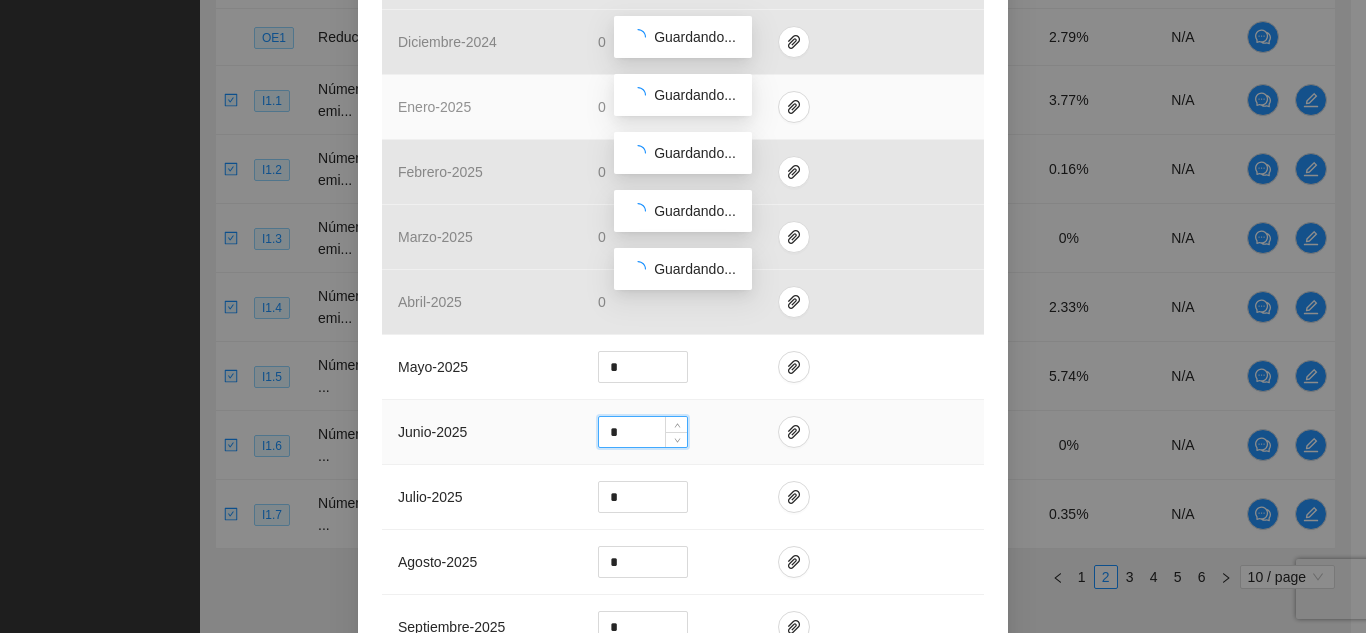 scroll, scrollTop: 700, scrollLeft: 0, axis: vertical 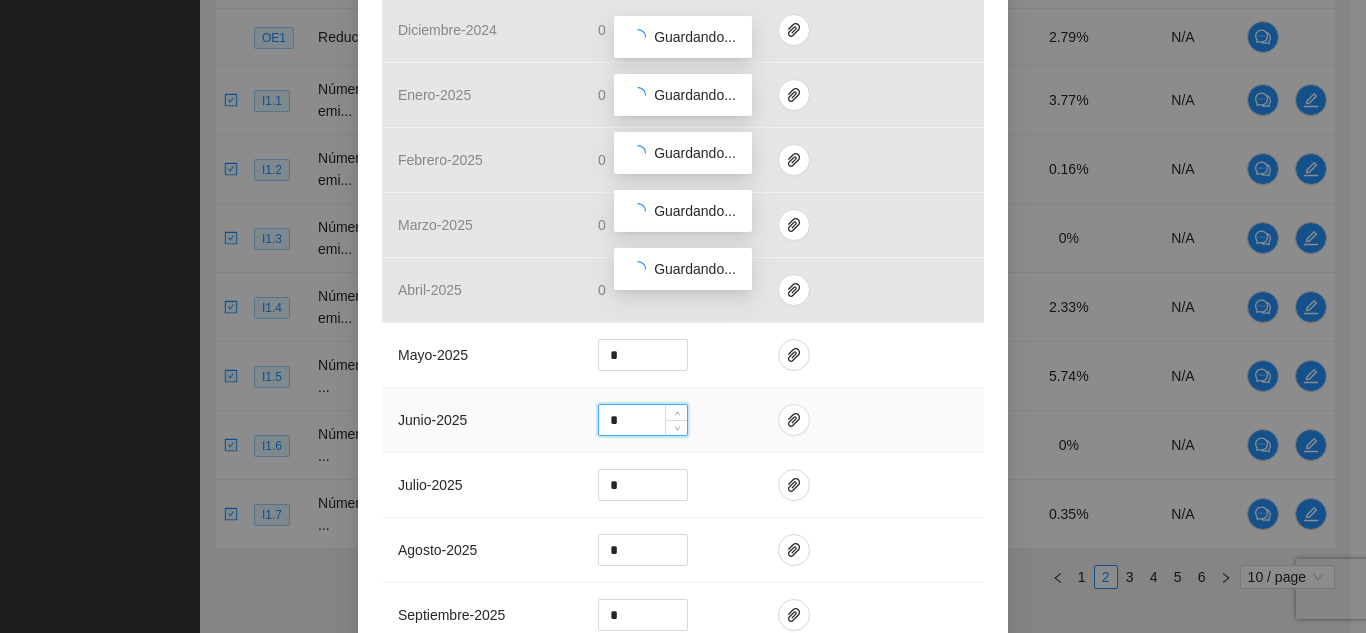 drag, startPoint x: 620, startPoint y: 415, endPoint x: 578, endPoint y: 411, distance: 42.190044 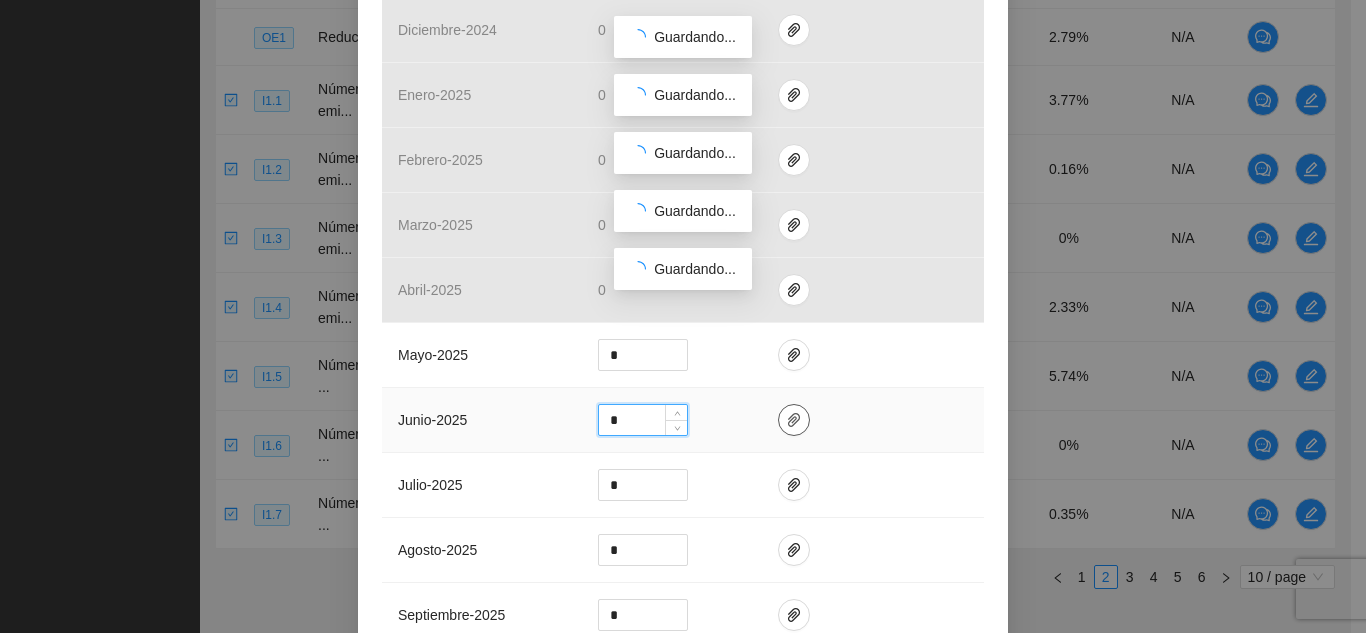 type on "*" 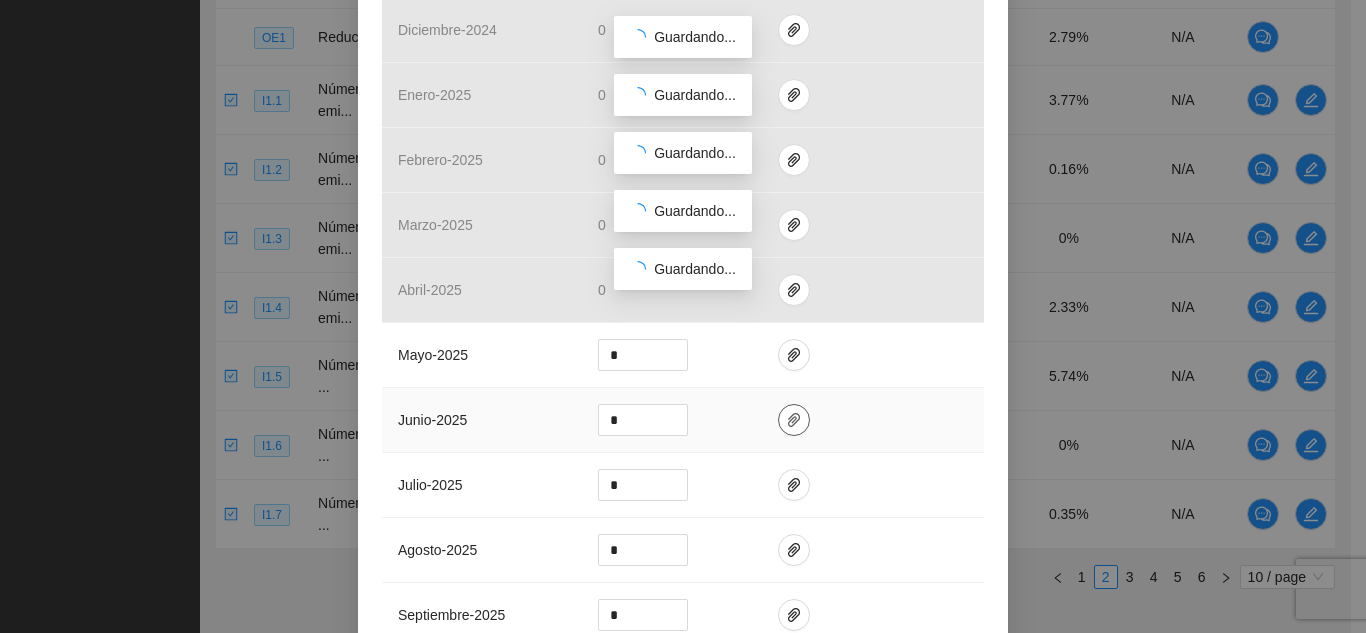 click 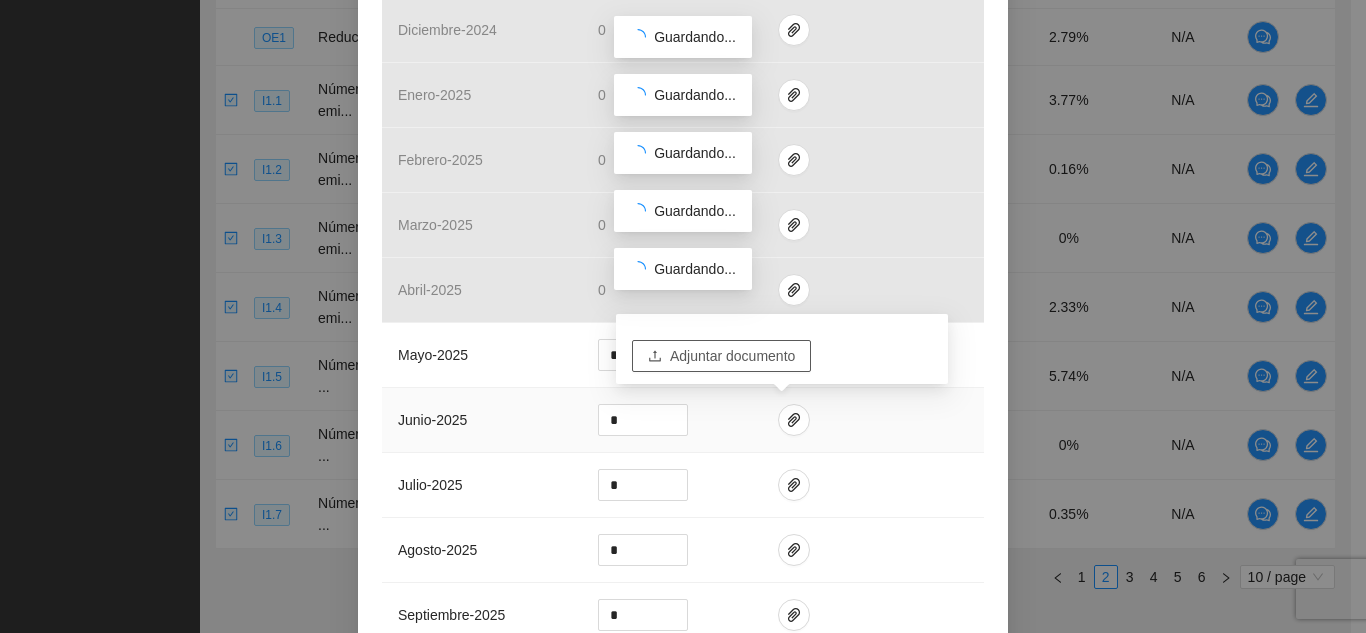 click on "Adjuntar documento" at bounding box center (732, 356) 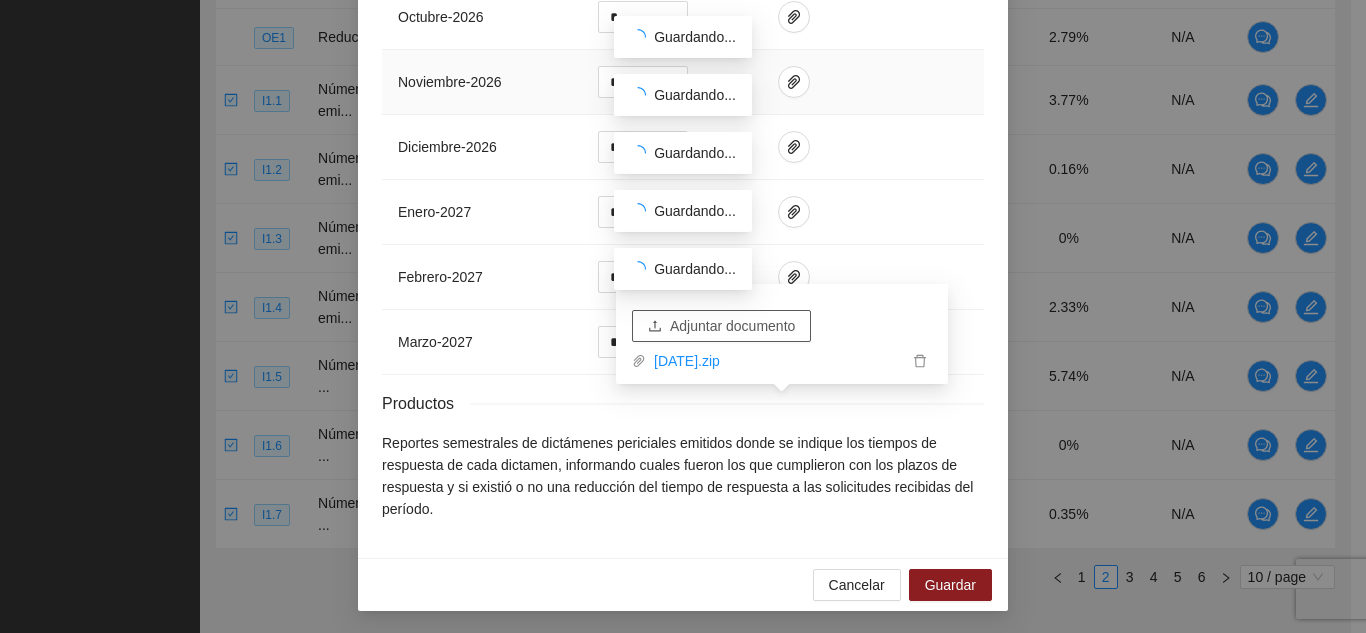 scroll, scrollTop: 2144, scrollLeft: 0, axis: vertical 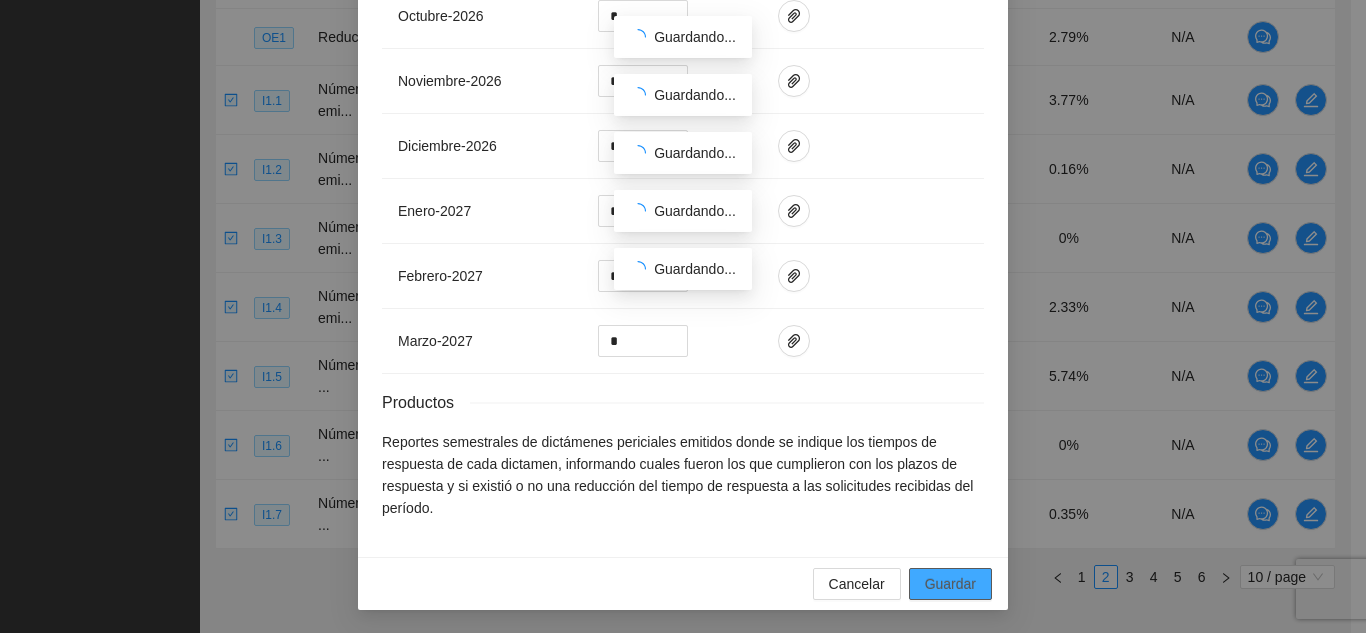 click on "Guardar" at bounding box center (950, 584) 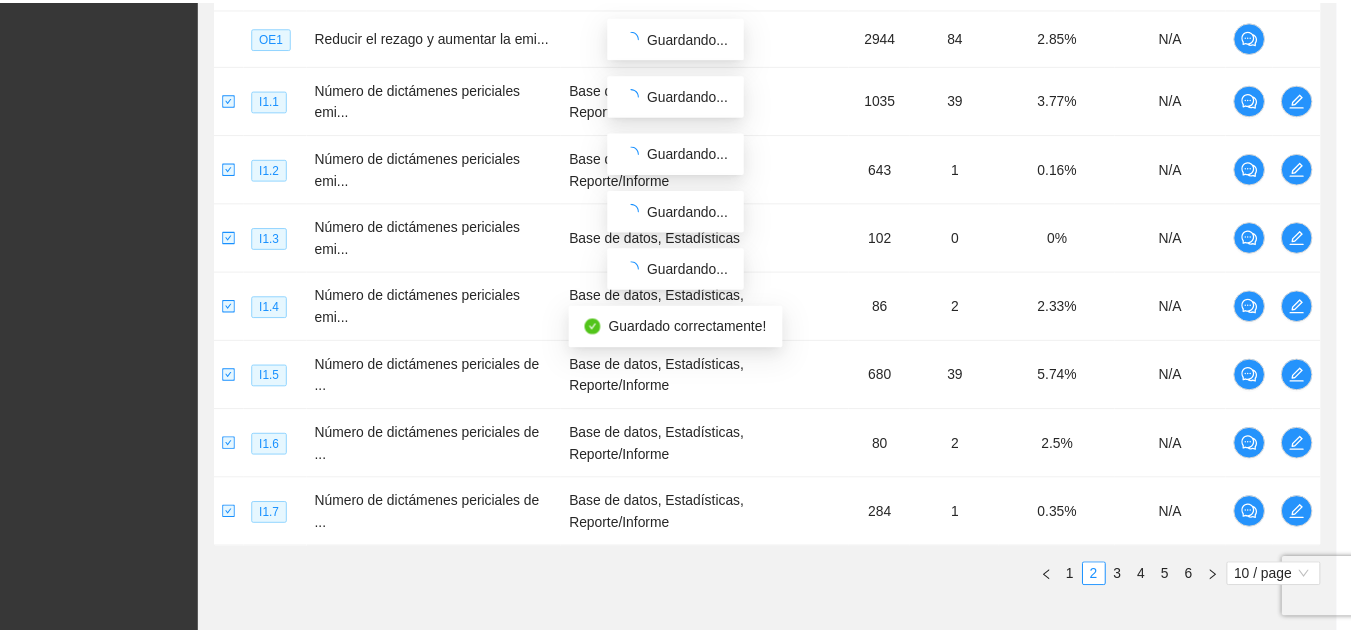 scroll, scrollTop: 2044, scrollLeft: 0, axis: vertical 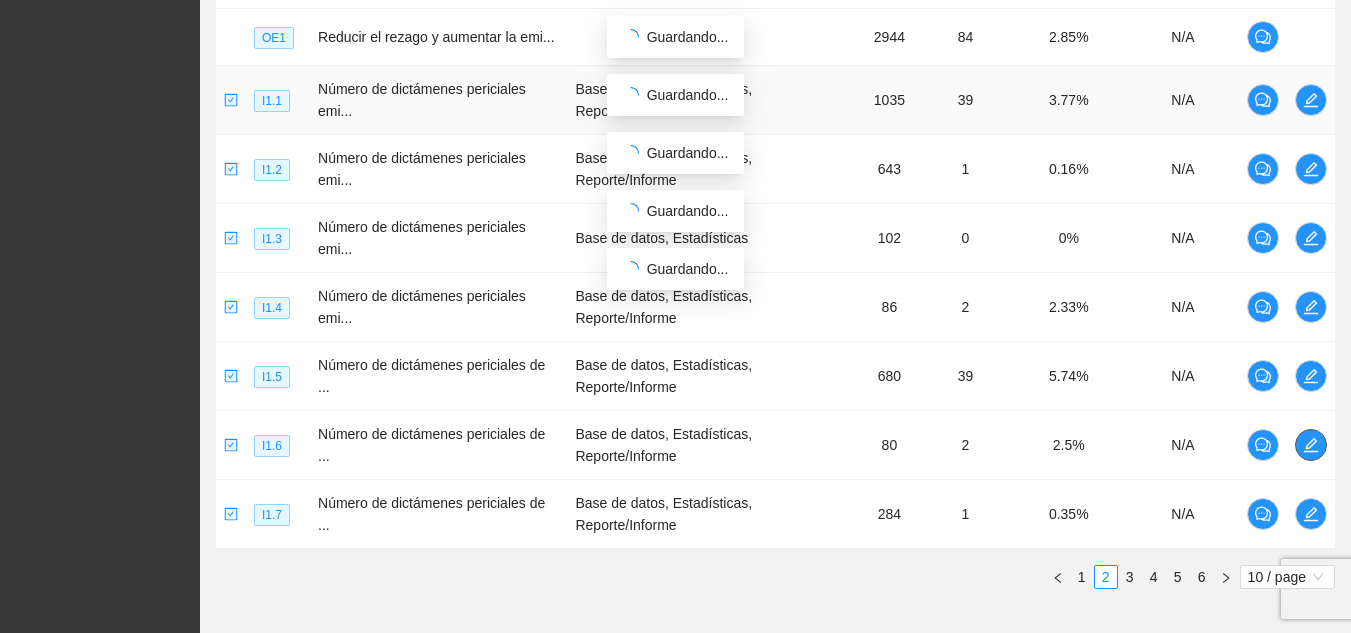 type 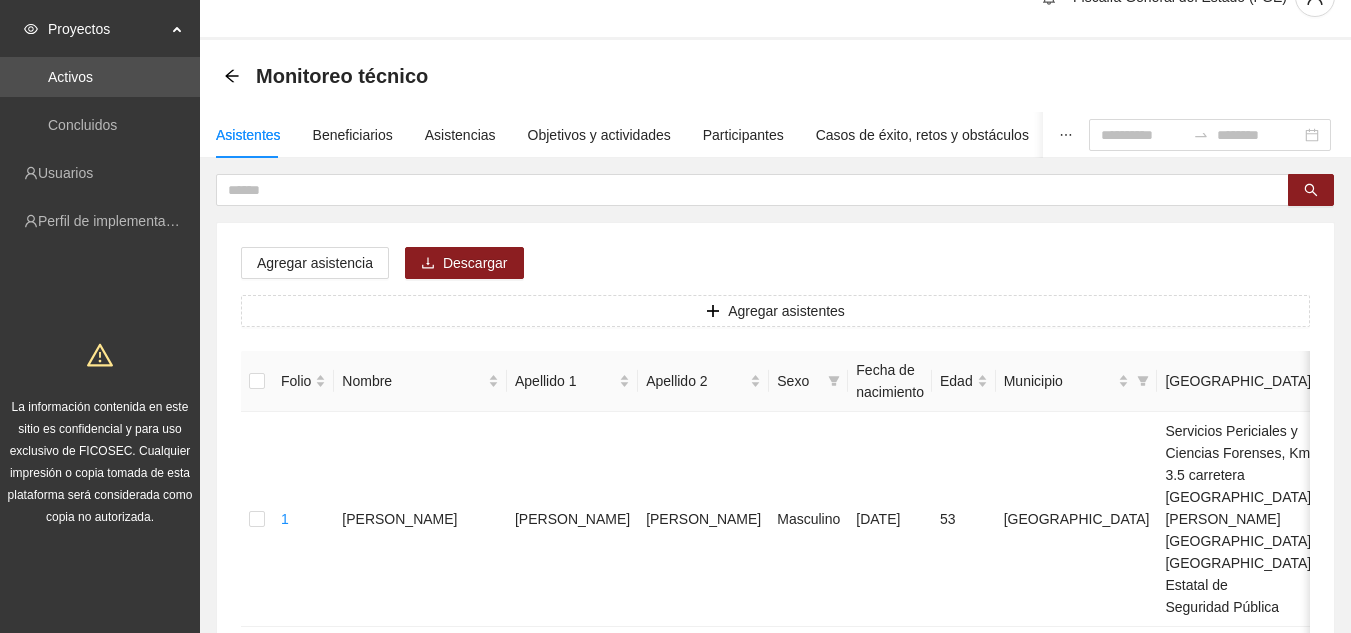 scroll, scrollTop: 0, scrollLeft: 0, axis: both 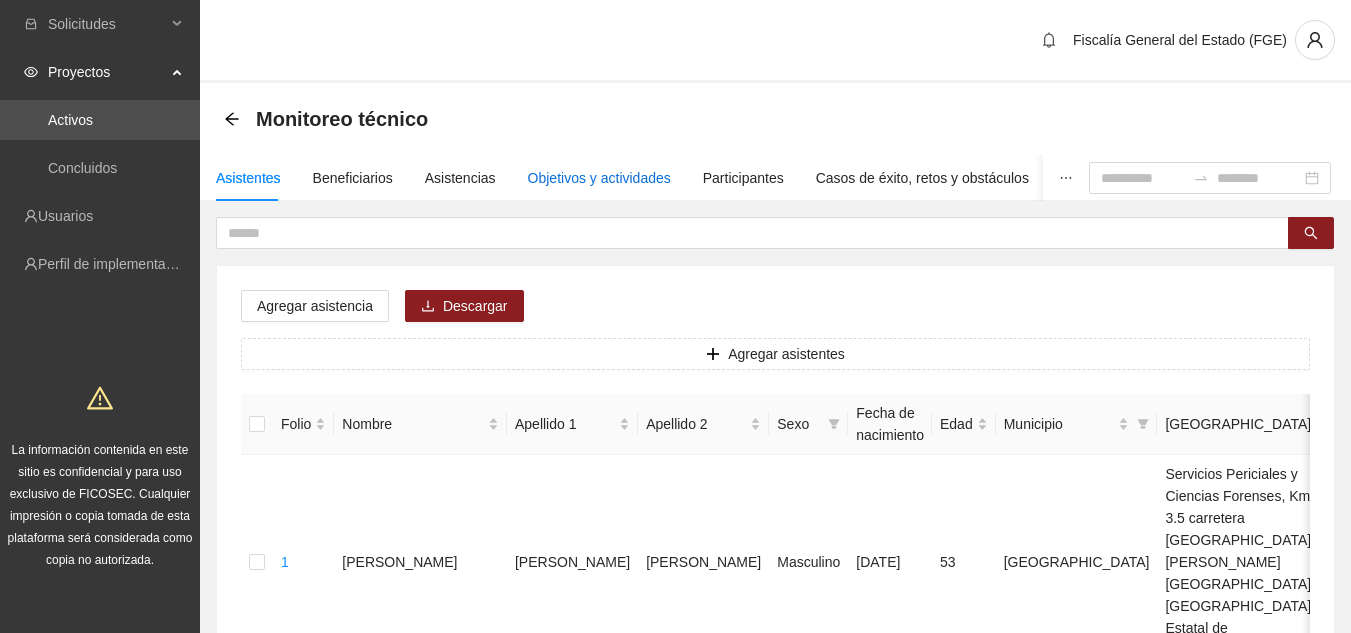 click on "Objetivos y actividades" at bounding box center (599, 178) 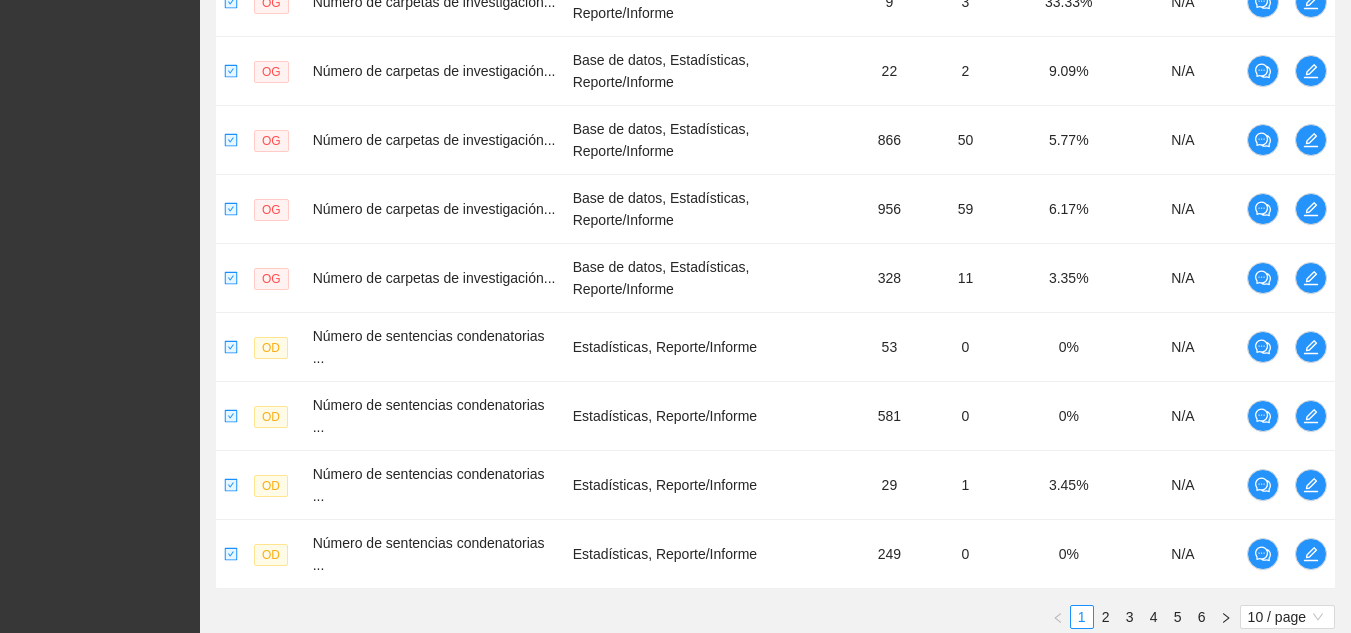 scroll, scrollTop: 676, scrollLeft: 0, axis: vertical 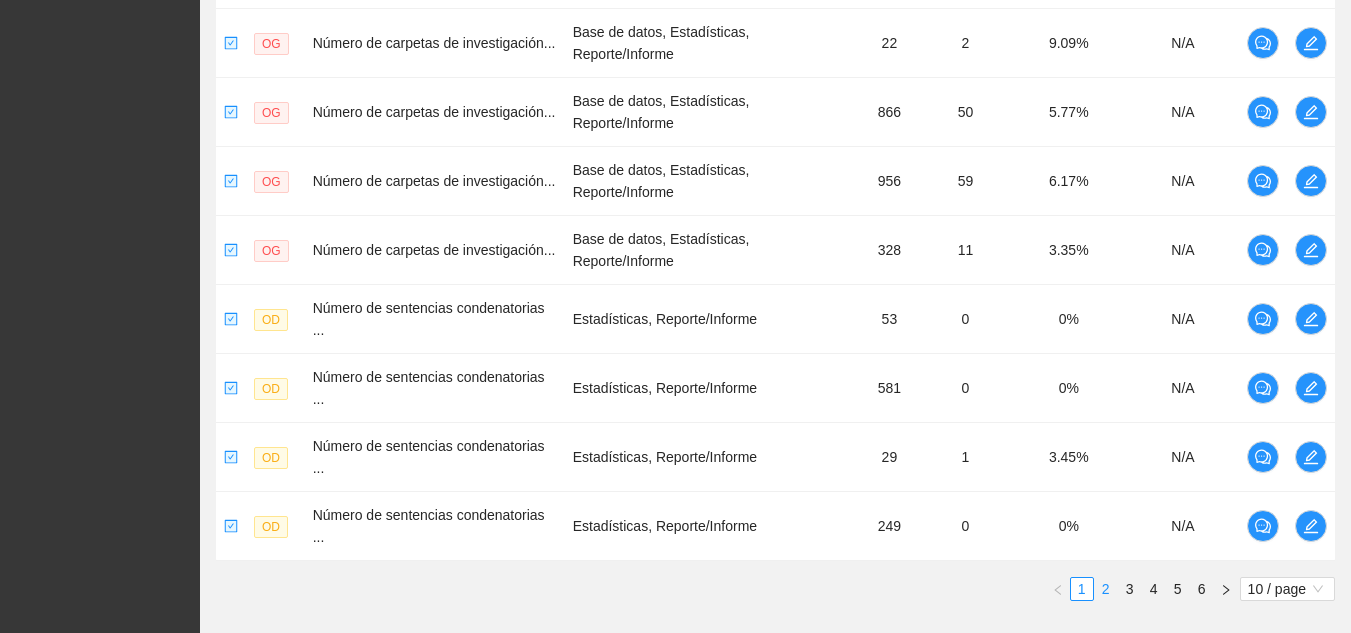click on "2" at bounding box center (1106, 589) 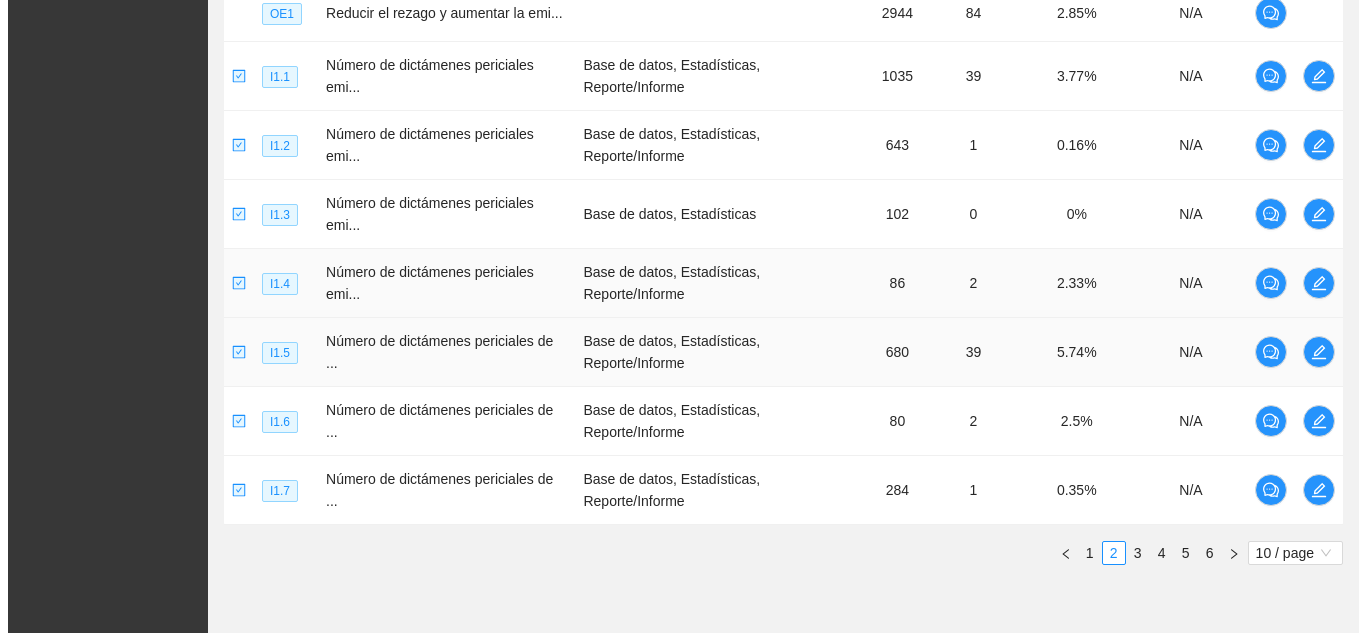 scroll, scrollTop: 776, scrollLeft: 0, axis: vertical 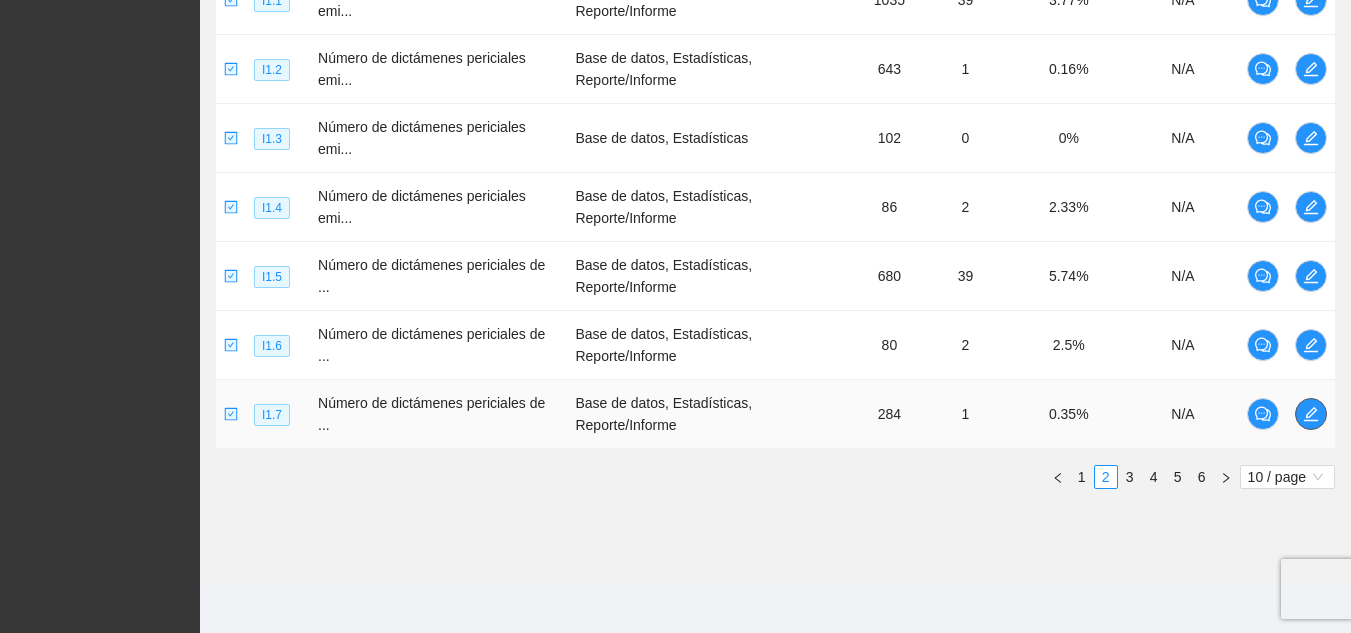 click 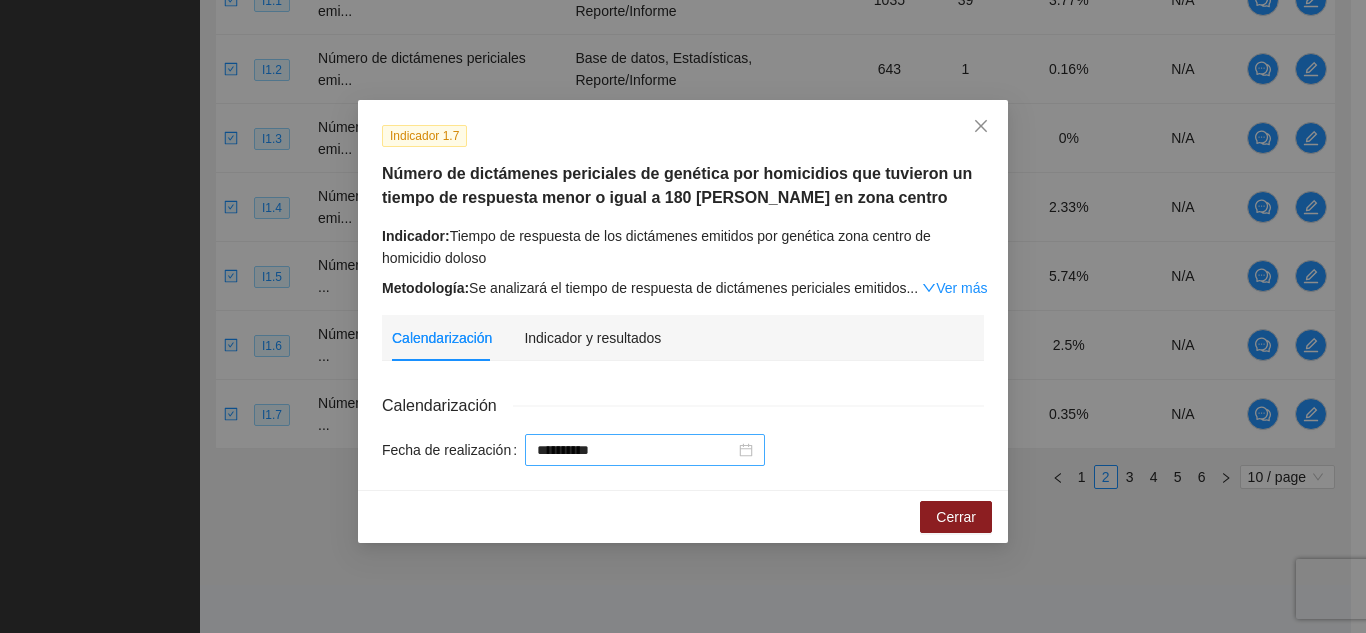 click on "**********" at bounding box center (645, 450) 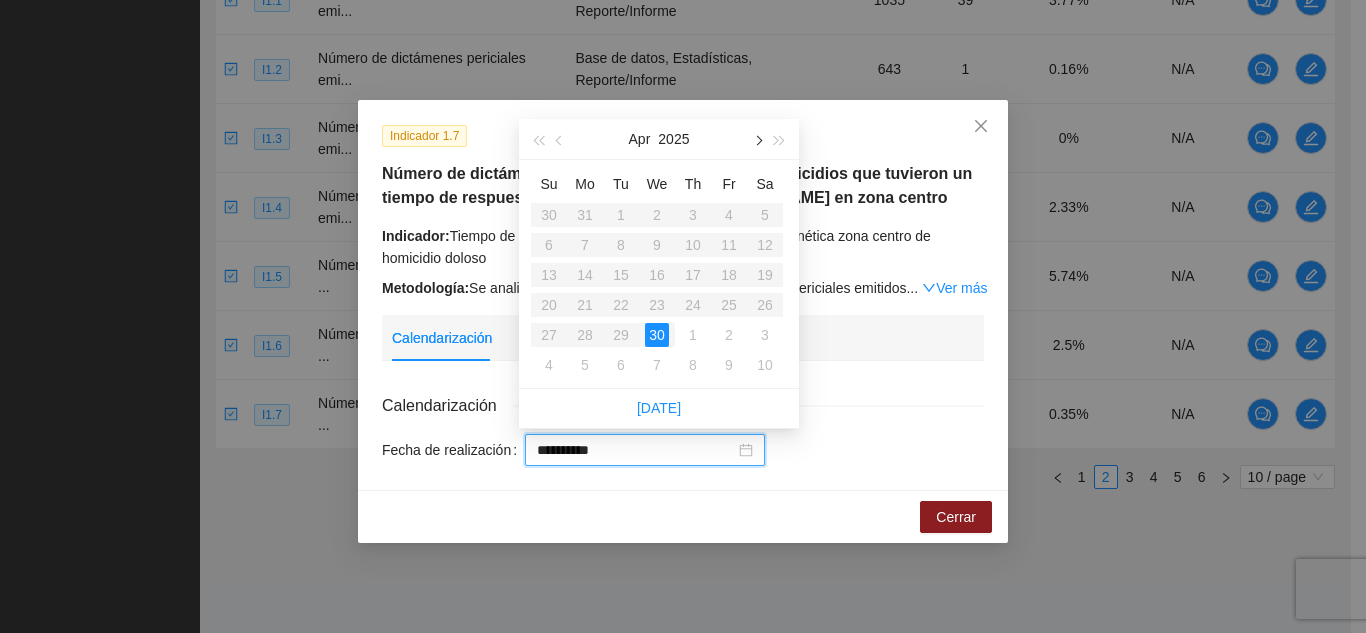 click at bounding box center (757, 141) 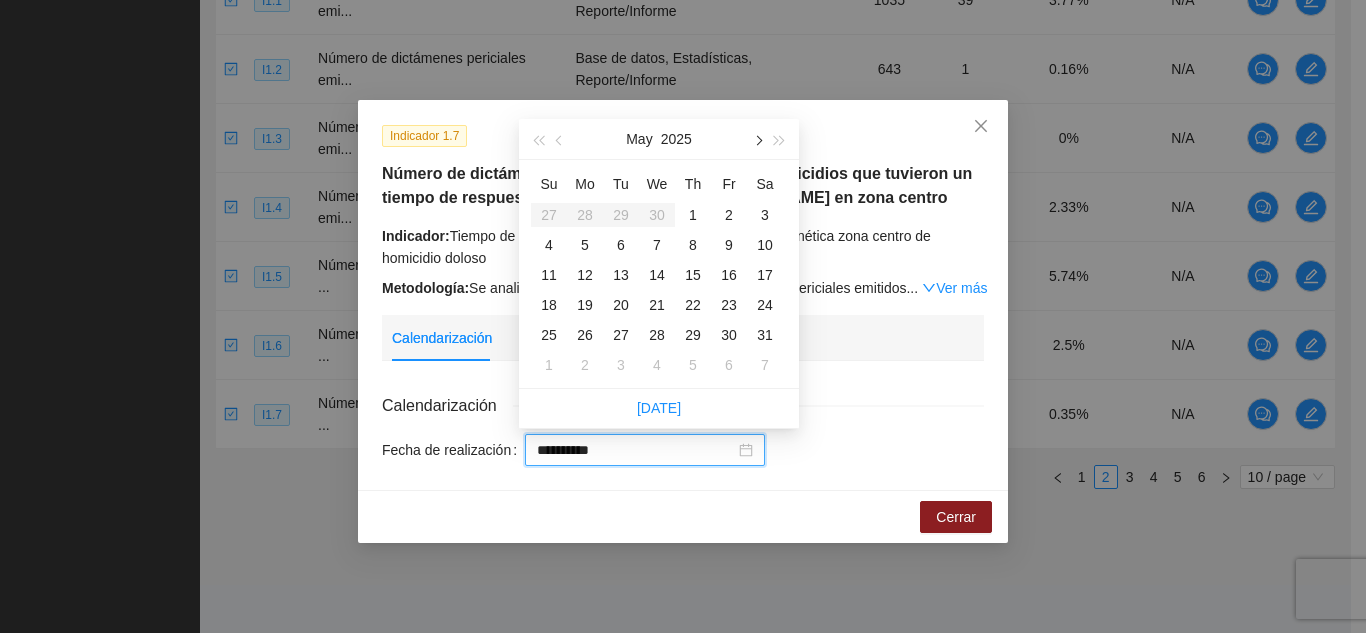 click at bounding box center [757, 141] 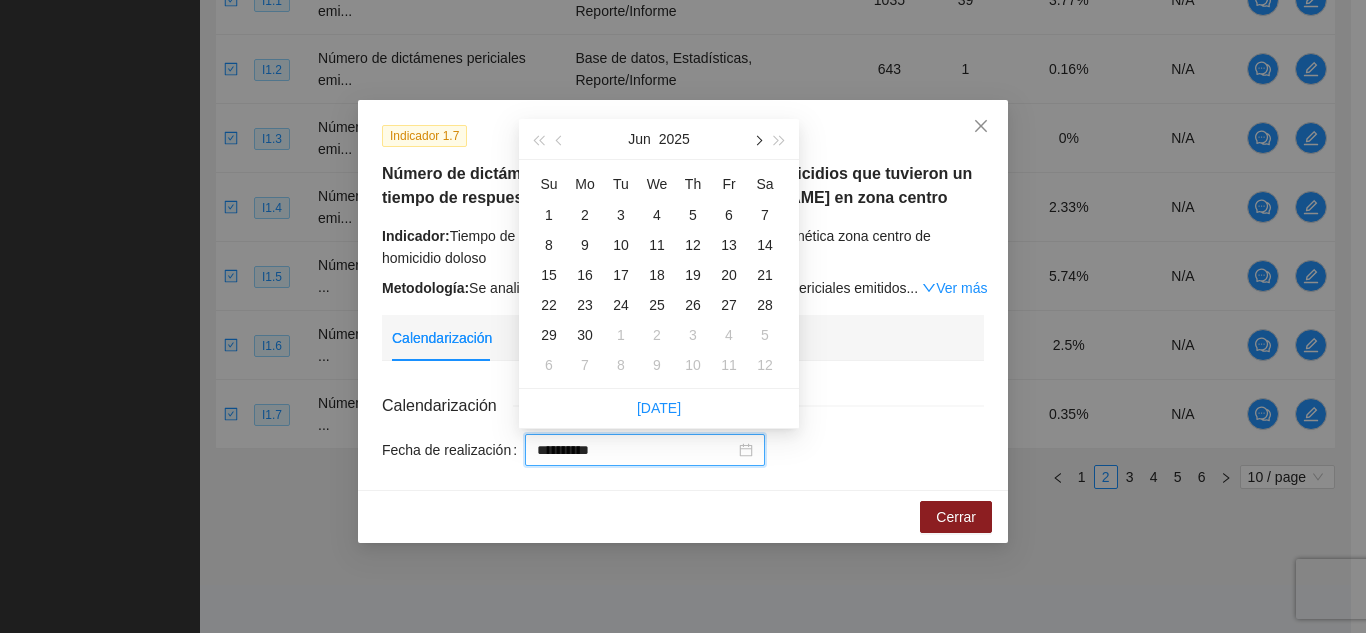 click at bounding box center (757, 141) 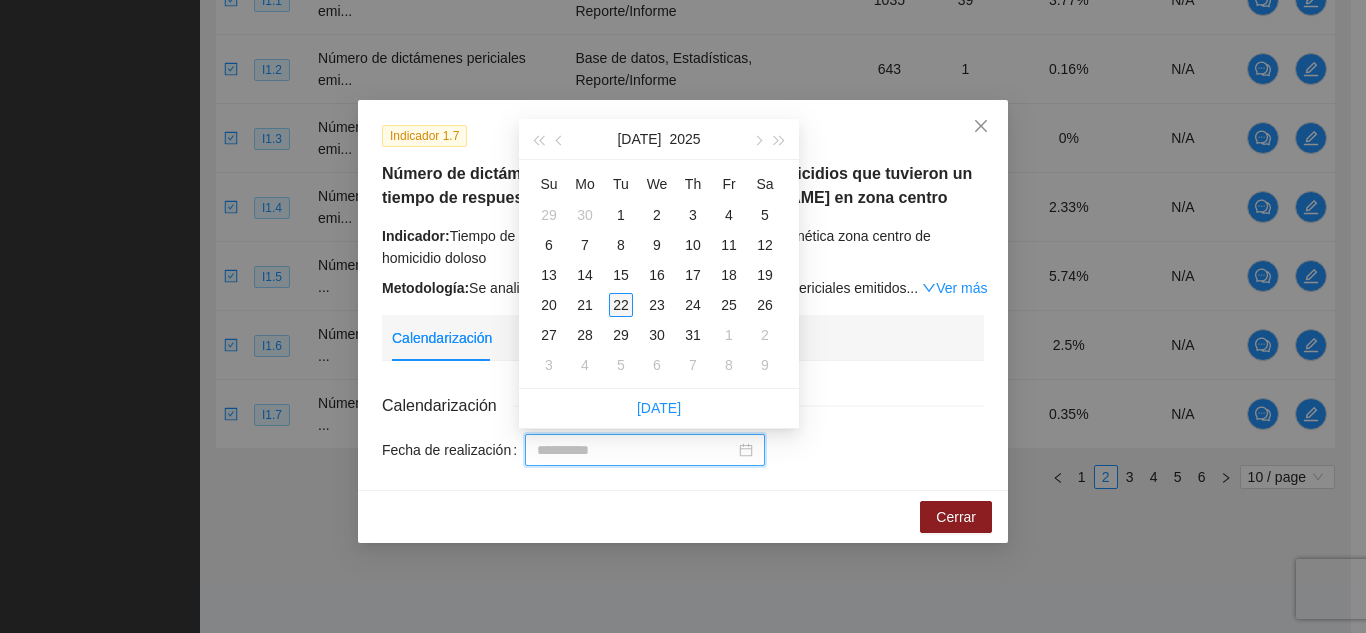 type on "**********" 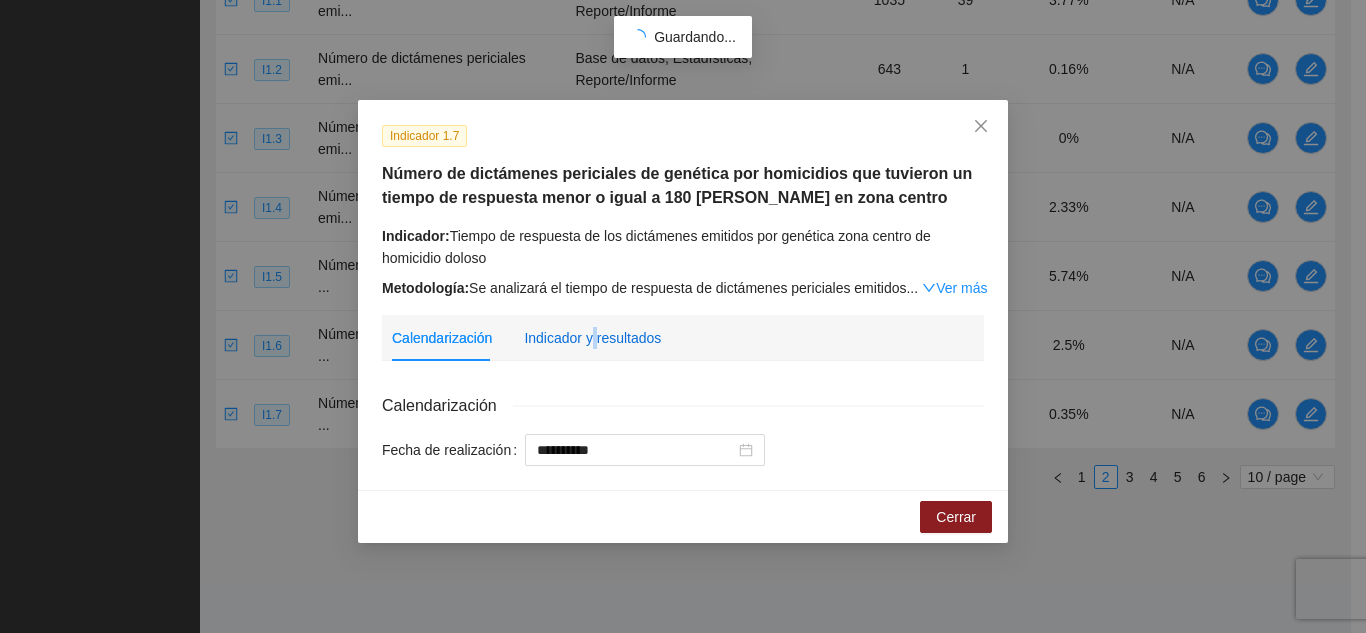 click on "Indicador y resultados" at bounding box center (592, 338) 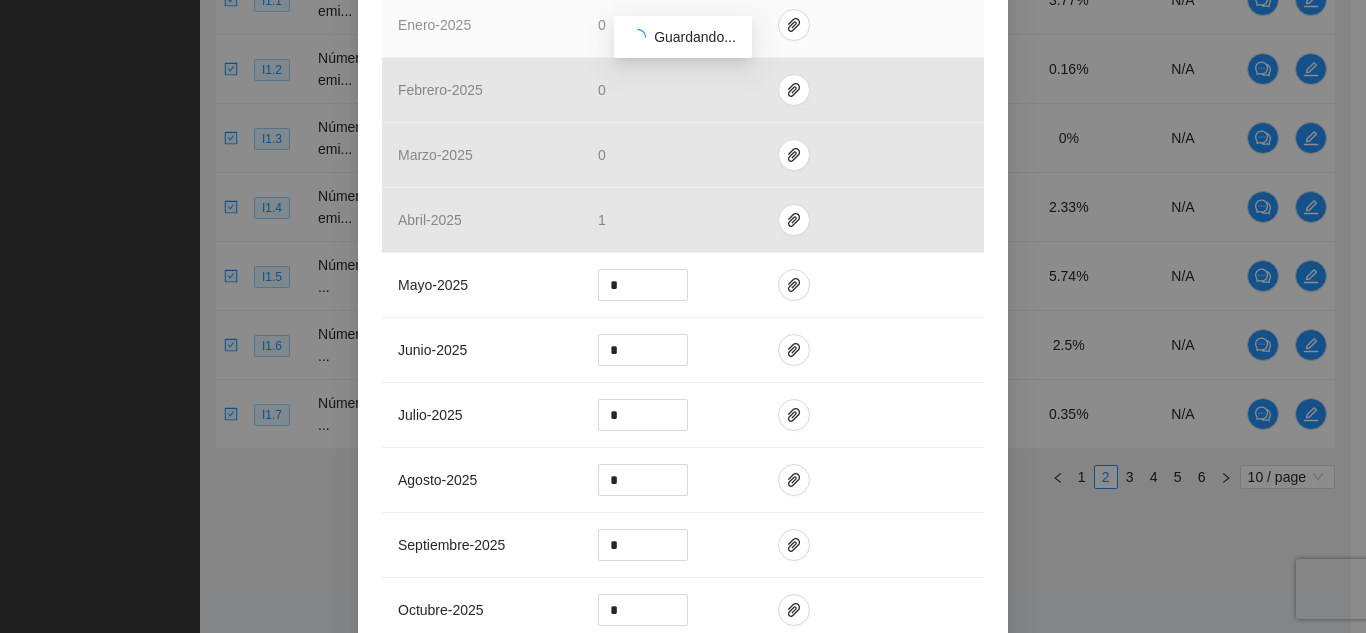 scroll, scrollTop: 800, scrollLeft: 0, axis: vertical 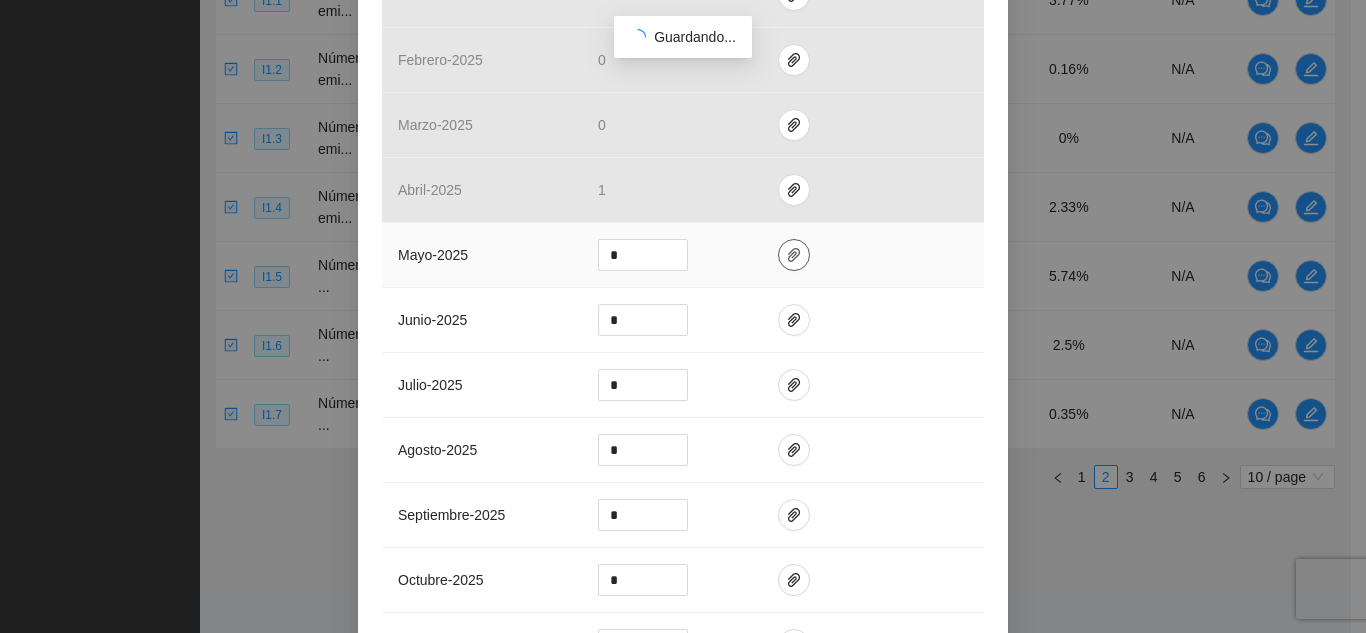 click at bounding box center (794, 255) 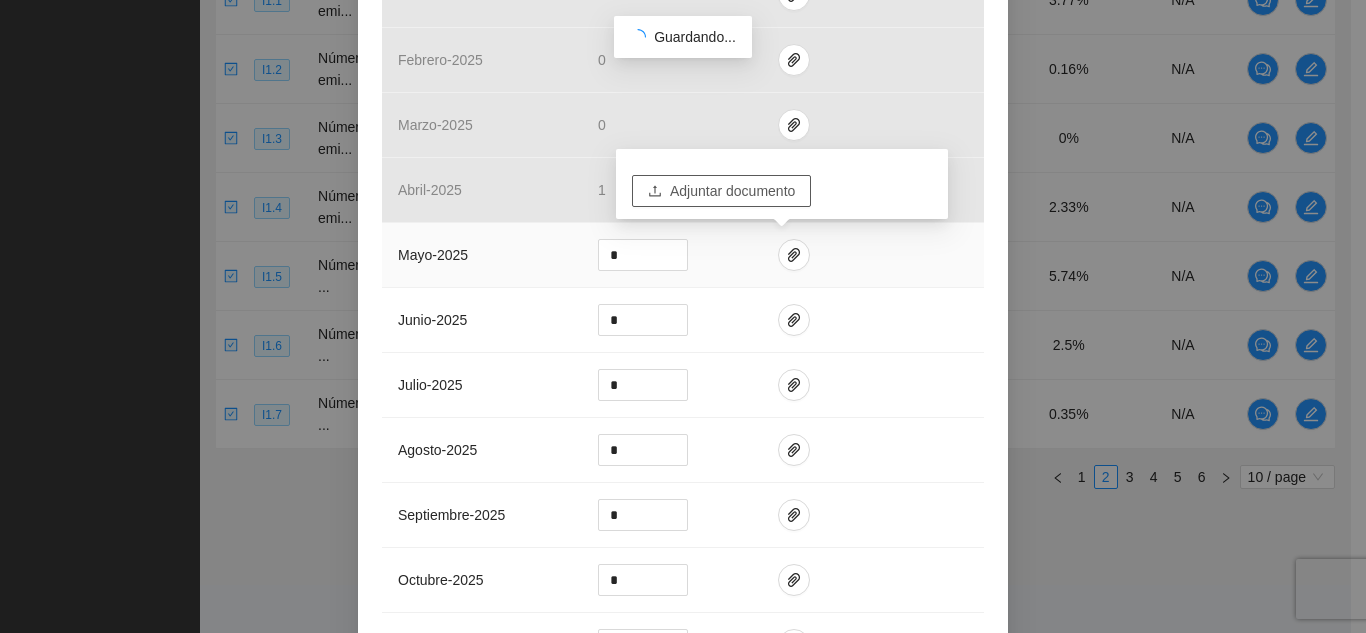 click on "Adjuntar documento" at bounding box center [732, 191] 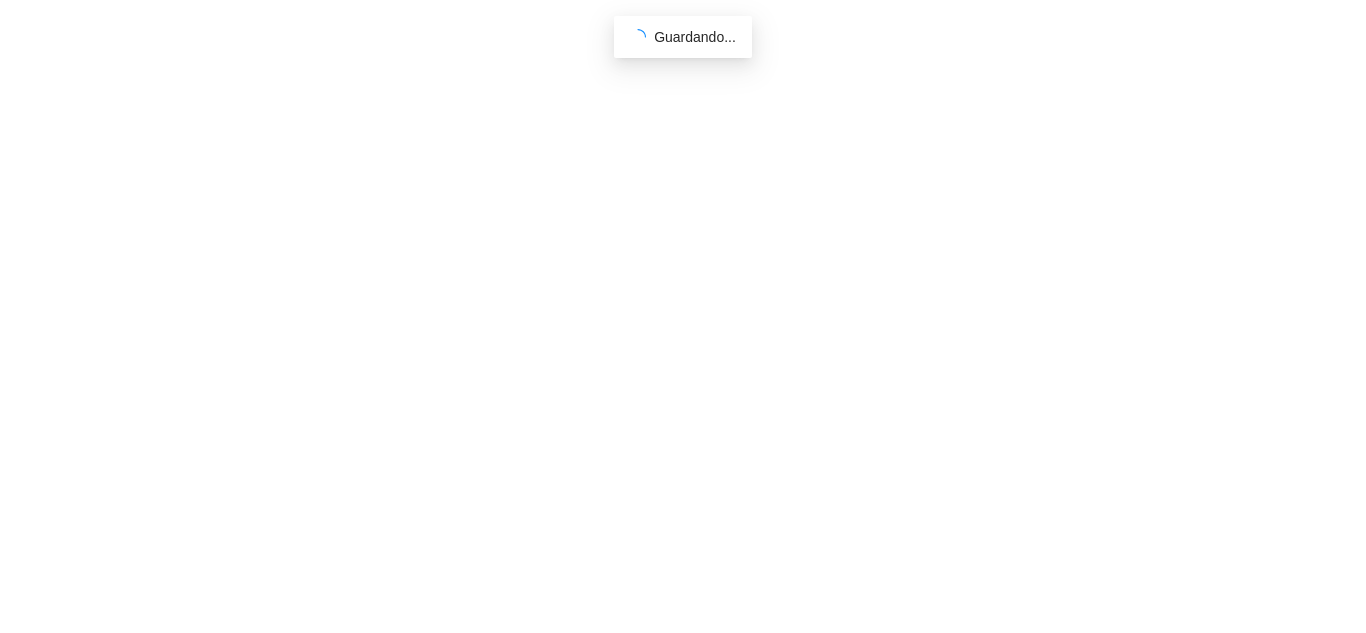 scroll, scrollTop: 0, scrollLeft: 0, axis: both 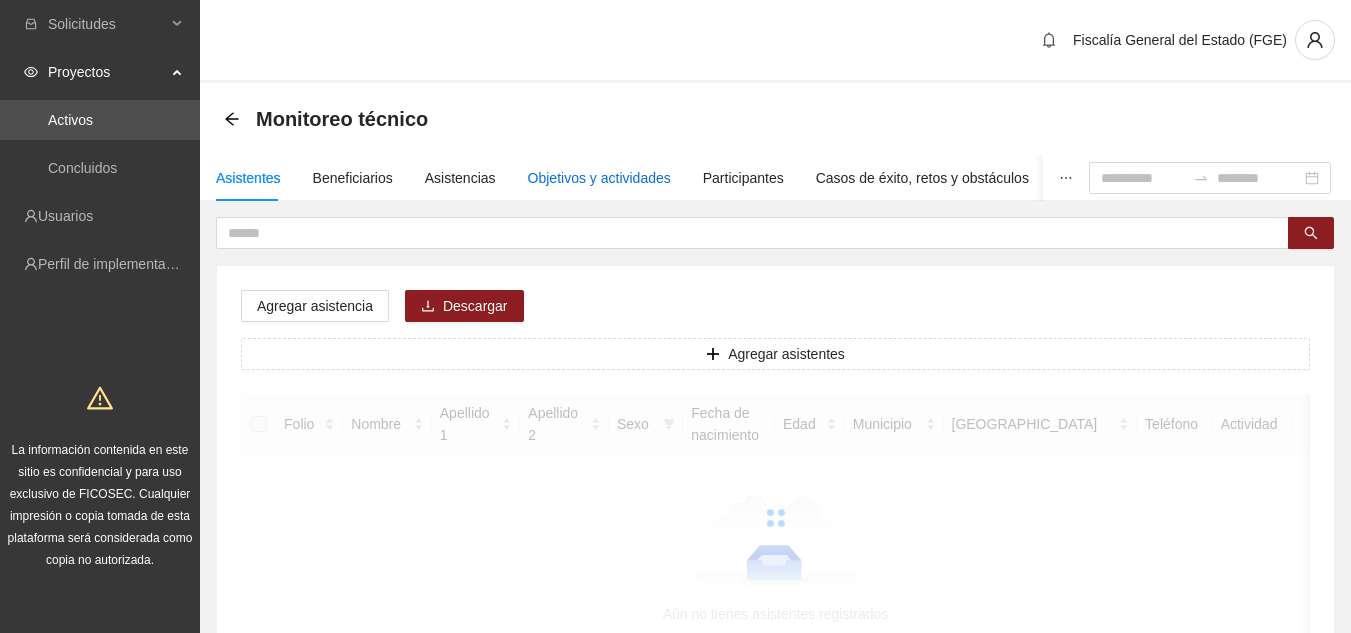 click on "Objetivos y actividades" at bounding box center (599, 178) 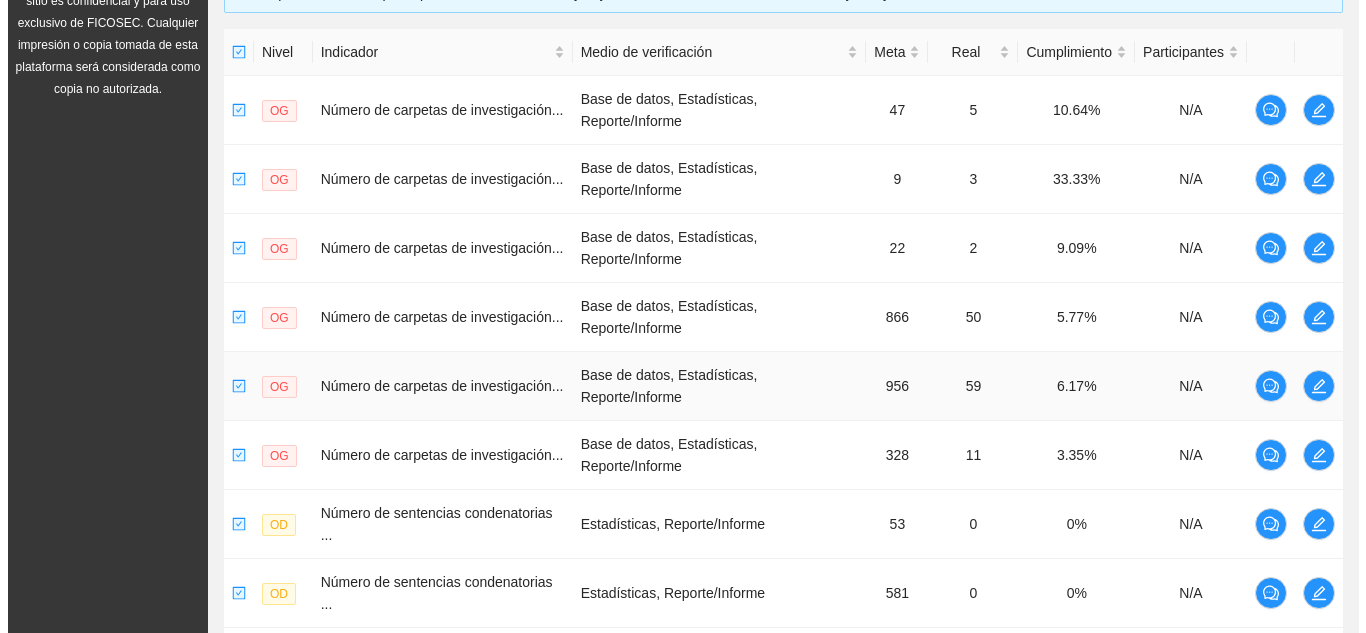 scroll, scrollTop: 676, scrollLeft: 0, axis: vertical 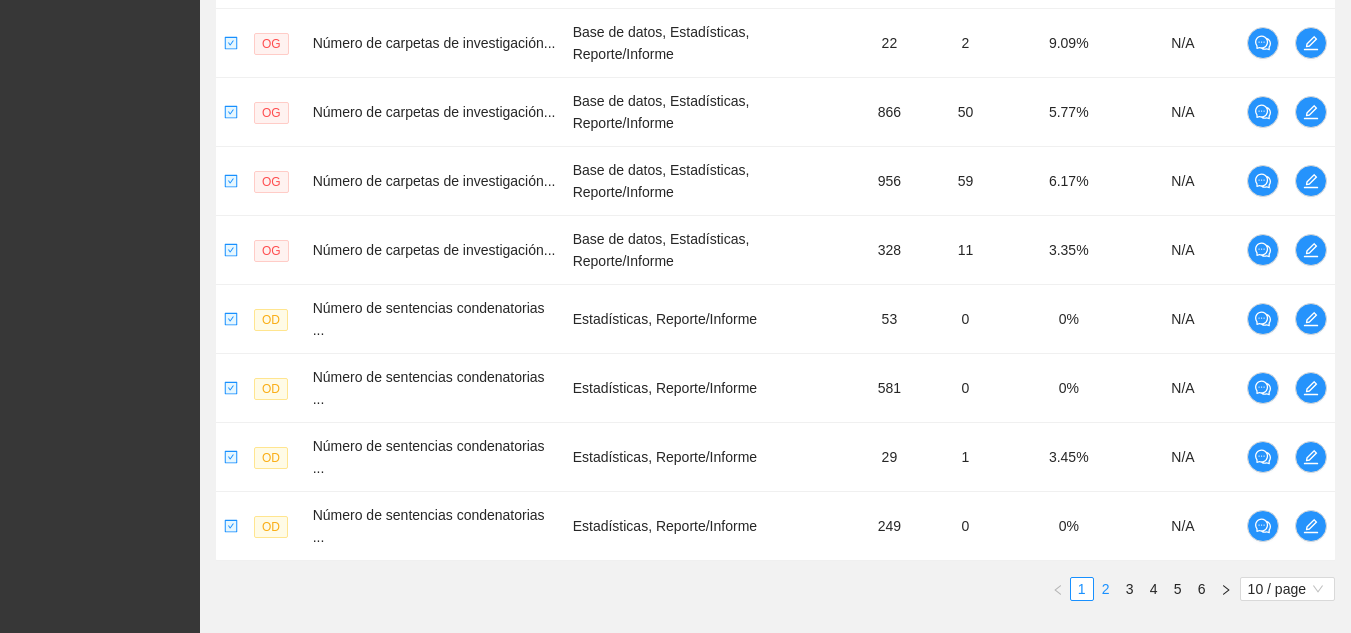click on "2" at bounding box center (1106, 589) 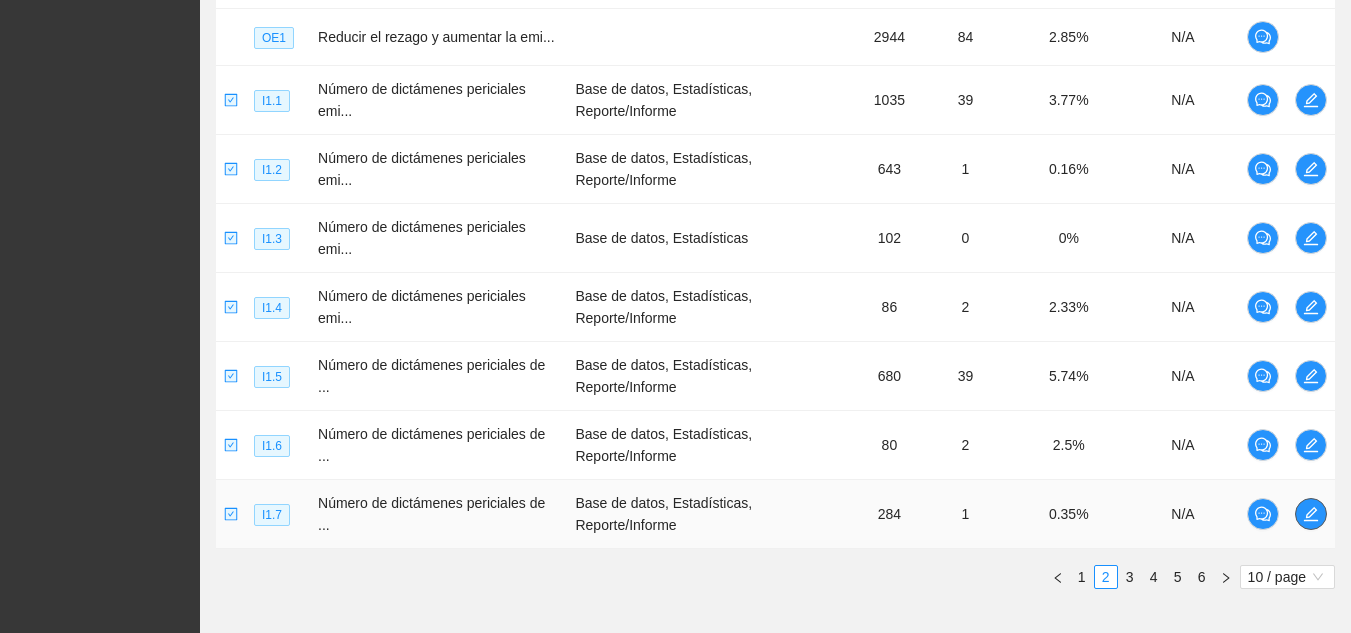 click at bounding box center (1311, 514) 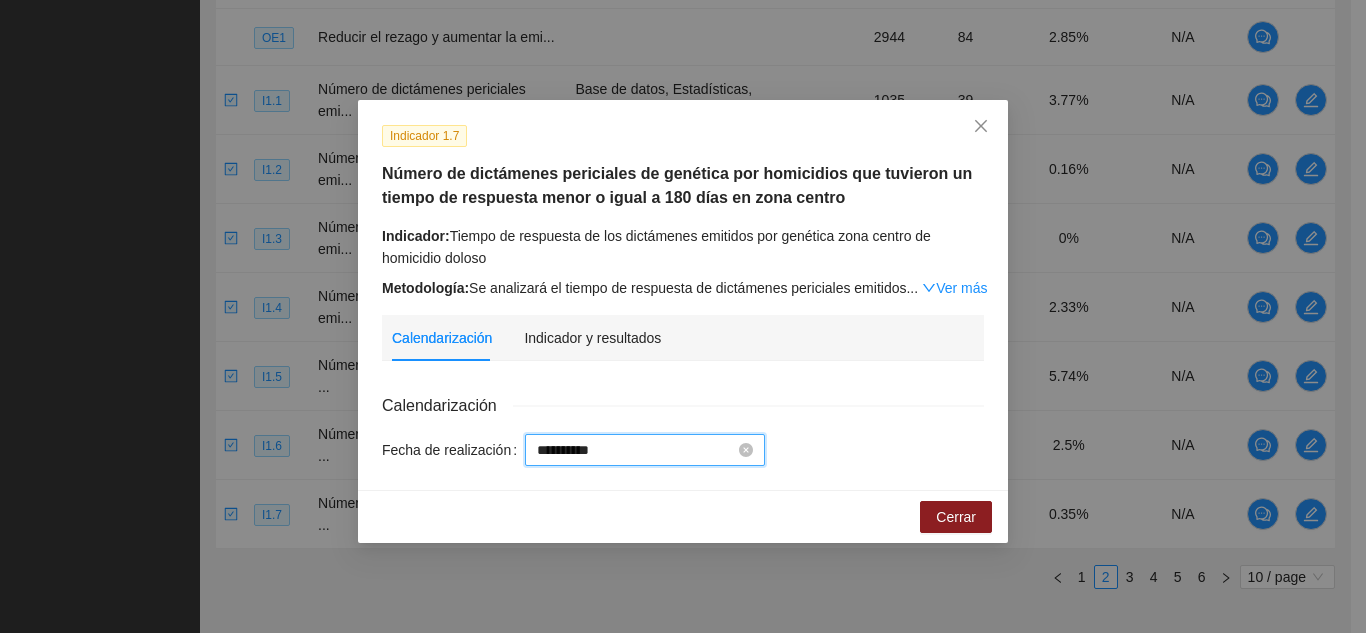 click on "**********" at bounding box center [636, 450] 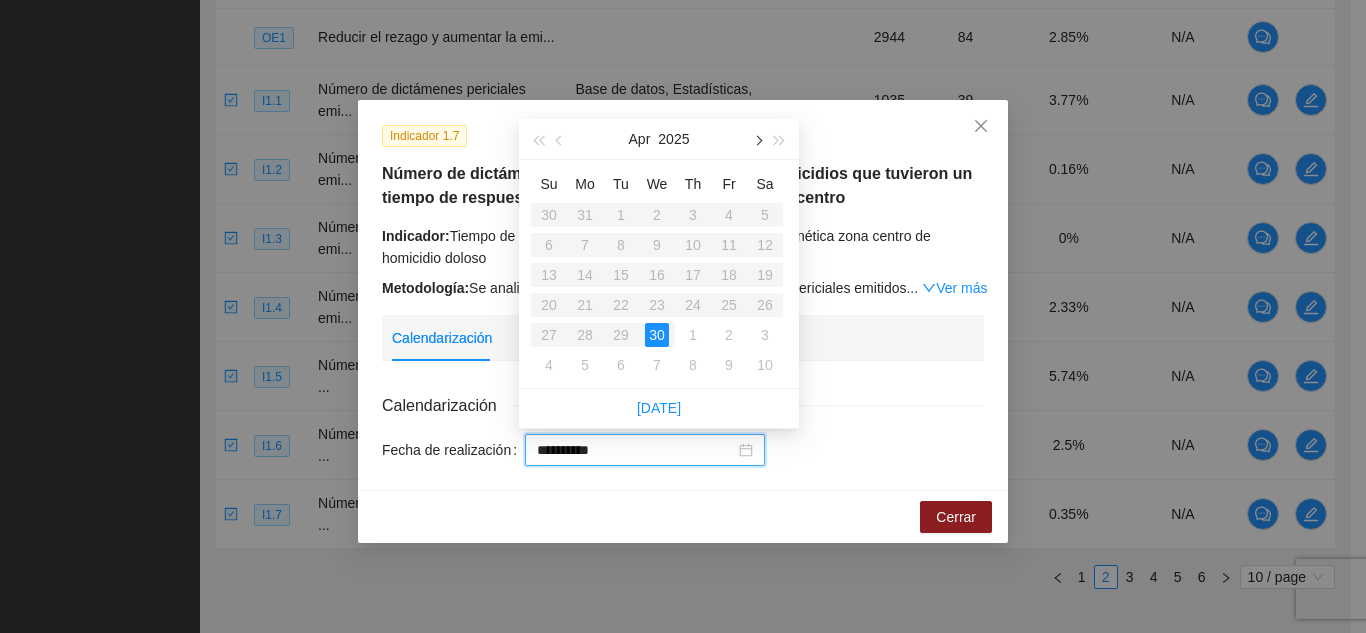 click at bounding box center [757, 139] 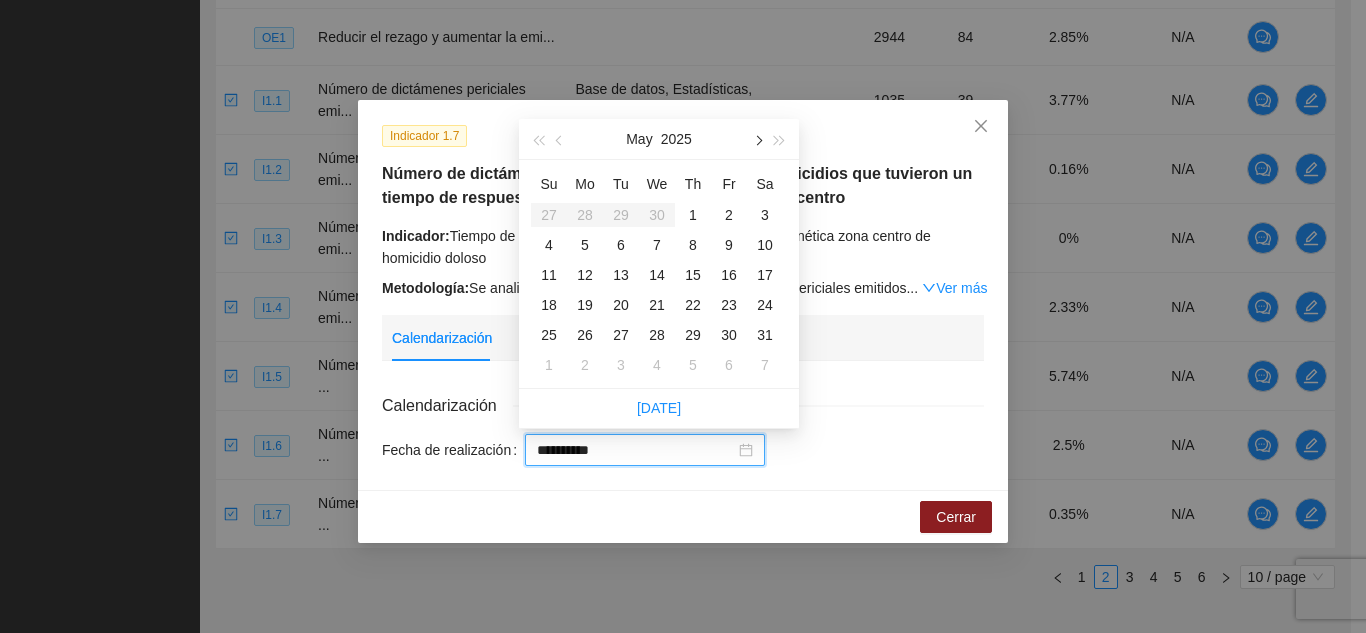 click at bounding box center [757, 139] 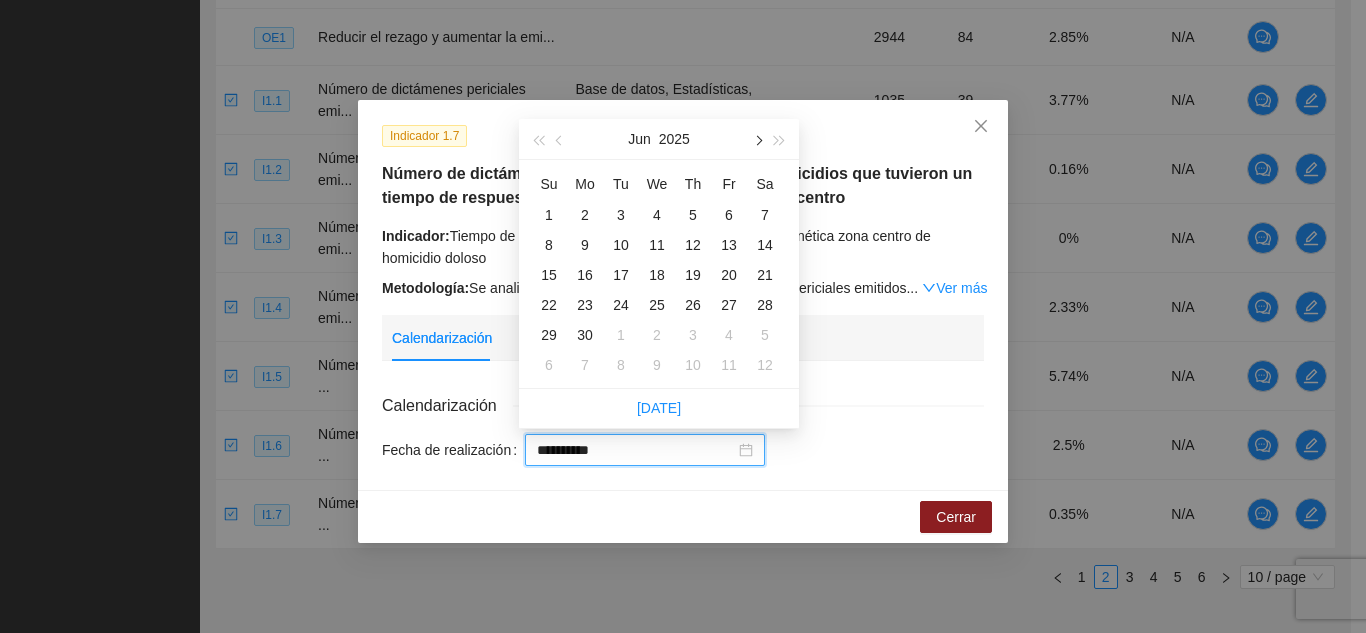 click at bounding box center [757, 139] 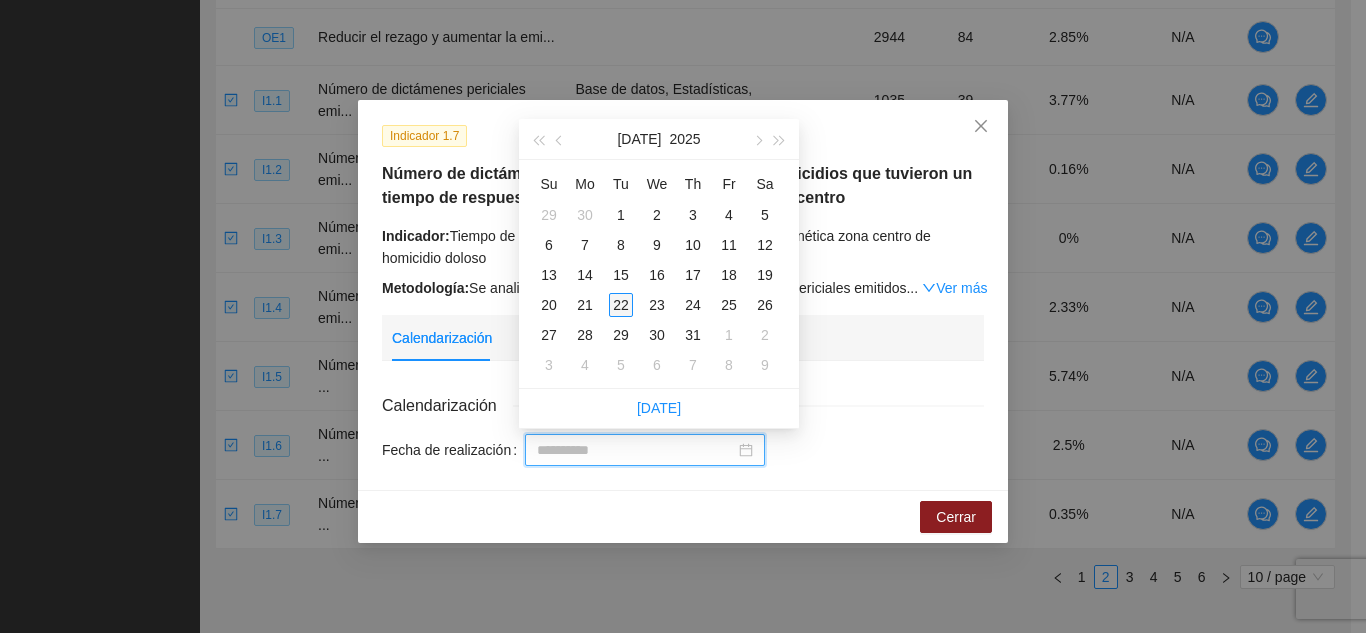 type on "**********" 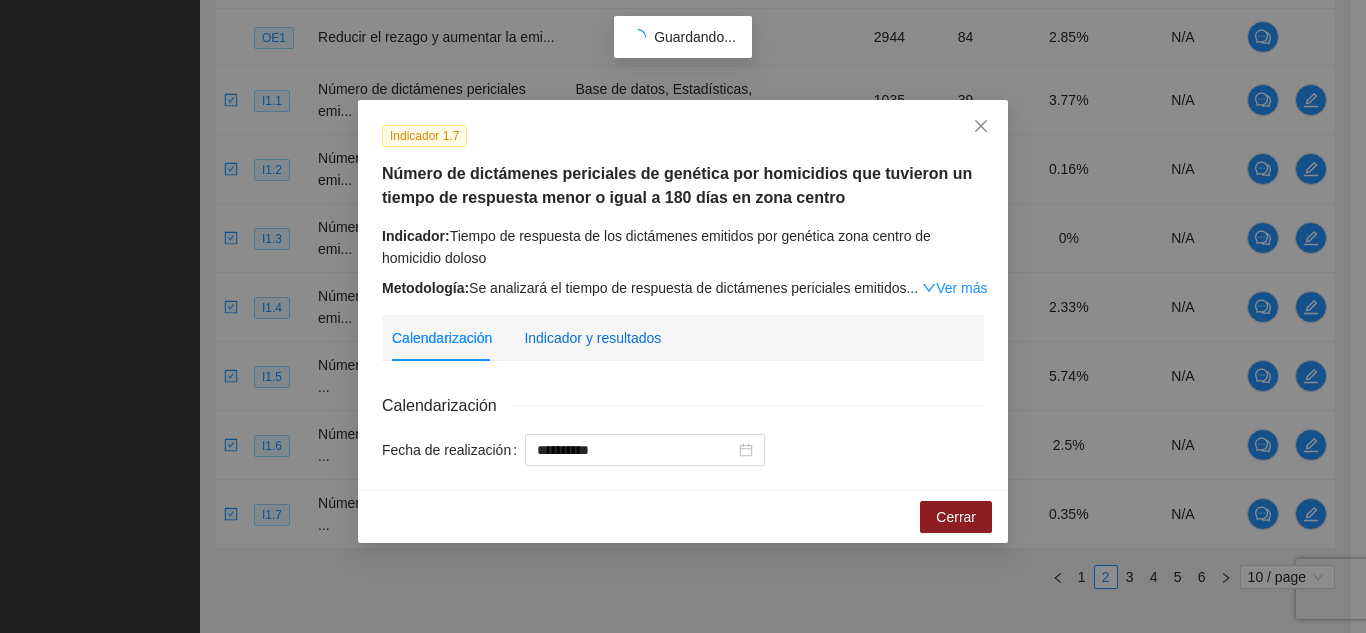 click on "Indicador y resultados" at bounding box center (592, 338) 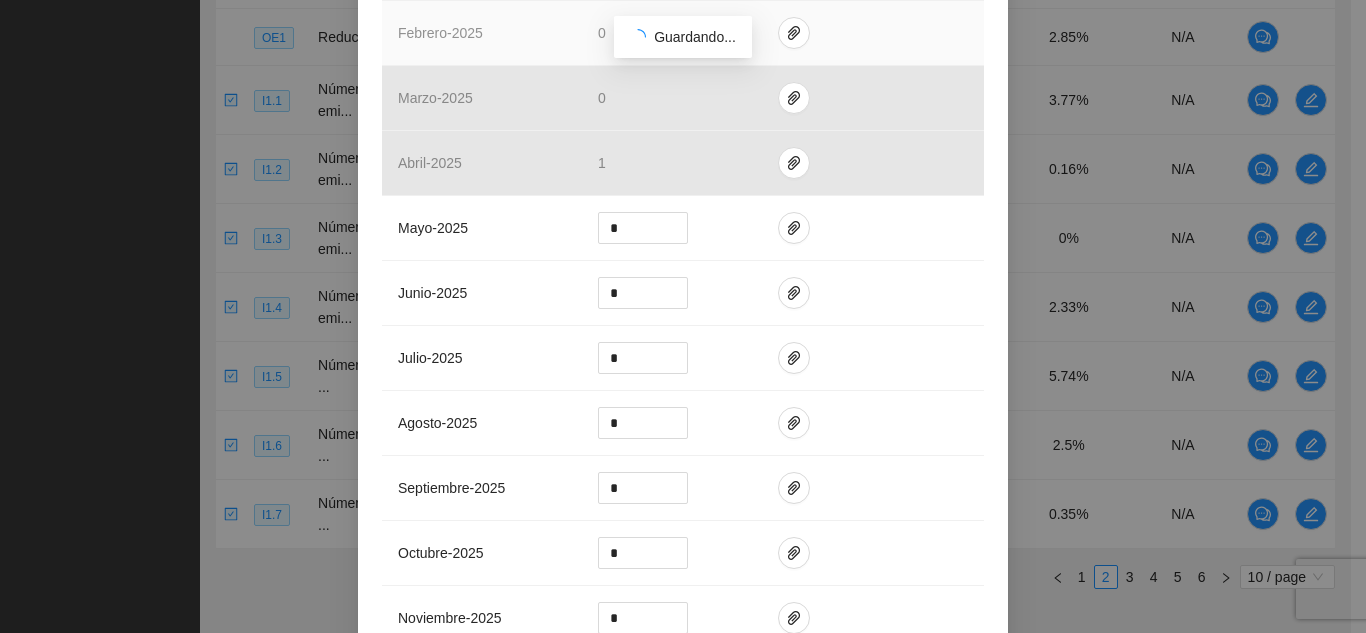 scroll, scrollTop: 900, scrollLeft: 0, axis: vertical 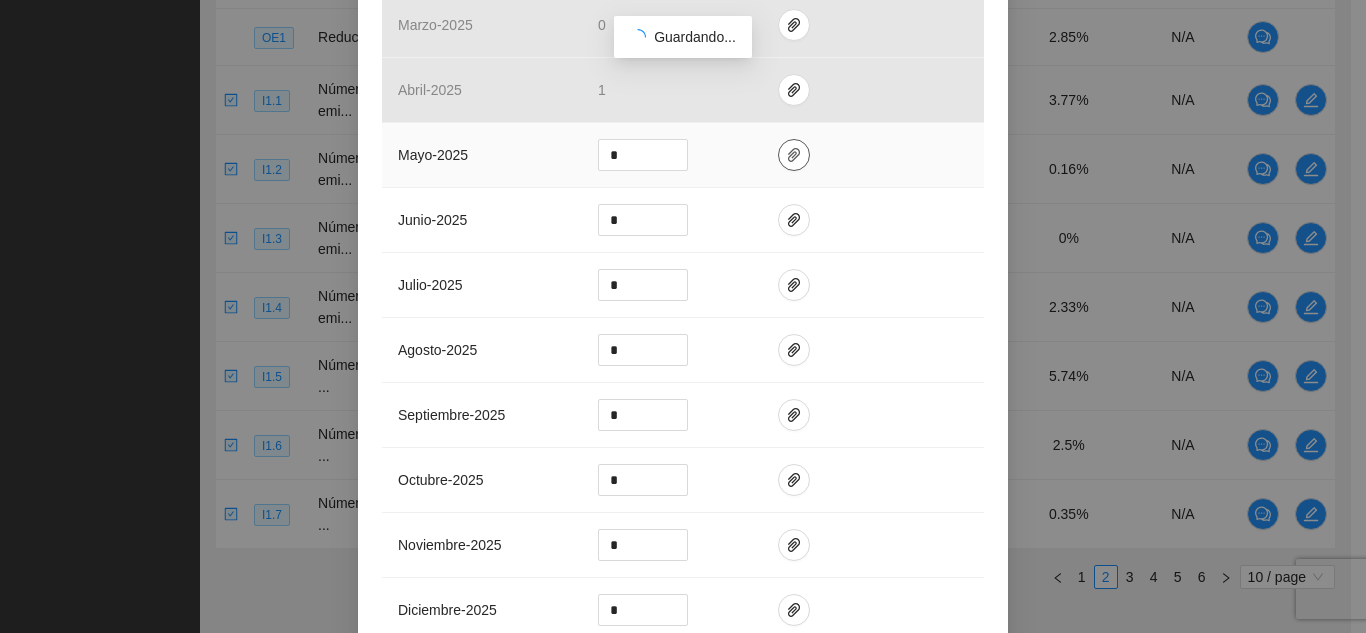 click 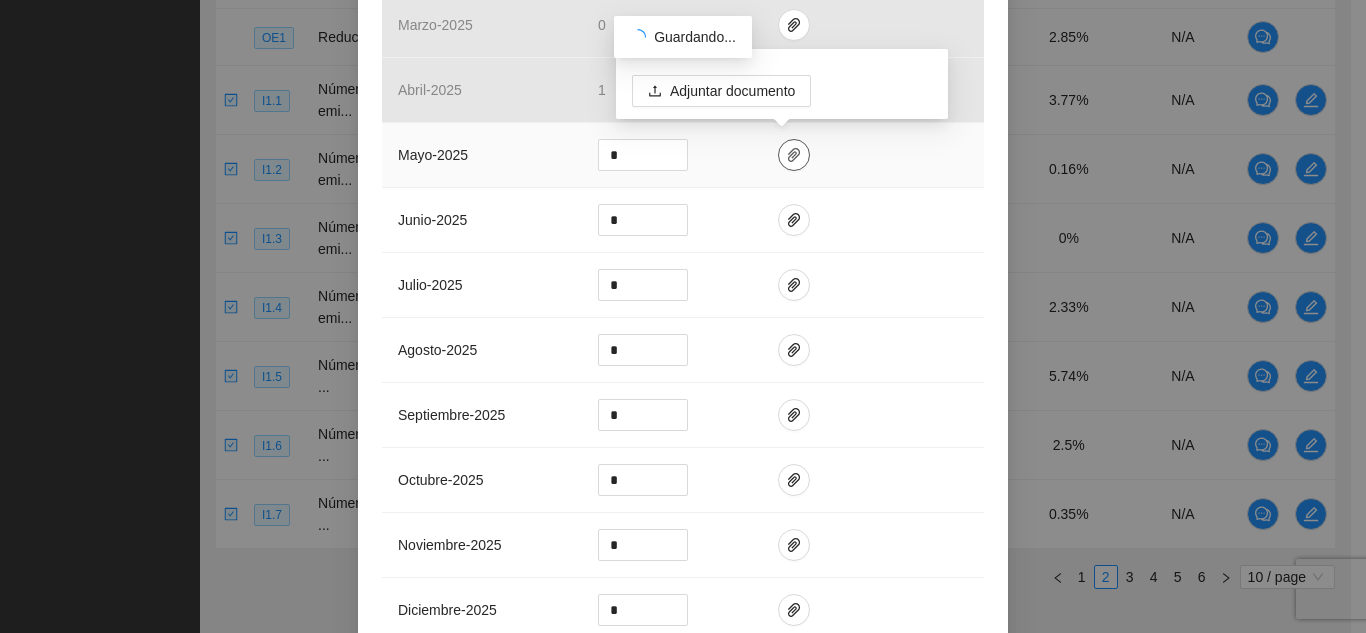 click 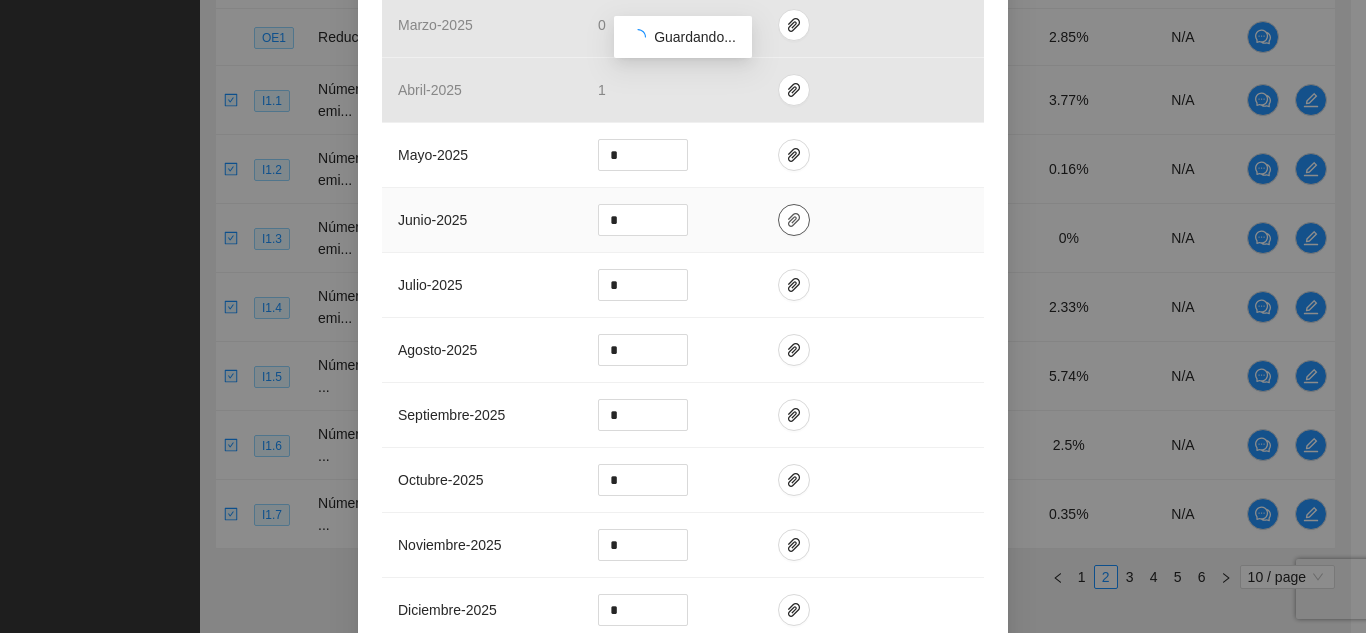 click 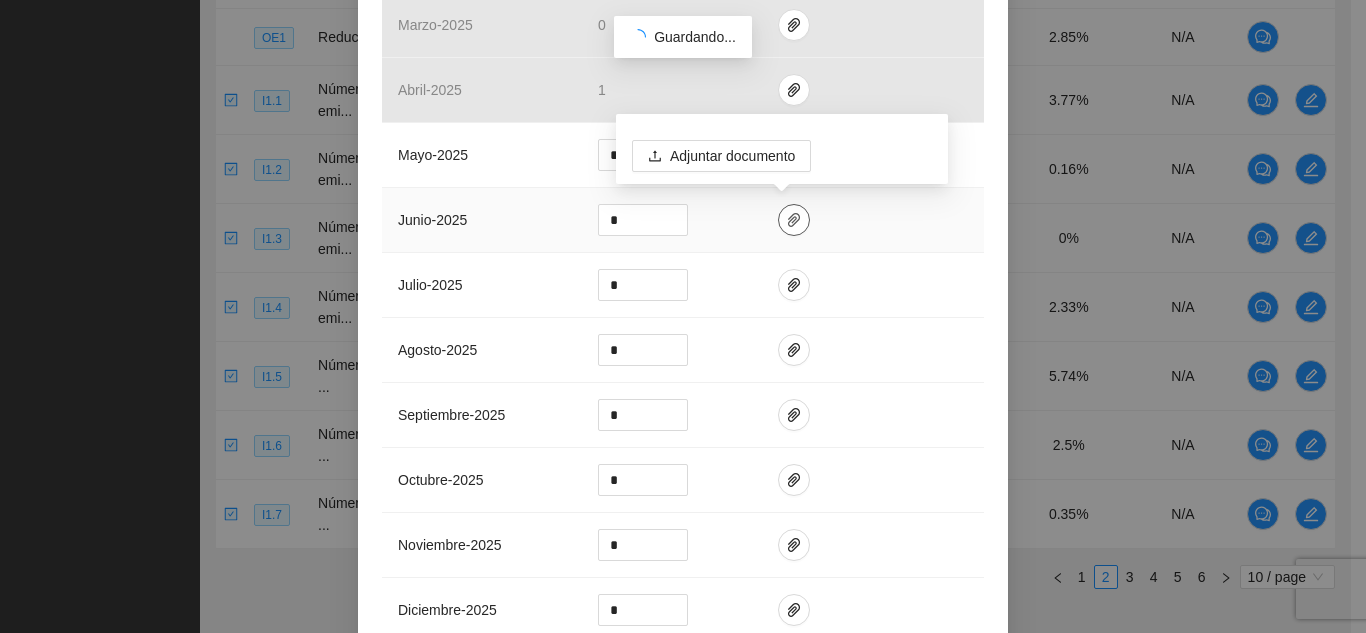 click 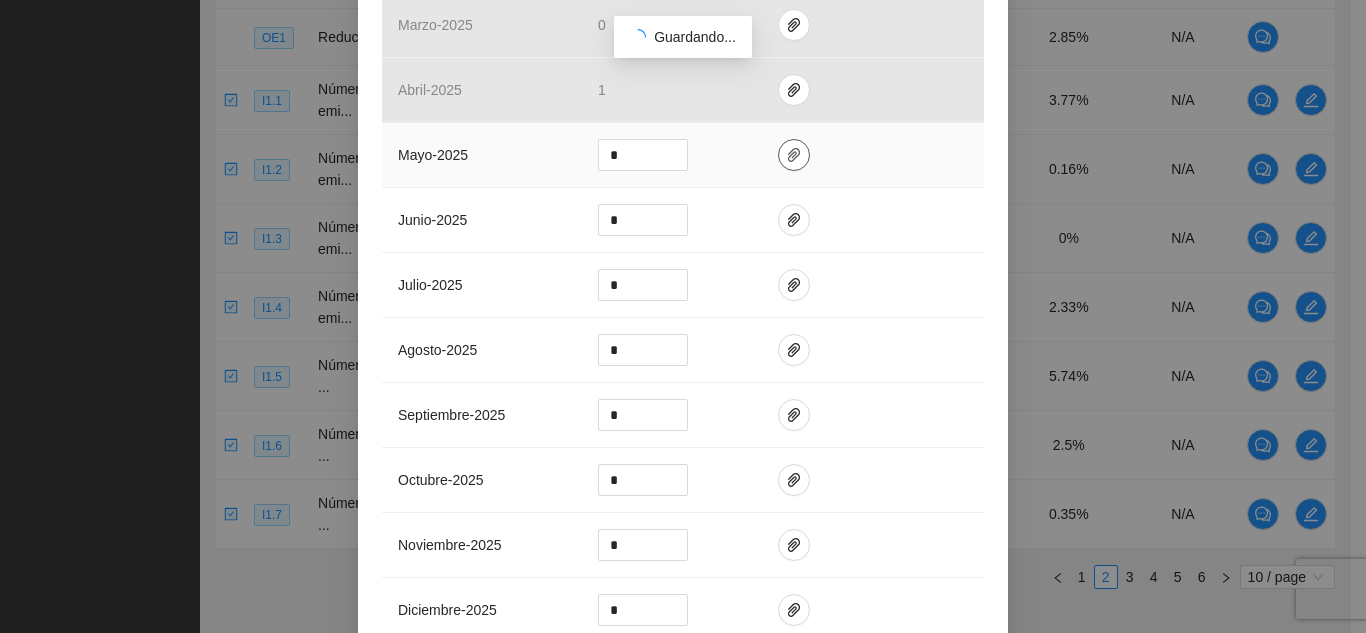 click 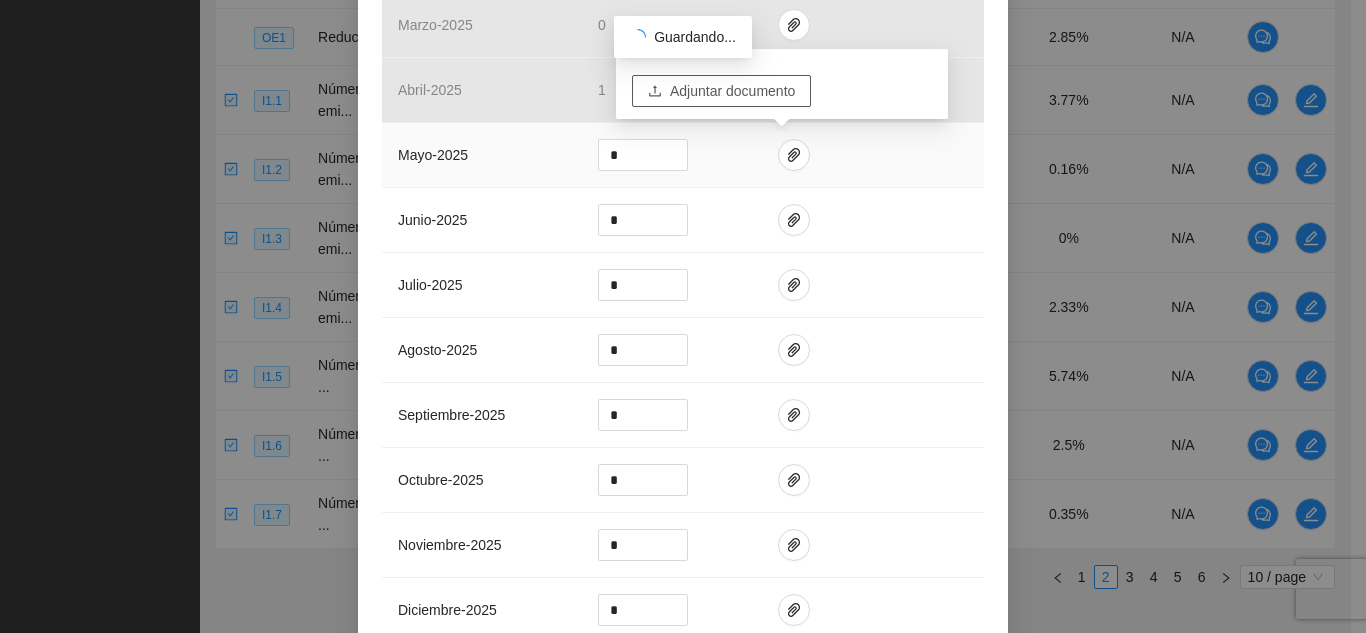 click on "Adjuntar documento" at bounding box center [732, 91] 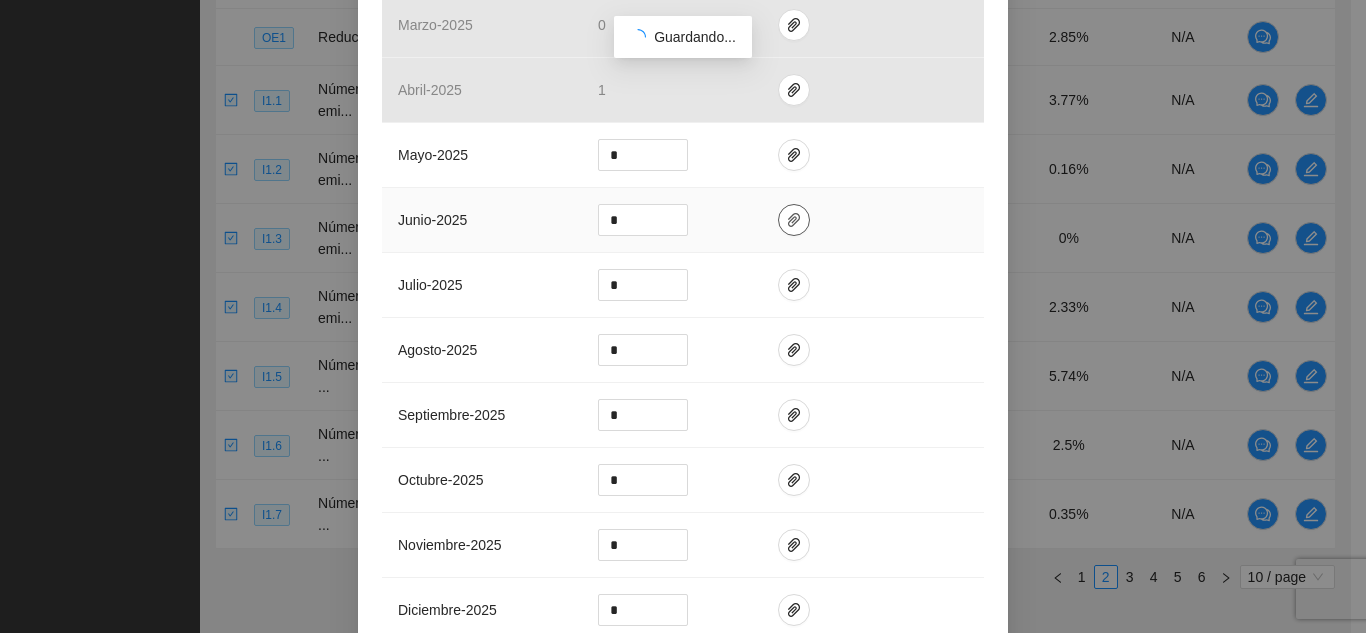 click 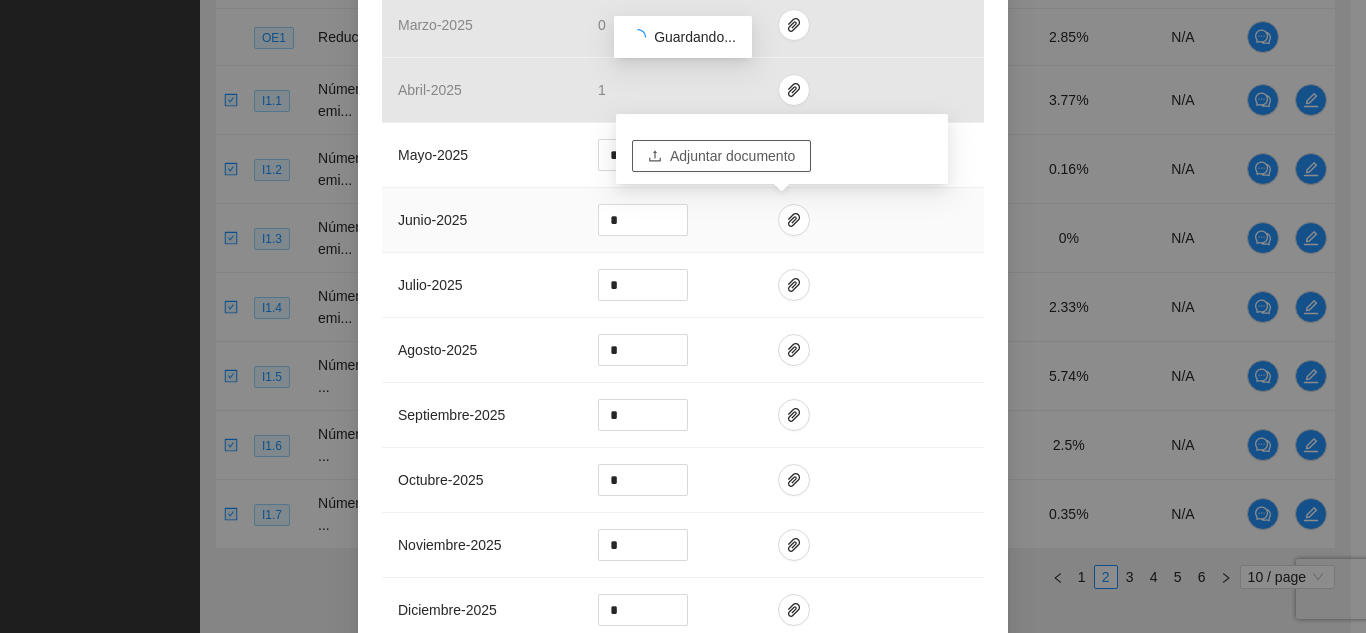 click on "Adjuntar documento" at bounding box center [732, 156] 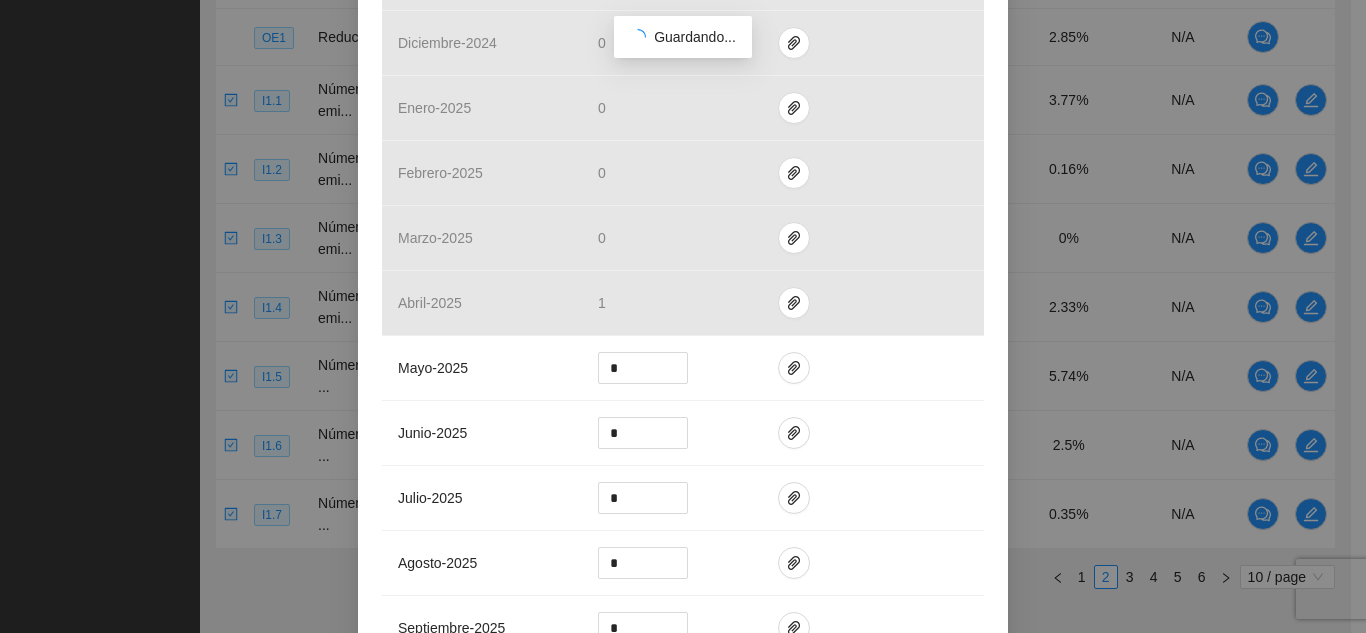 scroll, scrollTop: 644, scrollLeft: 0, axis: vertical 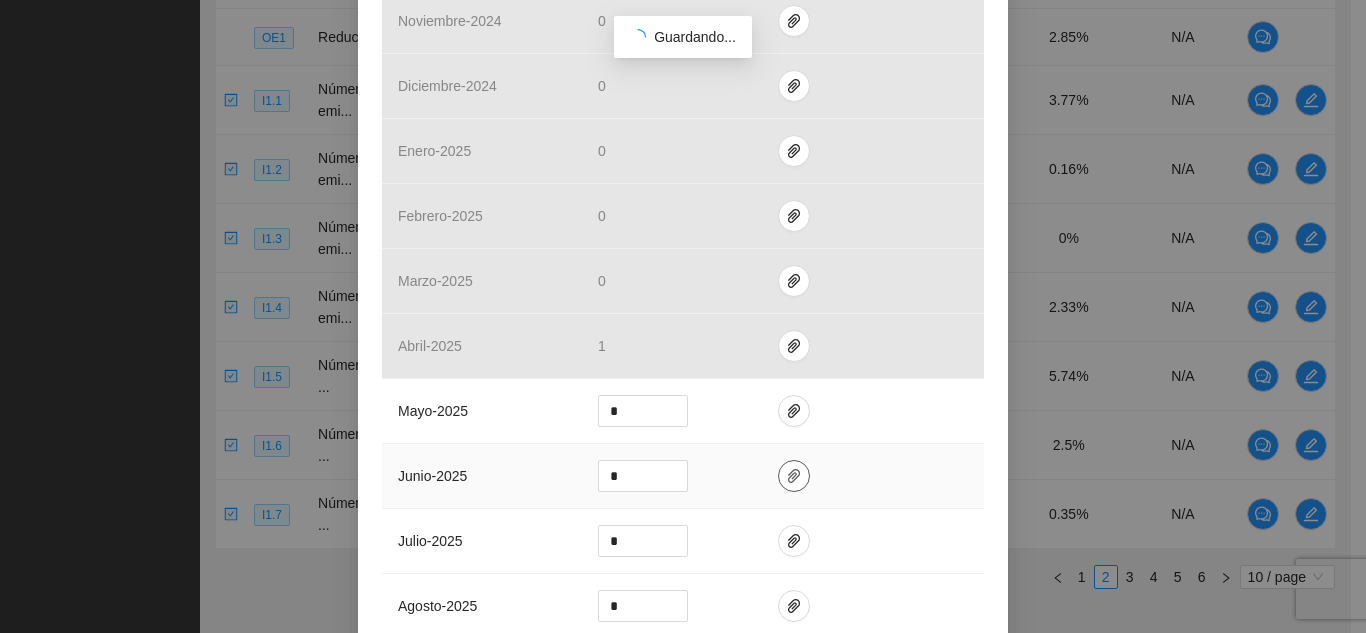 click 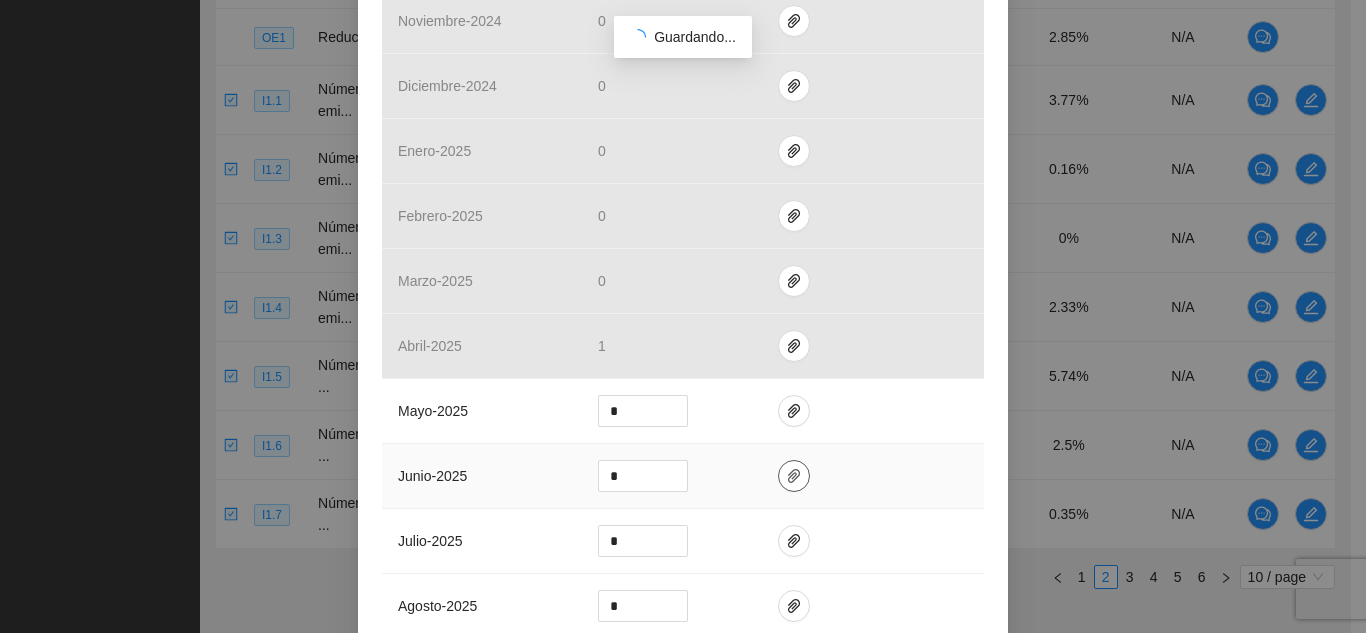 click 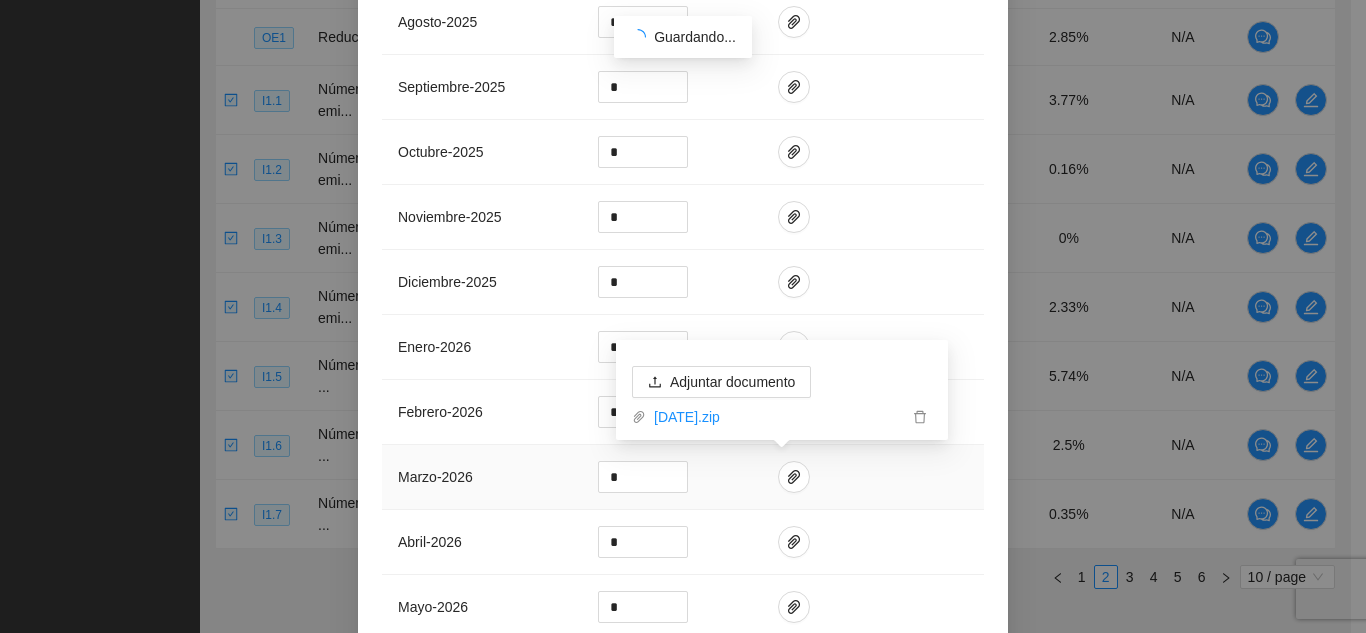 scroll, scrollTop: 1444, scrollLeft: 0, axis: vertical 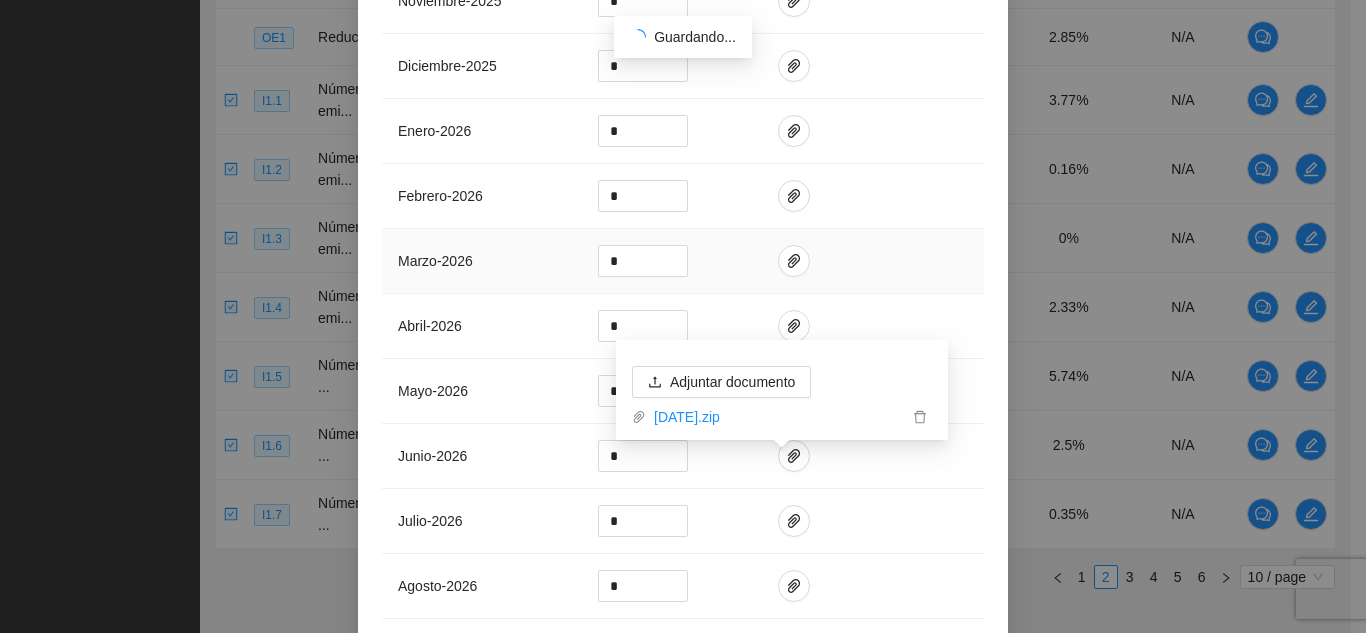 click at bounding box center (873, 456) 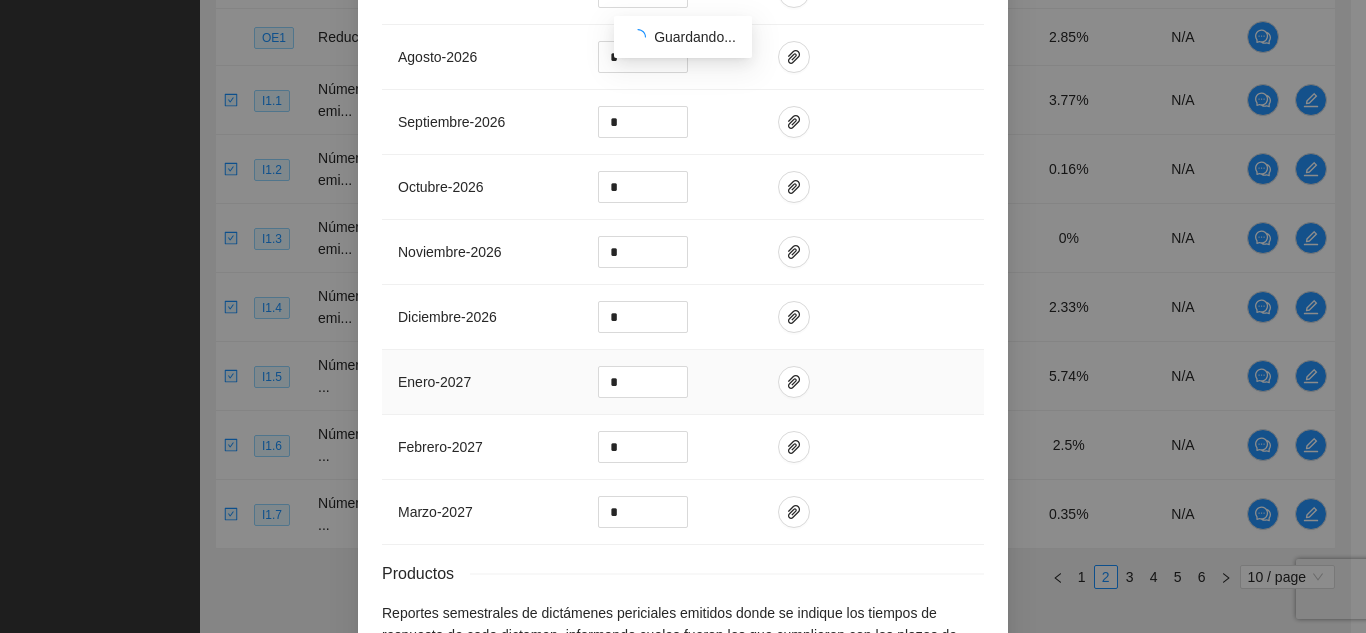 scroll, scrollTop: 2144, scrollLeft: 0, axis: vertical 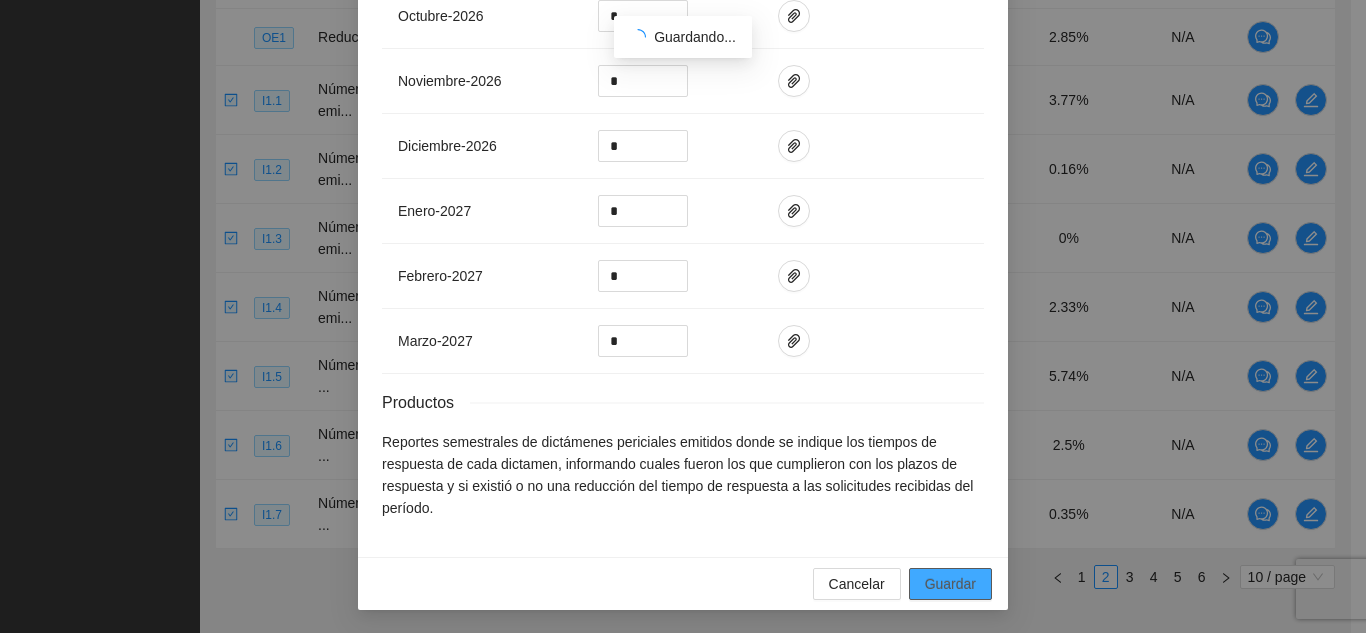 click on "Guardar" at bounding box center [950, 584] 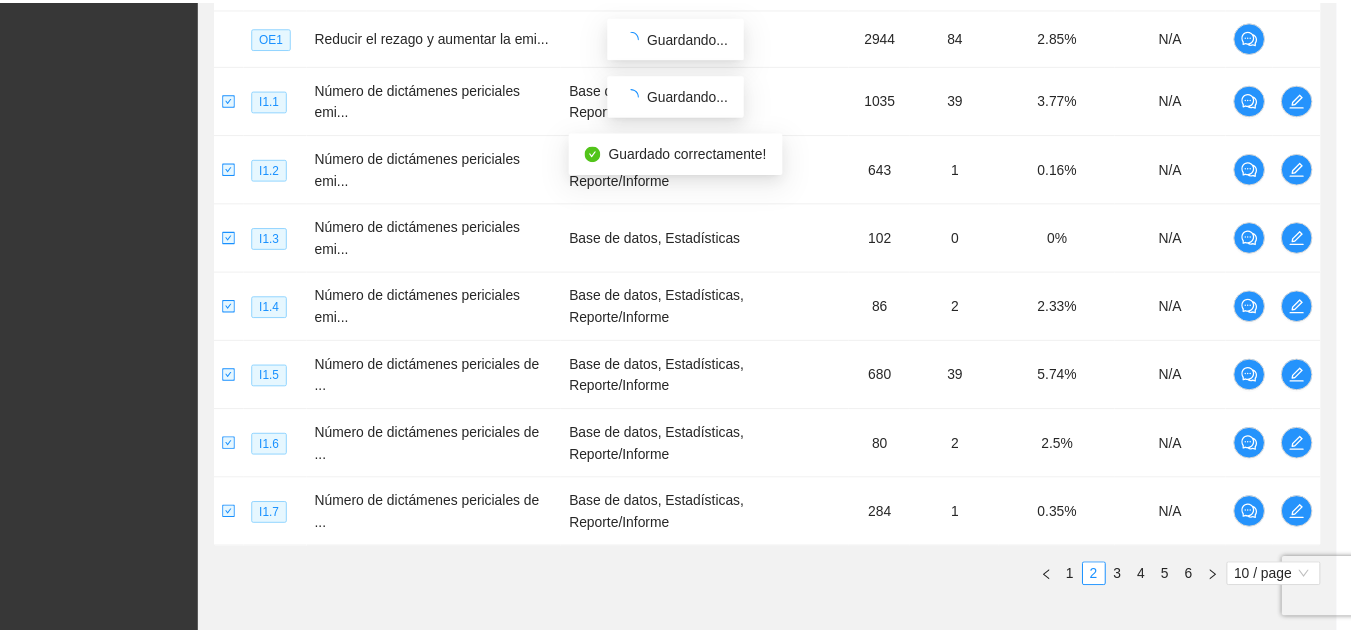 scroll, scrollTop: 2044, scrollLeft: 0, axis: vertical 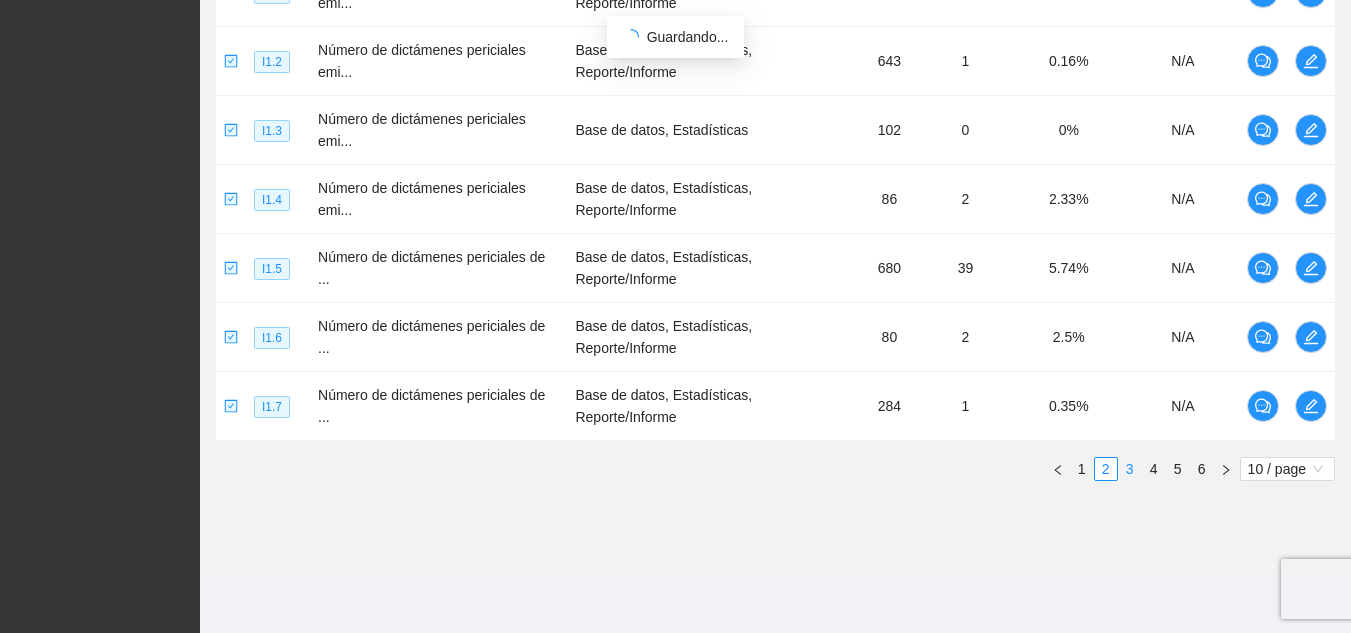 click on "3" at bounding box center (1130, 469) 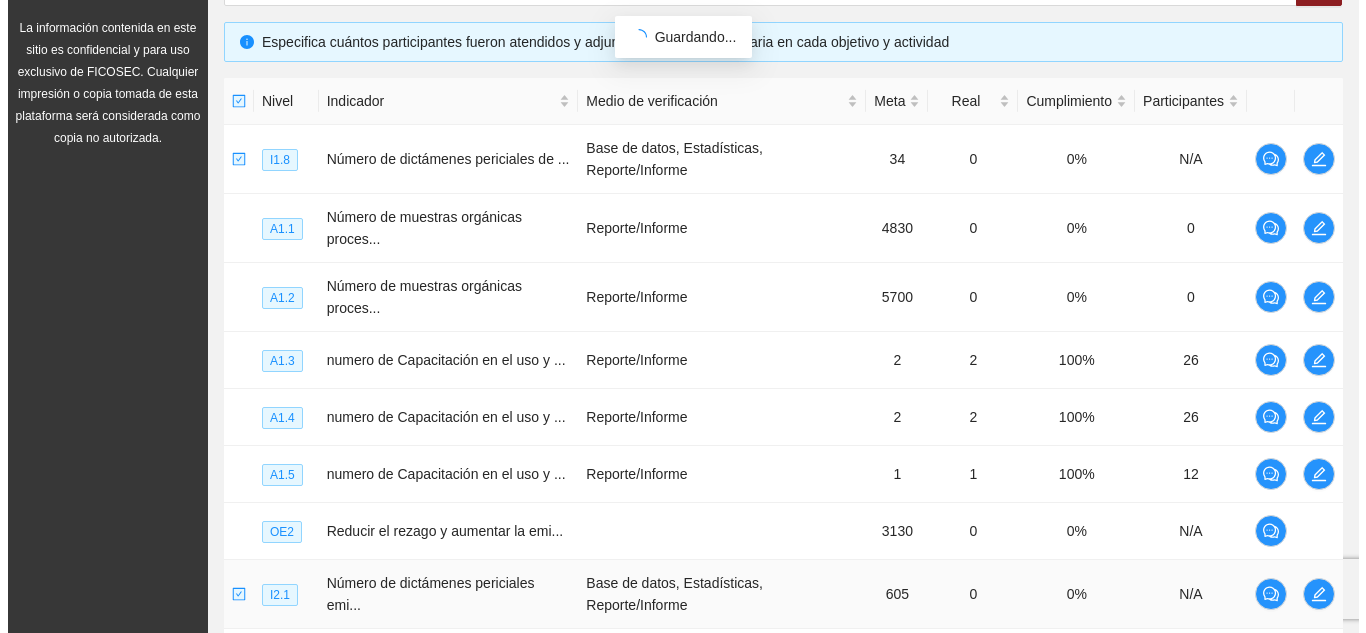 scroll, scrollTop: 348, scrollLeft: 0, axis: vertical 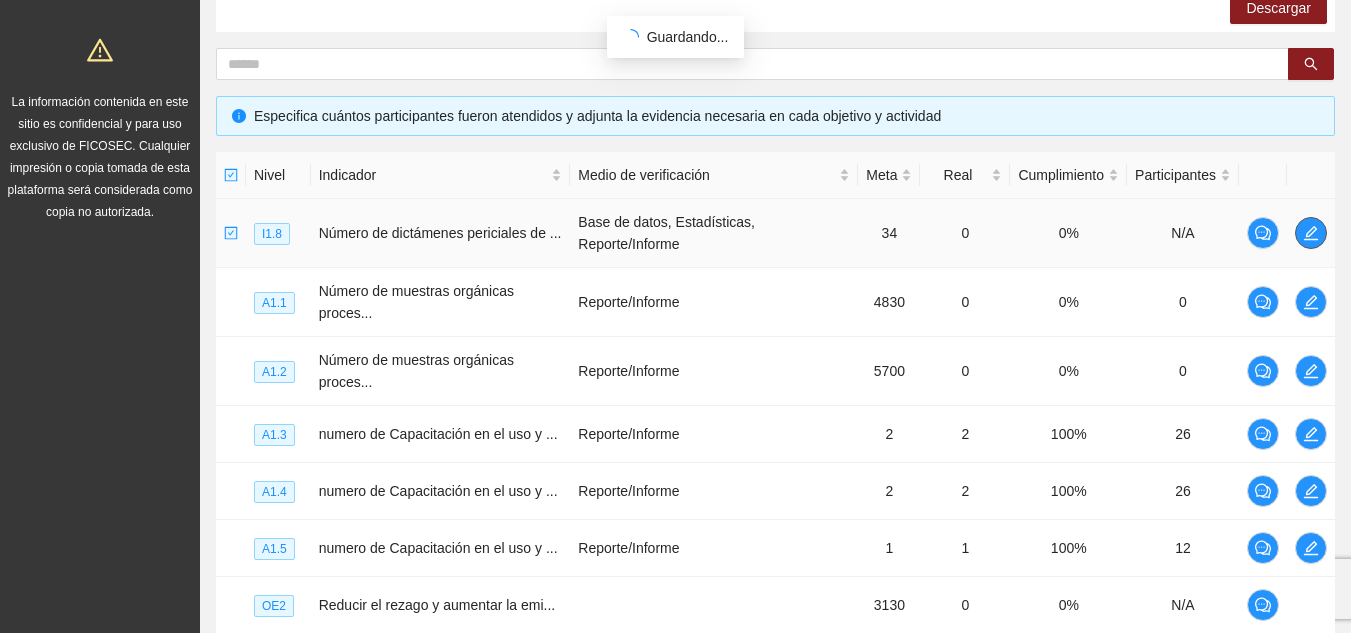 click at bounding box center (1311, 233) 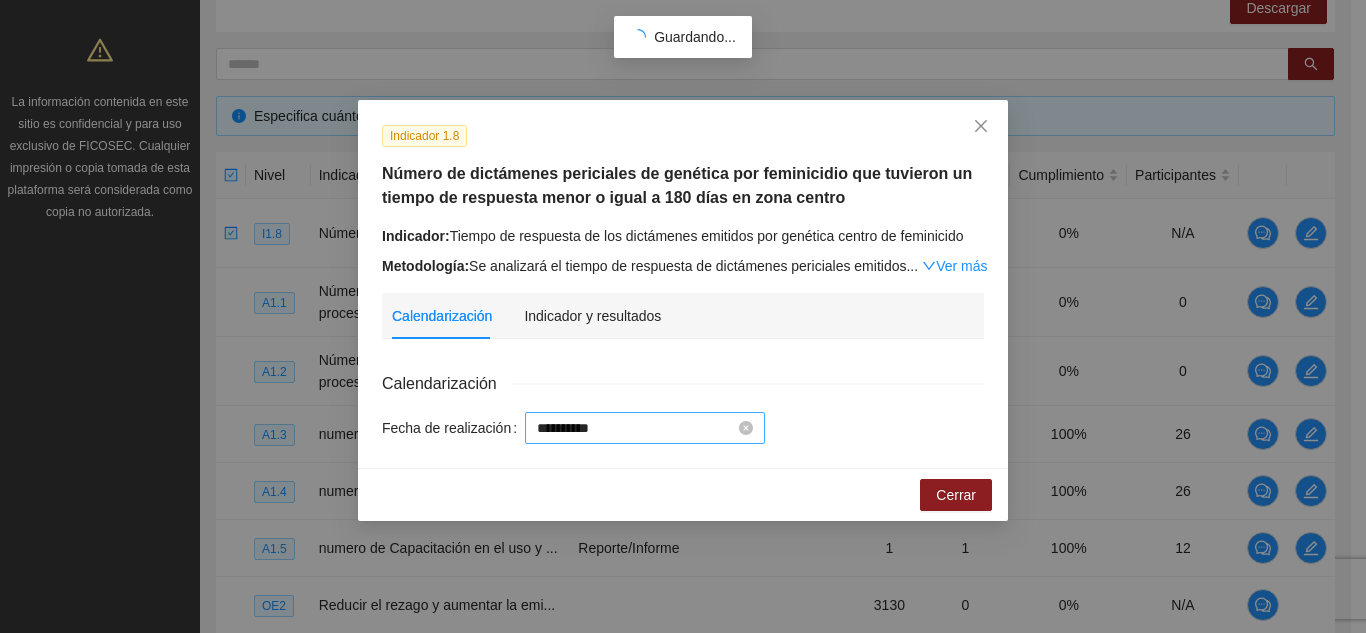 click on "**********" at bounding box center [636, 428] 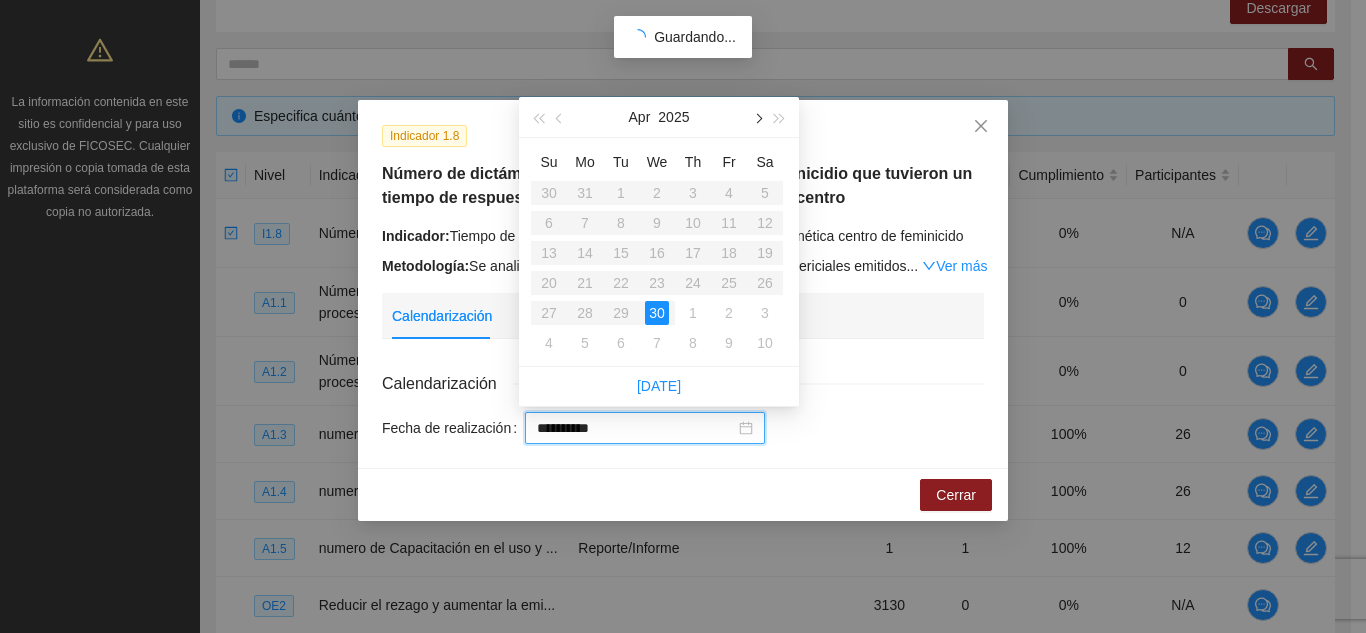 click at bounding box center (757, 117) 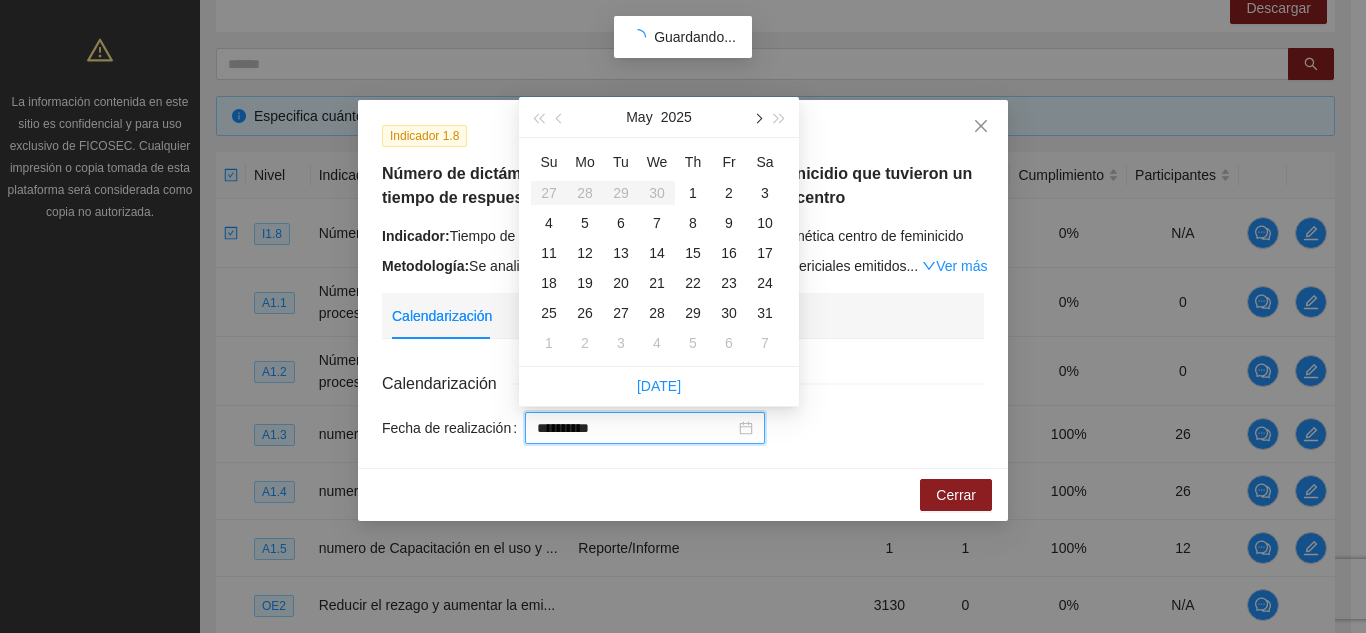 click at bounding box center (757, 117) 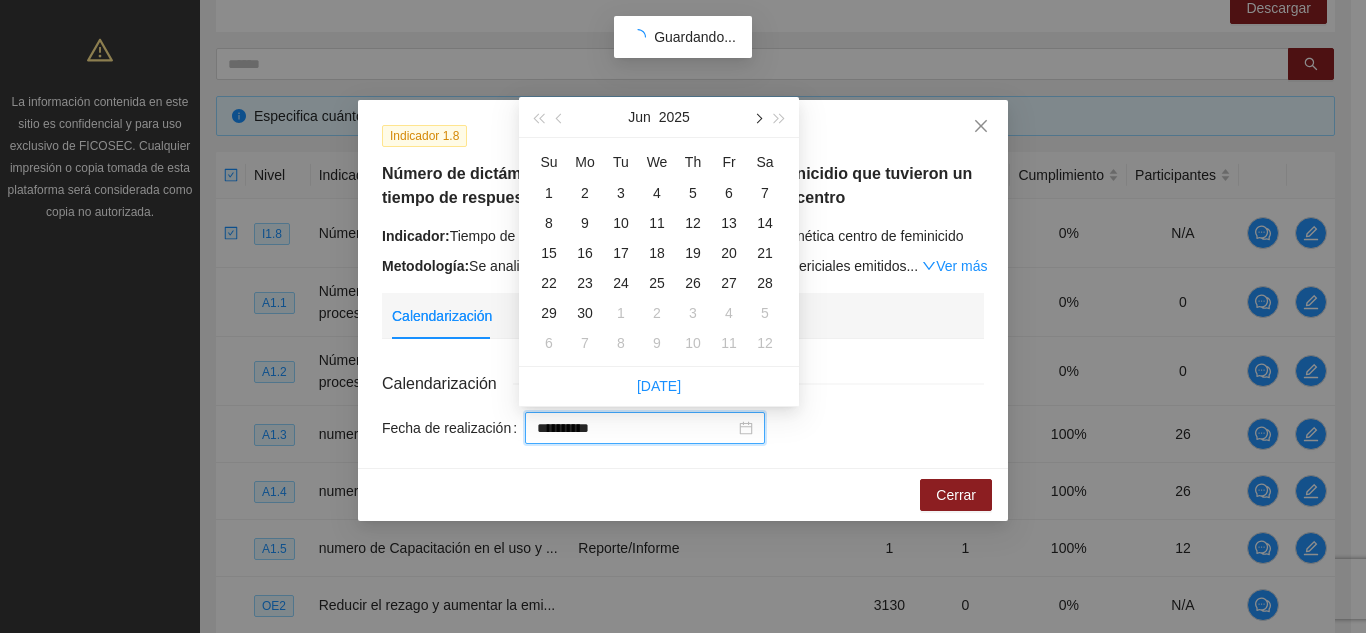 click at bounding box center [757, 117] 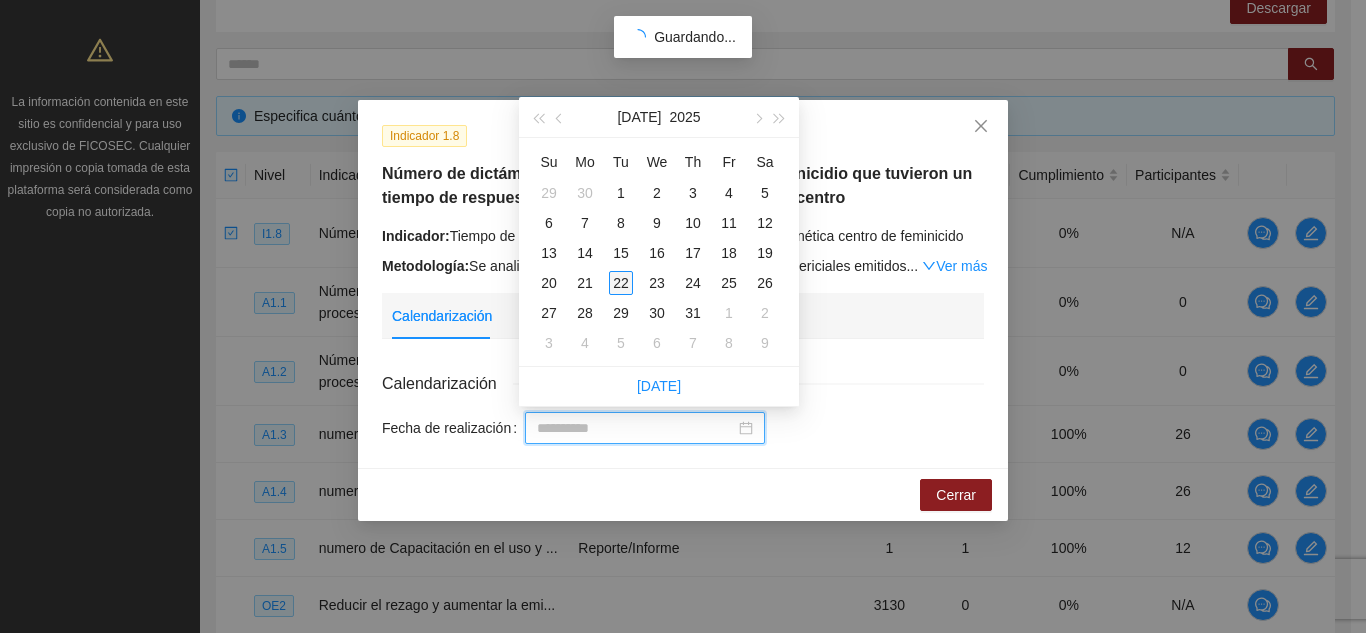 type on "**********" 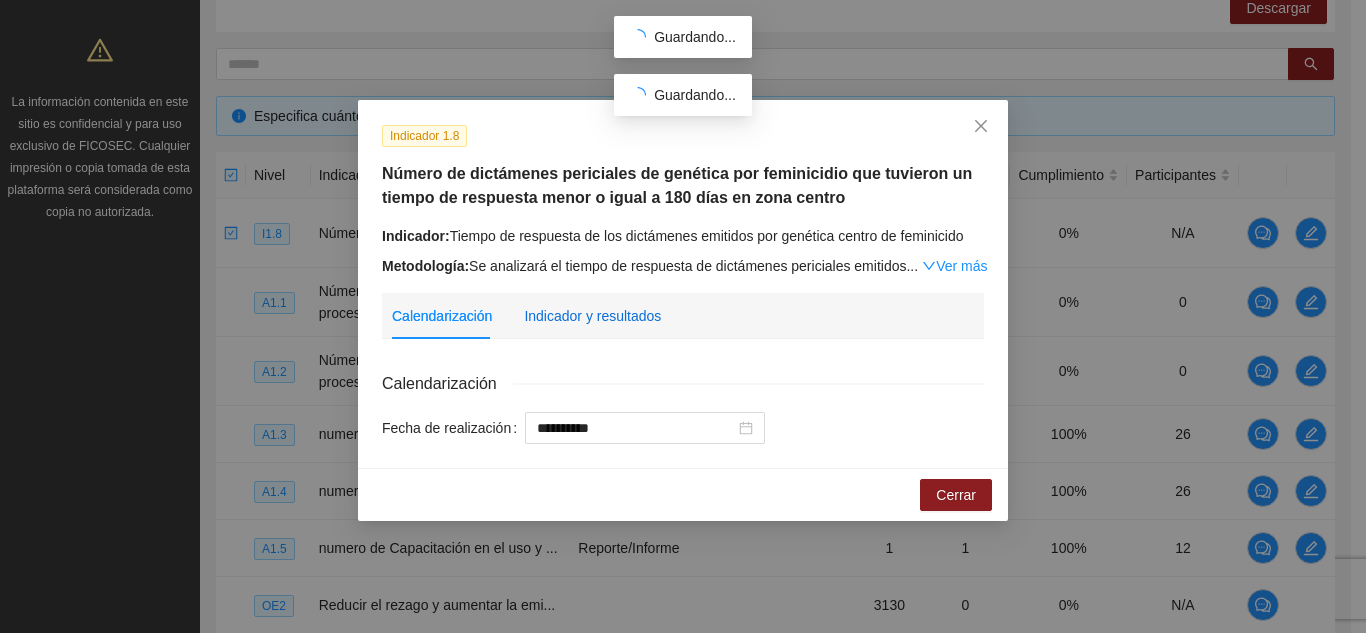 click on "Indicador y resultados" at bounding box center (592, 316) 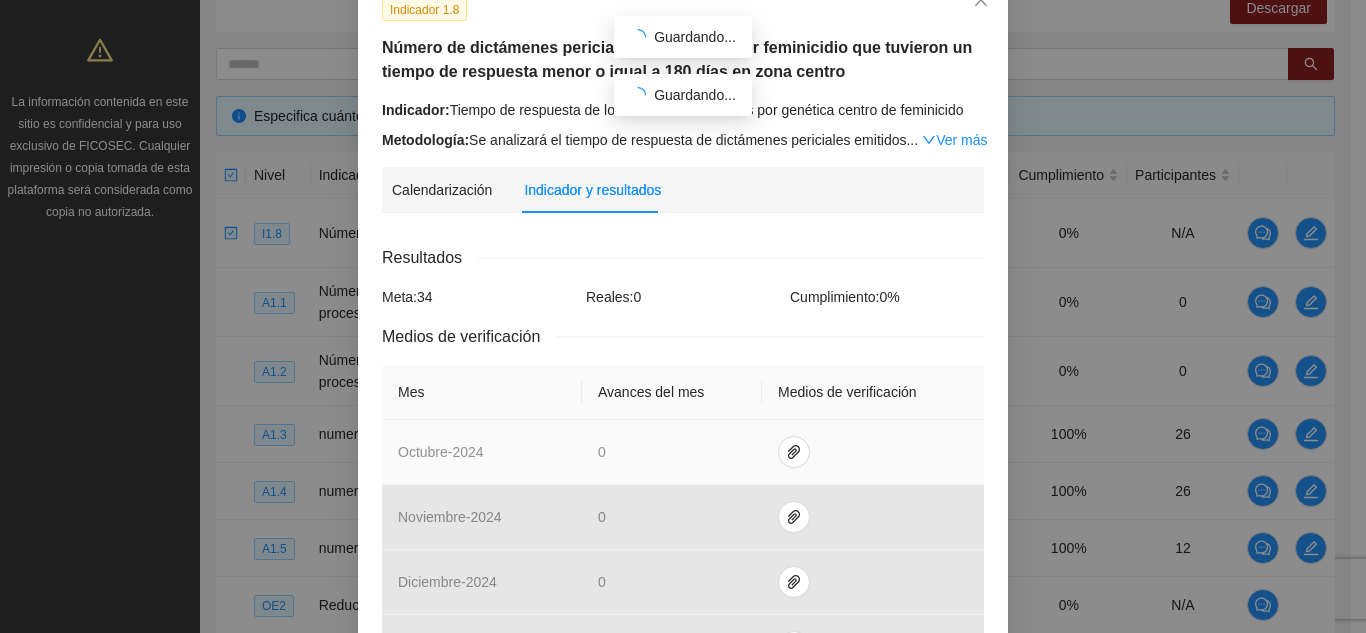 scroll, scrollTop: 600, scrollLeft: 0, axis: vertical 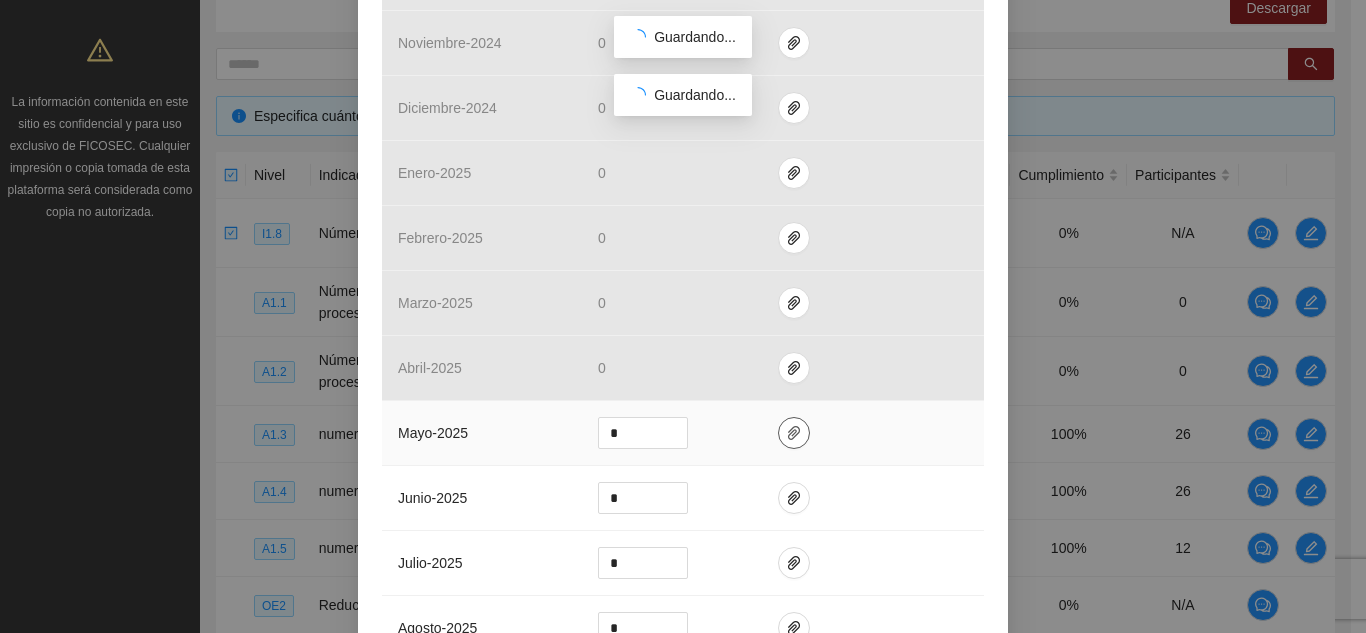 click at bounding box center [794, 433] 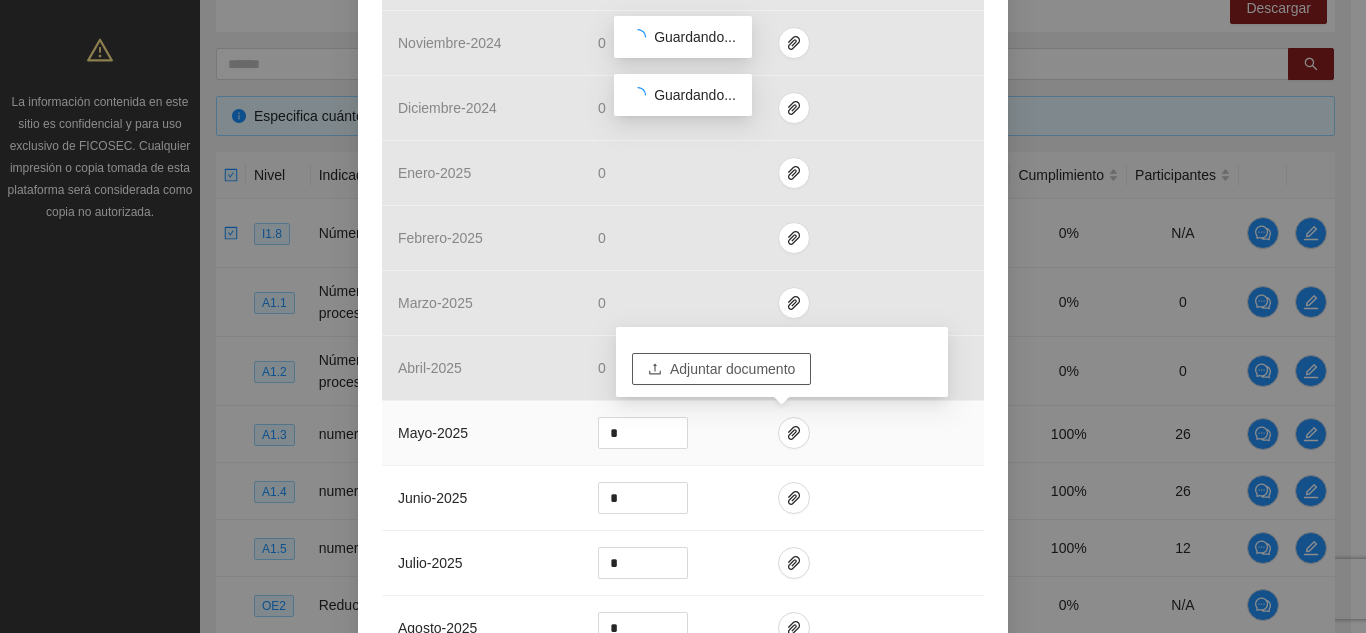 click on "Adjuntar documento" at bounding box center (732, 369) 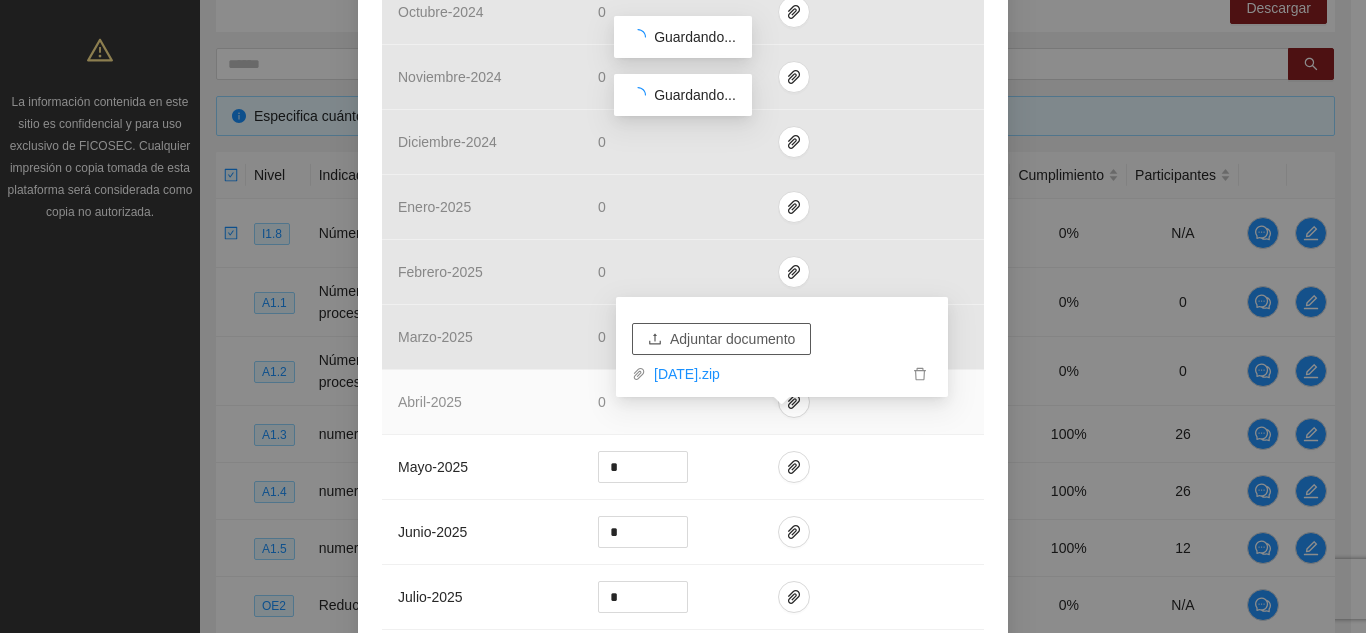 scroll, scrollTop: 700, scrollLeft: 0, axis: vertical 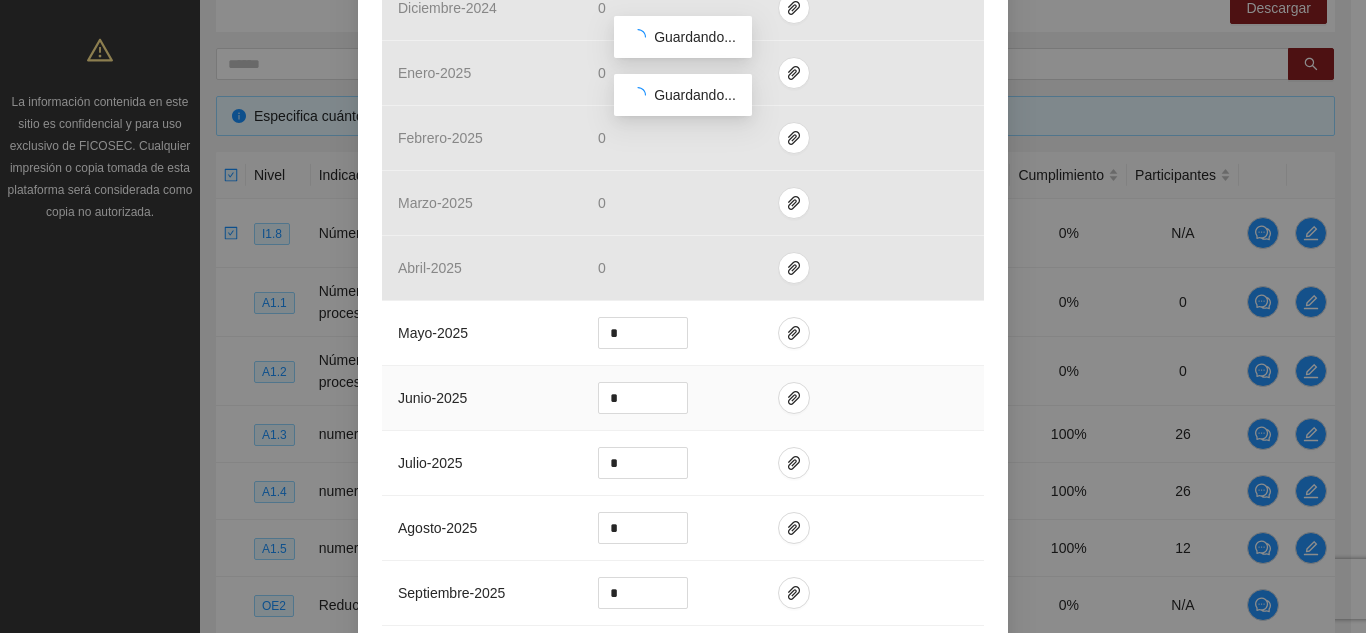 click at bounding box center [873, 398] 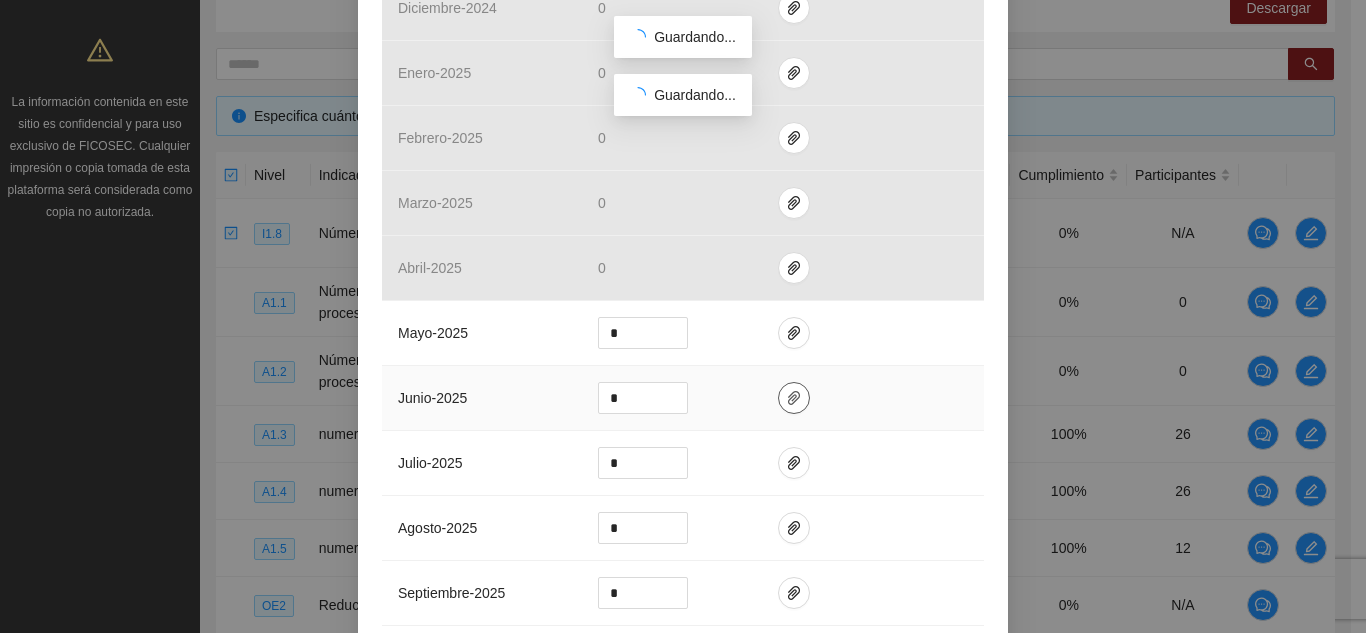 click at bounding box center (794, 398) 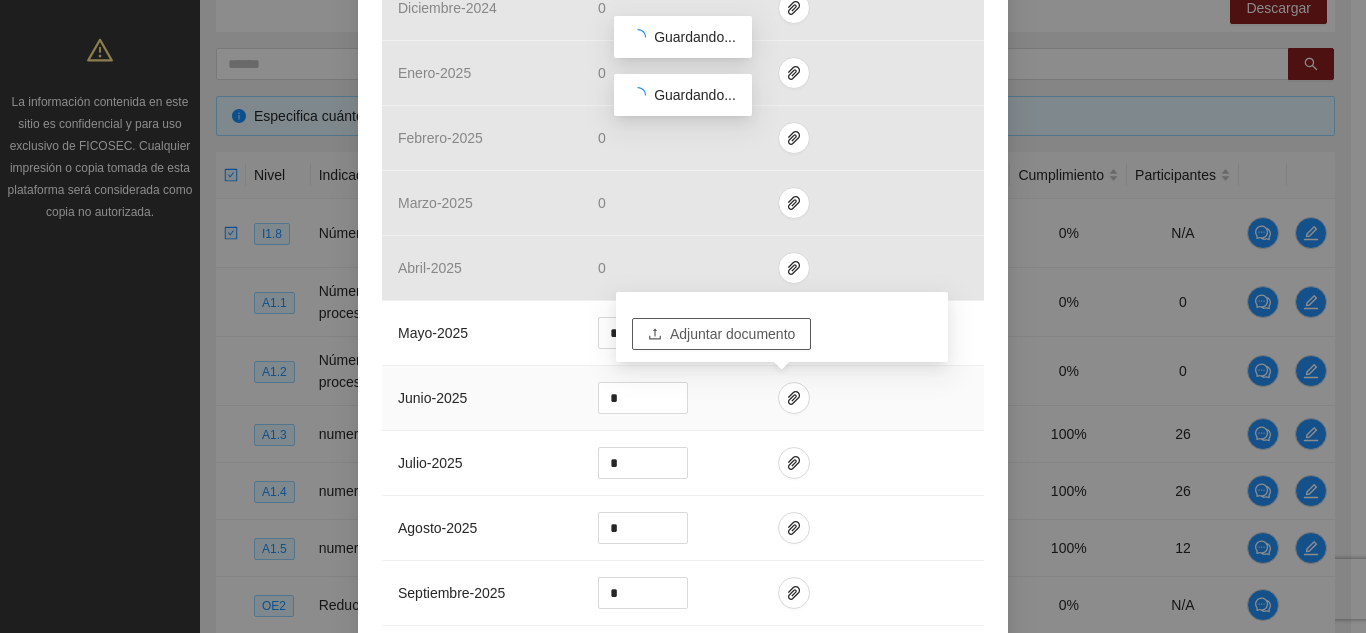 click on "Adjuntar documento" at bounding box center [732, 334] 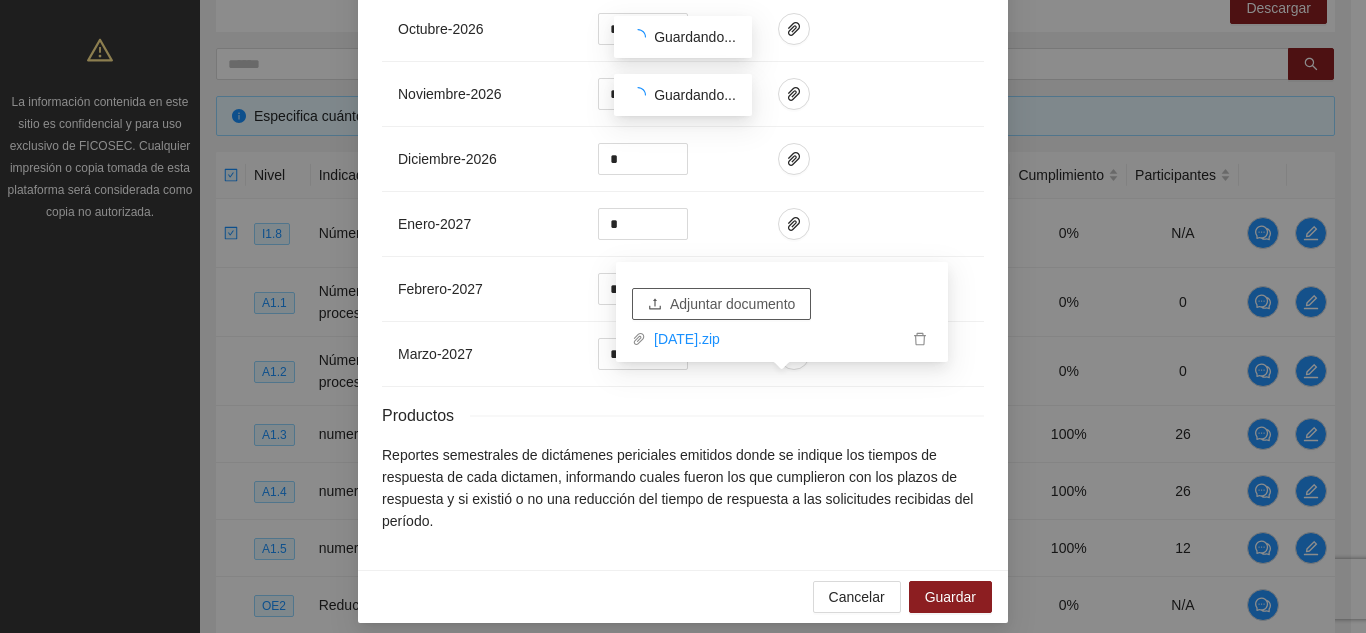 scroll, scrollTop: 2122, scrollLeft: 0, axis: vertical 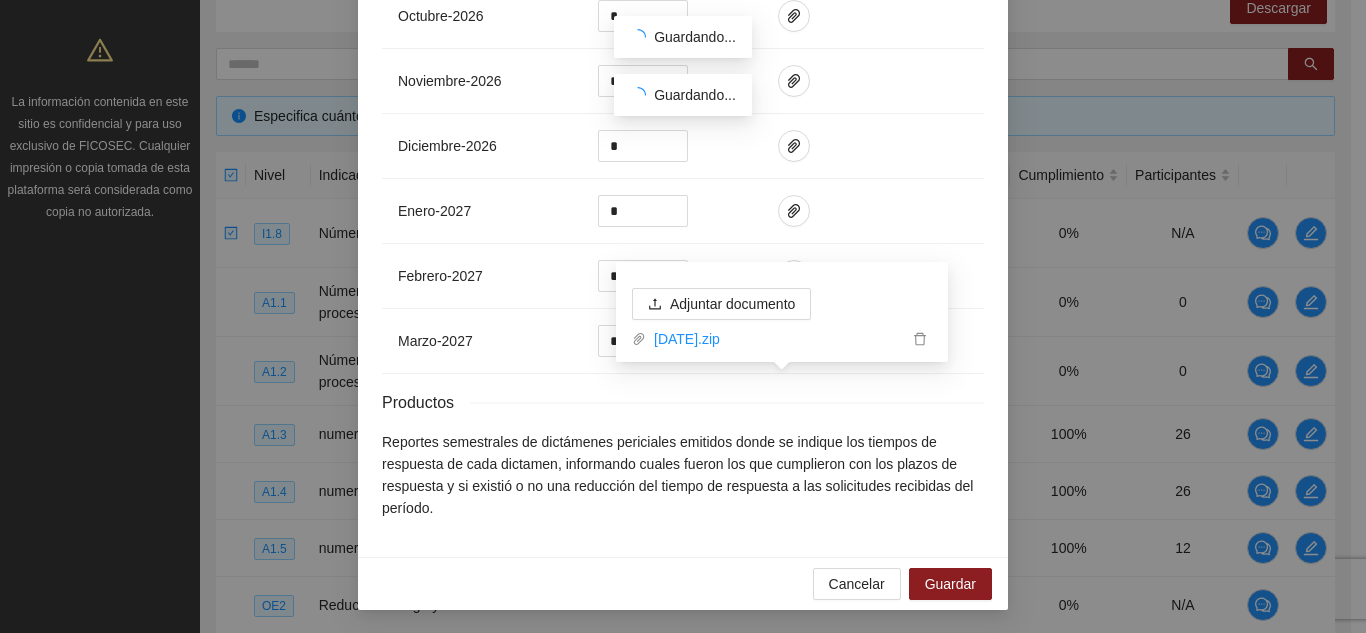 click on "Resultados Meta:  34 Reales:  0 Cumplimiento:  0 % Medios de verificación Mes Avances del mes Medios de verificación octubre  -  2024 0 noviembre  -  2024 0 diciembre  -  2024 0 enero  -  2025 0 febrero  -  2025 0 marzo  -  2025 0 abril  -  2025 0 mayo  -  2025 * junio  -  2025 * julio  -  2025 * agosto  -  2025 * septiembre  -  2025 * octubre  -  2025 * noviembre  -  2025 * diciembre  -  2025 * enero  -  2026 * febrero  -  2026 * marzo  -  2026 * abril  -  2026 * mayo  -  2026 * junio  -  2026 * julio  -  2026 * agosto  -  2026 * septiembre  -  2026 * octubre  -  2026 * noviembre  -  2026 * diciembre  -  2026 * enero  -  2027 * febrero  -  2027 * marzo  -  2027 * Productos Reportes semestrales de dictámenes periciales emitidos donde se indique los tiempos de respuesta de cada dictamen, informando cuales fueron los que cumplieron con los plazos de respuesta y si existió o no una reducción del tiempo de respuesta a las solicitudes recibidas del período." at bounding box center (683, -616) 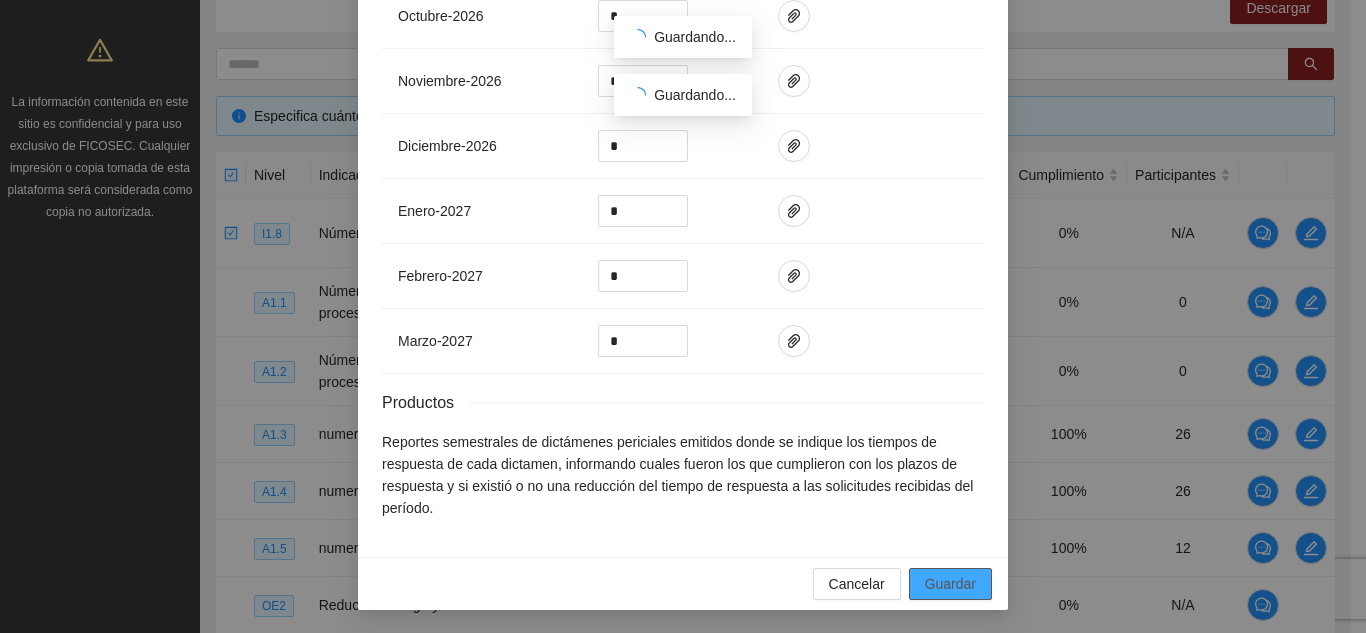 click on "Guardar" at bounding box center [950, 584] 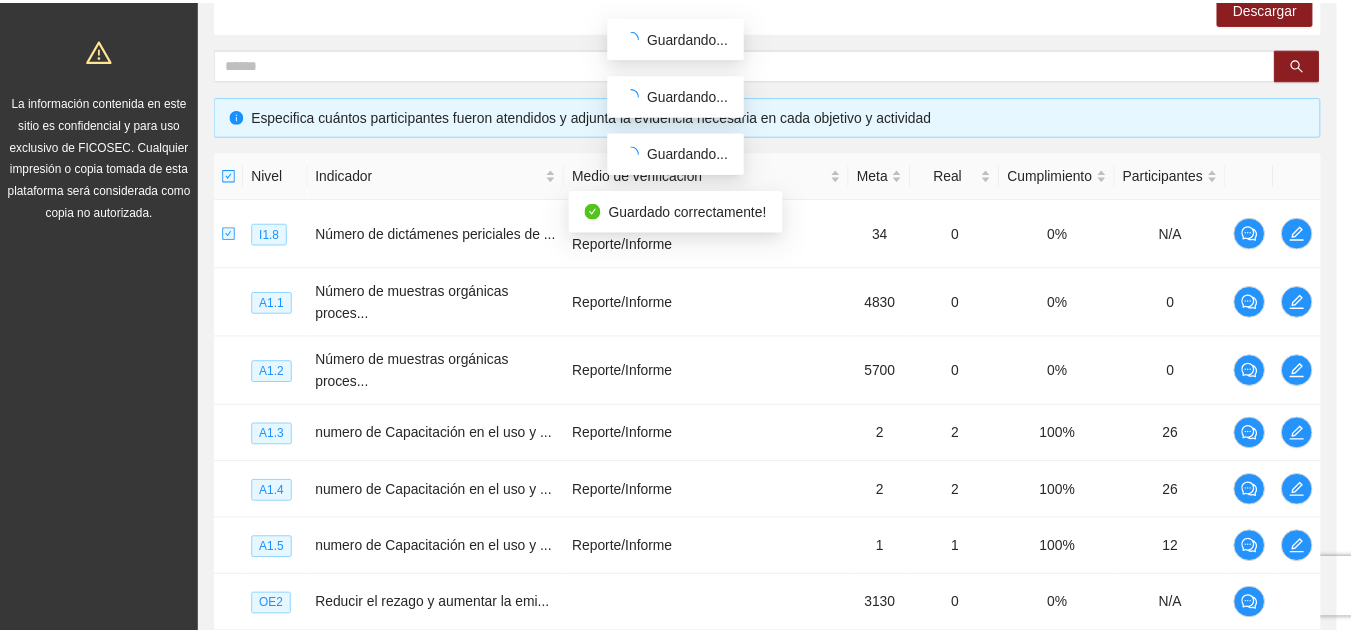 scroll, scrollTop: 2022, scrollLeft: 0, axis: vertical 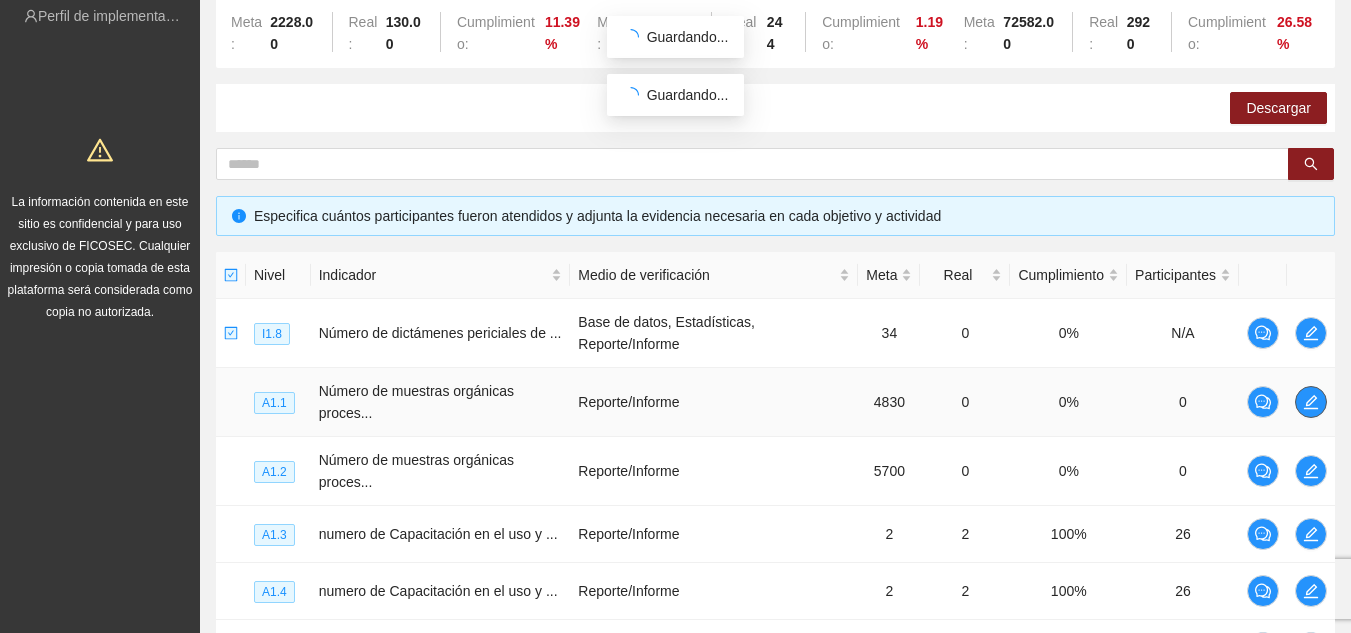 click at bounding box center [1311, 402] 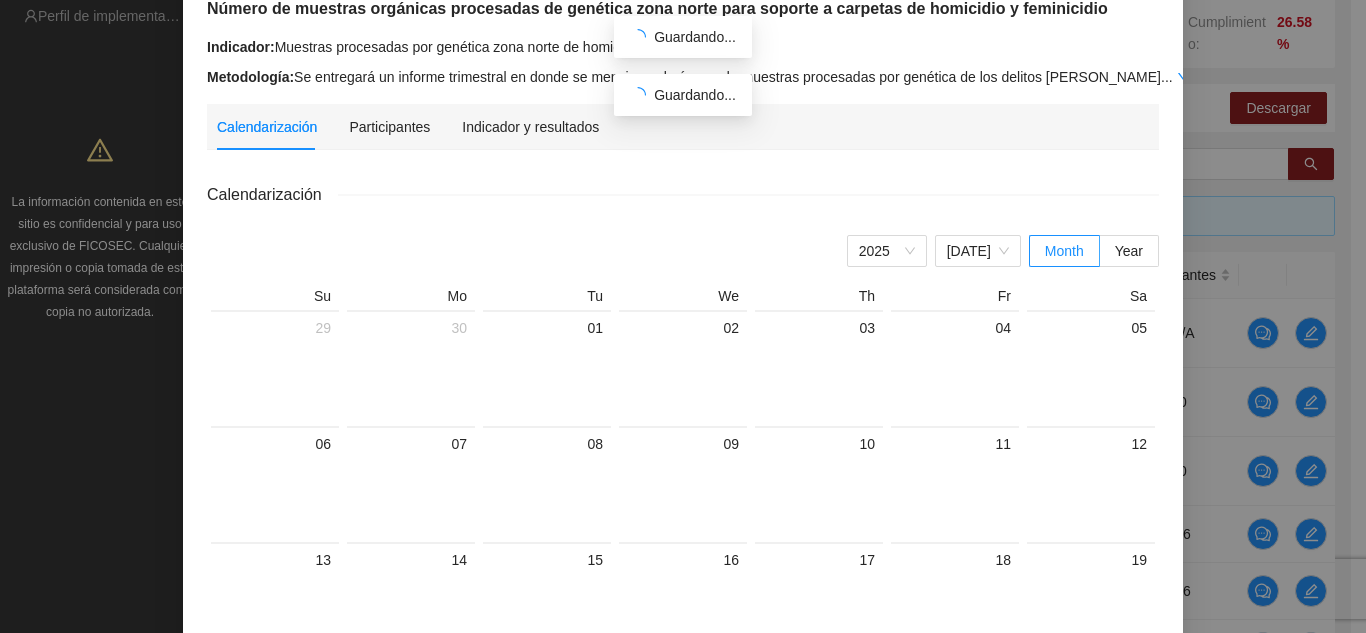 scroll, scrollTop: 200, scrollLeft: 0, axis: vertical 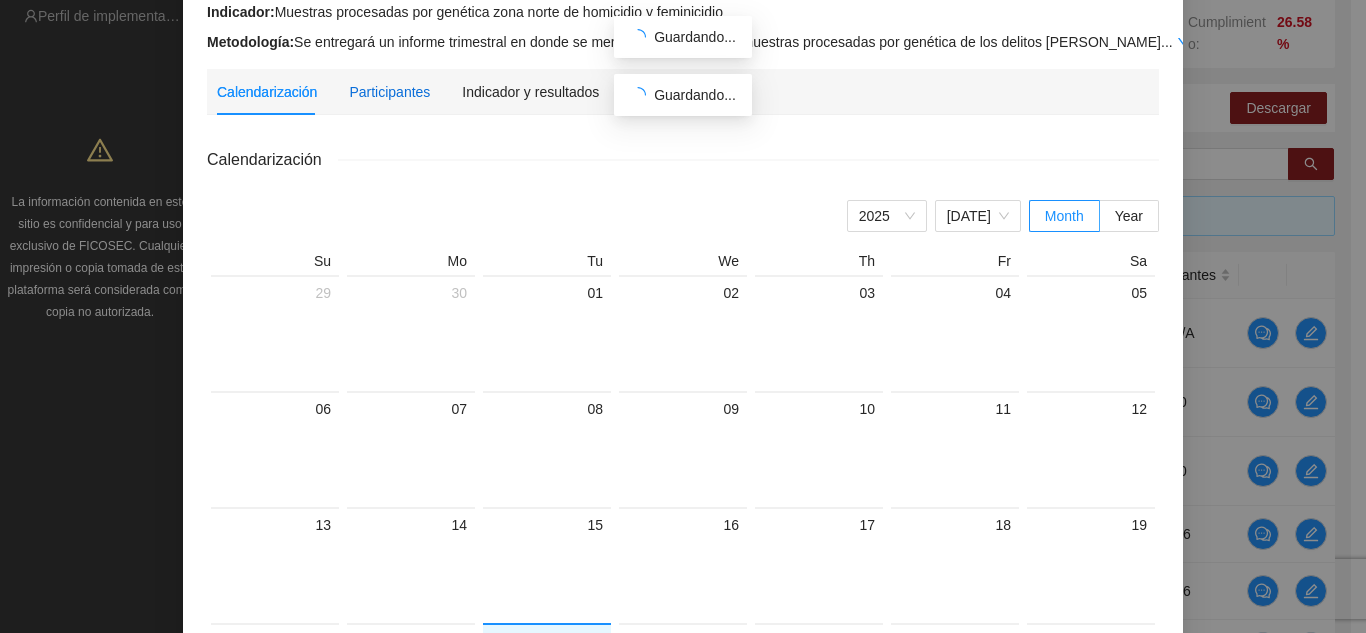 click on "Participantes" at bounding box center [389, 92] 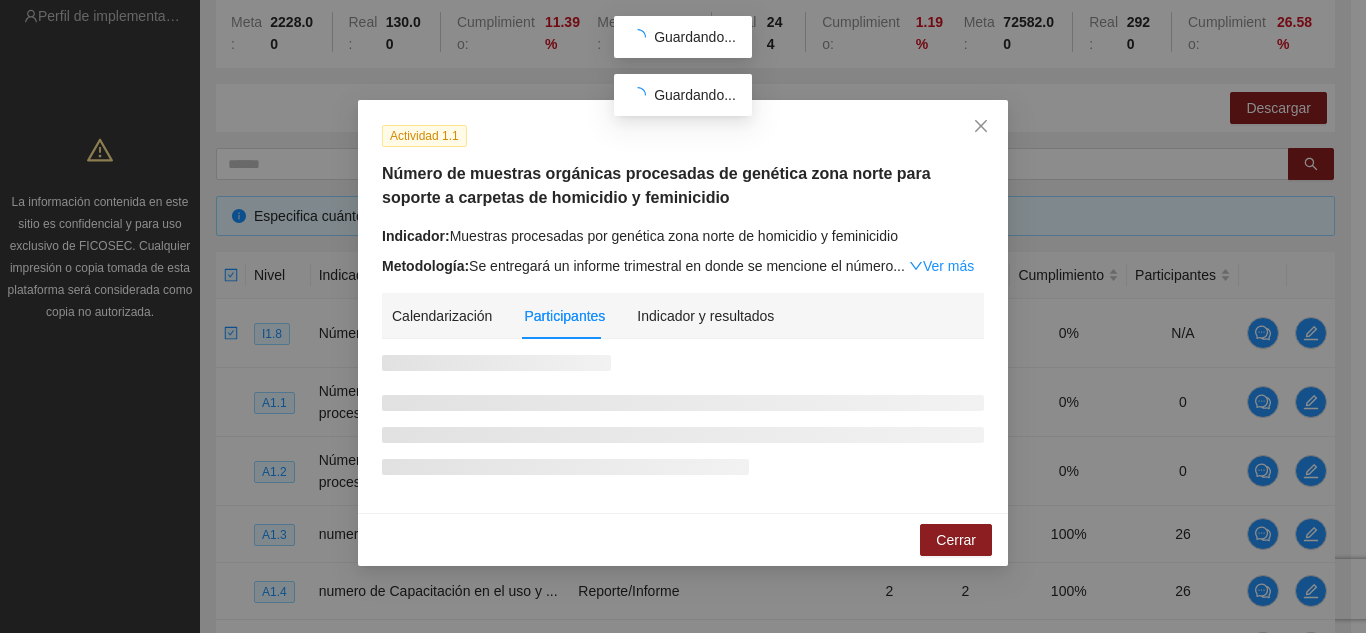 scroll, scrollTop: 0, scrollLeft: 0, axis: both 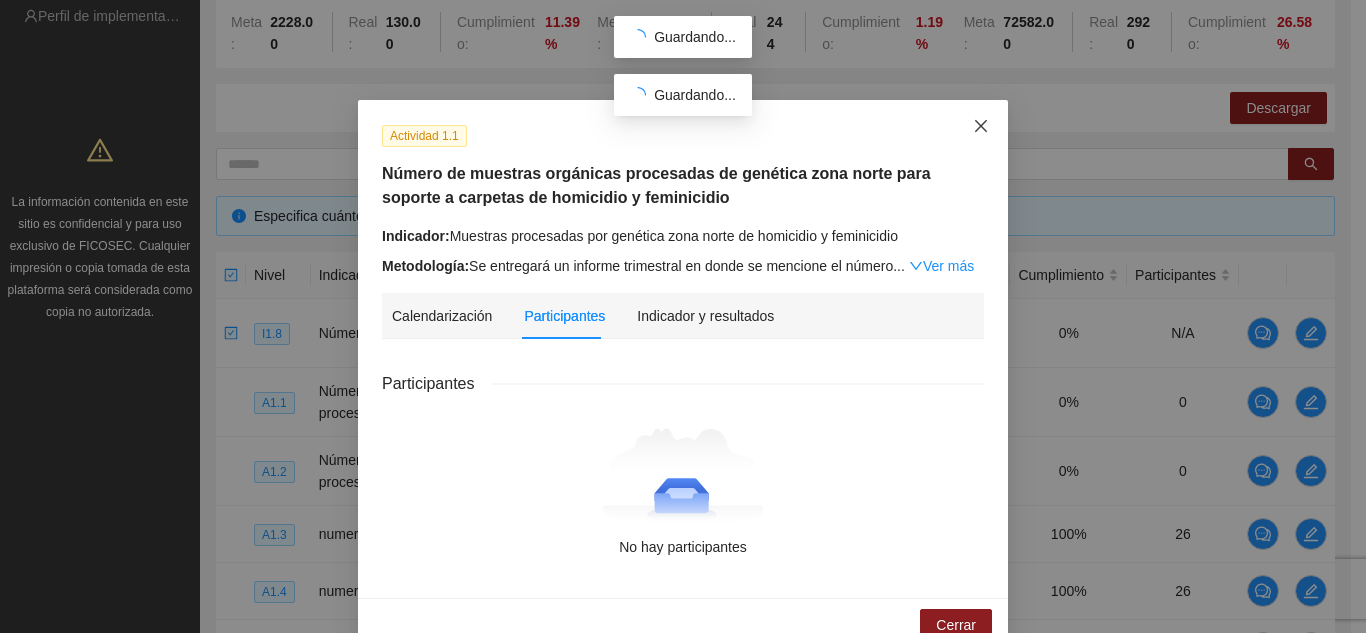 click 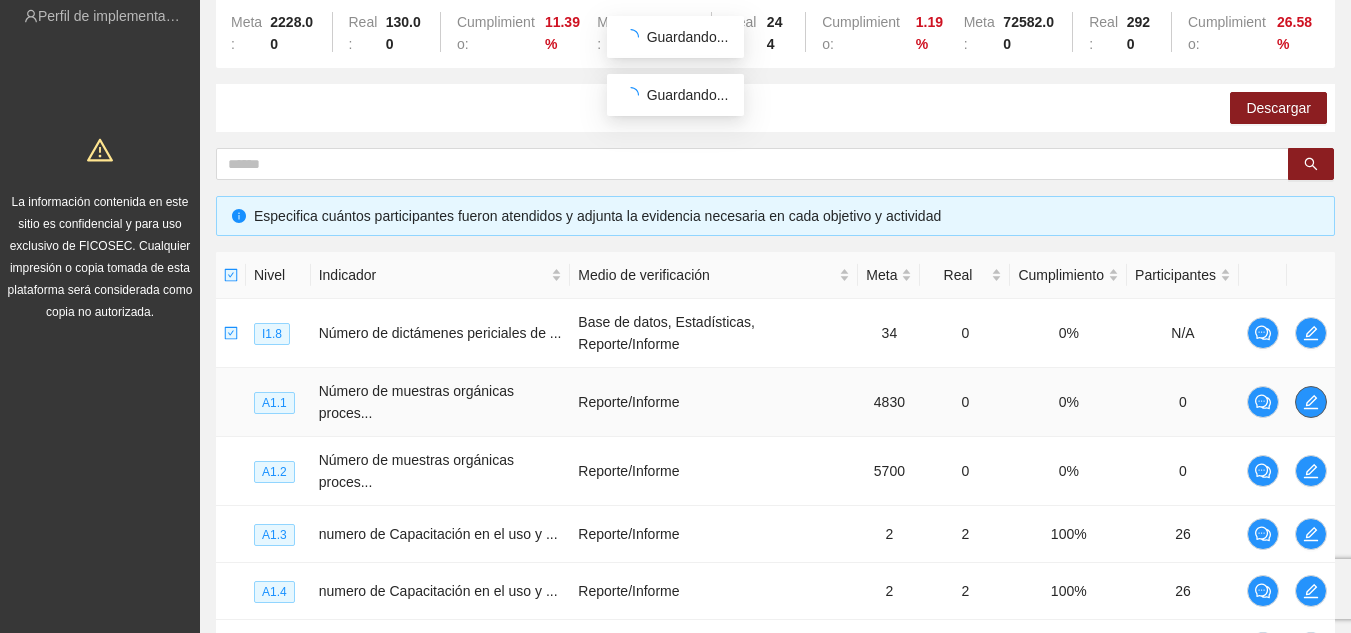 click 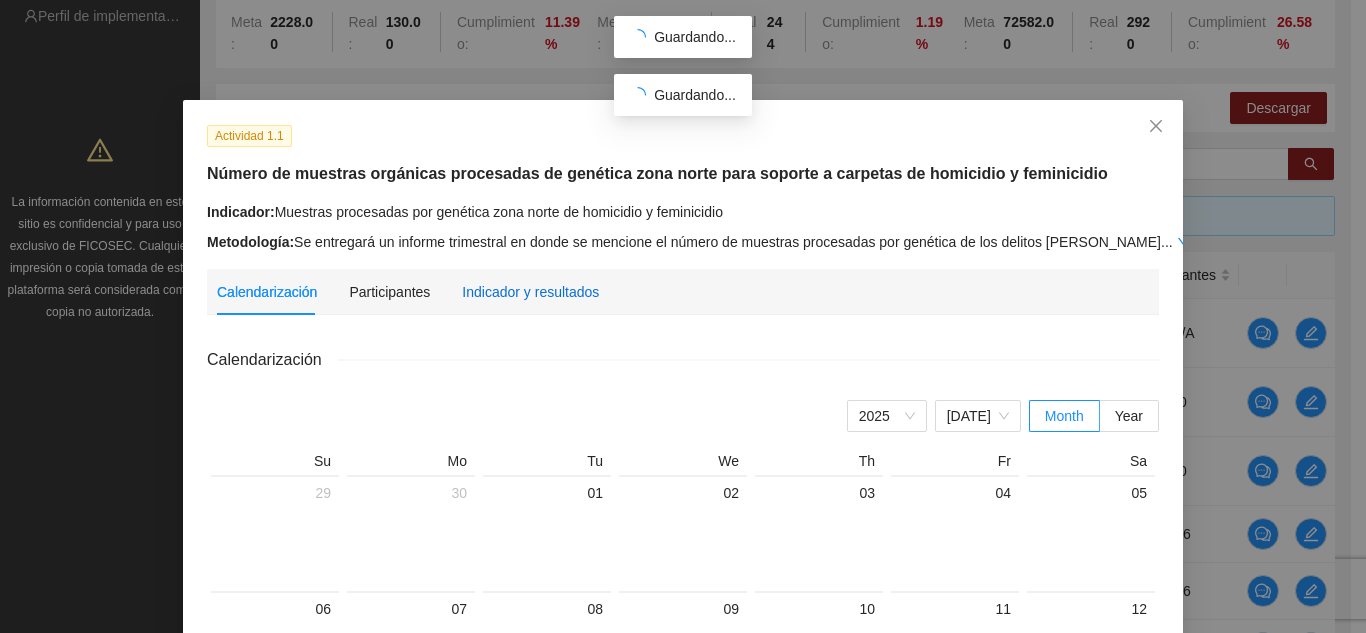 click on "Indicador y resultados" at bounding box center (530, 292) 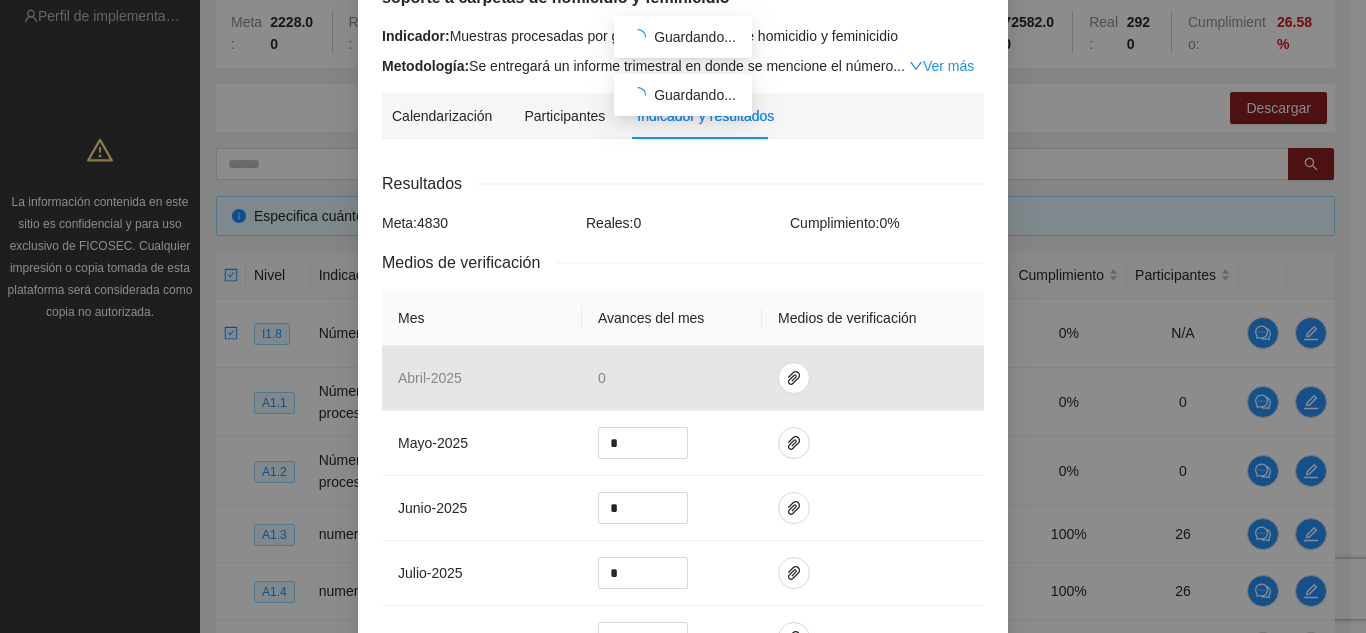 scroll, scrollTop: 300, scrollLeft: 0, axis: vertical 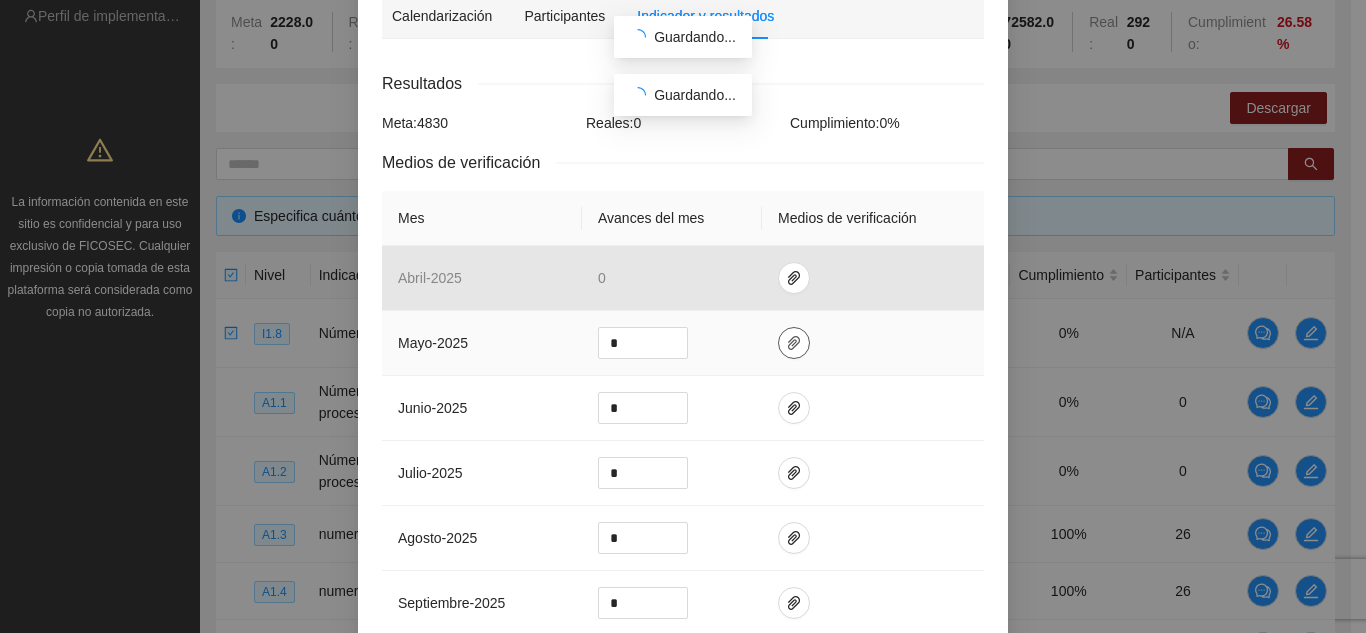 click 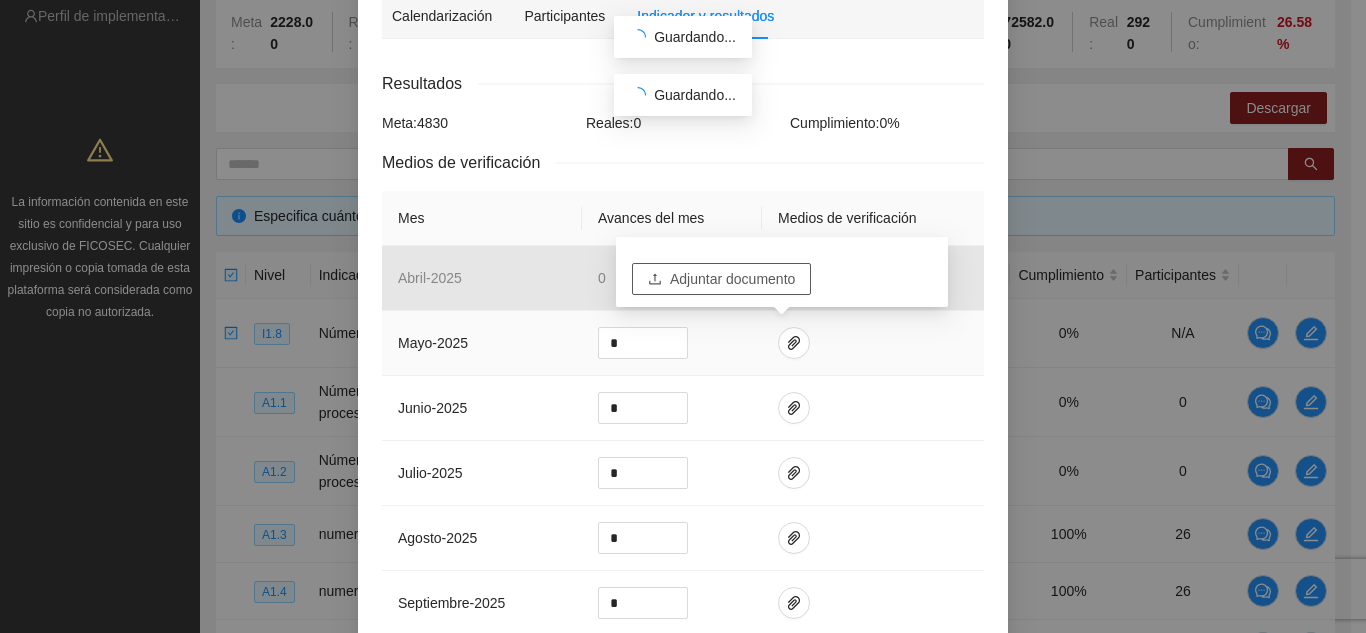 click on "Adjuntar documento" at bounding box center [732, 279] 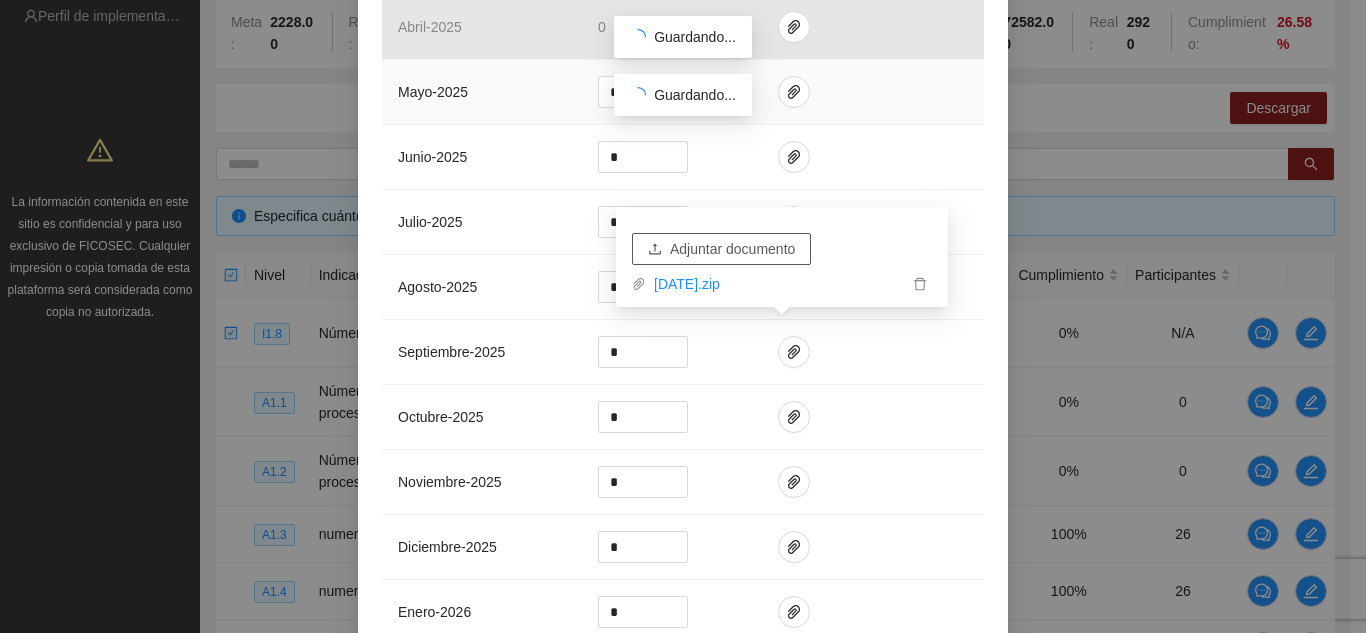 scroll, scrollTop: 600, scrollLeft: 0, axis: vertical 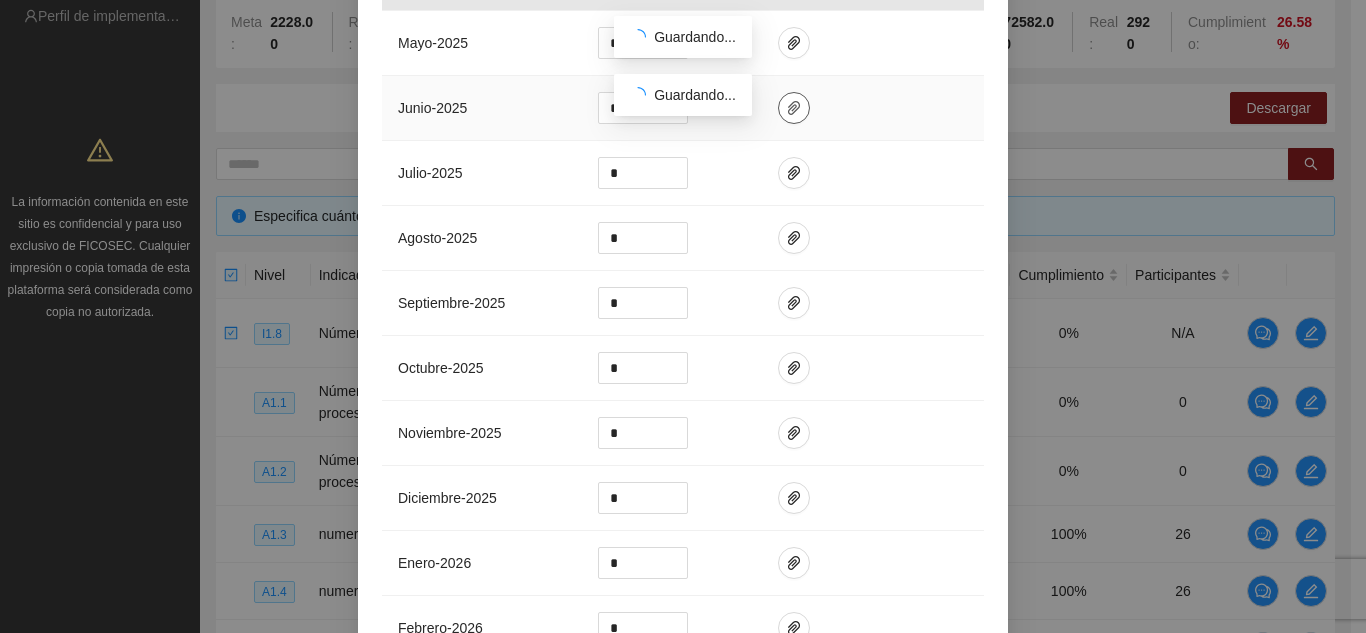 click 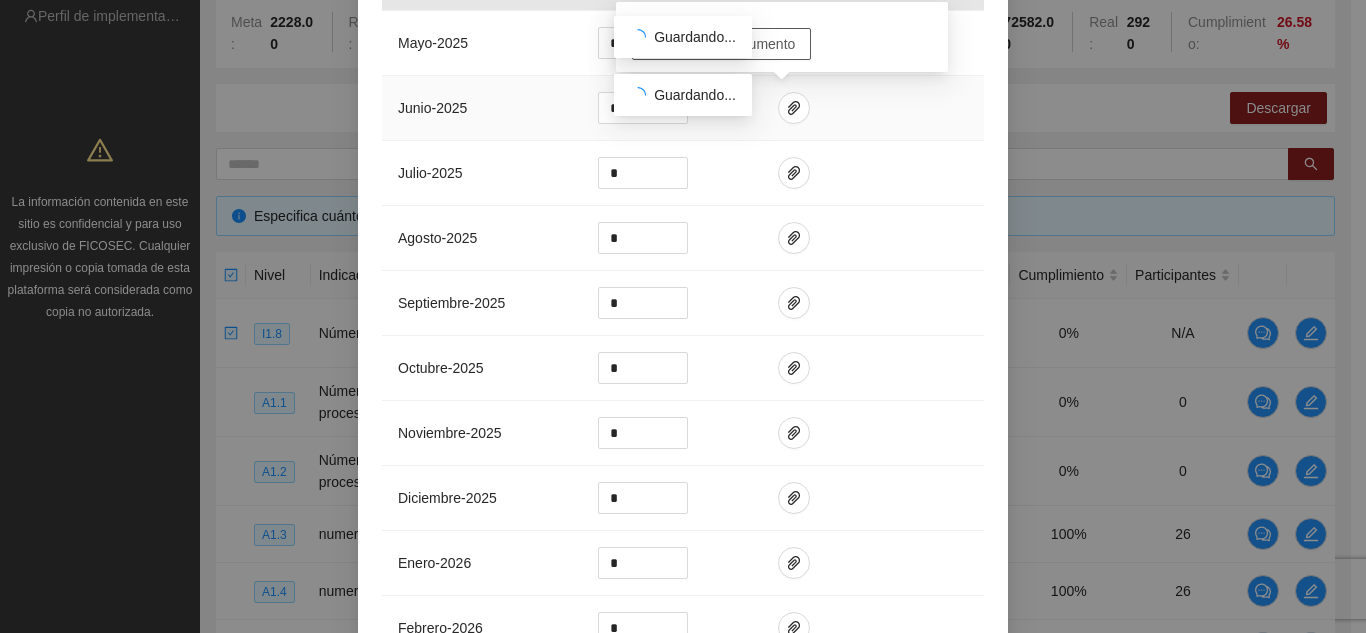 click on "Adjuntar documento" at bounding box center (732, 44) 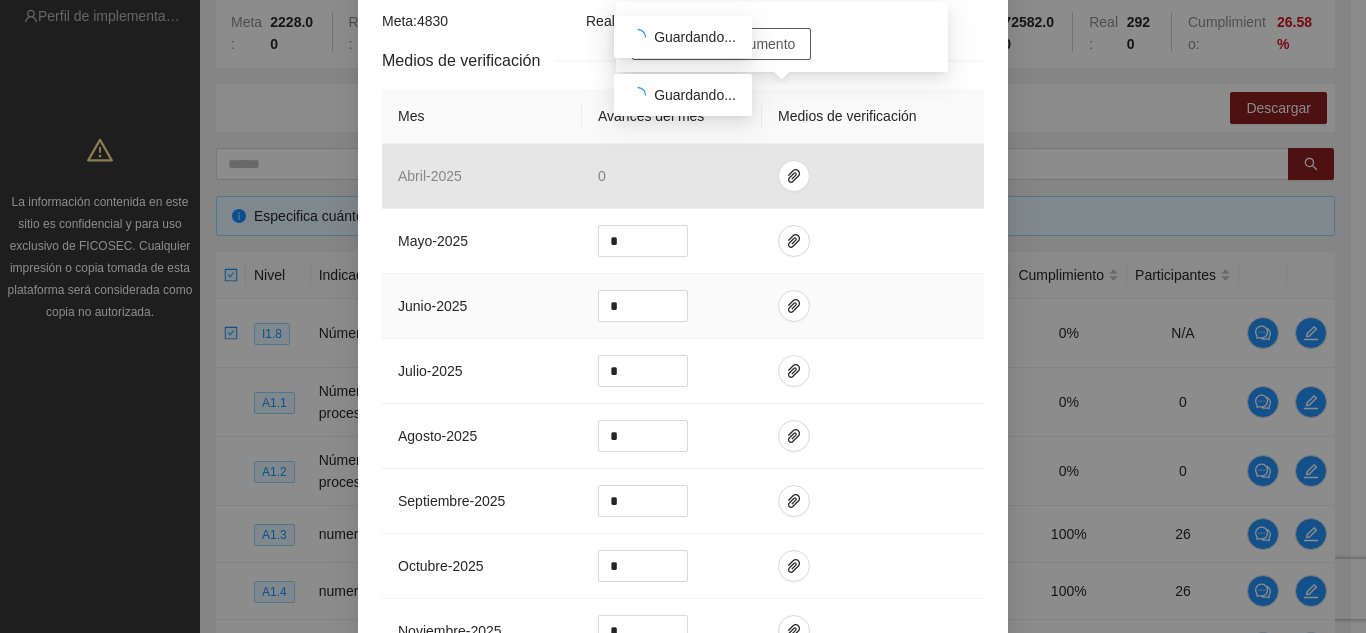 scroll, scrollTop: 400, scrollLeft: 0, axis: vertical 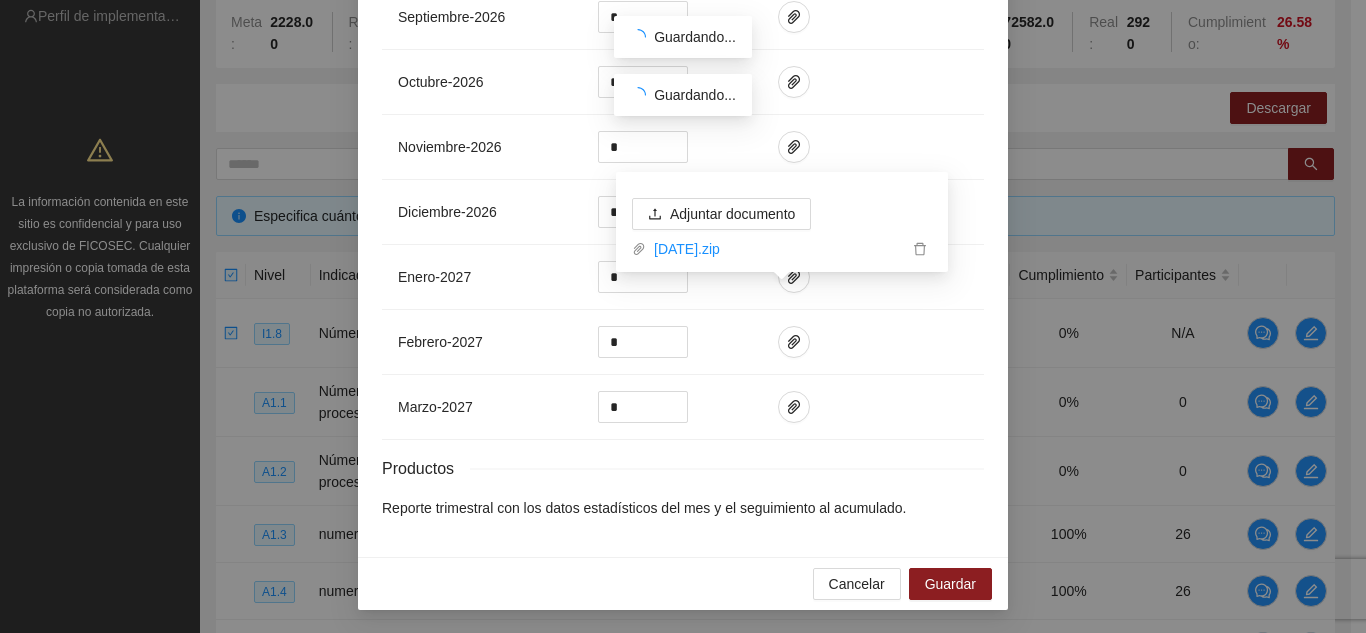 click on "Actividad 1.1 Número de muestras orgánicas procesadas de genética zona norte para soporte a carpetas de homicidio y feminicidio Indicador:  Muestras procesadas por genética zona norte de homicidio y feminicidio Metodología:  Se entregará un informe trimestral en donde se mencione el número  ...  Ver más Calendarización Participantes Indicador y resultados Calendarización [DATE] Month Year Su Mo Tu We Th Fr Sa 29 30 01 02 03 04 05 06 07 08 09 10 11 12 13 14 15 16 17 18 19 20 21 22 23 24 25 26 27 28 29 30 31 01 02 03 04 05 06 07 08 09 Resultados Meta:  4830 Reales:  0 Cumplimiento:  0 % Medios de verificación Mes Avances del mes Medios de verificación abril  -  2025 0 mayo  -  2025 * junio  -  2025 * julio  -  2025 * agosto  -  2025 * septiembre  -  2025 * octubre  -  2025 * noviembre  -  2025 * diciembre  -  2025 * enero  -  2026 * febrero  -  2026 * marzo  -  2026 * abril  -  2026 * mayo  -  2026 * junio  -  2026 * julio  -  2026 * agosto  -  2026 * septiembre  -  2026 * octubre  -  2026 *  -  *" at bounding box center (683, -505) 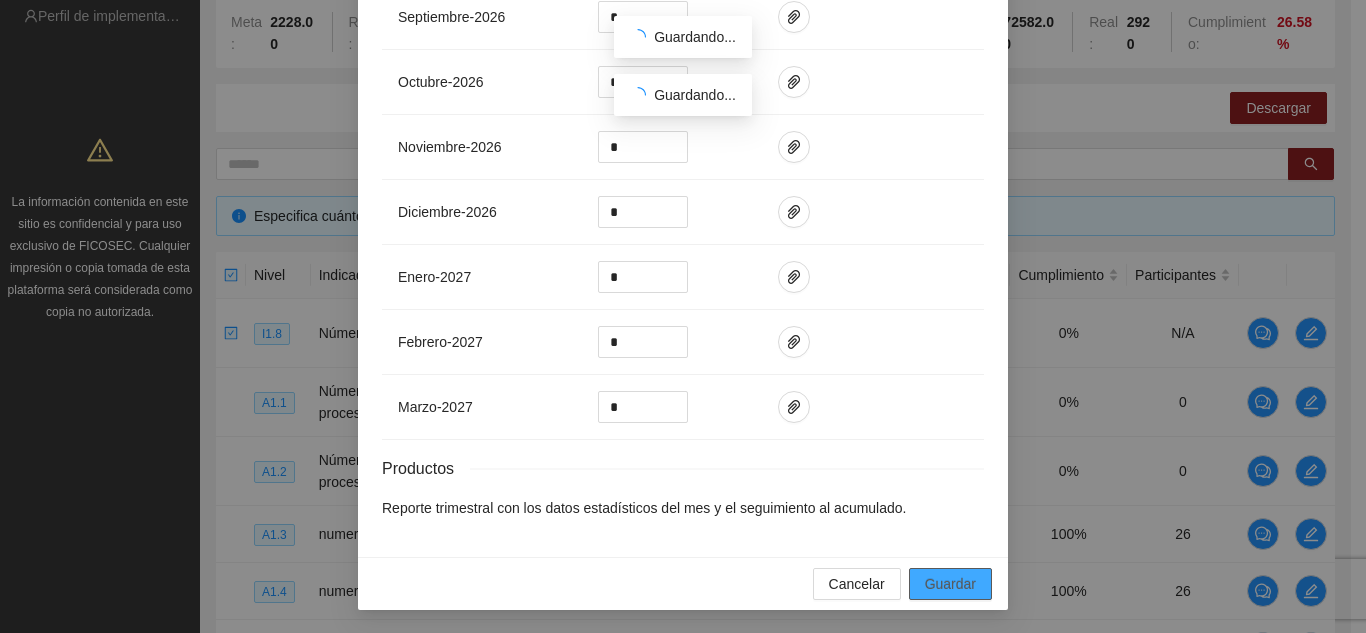 click on "Guardar" at bounding box center (950, 584) 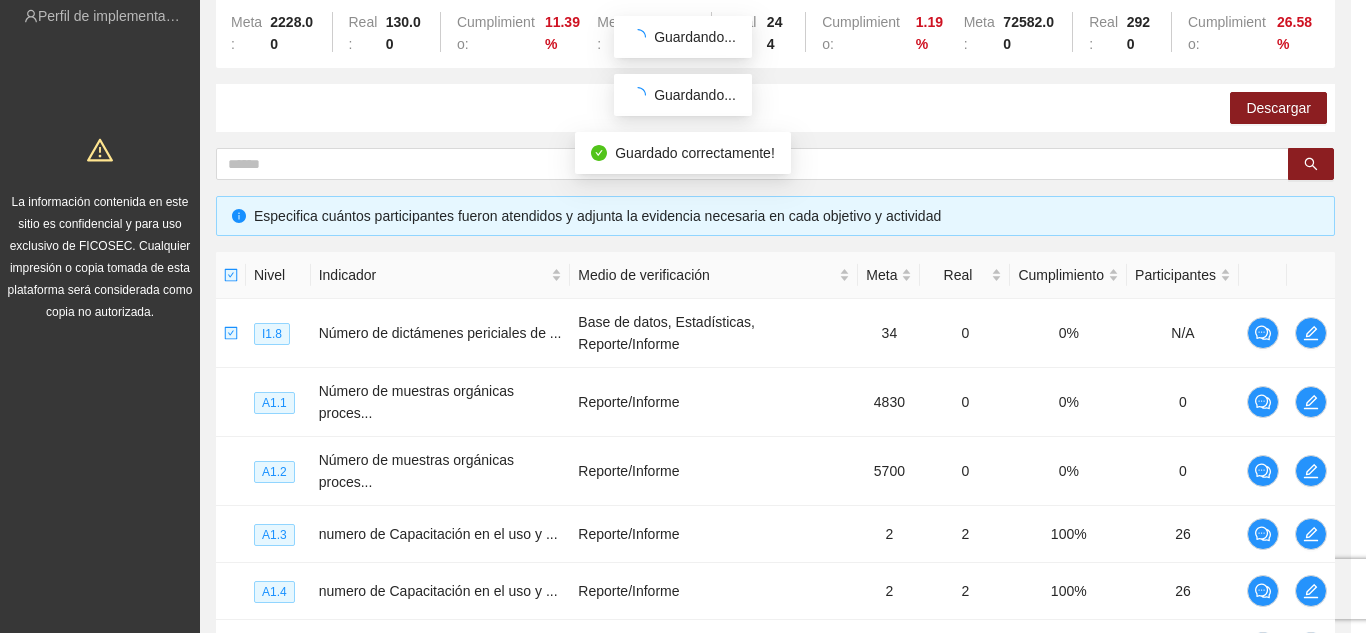 scroll, scrollTop: 1566, scrollLeft: 0, axis: vertical 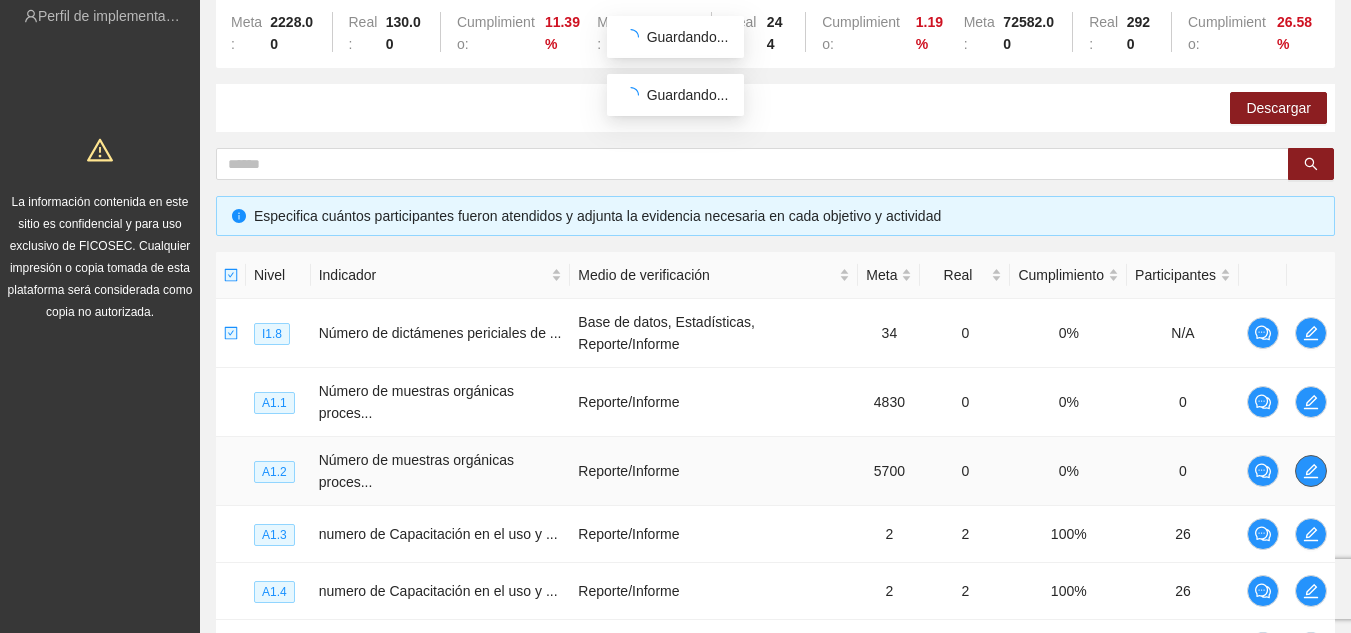 click 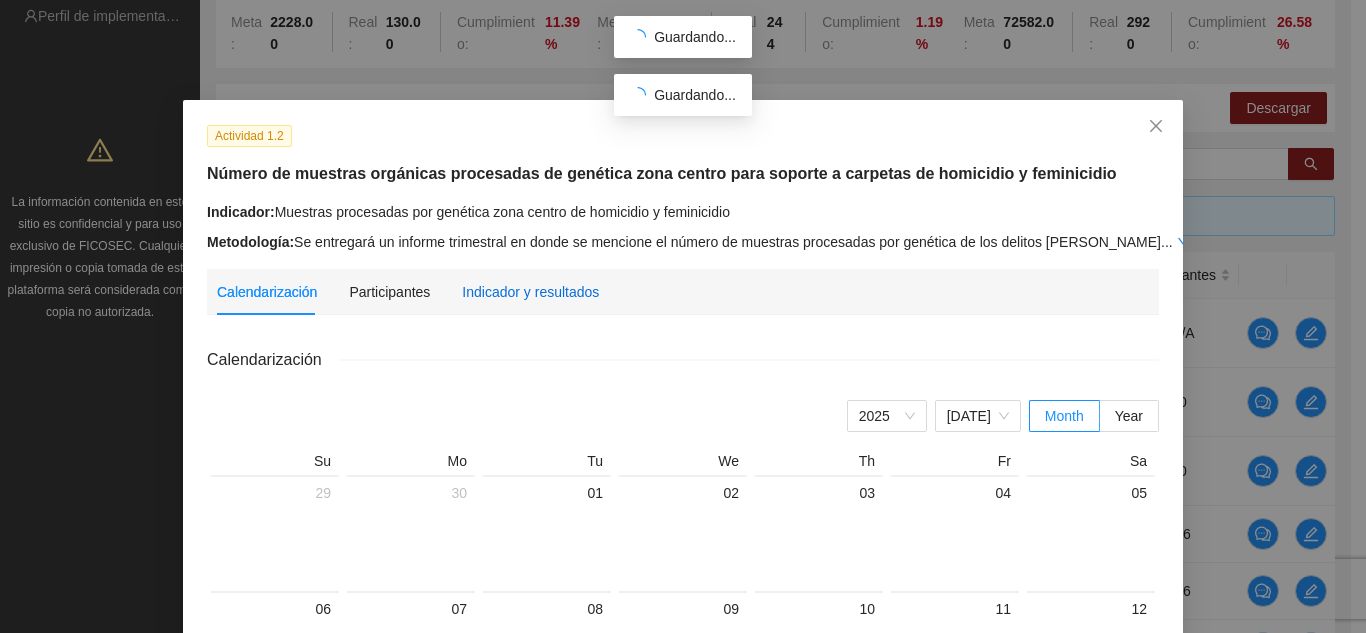 click on "Indicador y resultados" at bounding box center [530, 292] 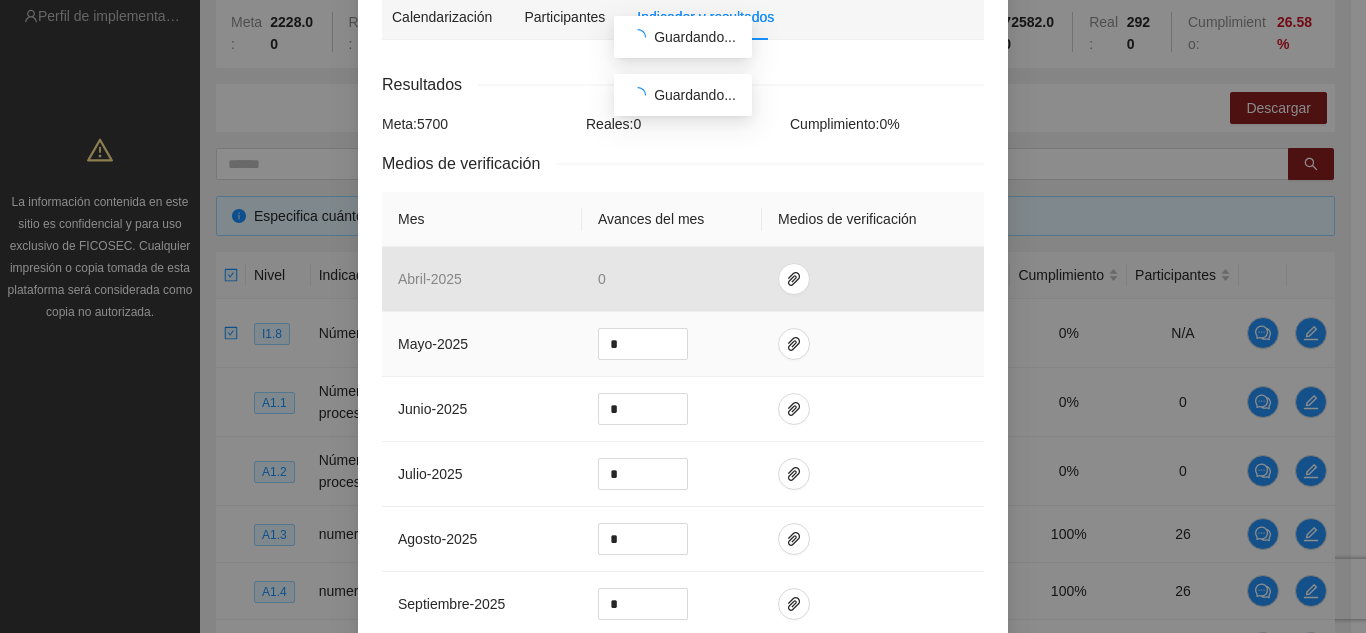 scroll, scrollTop: 300, scrollLeft: 0, axis: vertical 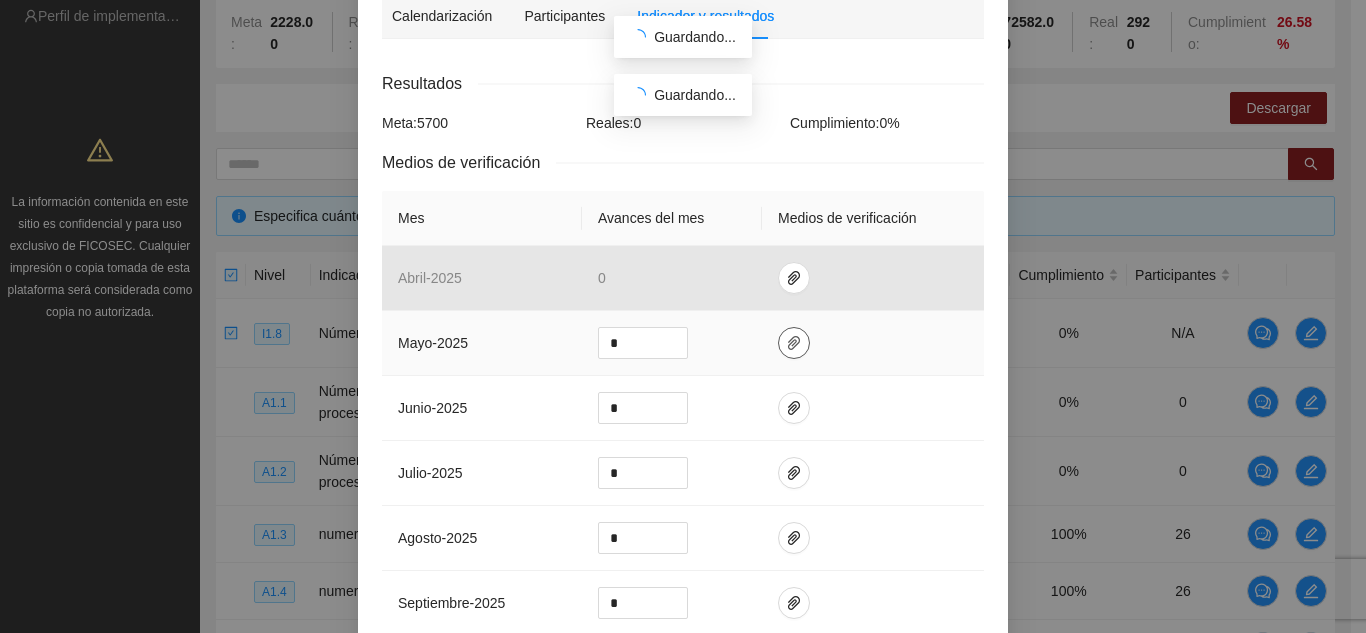 click at bounding box center [794, 343] 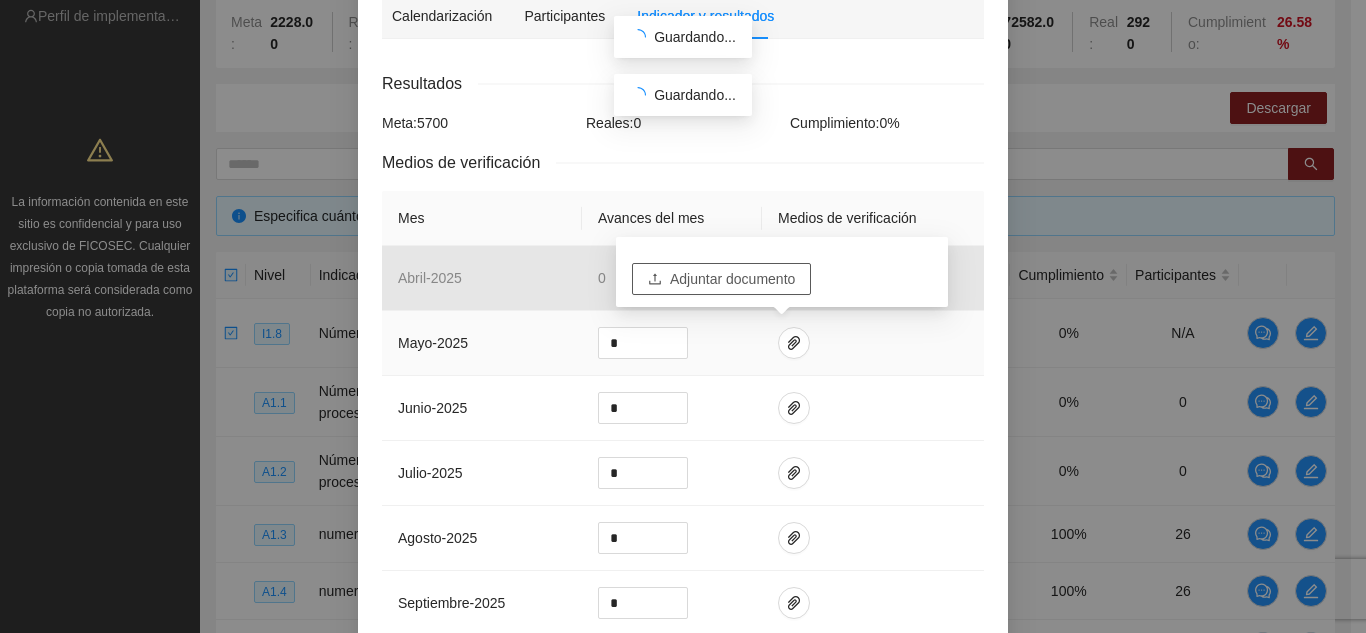 click on "Adjuntar documento" at bounding box center [732, 279] 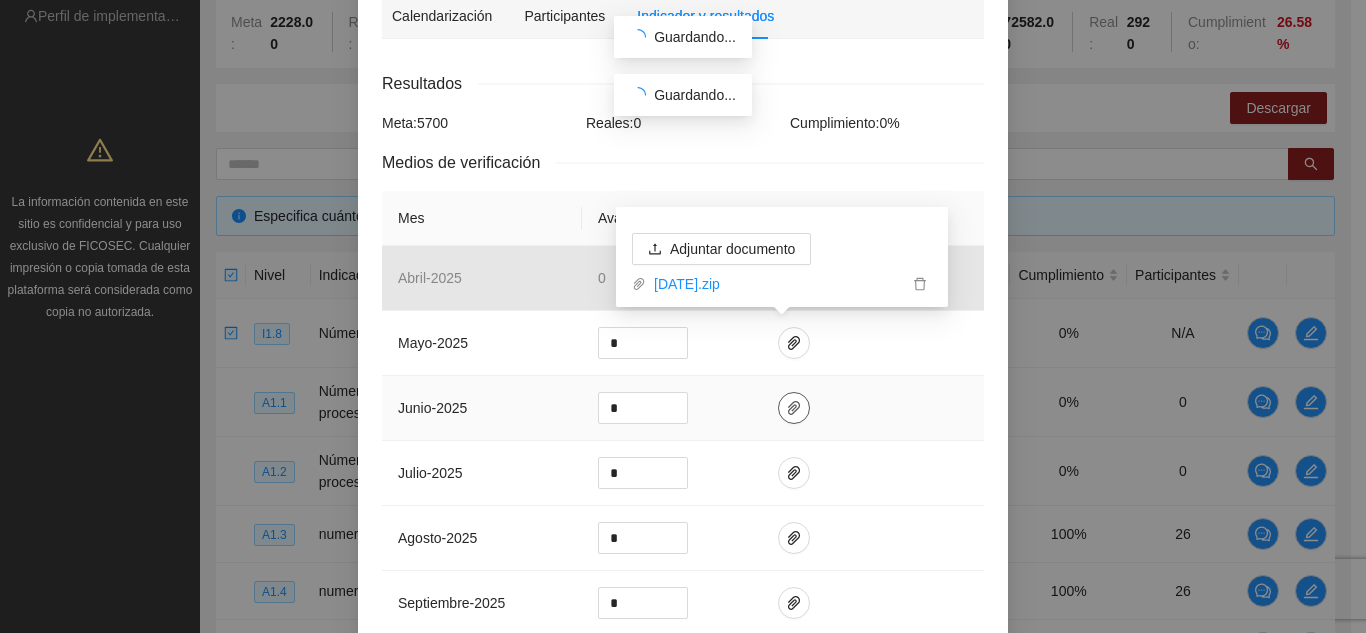 click 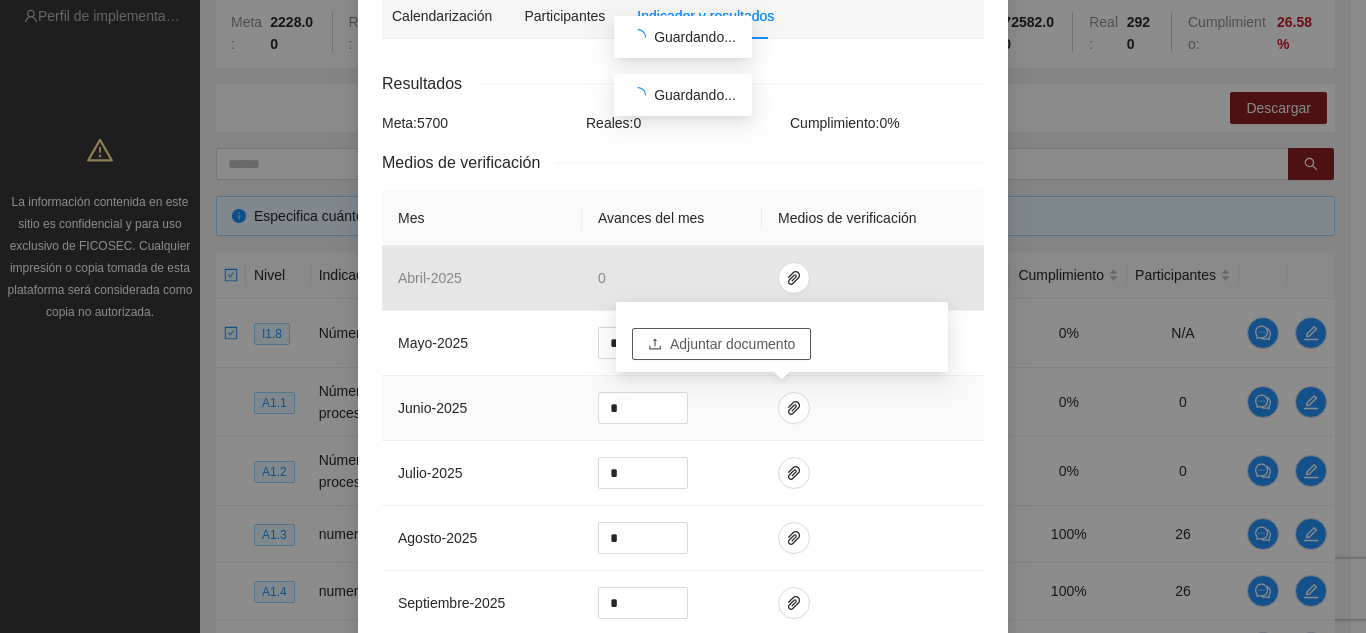 click on "Adjuntar documento" at bounding box center (732, 344) 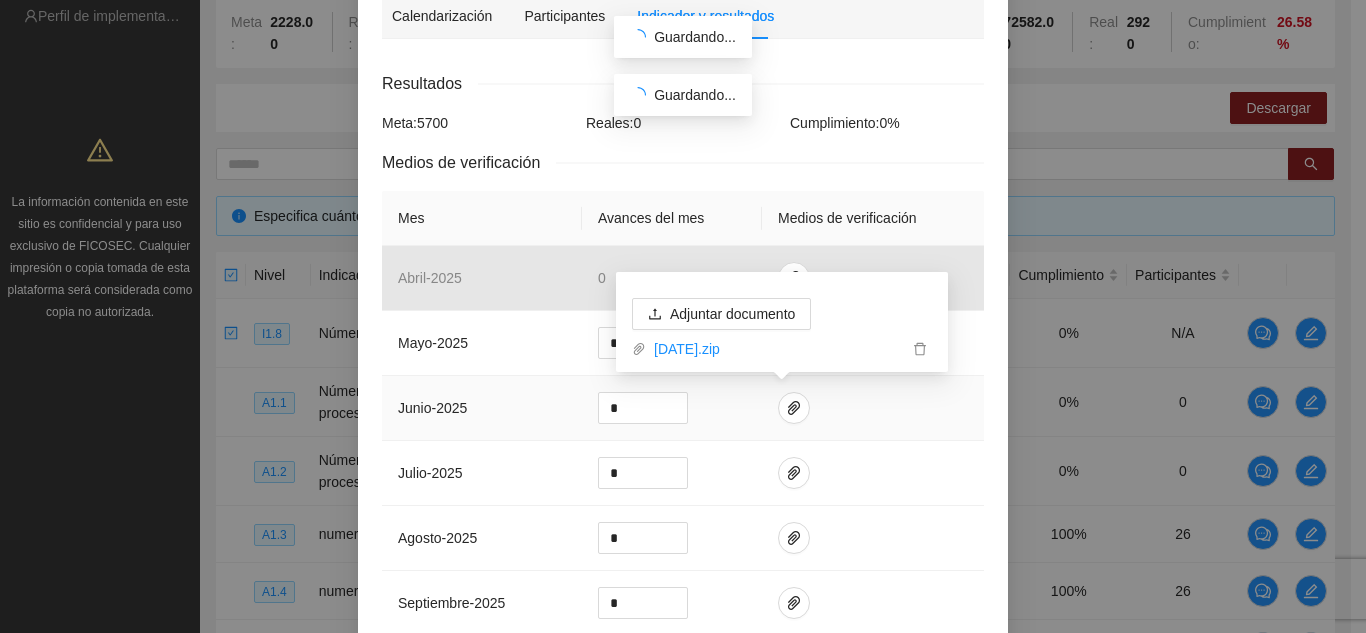 click at bounding box center [873, 408] 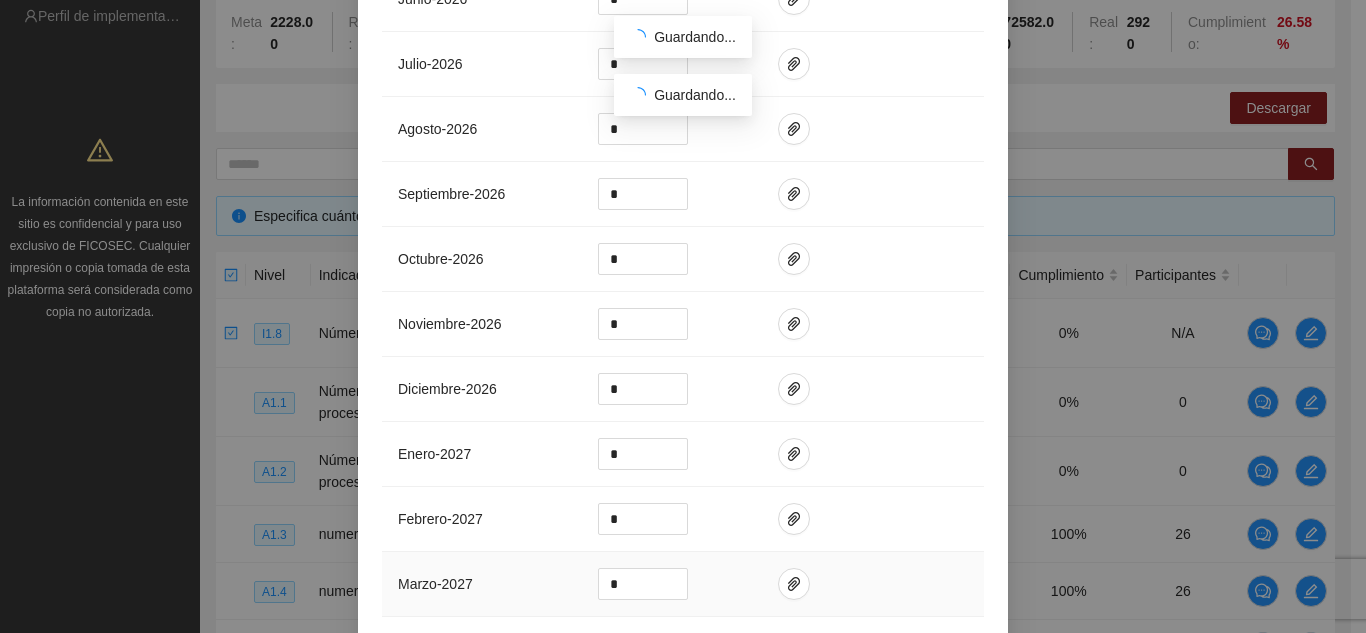 scroll, scrollTop: 1666, scrollLeft: 0, axis: vertical 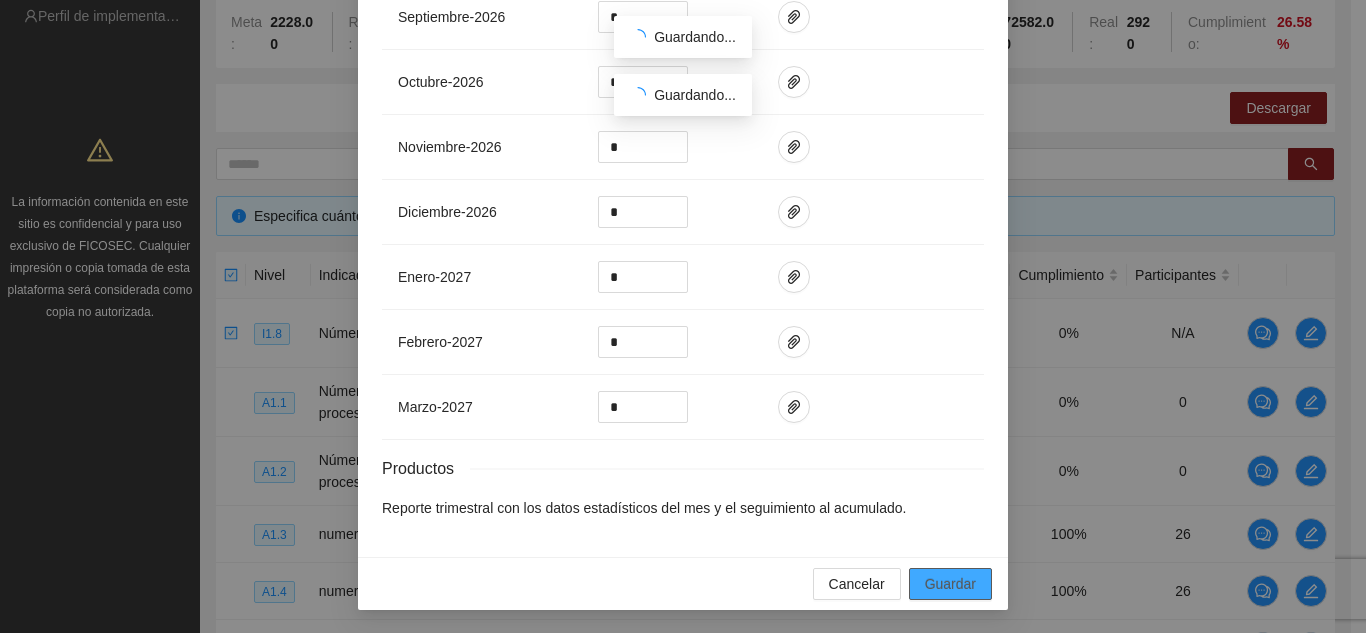 click on "Guardar" at bounding box center (950, 584) 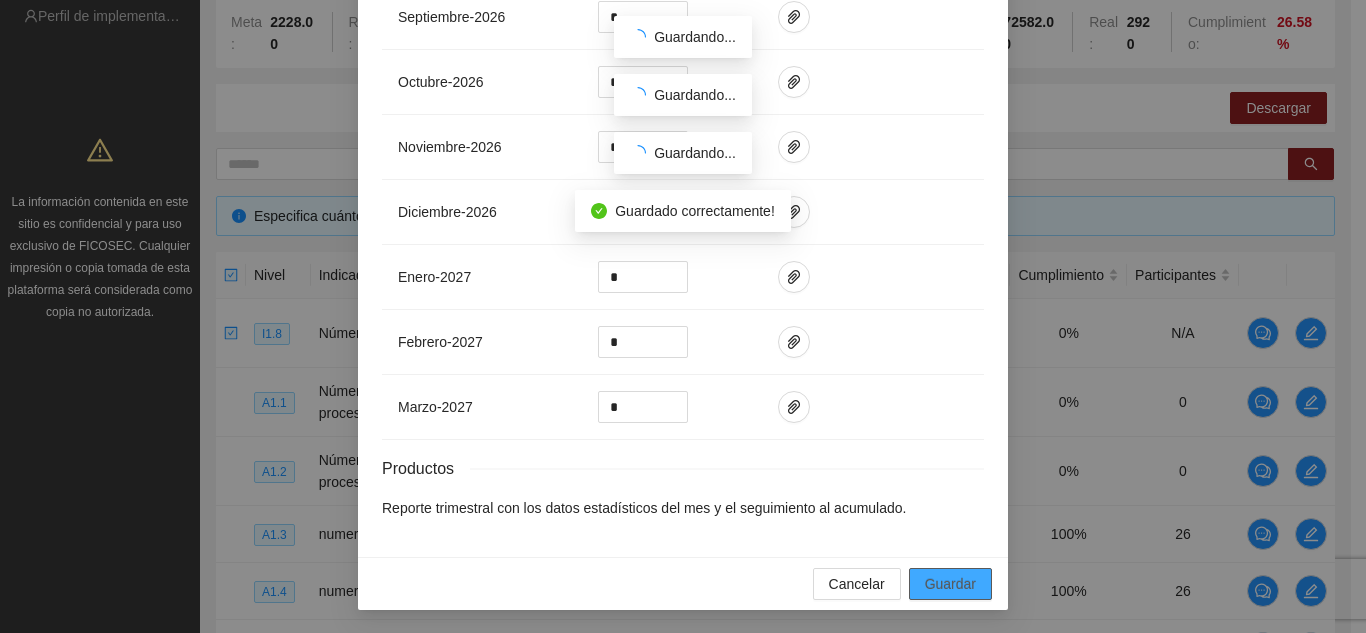 scroll, scrollTop: 1566, scrollLeft: 0, axis: vertical 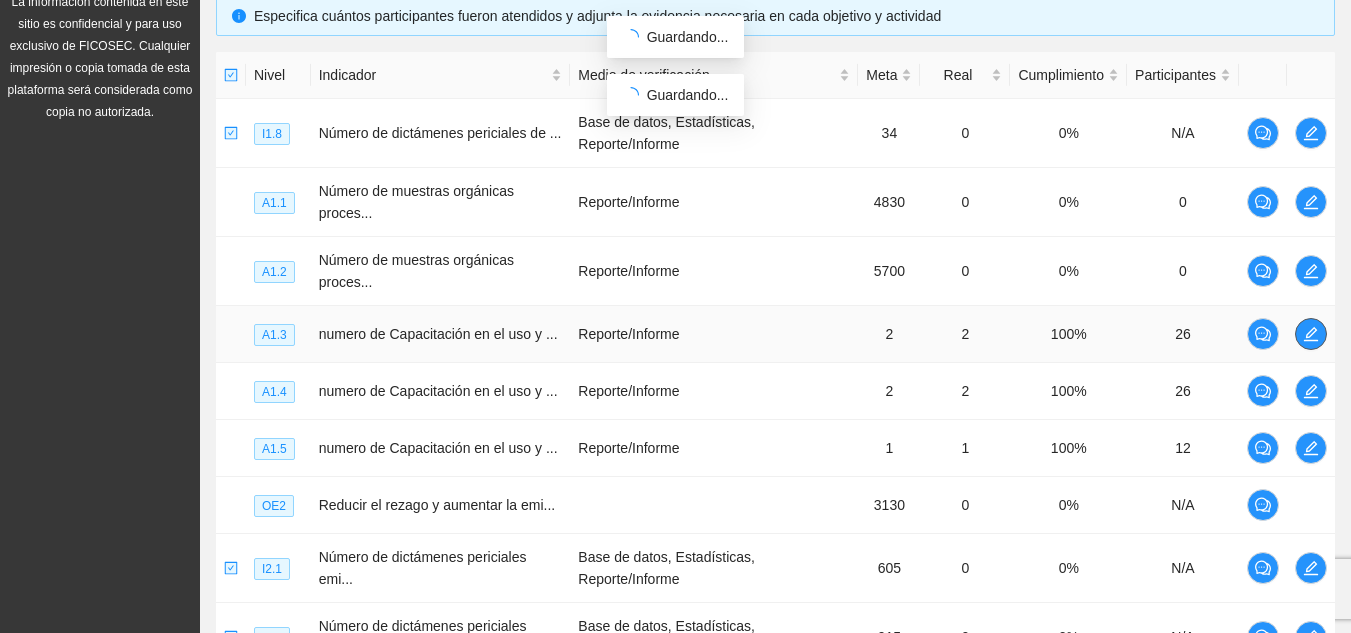 click 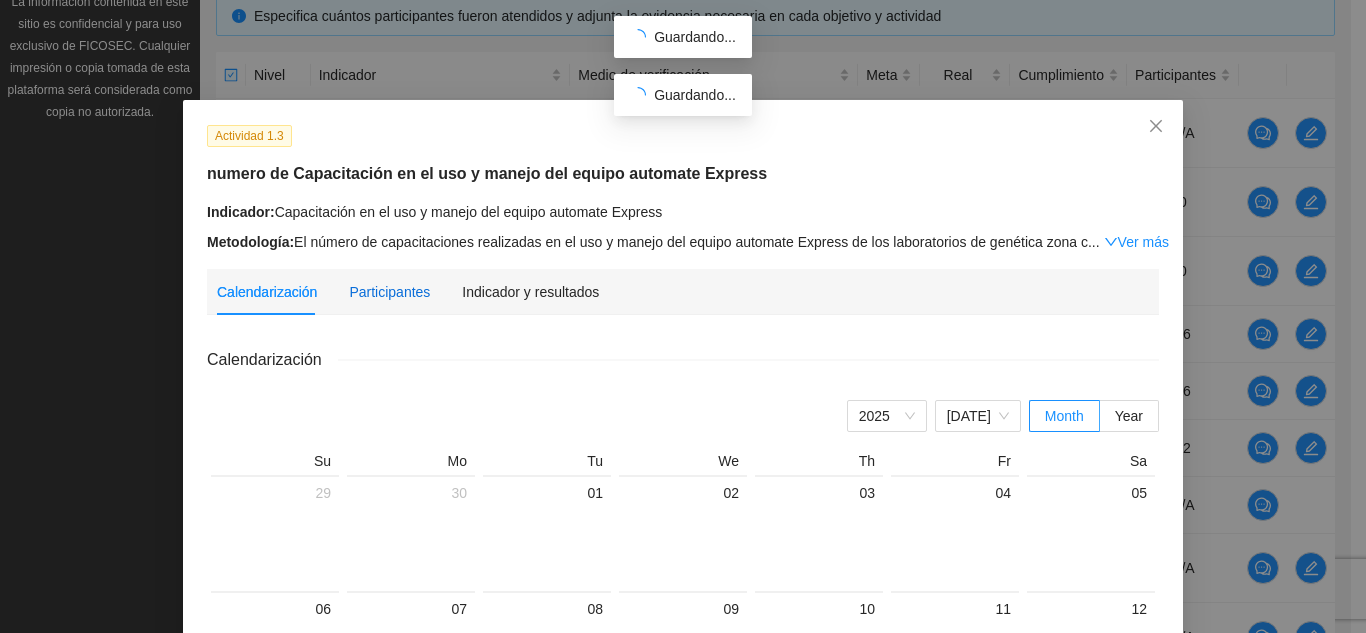 click on "Participantes" at bounding box center [389, 292] 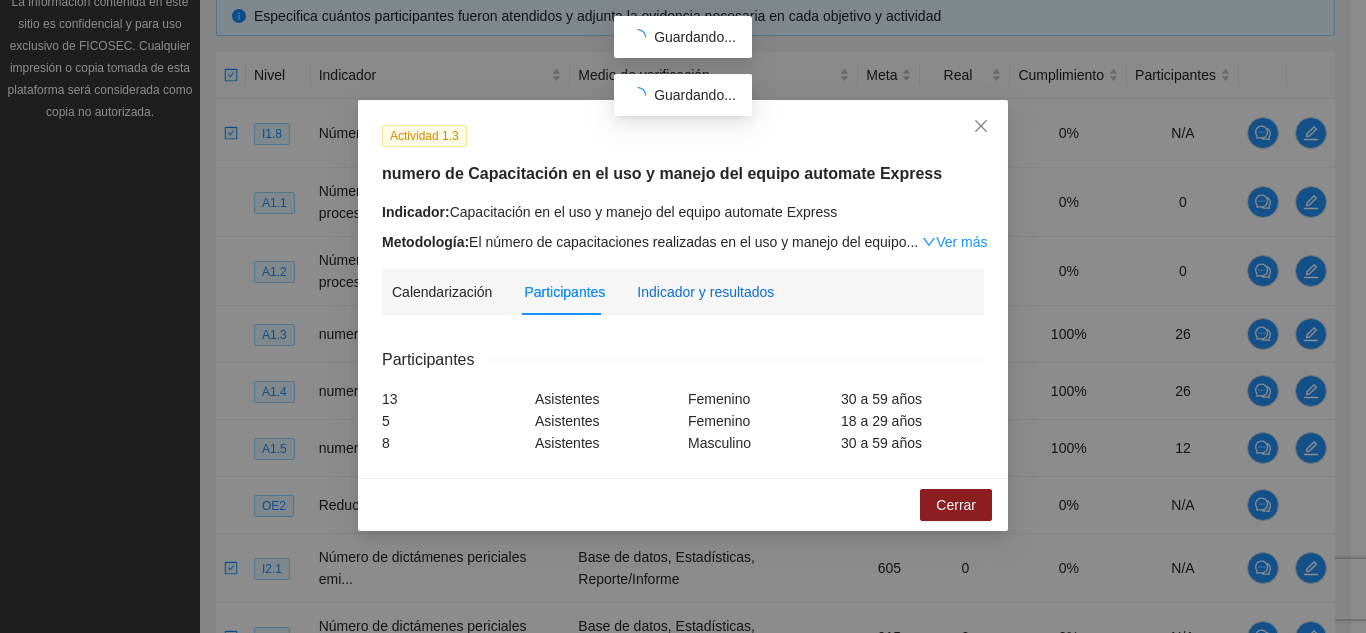 click on "Indicador y resultados" at bounding box center [705, 292] 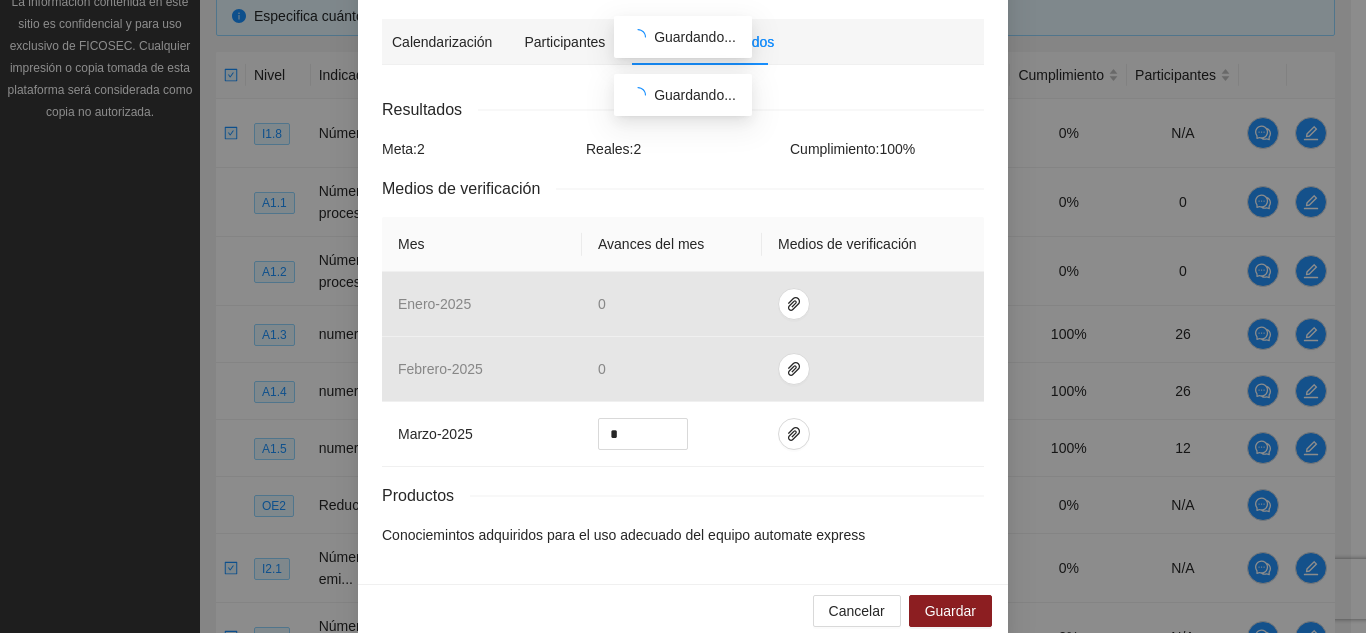 scroll, scrollTop: 277, scrollLeft: 0, axis: vertical 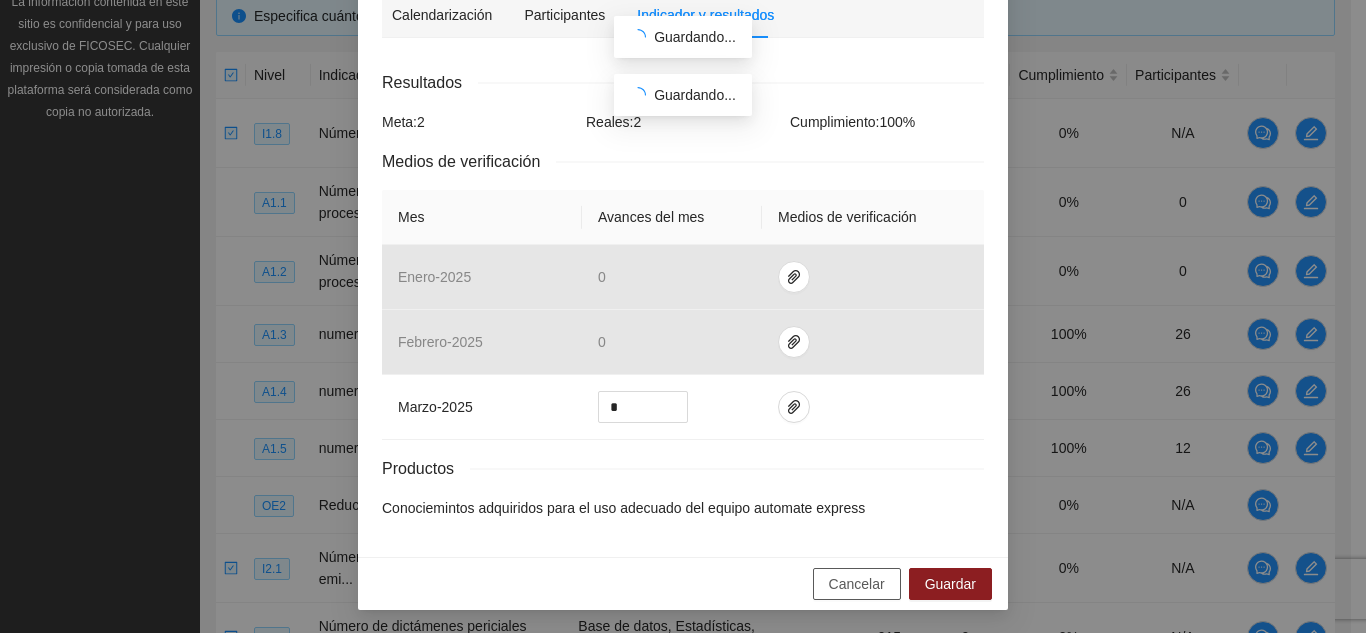 click on "Cancelar" at bounding box center (857, 584) 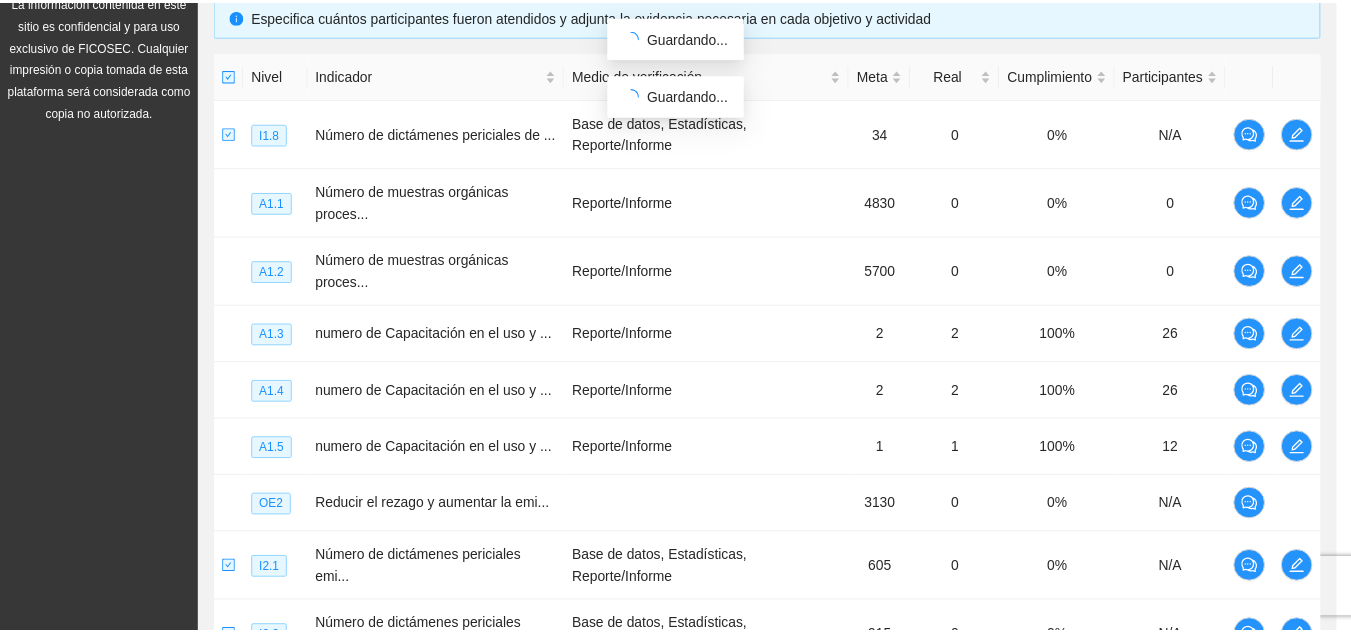 scroll, scrollTop: 177, scrollLeft: 0, axis: vertical 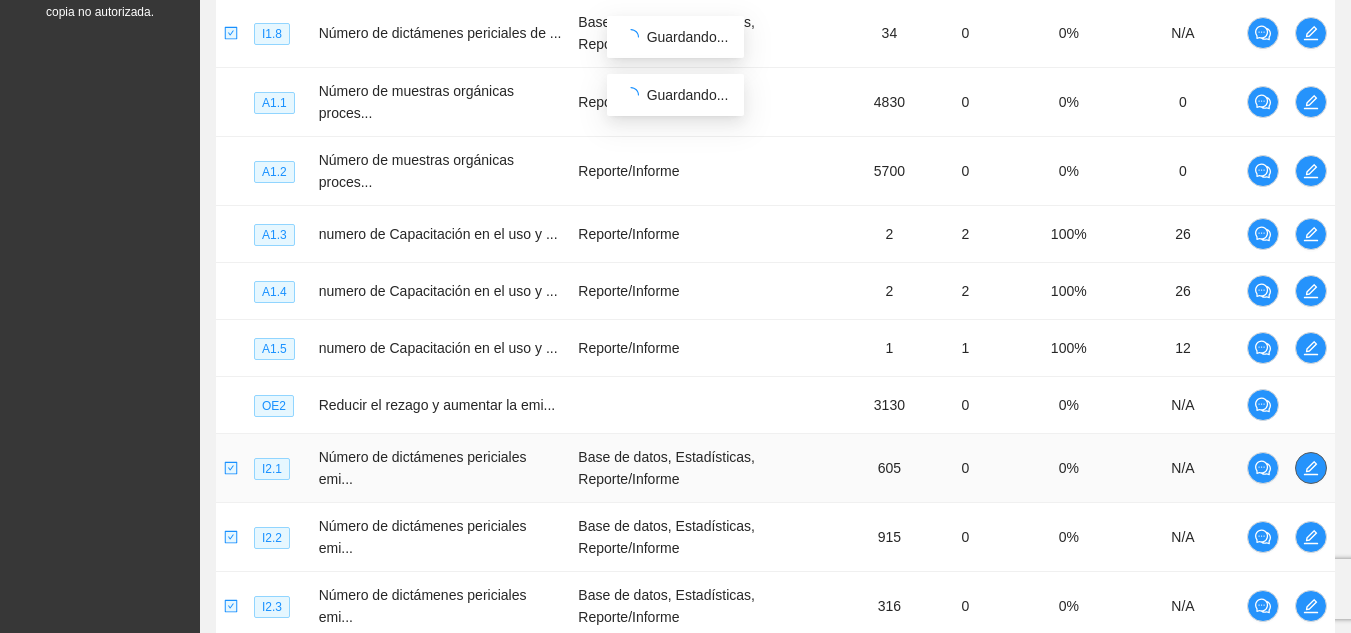 click 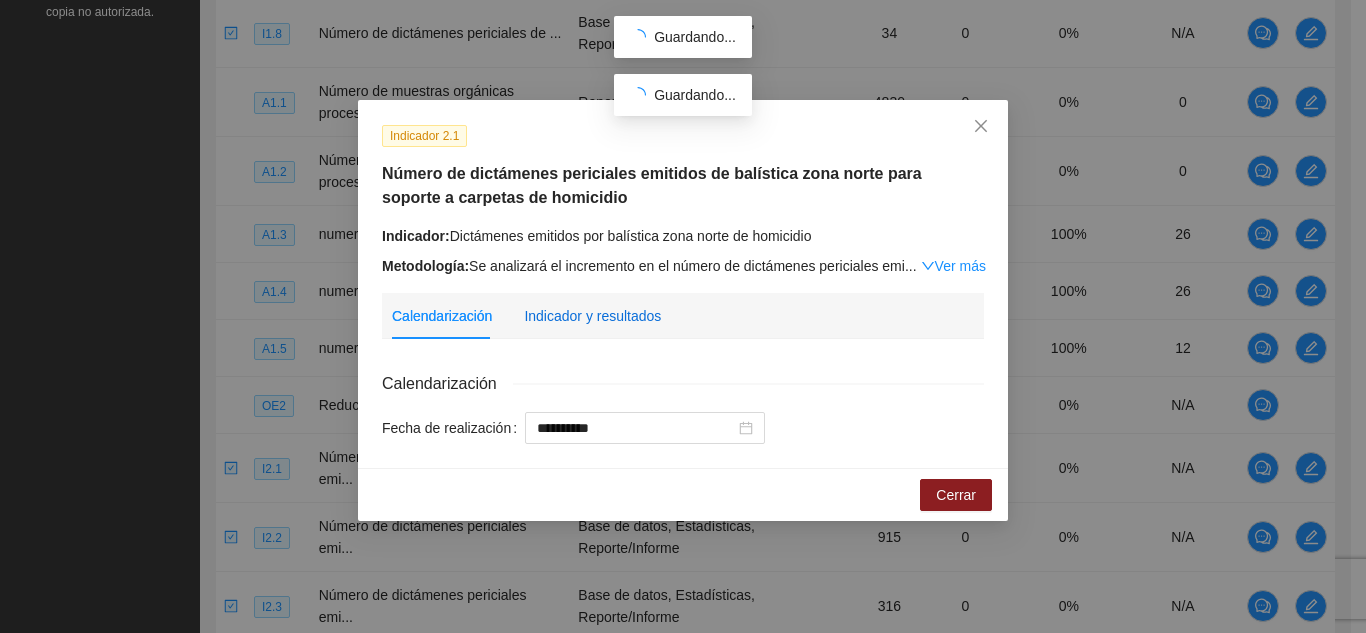 click on "Indicador y resultados" at bounding box center [592, 316] 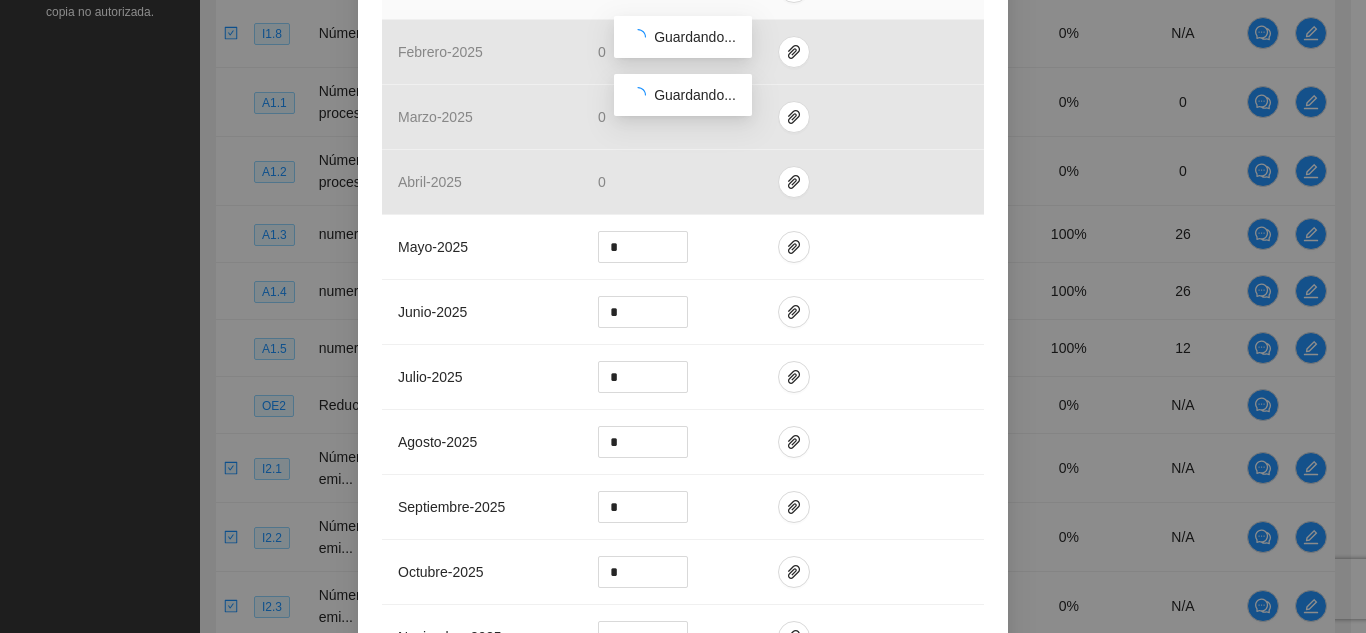 scroll, scrollTop: 800, scrollLeft: 0, axis: vertical 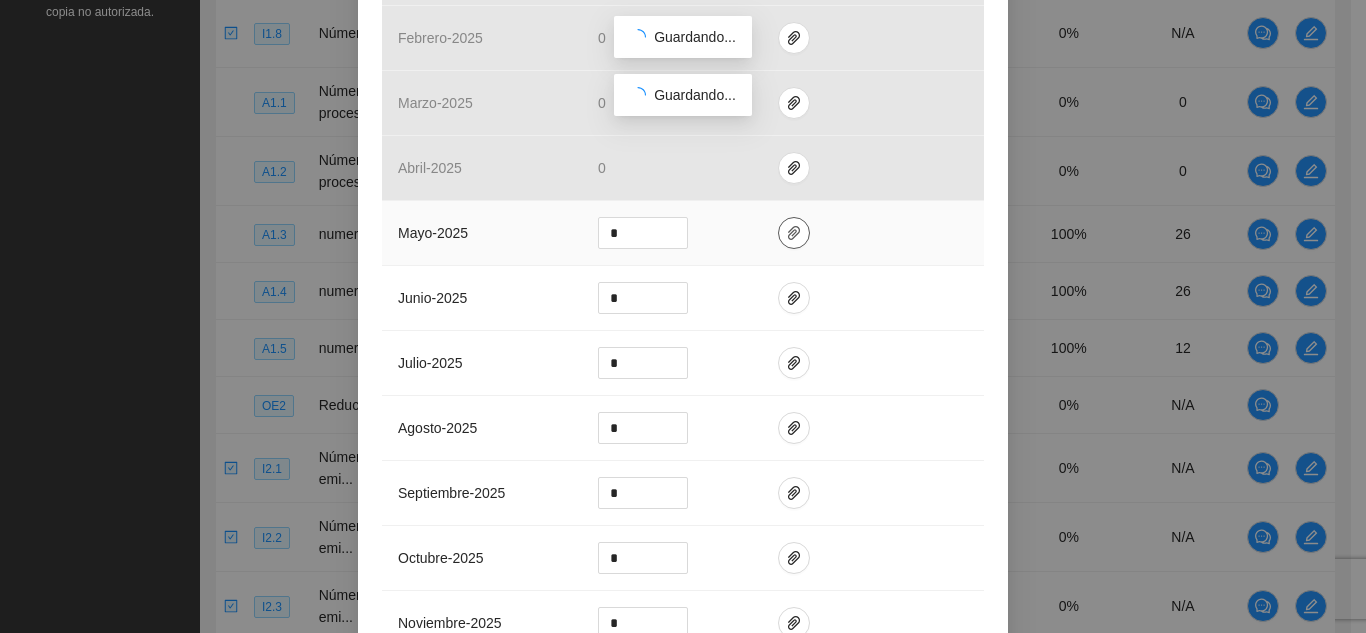 click 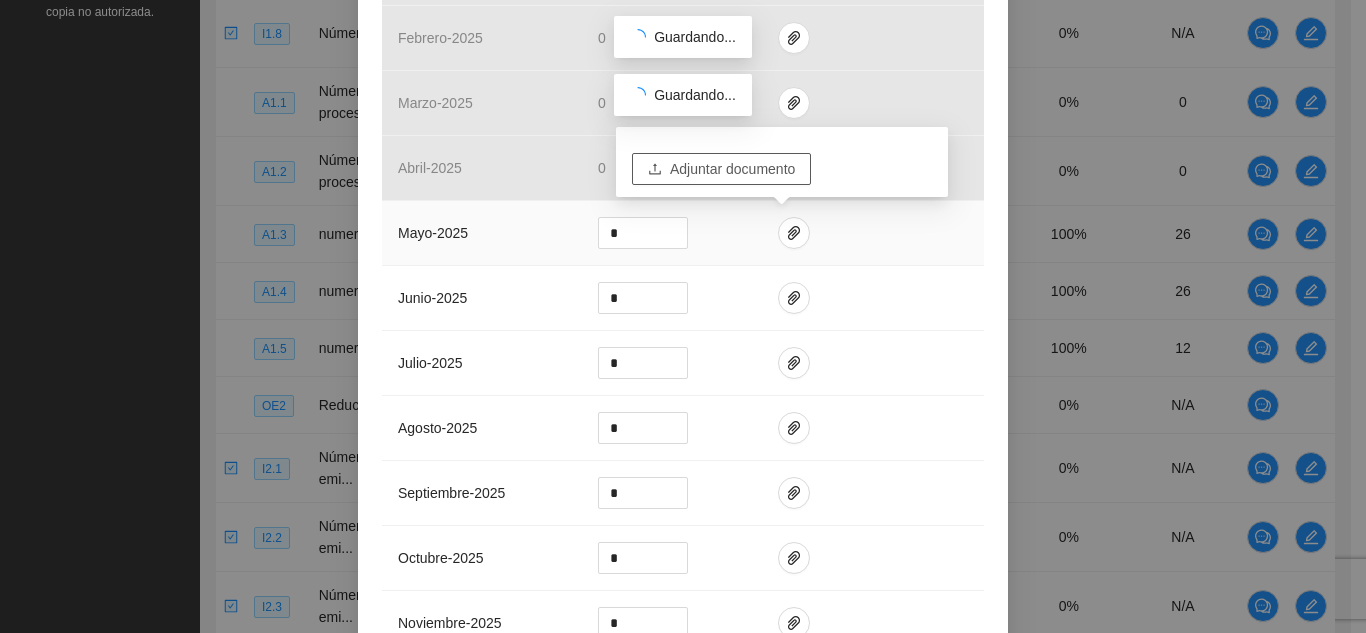 click on "Adjuntar documento" at bounding box center [732, 169] 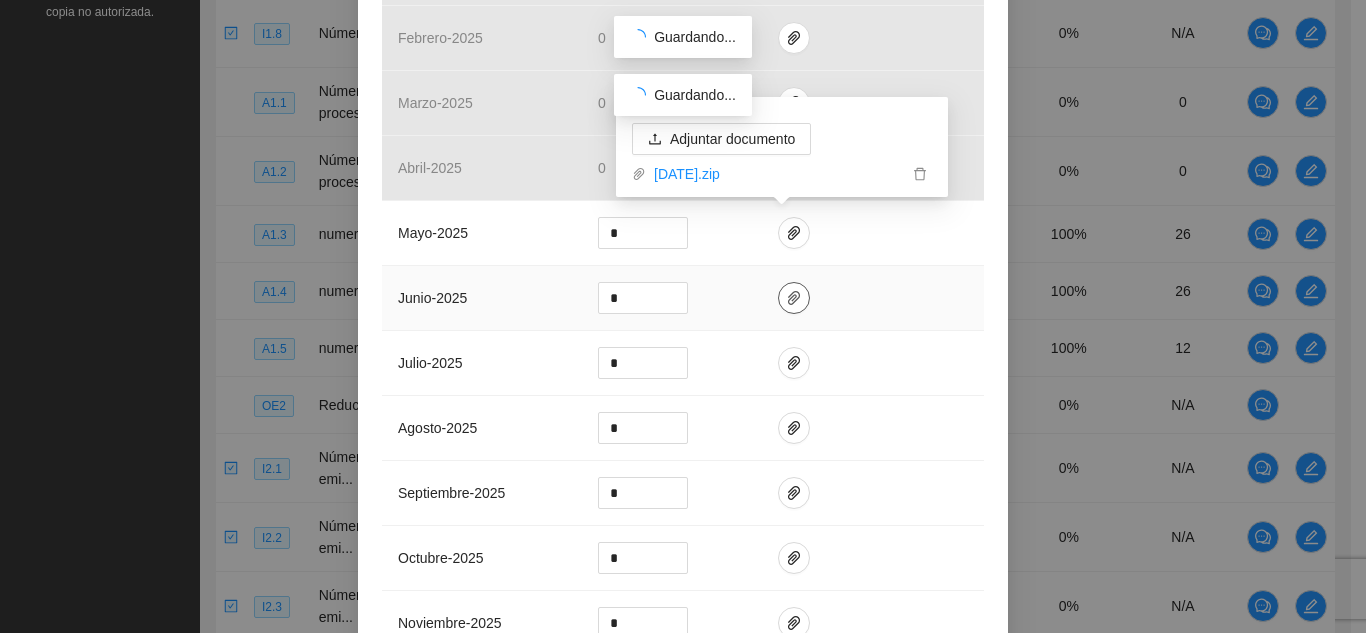 click 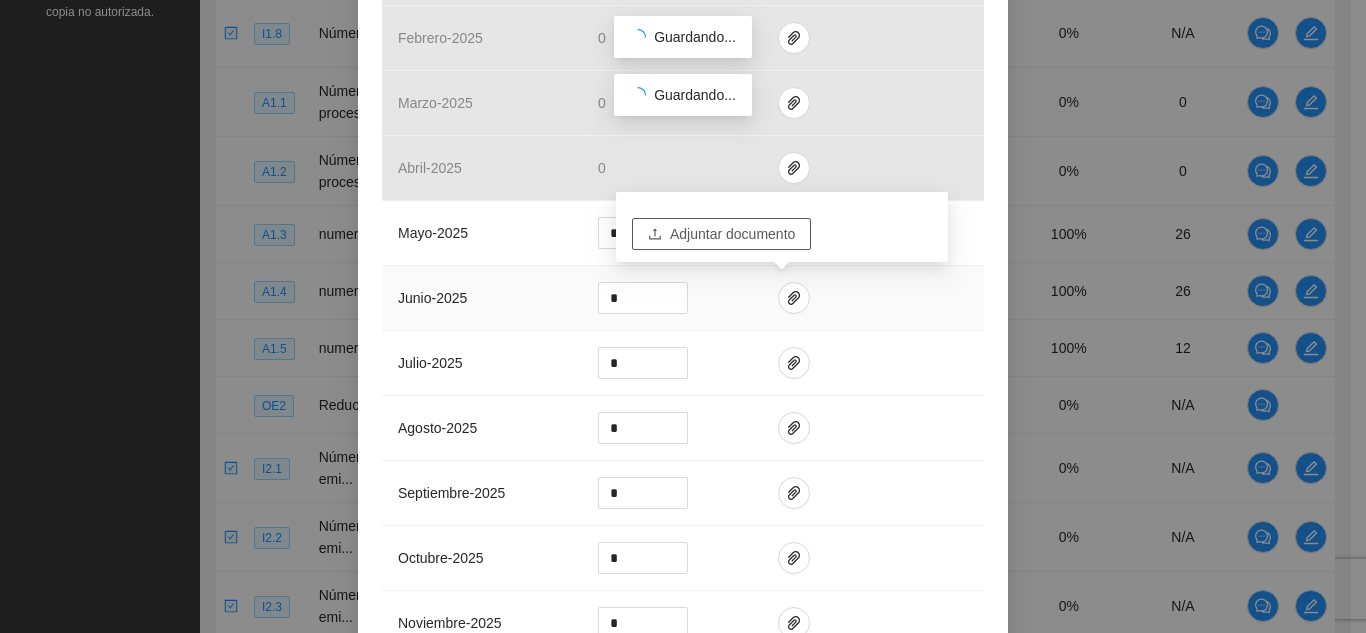 click on "Adjuntar documento" at bounding box center [732, 234] 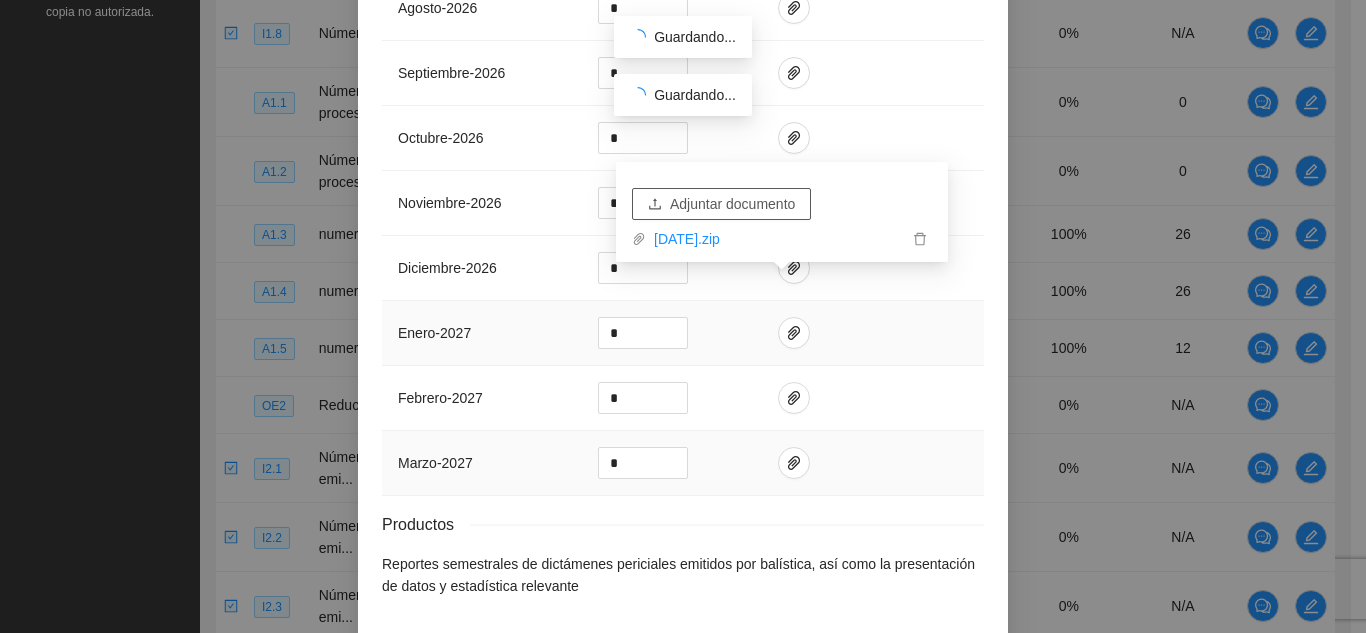 scroll, scrollTop: 2078, scrollLeft: 0, axis: vertical 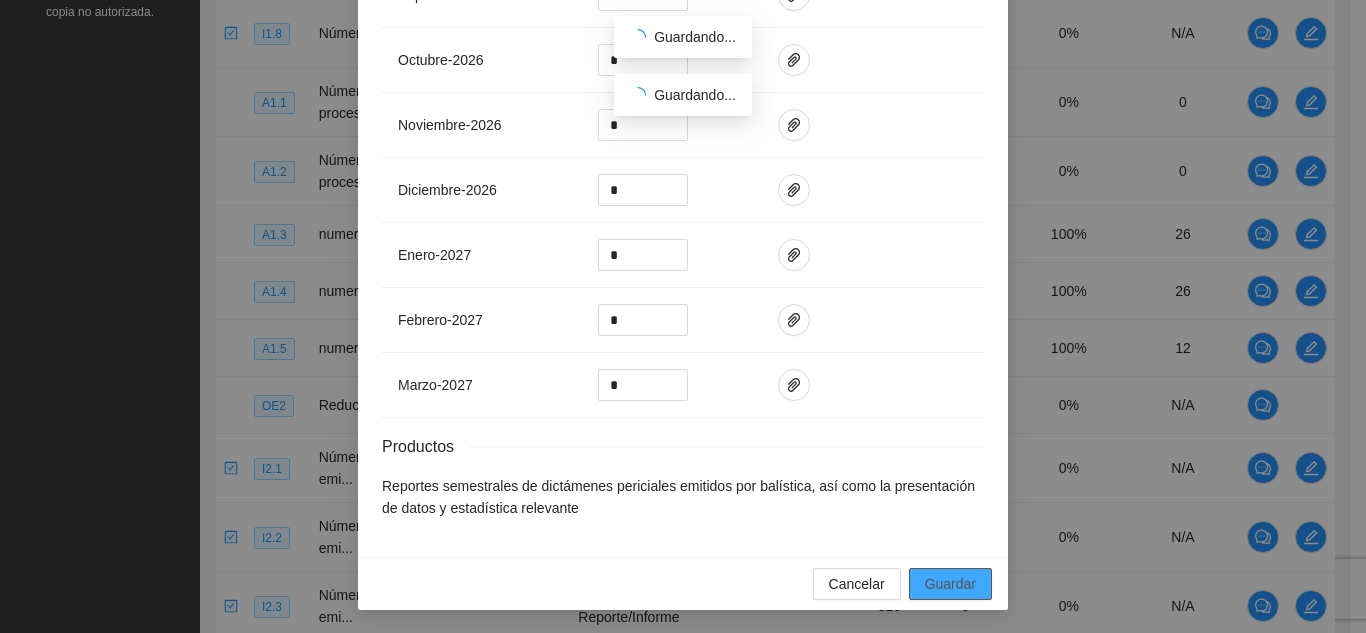 drag, startPoint x: 930, startPoint y: 576, endPoint x: 928, endPoint y: 562, distance: 14.142136 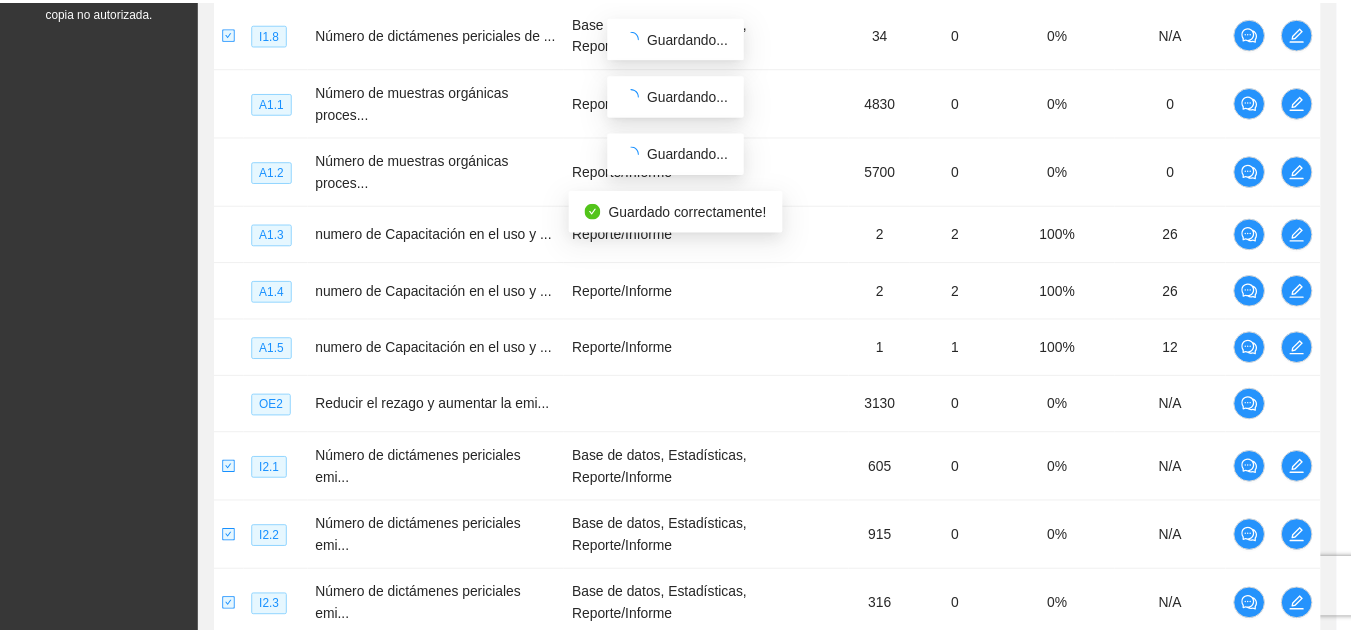 scroll, scrollTop: 1978, scrollLeft: 0, axis: vertical 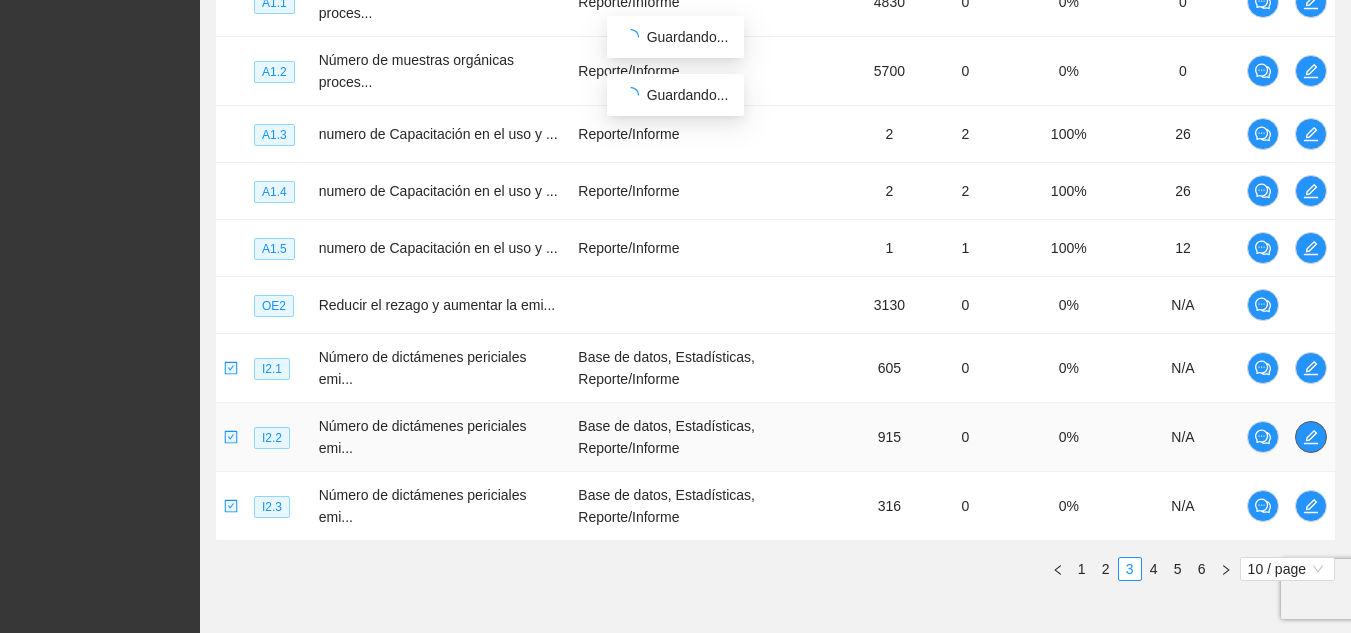 click at bounding box center (1311, 437) 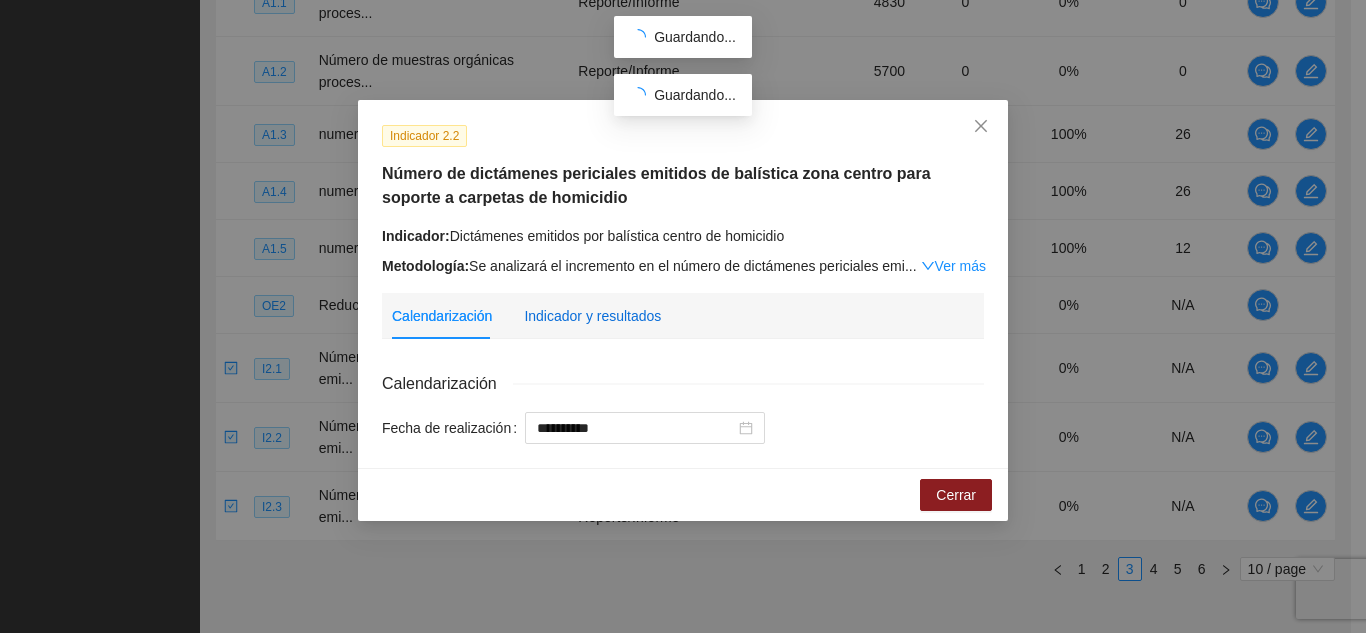 click on "Indicador y resultados" at bounding box center (592, 316) 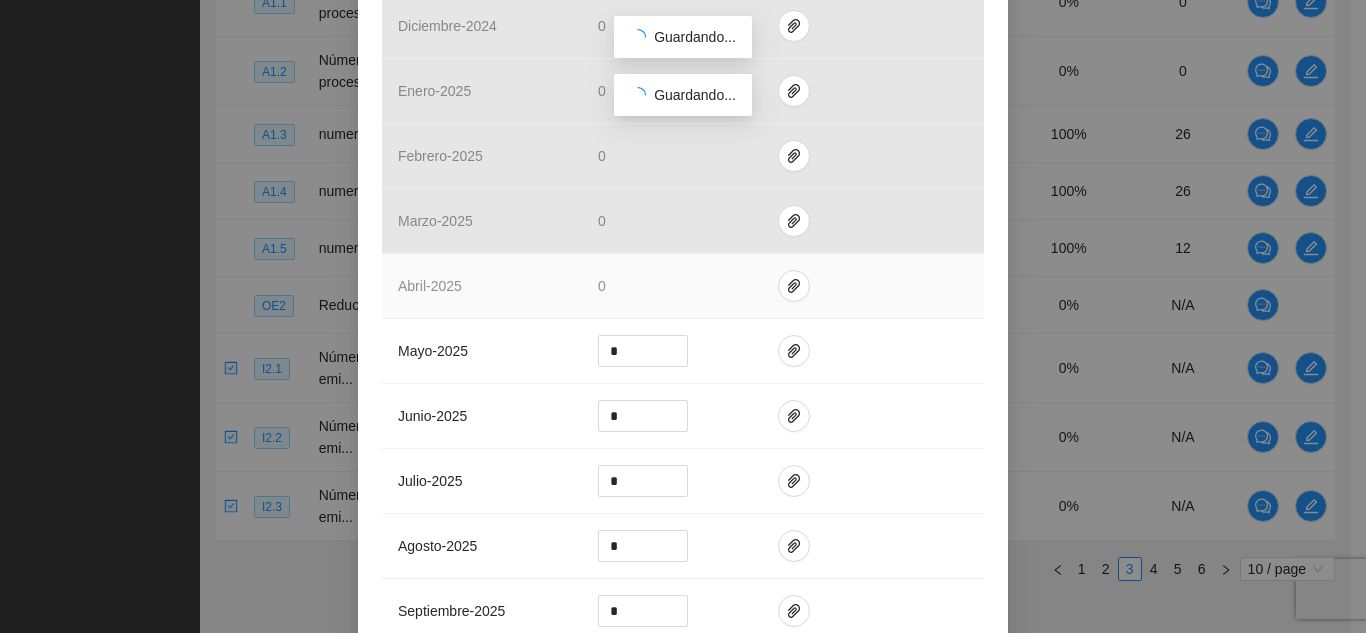 scroll, scrollTop: 700, scrollLeft: 0, axis: vertical 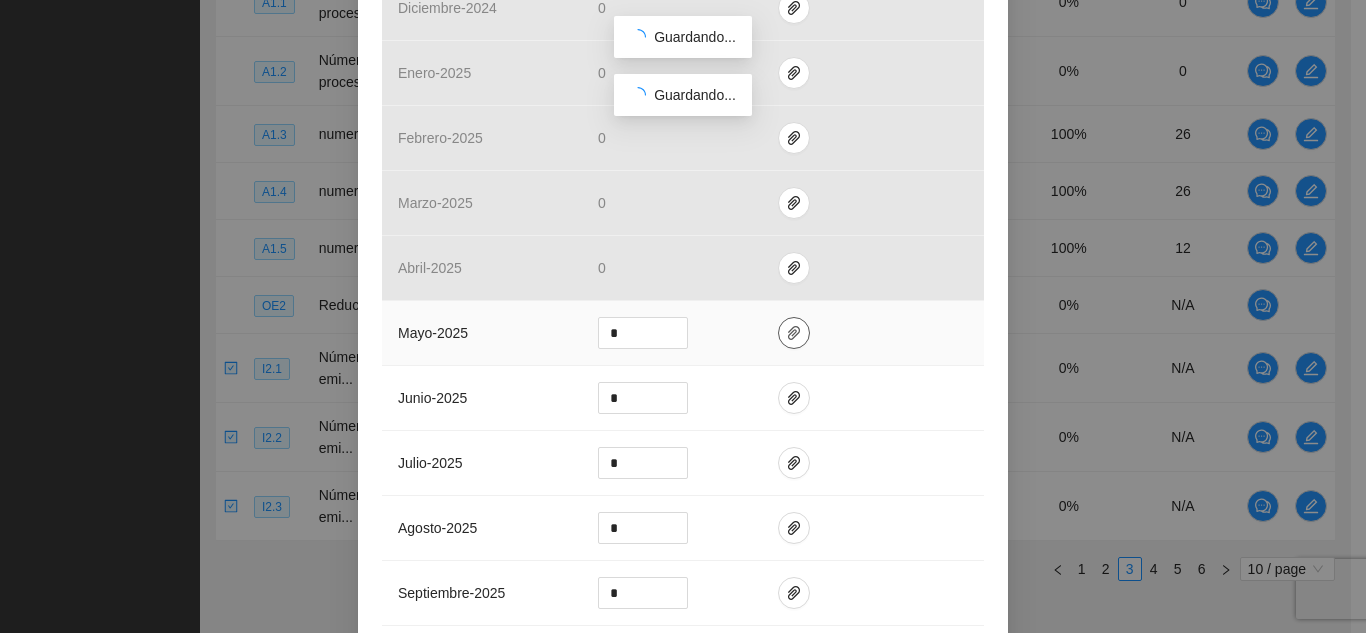 click 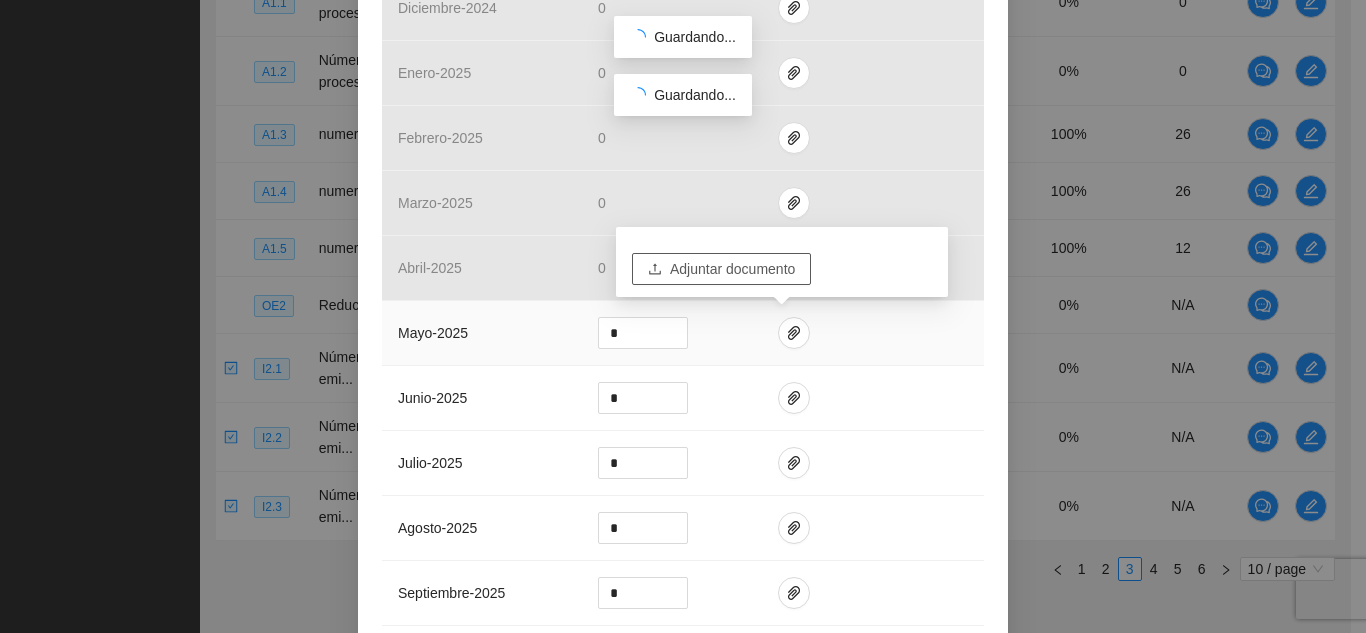 click on "Adjuntar documento" at bounding box center (732, 269) 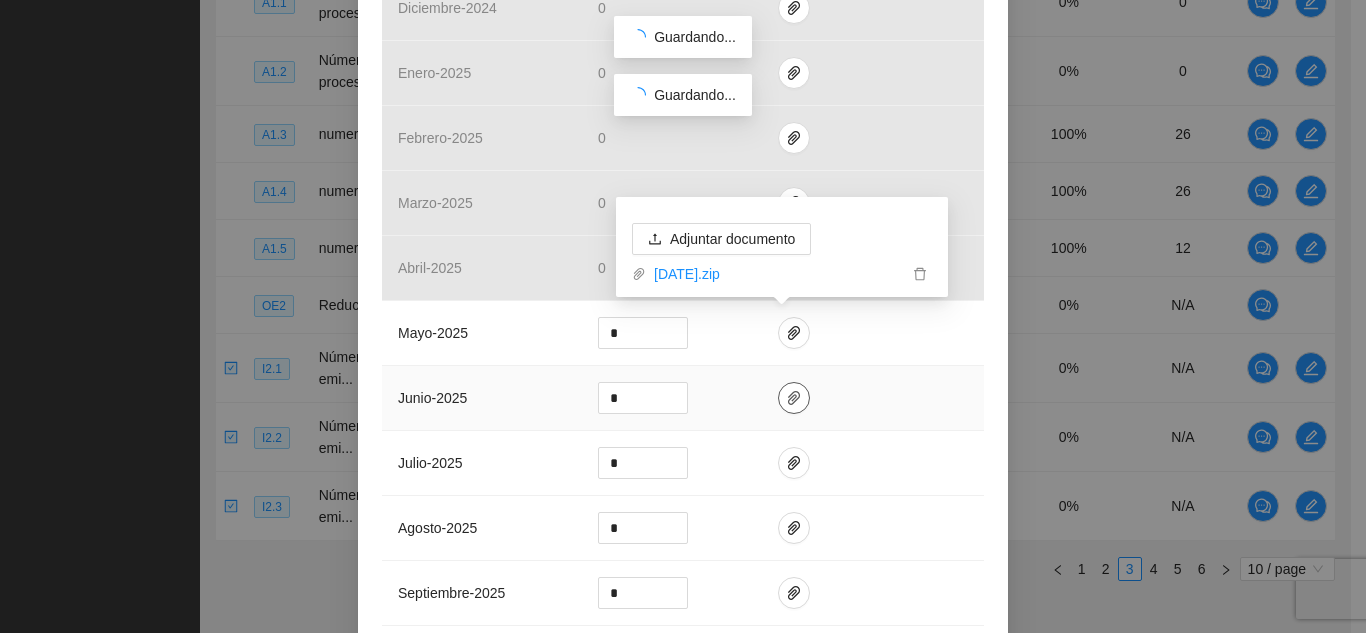 click 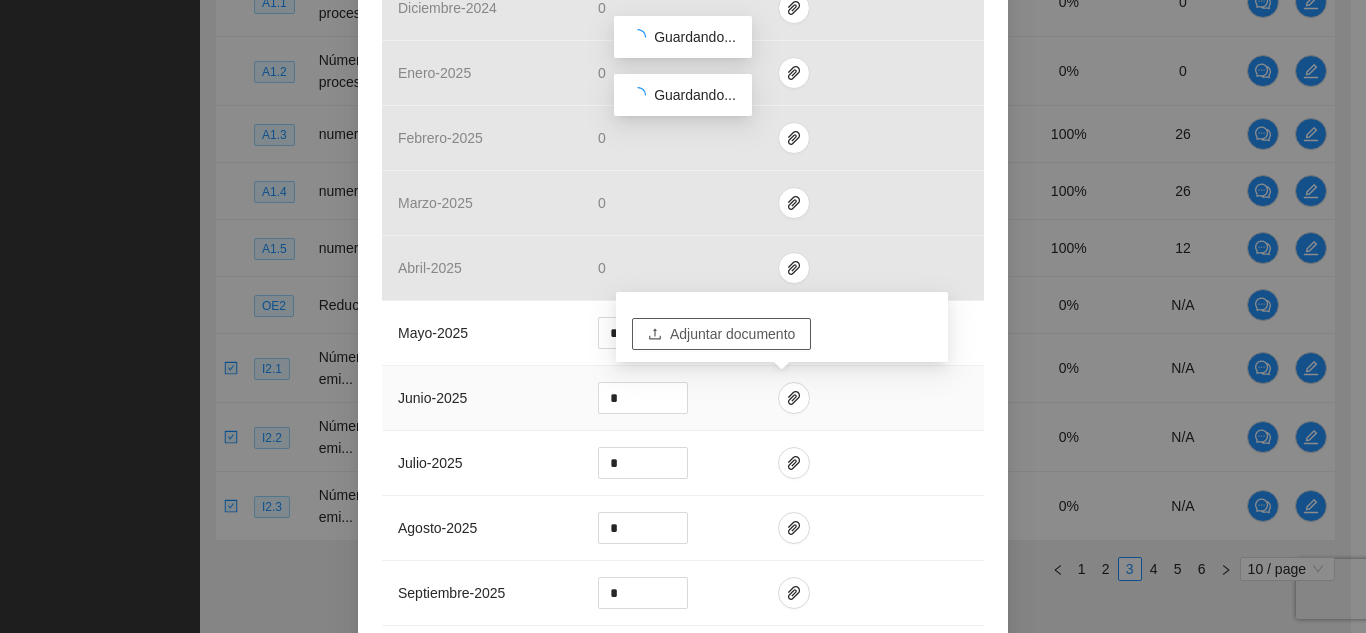 click on "Adjuntar documento" at bounding box center (732, 334) 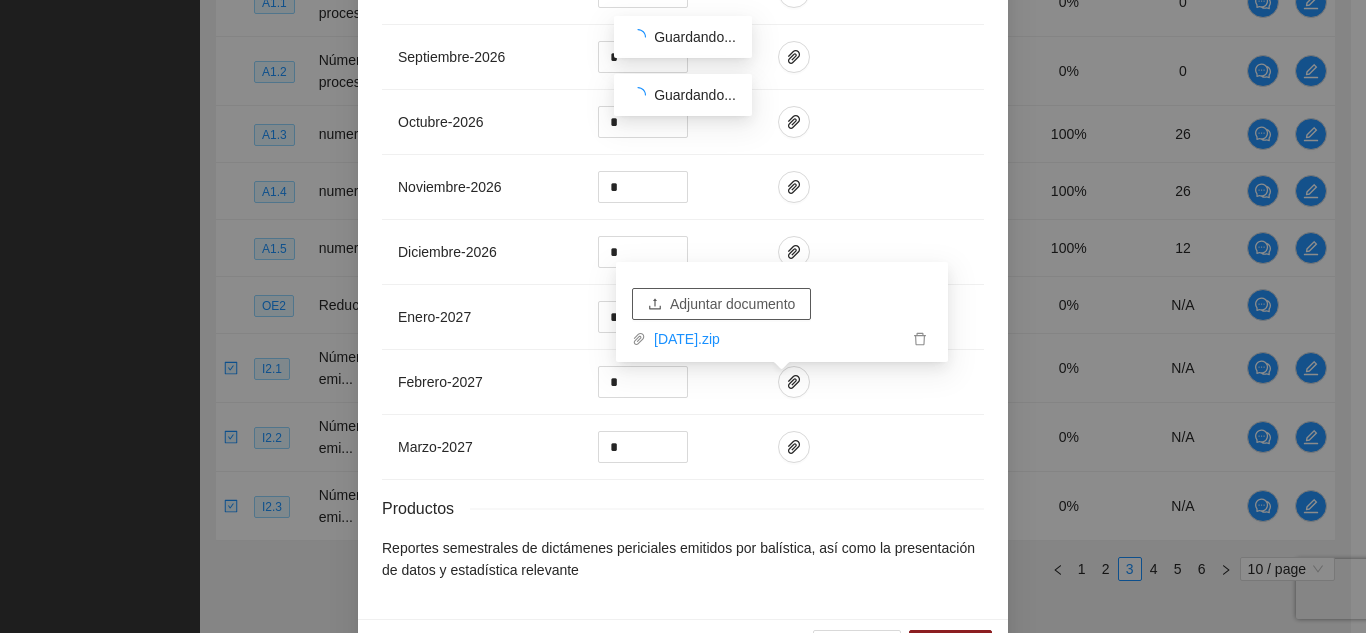 scroll, scrollTop: 2078, scrollLeft: 0, axis: vertical 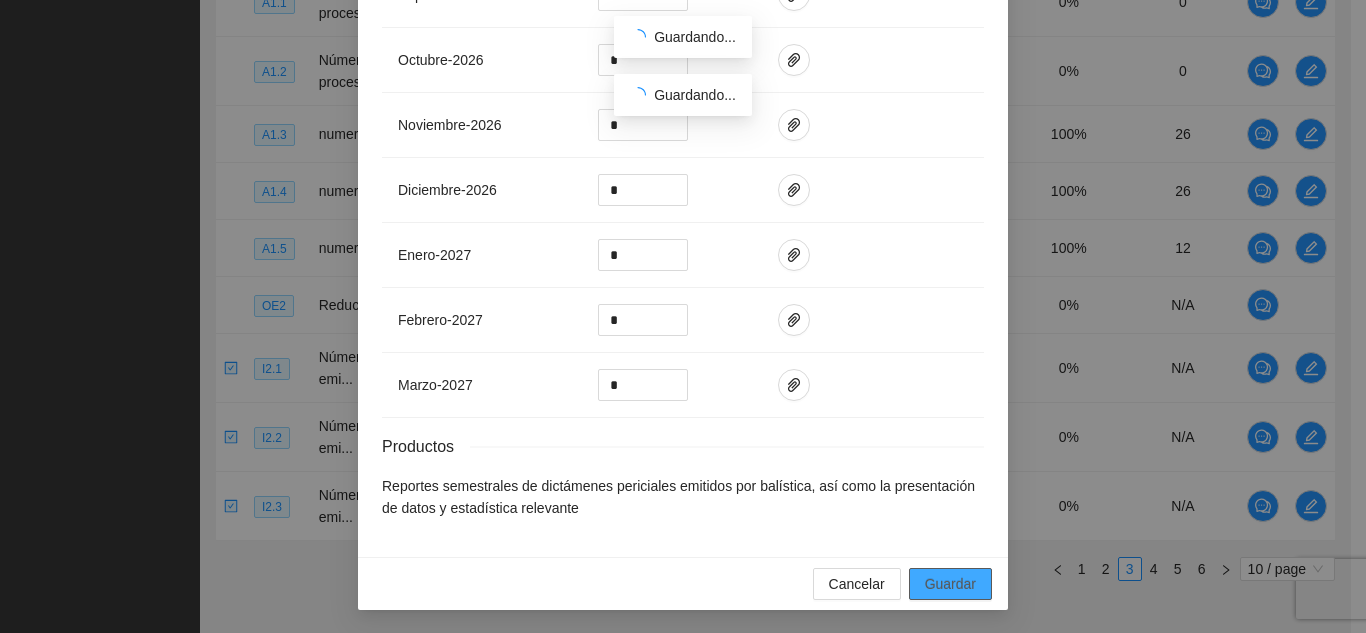 click on "Guardar" at bounding box center (950, 584) 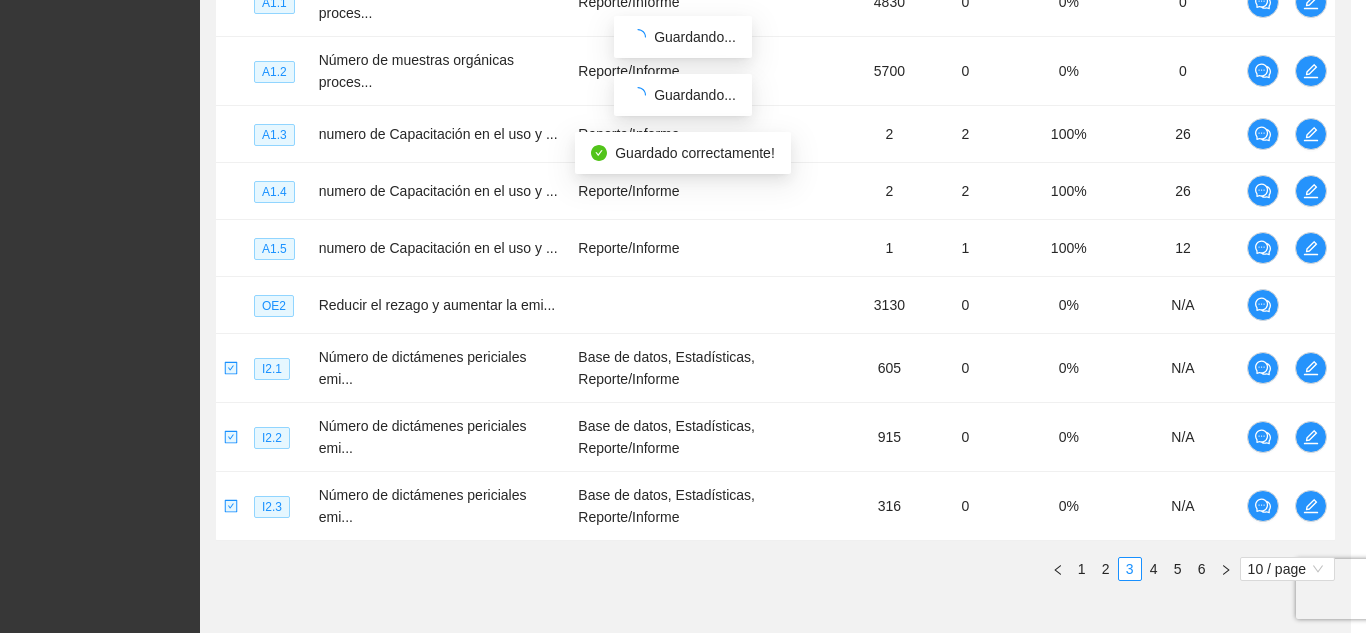 scroll, scrollTop: 1978, scrollLeft: 0, axis: vertical 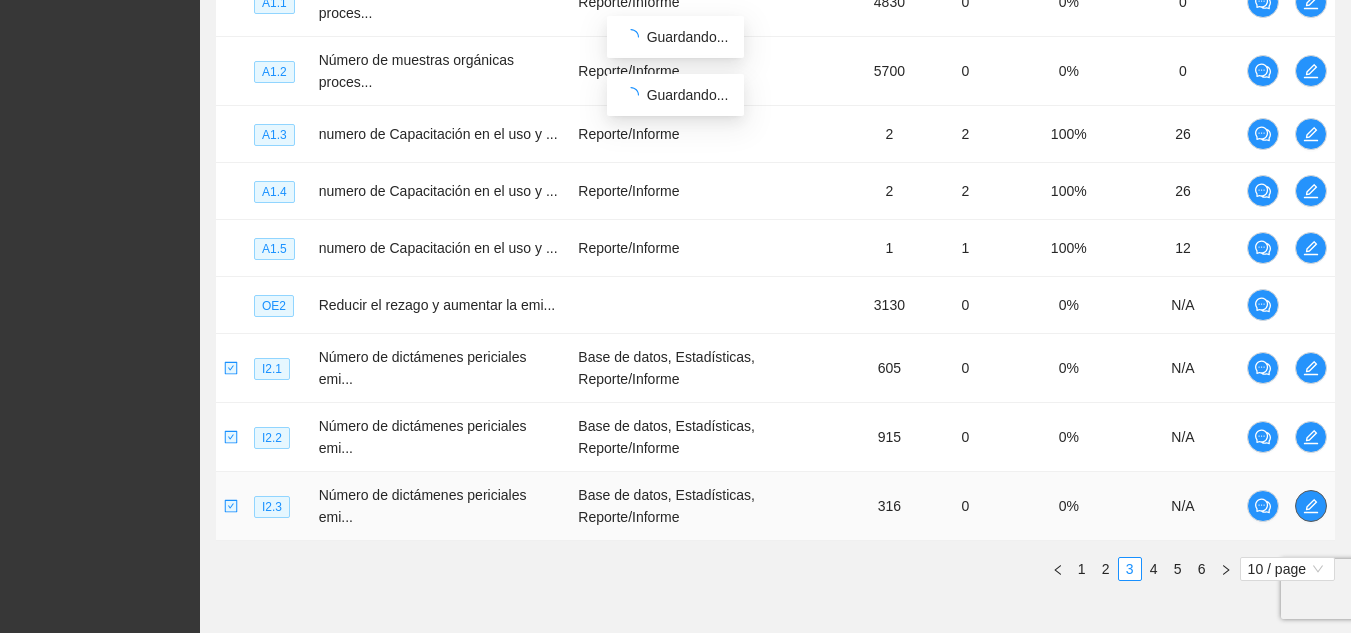 click 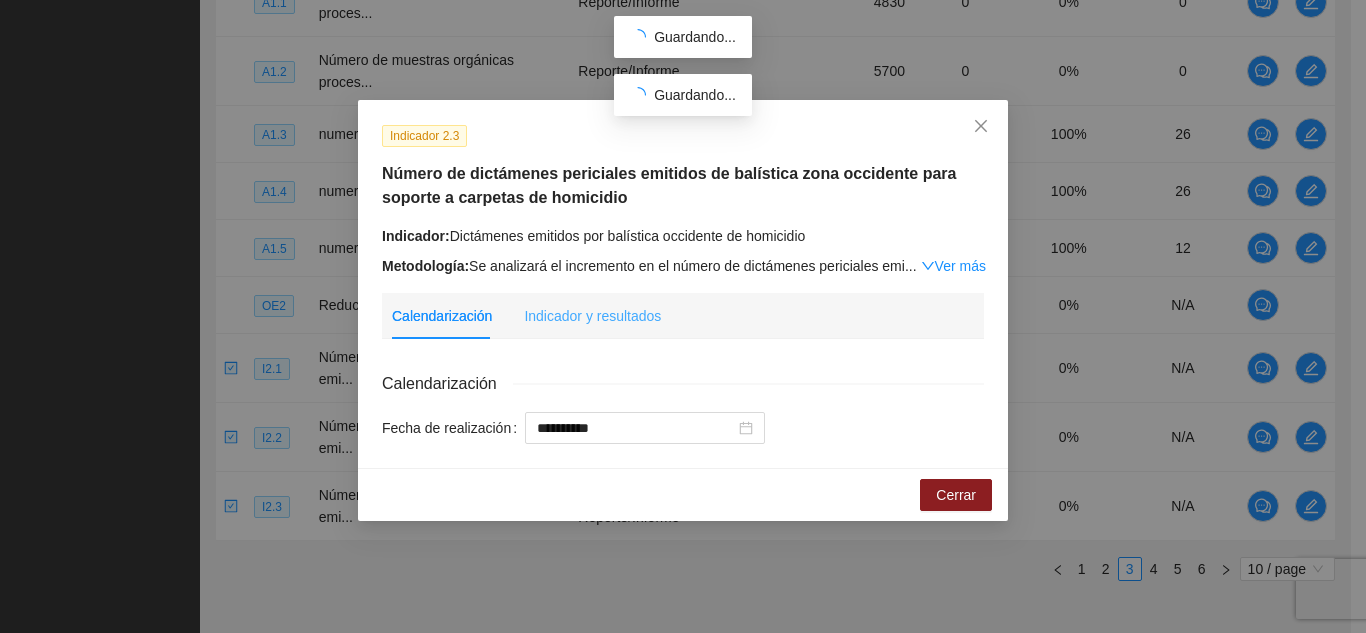 click on "Indicador y resultados" at bounding box center (592, 316) 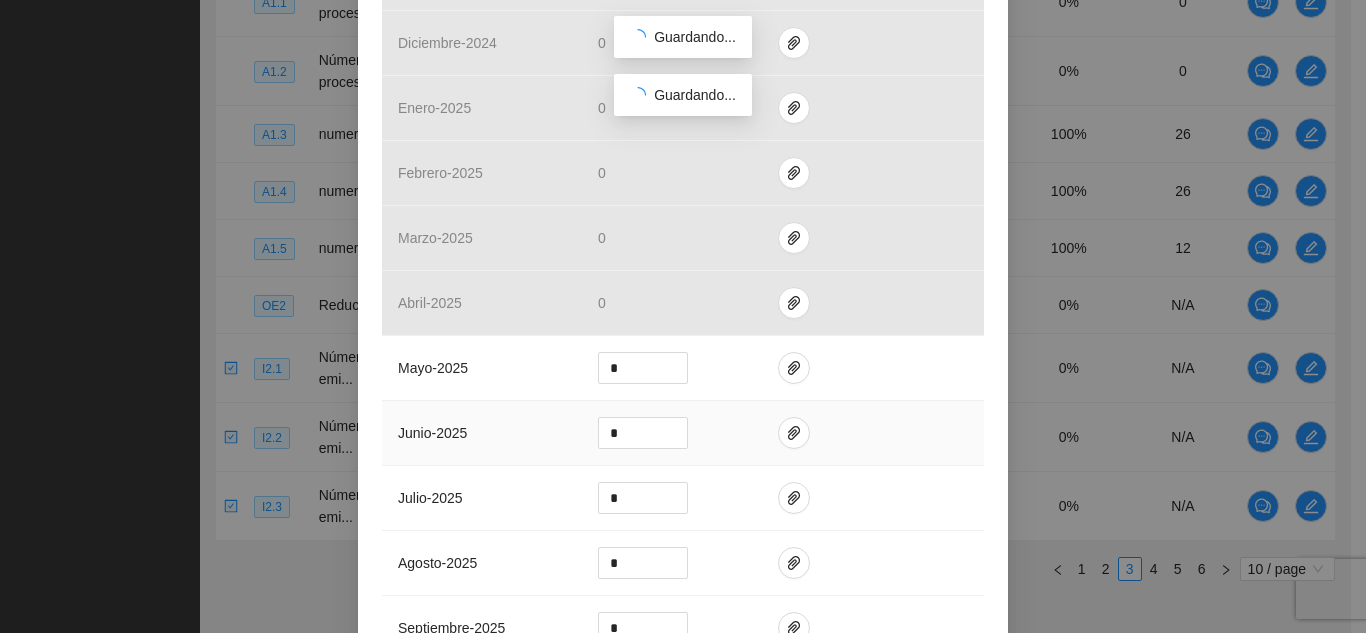 scroll, scrollTop: 700, scrollLeft: 0, axis: vertical 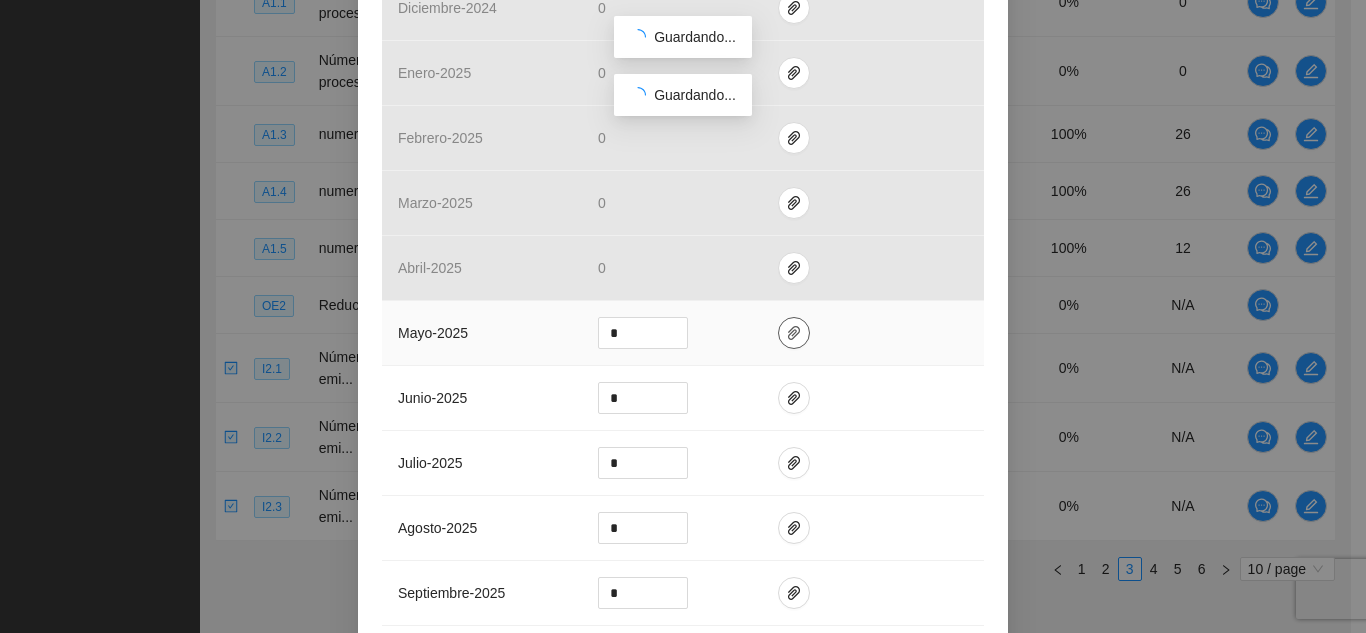 click at bounding box center (794, 333) 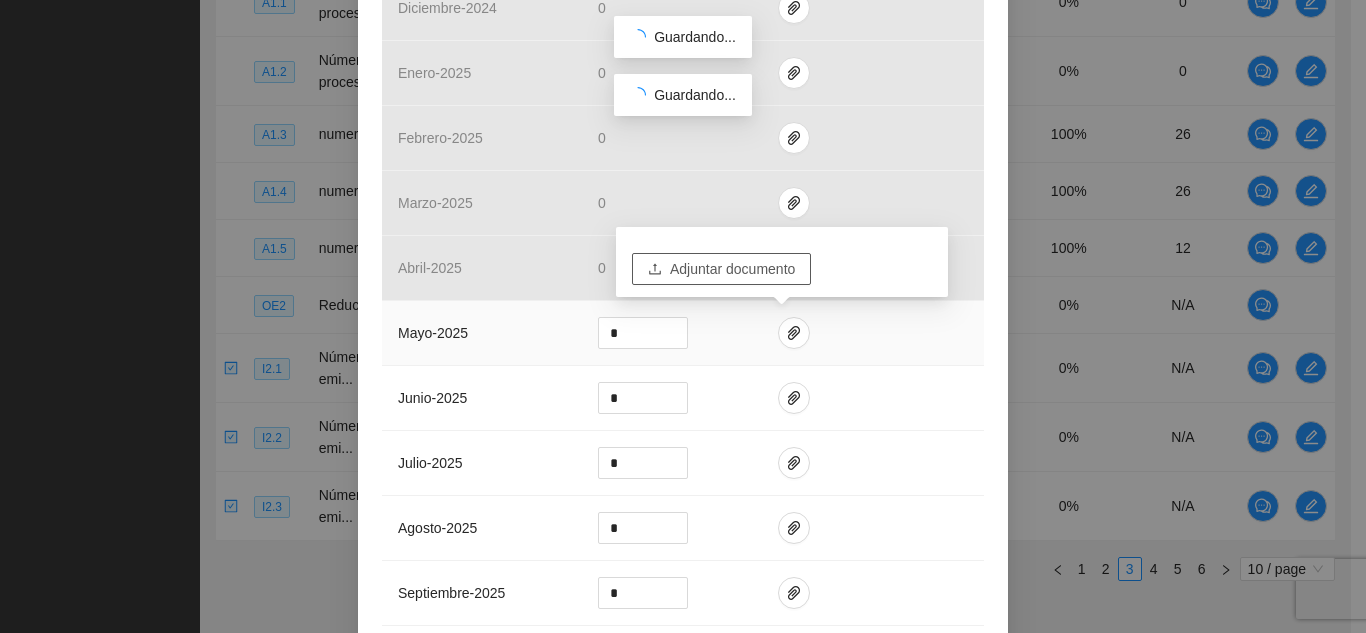 click on "Adjuntar documento" at bounding box center [732, 269] 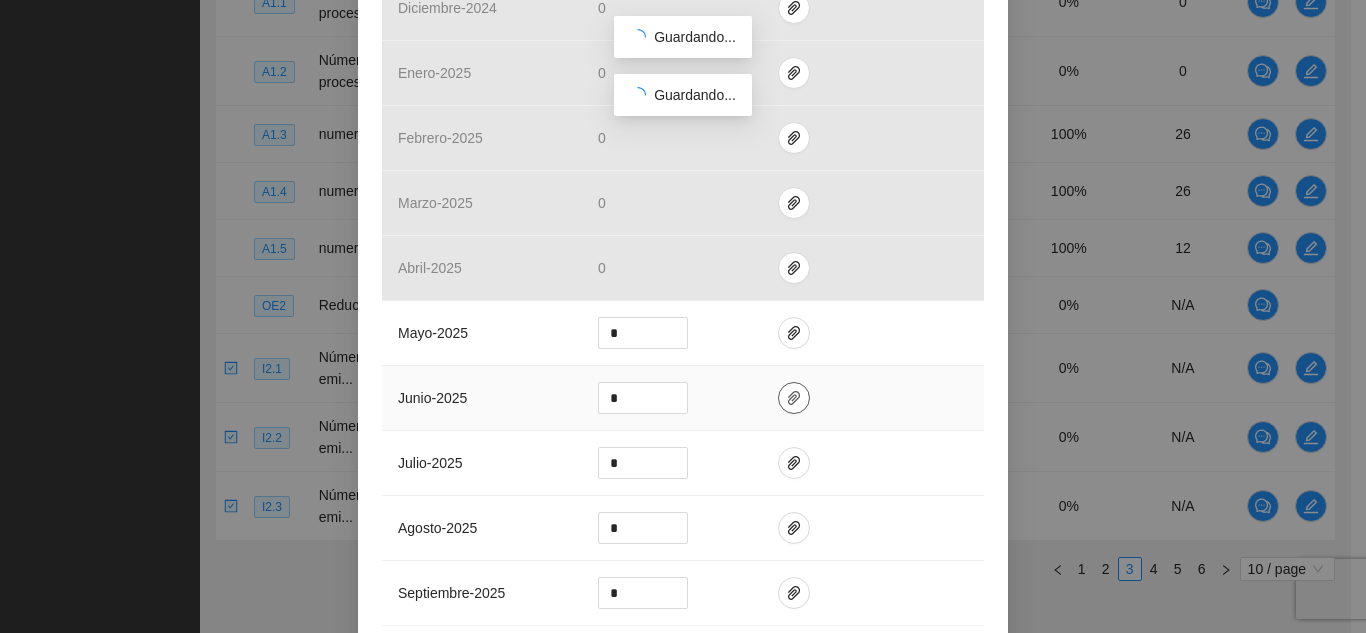 click at bounding box center [794, 398] 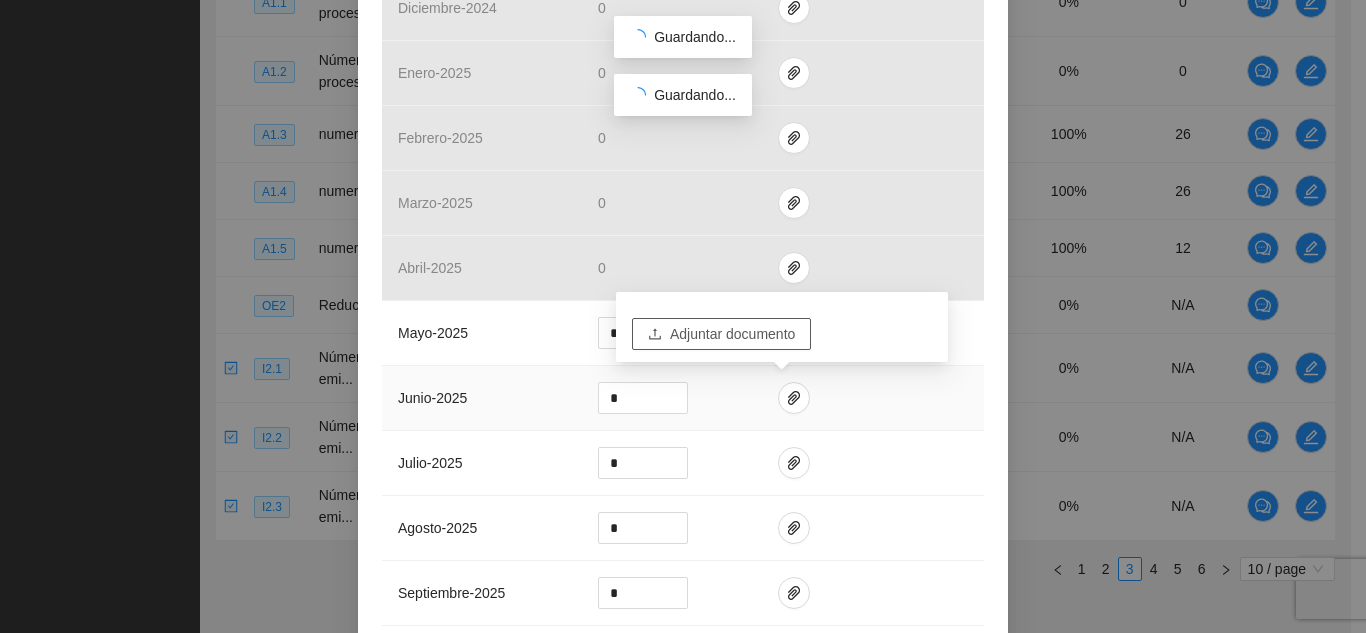 click on "Adjuntar documento" at bounding box center (721, 334) 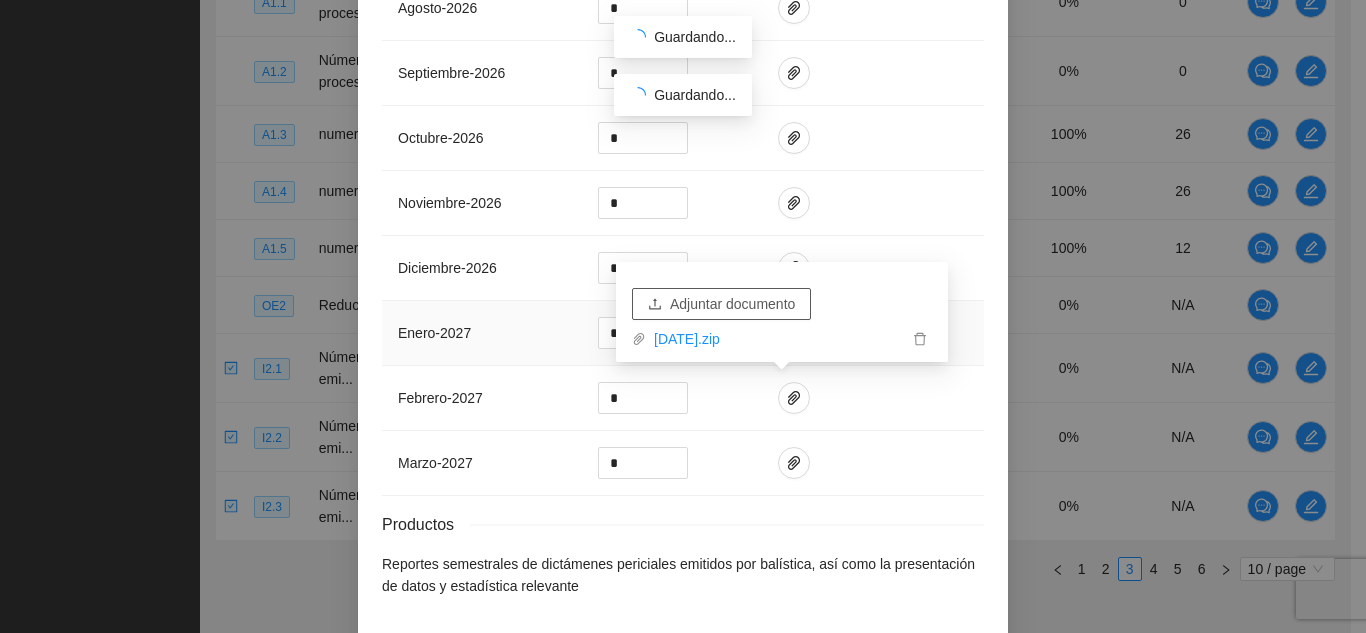 scroll, scrollTop: 2078, scrollLeft: 0, axis: vertical 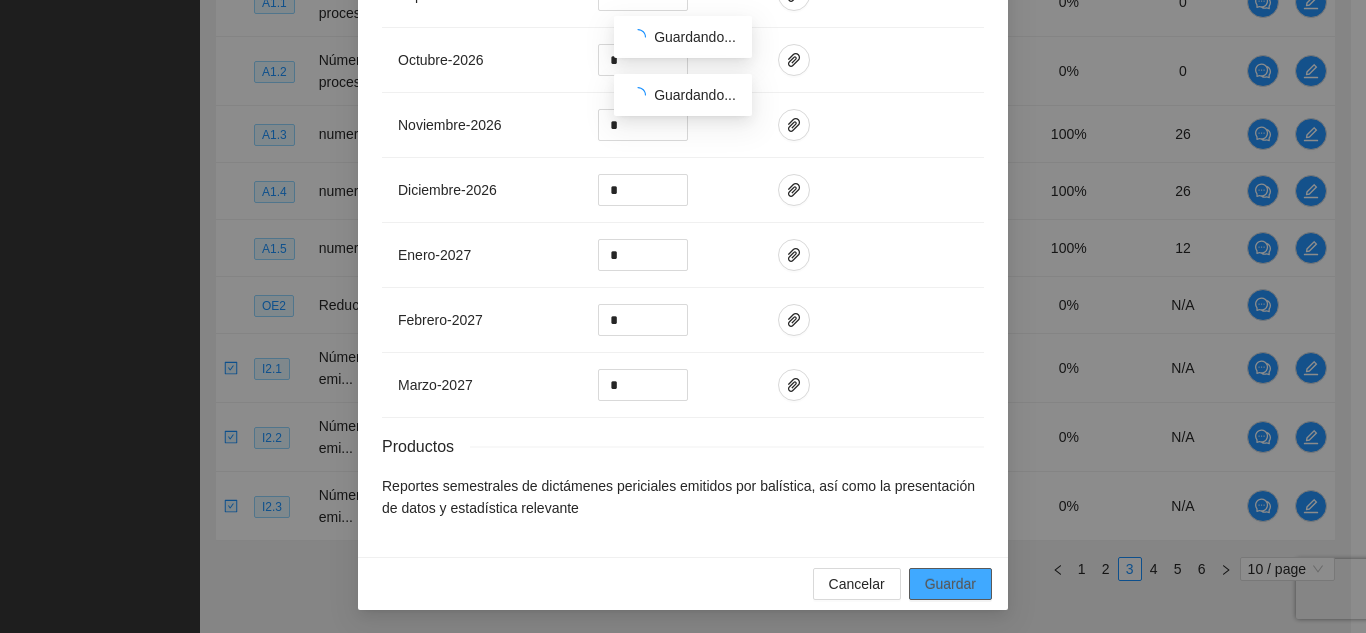 click on "Guardar" at bounding box center [950, 584] 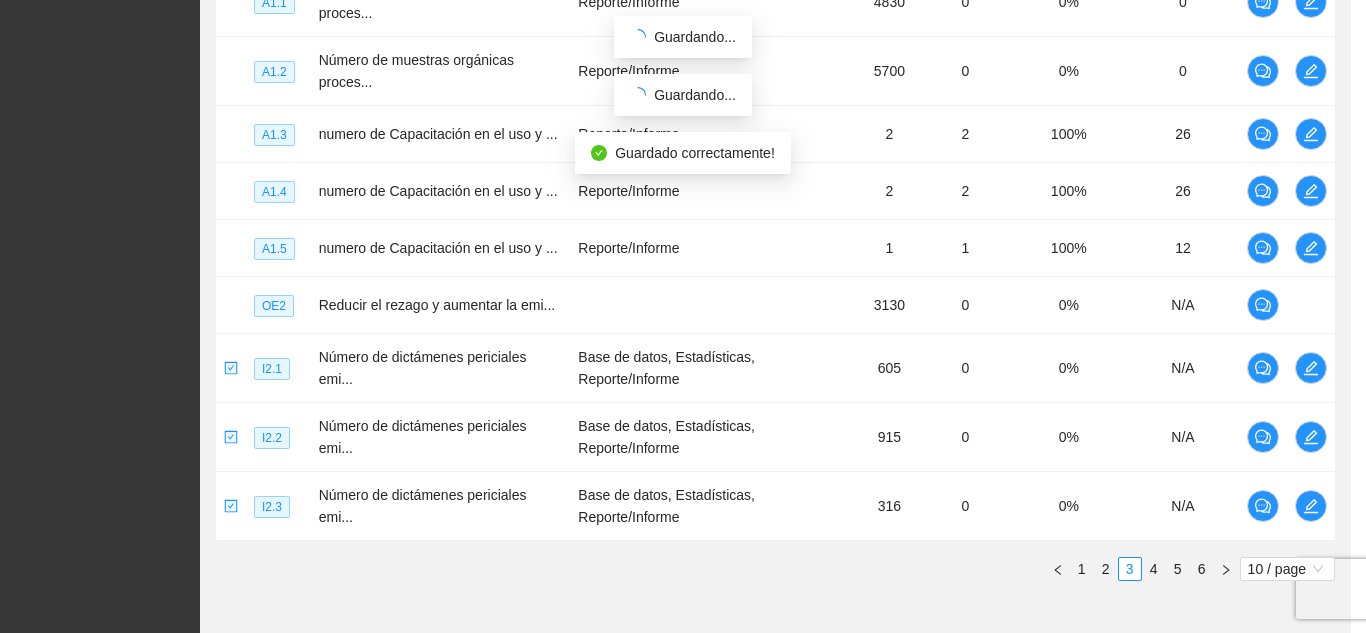 scroll, scrollTop: 1978, scrollLeft: 0, axis: vertical 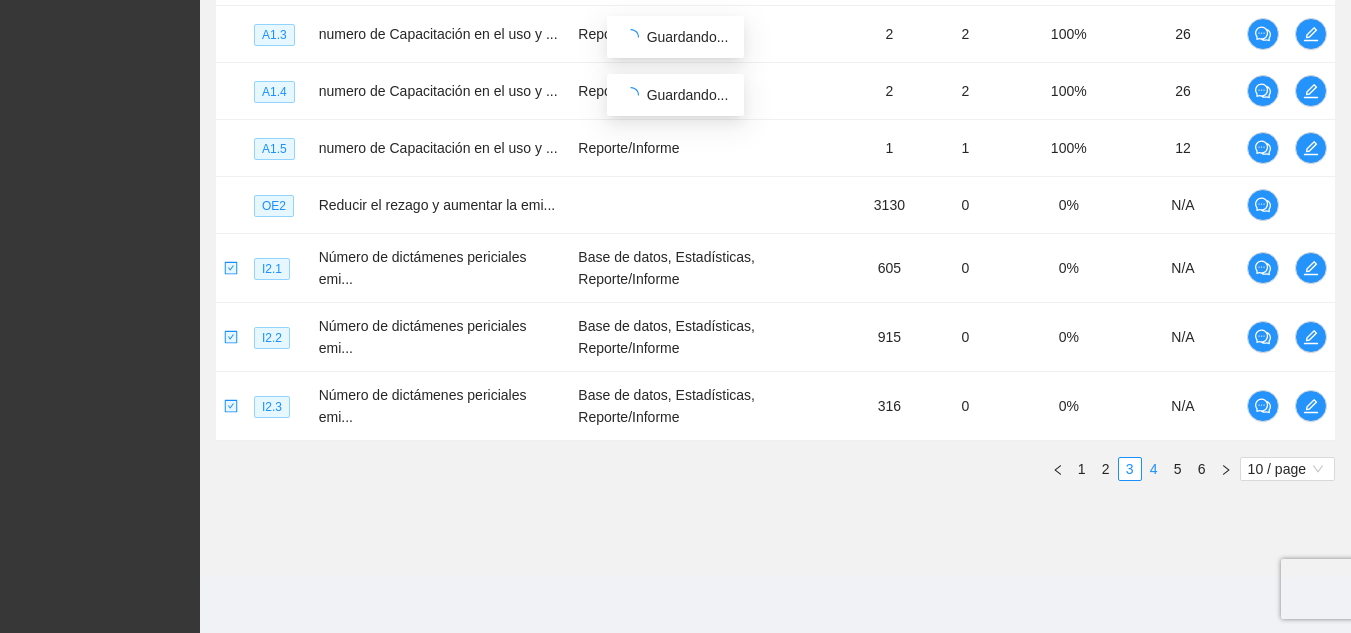 click on "4" at bounding box center (1154, 469) 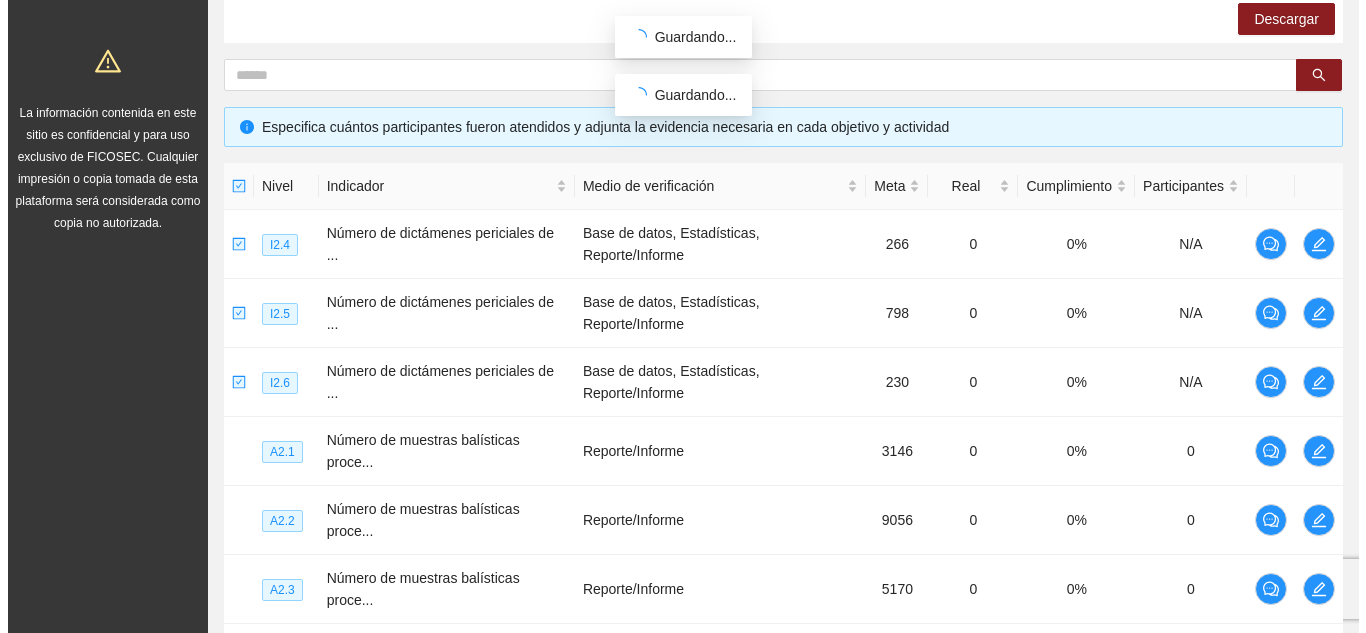 scroll, scrollTop: 324, scrollLeft: 0, axis: vertical 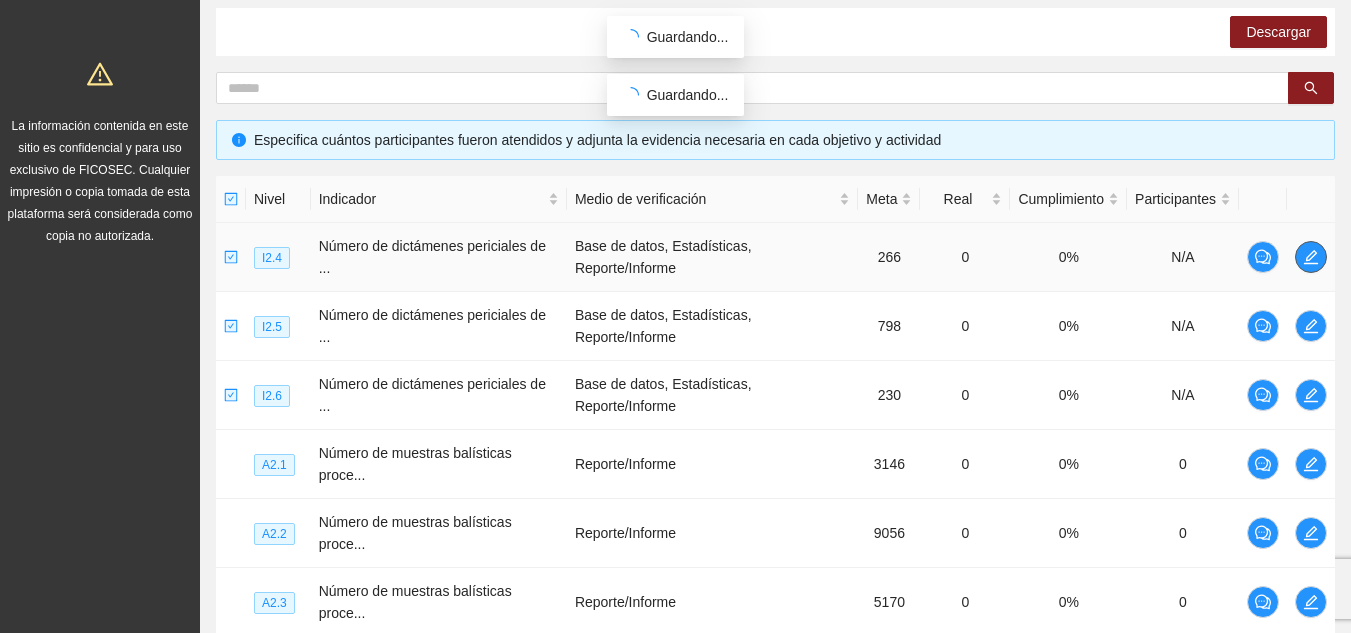 click 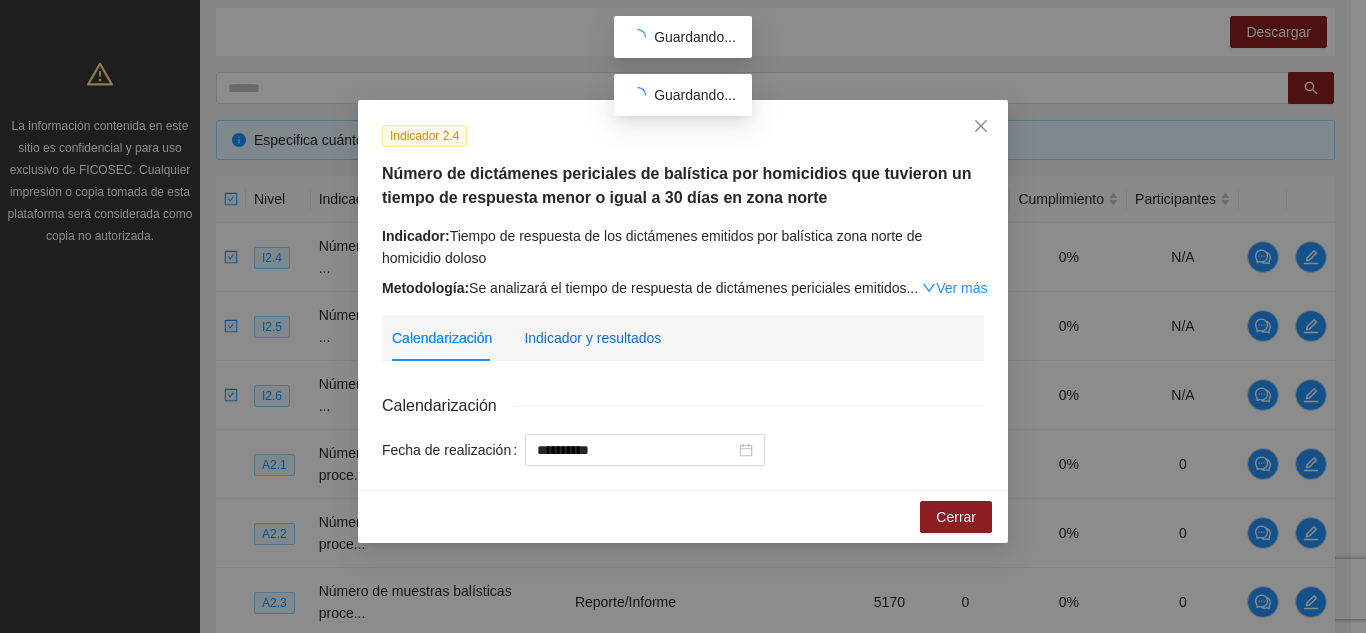 click on "Indicador y resultados" at bounding box center [592, 338] 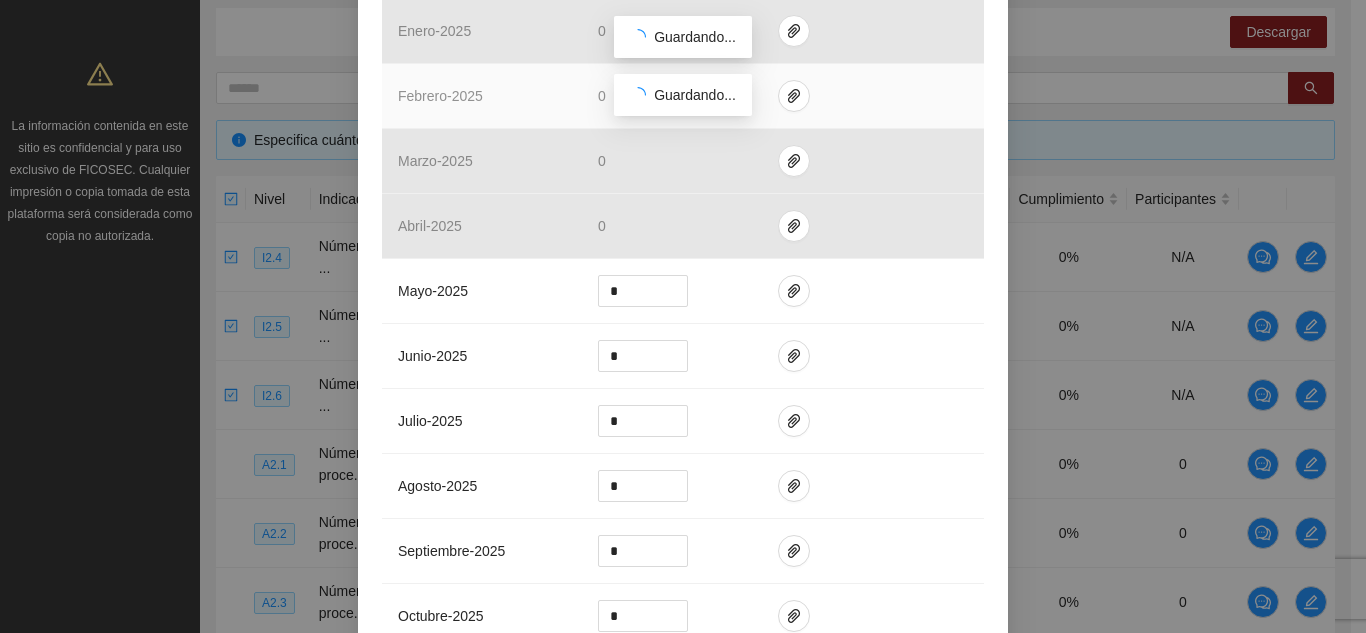 scroll, scrollTop: 800, scrollLeft: 0, axis: vertical 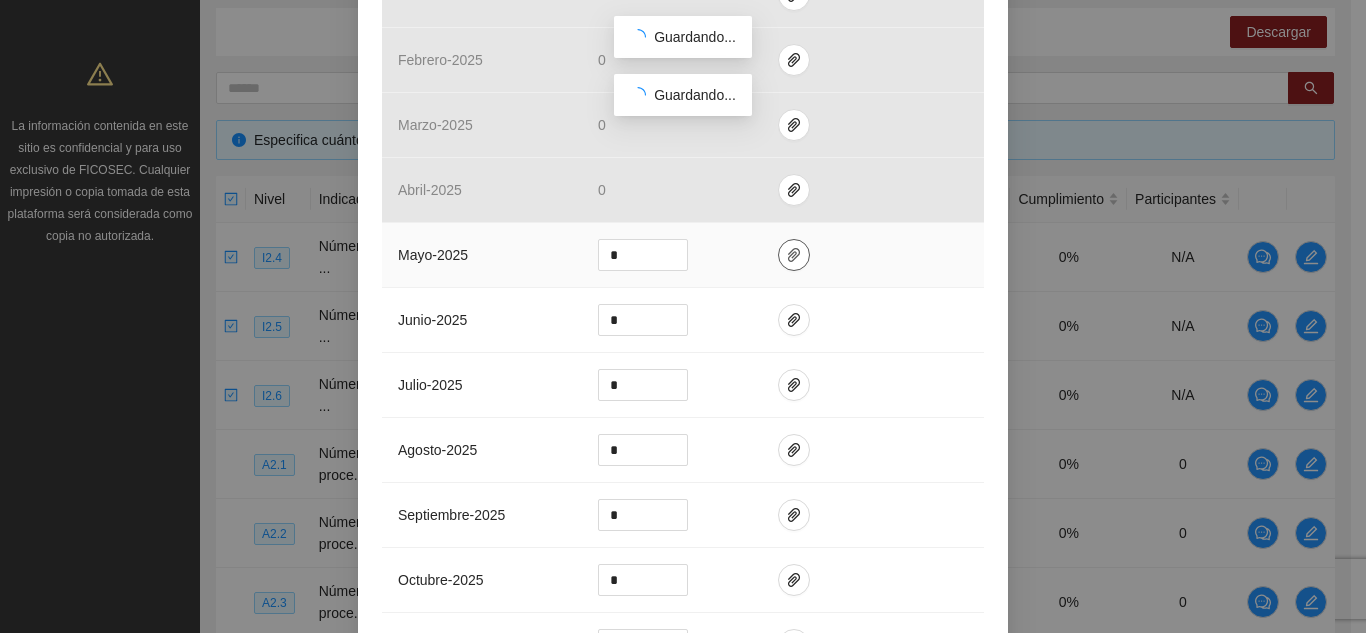 click at bounding box center [794, 255] 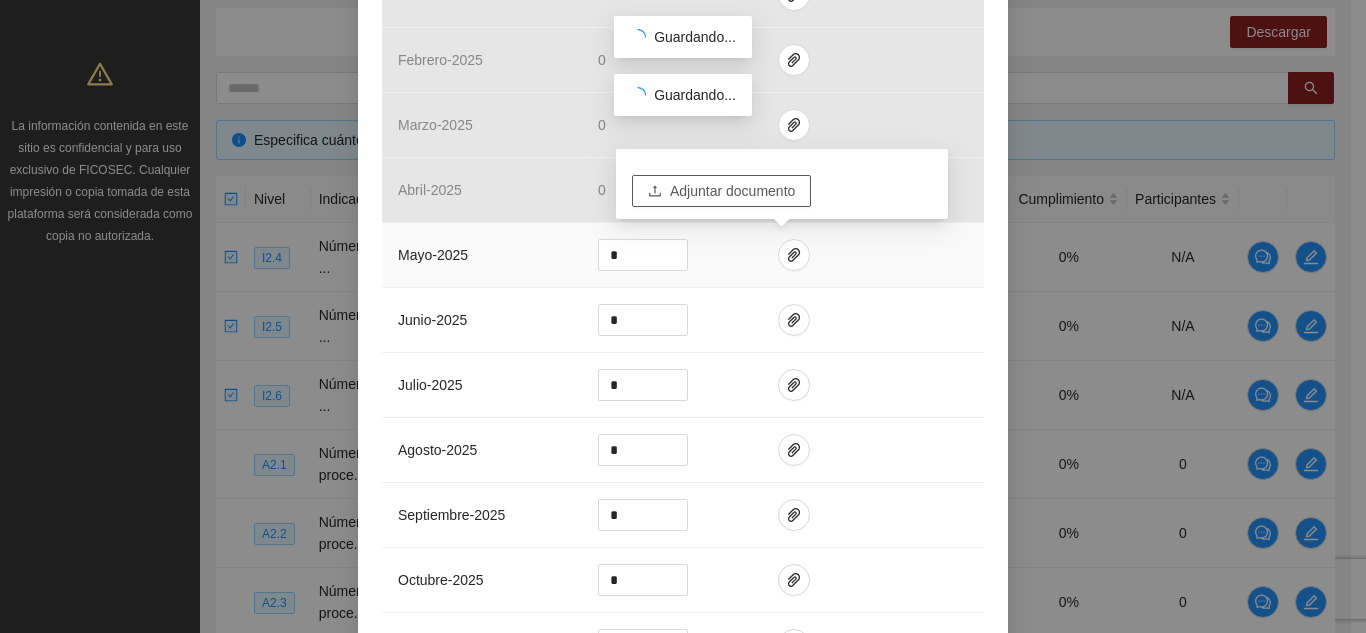 click on "Adjuntar documento" at bounding box center (732, 191) 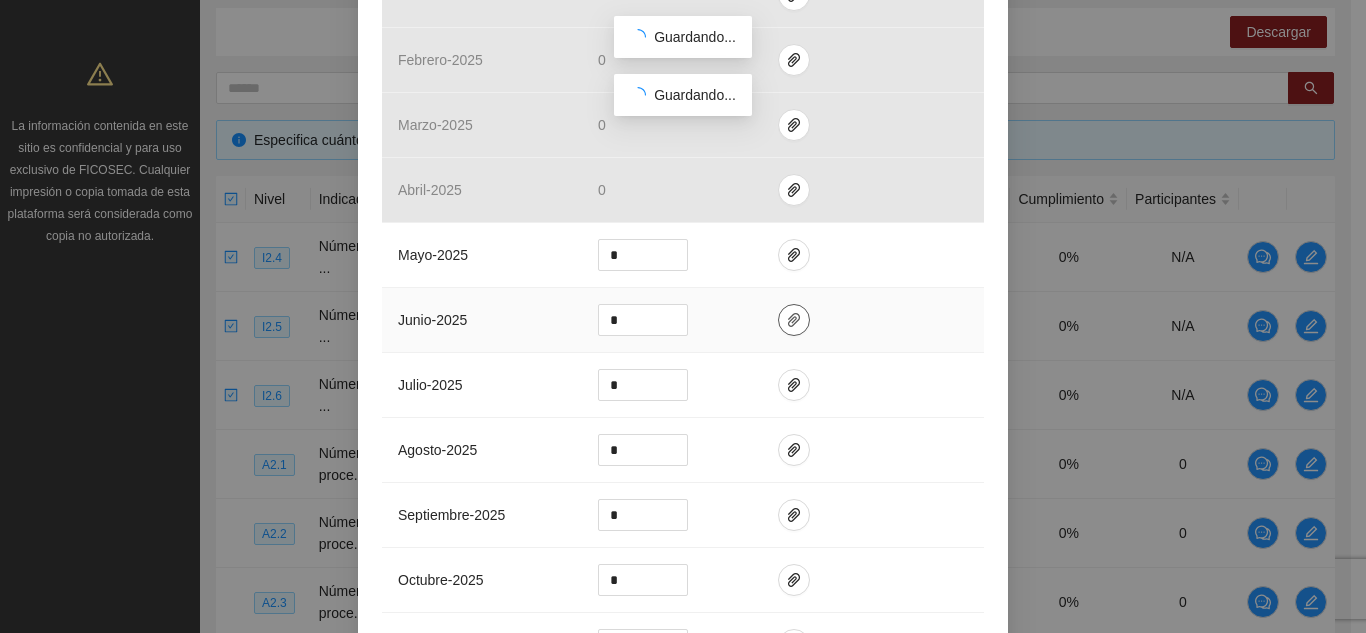 click at bounding box center [794, 320] 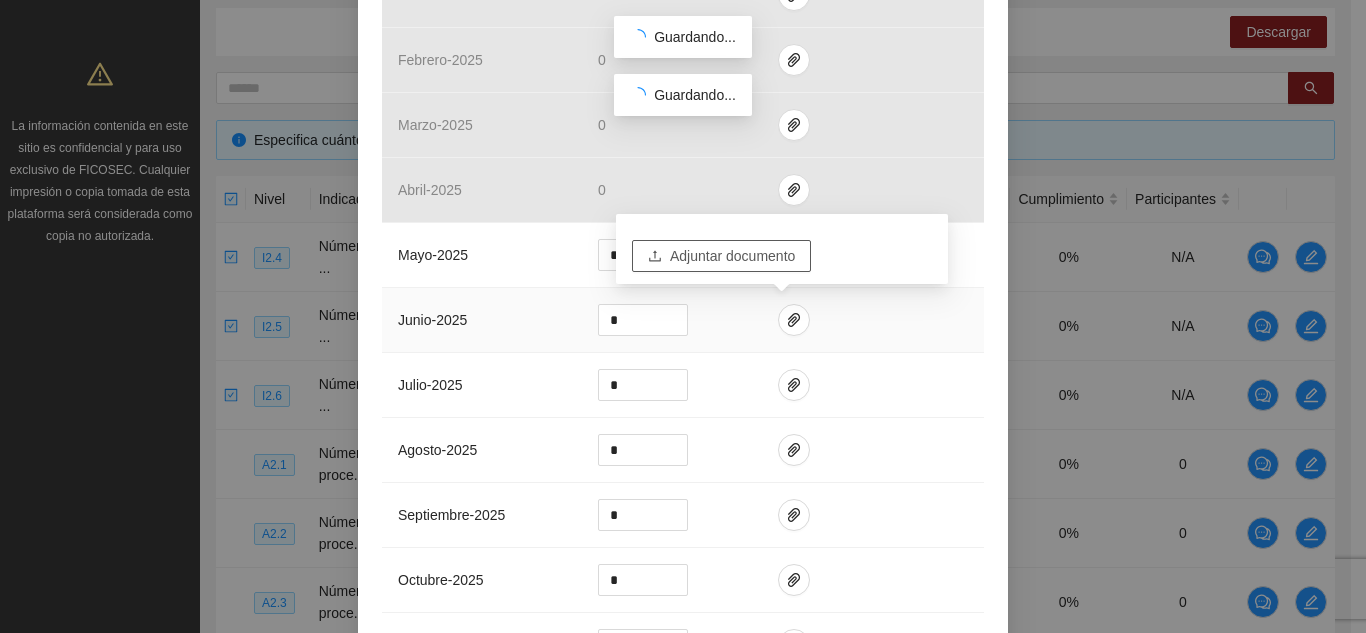 click on "Adjuntar documento" at bounding box center (732, 256) 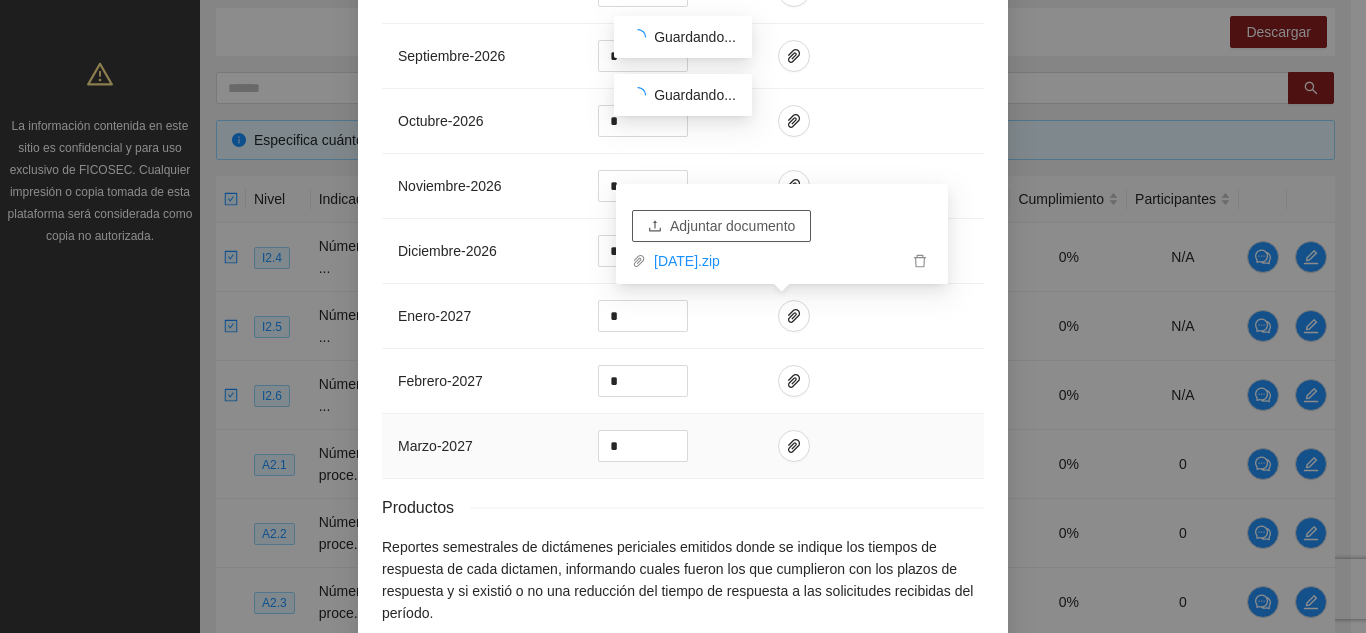 scroll, scrollTop: 2144, scrollLeft: 0, axis: vertical 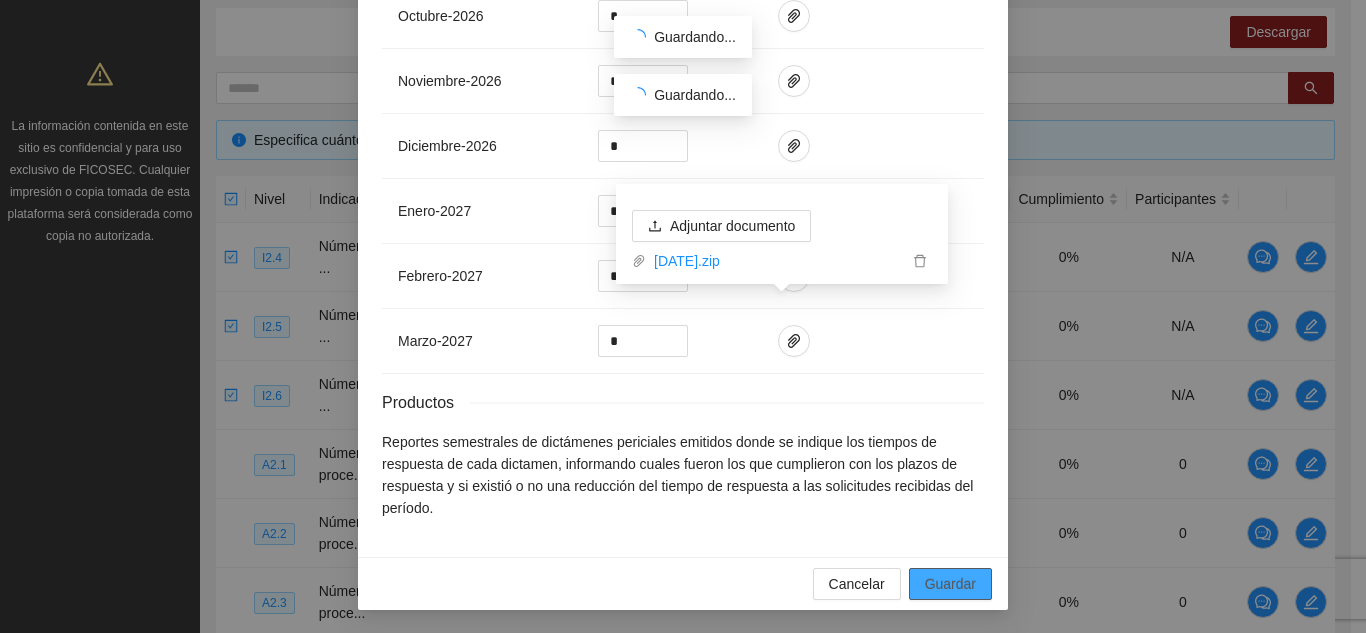 click on "Guardar" at bounding box center (950, 584) 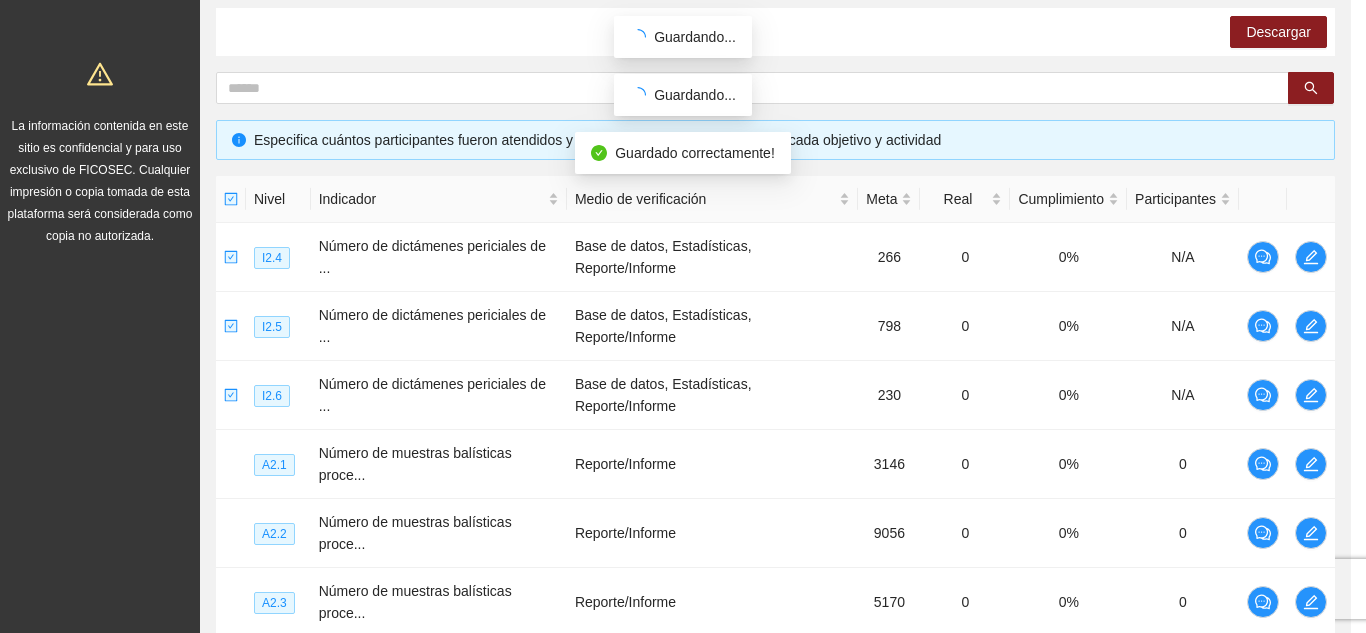 scroll, scrollTop: 2044, scrollLeft: 0, axis: vertical 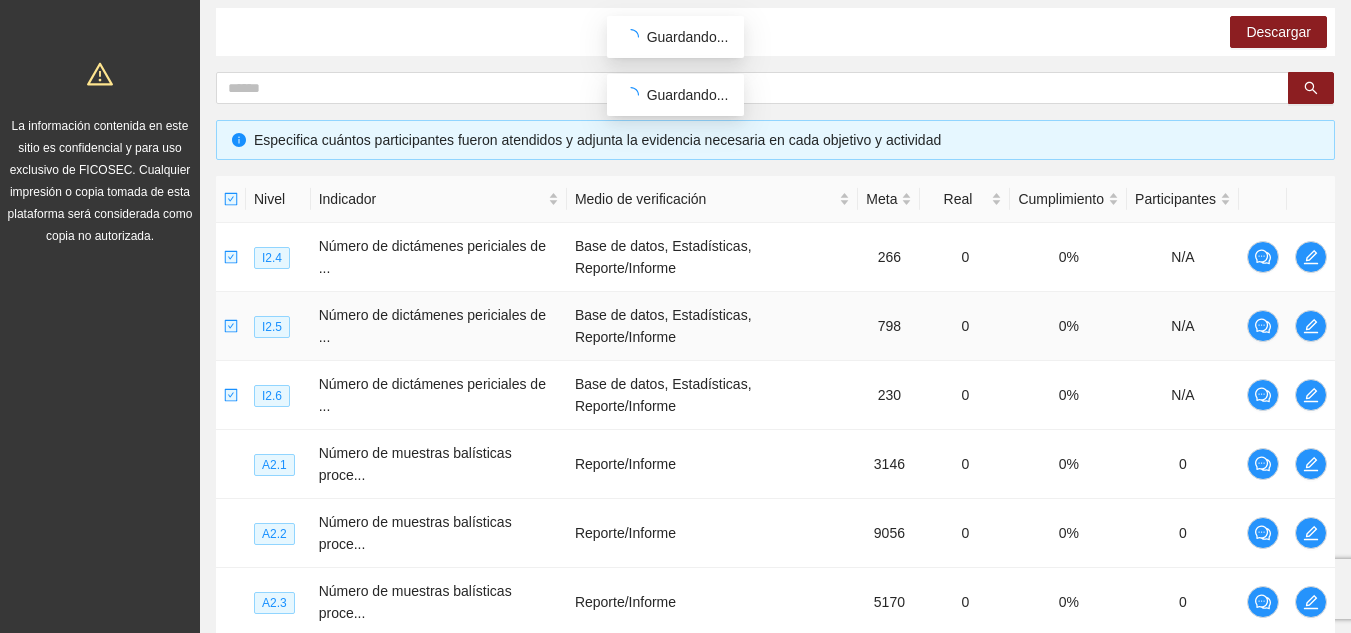 click at bounding box center [1311, 326] 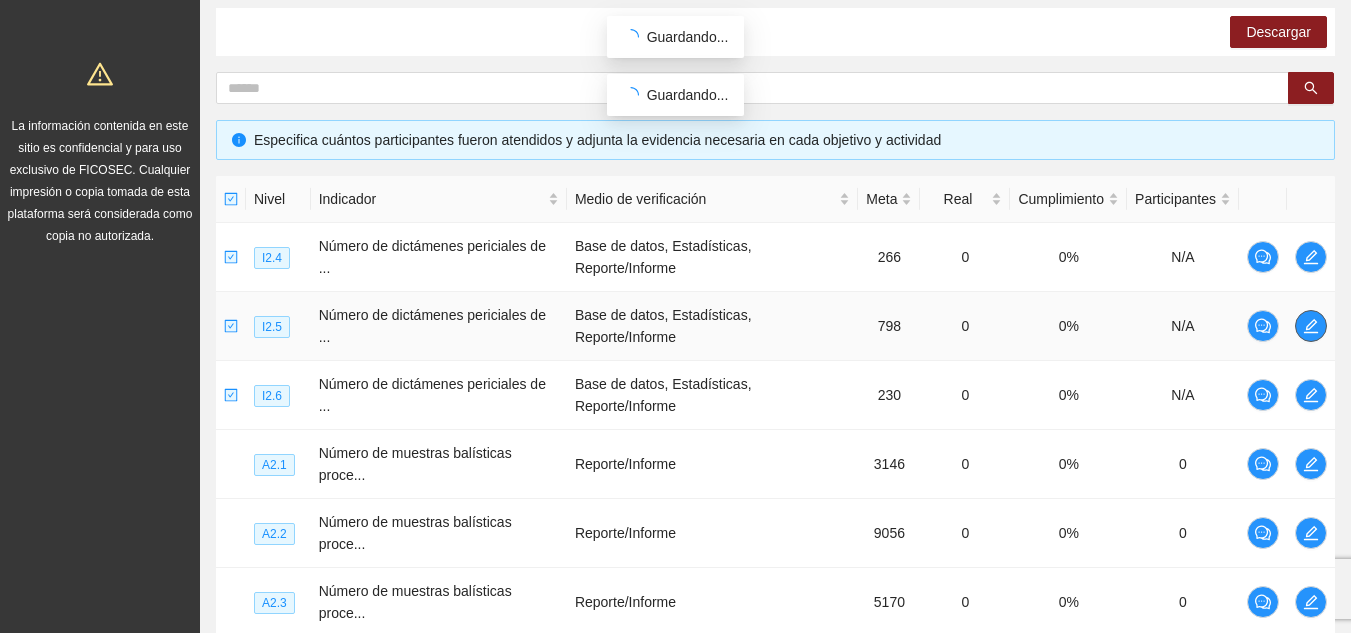 click 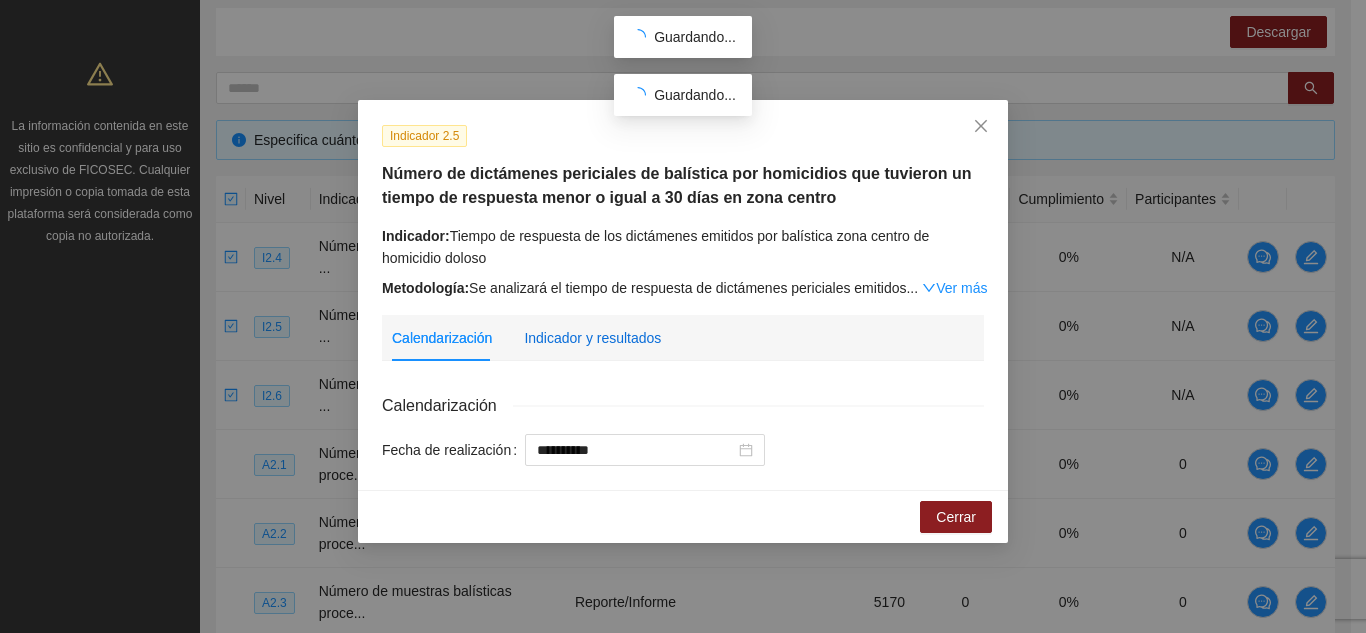 click on "Indicador y resultados" at bounding box center (592, 338) 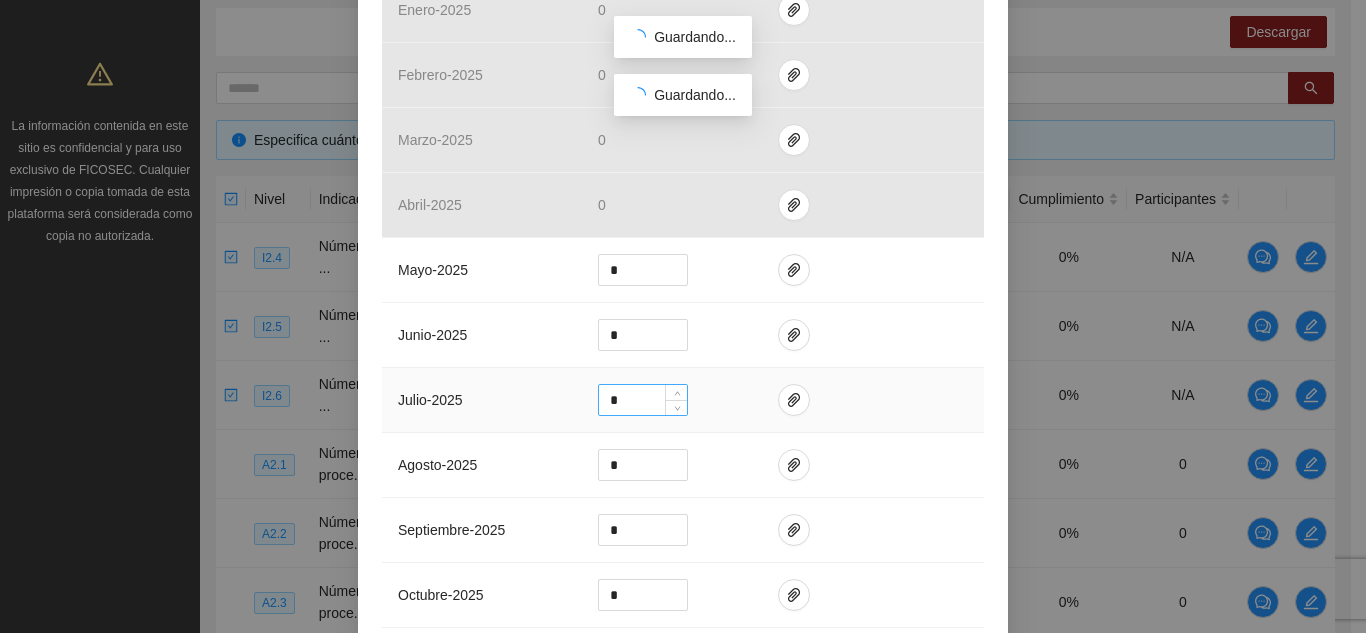 scroll, scrollTop: 800, scrollLeft: 0, axis: vertical 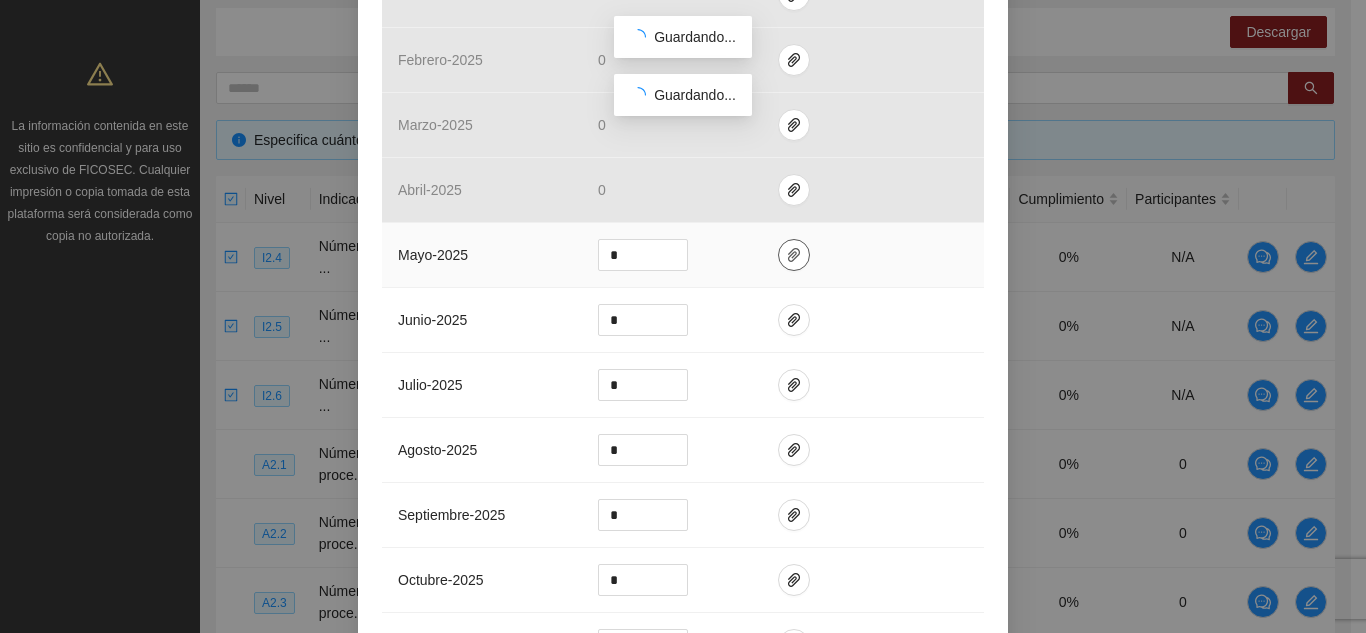 click 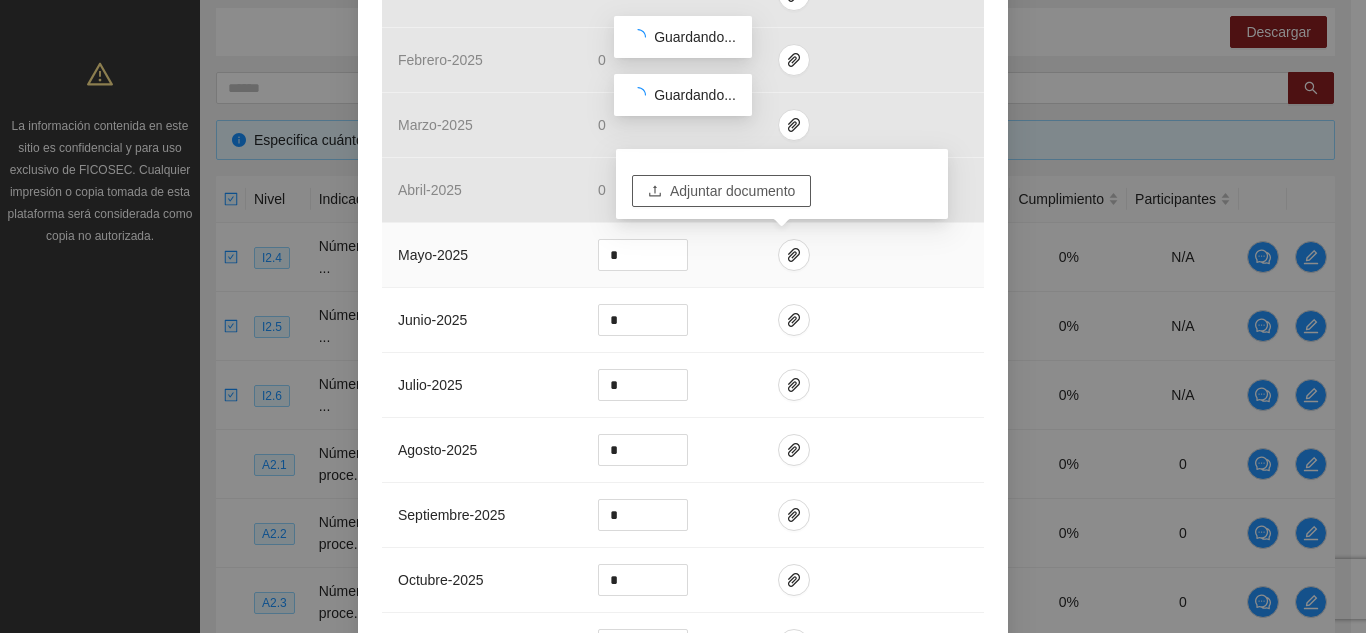 click on "Adjuntar documento" at bounding box center (732, 191) 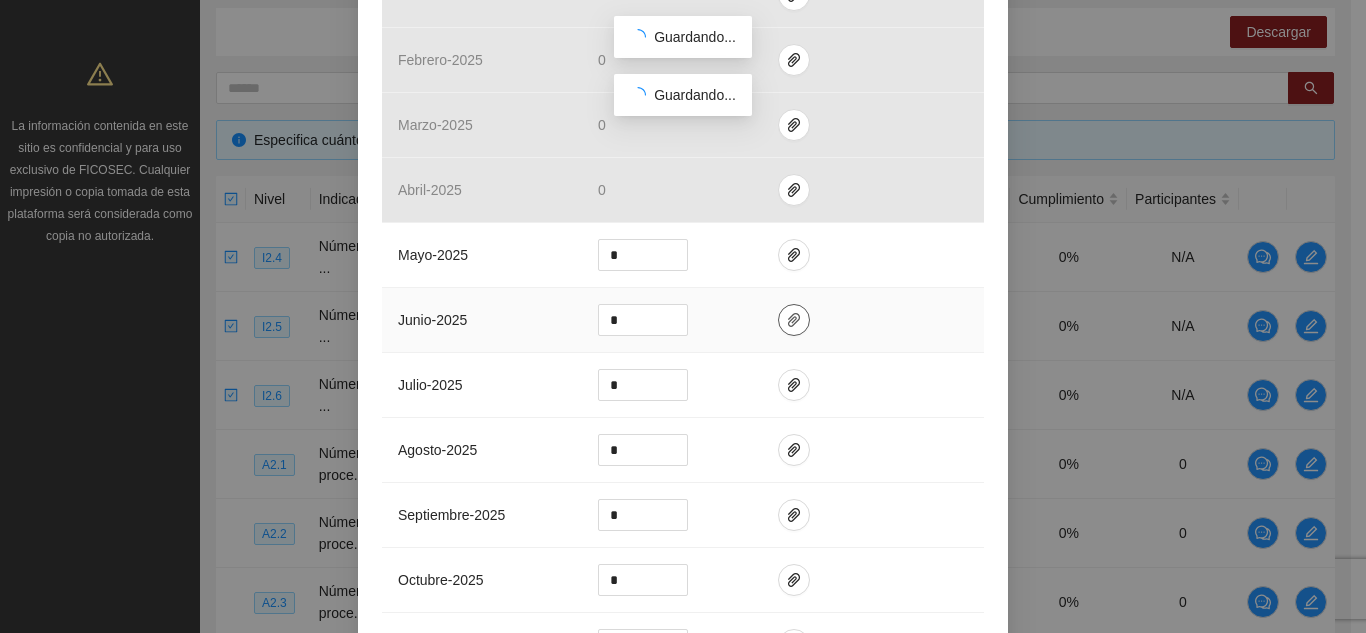 click 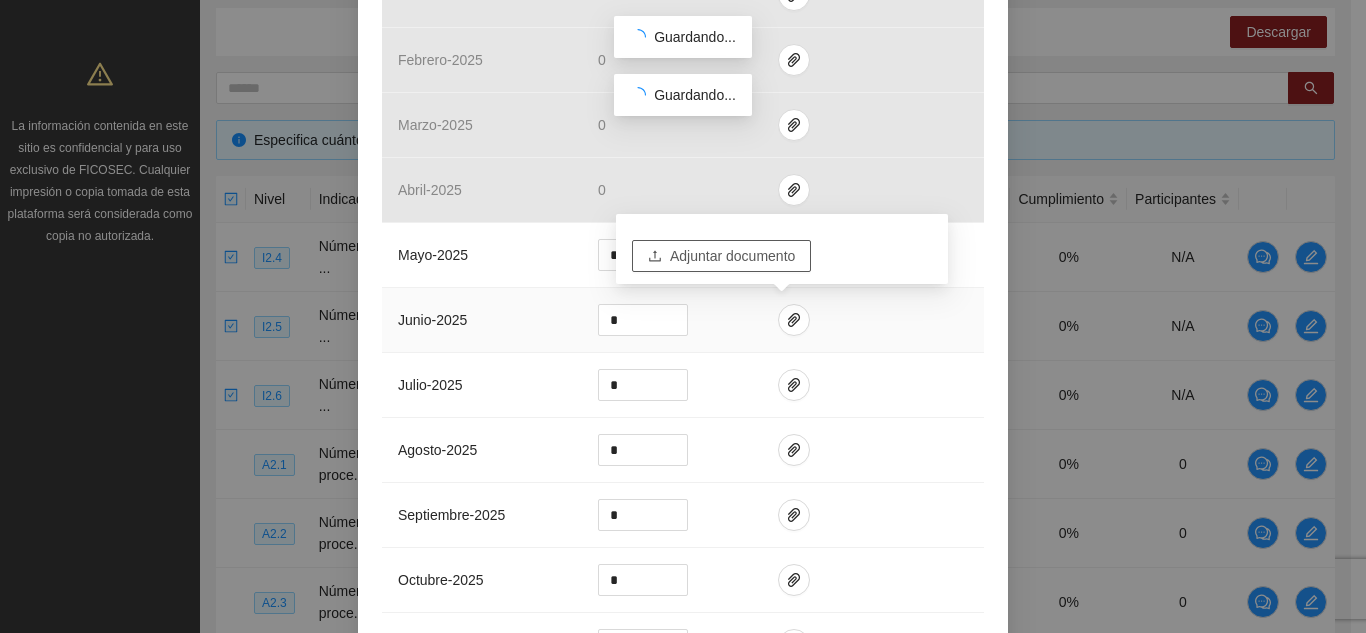 click on "Adjuntar documento" at bounding box center [732, 256] 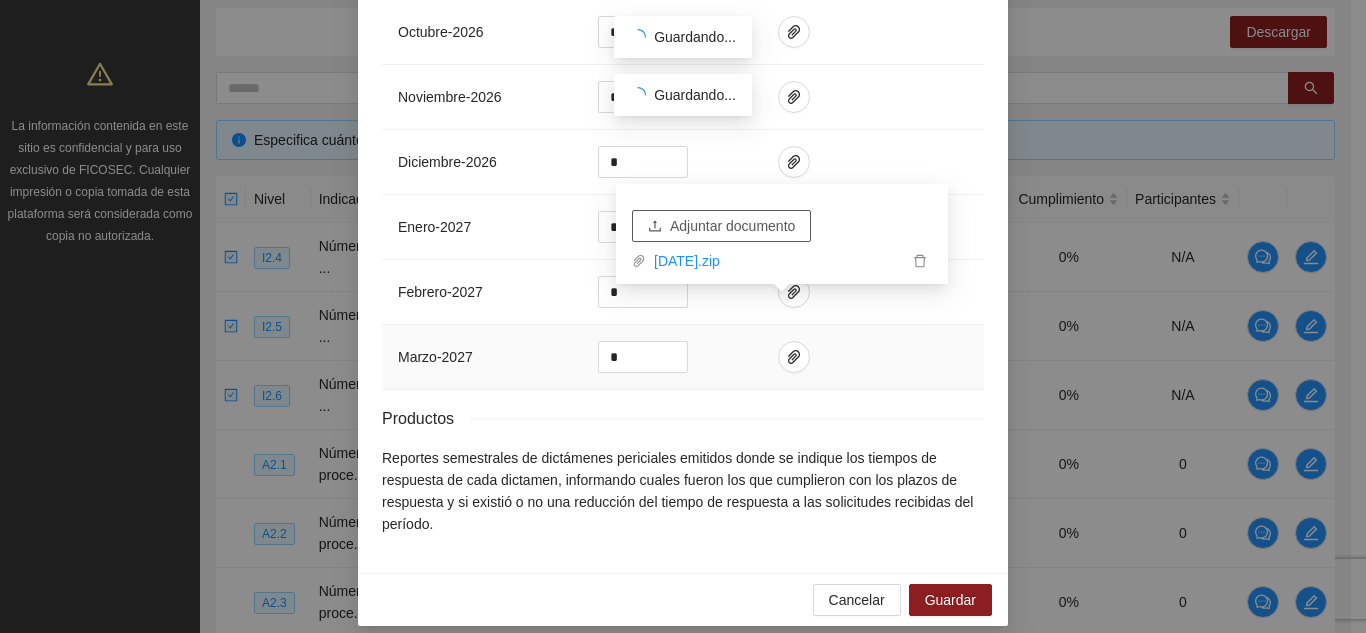 scroll, scrollTop: 2144, scrollLeft: 0, axis: vertical 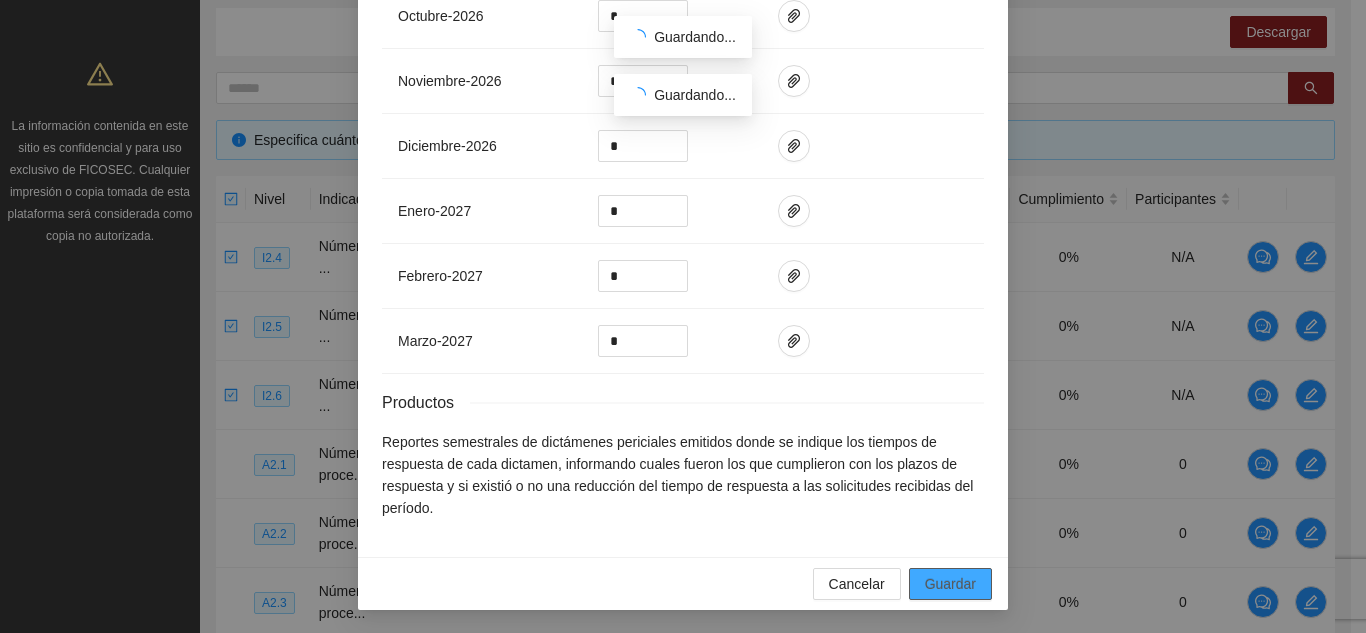 click on "Guardar" at bounding box center (950, 584) 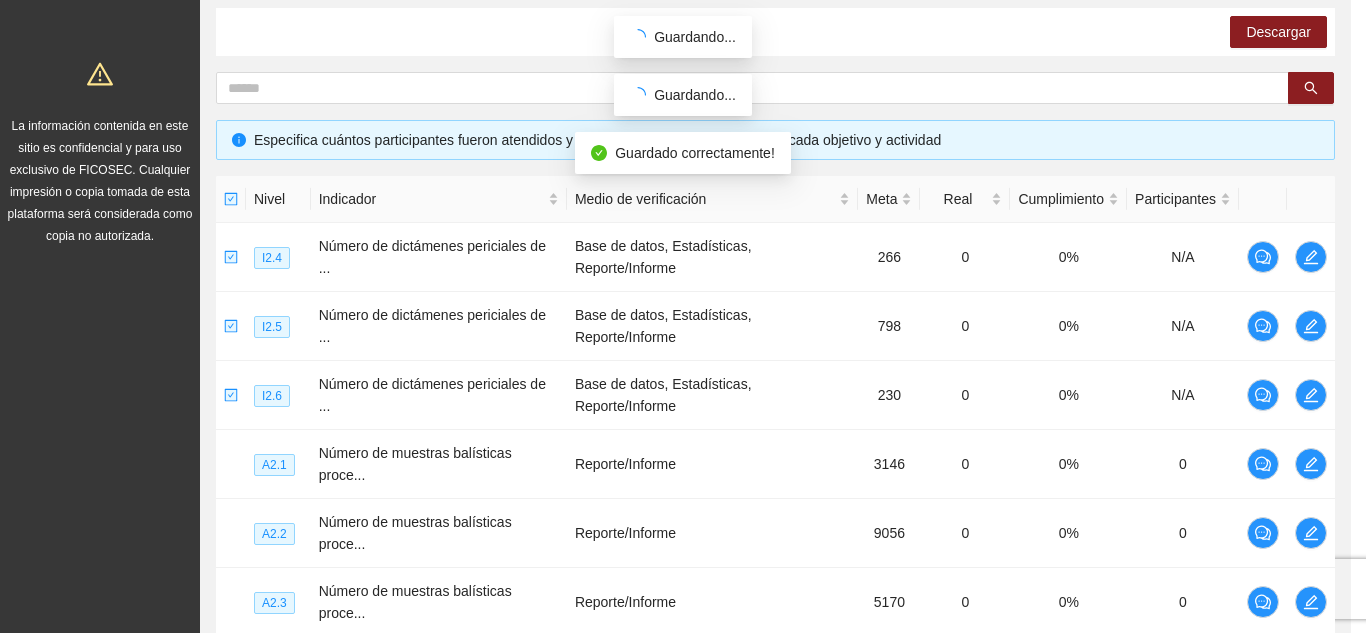 scroll, scrollTop: 2044, scrollLeft: 0, axis: vertical 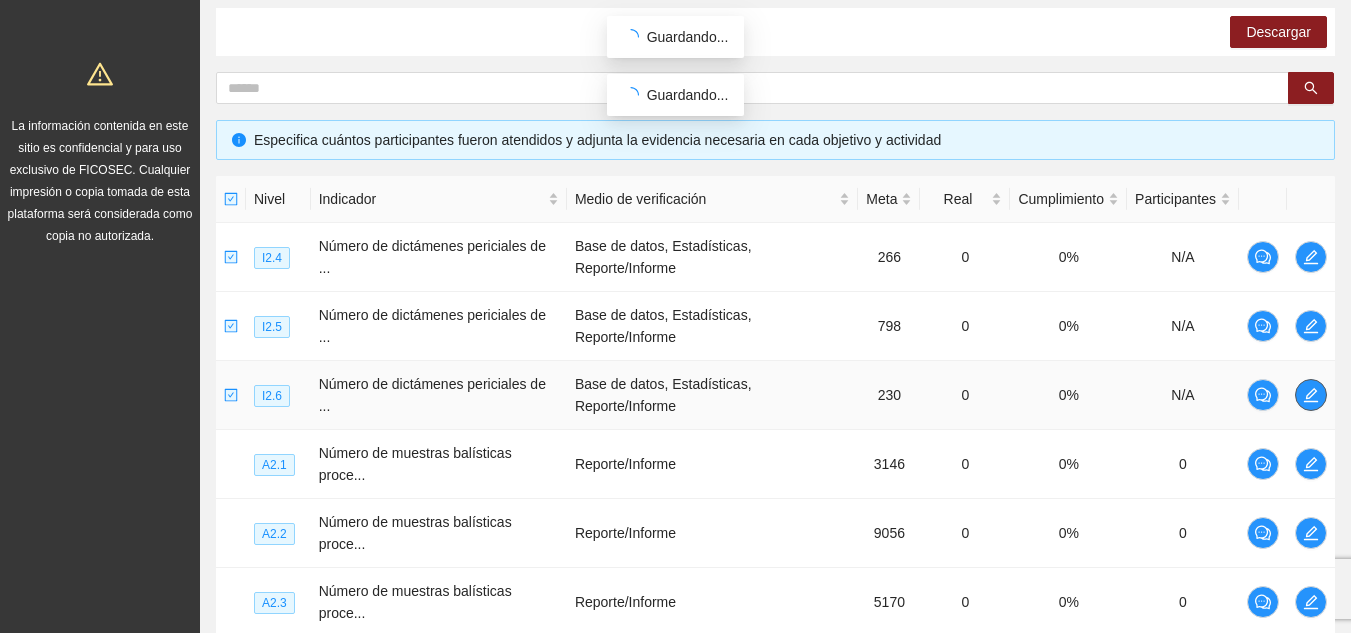 click at bounding box center (1311, 395) 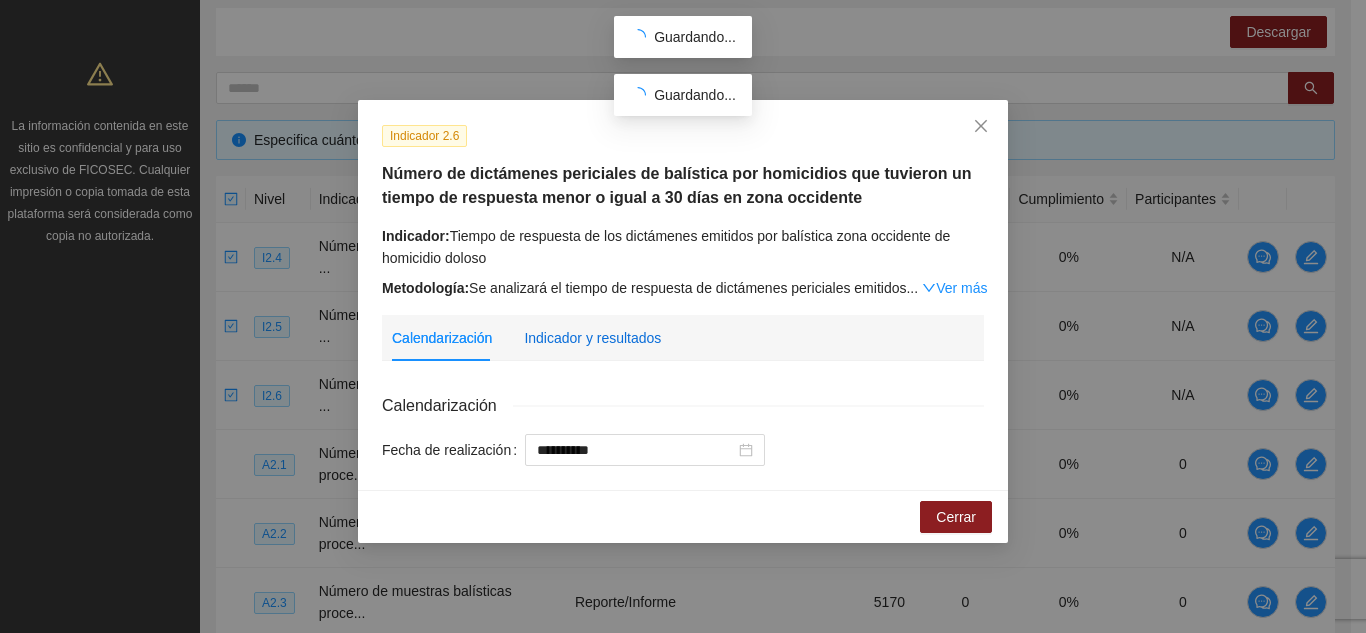 click on "Indicador y resultados" at bounding box center (592, 338) 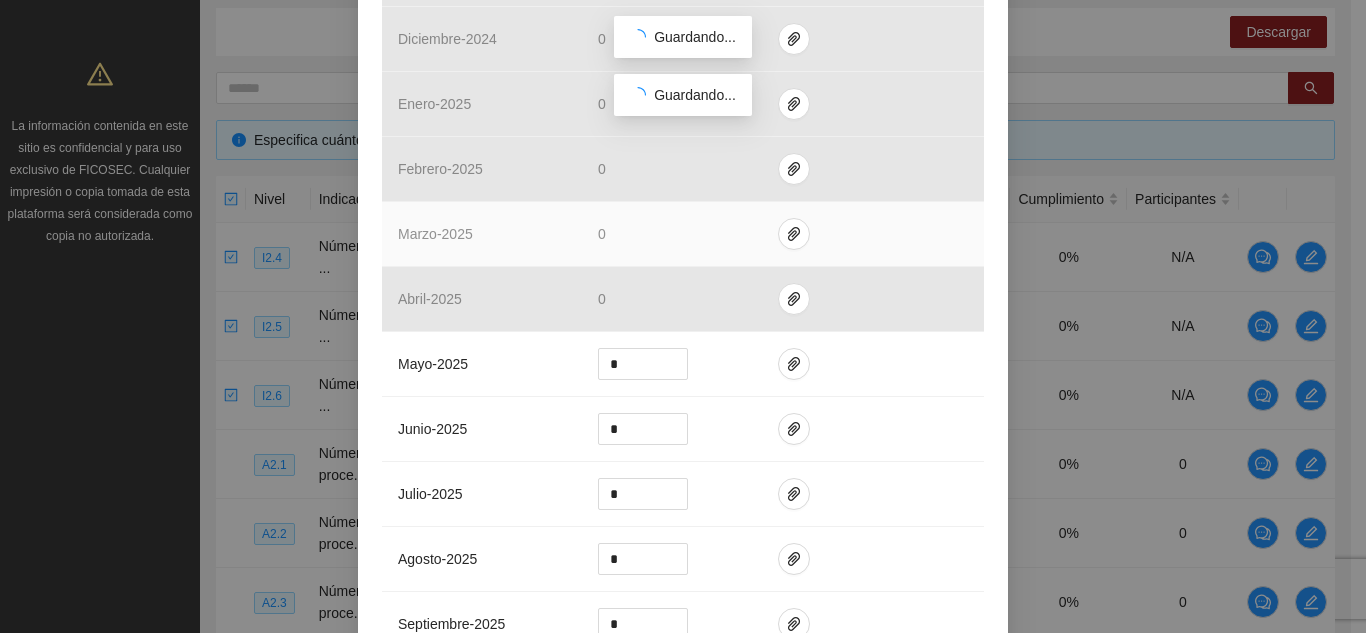 scroll, scrollTop: 800, scrollLeft: 0, axis: vertical 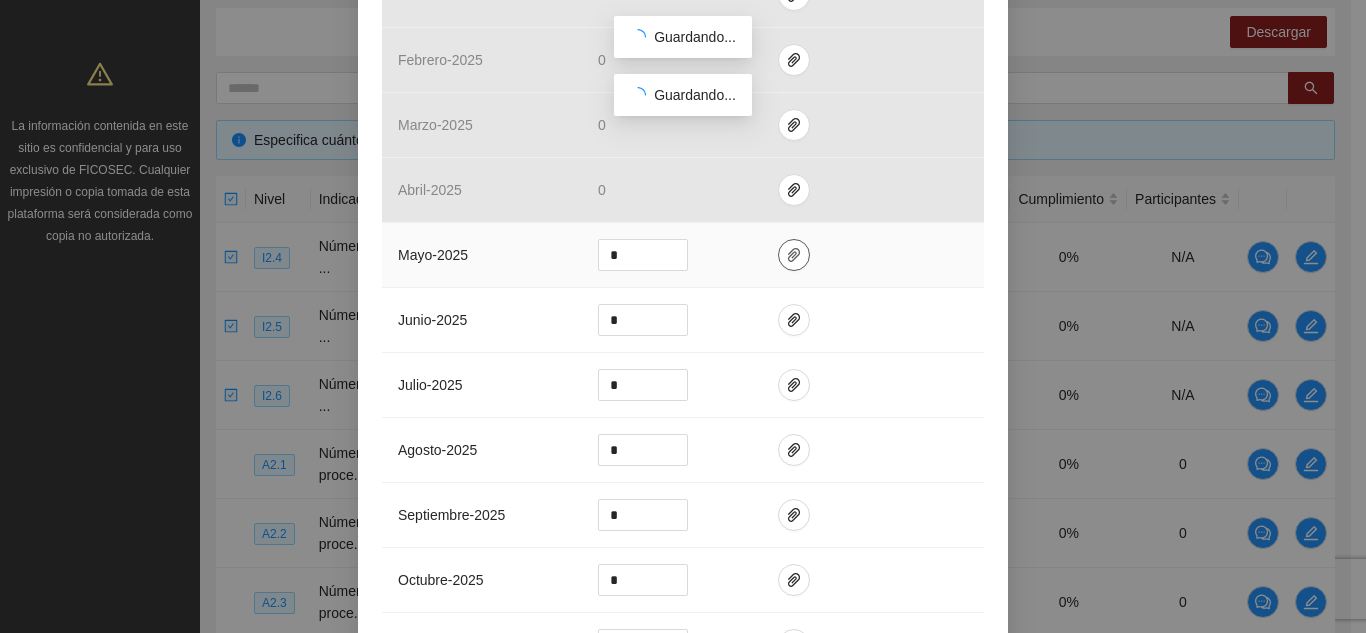 click 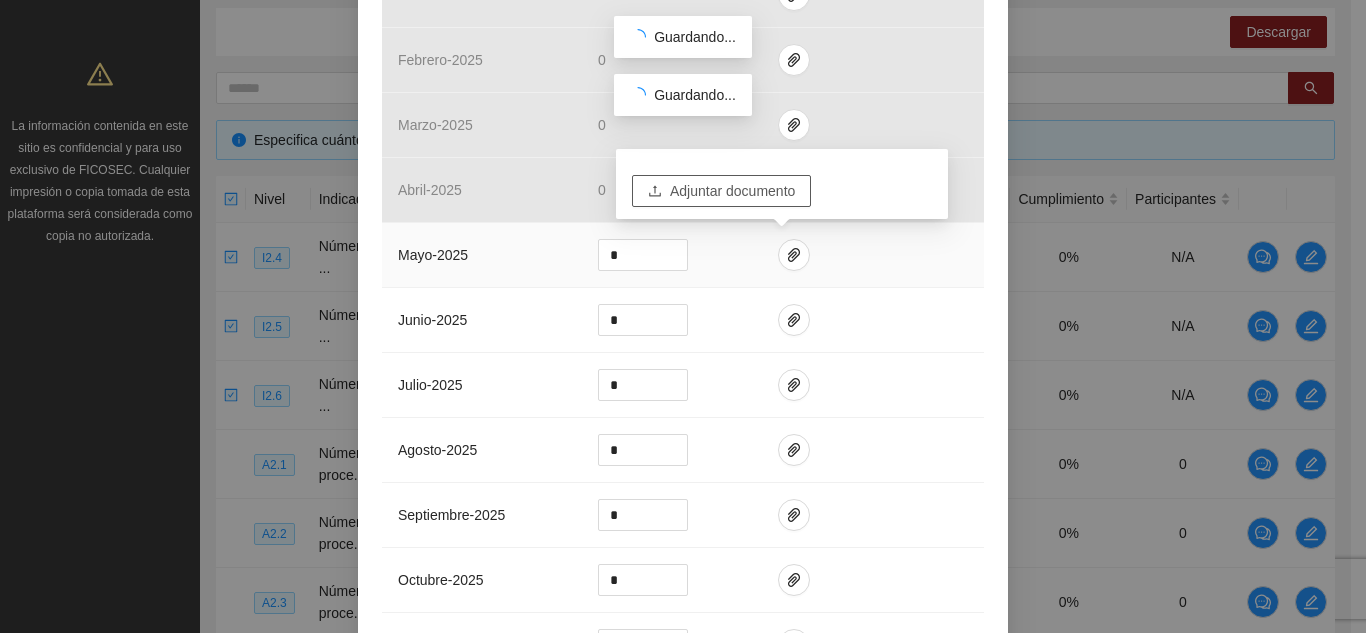 click on "Adjuntar documento" at bounding box center (732, 191) 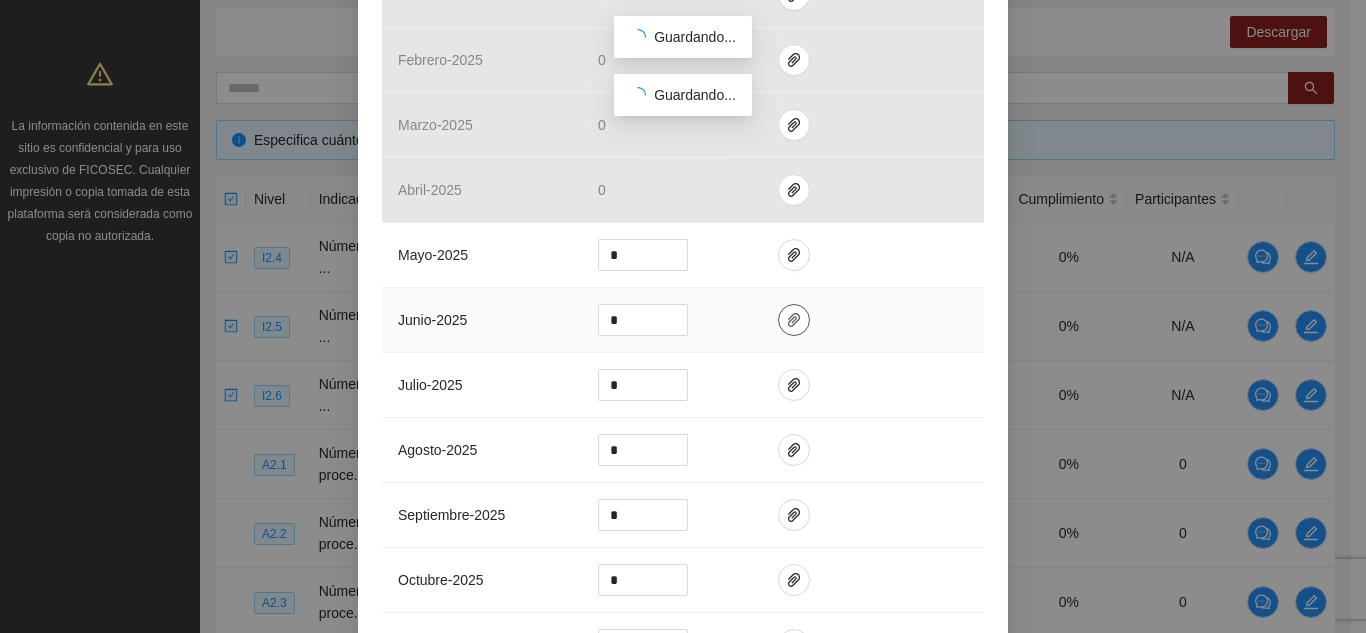 click 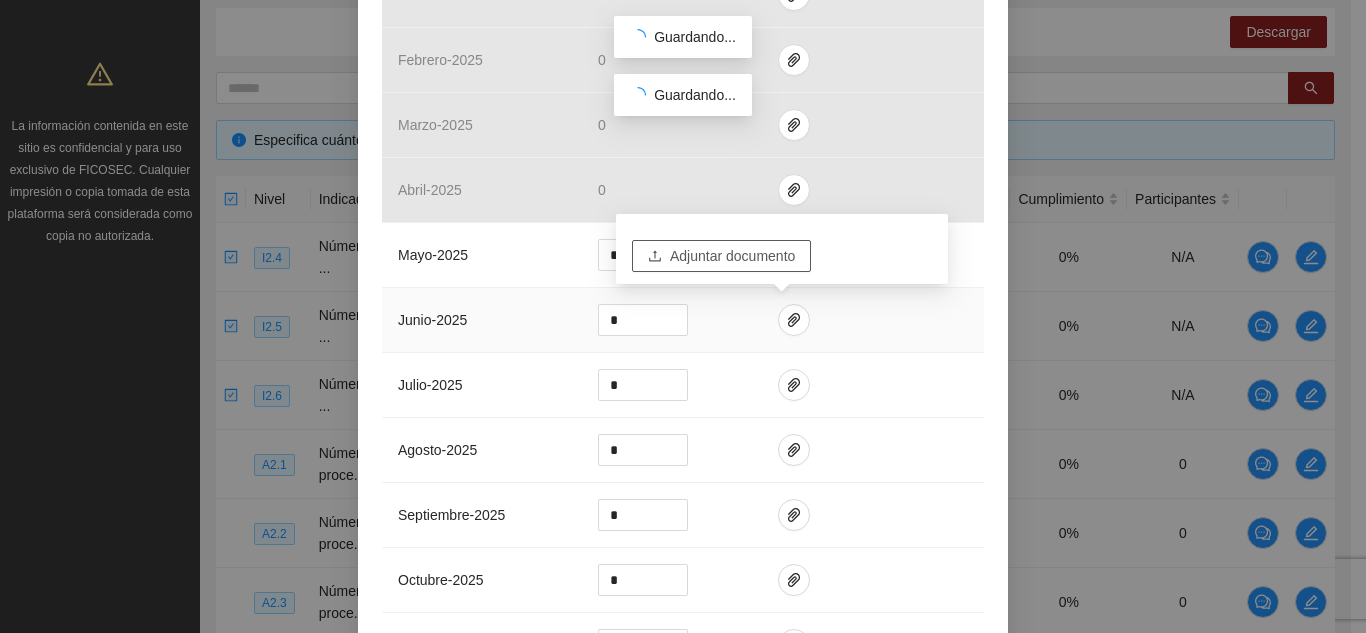 click on "Adjuntar documento" at bounding box center [732, 256] 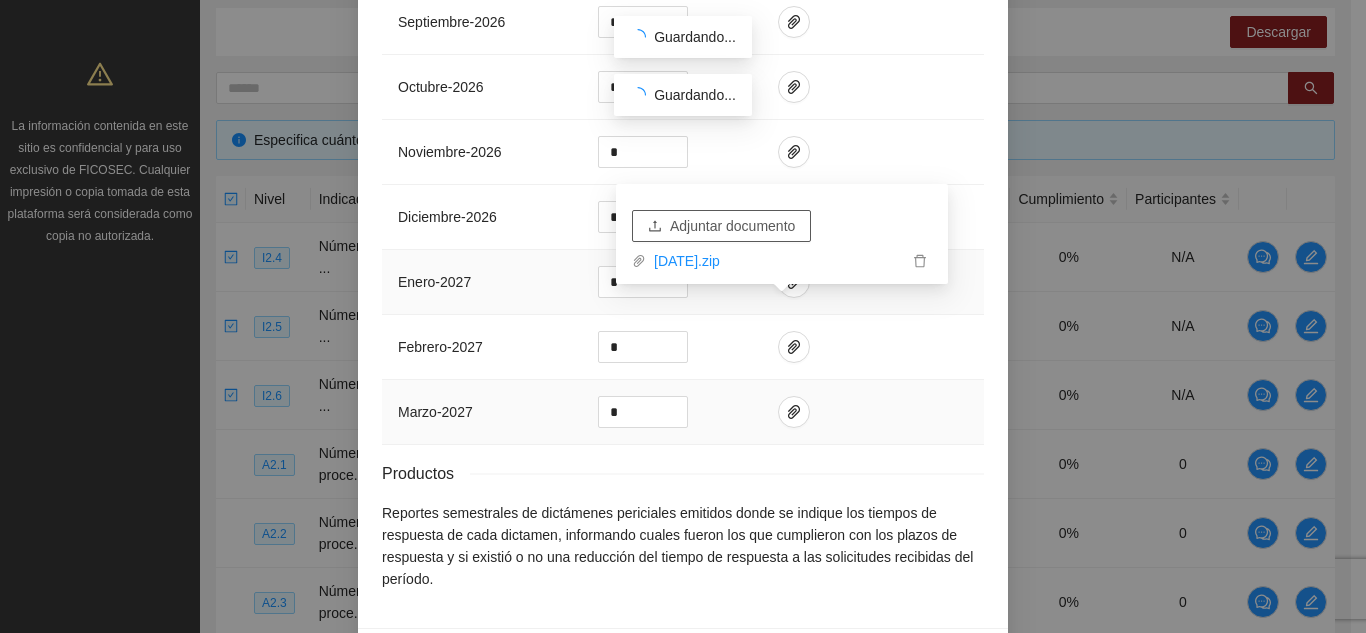 scroll, scrollTop: 2144, scrollLeft: 0, axis: vertical 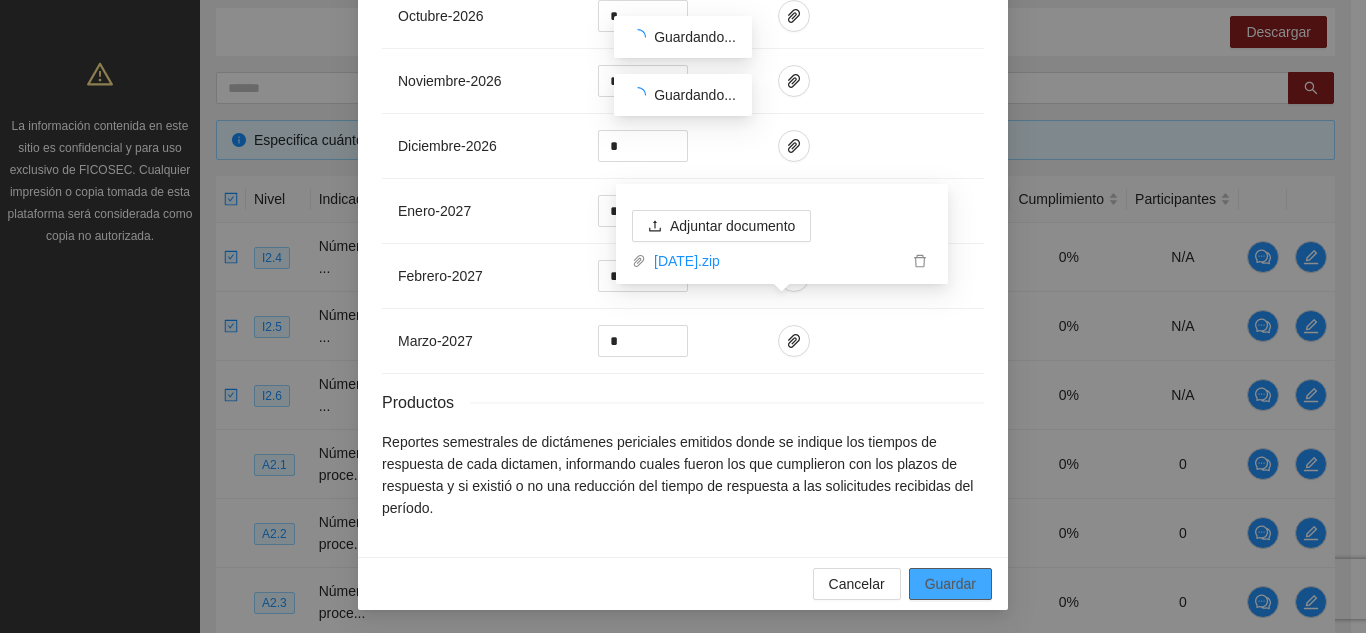 click on "Guardar" at bounding box center (950, 584) 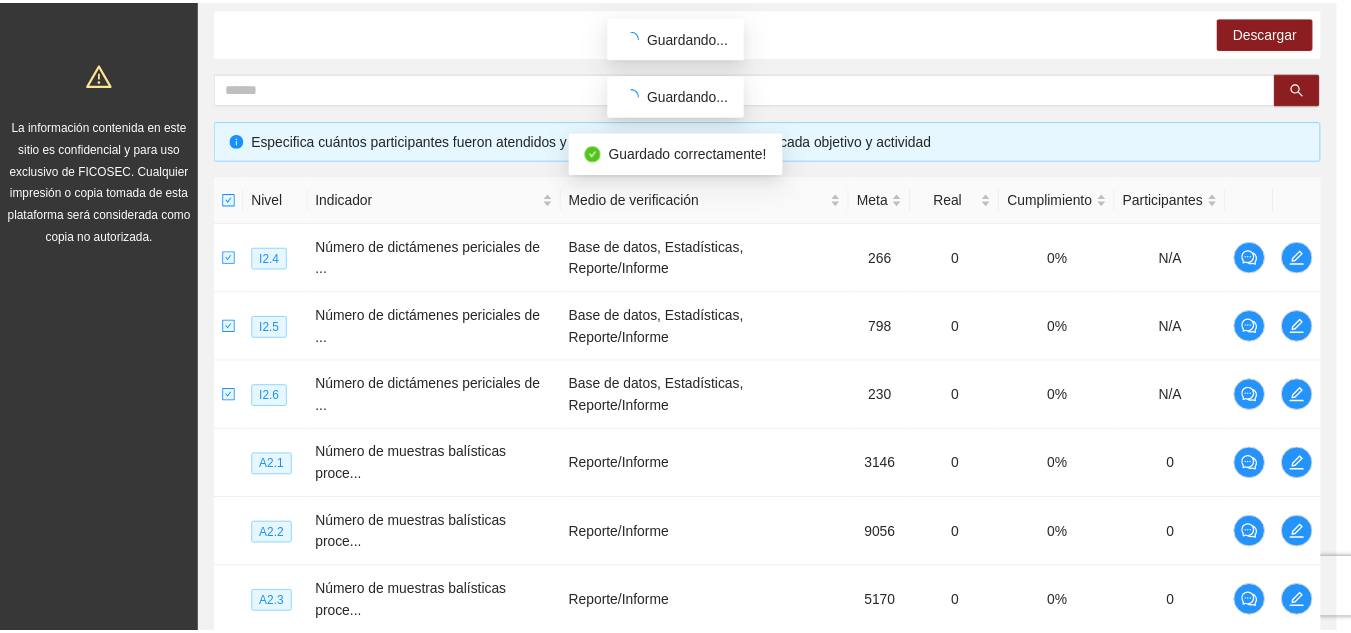 scroll, scrollTop: 2044, scrollLeft: 0, axis: vertical 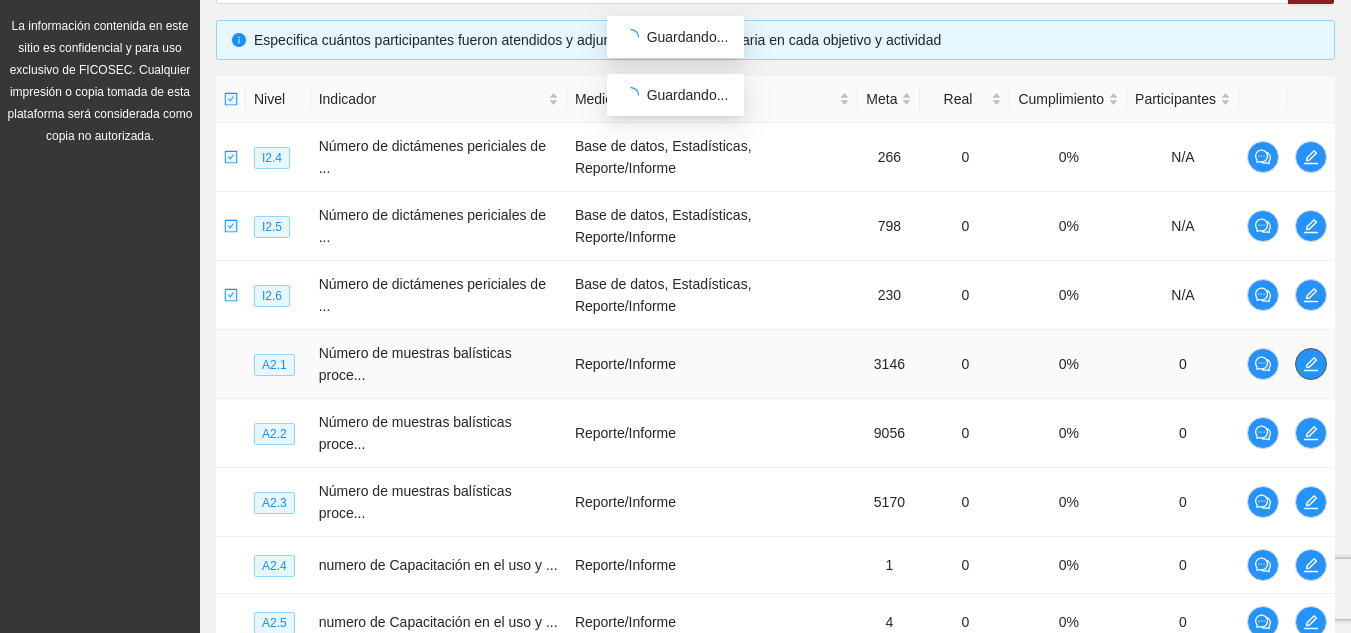 click at bounding box center [1311, 364] 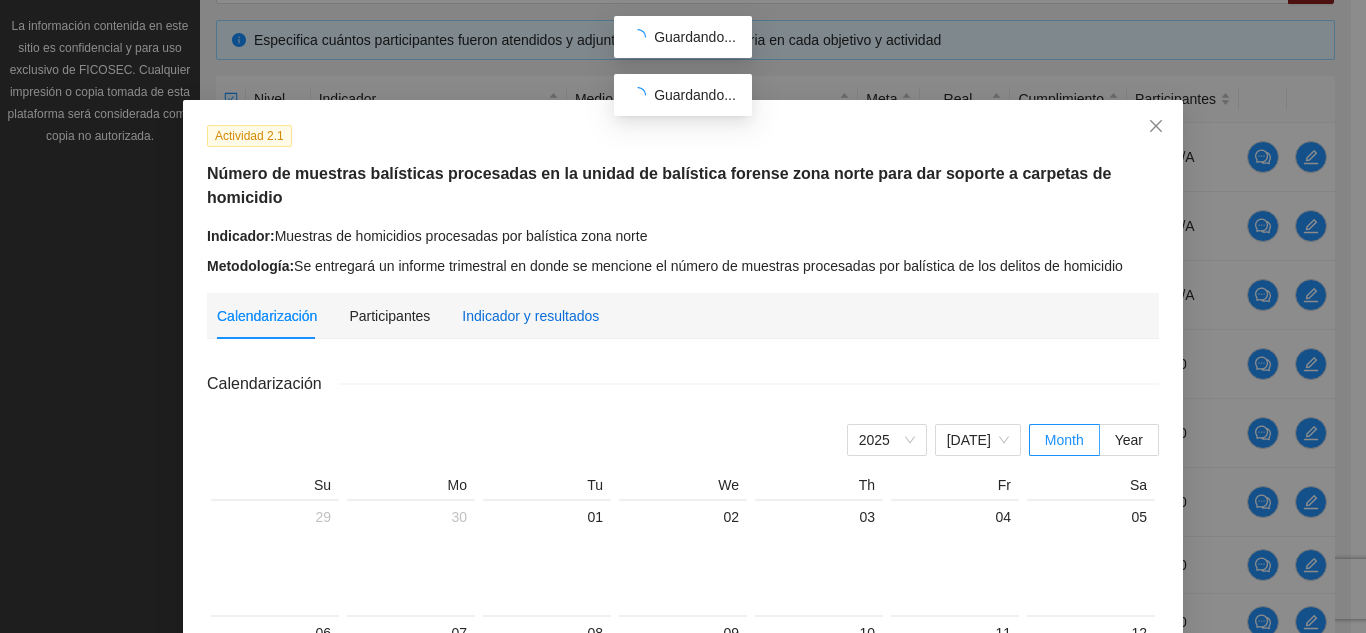 click on "Indicador y resultados" at bounding box center (530, 316) 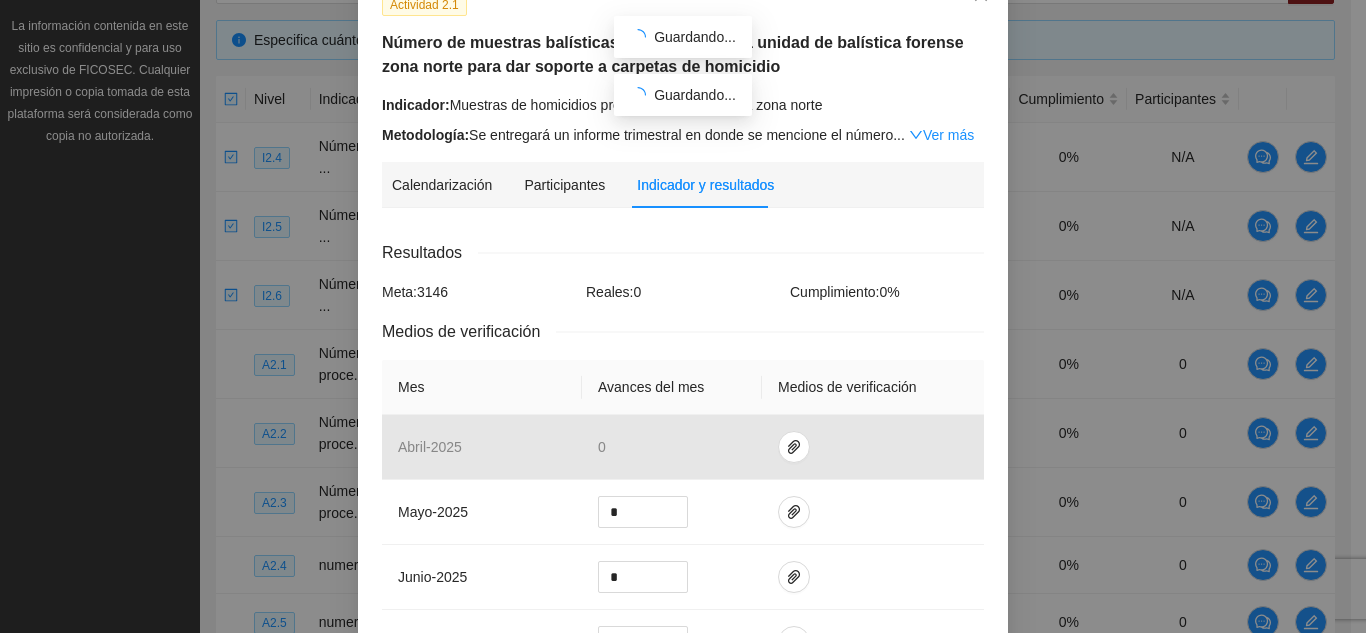 scroll, scrollTop: 500, scrollLeft: 0, axis: vertical 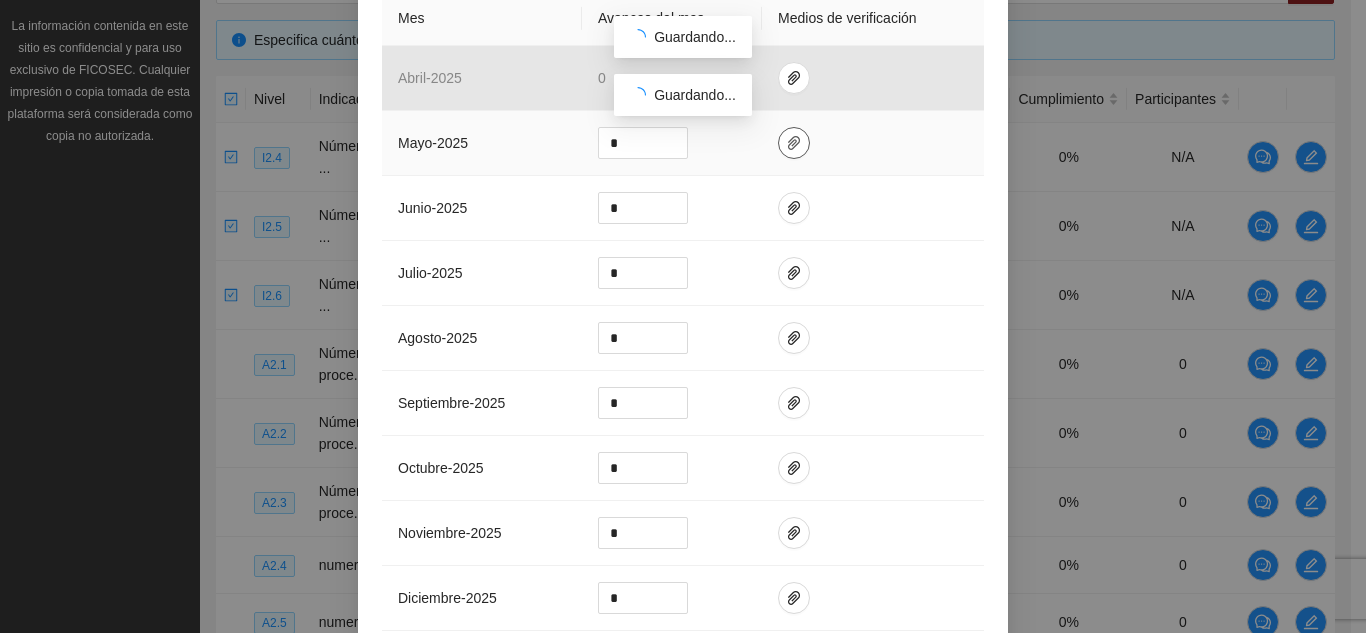 click 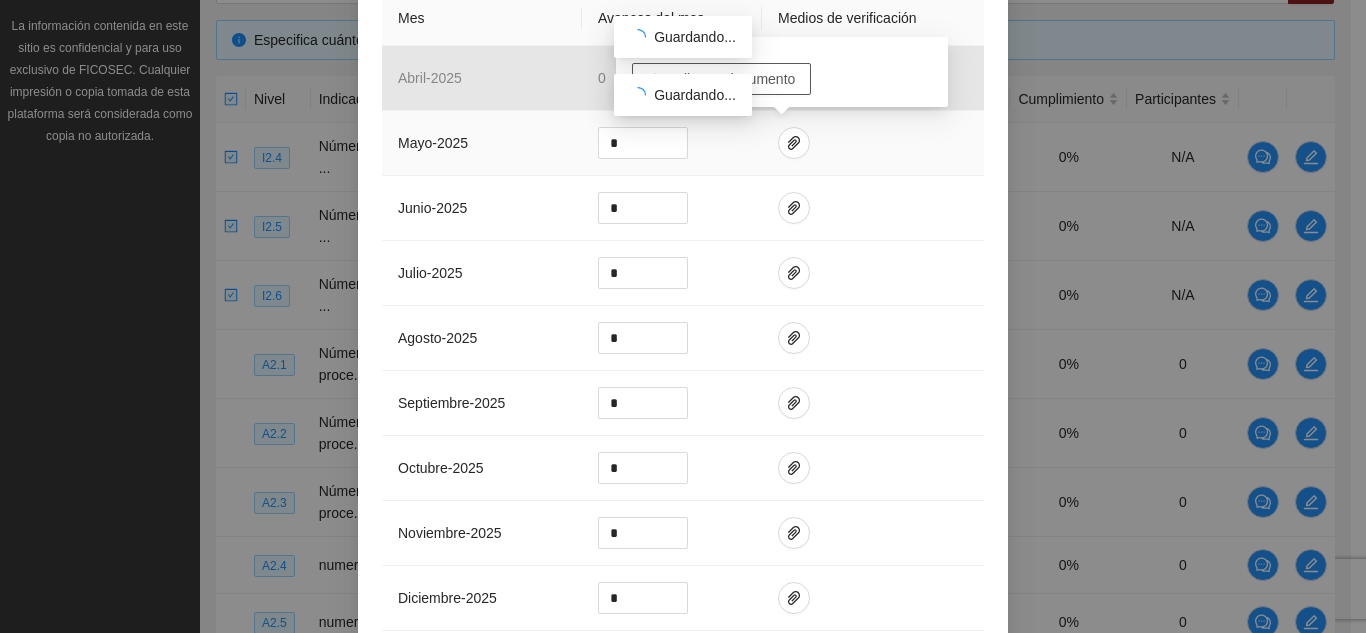 click on "Adjuntar documento" at bounding box center (732, 79) 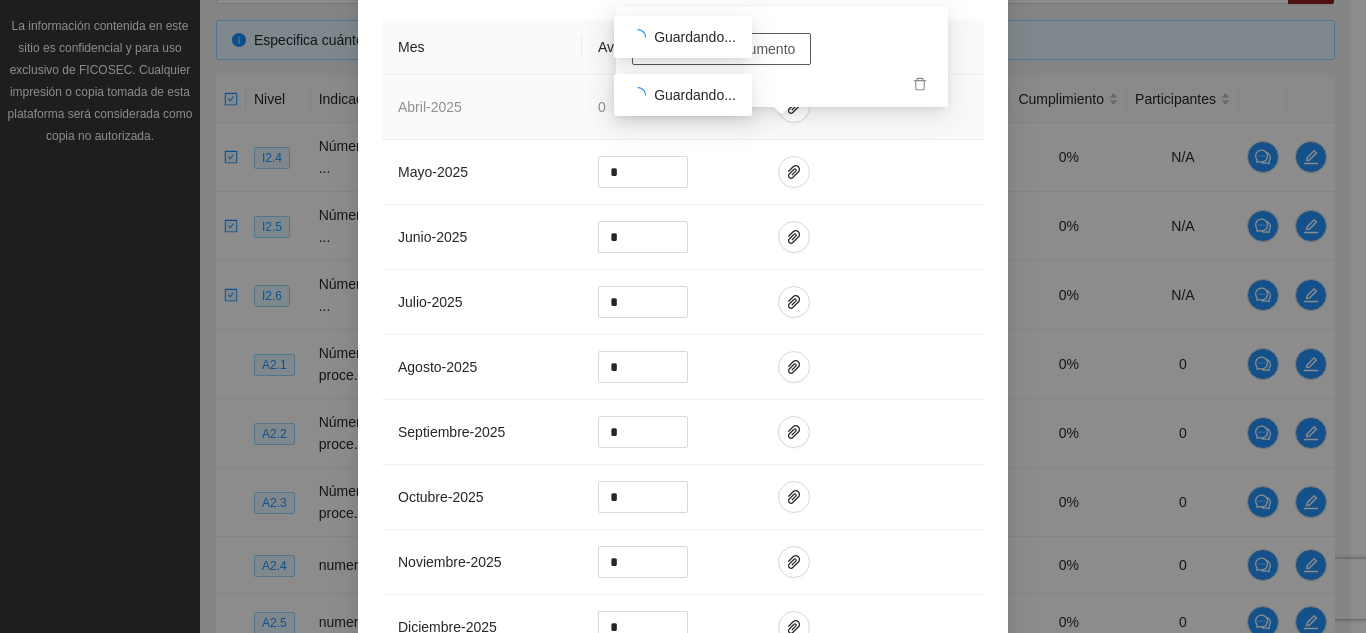 scroll, scrollTop: 500, scrollLeft: 0, axis: vertical 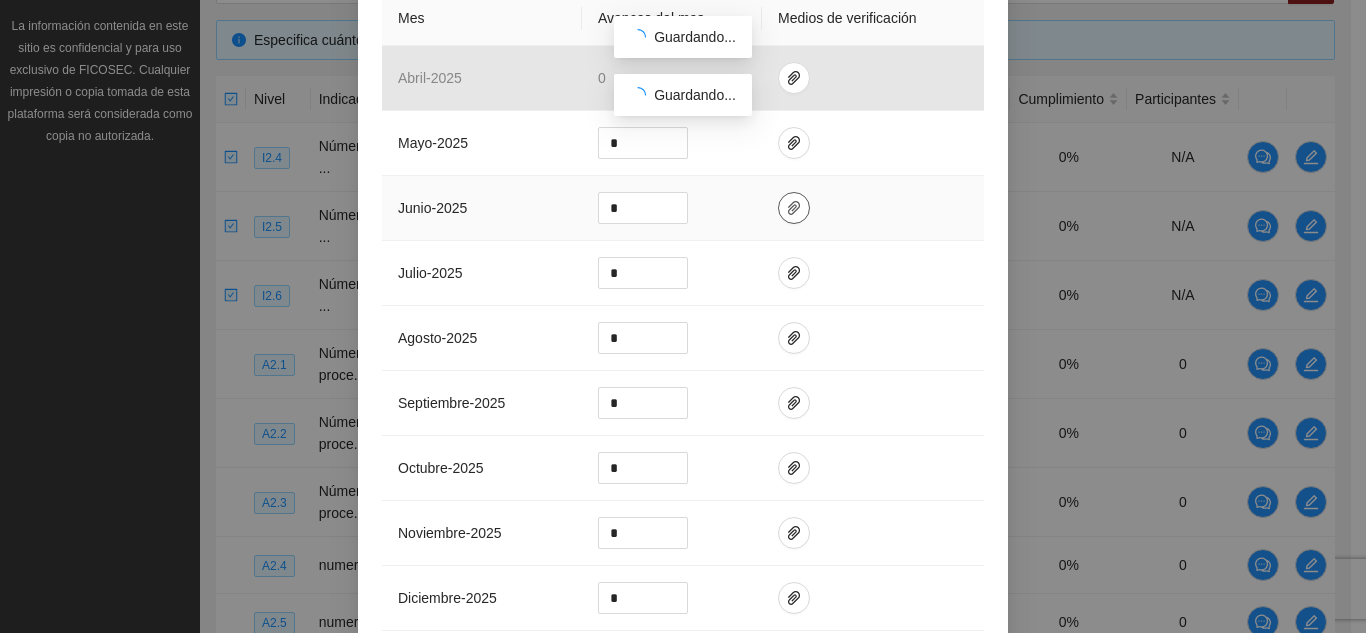 click 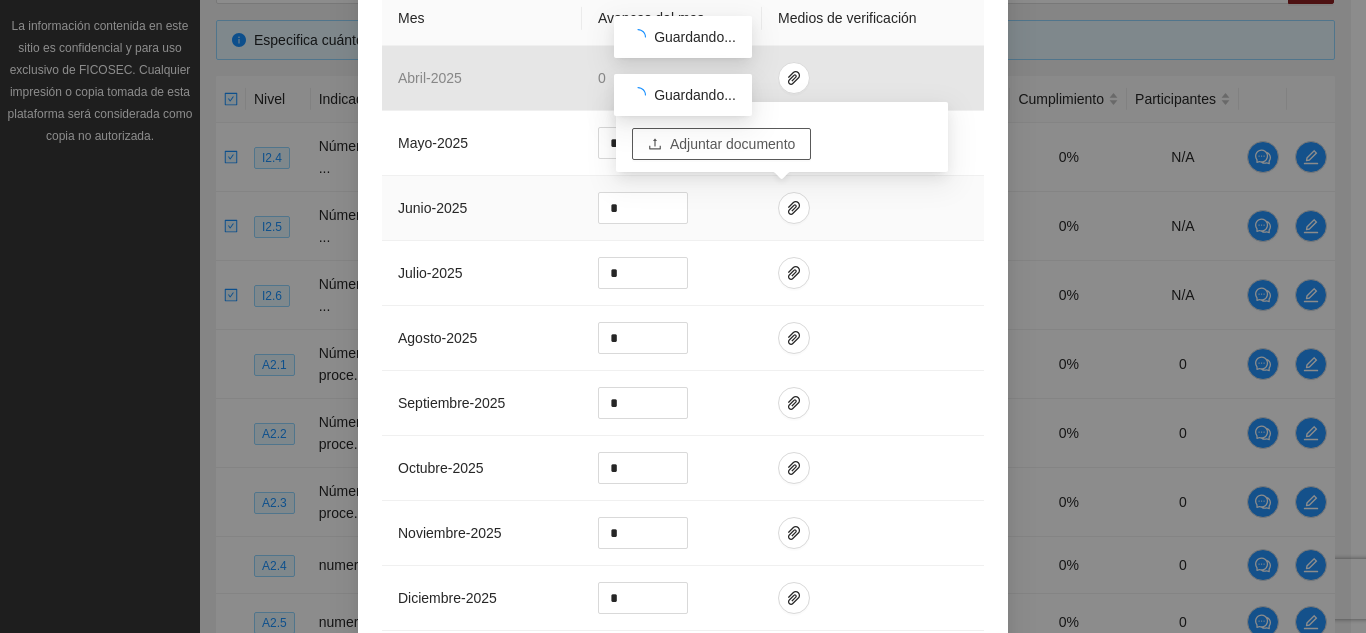 click on "Adjuntar documento" at bounding box center [721, 144] 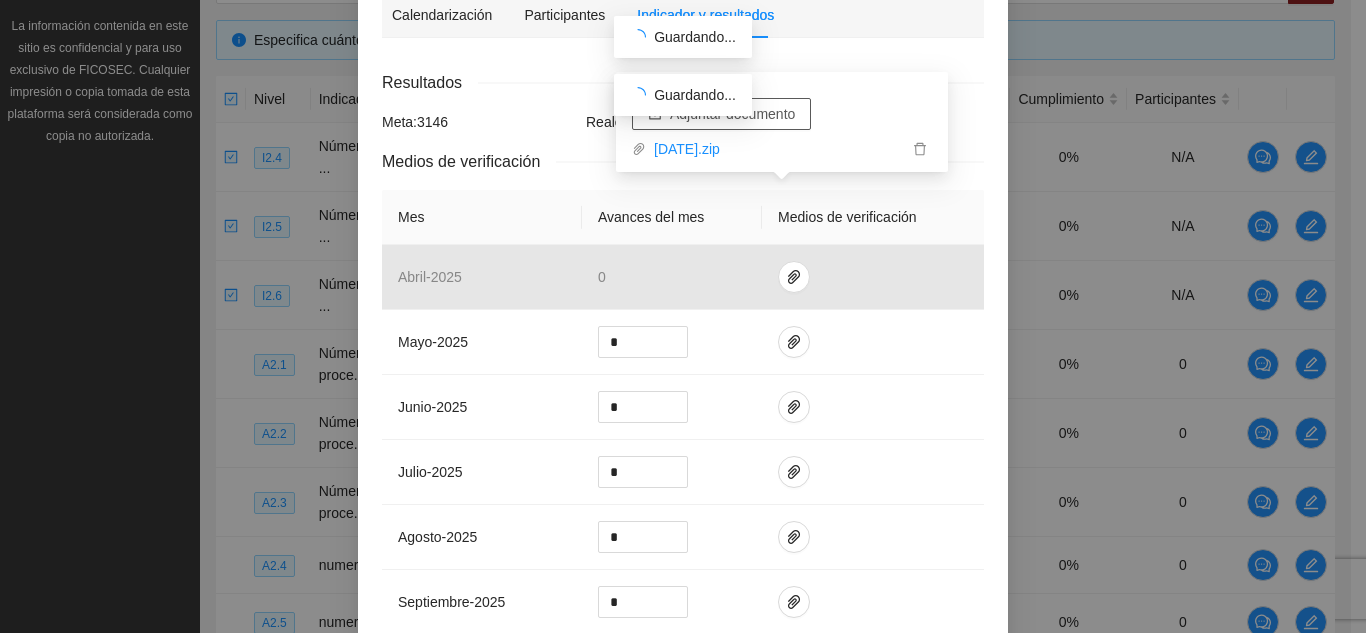 scroll, scrollTop: 300, scrollLeft: 0, axis: vertical 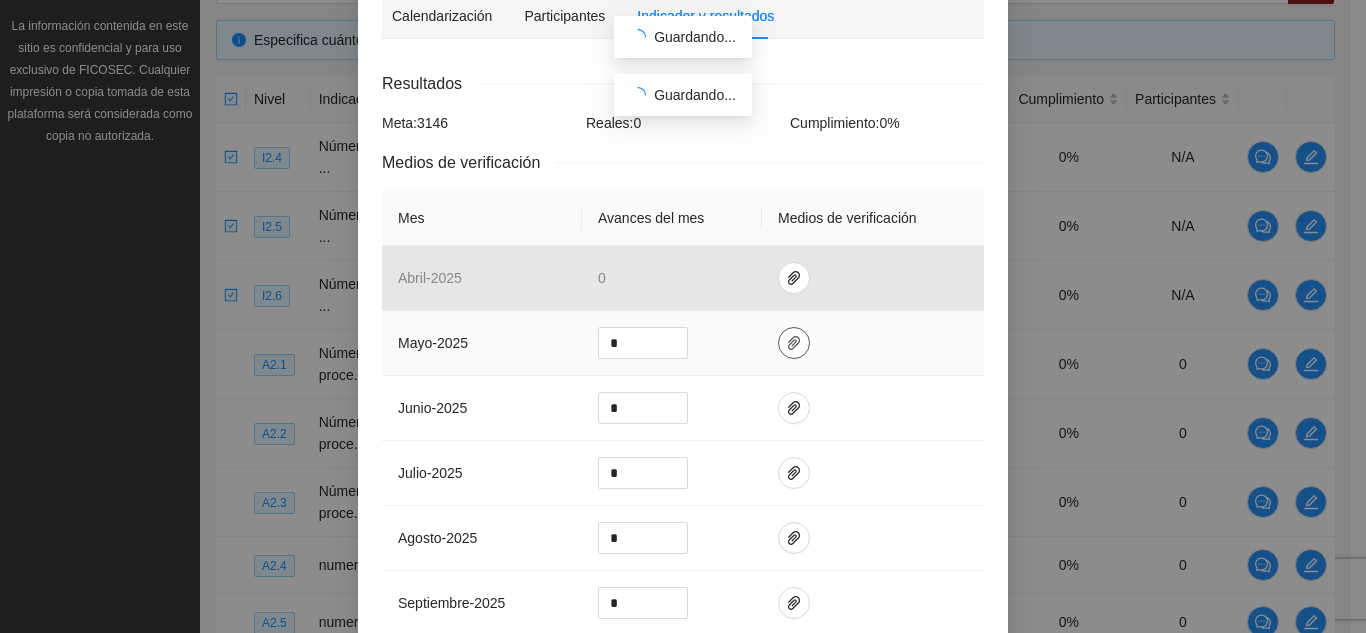 click 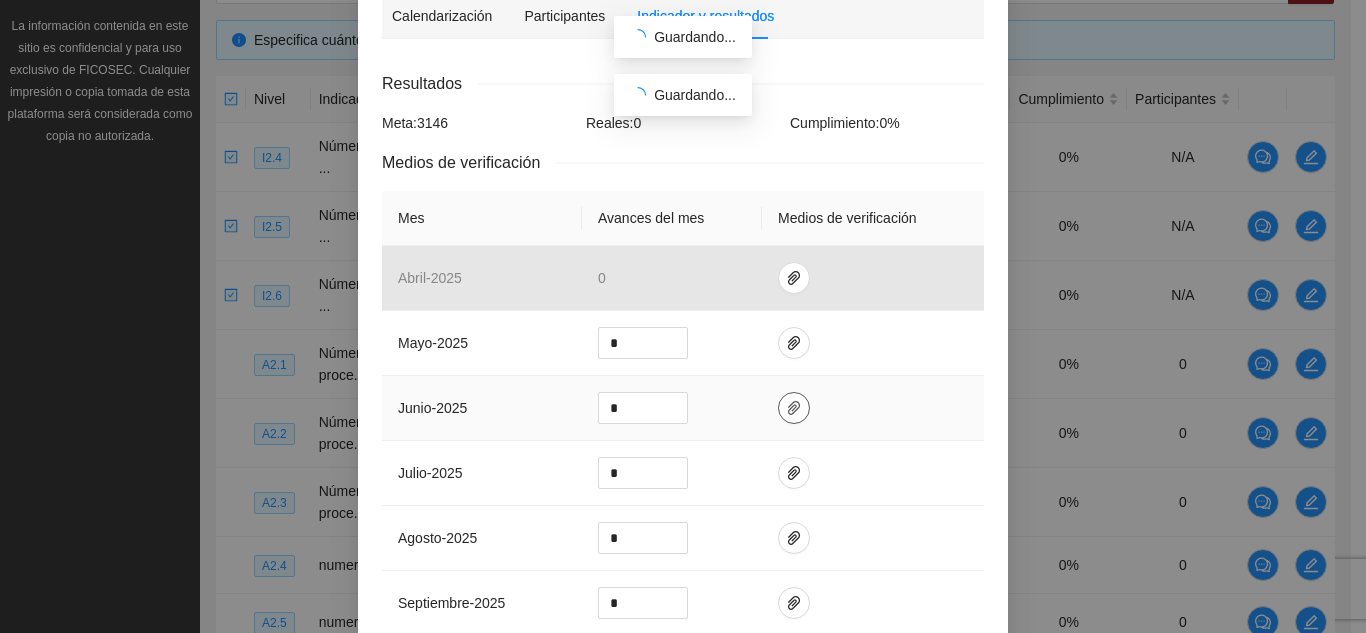 click 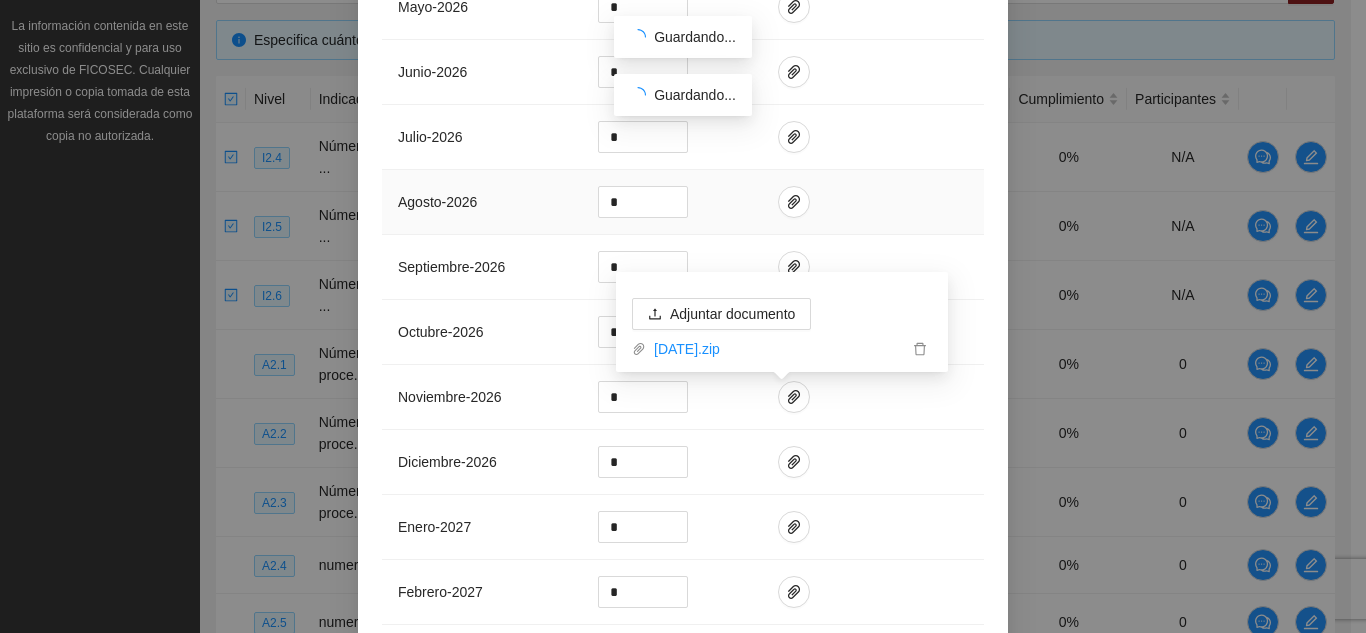 scroll, scrollTop: 1666, scrollLeft: 0, axis: vertical 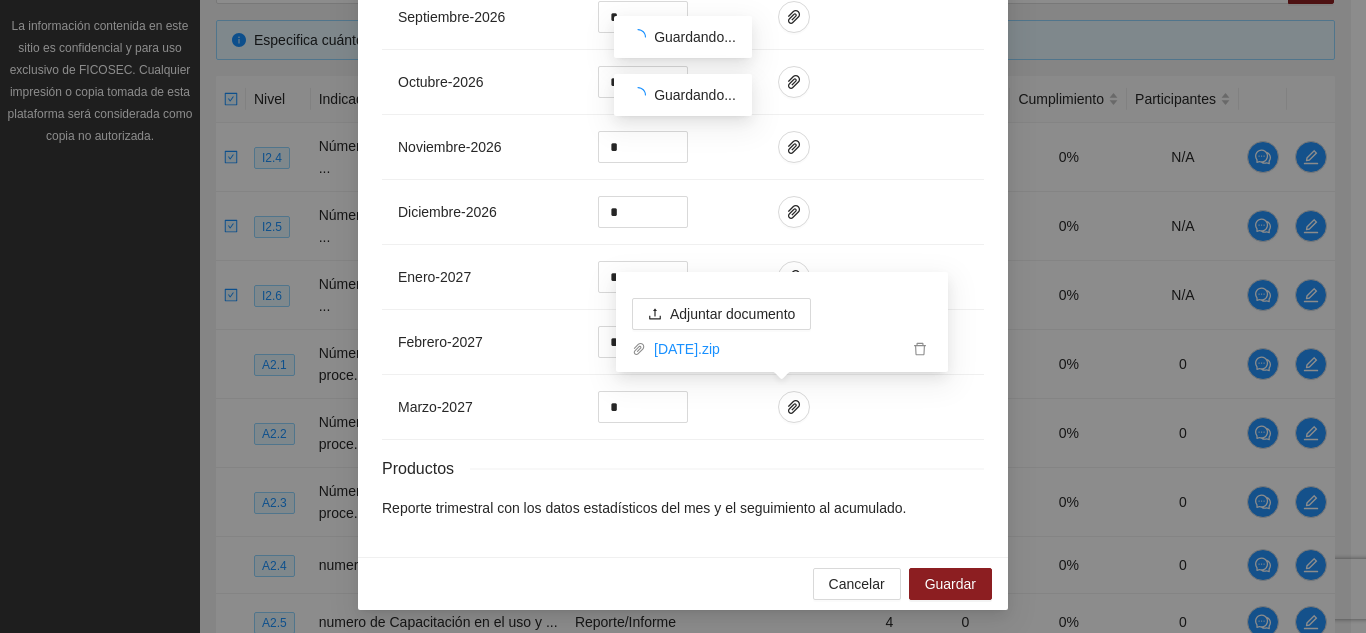 click on "Reporte trimestral con los datos estadísticos del mes y el seguimiento al acumulado." at bounding box center (683, 508) 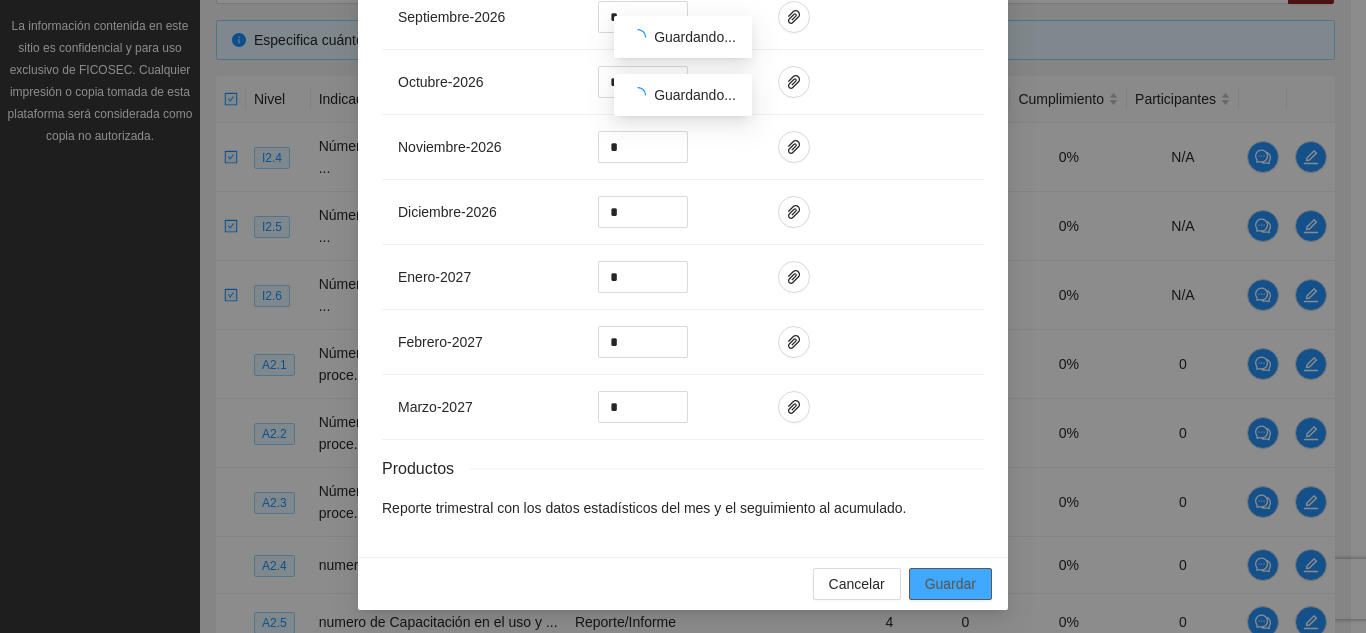 click on "Guardar" at bounding box center (950, 584) 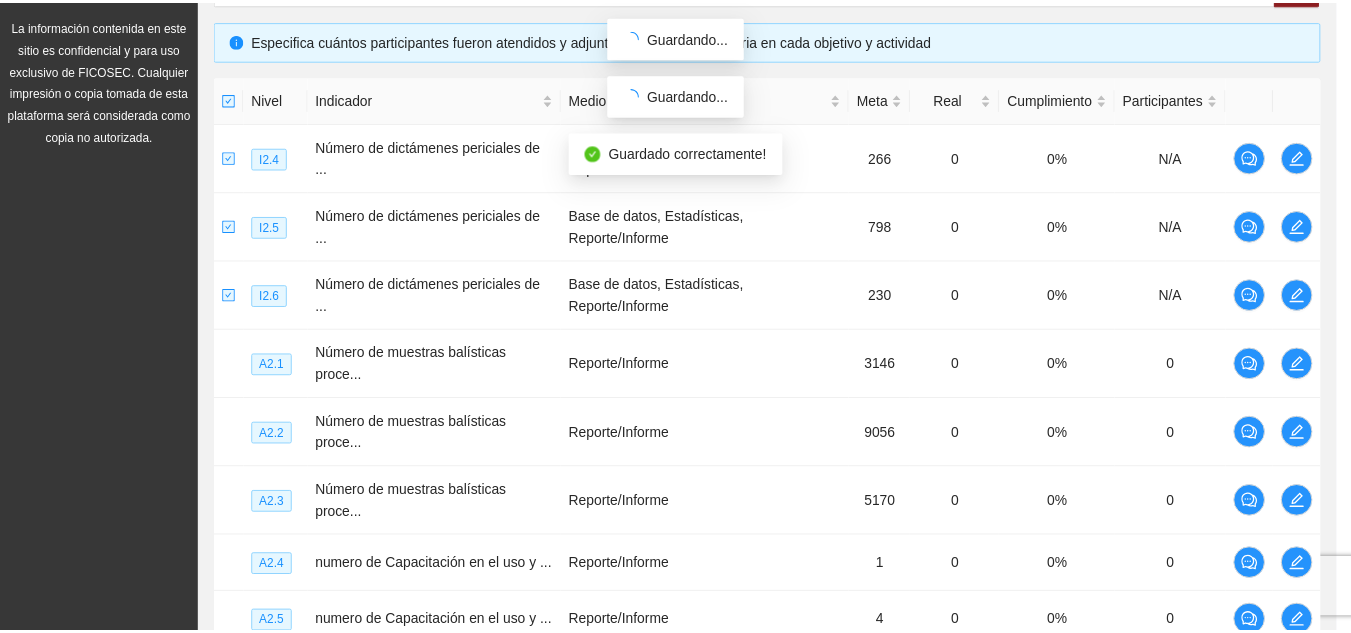 scroll, scrollTop: 1566, scrollLeft: 0, axis: vertical 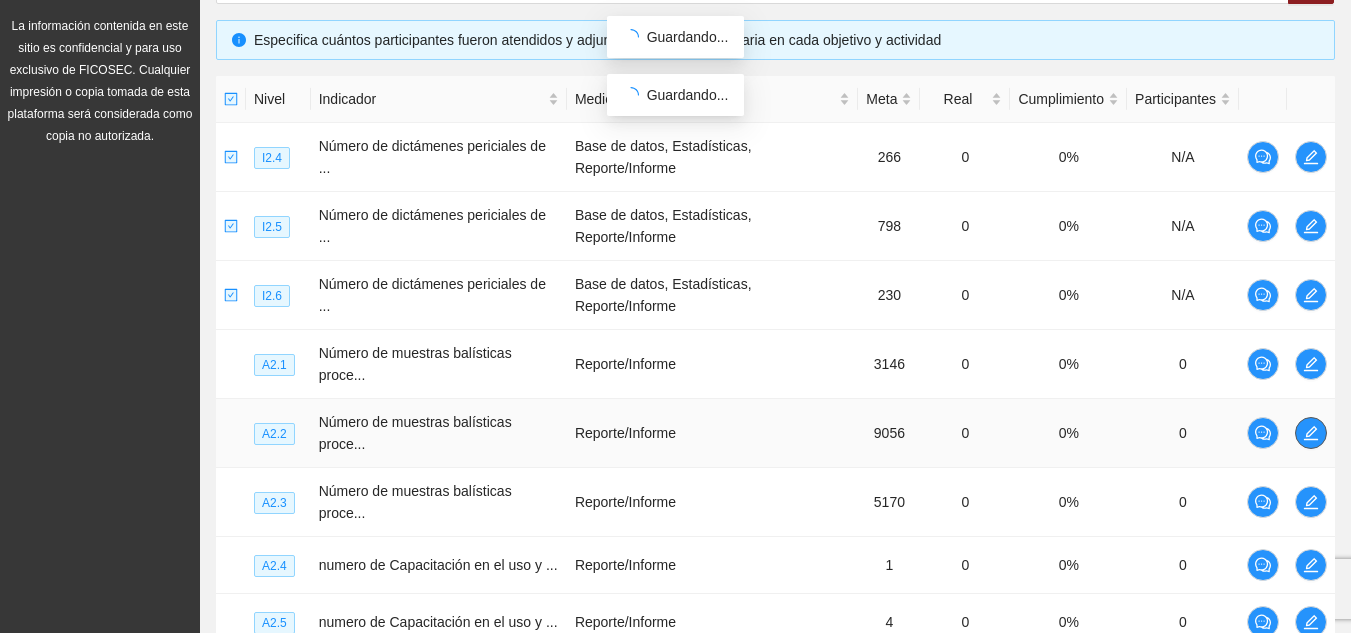 click 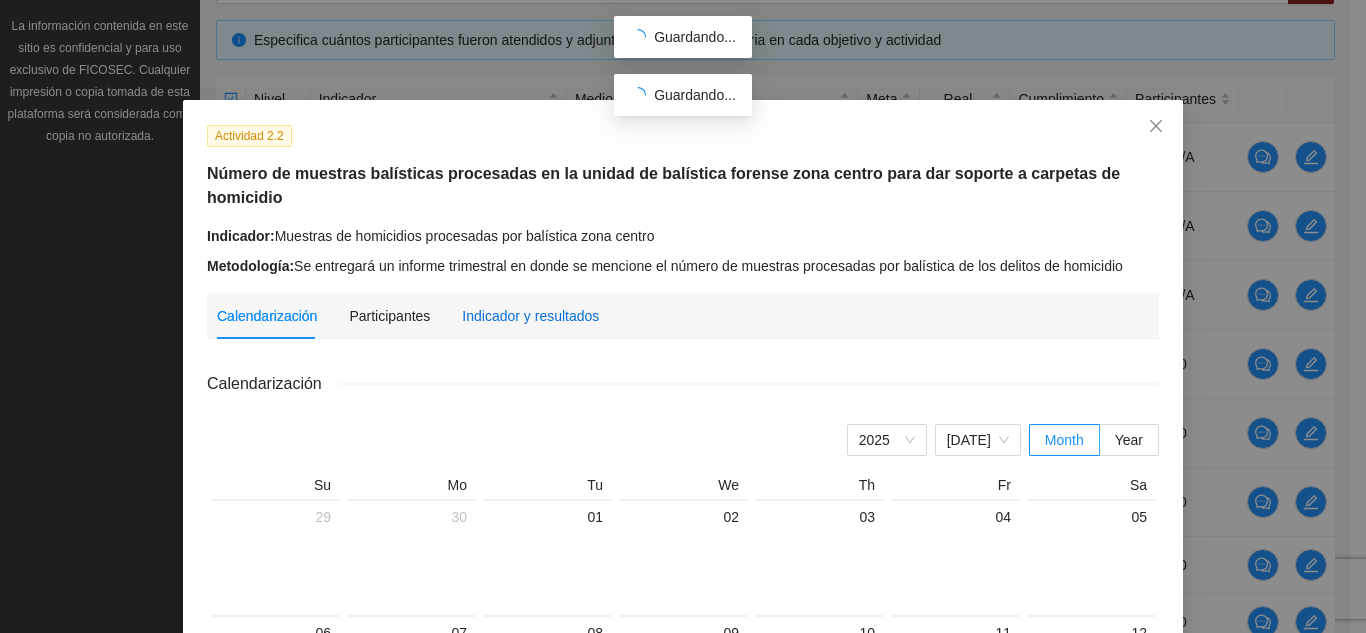 click on "Indicador y resultados" at bounding box center [530, 316] 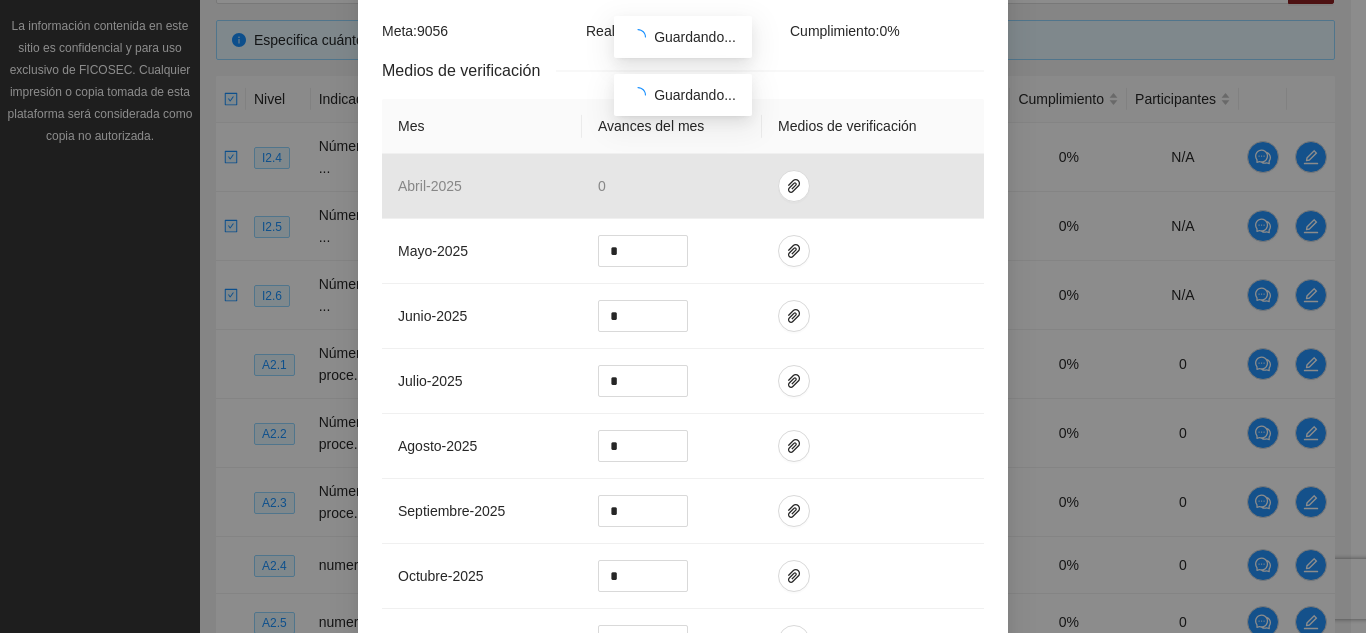 scroll, scrollTop: 400, scrollLeft: 0, axis: vertical 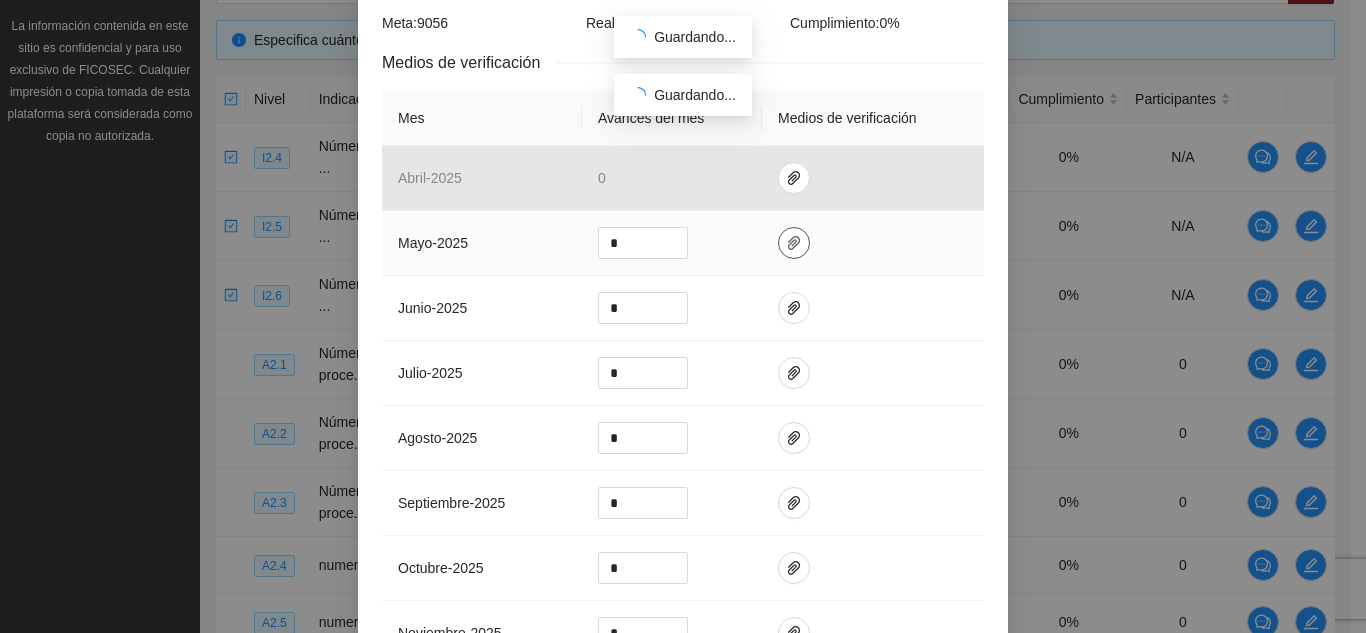 click 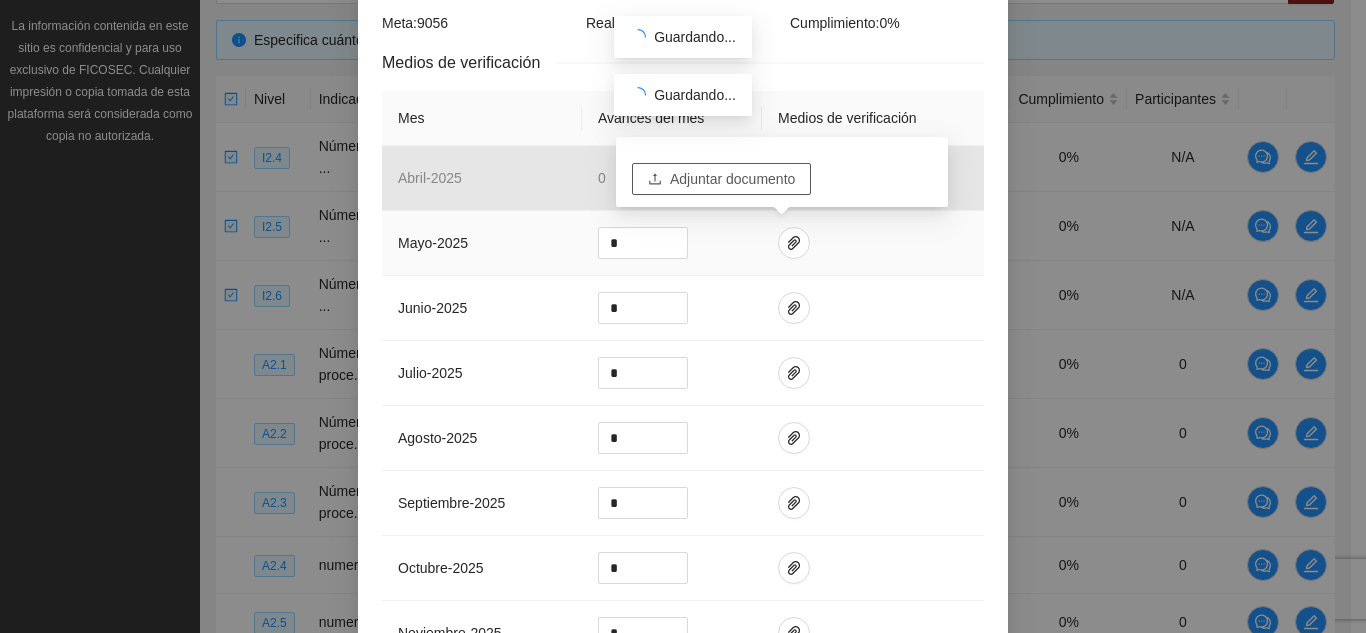 click on "Adjuntar documento" at bounding box center (732, 179) 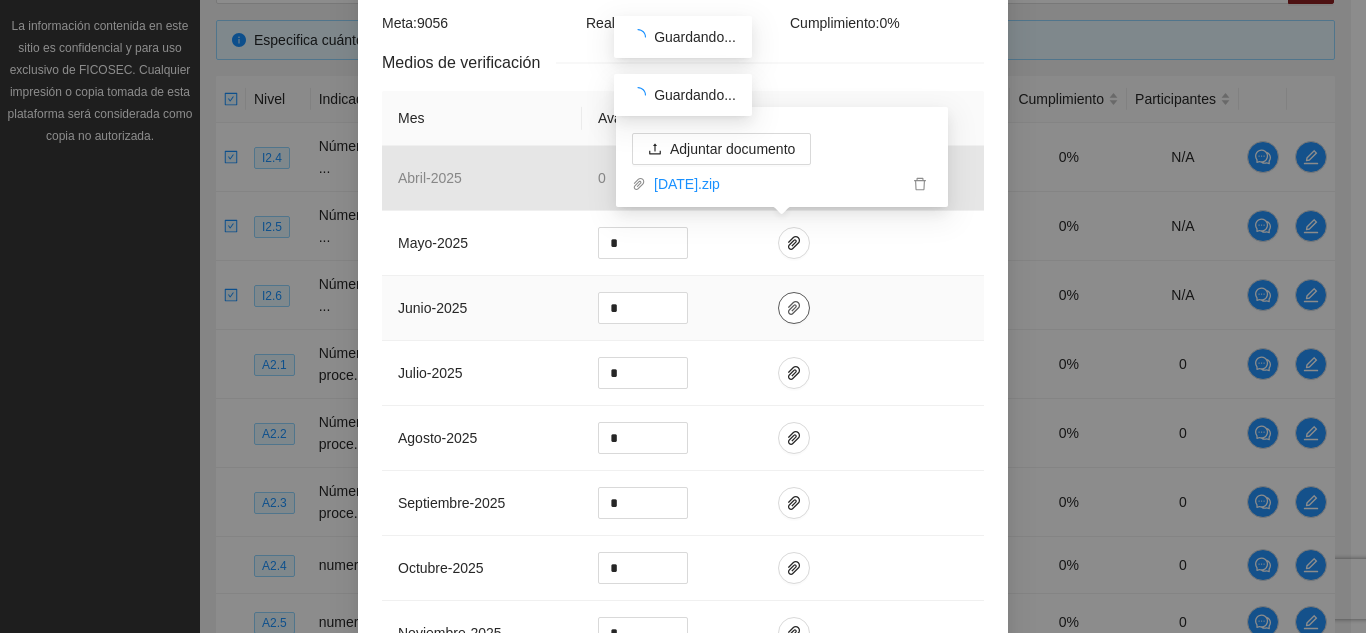click at bounding box center [794, 308] 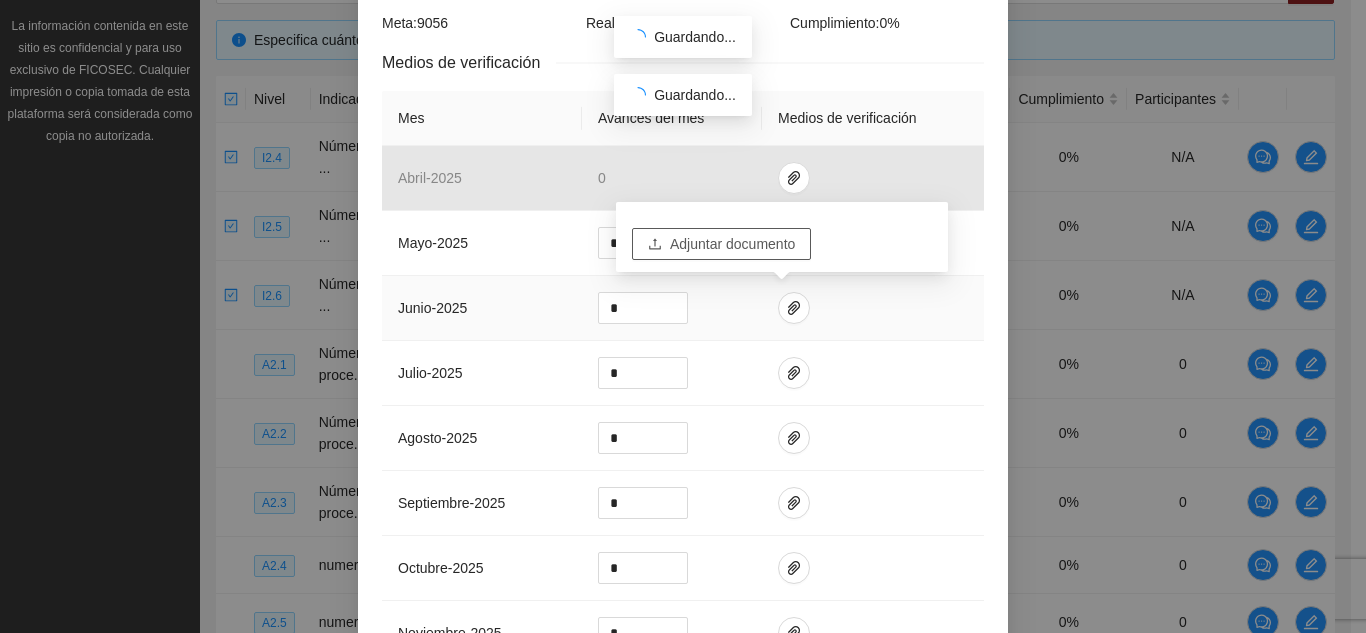 click on "Adjuntar documento" at bounding box center [732, 244] 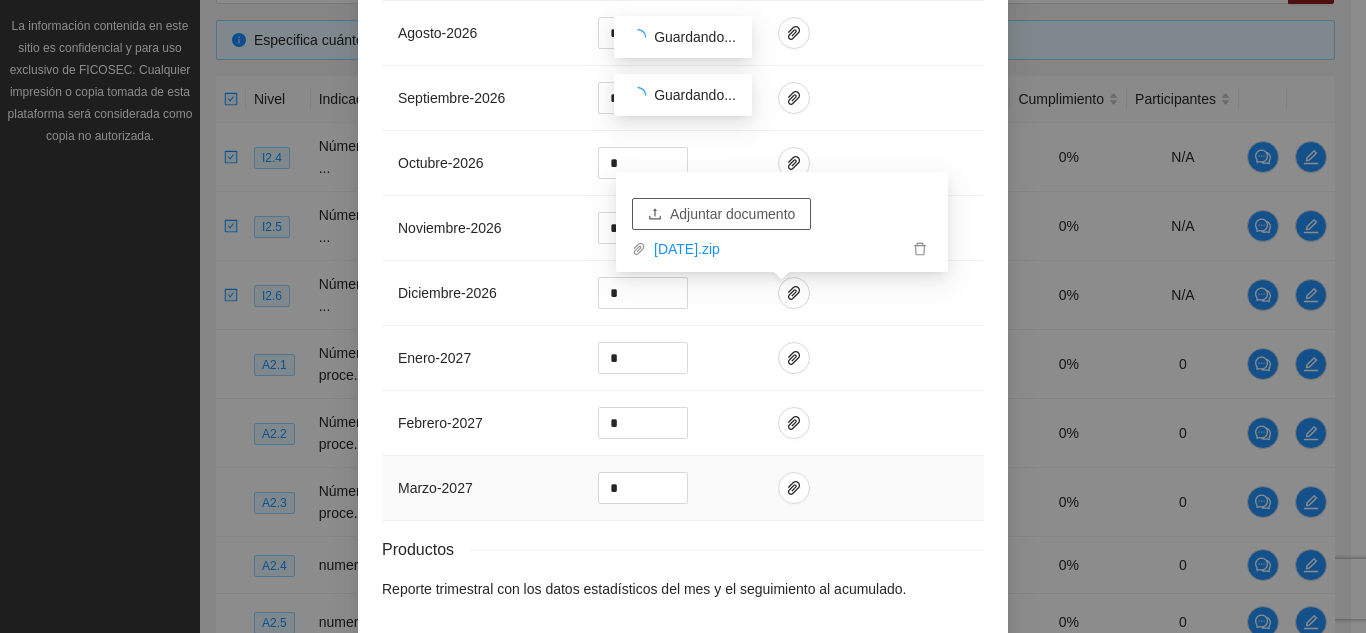scroll, scrollTop: 1666, scrollLeft: 0, axis: vertical 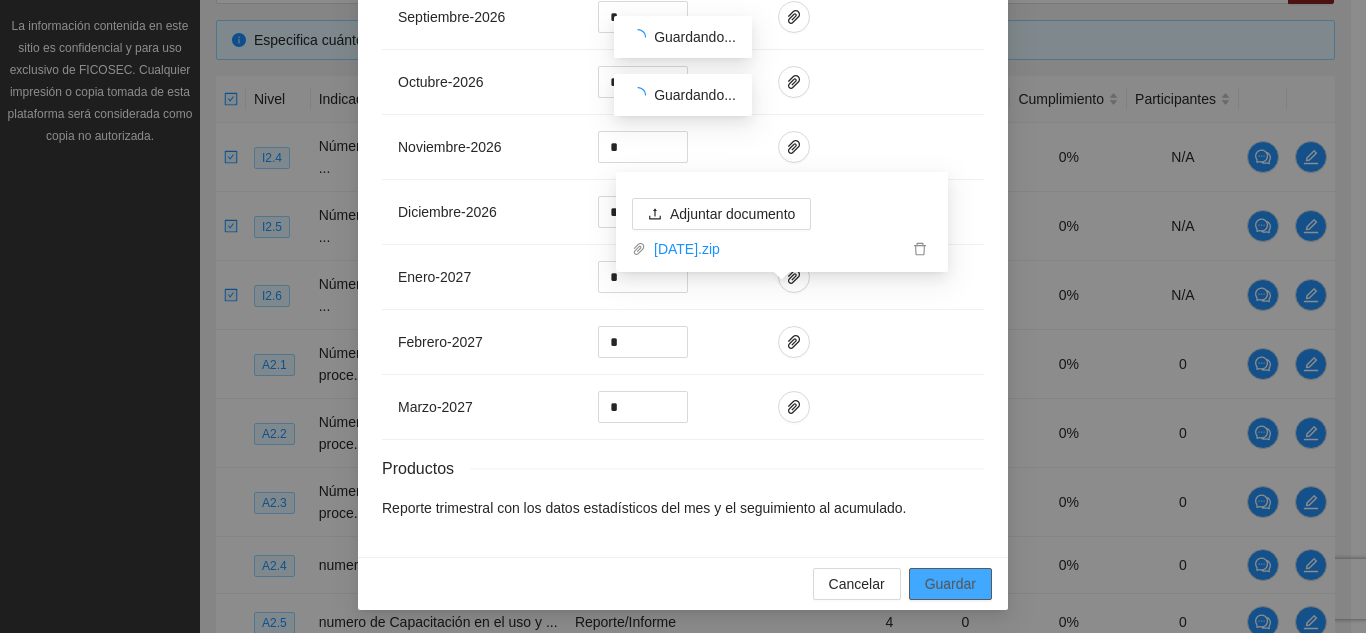 click on "Guardar" at bounding box center [950, 584] 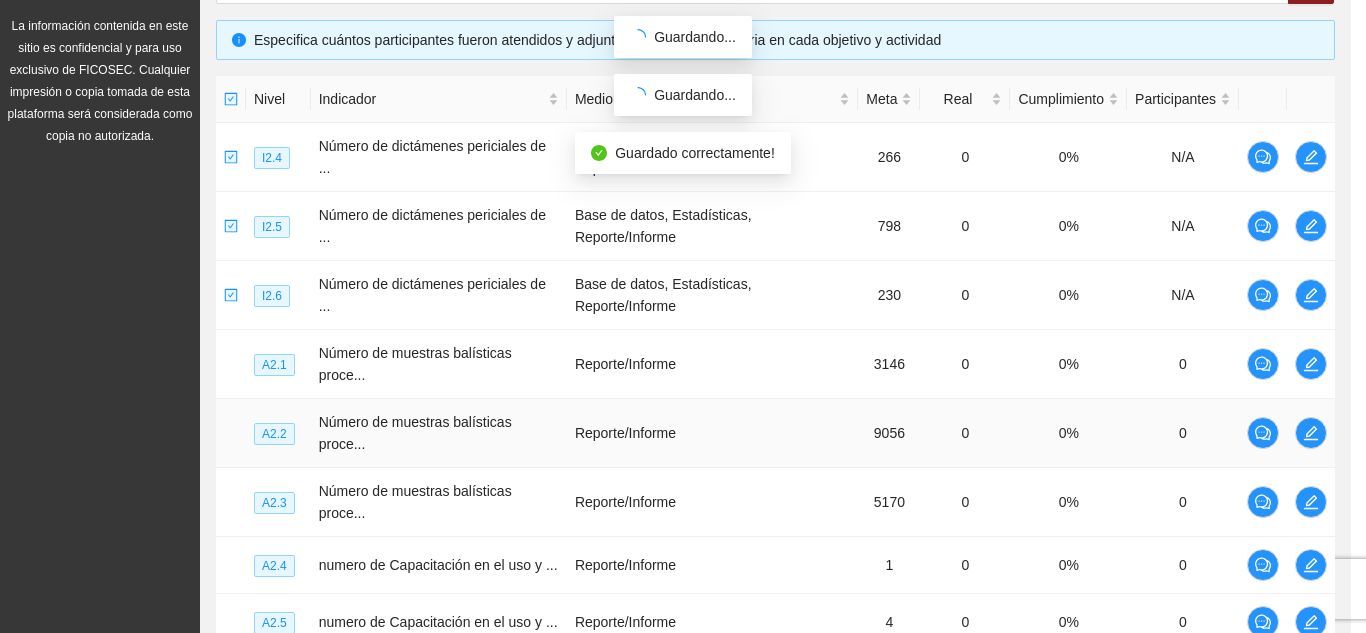 scroll, scrollTop: 1566, scrollLeft: 0, axis: vertical 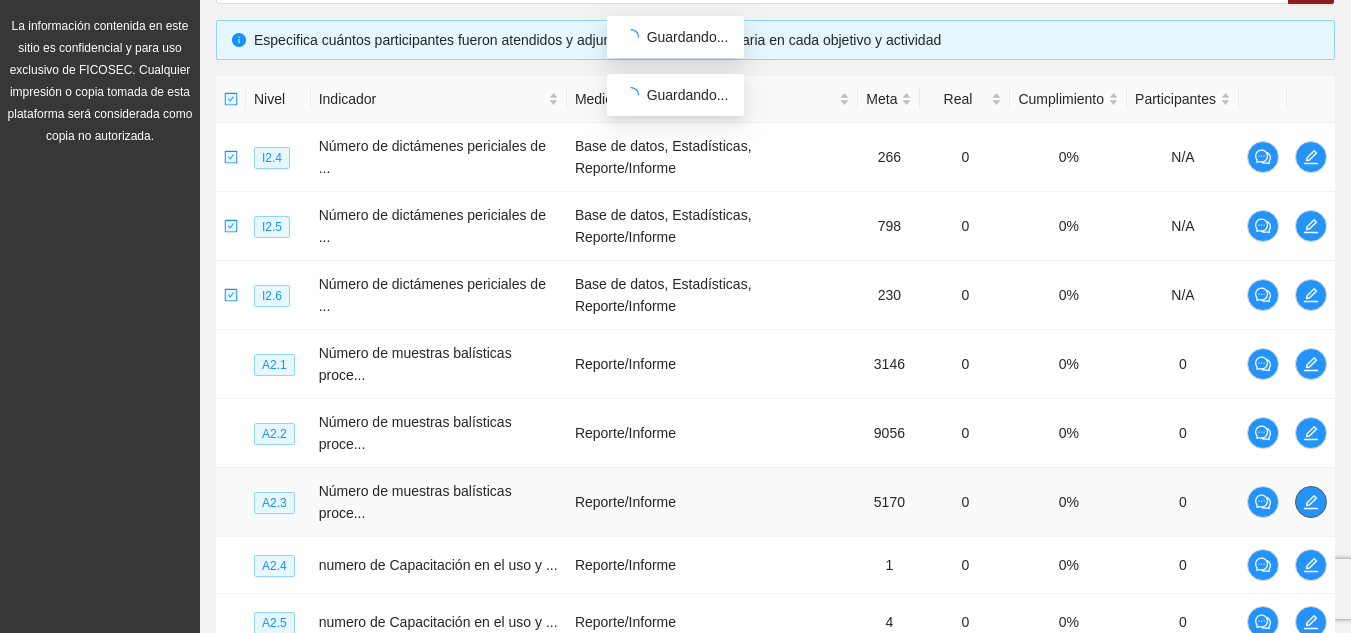click at bounding box center (1311, 502) 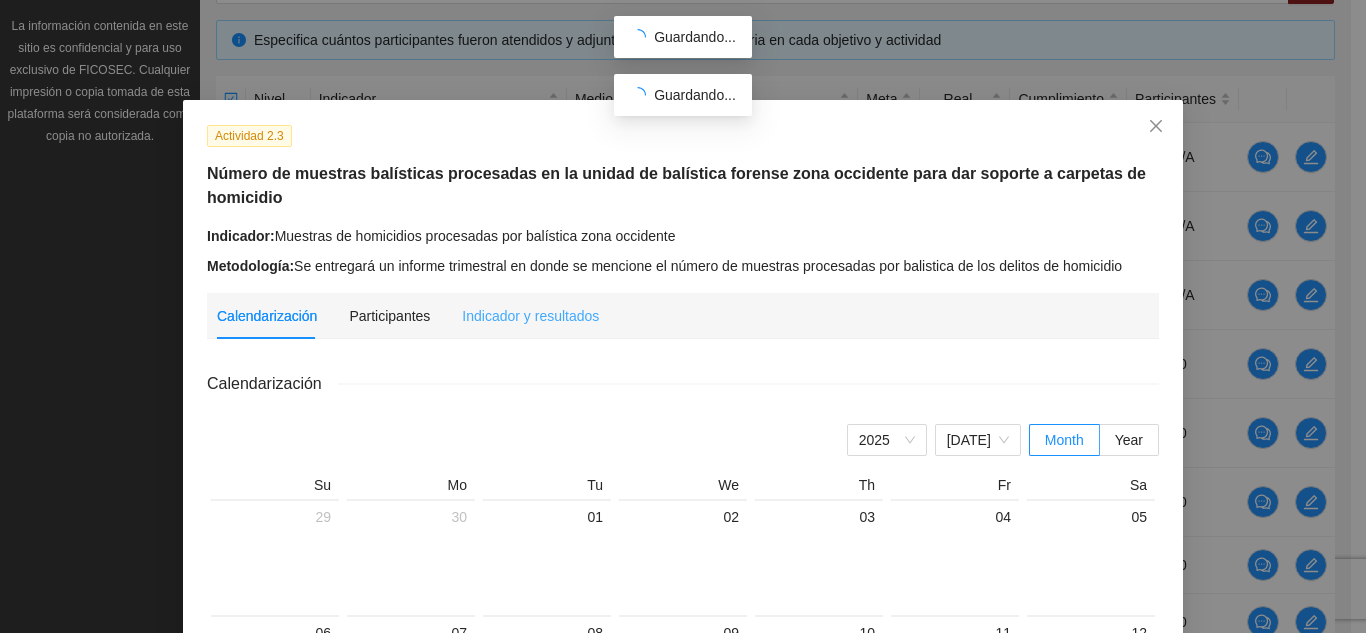 click on "Indicador y resultados" at bounding box center [530, 316] 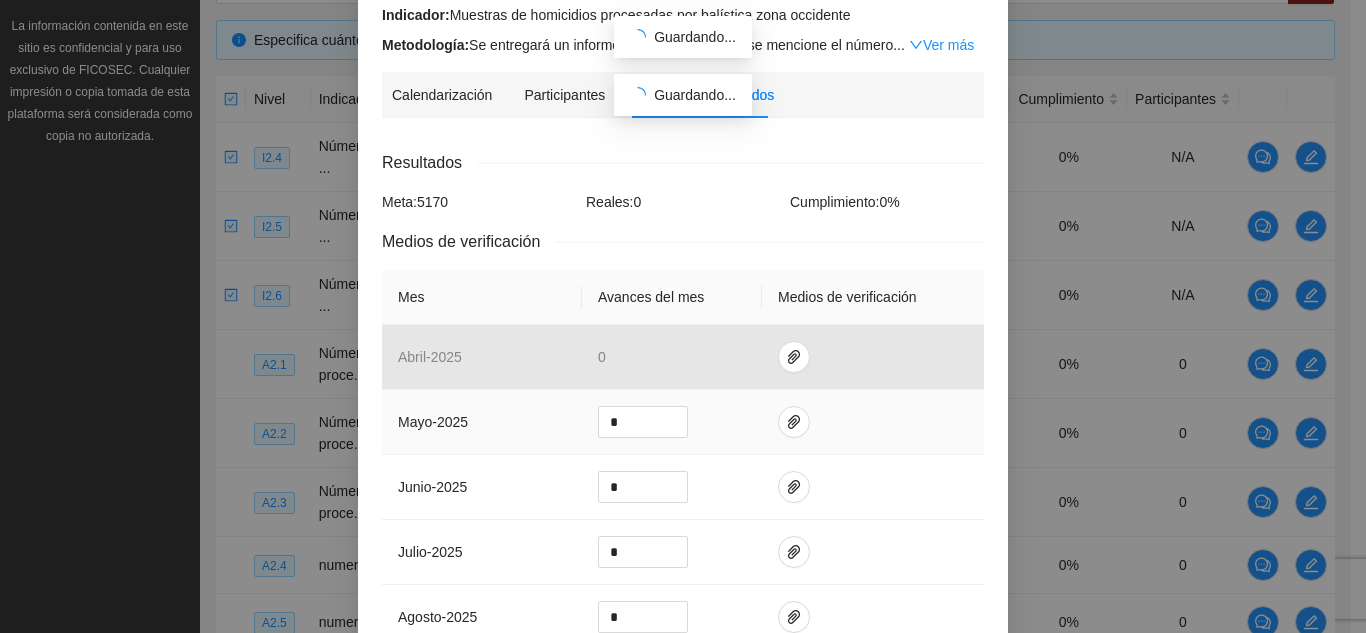 scroll, scrollTop: 300, scrollLeft: 0, axis: vertical 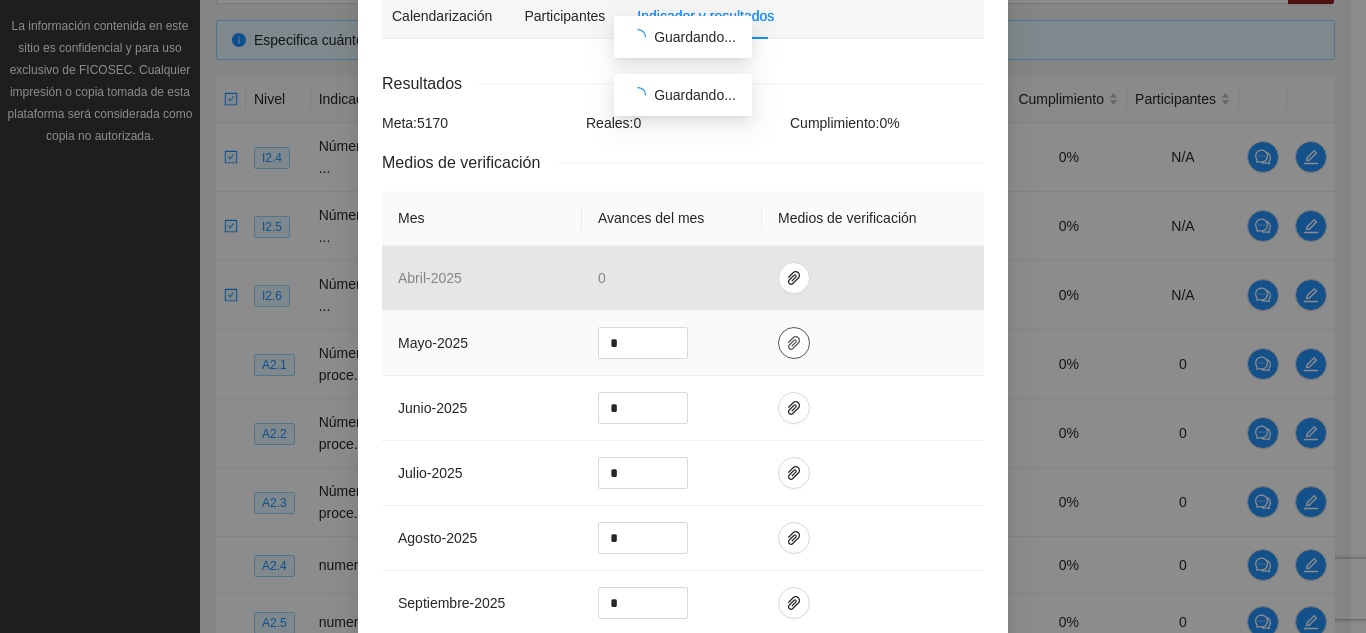 click 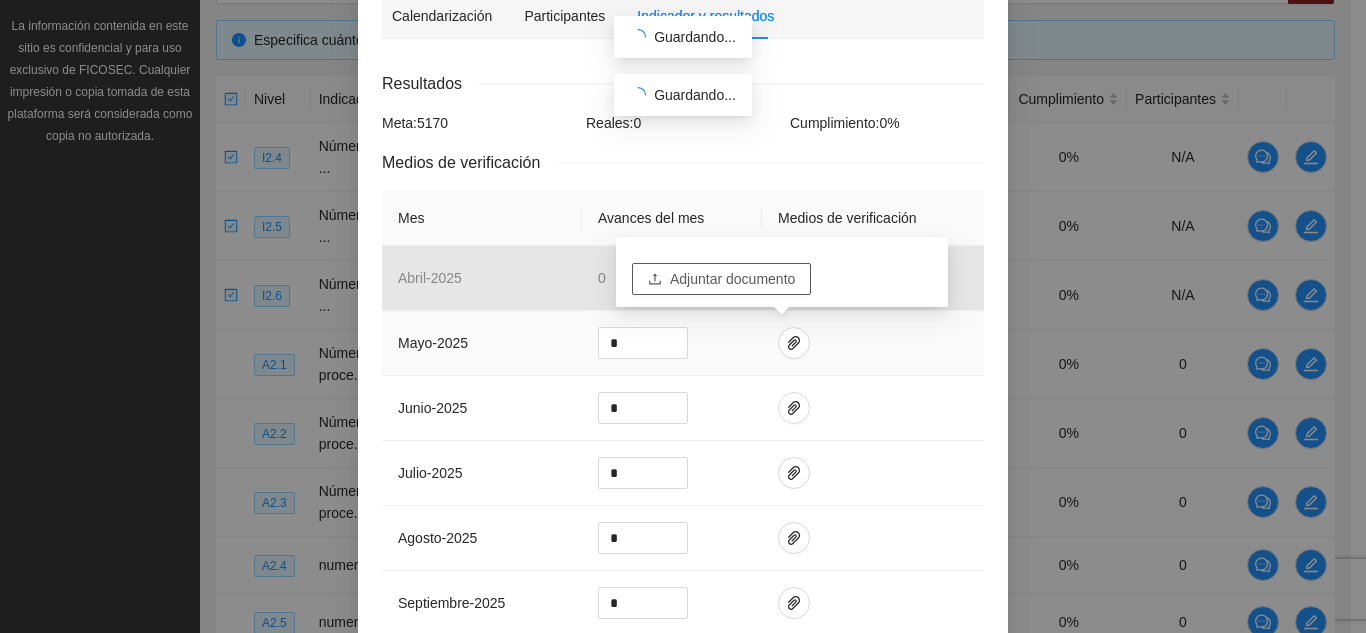 click on "Adjuntar documento" at bounding box center [732, 279] 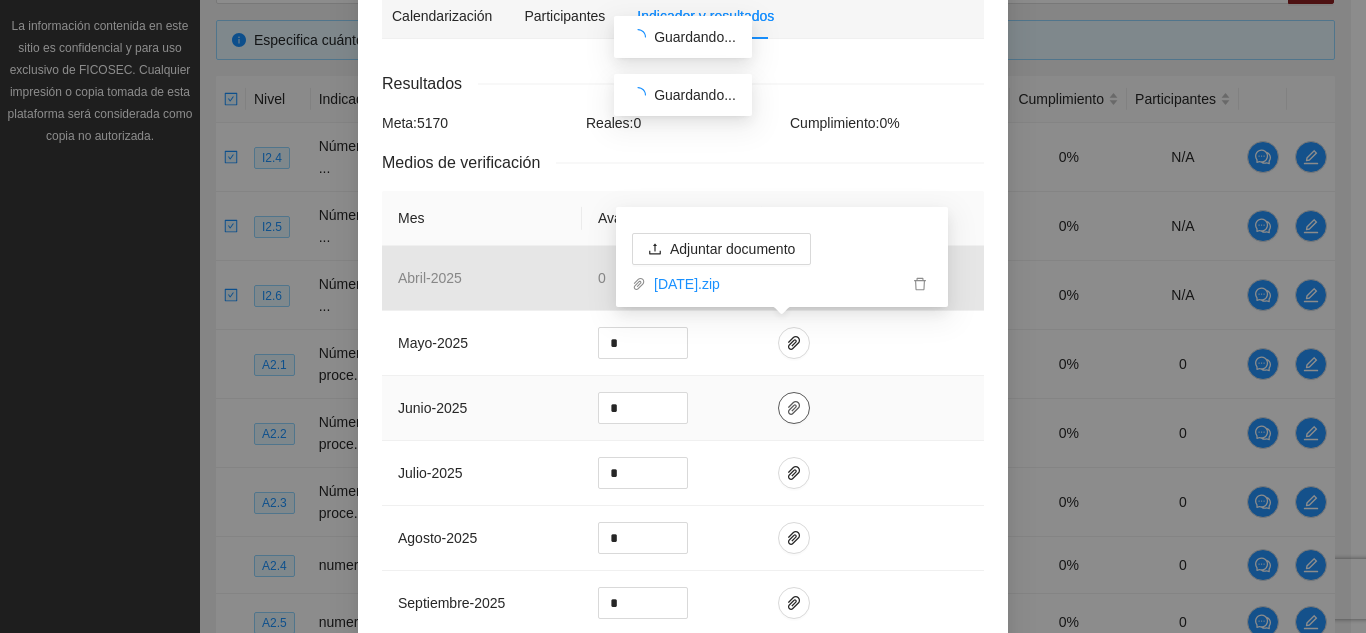 click 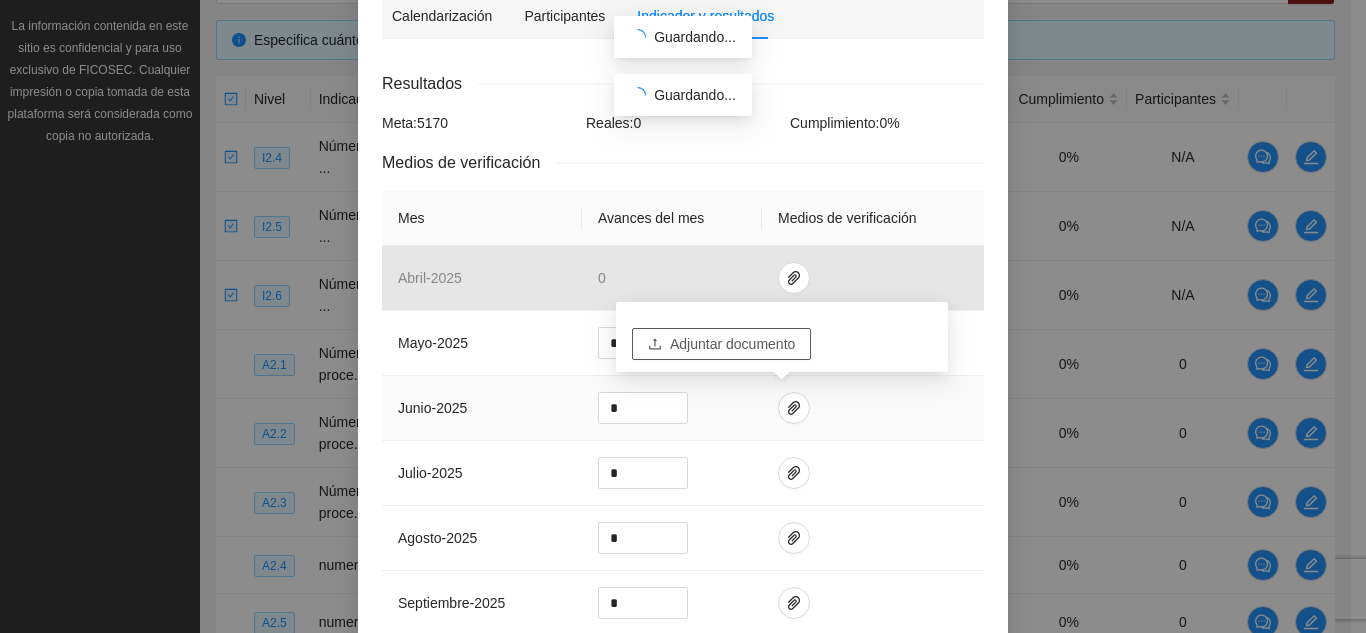 click on "Adjuntar documento" at bounding box center (732, 344) 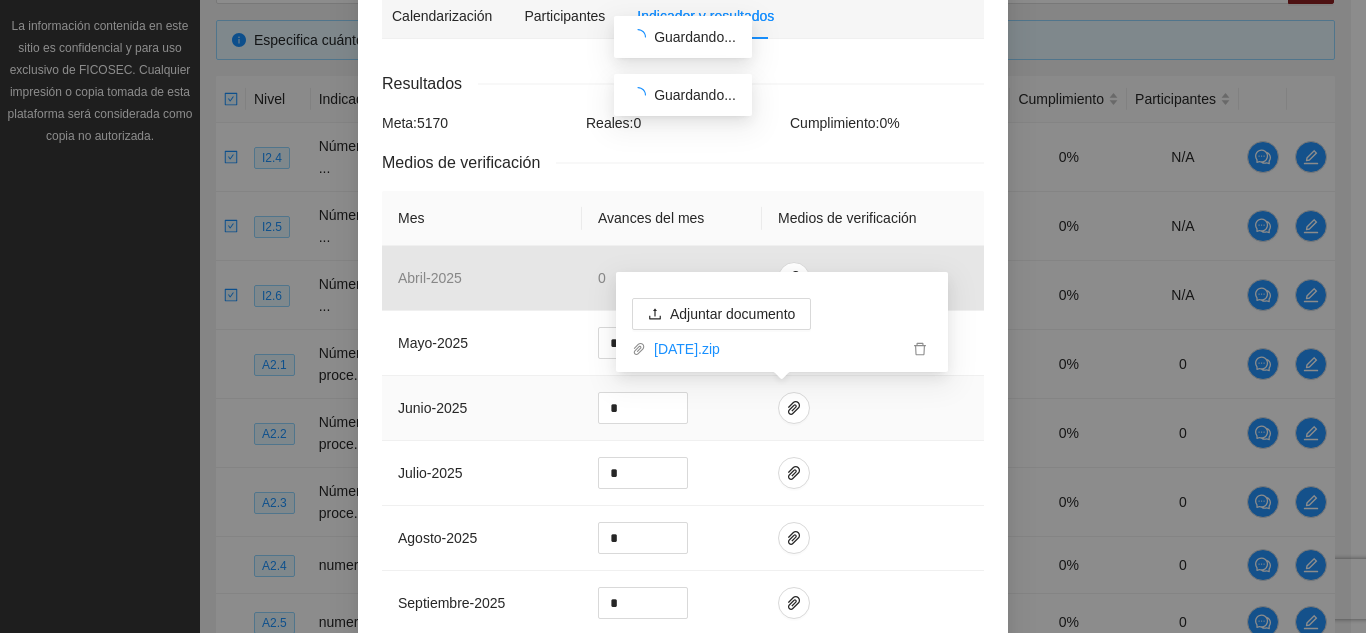 click at bounding box center [873, 408] 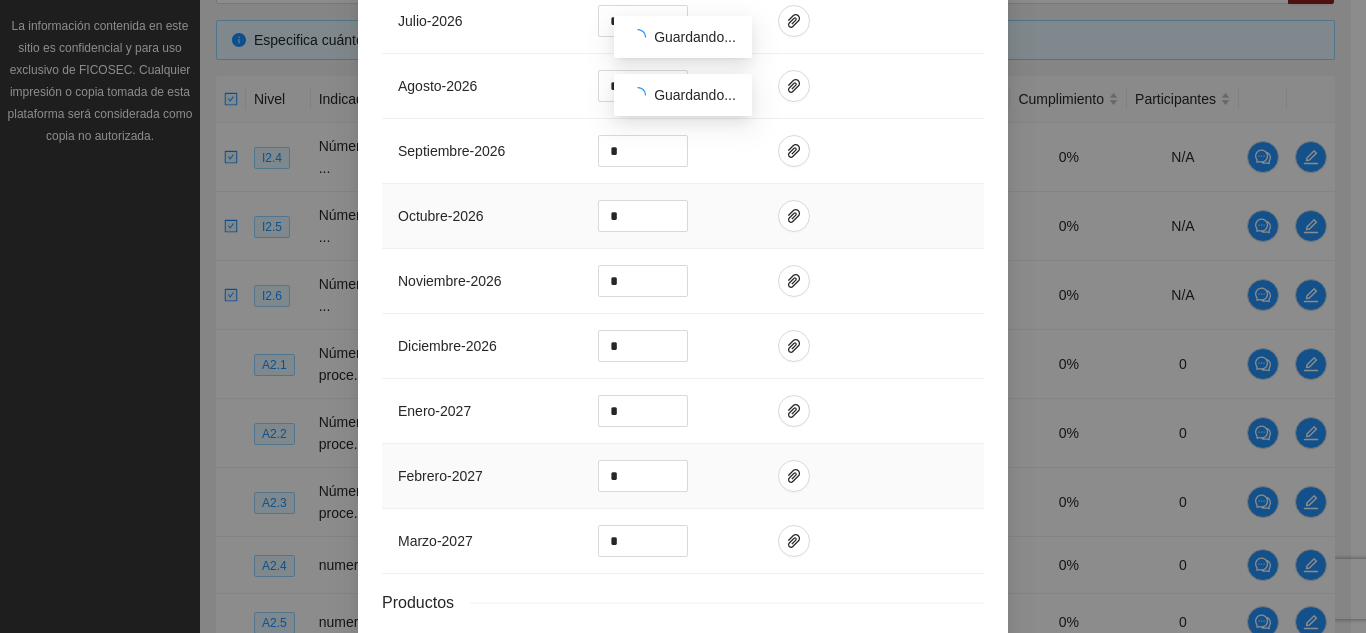 scroll, scrollTop: 1666, scrollLeft: 0, axis: vertical 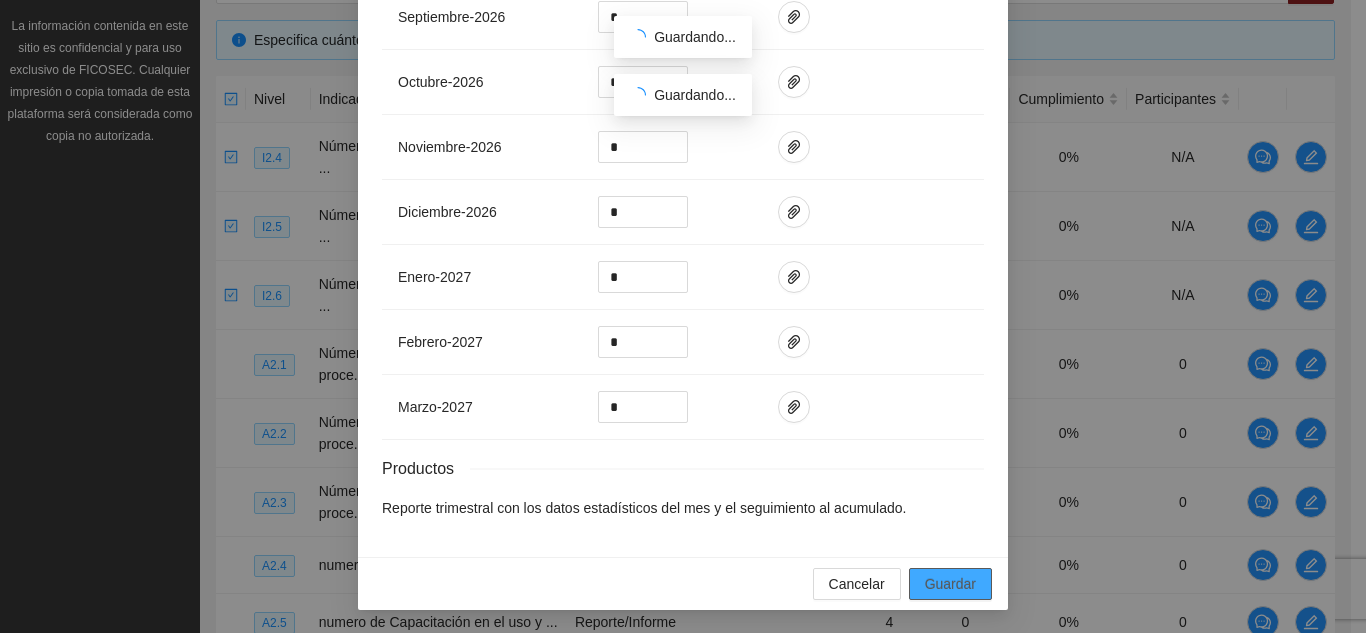 click on "Guardar" at bounding box center (950, 584) 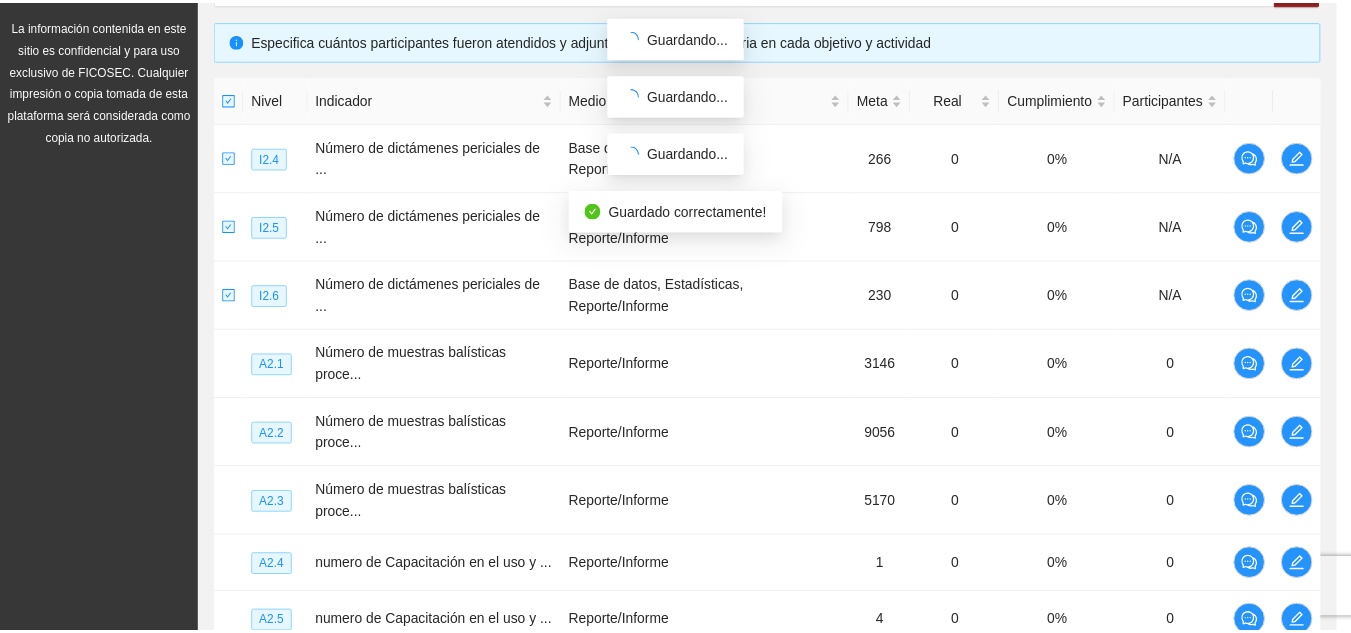 scroll, scrollTop: 1566, scrollLeft: 0, axis: vertical 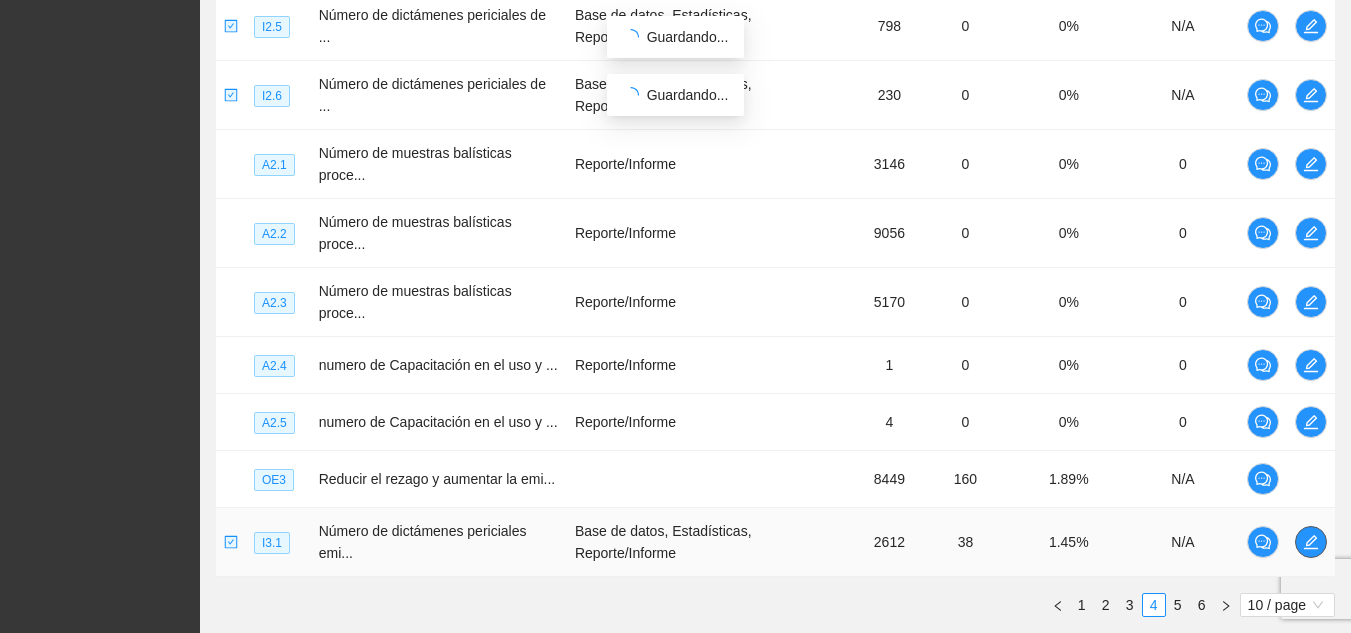 click at bounding box center [1311, 542] 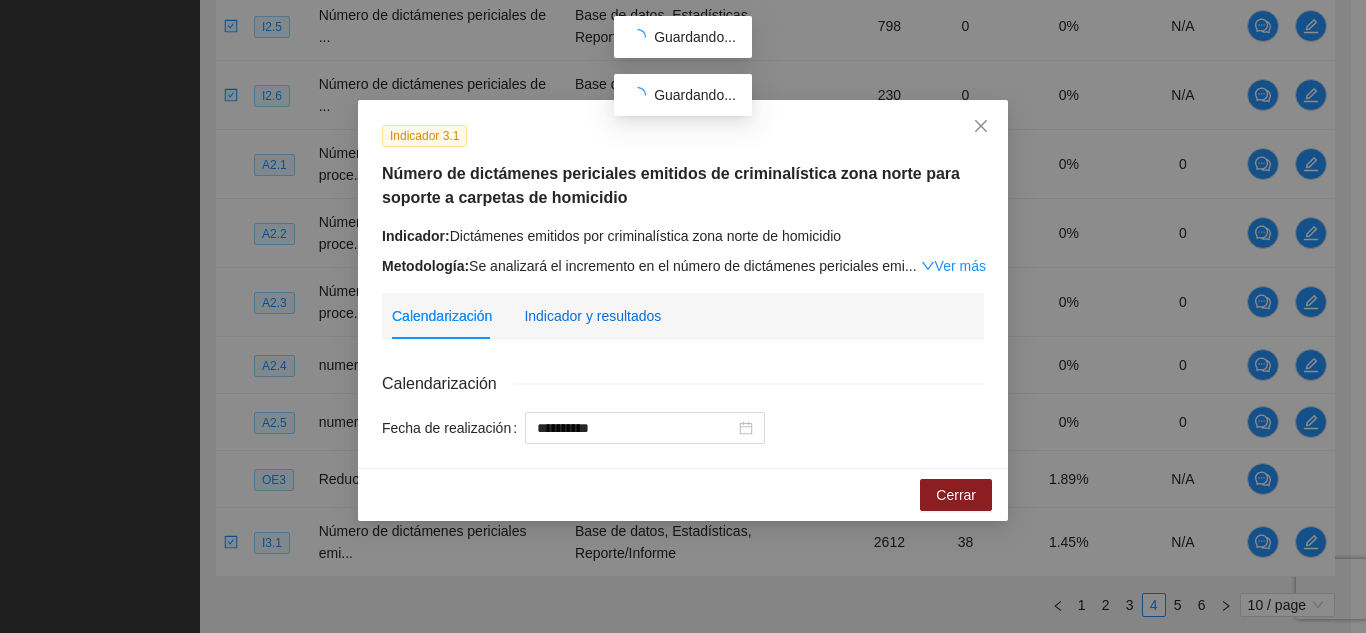 click on "Indicador y resultados" at bounding box center [592, 316] 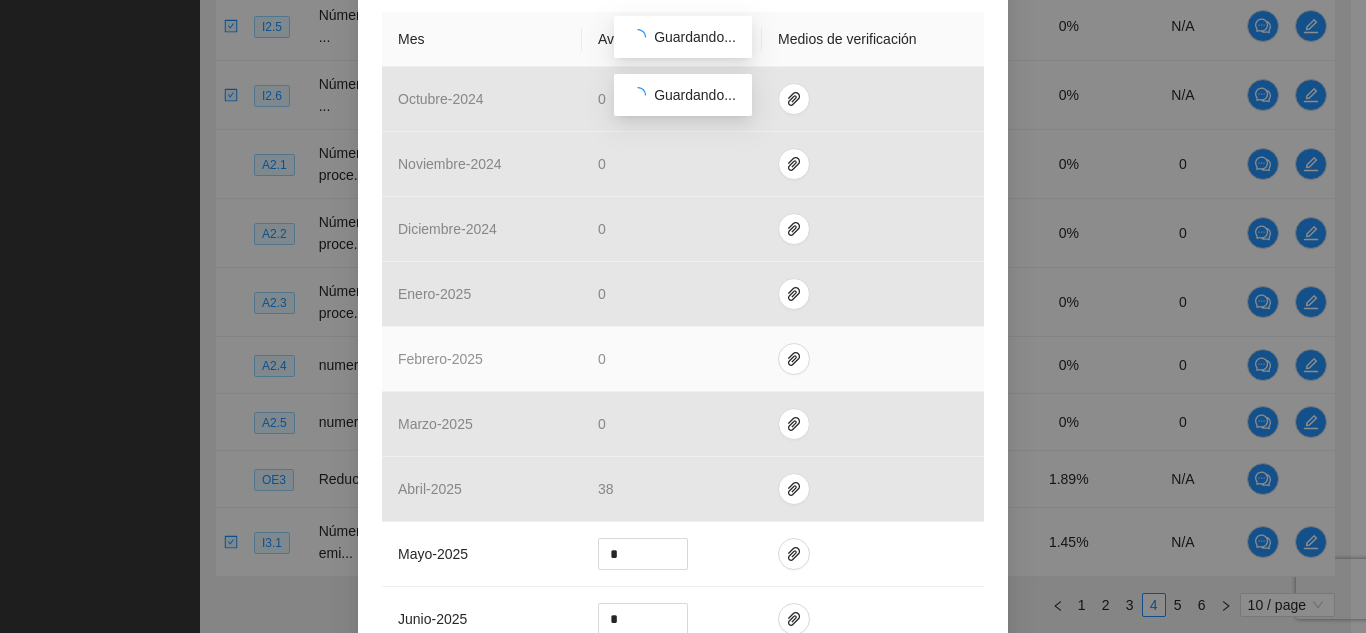 scroll, scrollTop: 600, scrollLeft: 0, axis: vertical 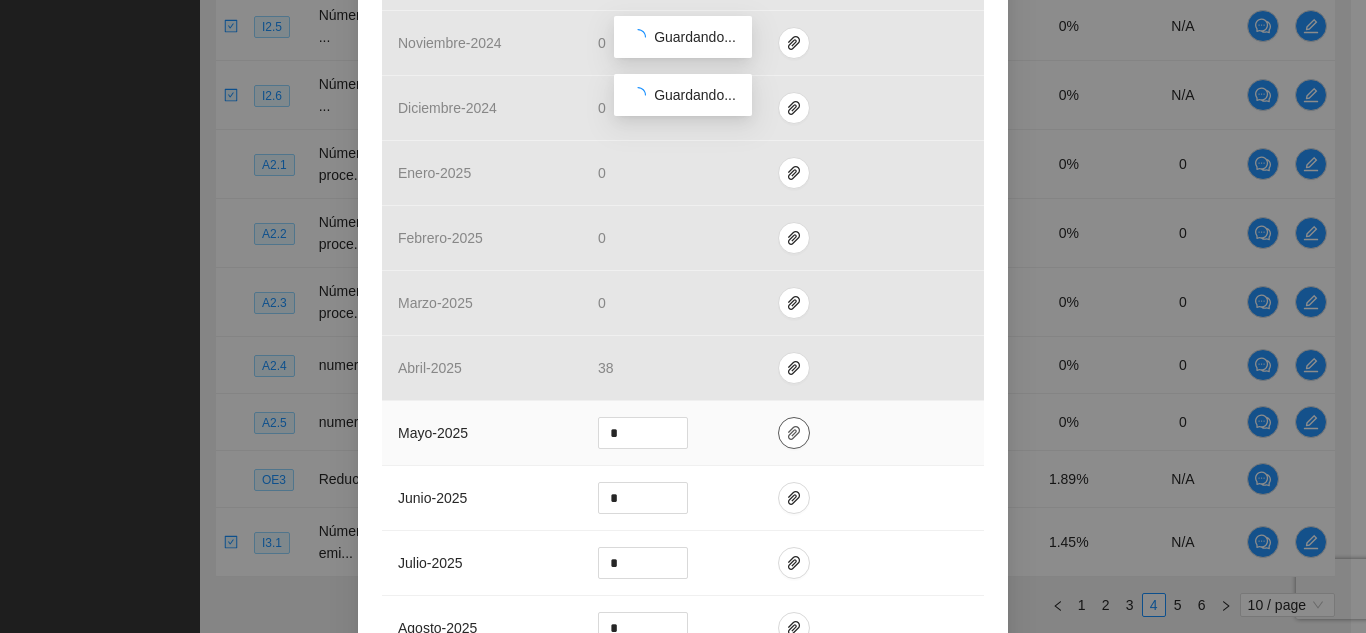 click 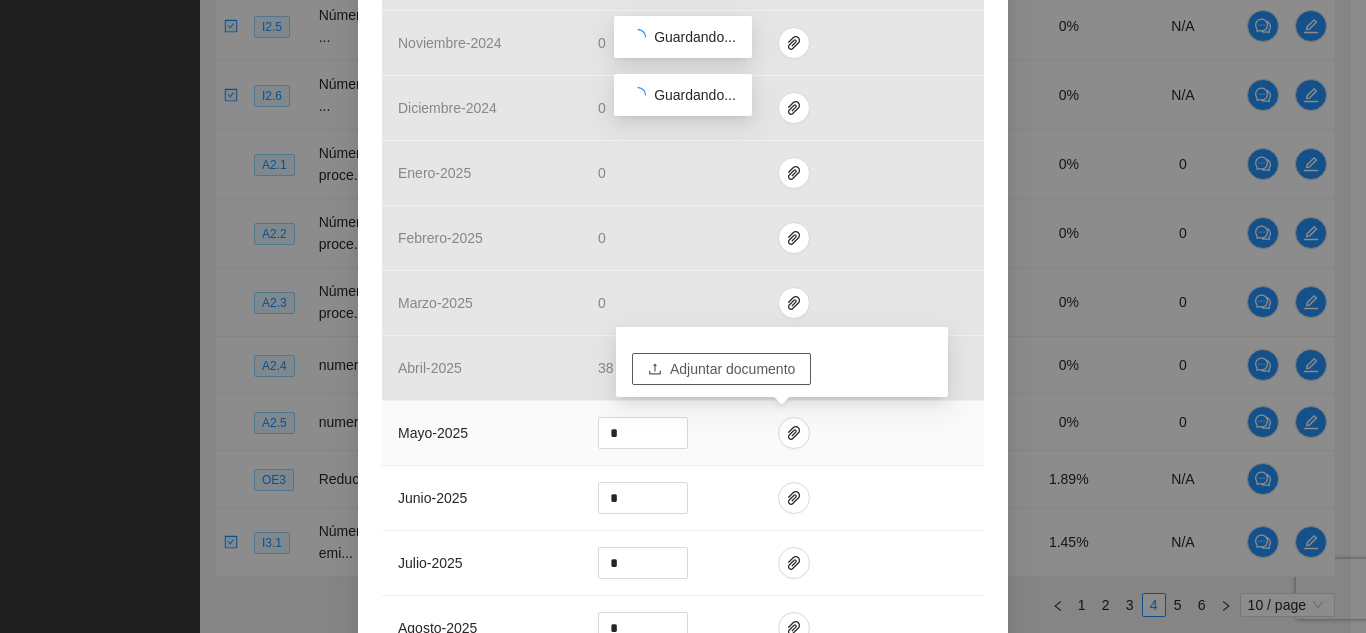 click on "Adjuntar documento" at bounding box center (732, 369) 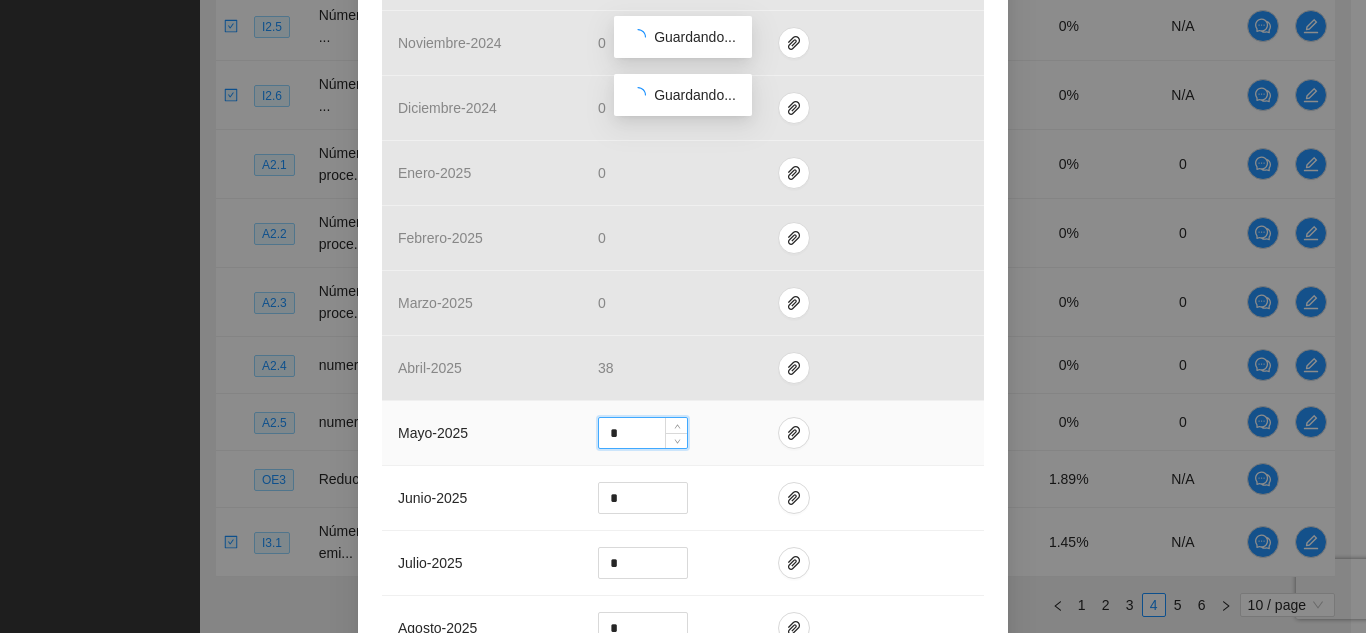 click on "*" at bounding box center [643, 433] 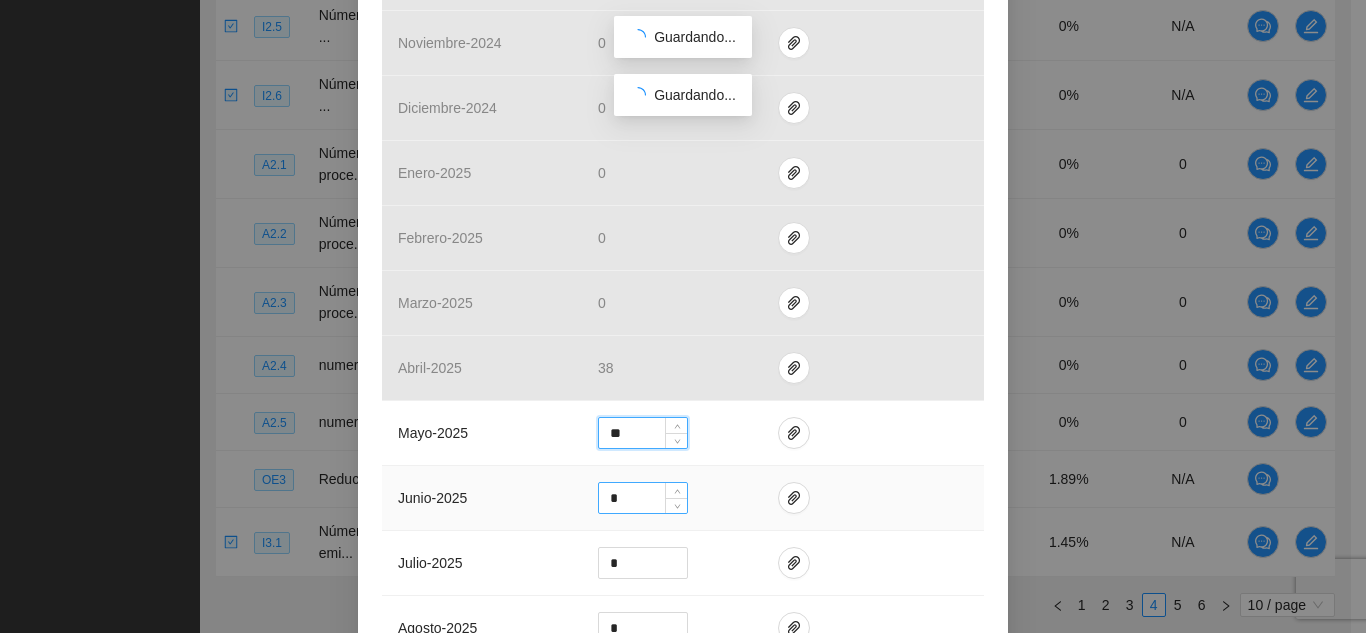 type on "**" 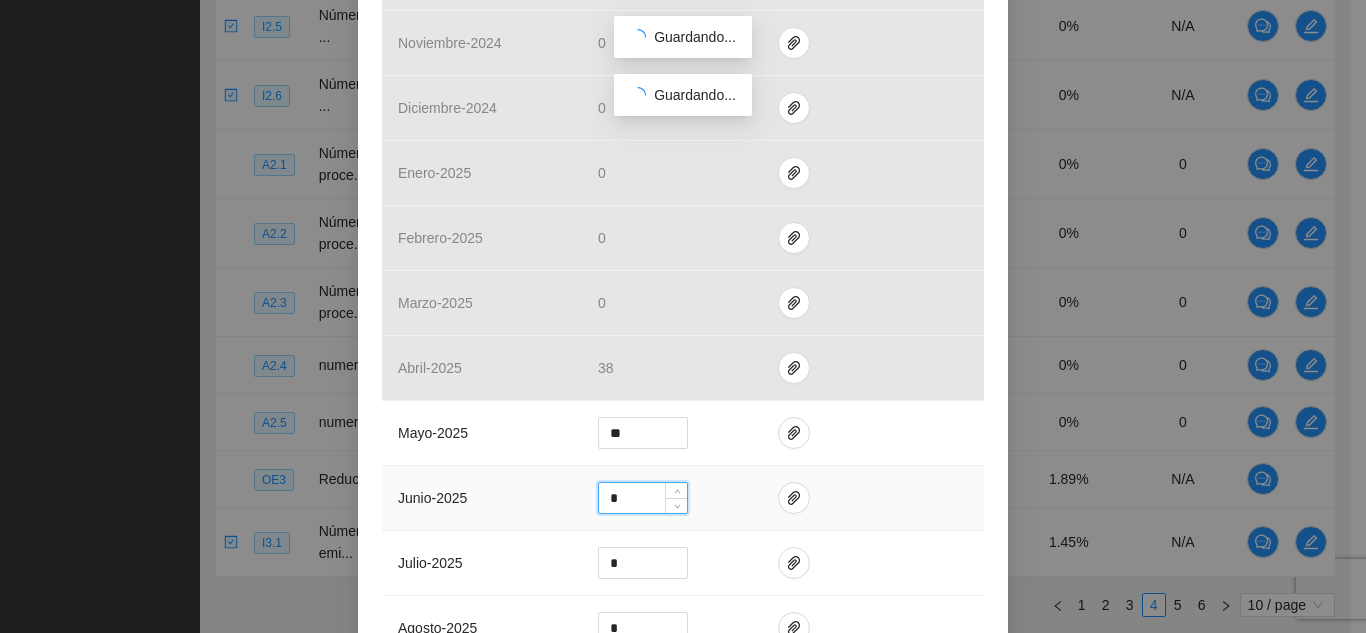 click on "*" at bounding box center (643, 498) 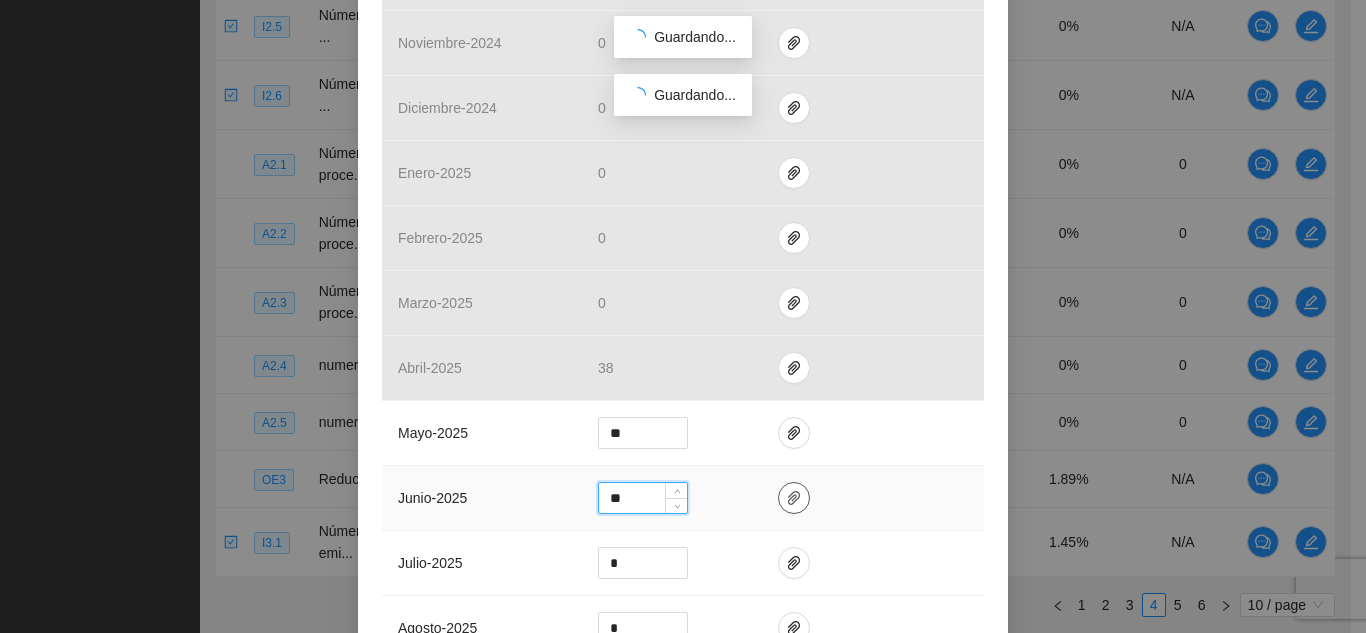 type on "**" 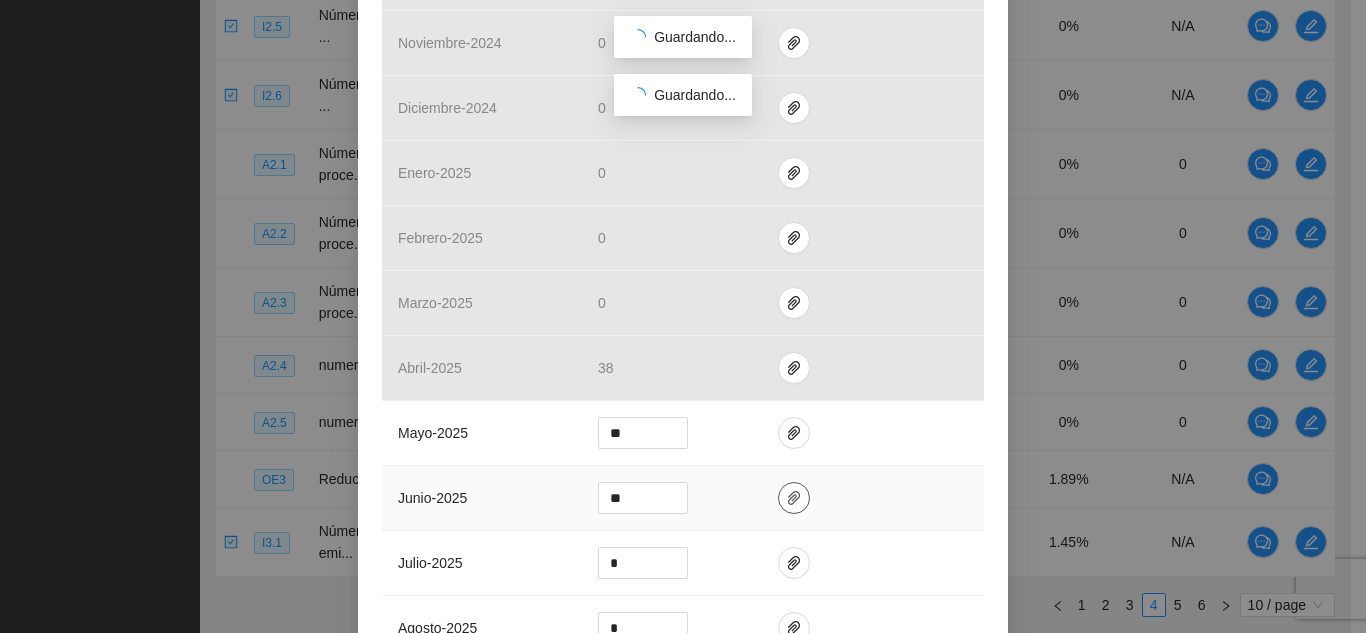 click 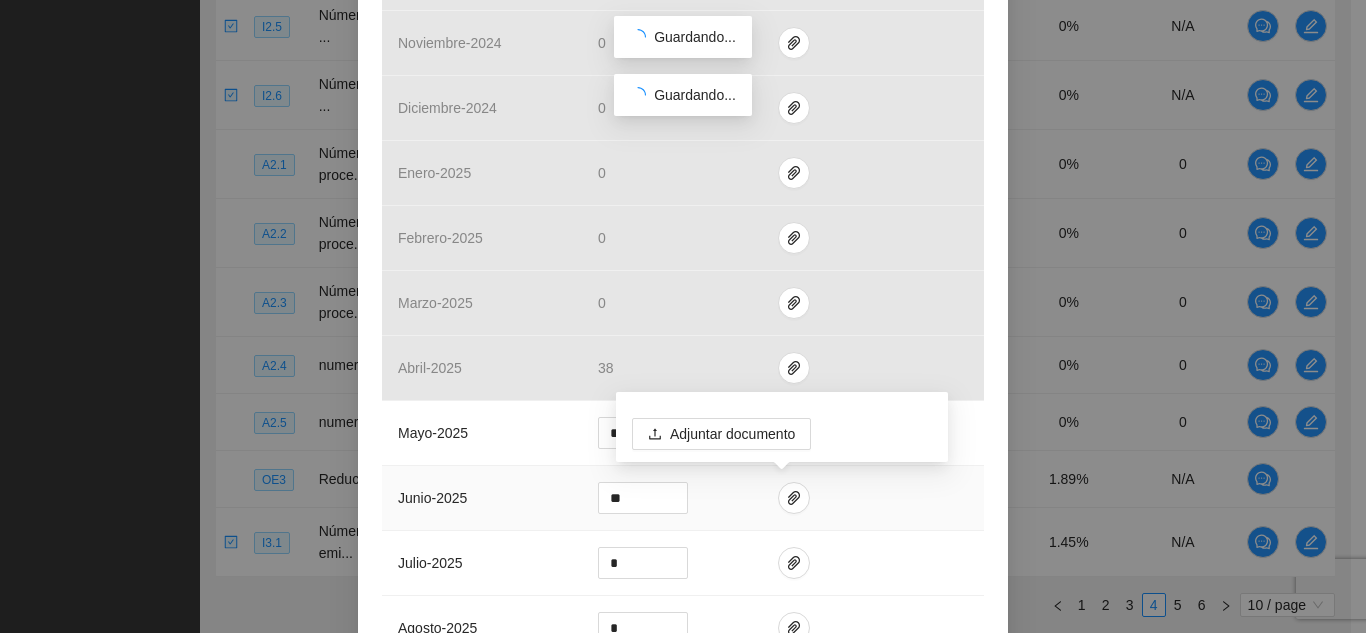 click on "Adjuntar documento" at bounding box center [782, 427] 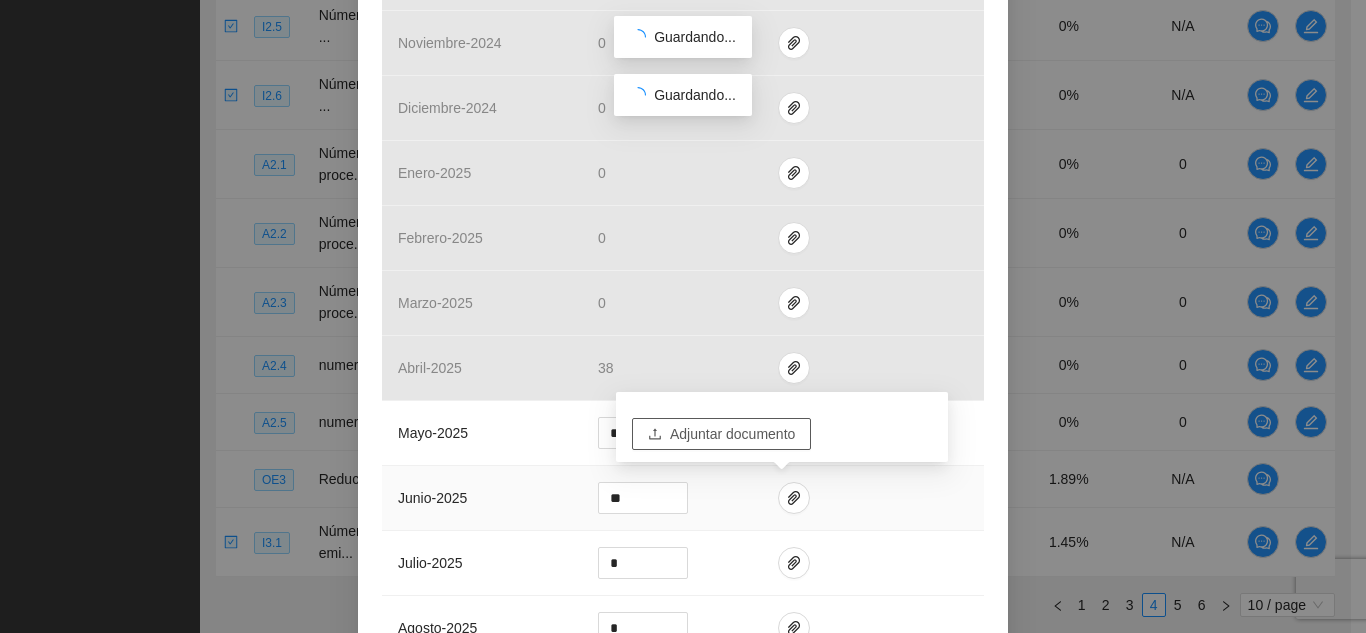 click on "Adjuntar documento" at bounding box center (732, 434) 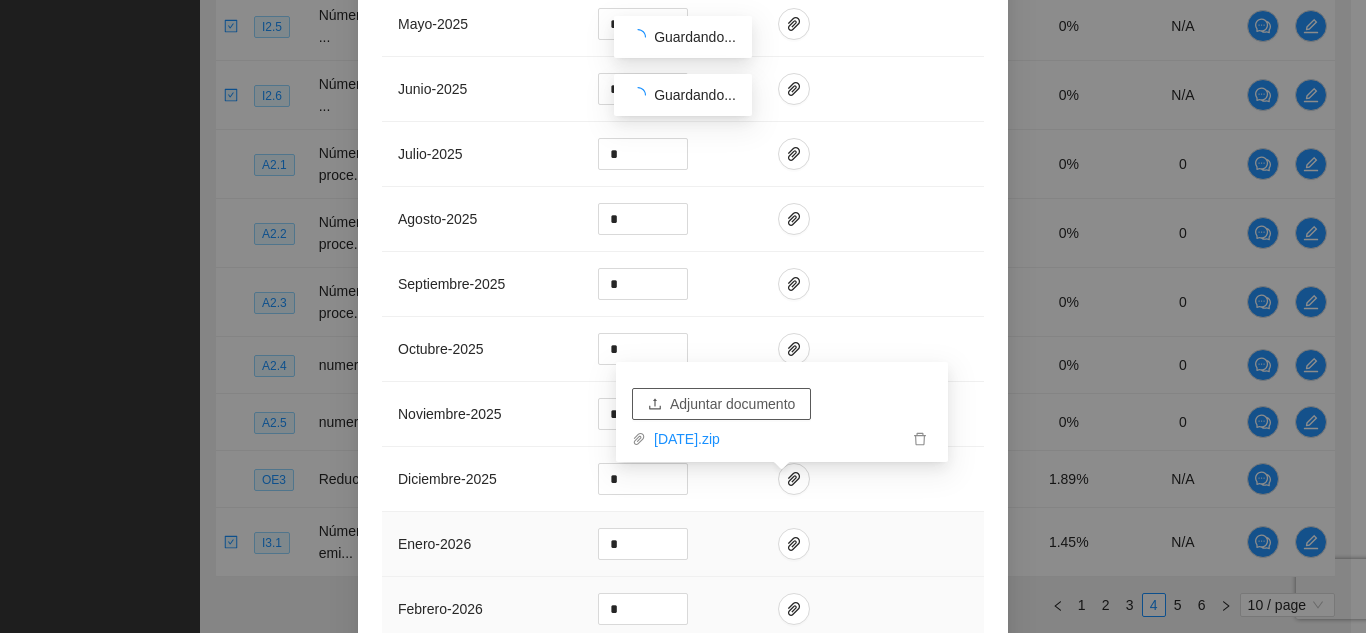 scroll, scrollTop: 1100, scrollLeft: 0, axis: vertical 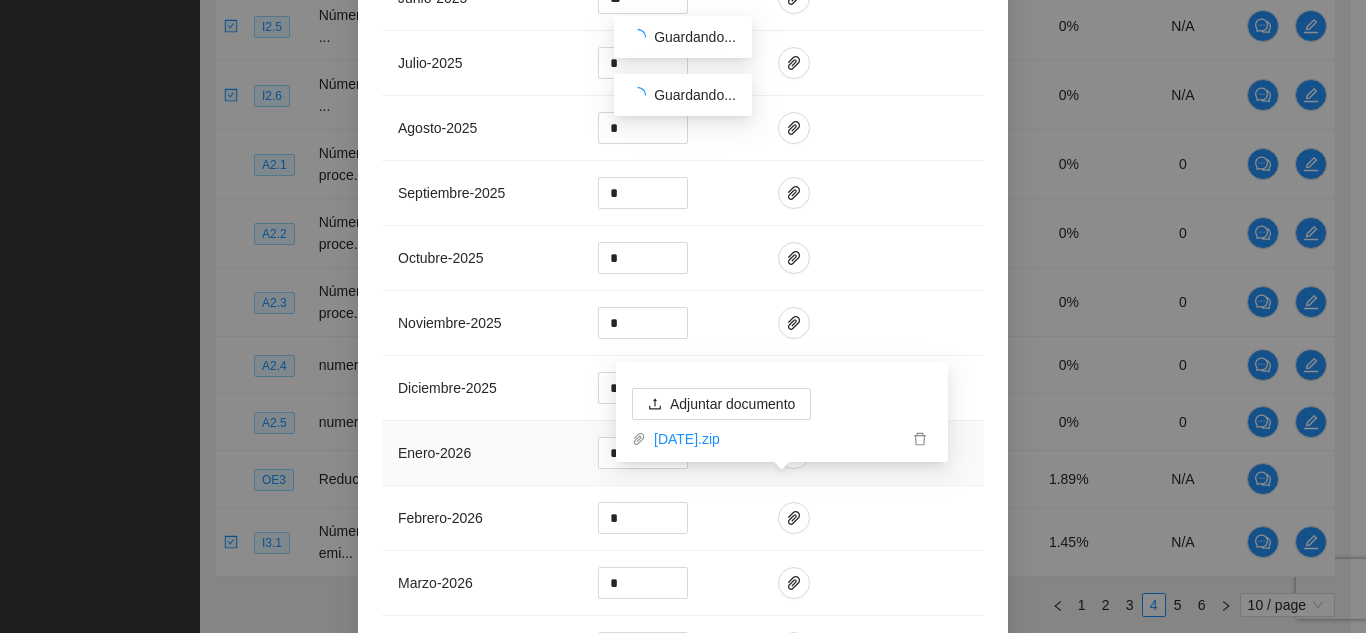 click at bounding box center (873, 453) 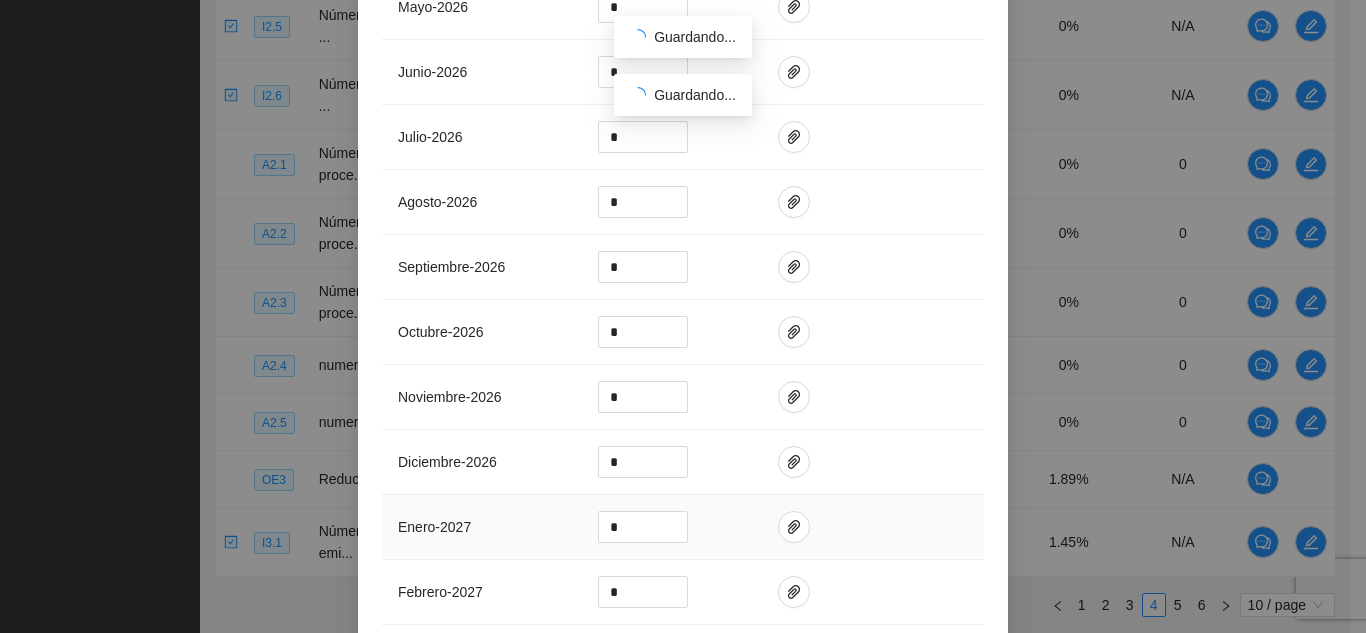scroll, scrollTop: 2078, scrollLeft: 0, axis: vertical 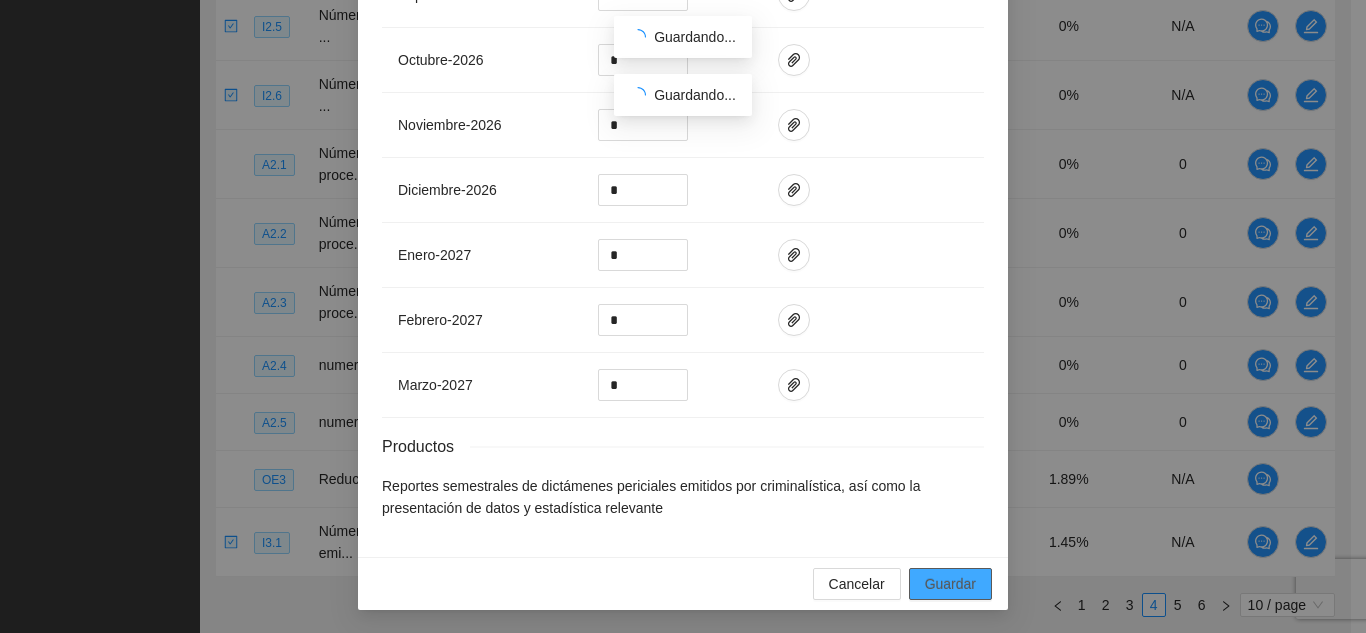 click on "Guardar" at bounding box center (950, 584) 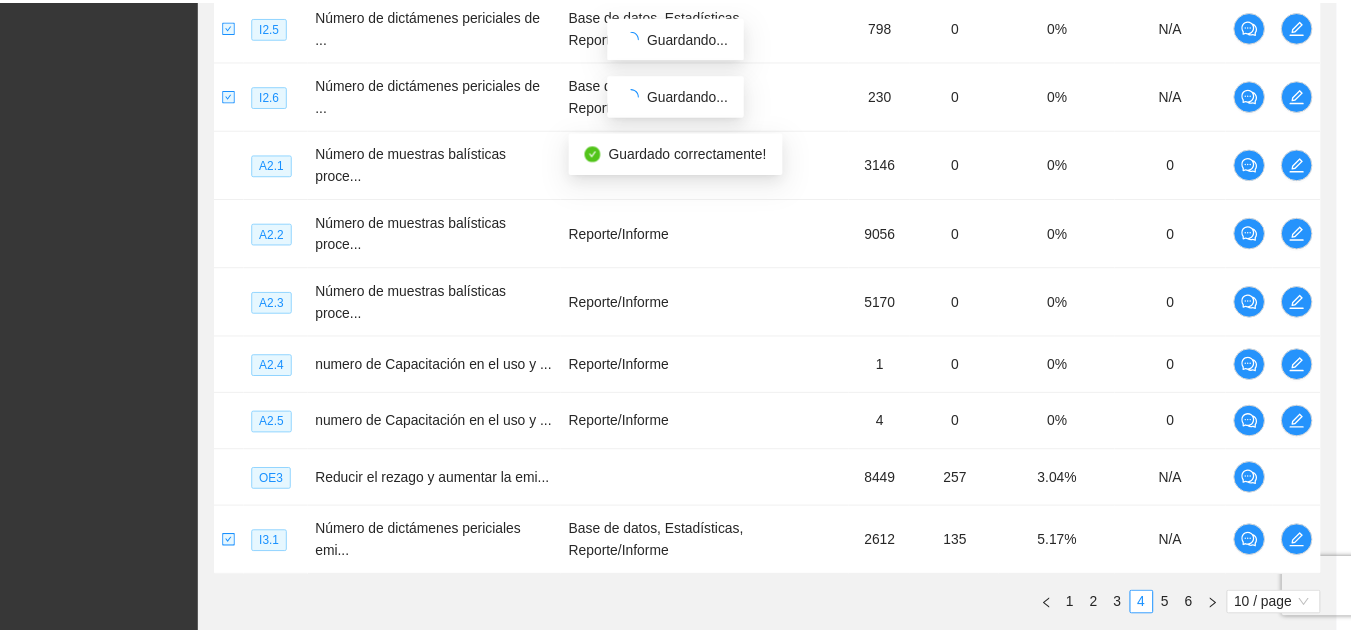 scroll, scrollTop: 1978, scrollLeft: 0, axis: vertical 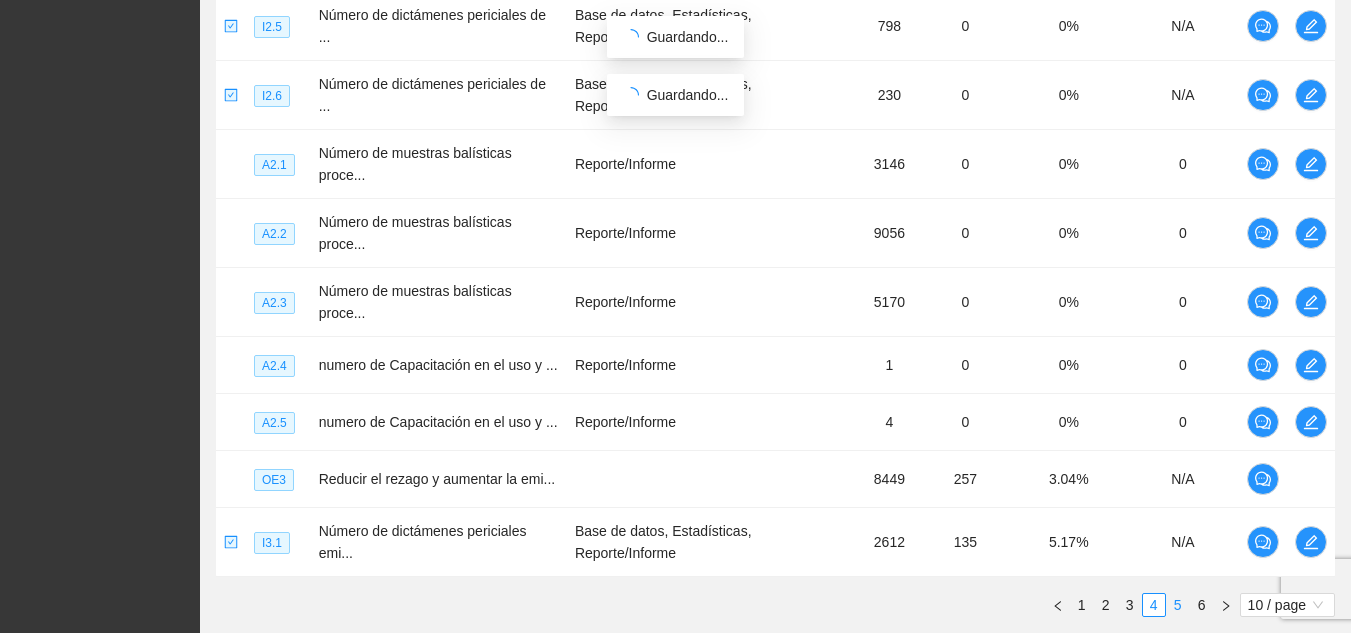 click on "5" at bounding box center [1178, 605] 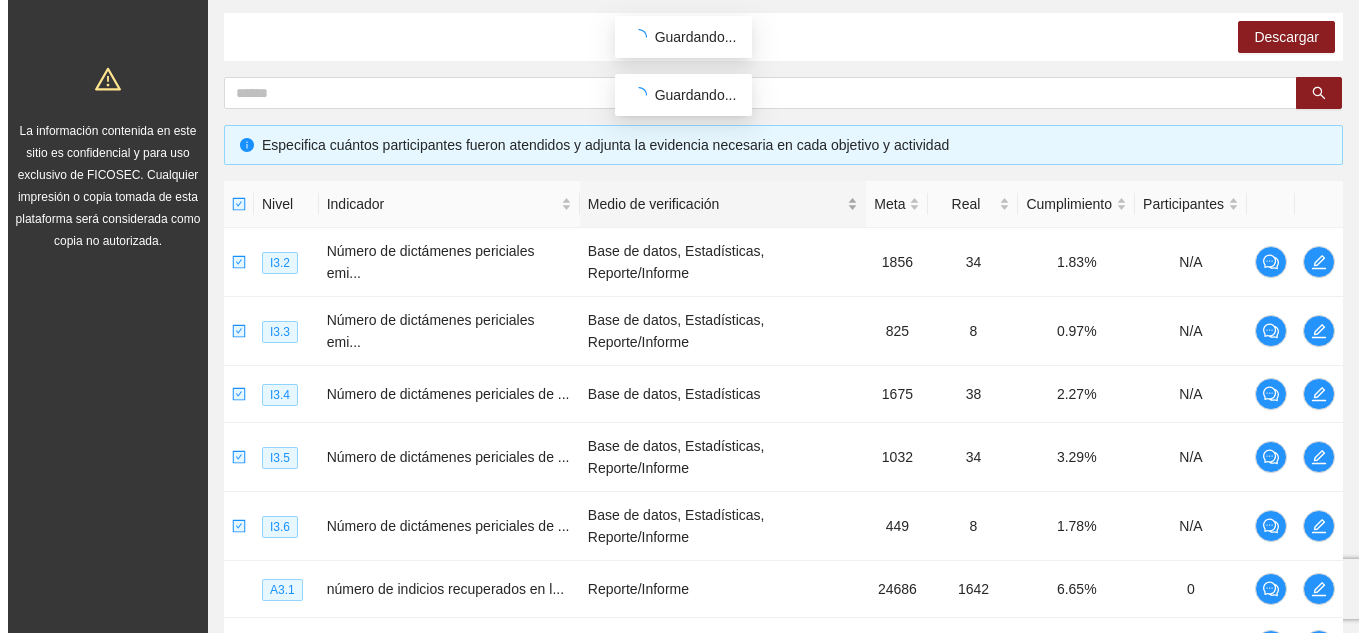 scroll, scrollTop: 324, scrollLeft: 0, axis: vertical 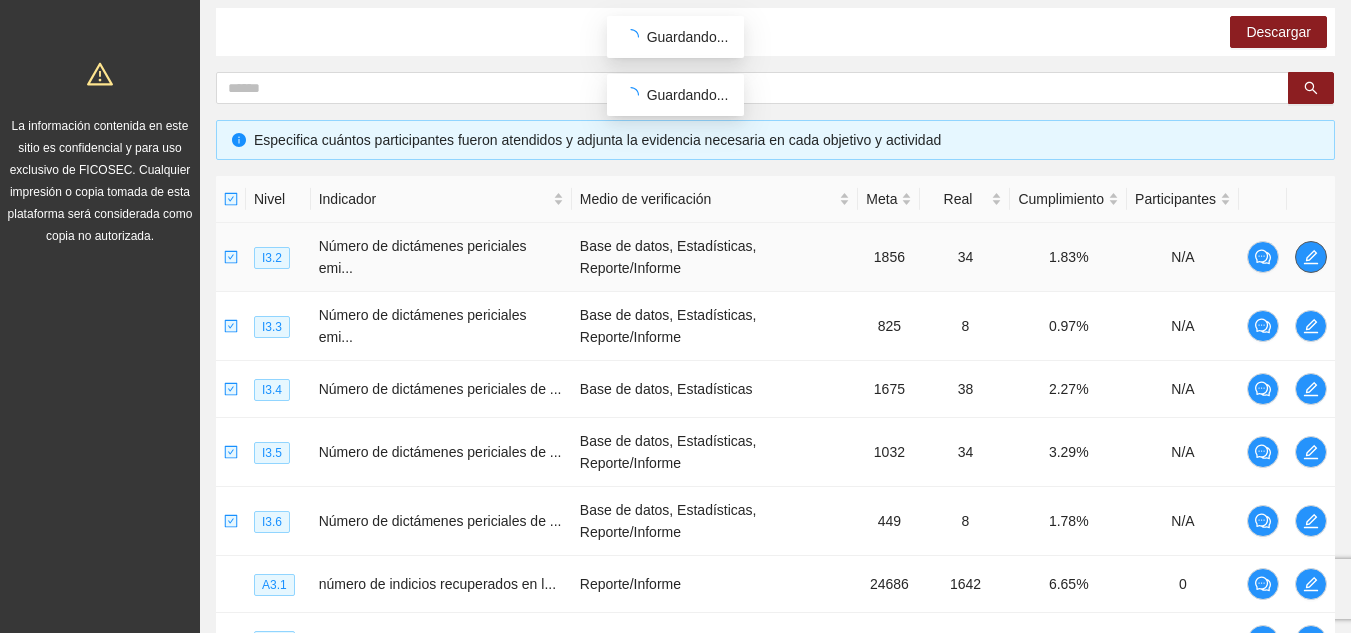 click 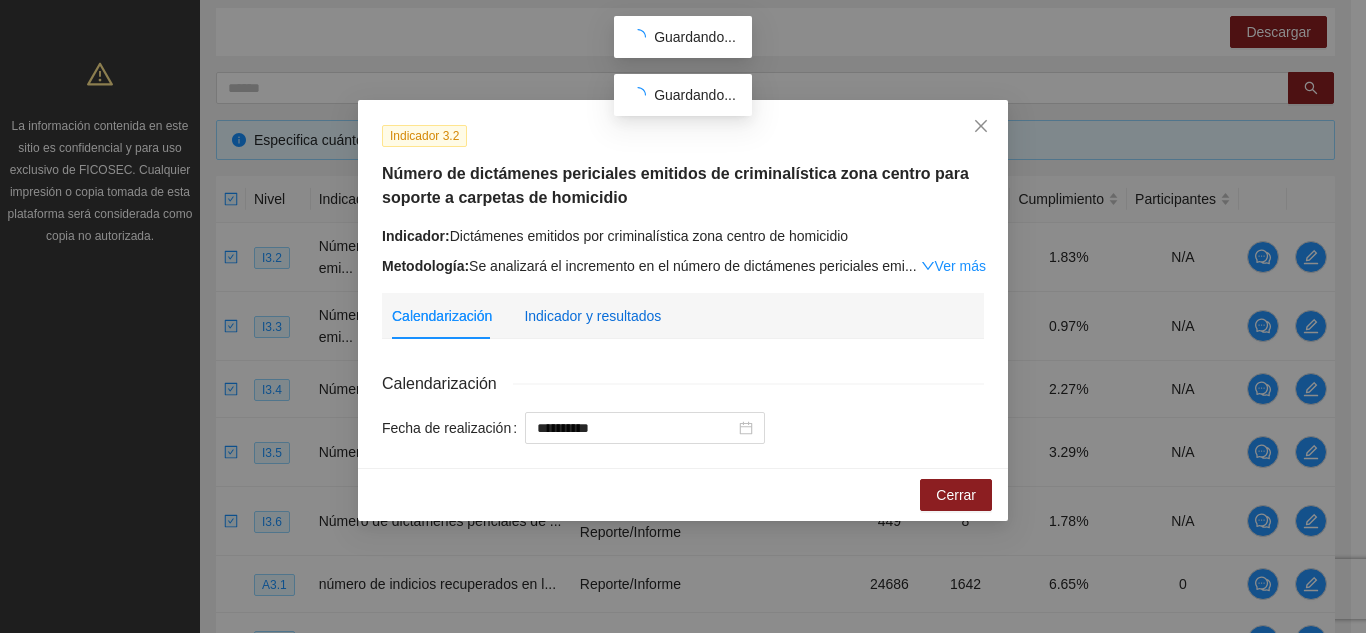 click on "Indicador y resultados" at bounding box center [592, 316] 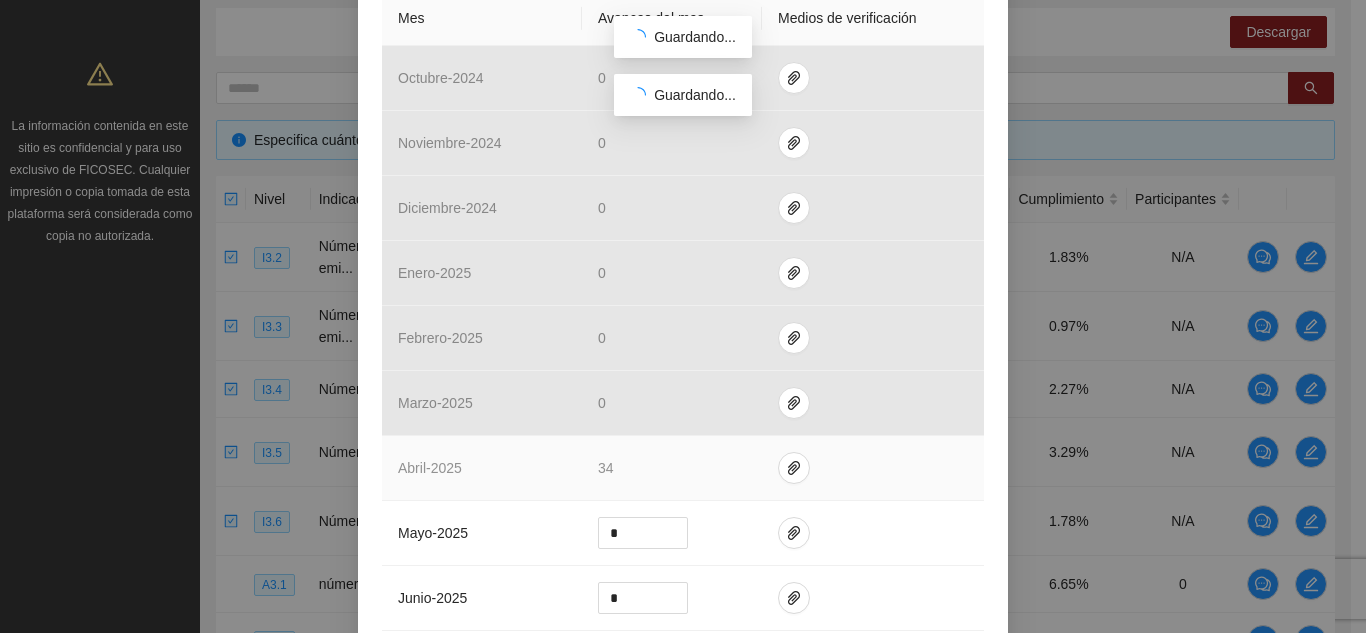 scroll, scrollTop: 700, scrollLeft: 0, axis: vertical 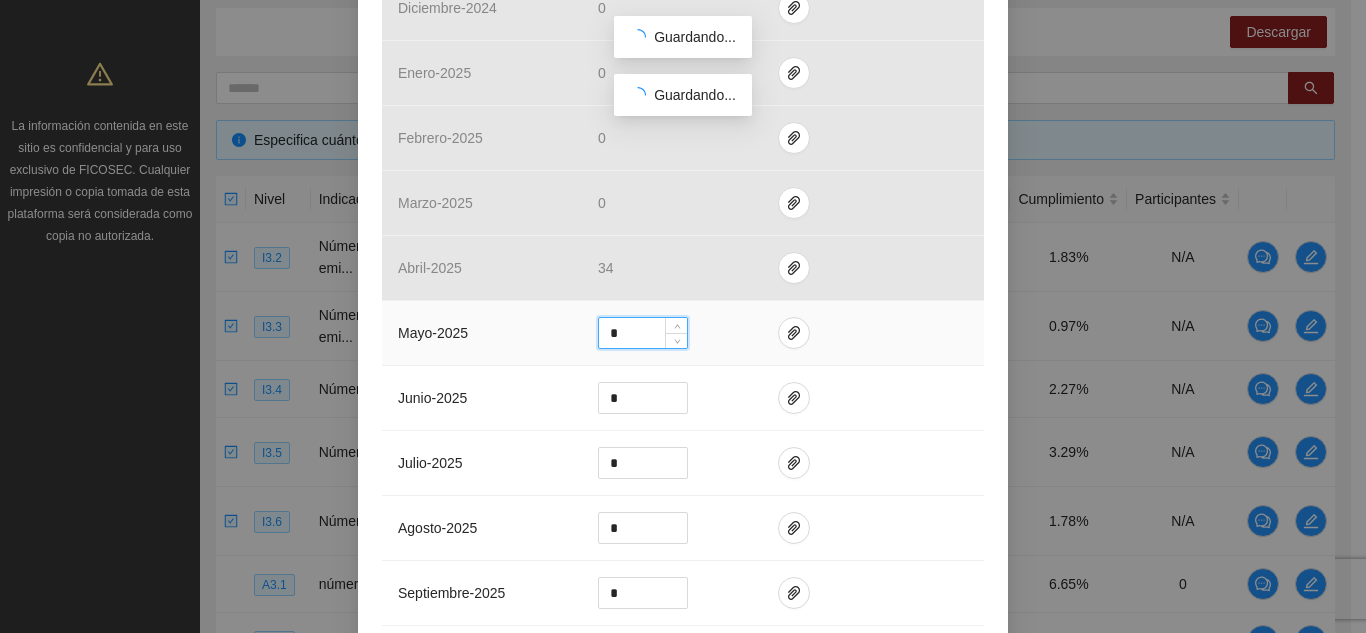 click on "*" at bounding box center [643, 333] 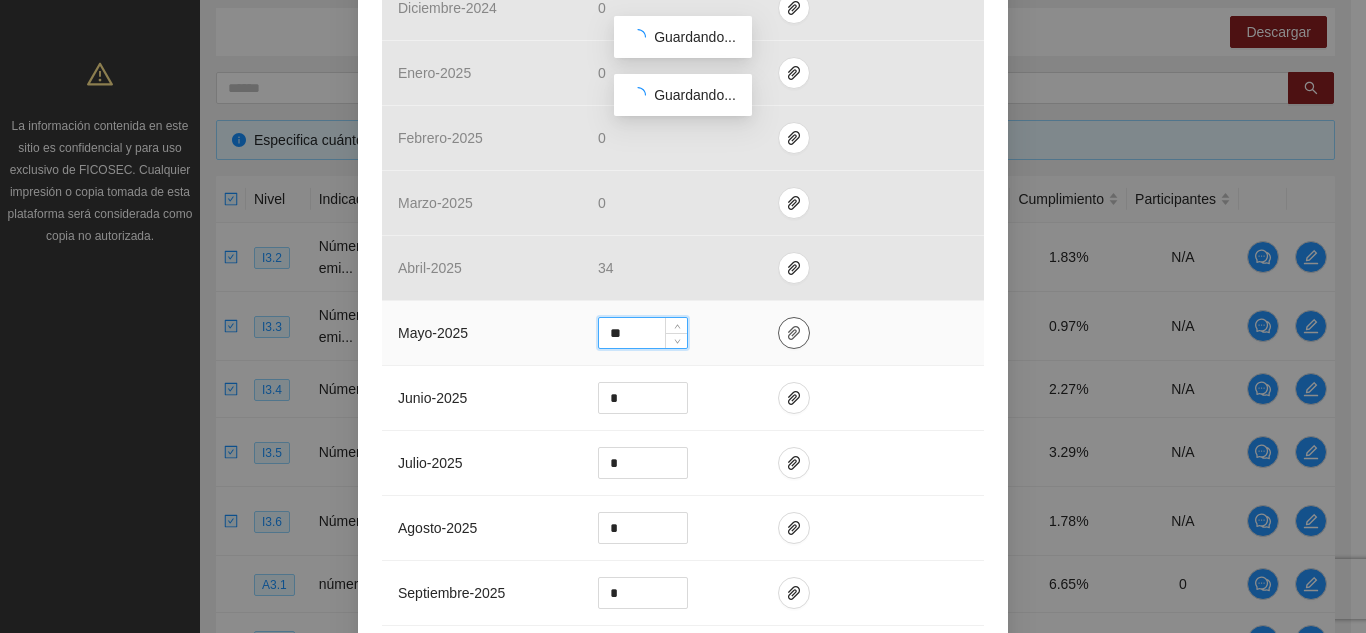 type on "**" 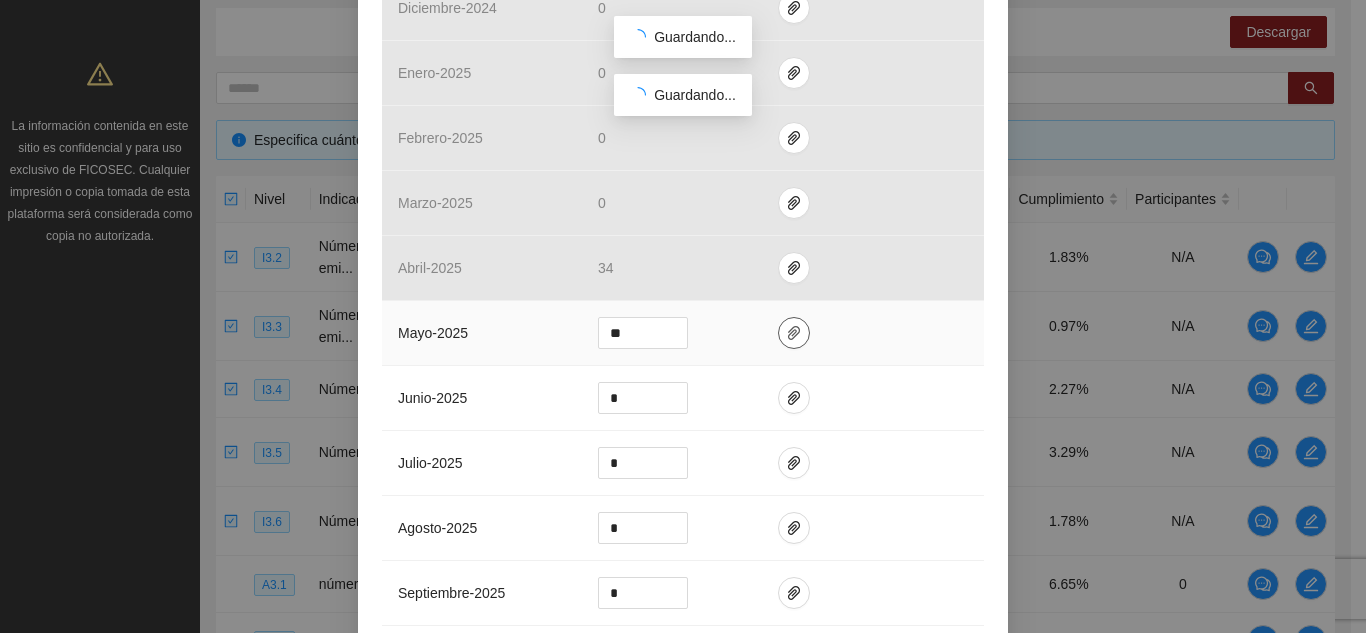 click 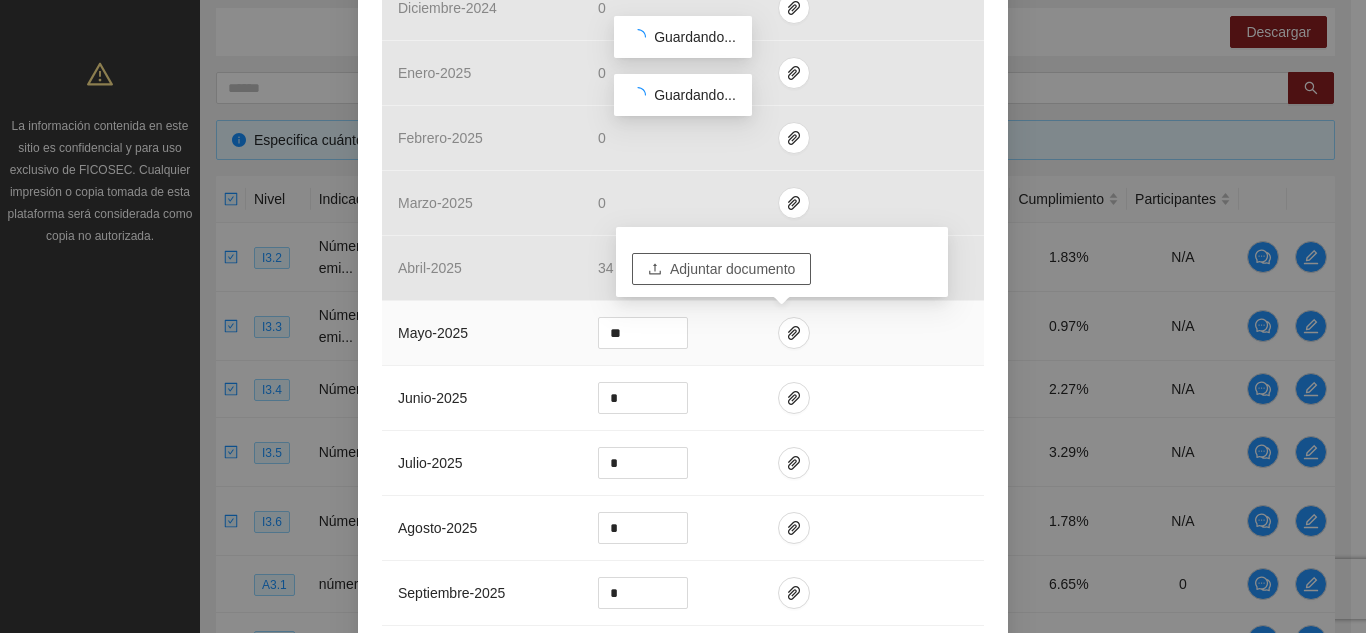 click on "Adjuntar documento" at bounding box center (732, 269) 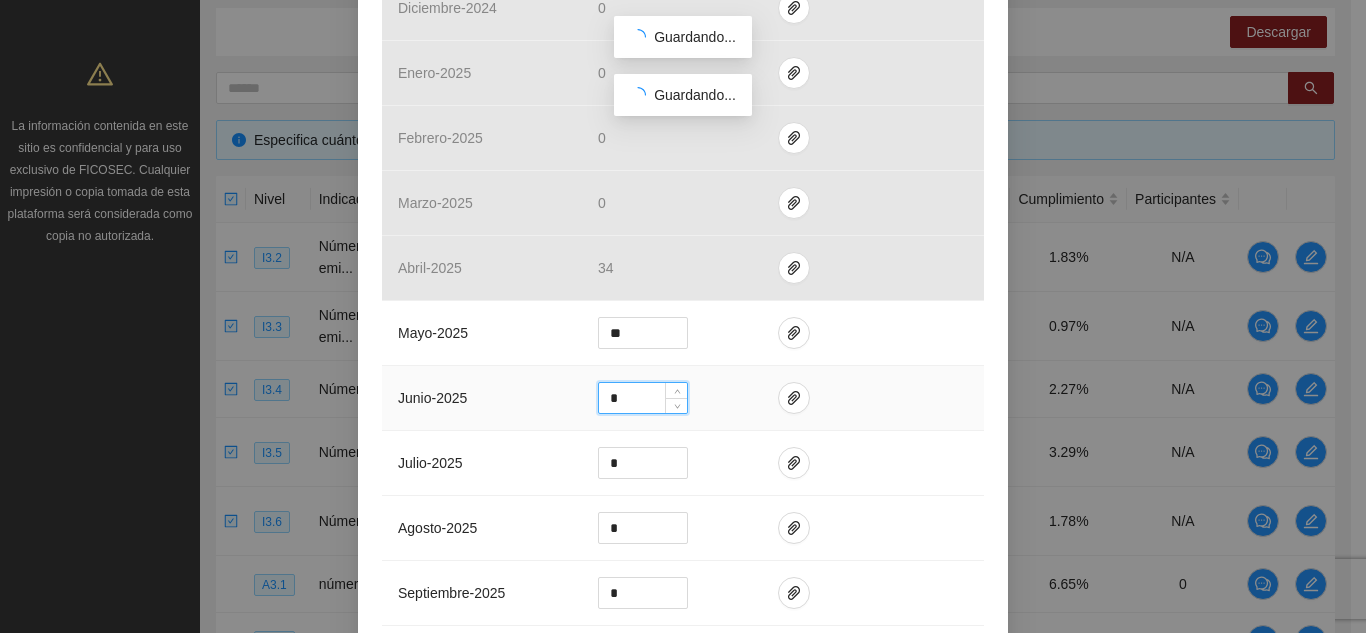 click on "*" at bounding box center (643, 398) 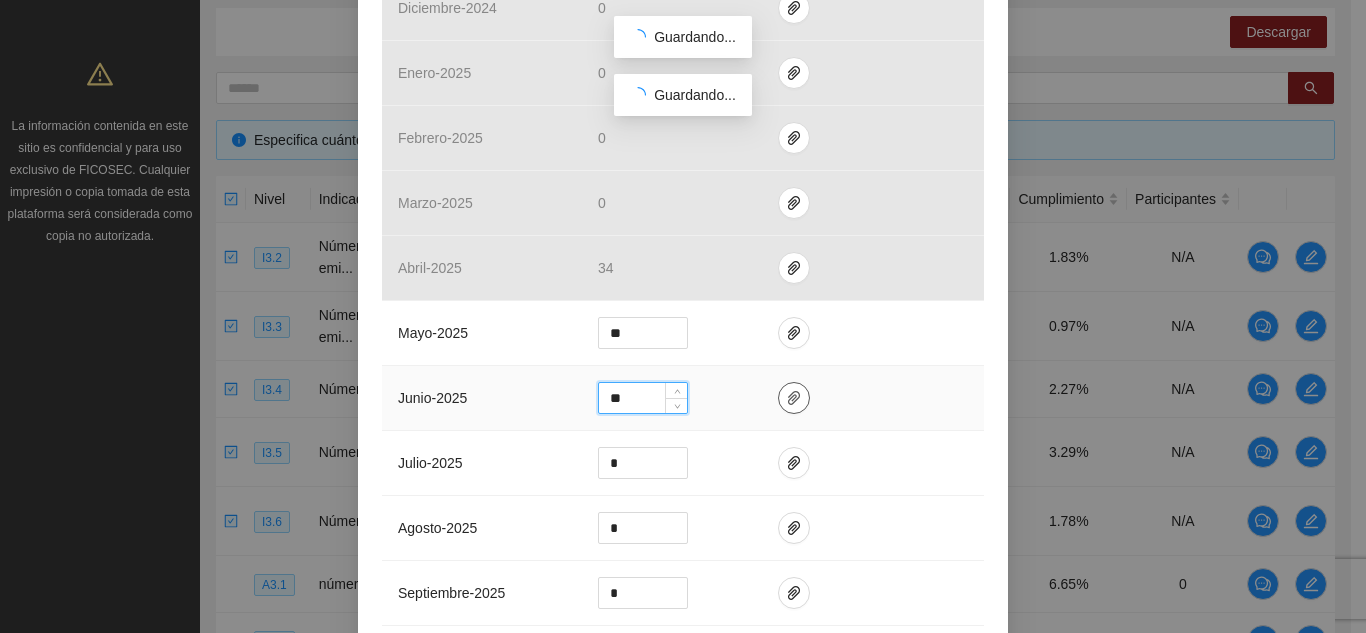 type on "**" 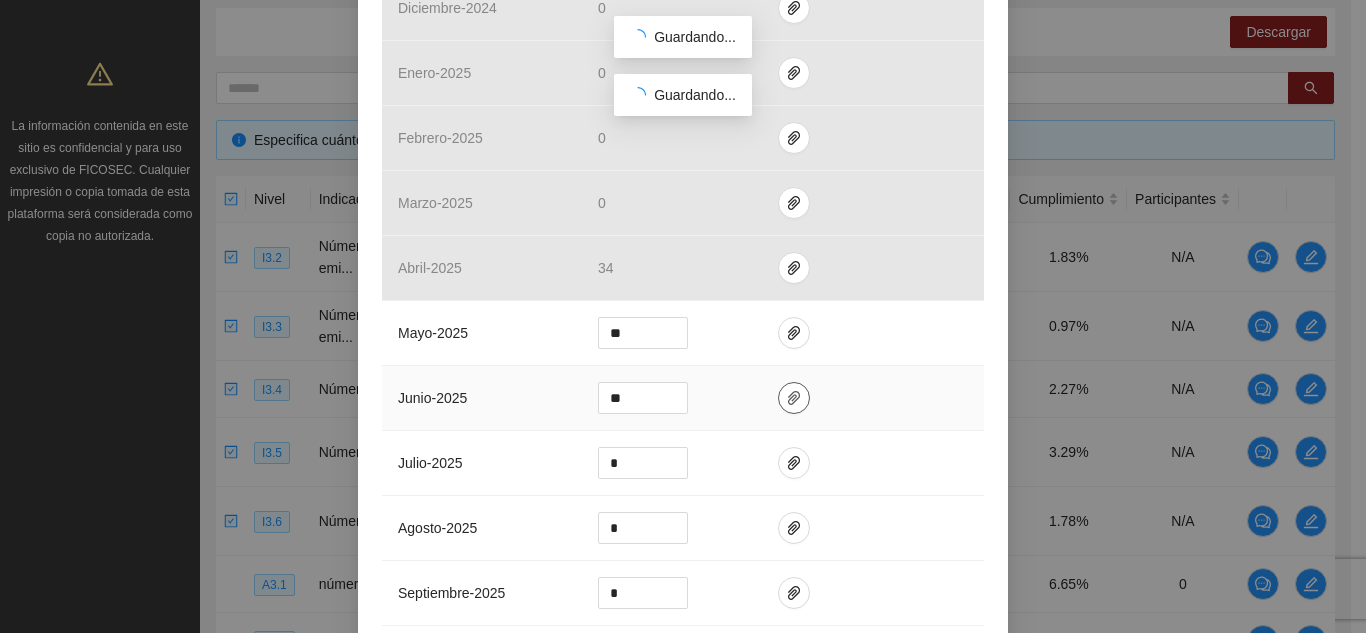 click 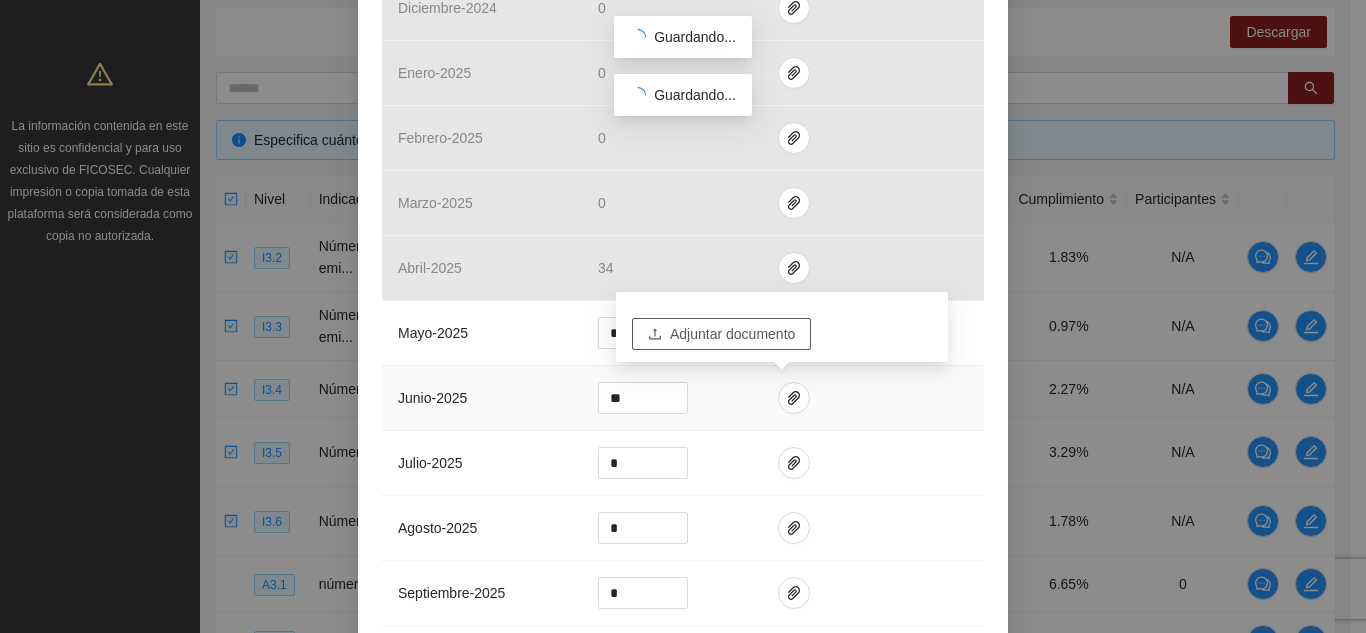 click on "Adjuntar documento" at bounding box center (732, 334) 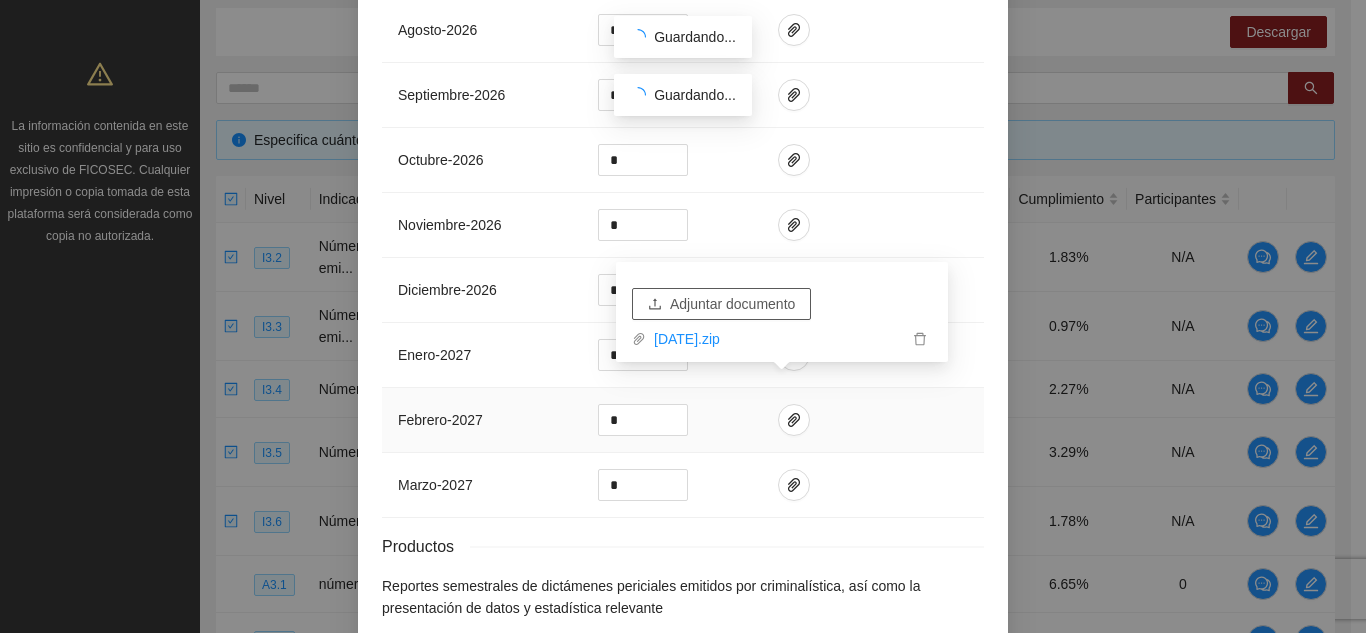 scroll, scrollTop: 2078, scrollLeft: 0, axis: vertical 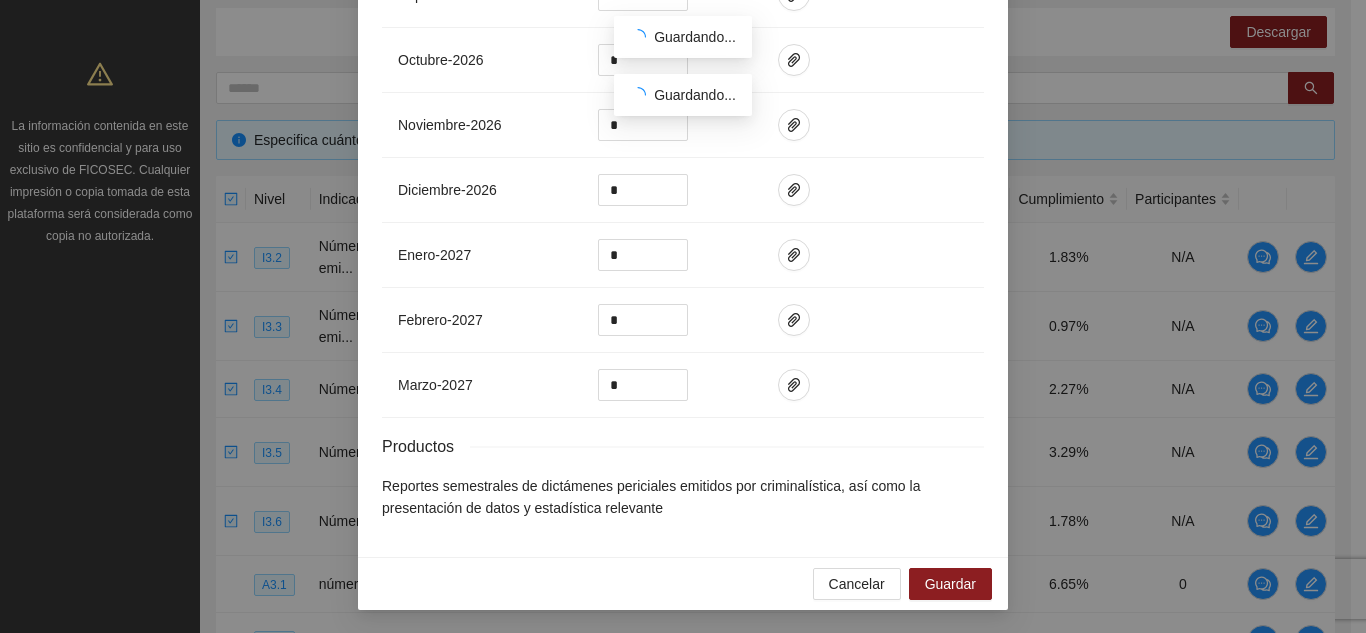 click on "Reportes semestrales de dictámenes periciales emitidos por criminalística, así como la presentación de datos y estadística relevante" at bounding box center (683, 497) 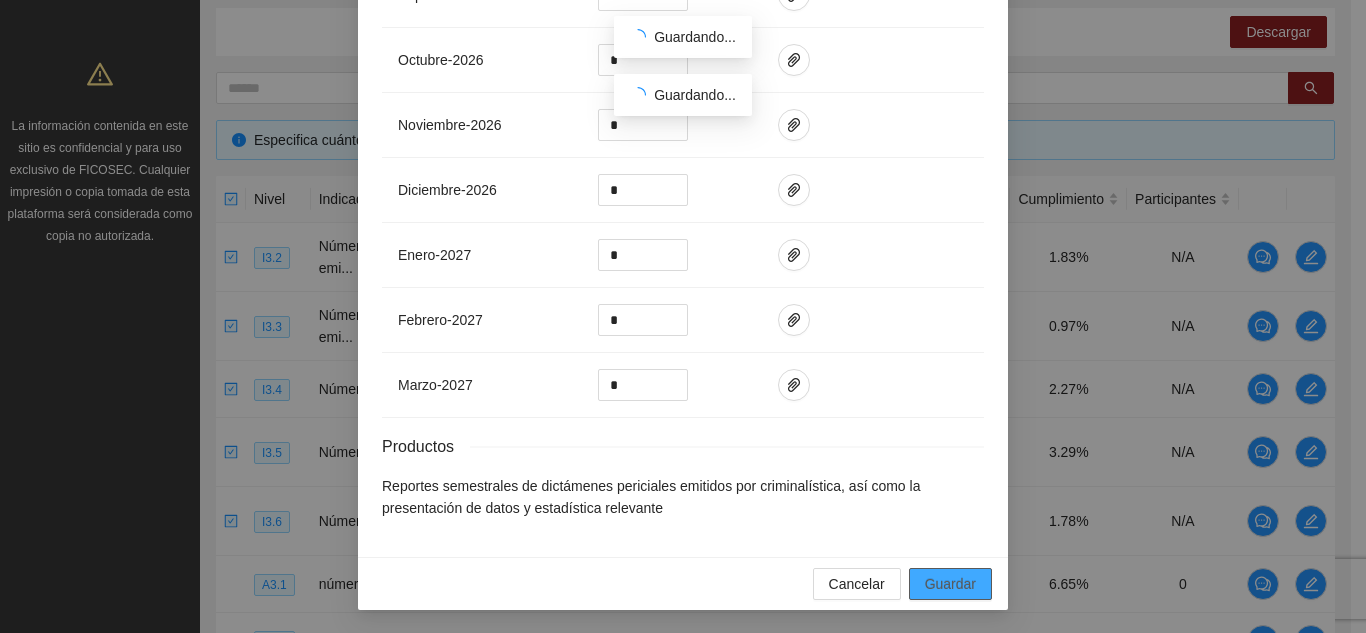 click on "Guardar" at bounding box center [950, 584] 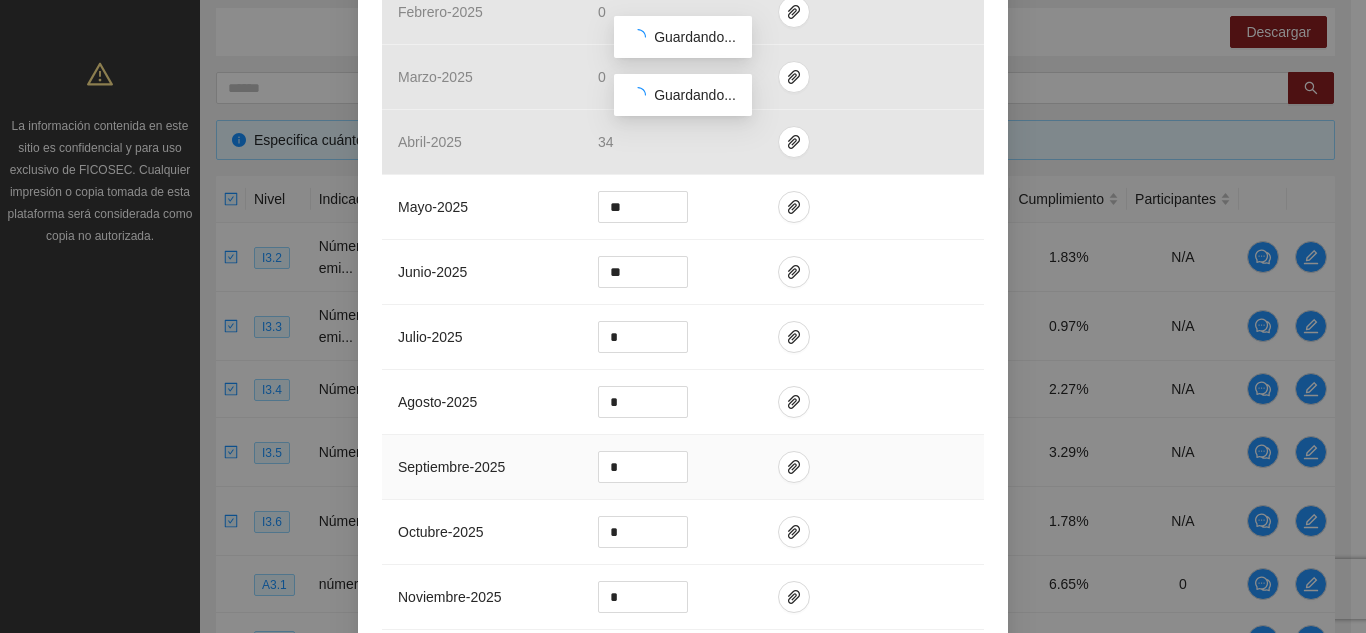 scroll, scrollTop: 778, scrollLeft: 0, axis: vertical 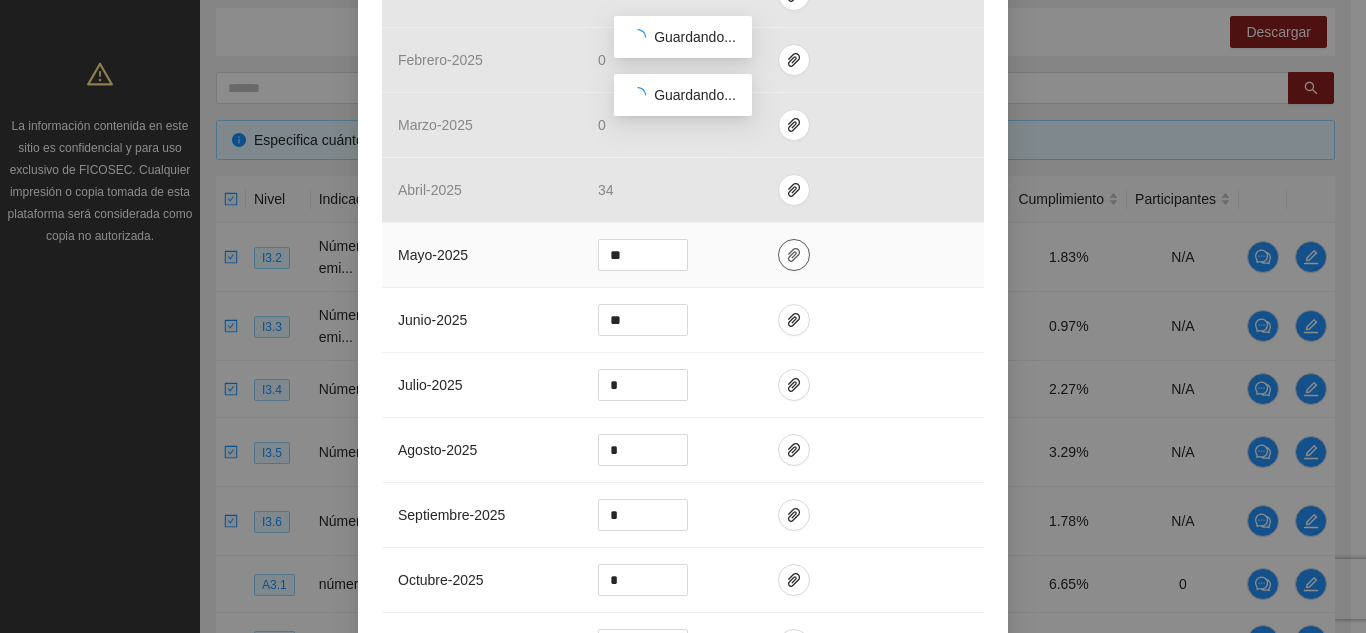 click 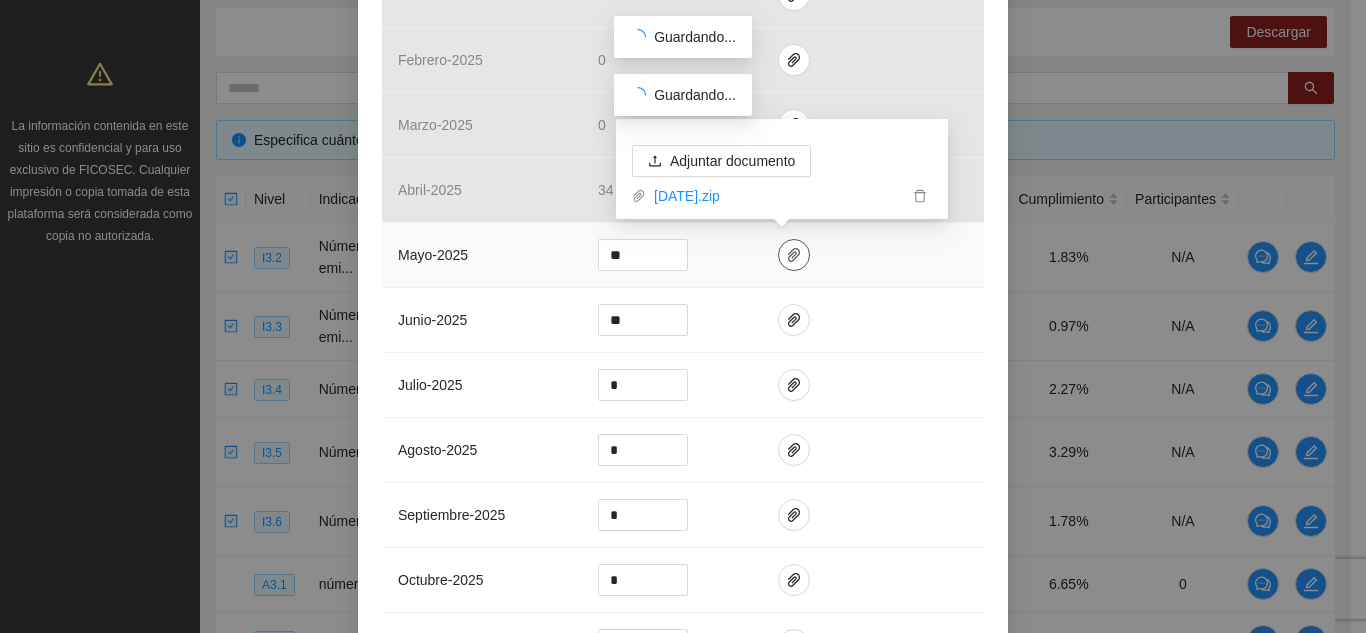 click 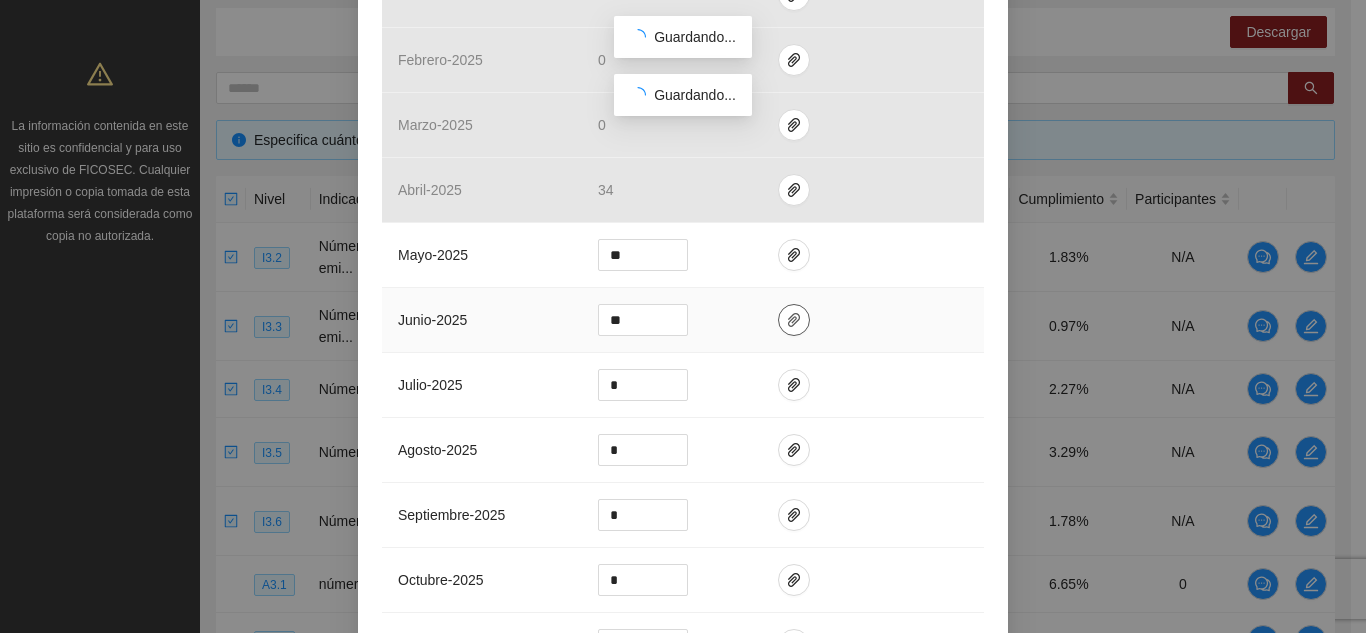 click 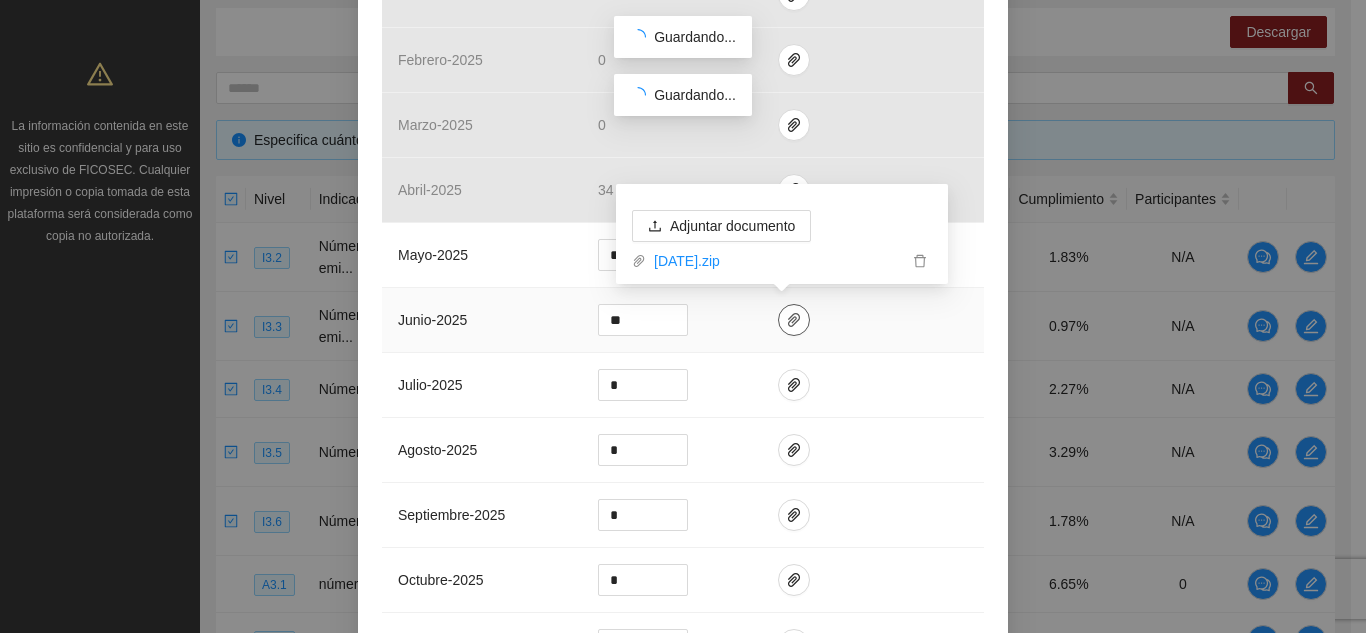 click 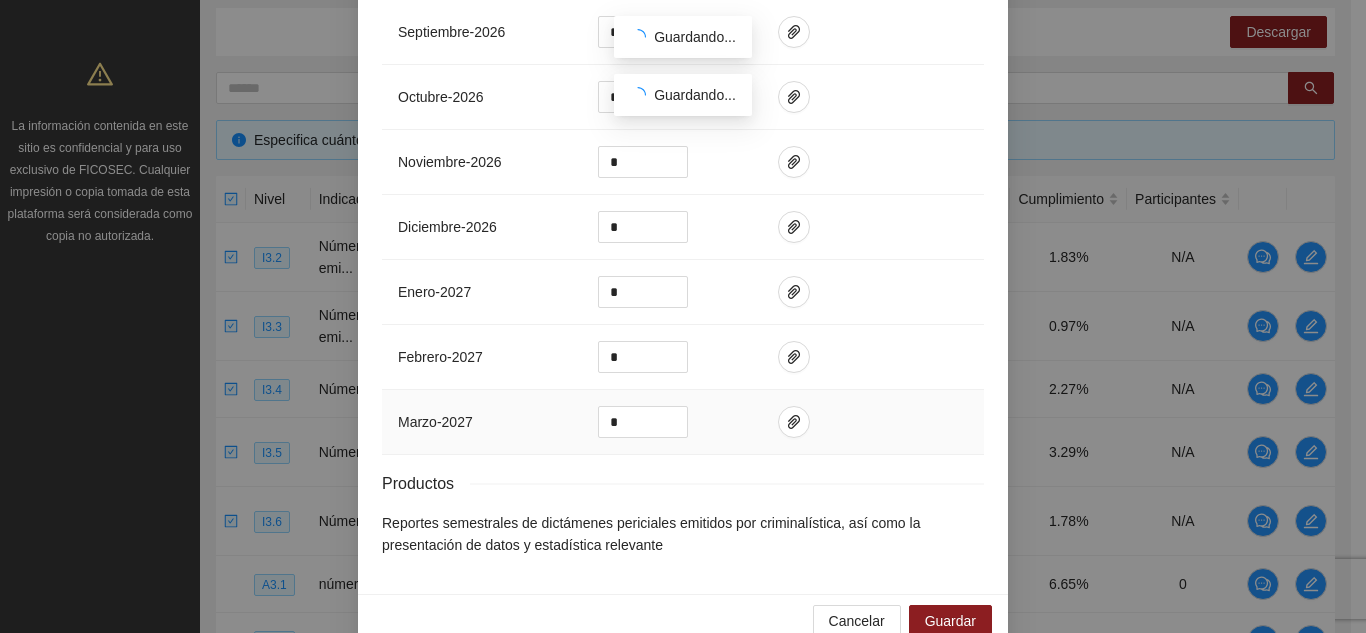scroll, scrollTop: 2078, scrollLeft: 0, axis: vertical 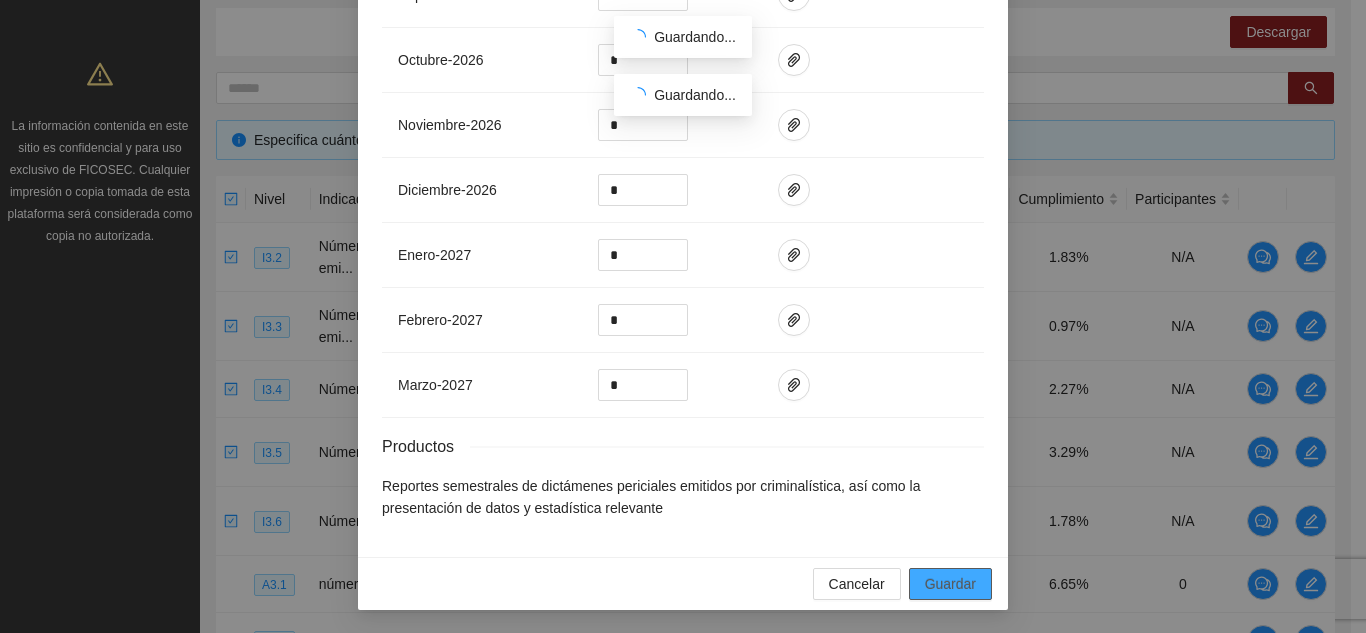 click on "Guardar" at bounding box center [950, 584] 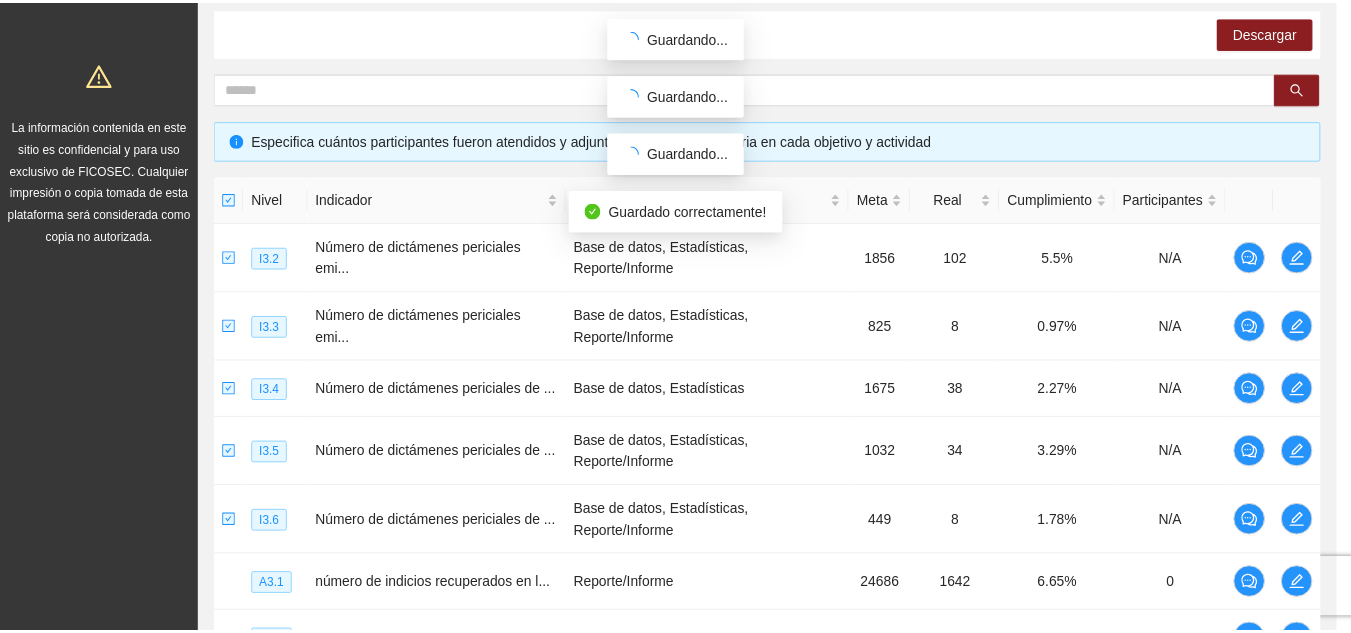 scroll, scrollTop: 1978, scrollLeft: 0, axis: vertical 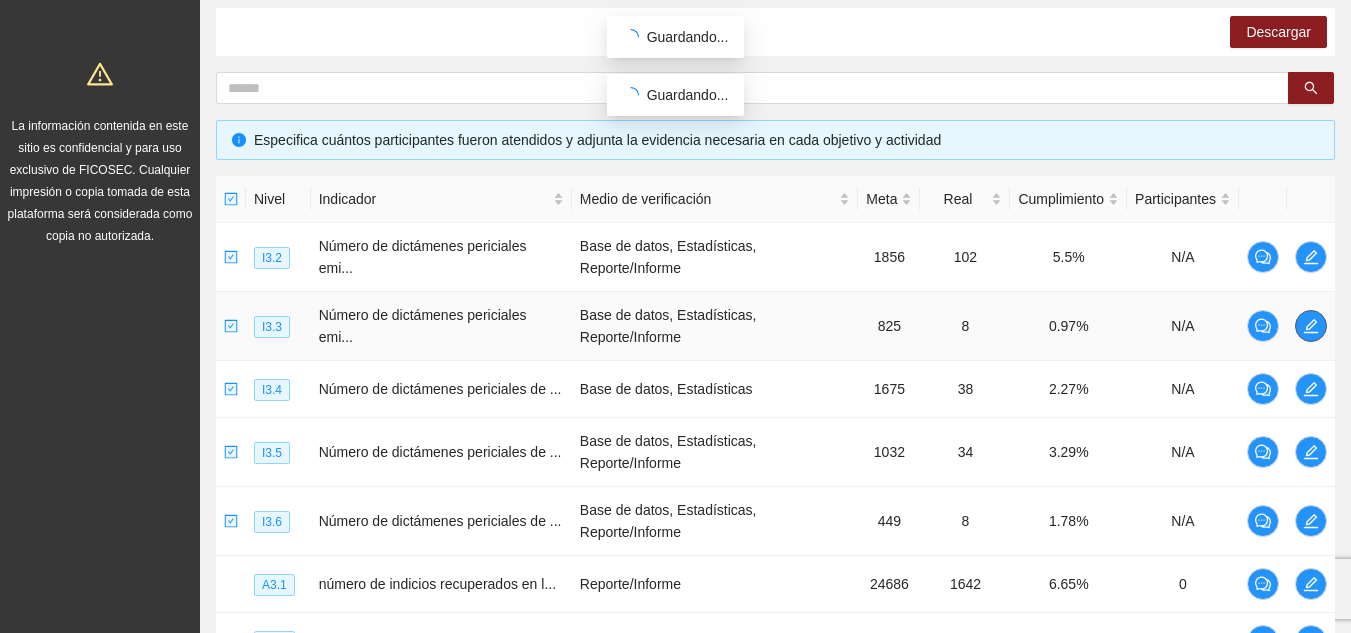 click 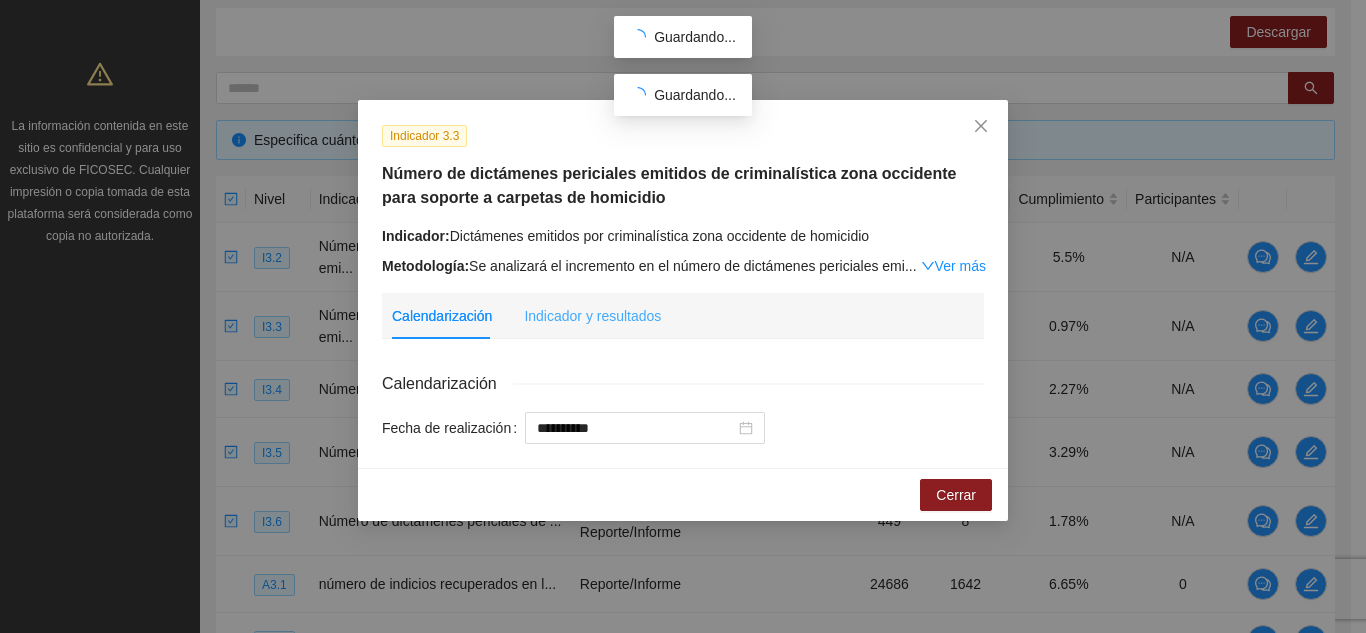 click on "Indicador y resultados" at bounding box center (592, 316) 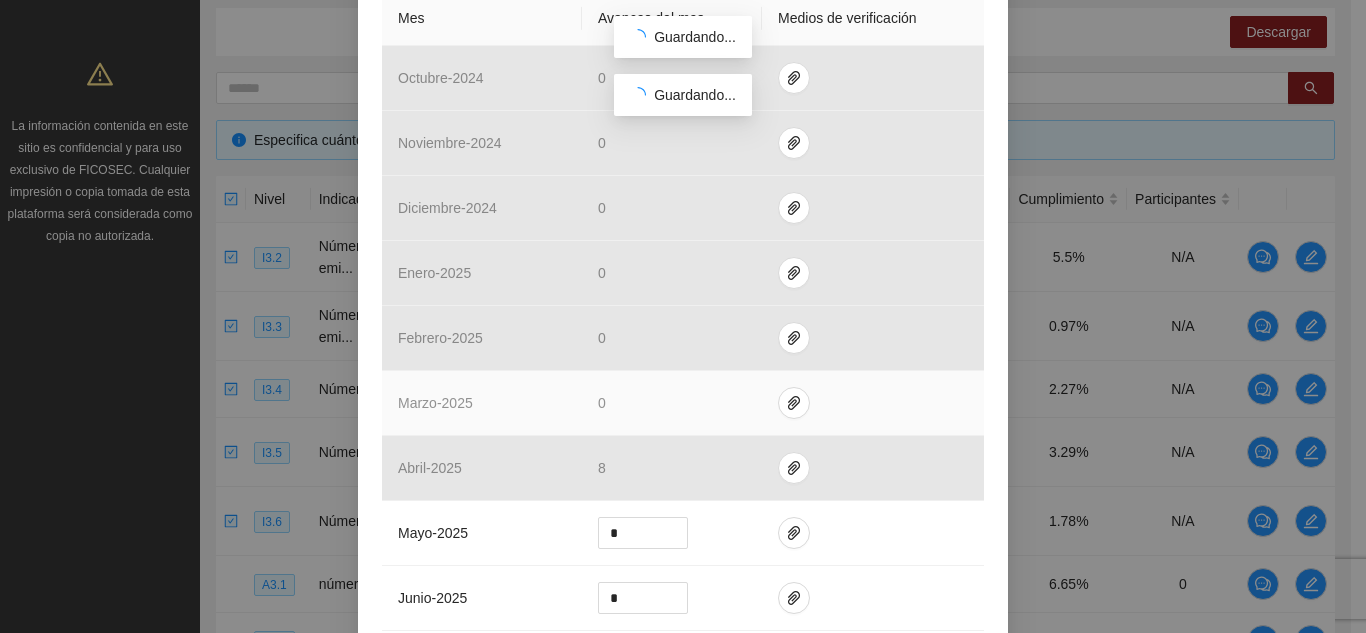 scroll, scrollTop: 700, scrollLeft: 0, axis: vertical 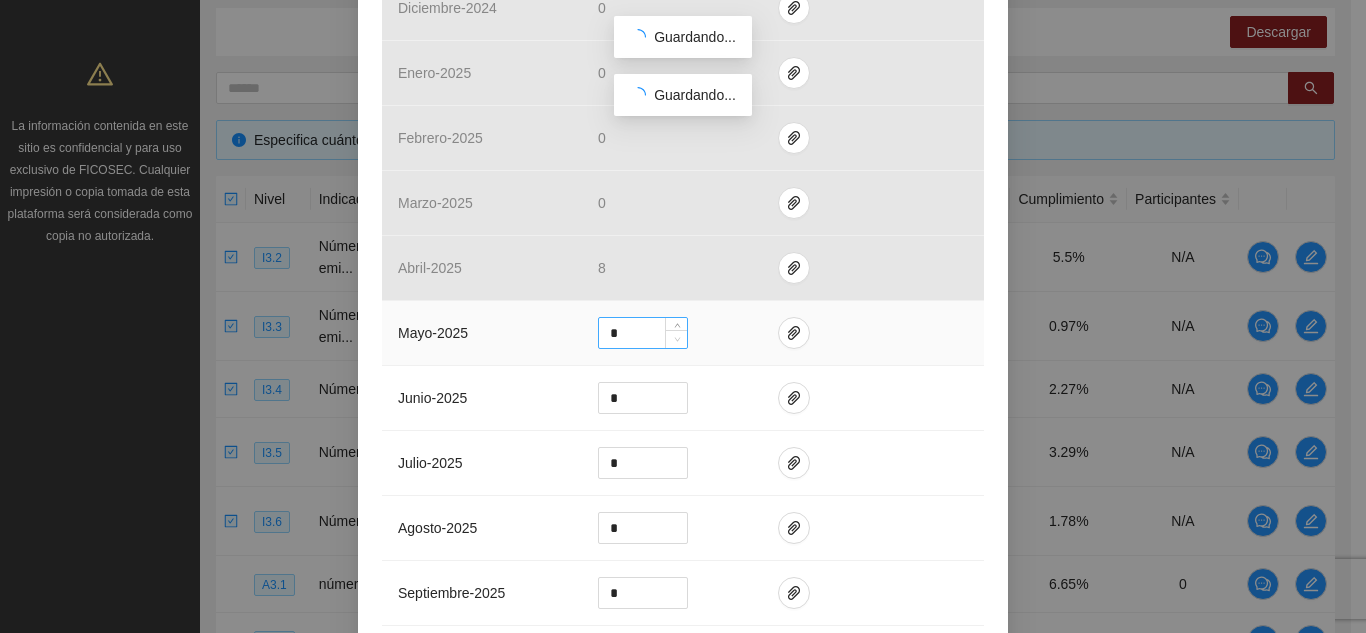click at bounding box center [677, 340] 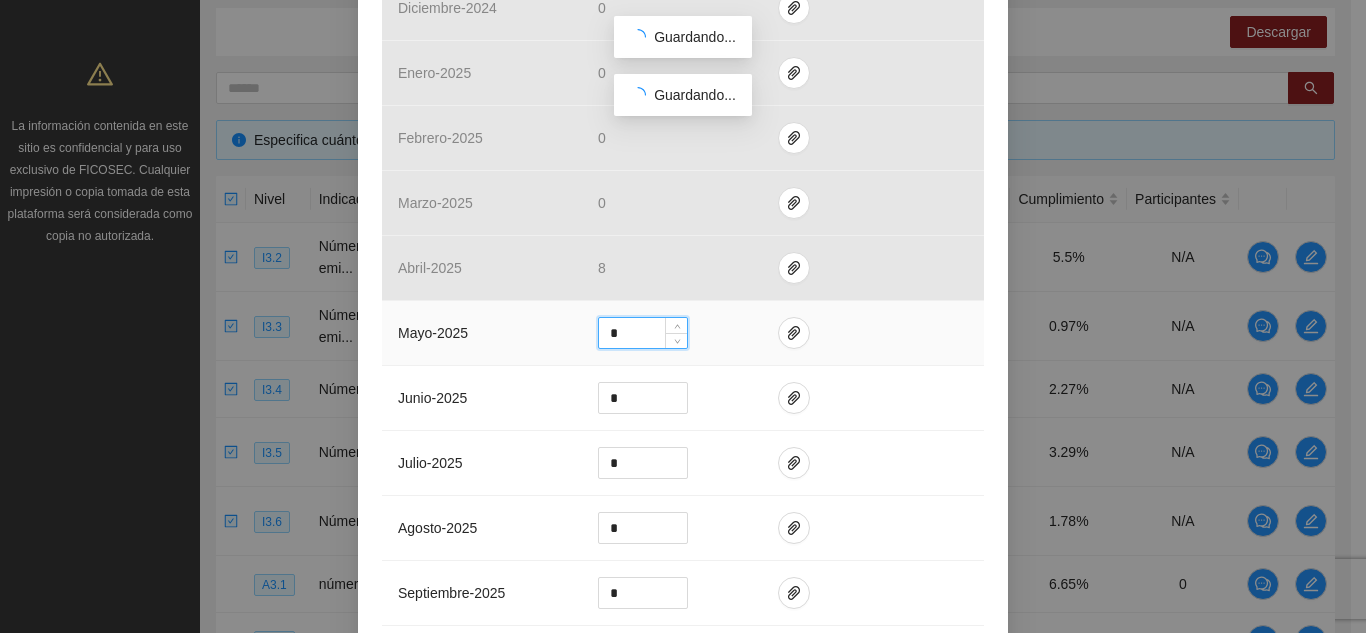 click on "*" at bounding box center [643, 333] 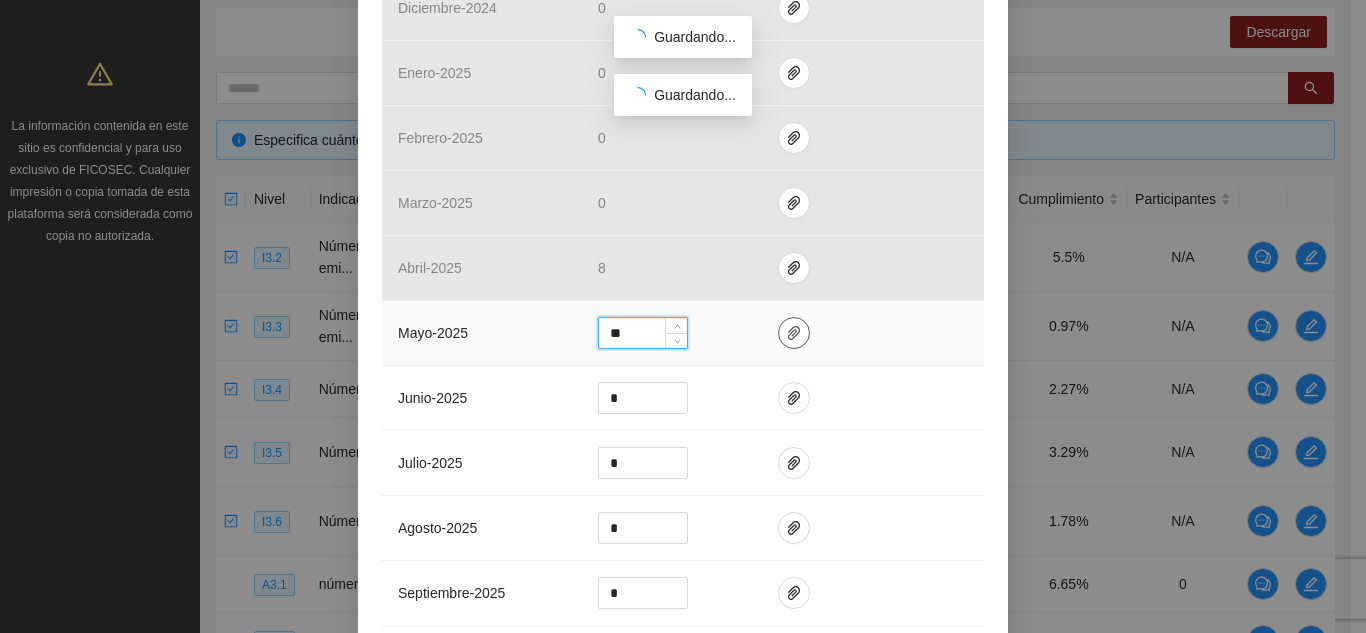 type on "**" 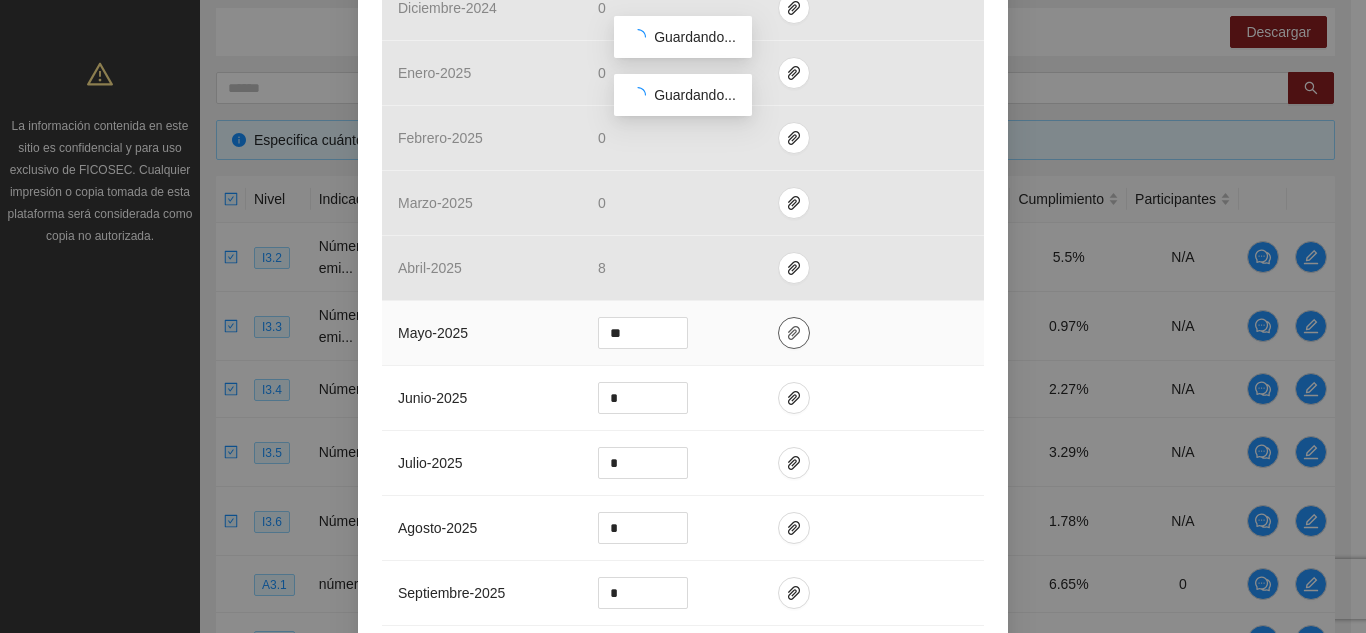 click at bounding box center [794, 333] 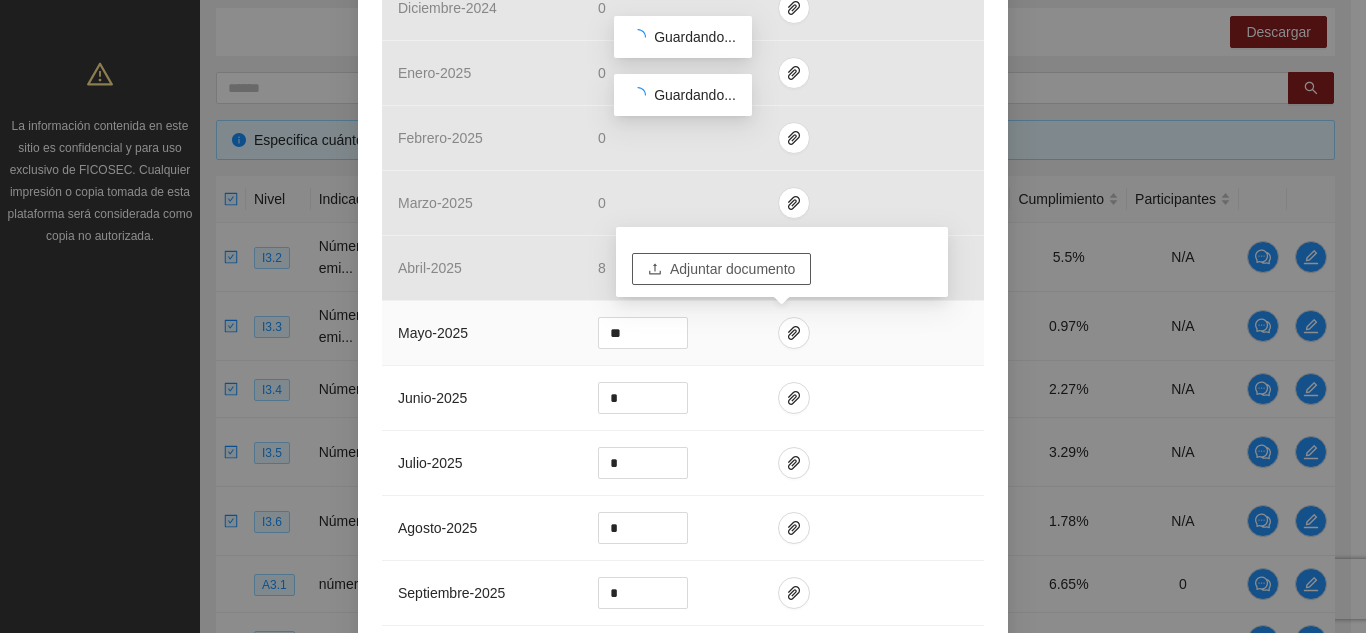 click on "Adjuntar documento" at bounding box center (732, 269) 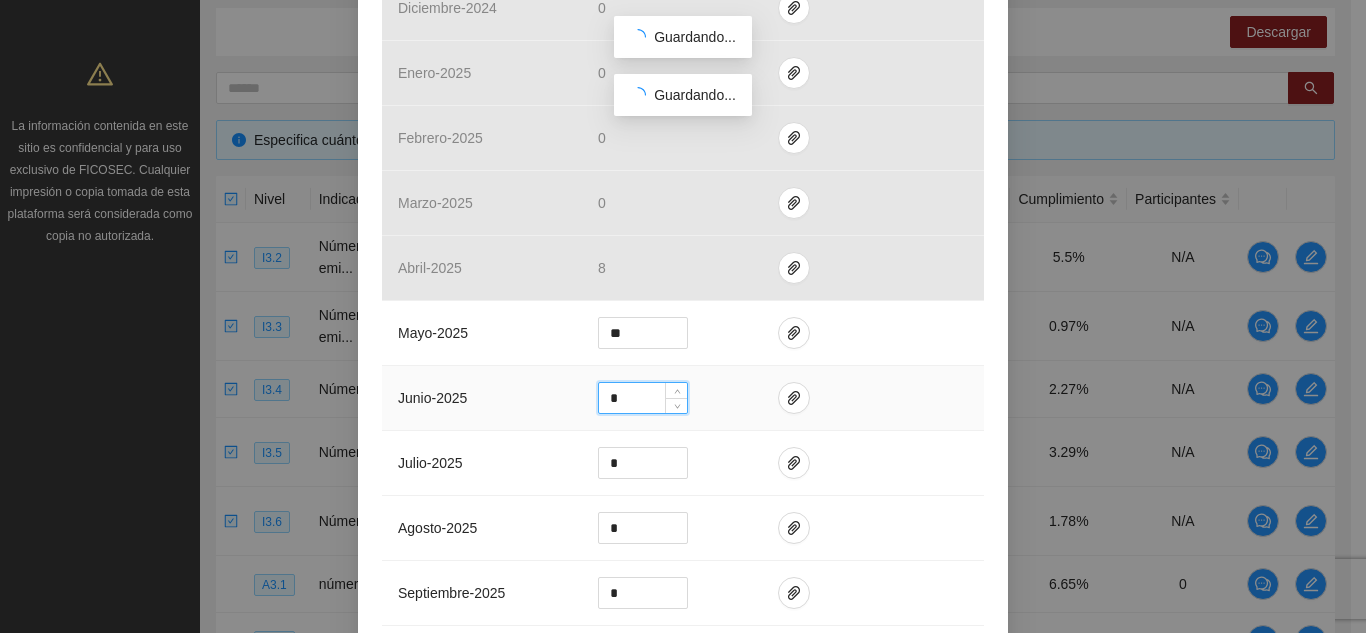 drag, startPoint x: 617, startPoint y: 398, endPoint x: 584, endPoint y: 401, distance: 33.13608 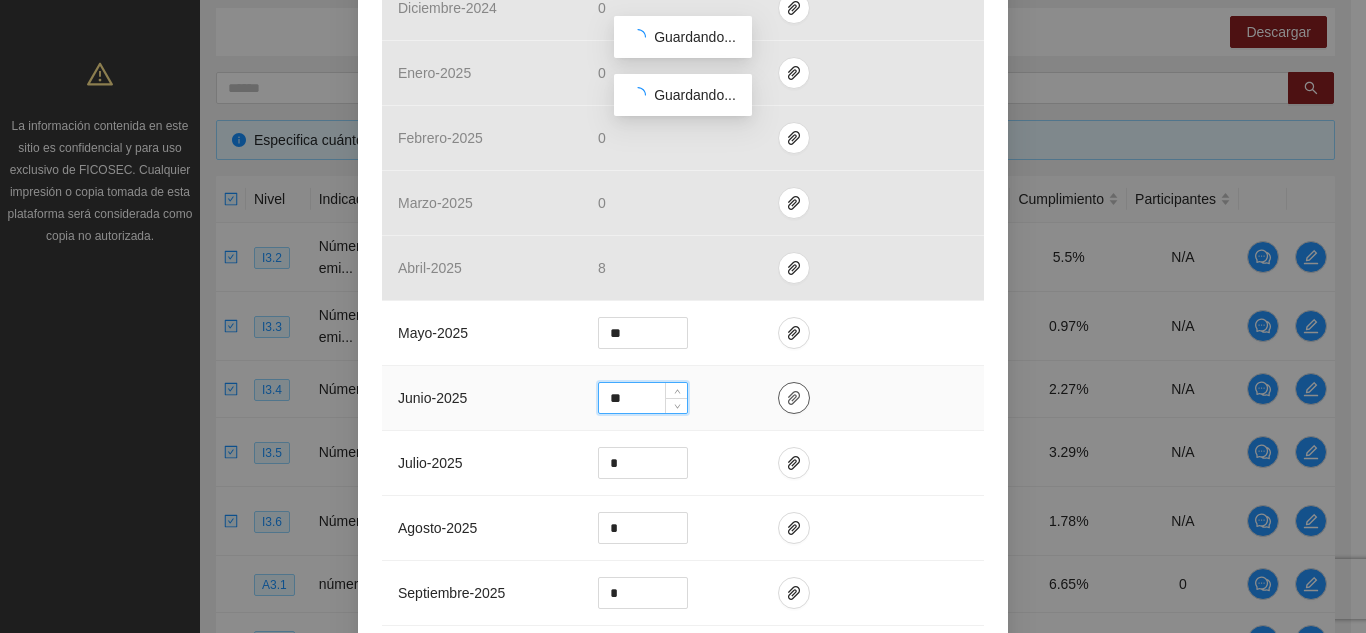 type on "**" 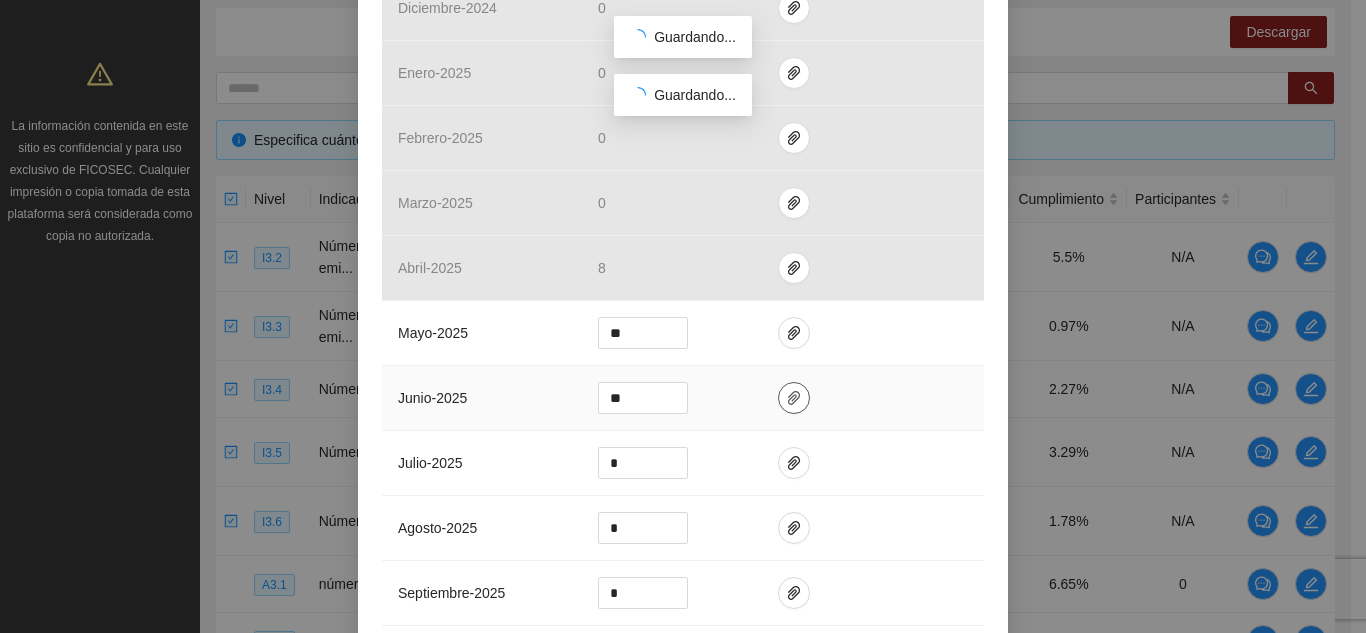 click 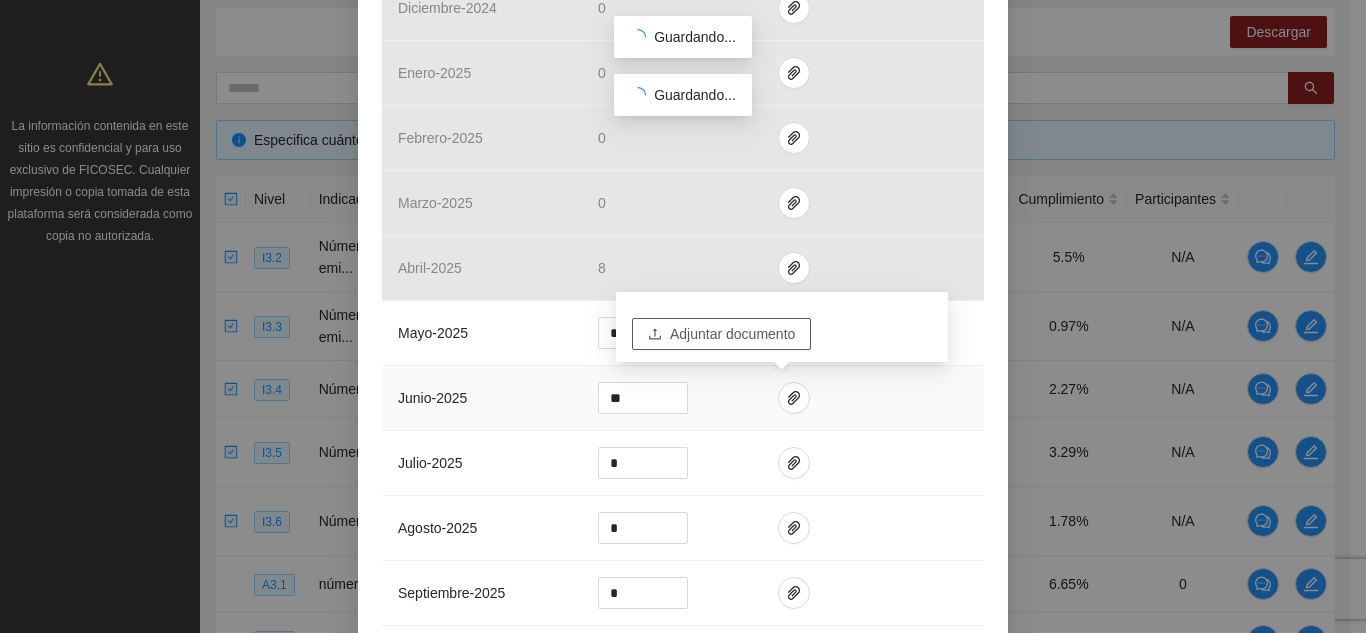 click on "Adjuntar documento" at bounding box center [732, 334] 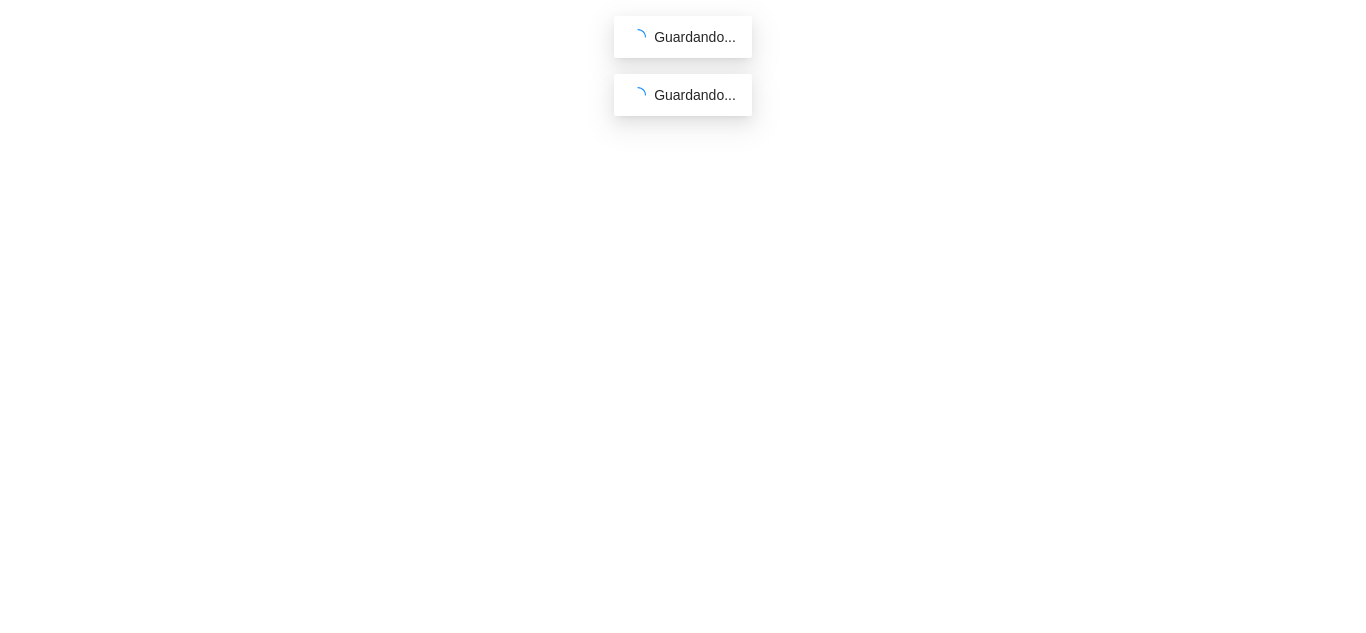 scroll, scrollTop: 0, scrollLeft: 0, axis: both 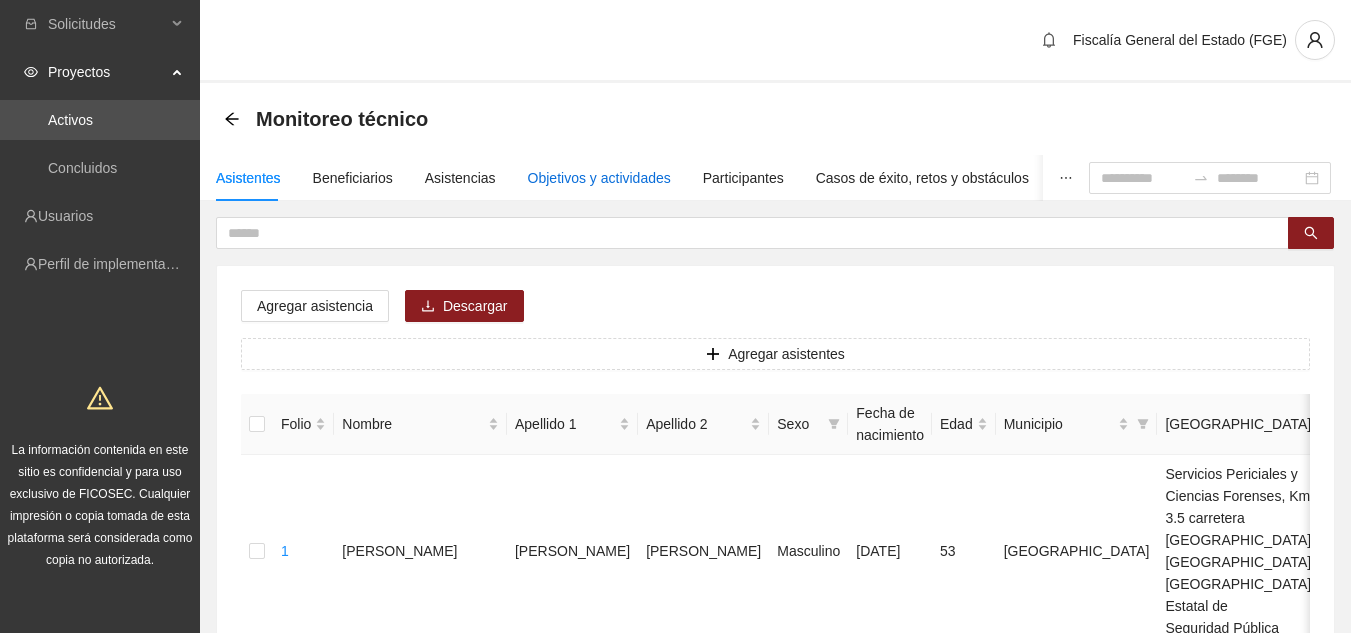 click on "Objetivos y actividades" at bounding box center [599, 178] 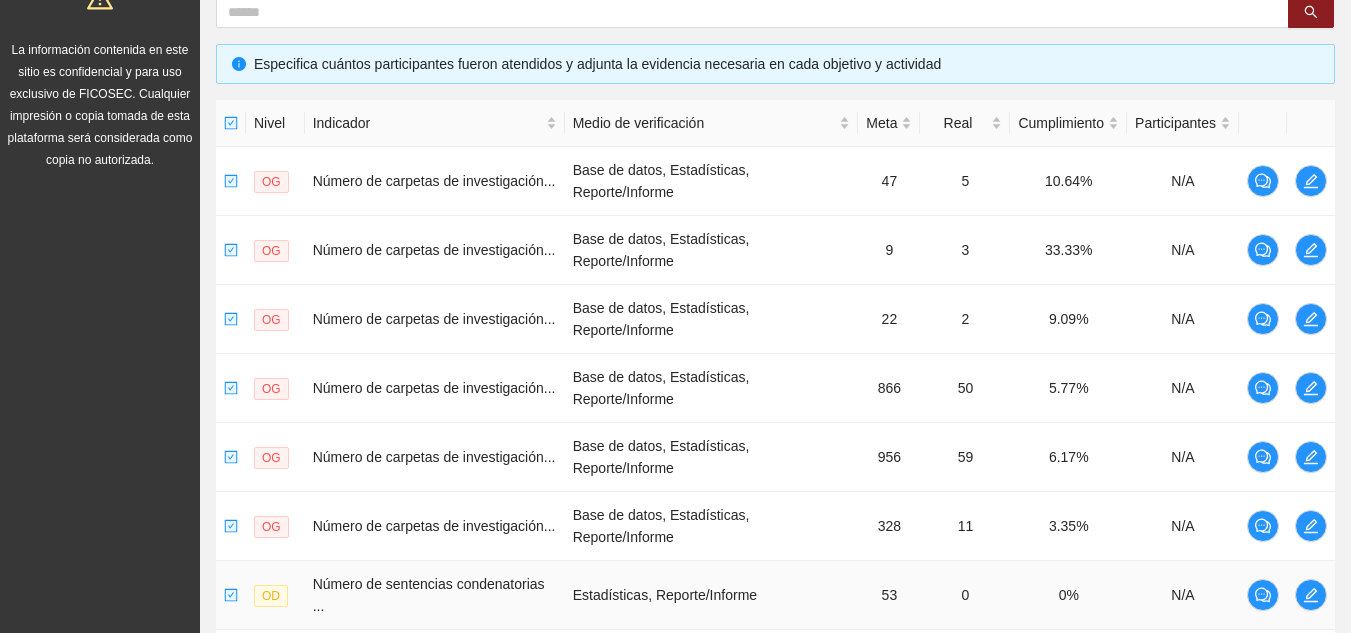 scroll, scrollTop: 676, scrollLeft: 0, axis: vertical 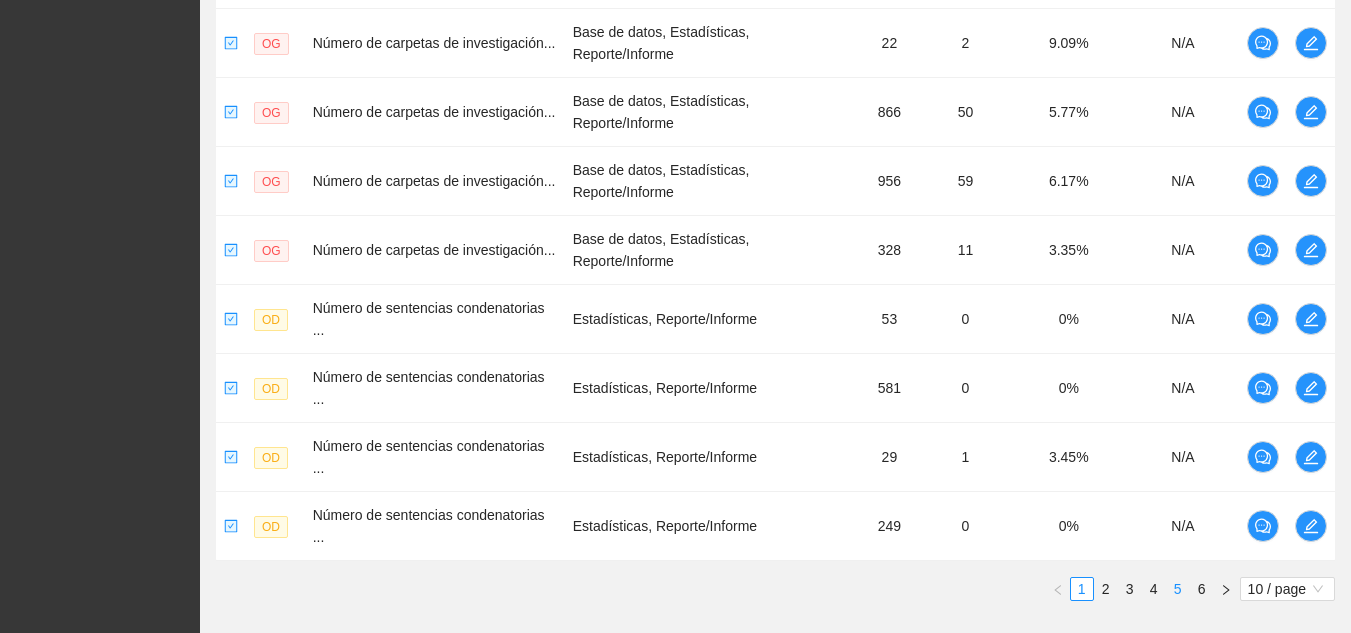 click on "5" at bounding box center (1178, 589) 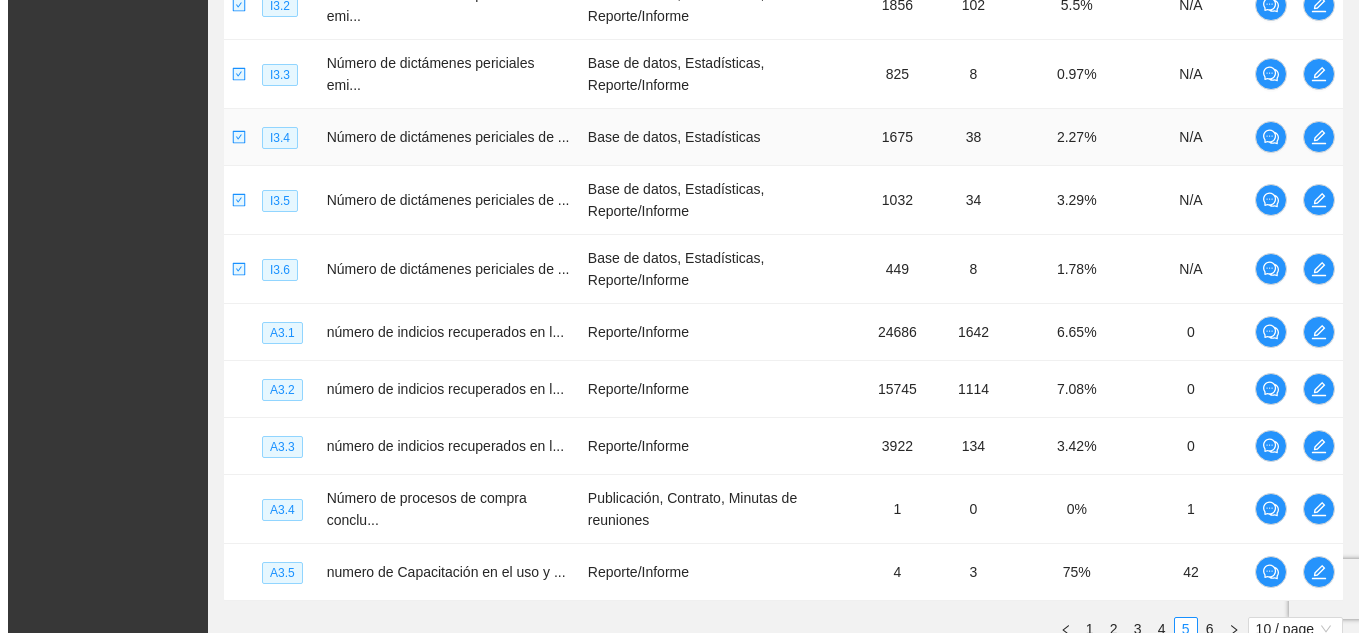 scroll, scrollTop: 476, scrollLeft: 0, axis: vertical 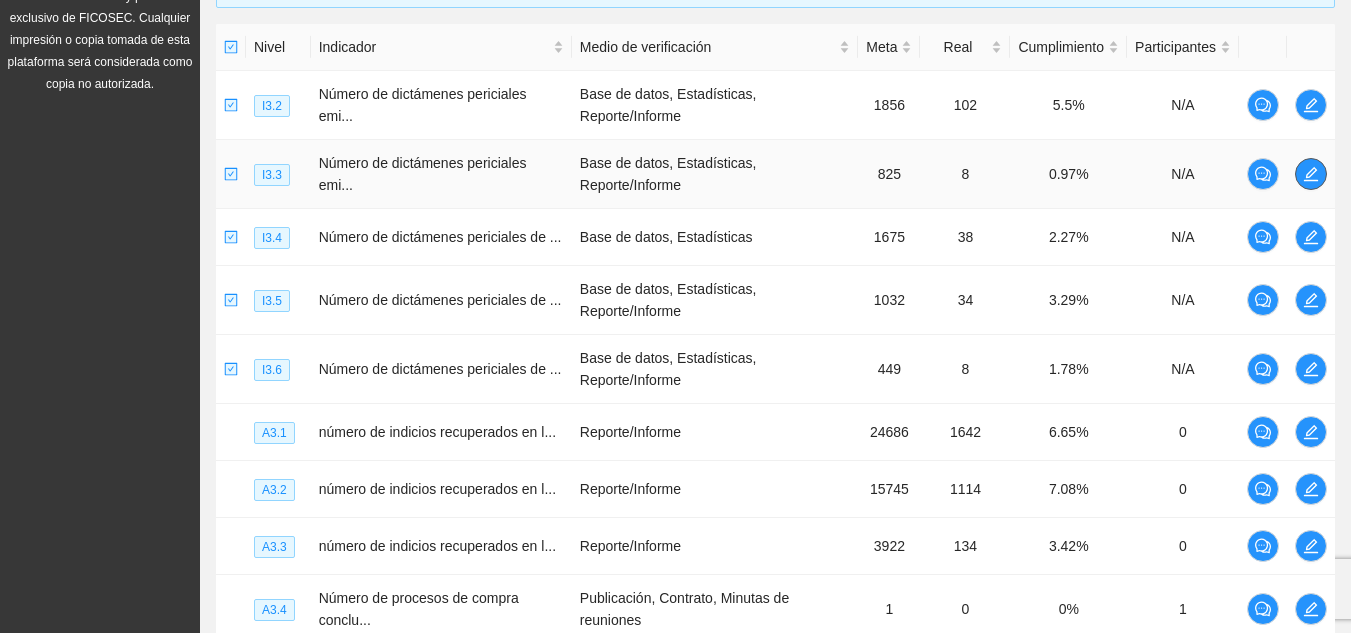 click 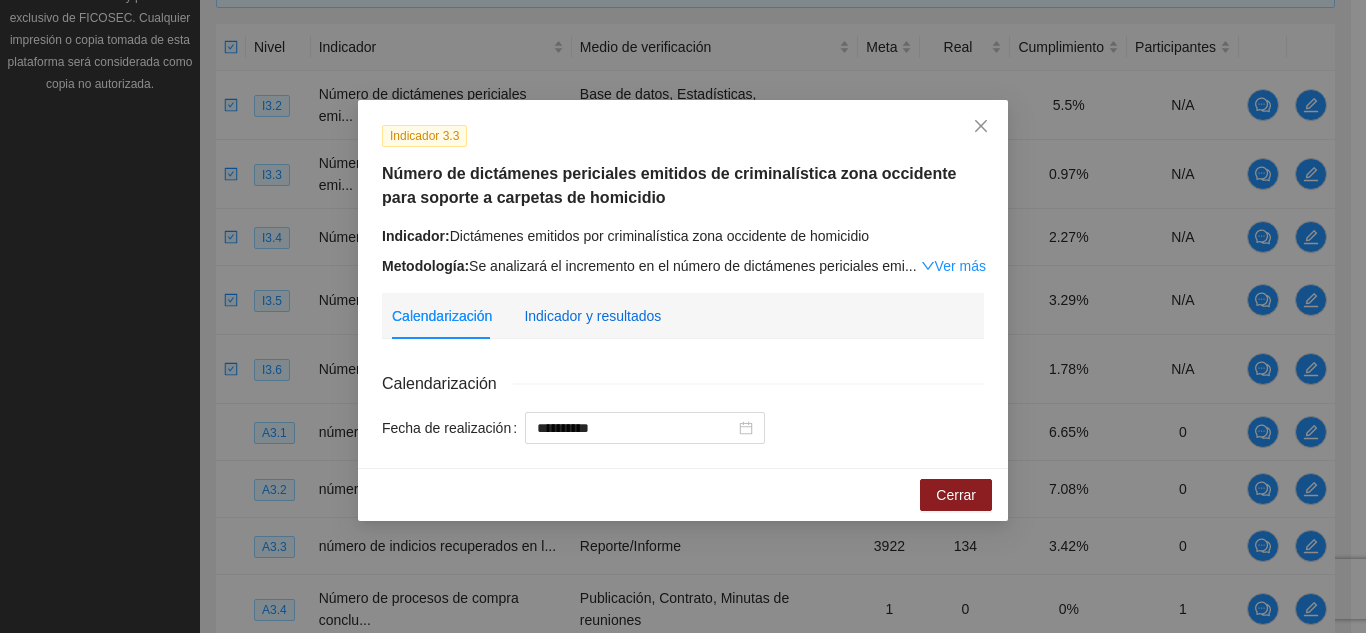 click on "Indicador y resultados" at bounding box center [592, 316] 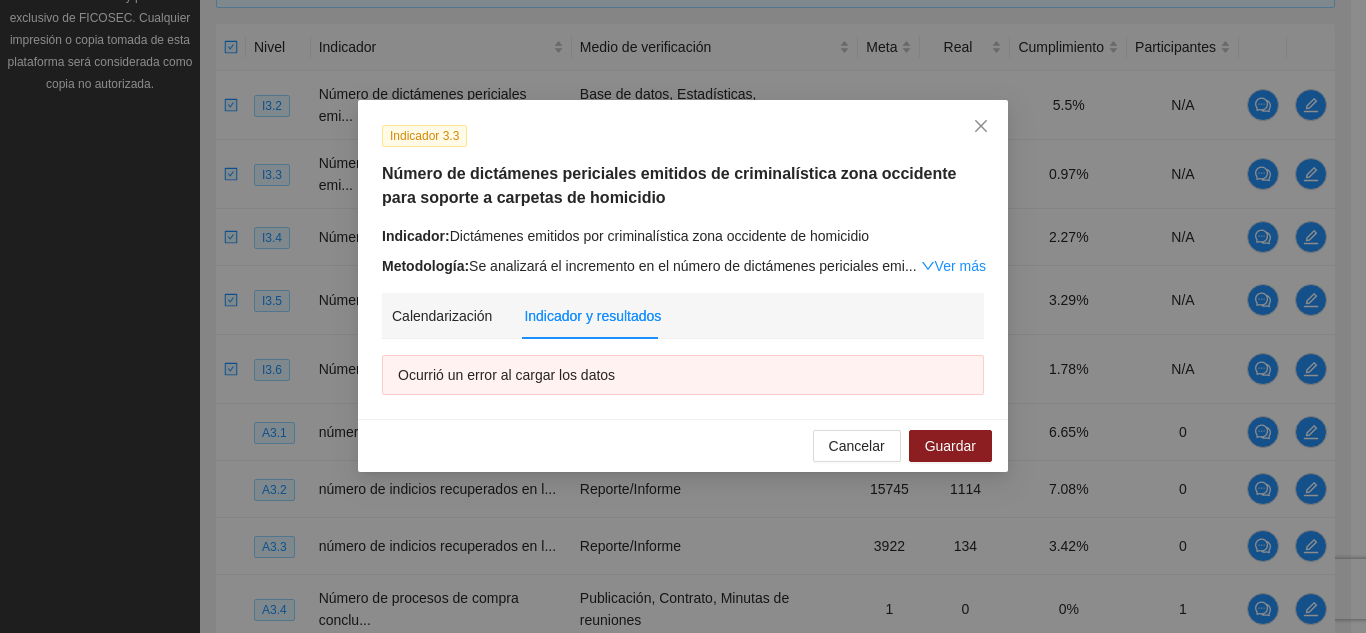click on "Indicador y resultados" at bounding box center [592, 316] 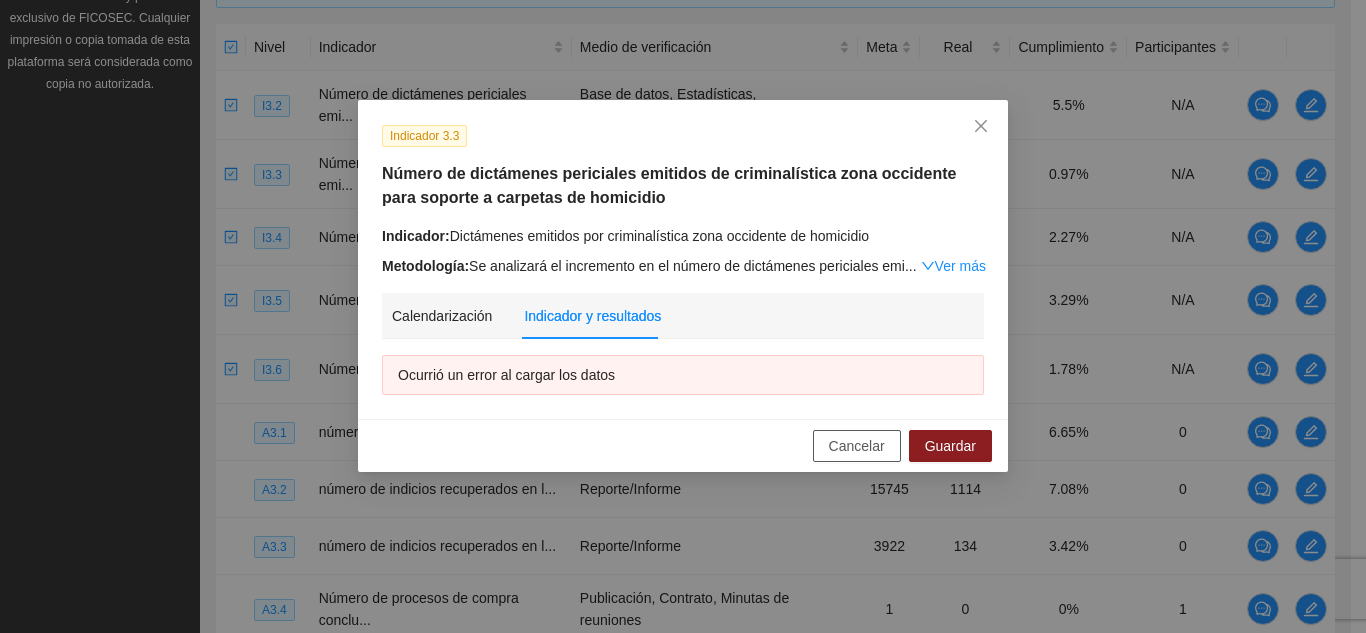 click on "Cancelar" at bounding box center [857, 446] 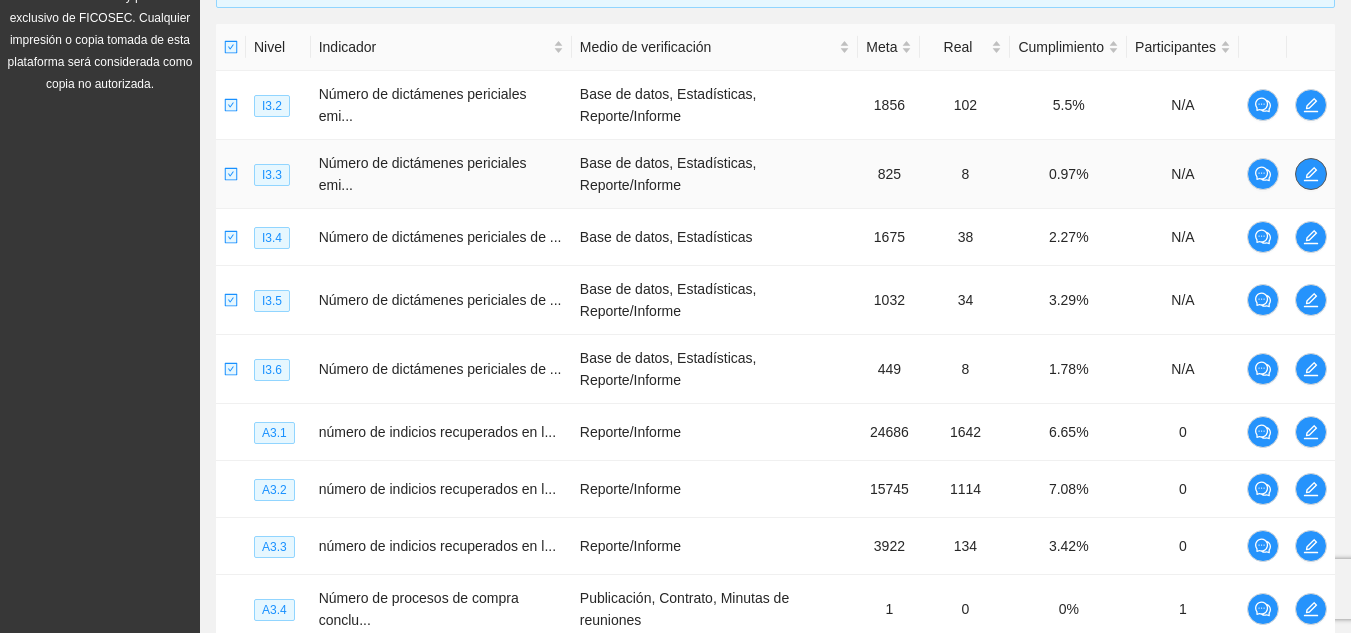 click at bounding box center (1311, 174) 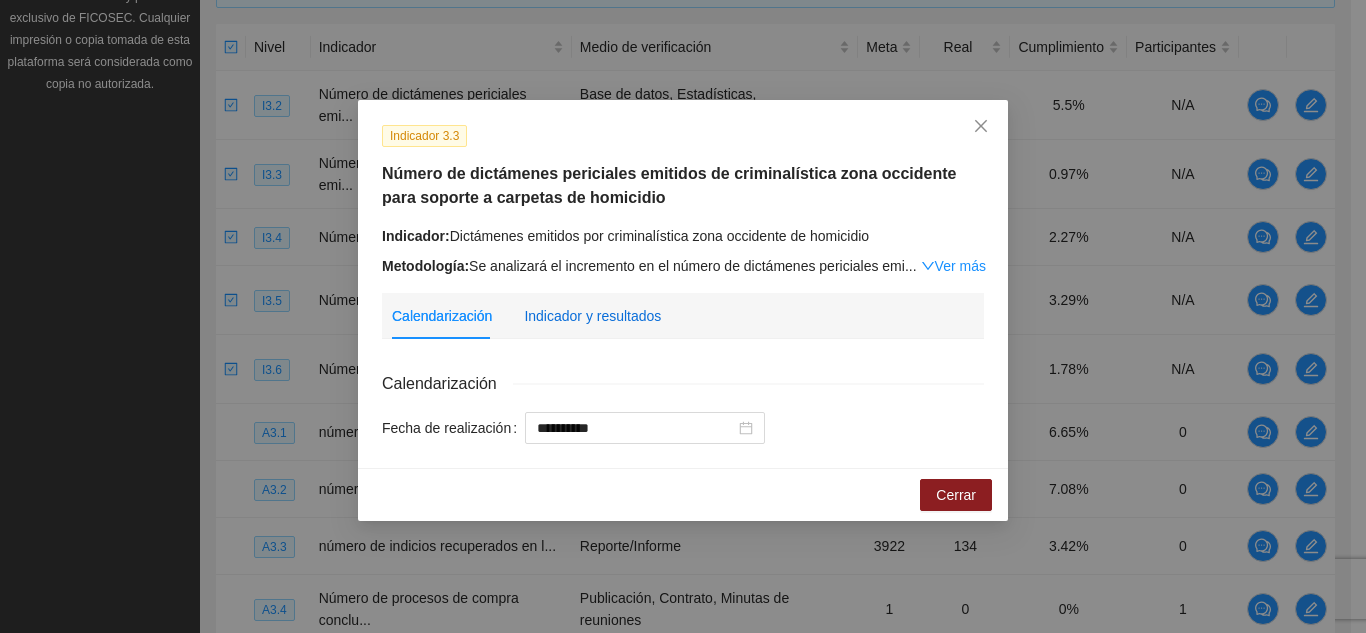click on "Indicador y resultados" at bounding box center [592, 316] 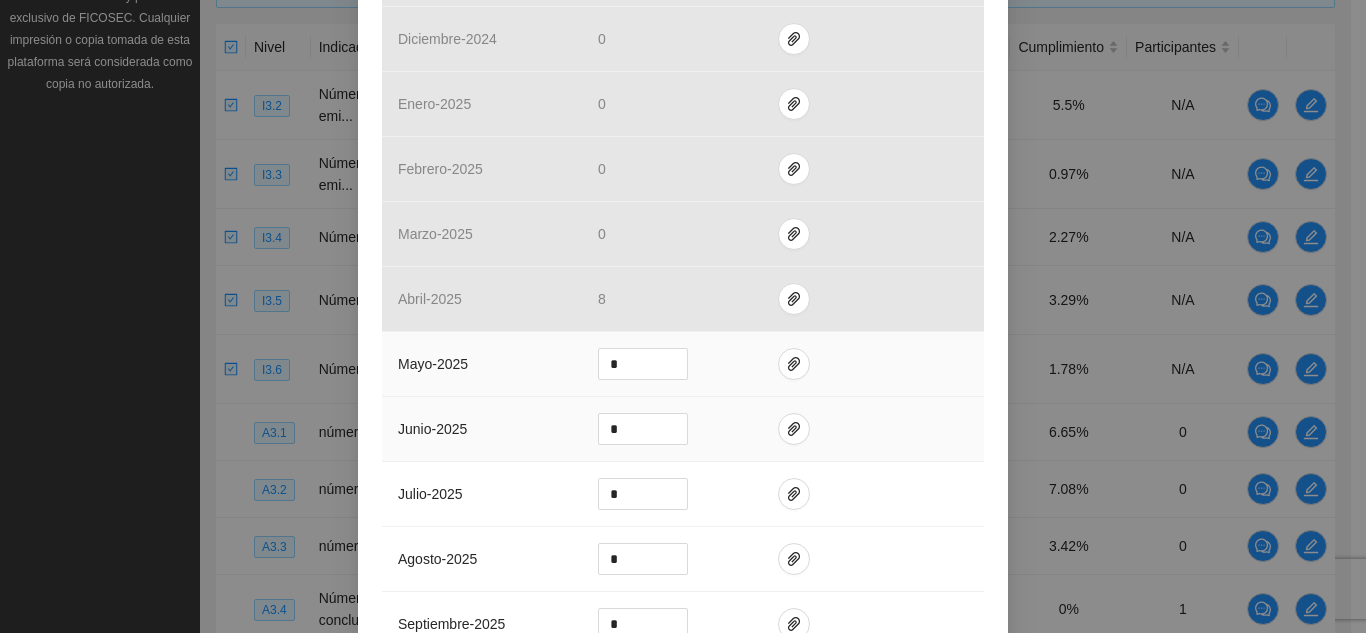 scroll, scrollTop: 700, scrollLeft: 0, axis: vertical 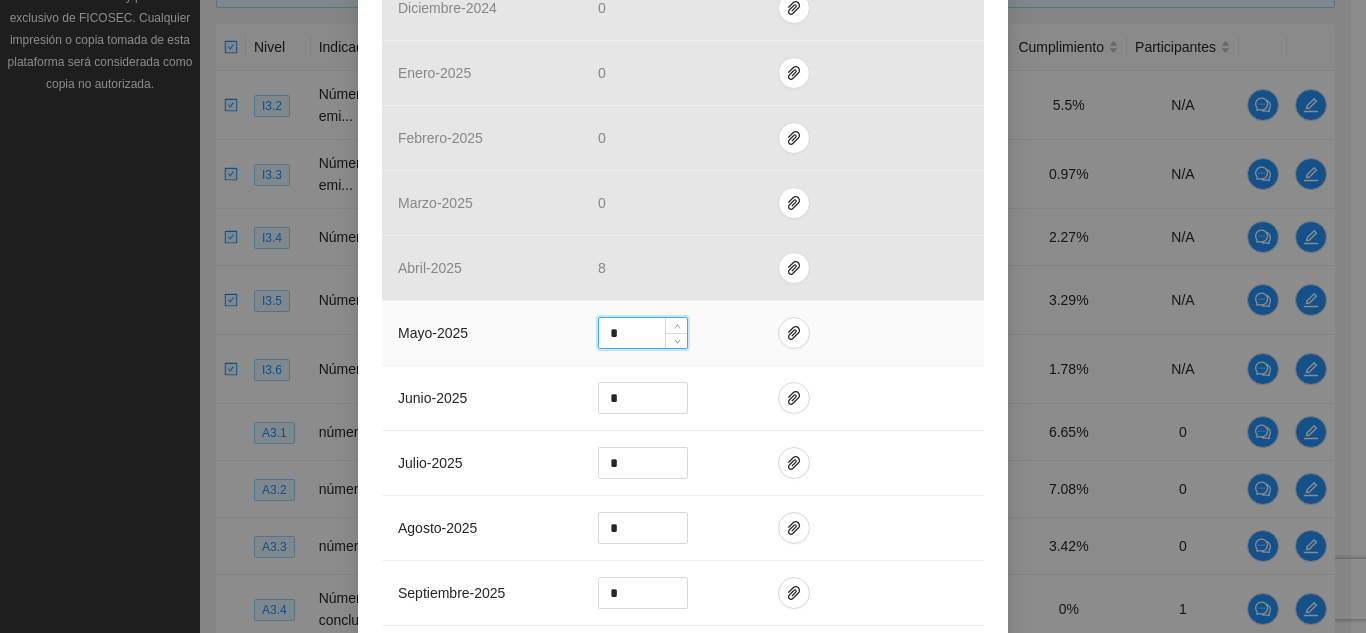 drag, startPoint x: 622, startPoint y: 328, endPoint x: 577, endPoint y: 324, distance: 45.17743 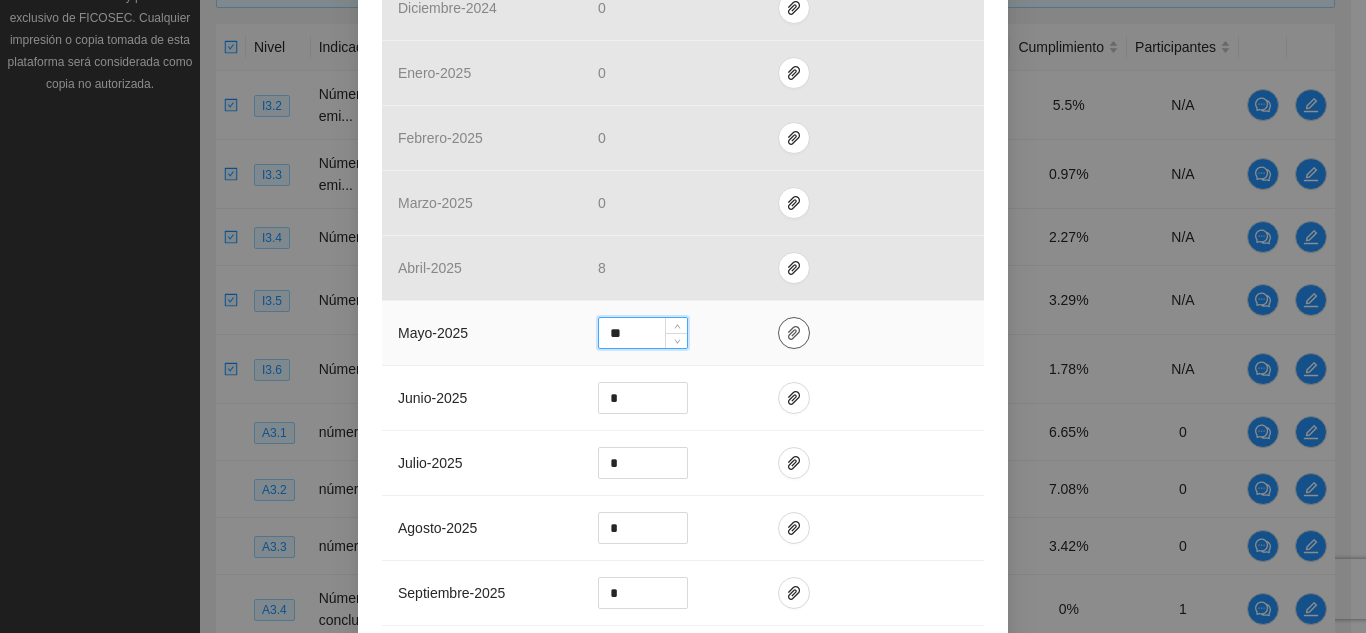 type on "**" 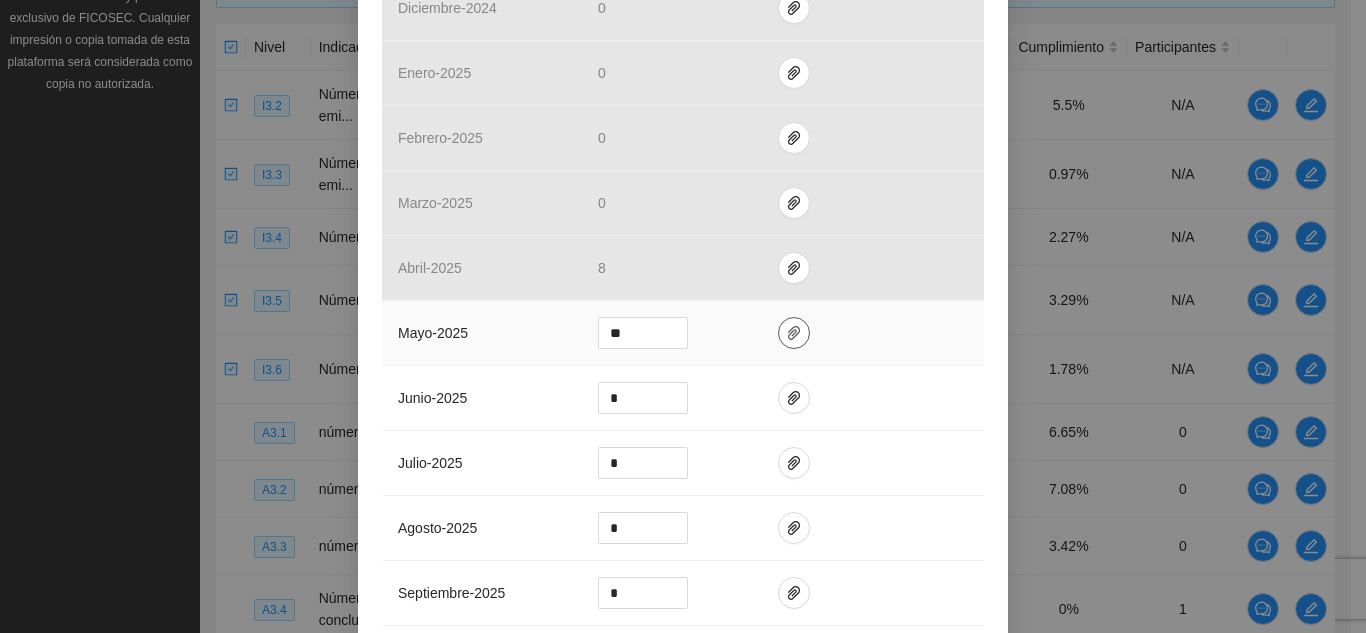 click at bounding box center (794, 333) 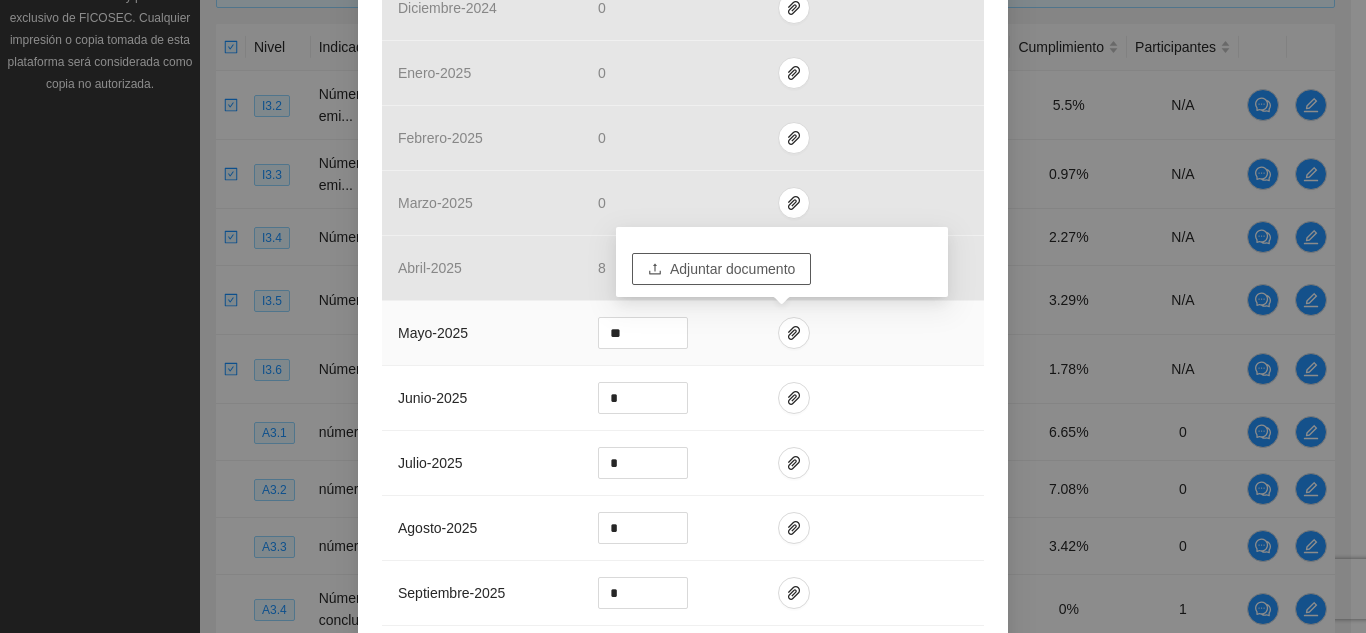 click on "Adjuntar documento" at bounding box center (732, 269) 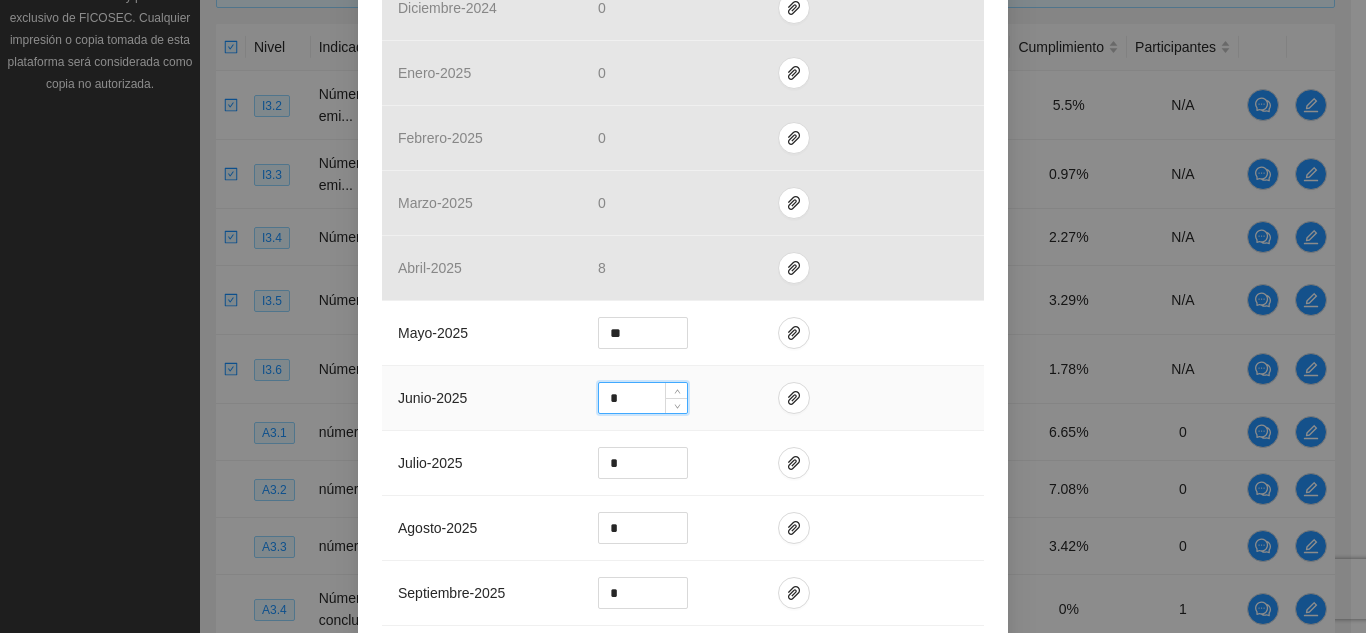 drag, startPoint x: 602, startPoint y: 397, endPoint x: 583, endPoint y: 397, distance: 19 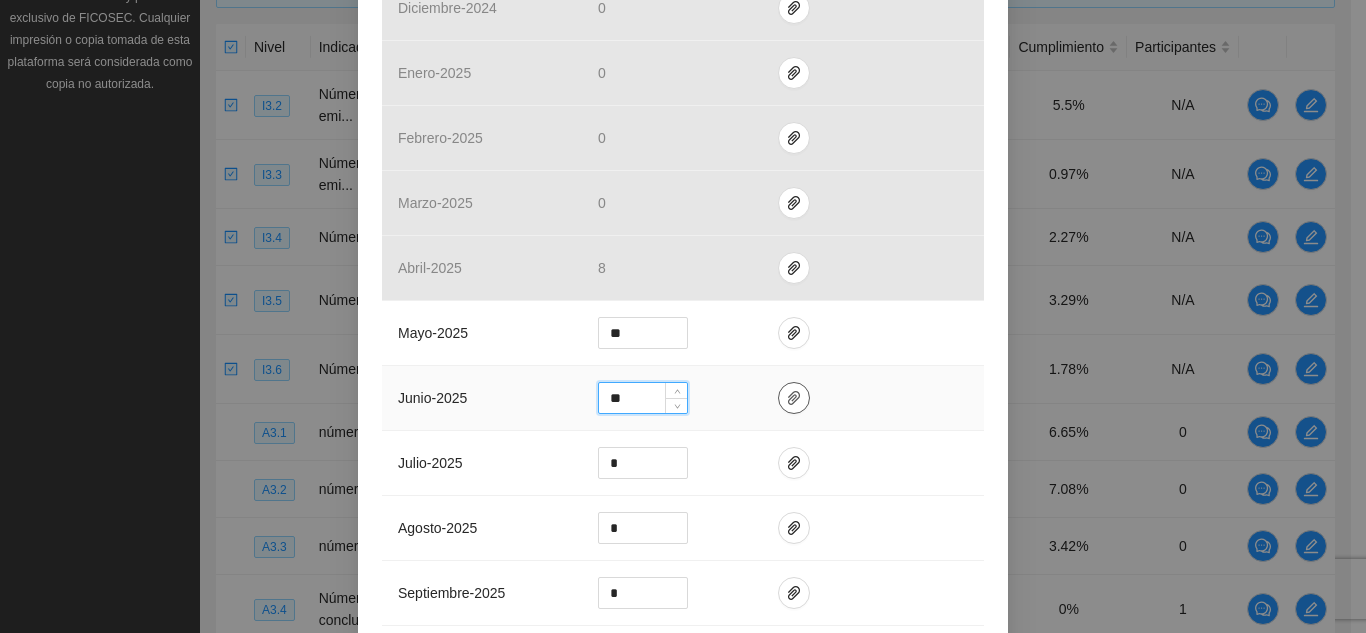 type on "**" 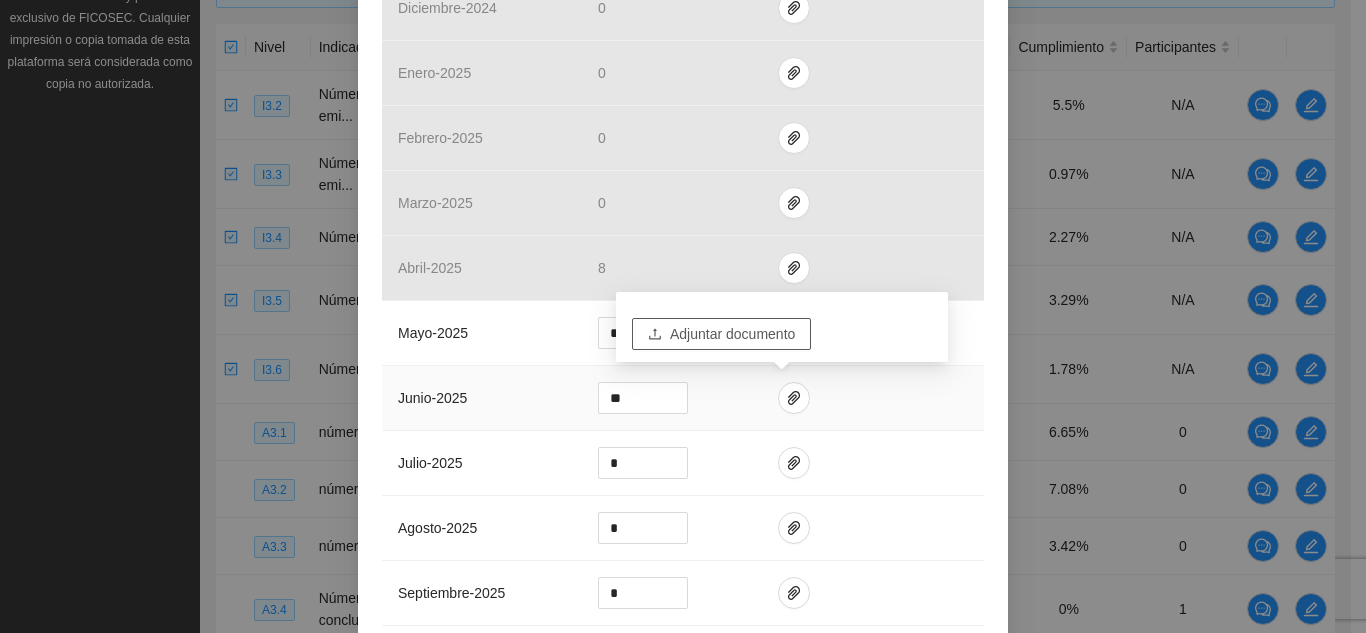click on "Adjuntar documento" at bounding box center (732, 334) 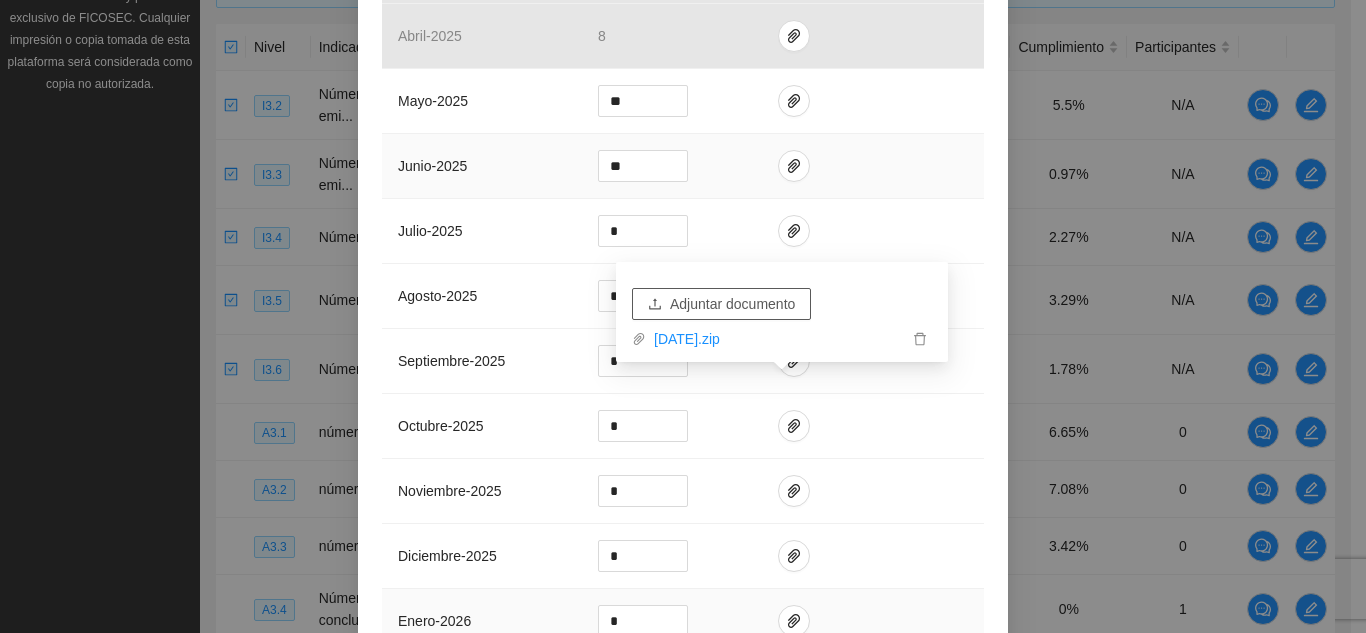 scroll, scrollTop: 1200, scrollLeft: 0, axis: vertical 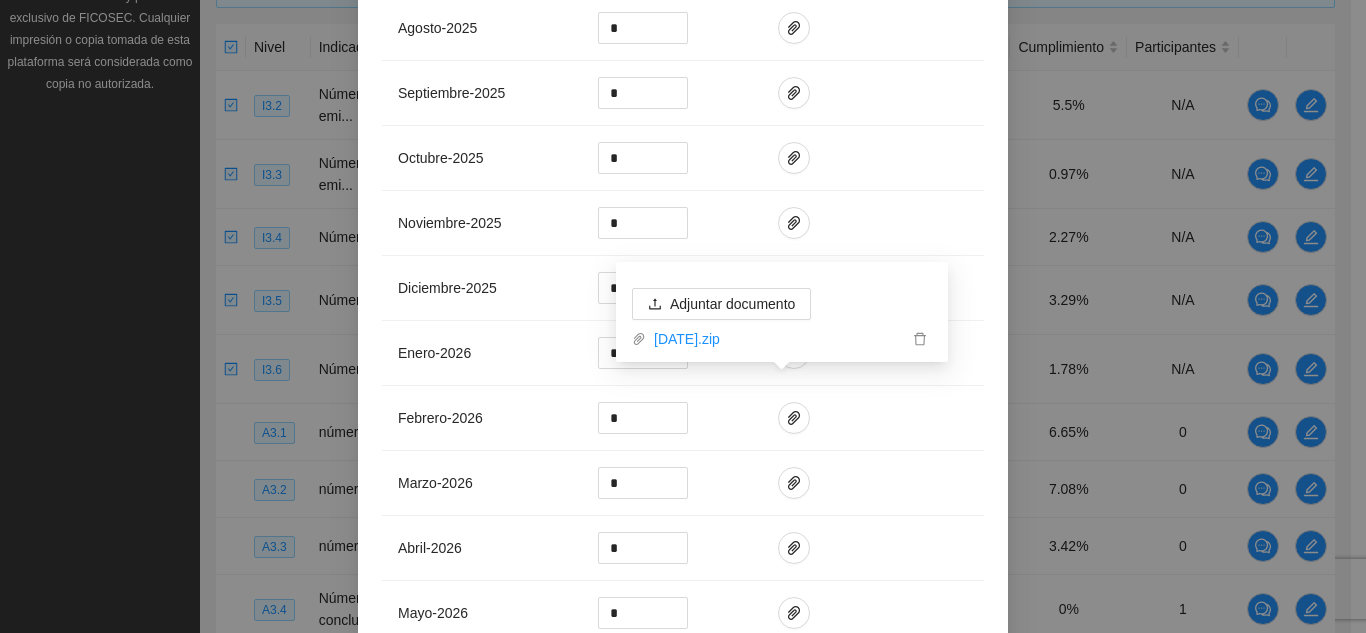 click on "**********" at bounding box center (683, 167) 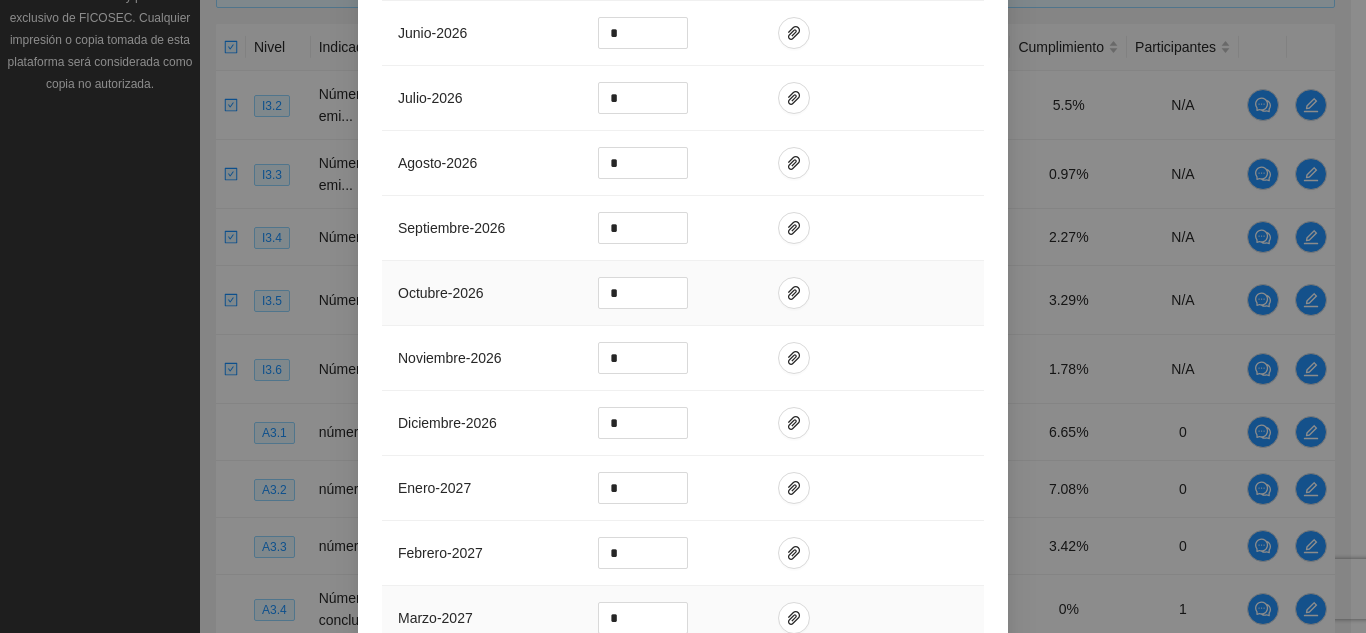 scroll, scrollTop: 2078, scrollLeft: 0, axis: vertical 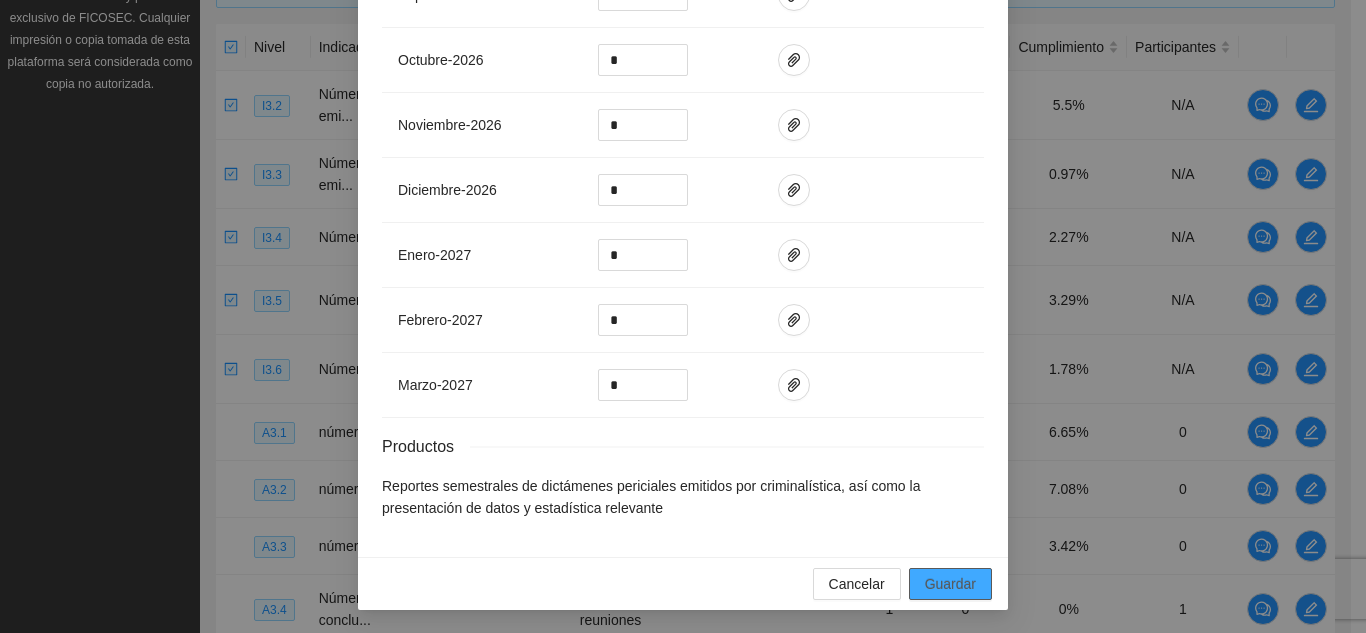 click on "Guardar" at bounding box center [950, 584] 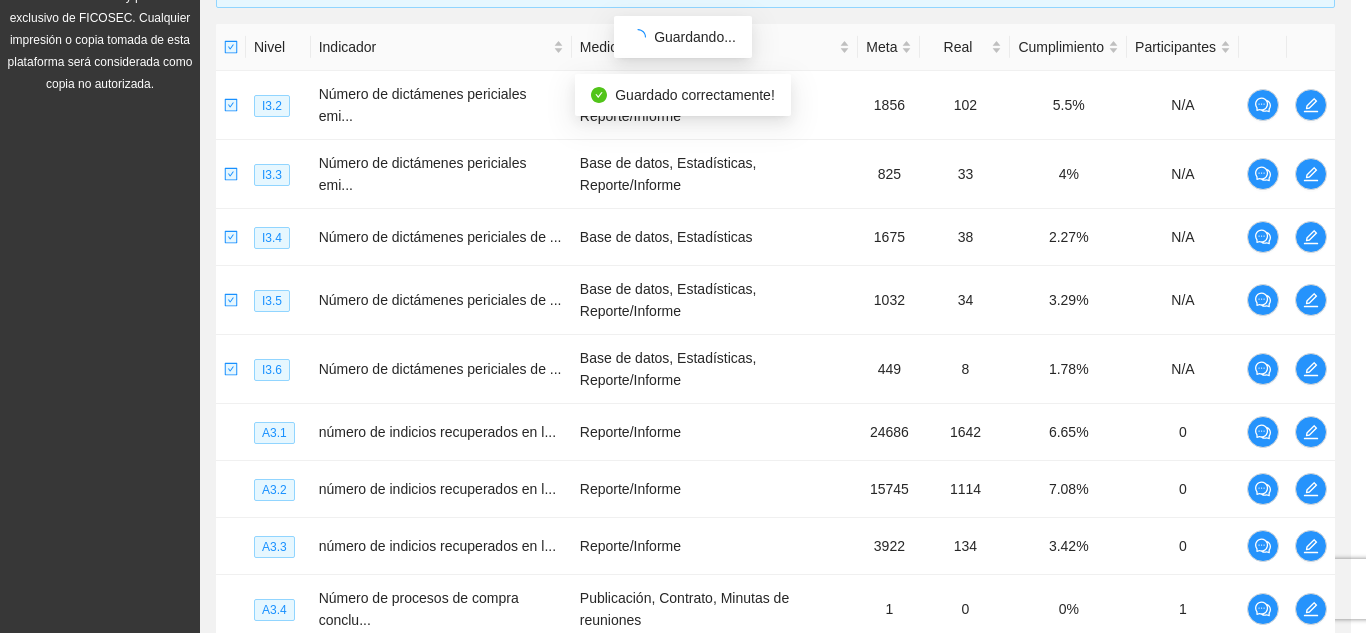 scroll, scrollTop: 1978, scrollLeft: 0, axis: vertical 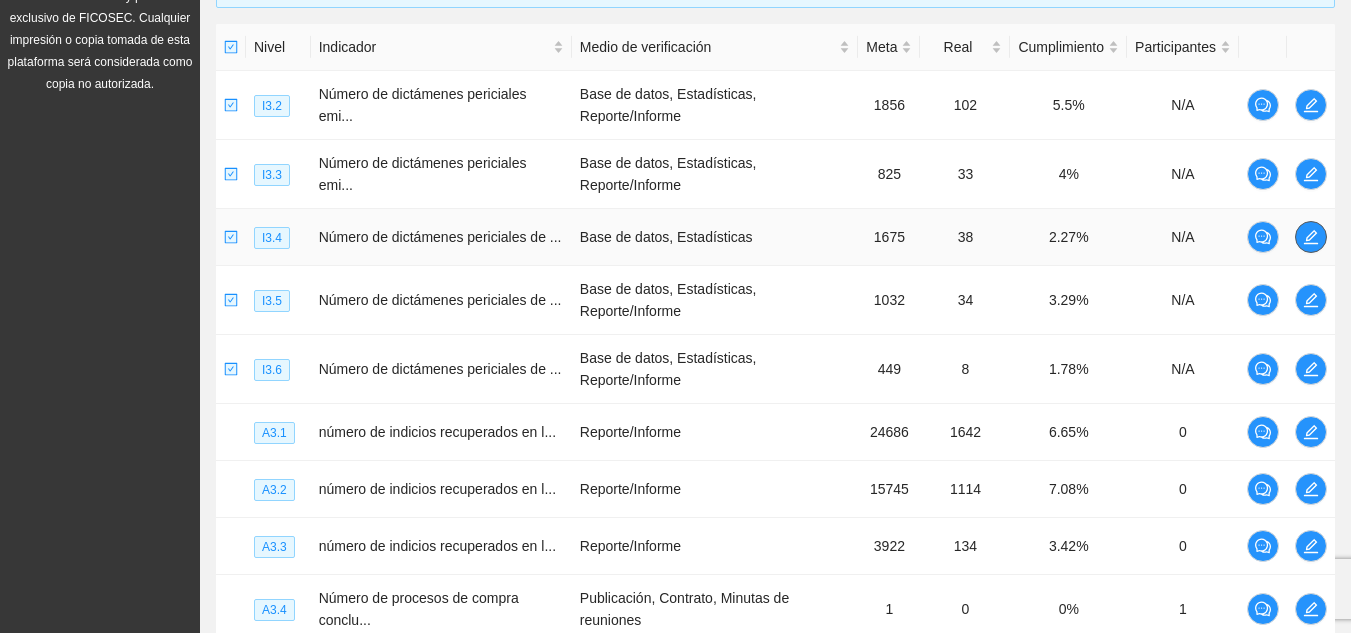 click at bounding box center (1311, 237) 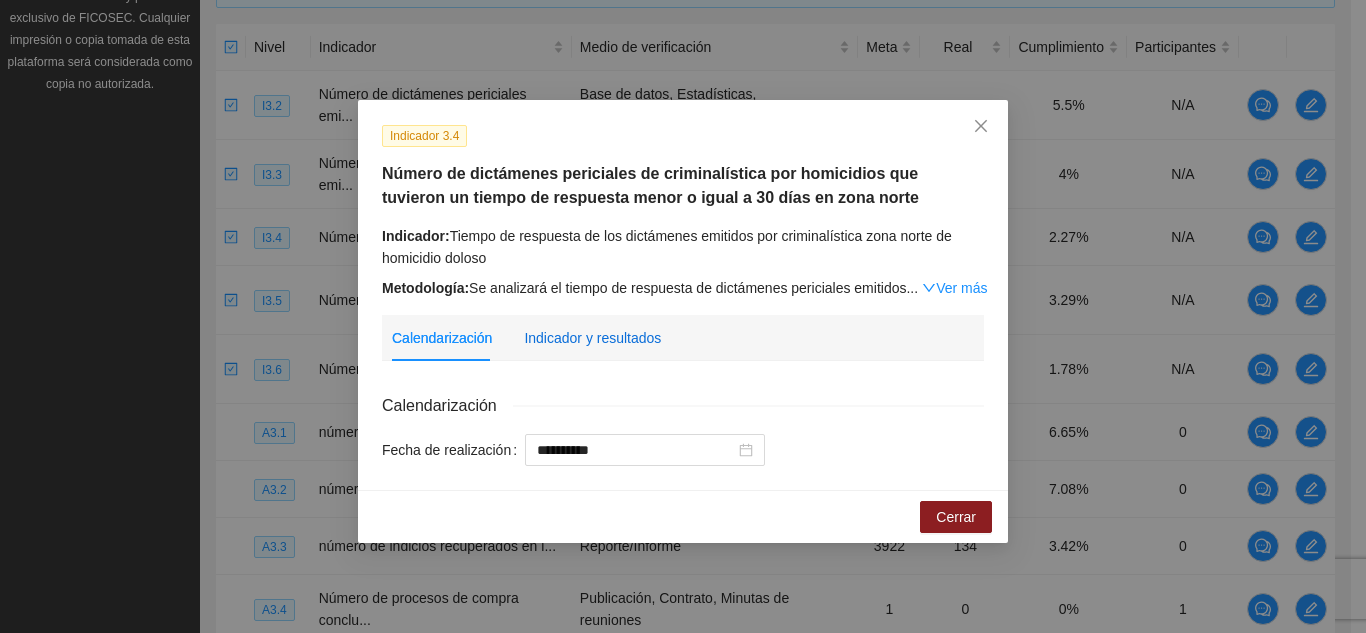 click on "Indicador y resultados" at bounding box center [592, 338] 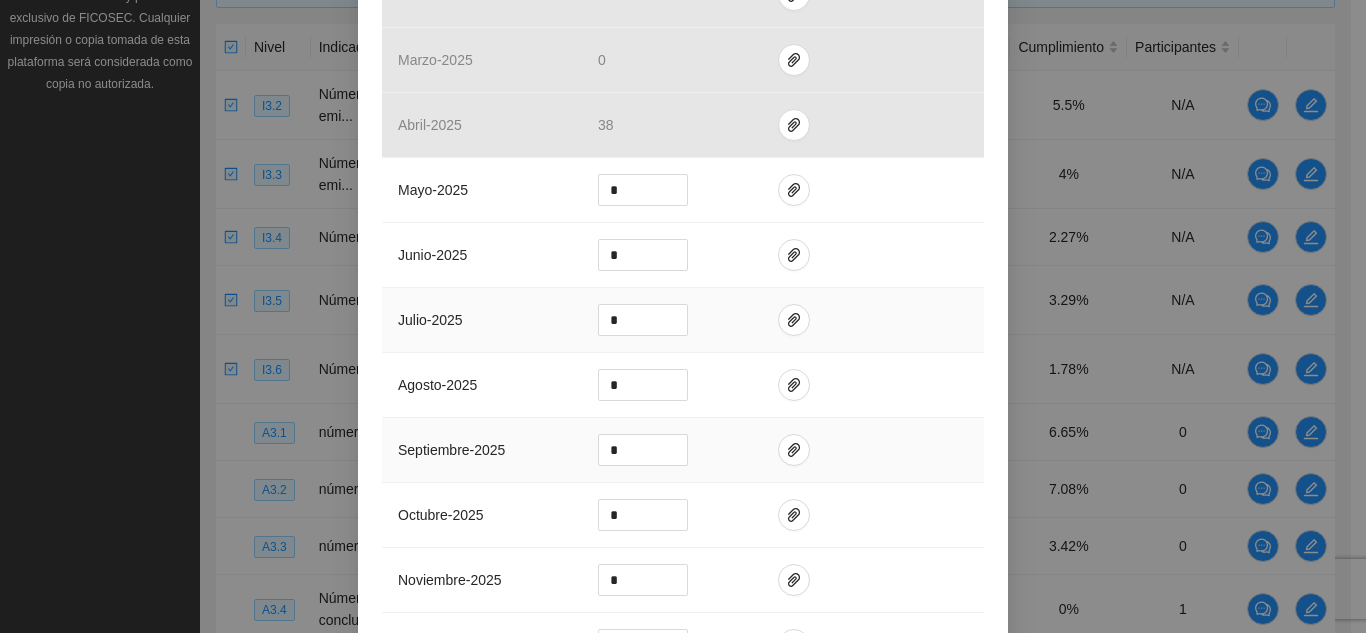 scroll, scrollTop: 1000, scrollLeft: 0, axis: vertical 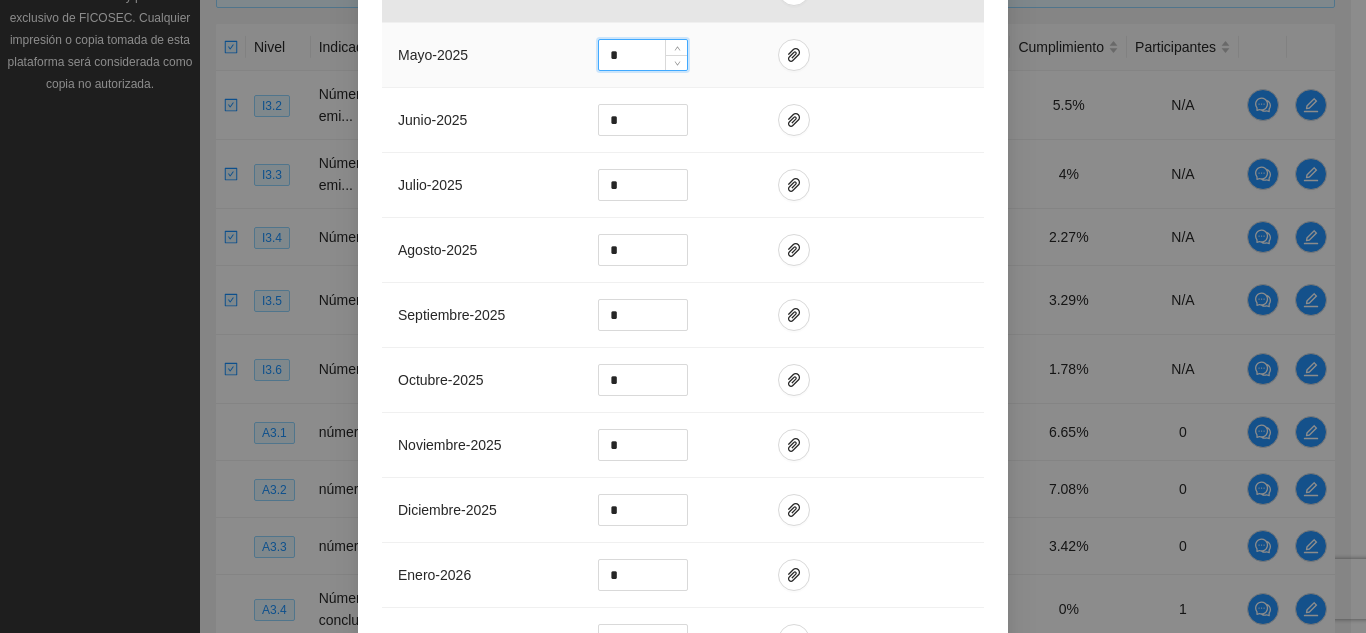 drag, startPoint x: 611, startPoint y: 56, endPoint x: 580, endPoint y: 56, distance: 31 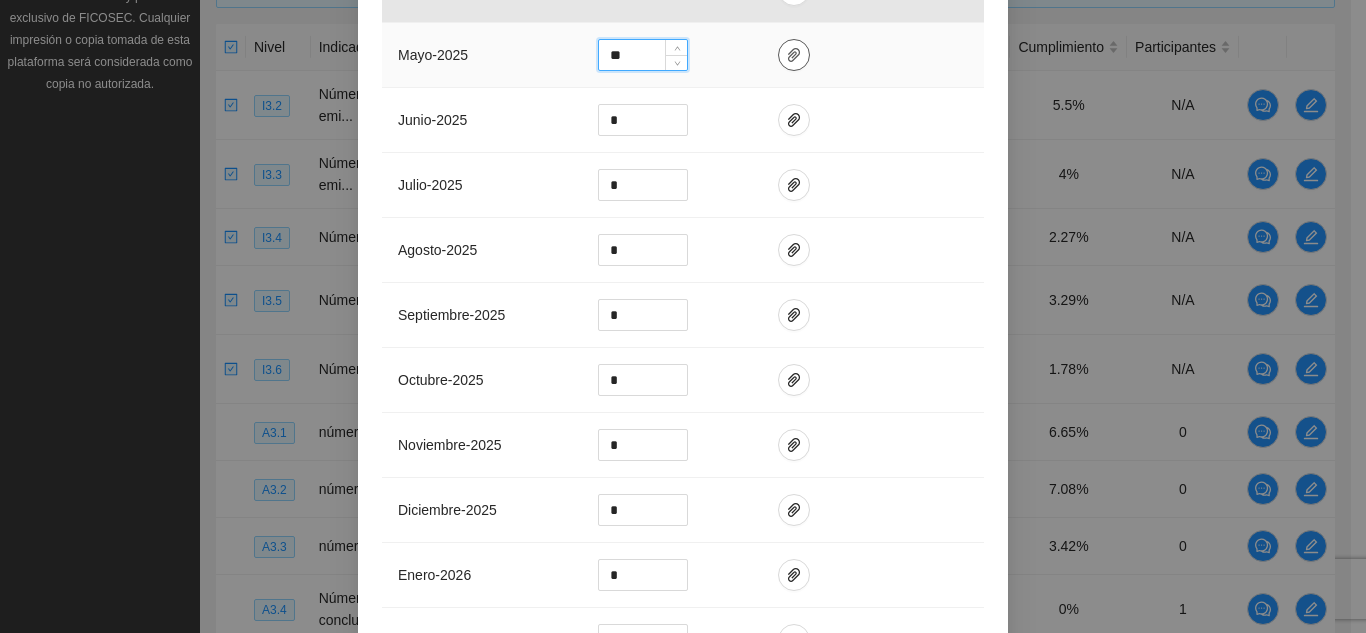 type on "**" 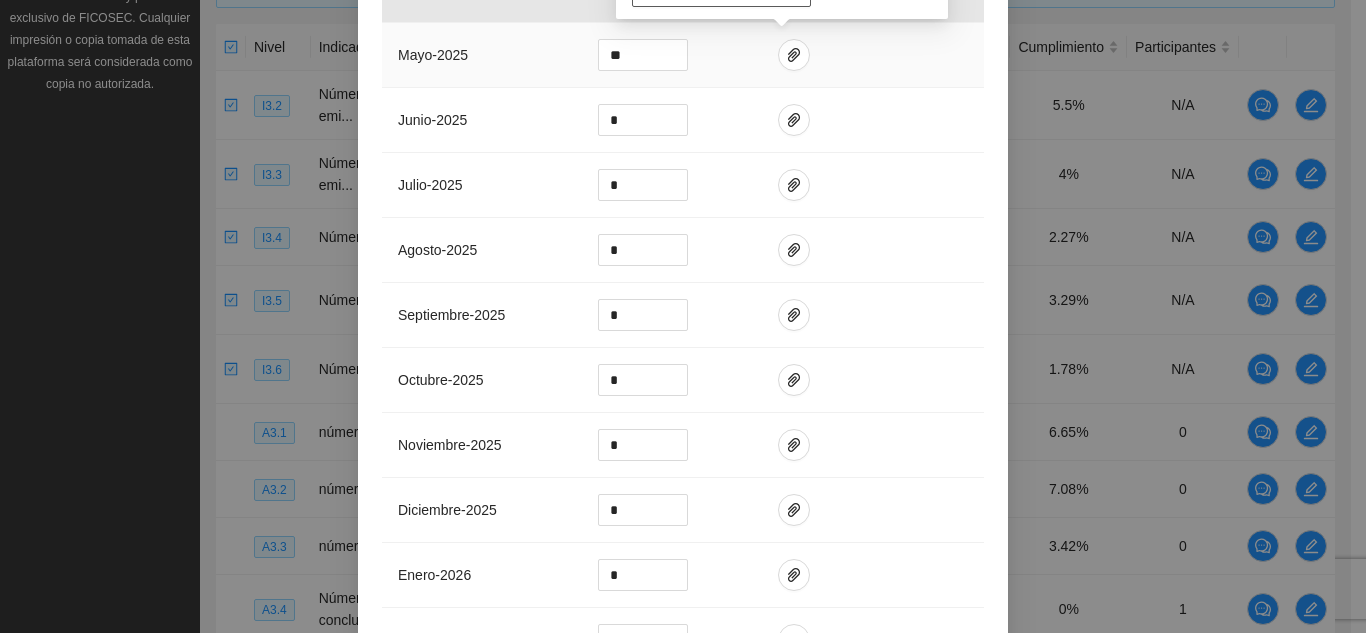 click on "Adjuntar documento" at bounding box center [721, -9] 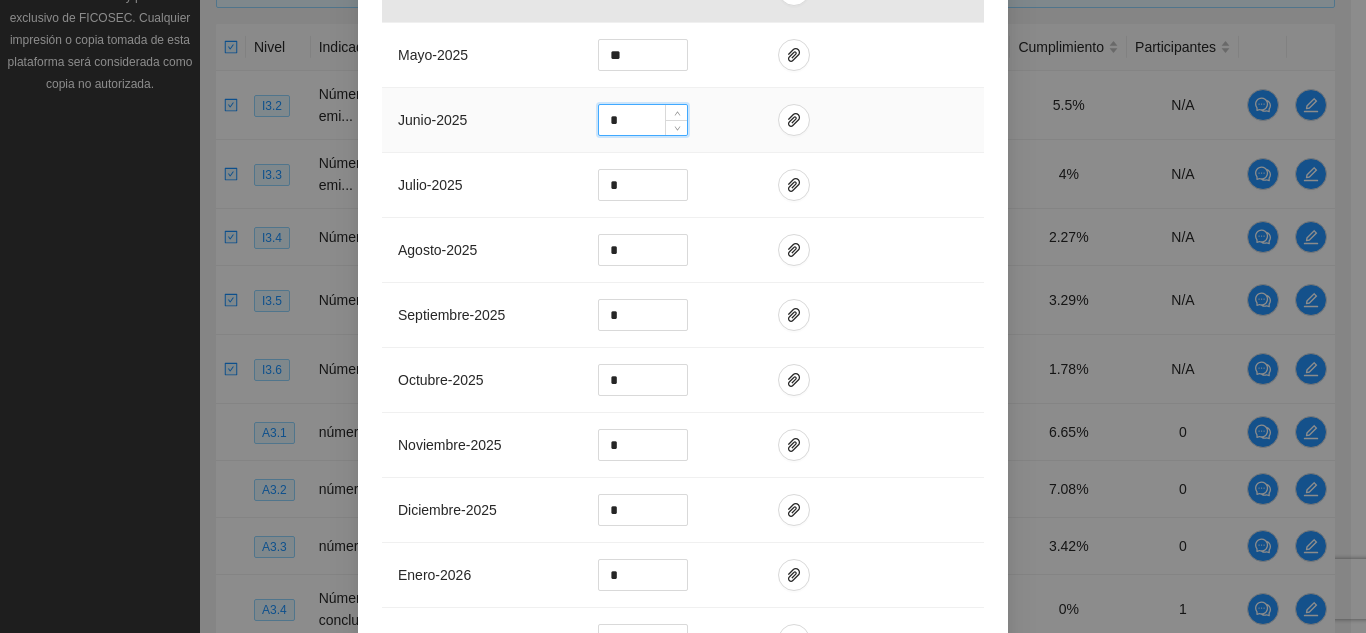 drag, startPoint x: 611, startPoint y: 116, endPoint x: 579, endPoint y: 115, distance: 32.01562 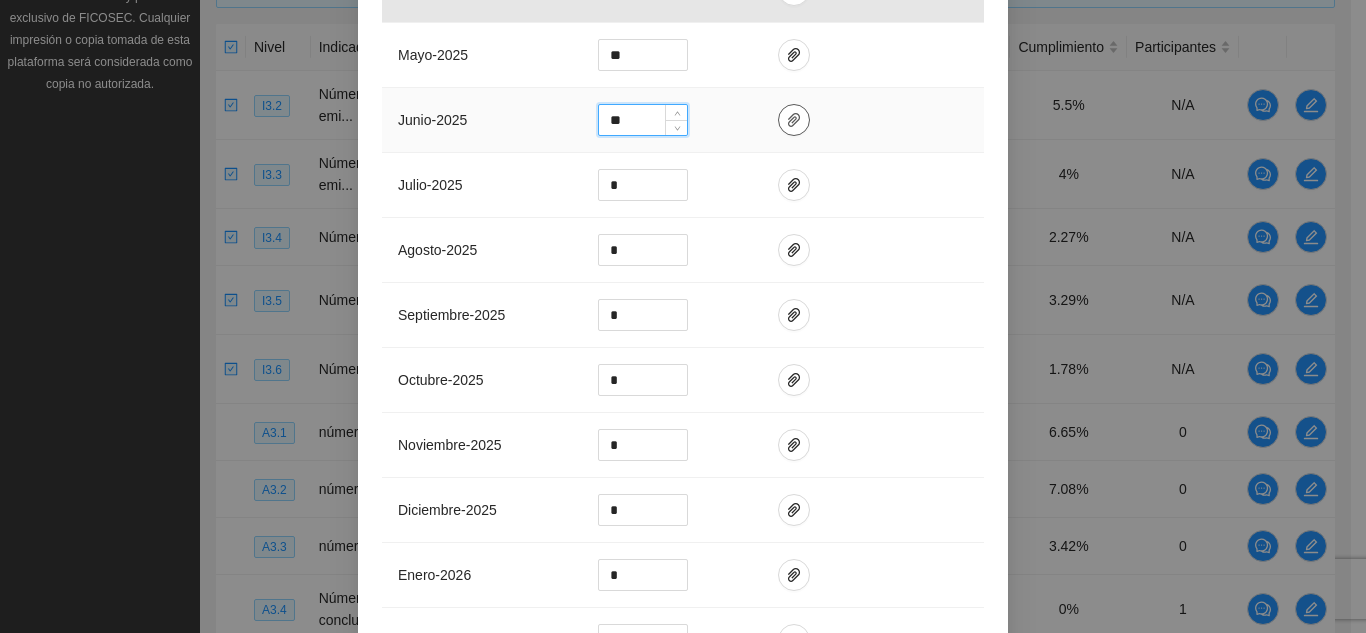 type on "**" 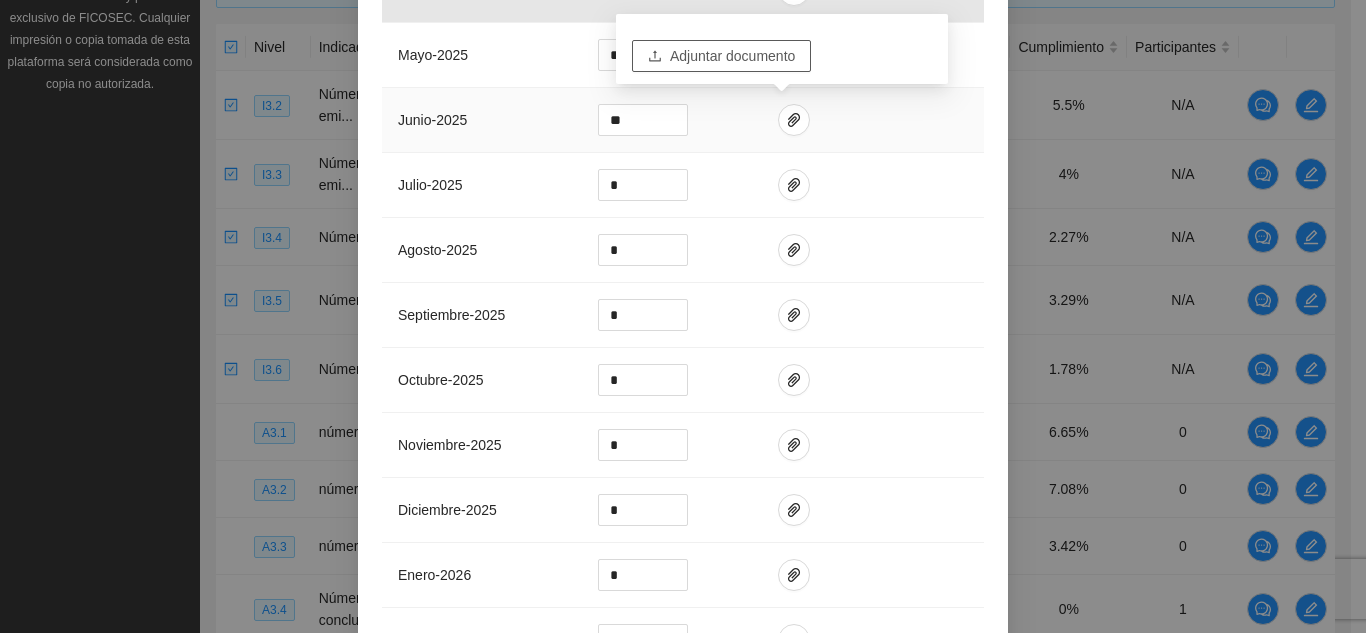 click on "Adjuntar documento" at bounding box center [732, 56] 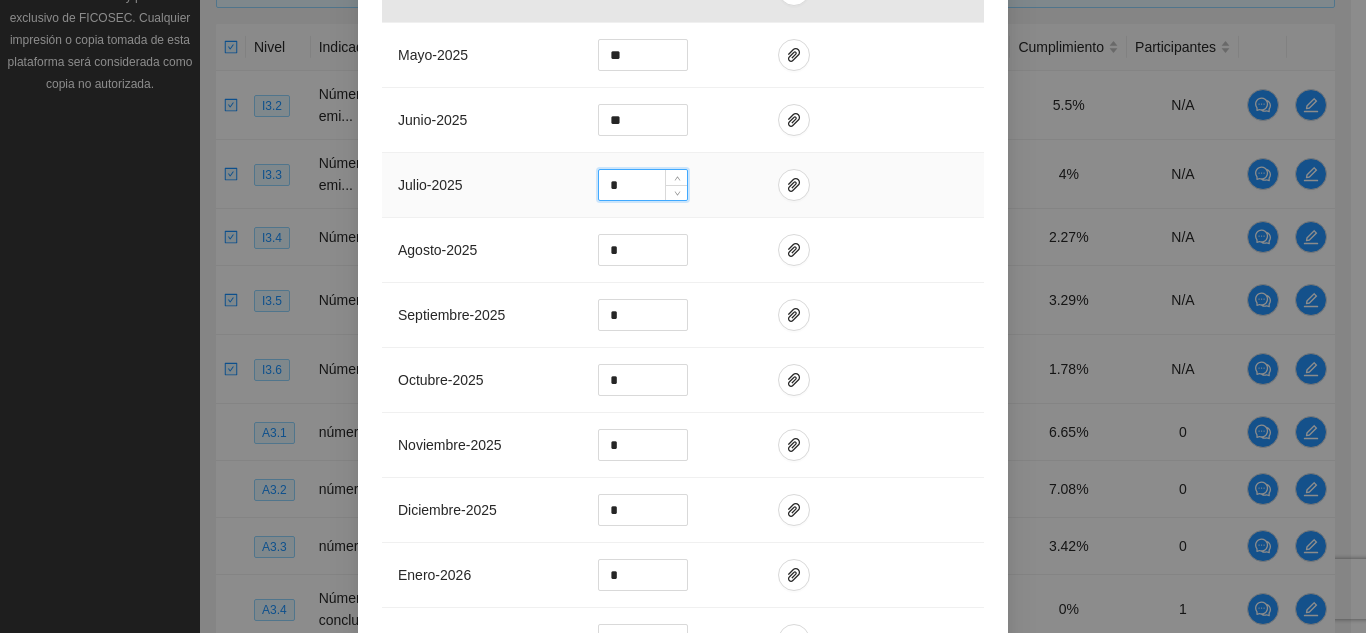 drag, startPoint x: 644, startPoint y: 184, endPoint x: 595, endPoint y: 188, distance: 49.162994 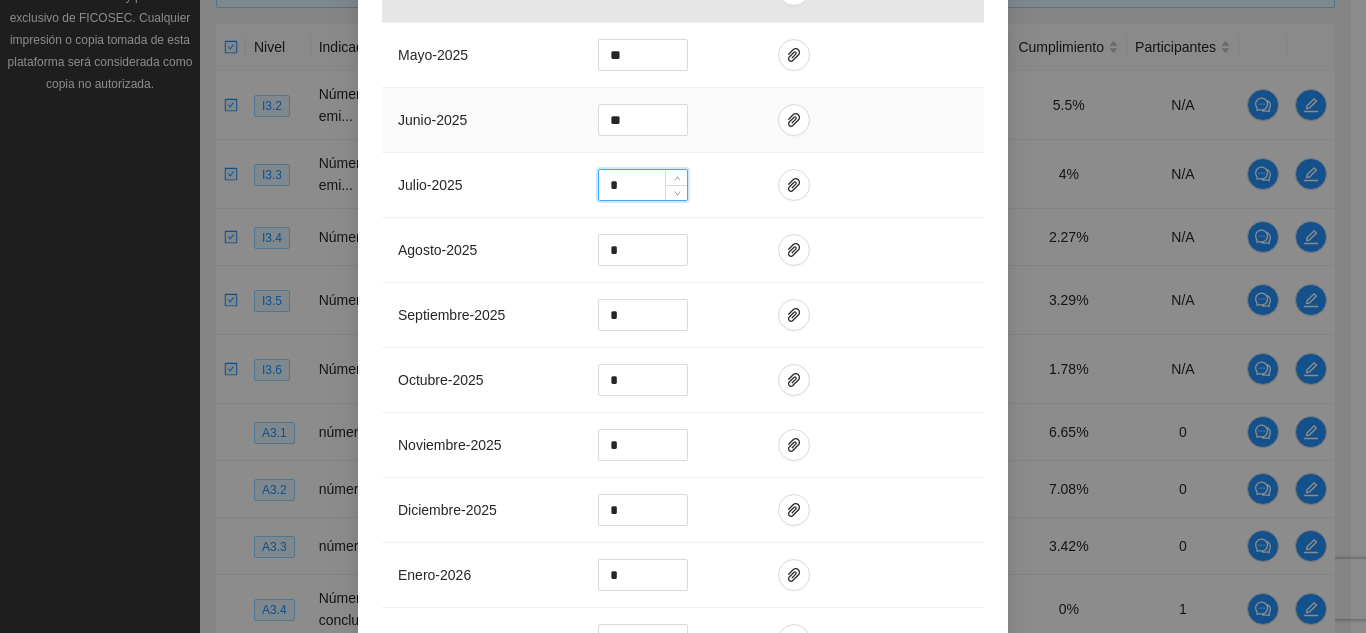 click at bounding box center (873, 120) 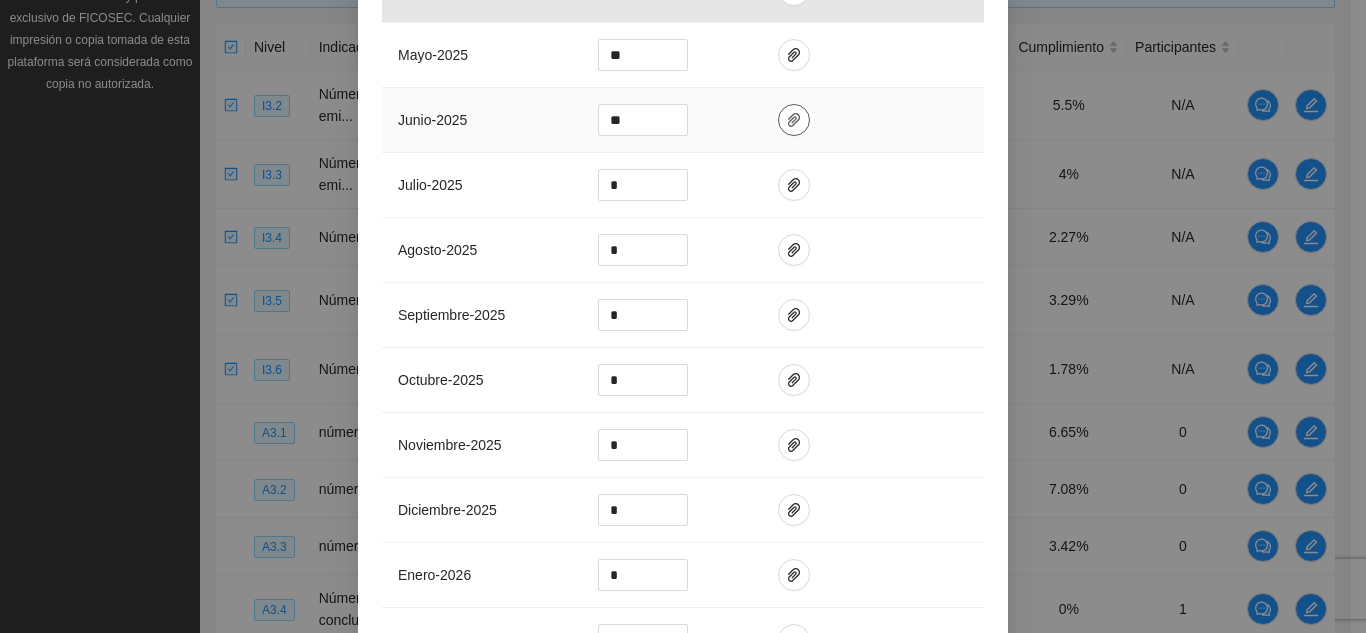 click 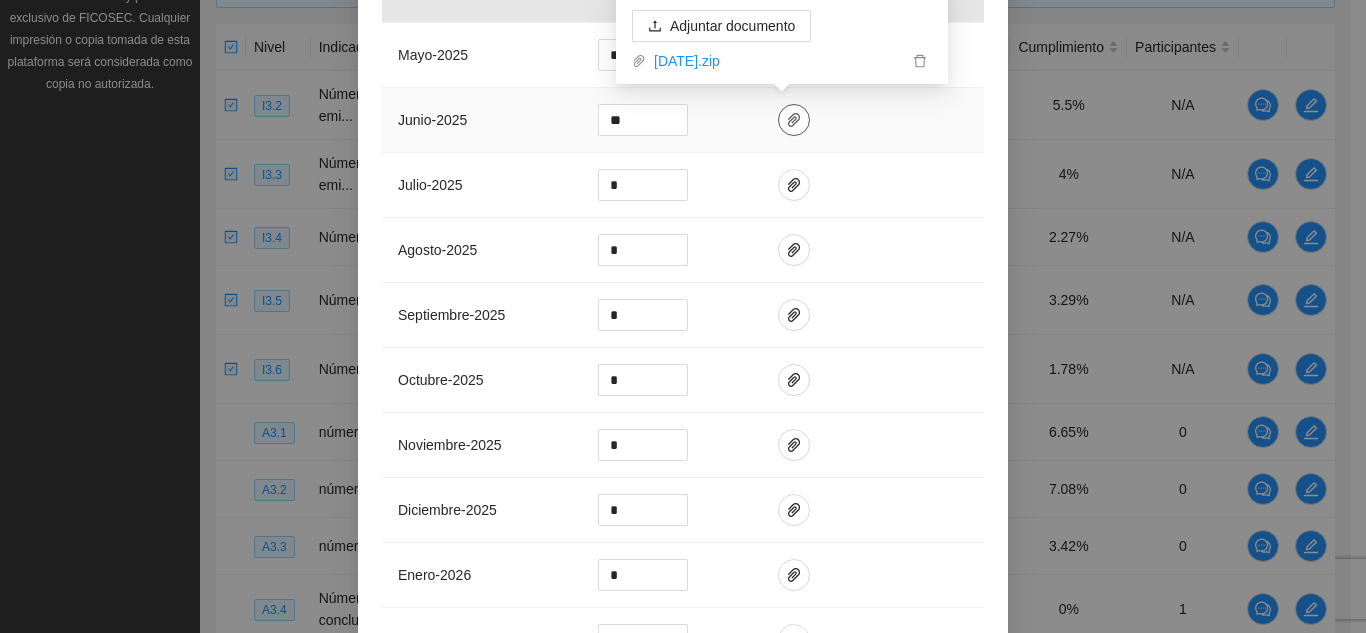 click 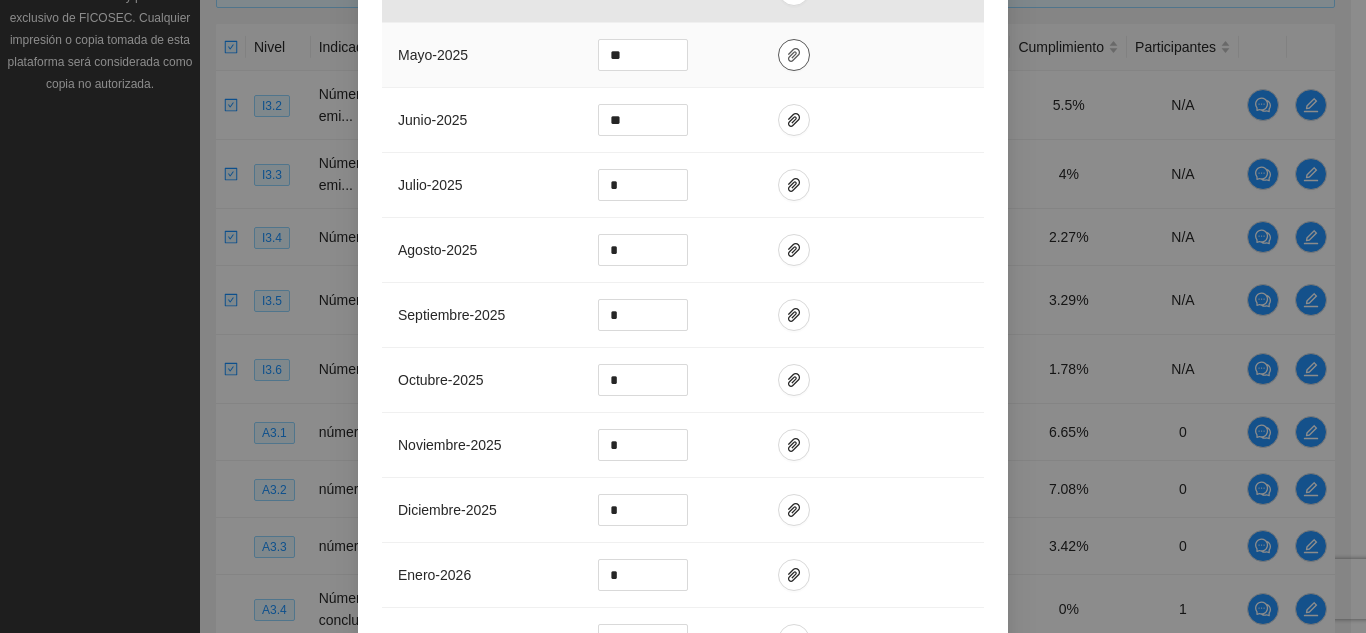 click 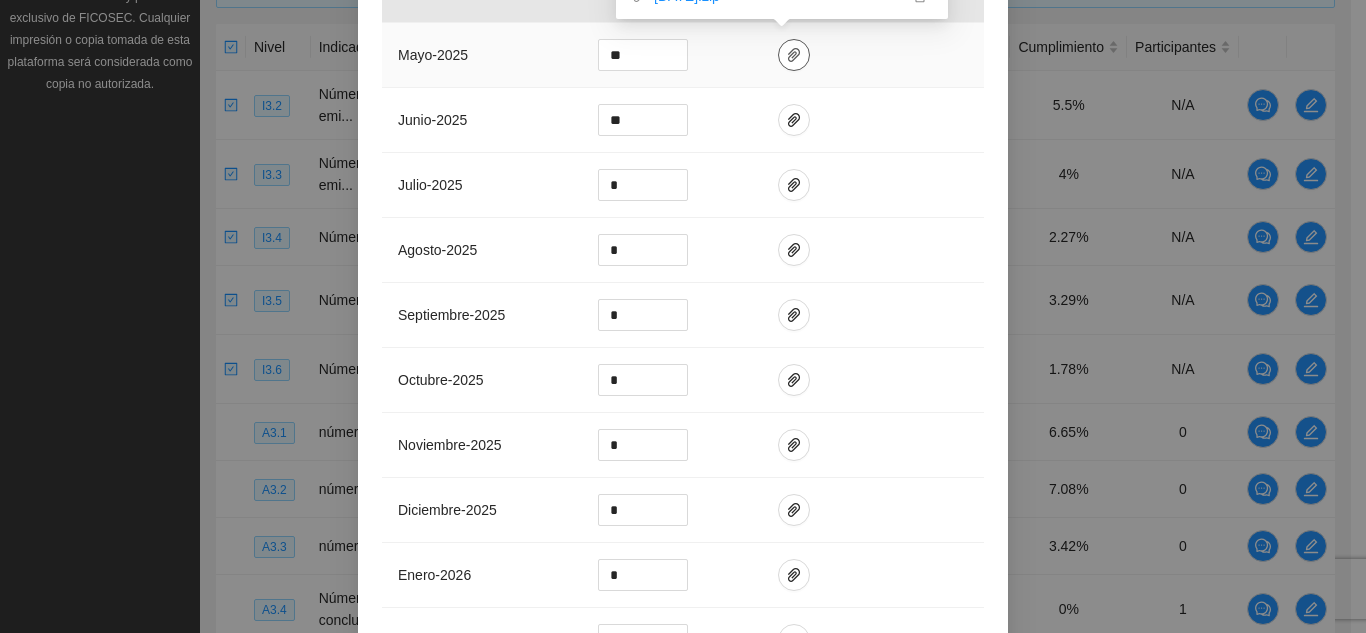 click 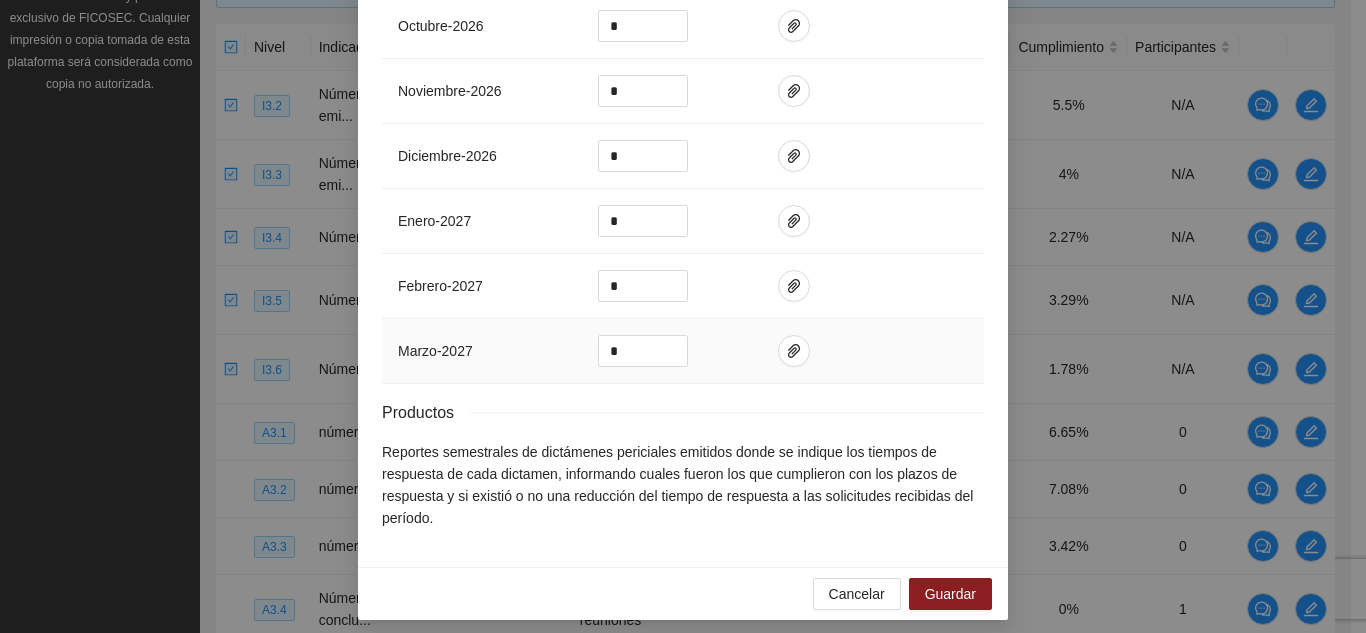 scroll, scrollTop: 2144, scrollLeft: 0, axis: vertical 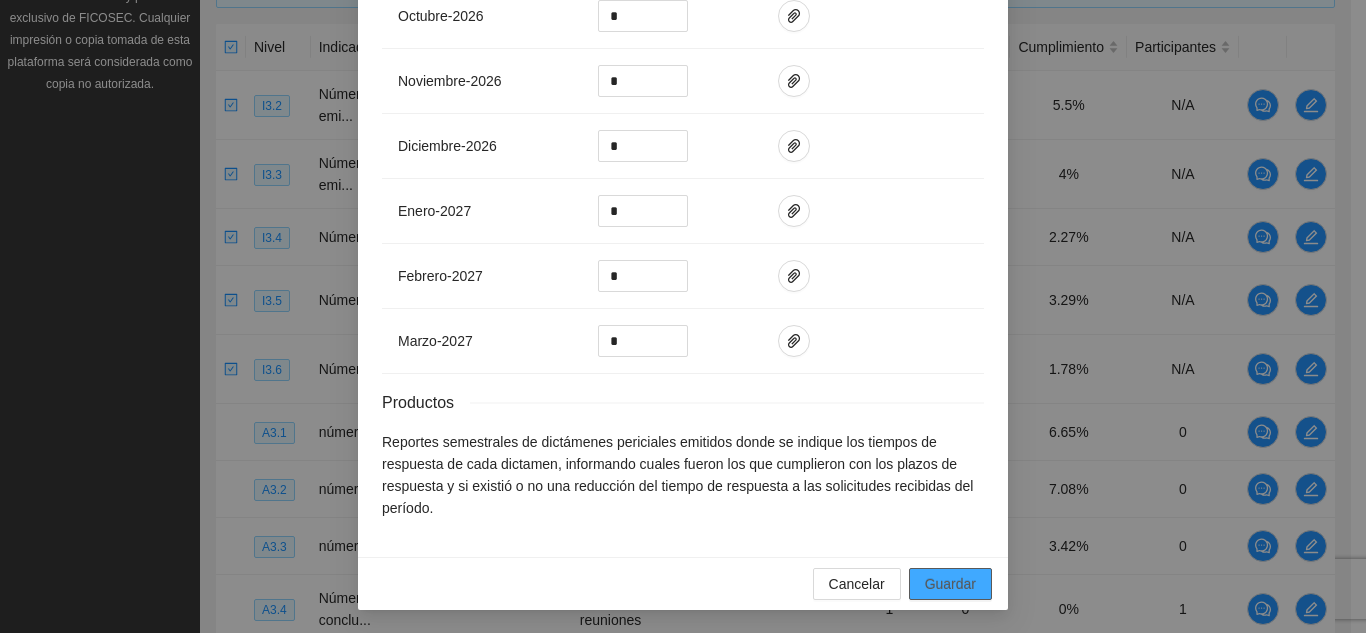 click on "Guardar" at bounding box center [950, 584] 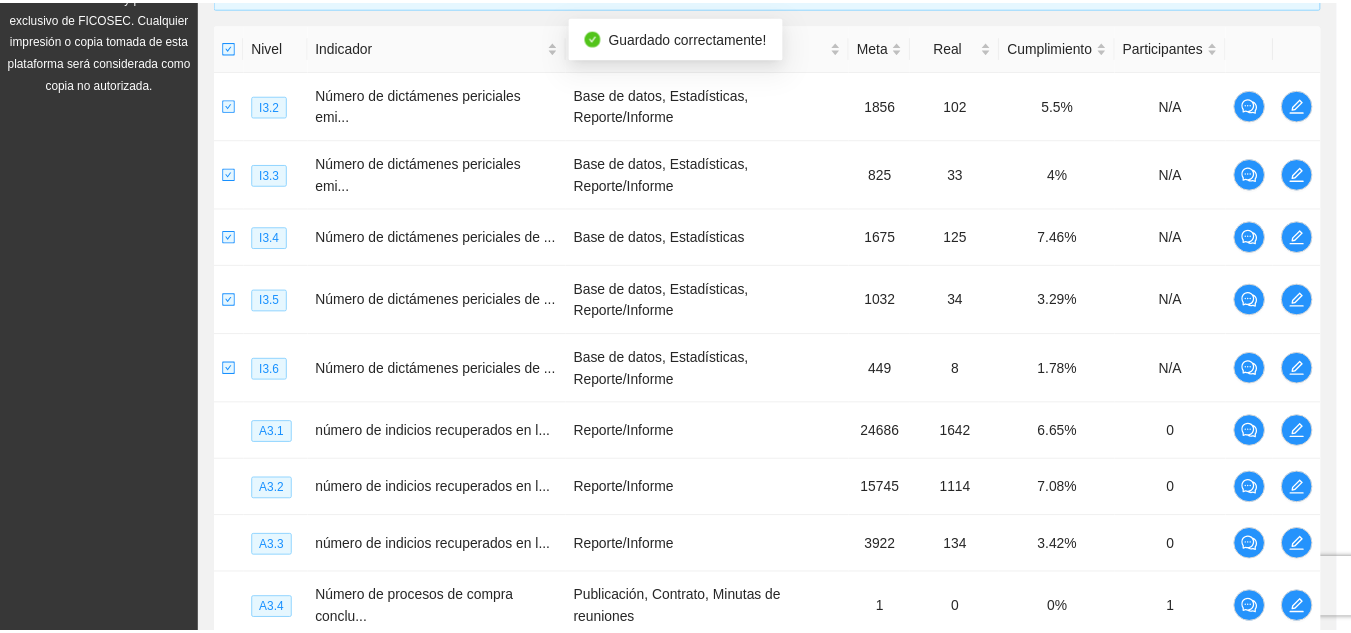 scroll, scrollTop: 2044, scrollLeft: 0, axis: vertical 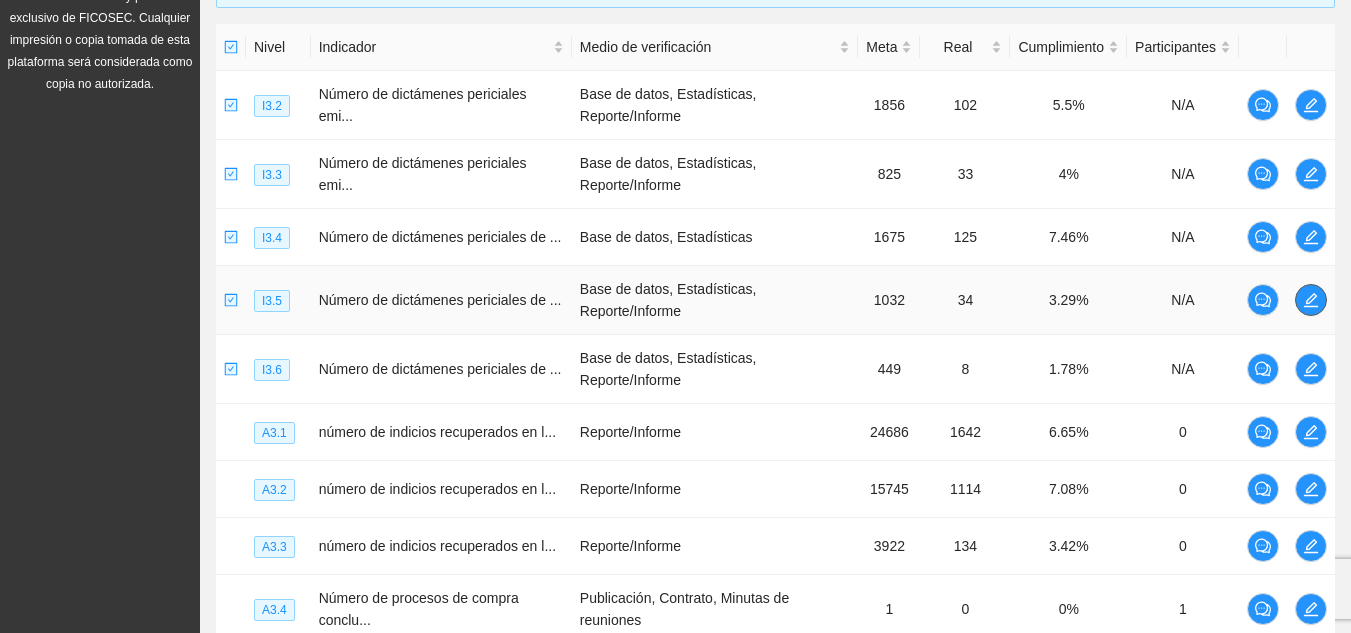 click 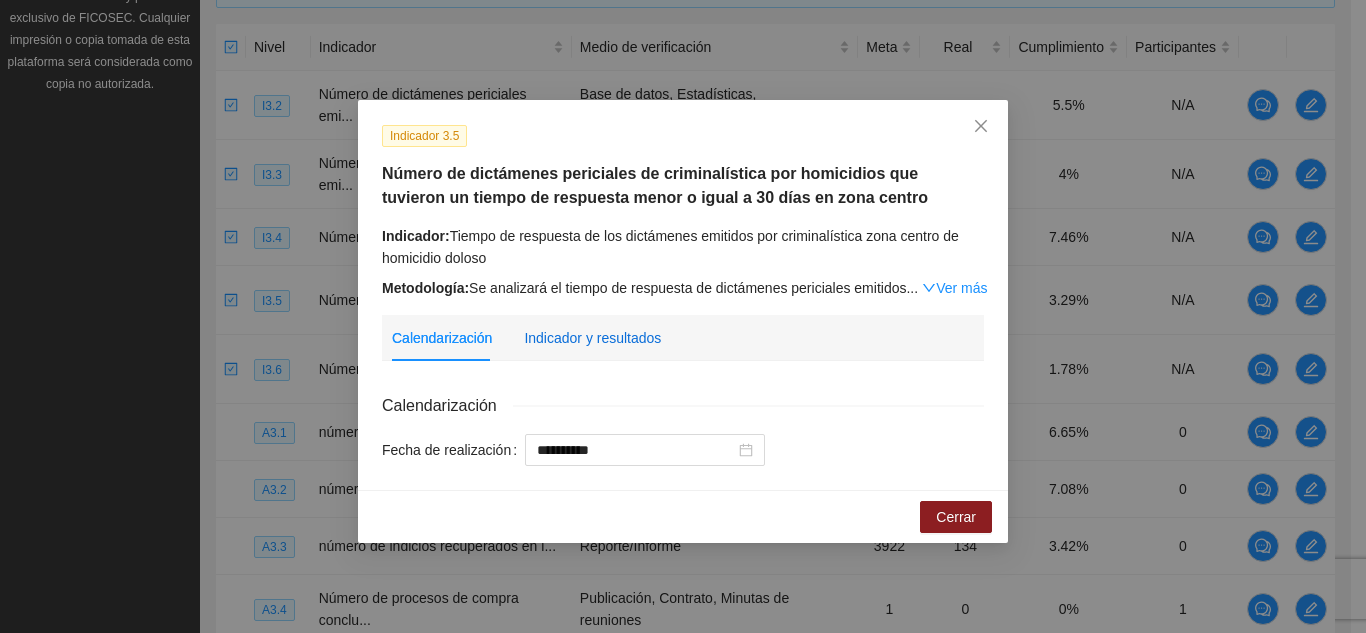 click on "Indicador y resultados" at bounding box center [592, 338] 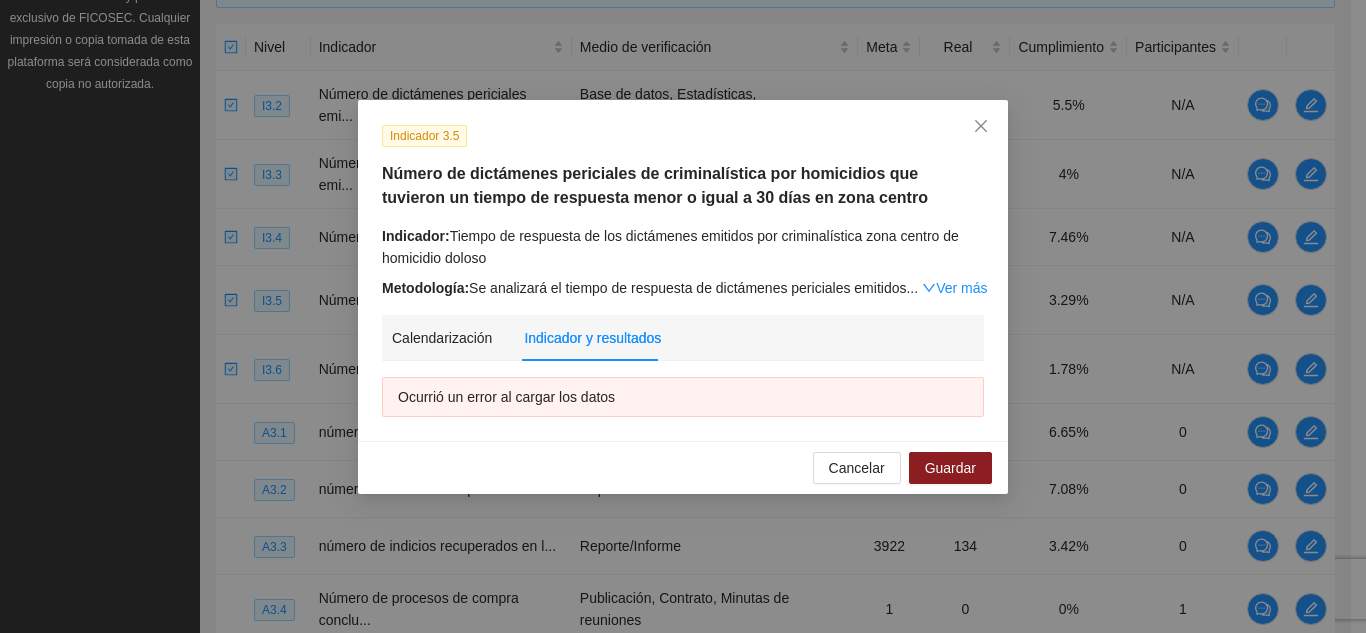 click on "Indicador y resultados" at bounding box center (592, 338) 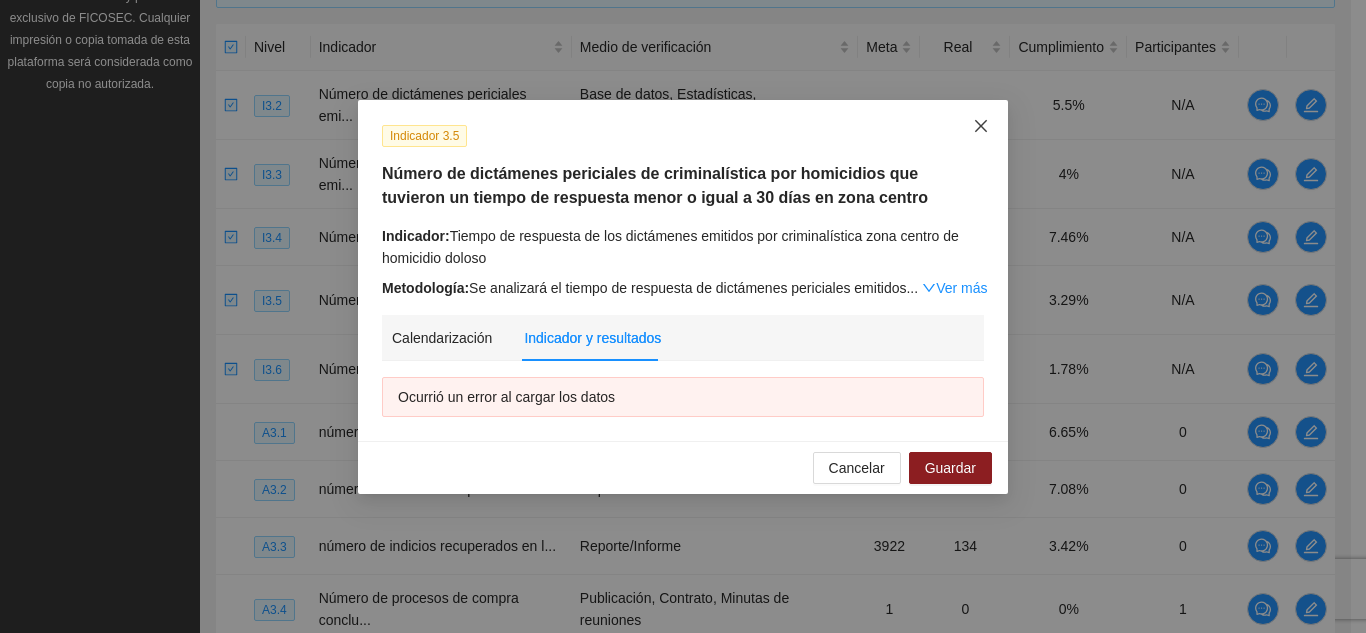 click 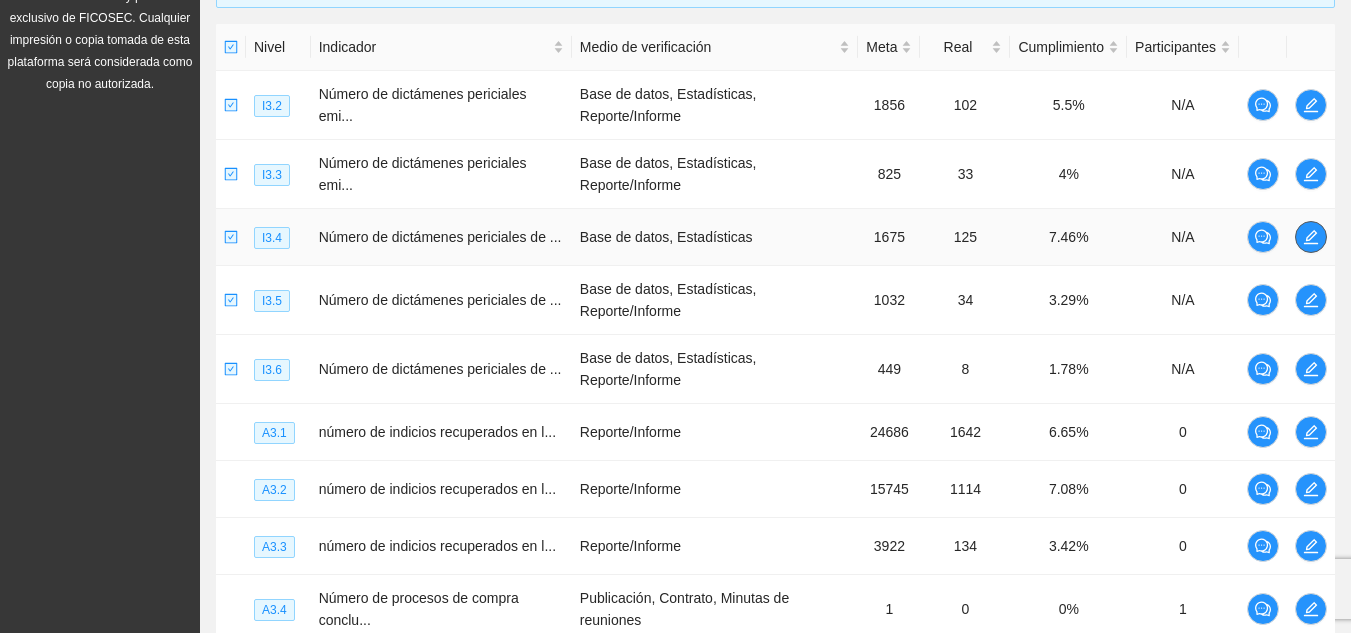 click at bounding box center [1311, 237] 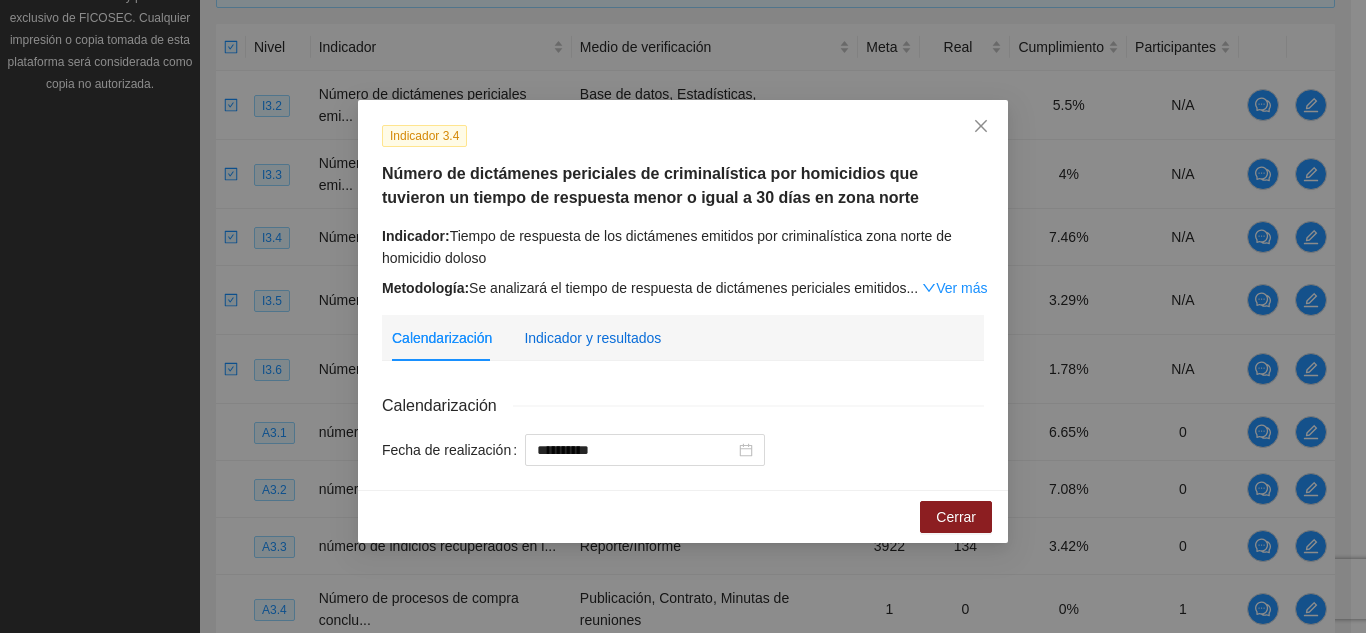 click on "Indicador y resultados" at bounding box center (592, 338) 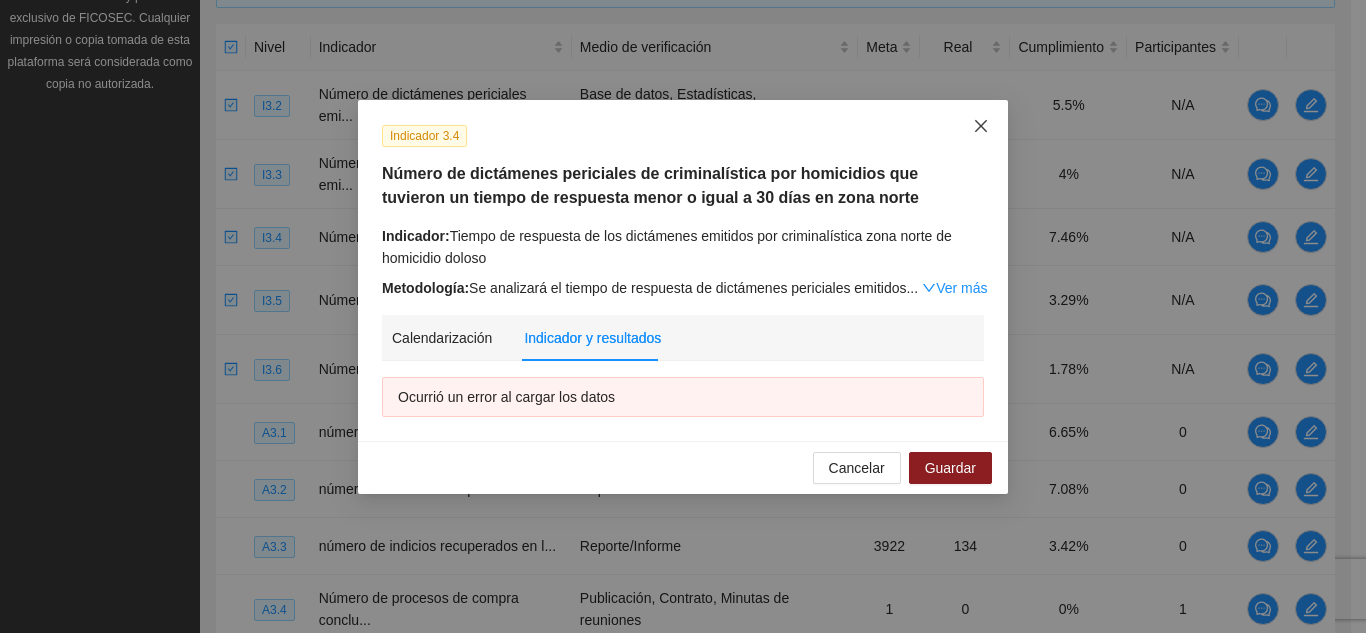 click 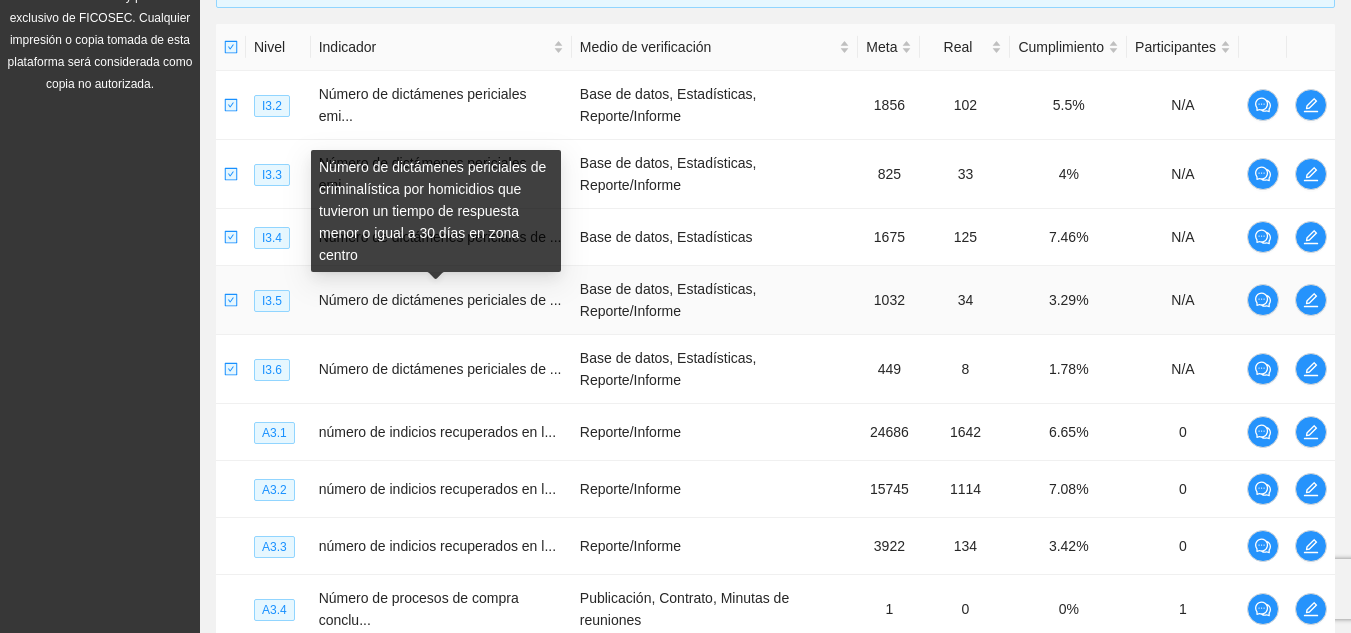click on "Número de dictámenes periciales de ..." at bounding box center (440, 300) 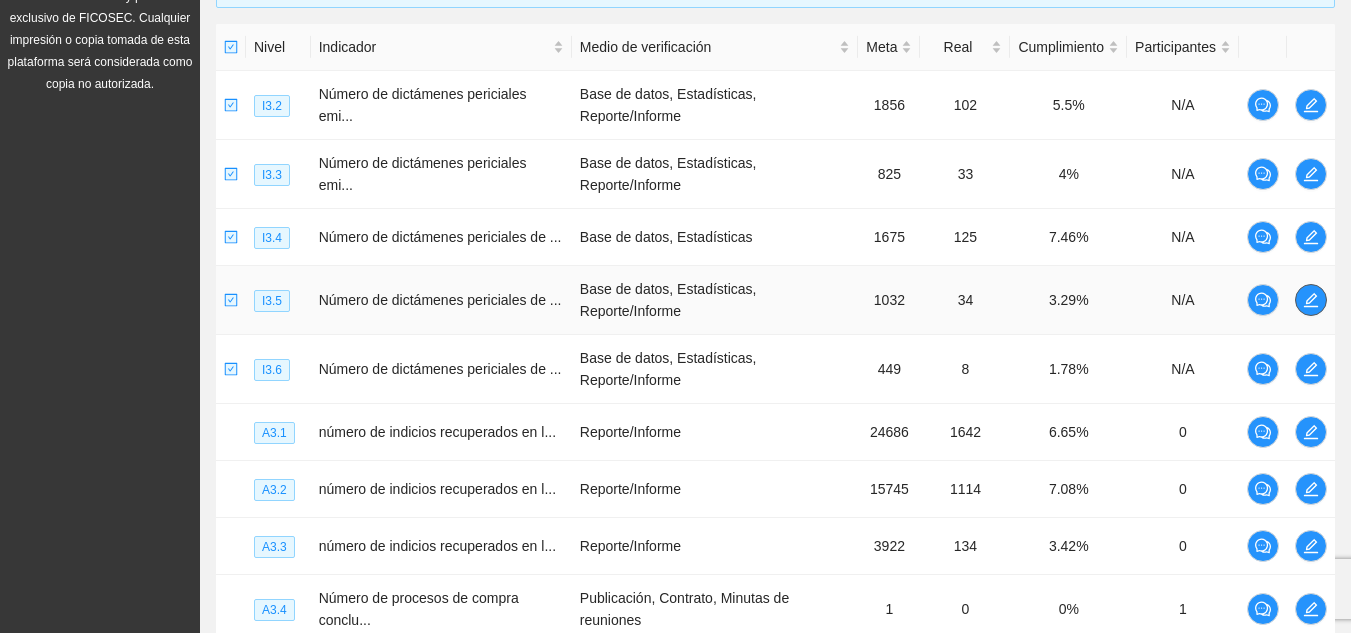 click 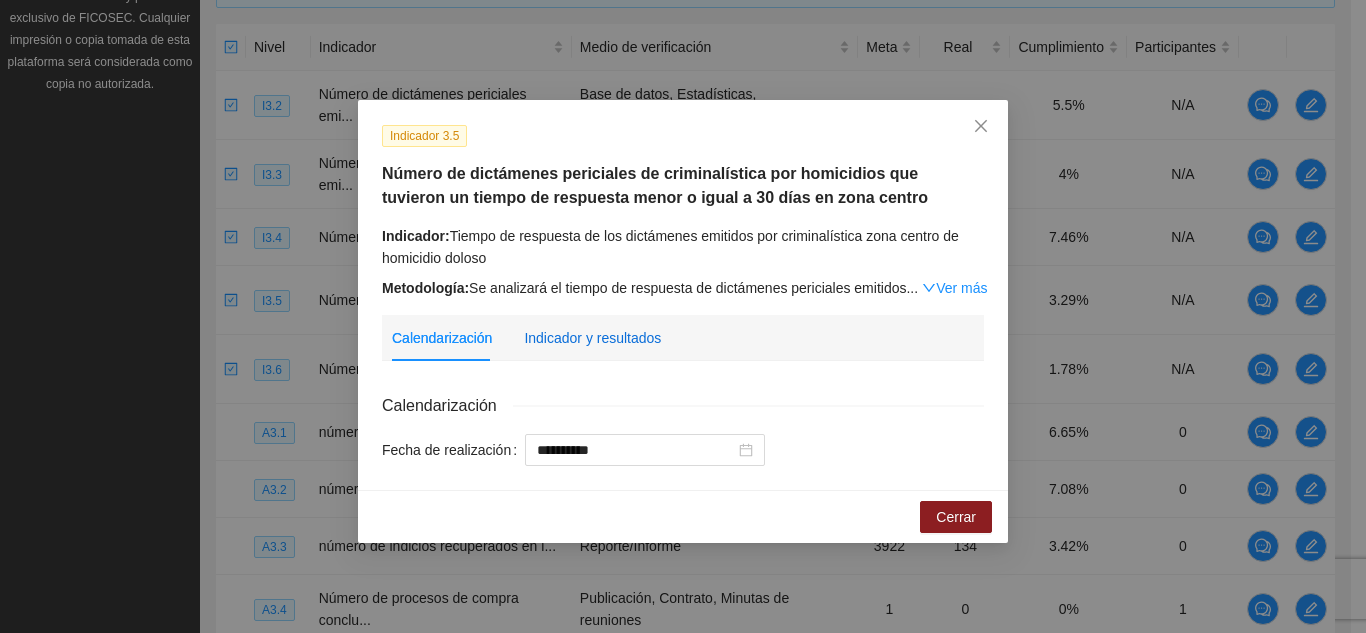 click on "Indicador y resultados" at bounding box center (592, 338) 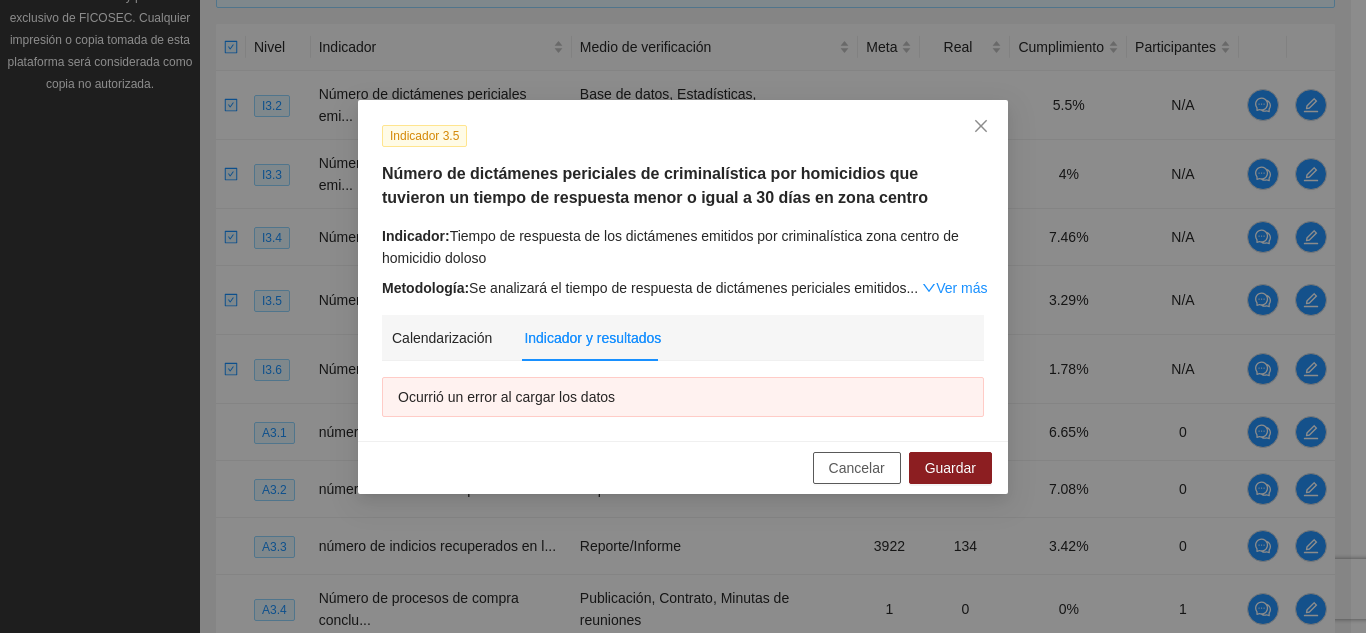 drag, startPoint x: 875, startPoint y: 461, endPoint x: 877, endPoint y: 435, distance: 26.076809 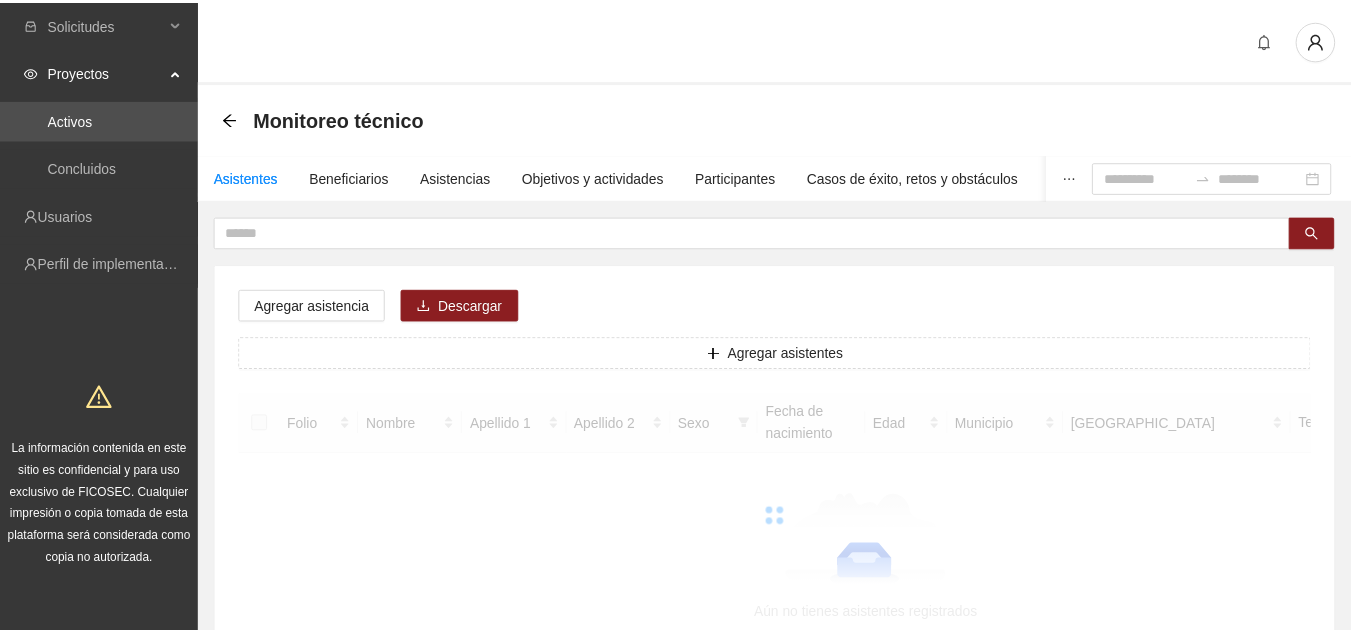 scroll, scrollTop: 154, scrollLeft: 0, axis: vertical 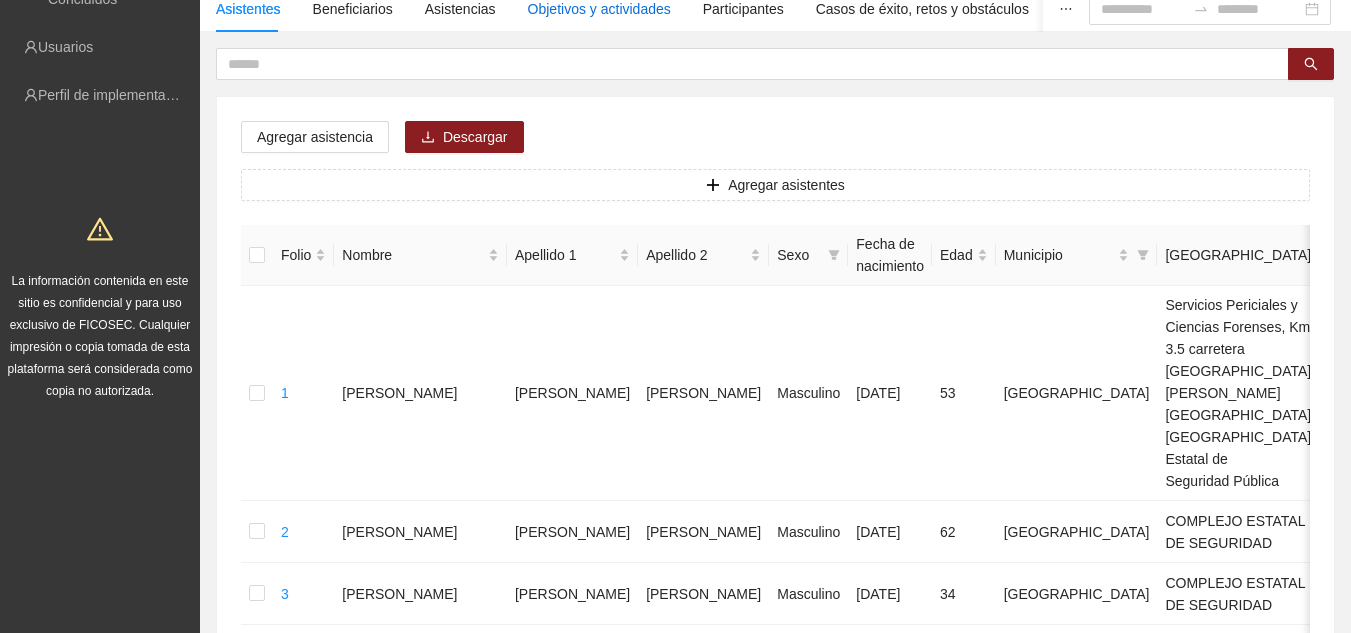 click on "Objetivos y actividades" at bounding box center [599, 9] 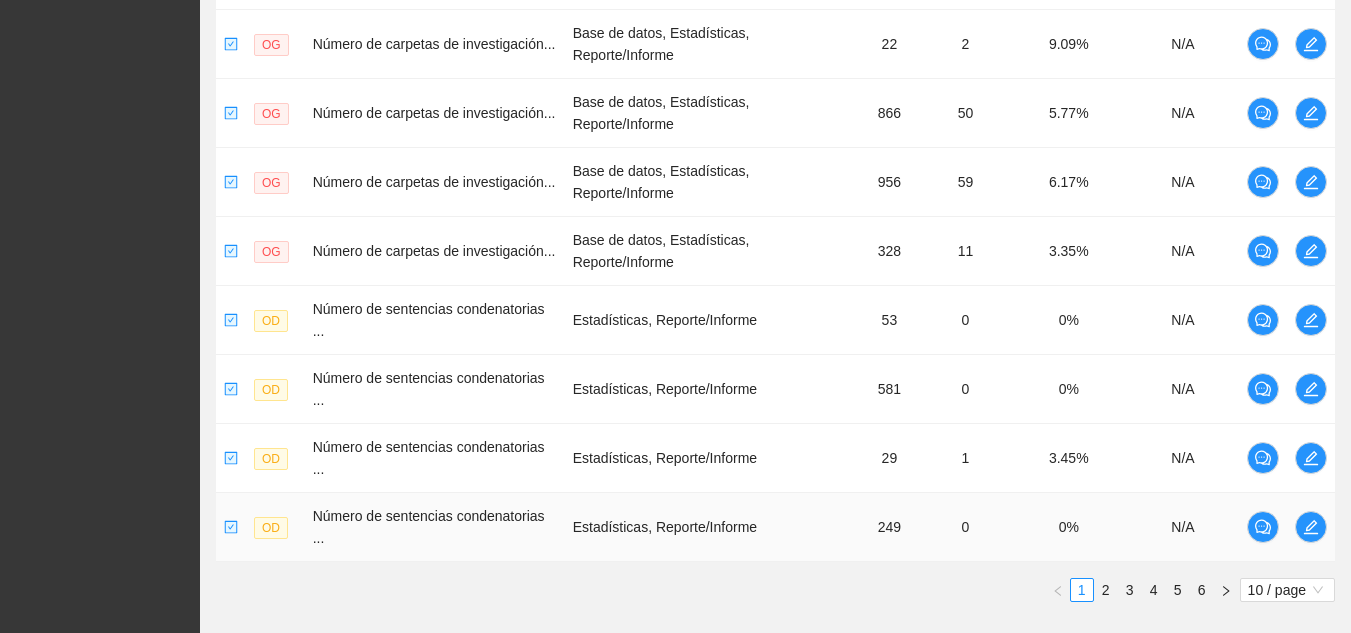 scroll, scrollTop: 676, scrollLeft: 0, axis: vertical 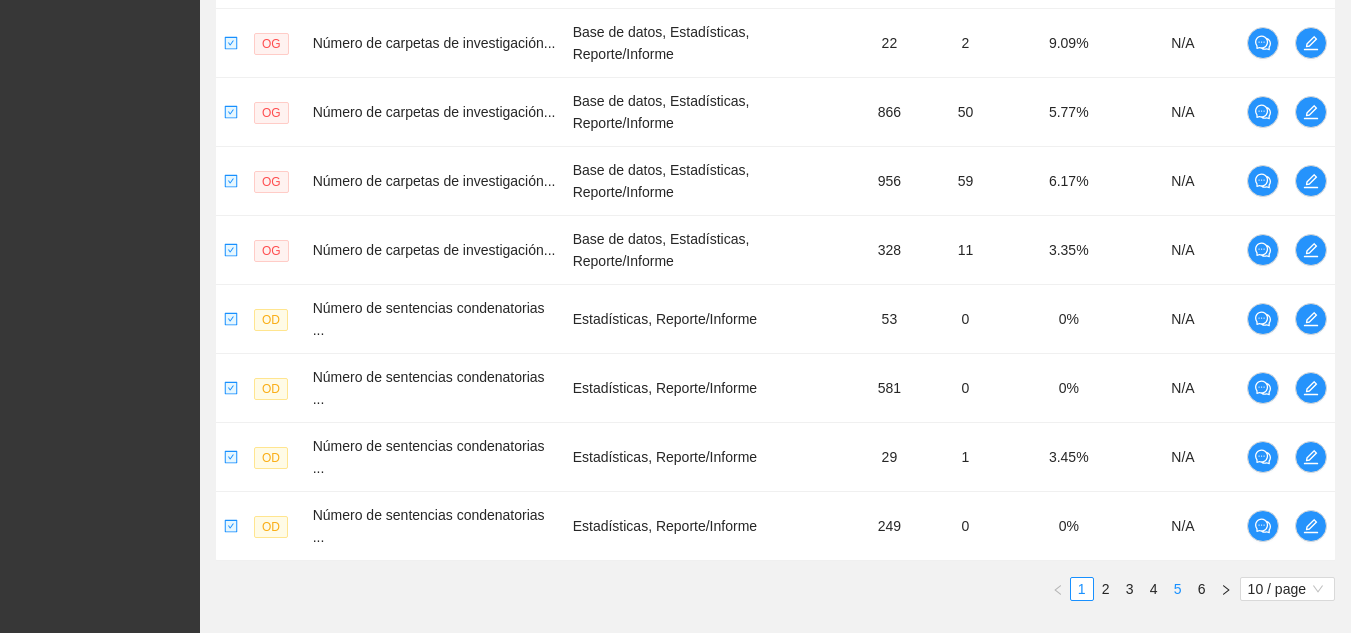click on "5" at bounding box center (1178, 589) 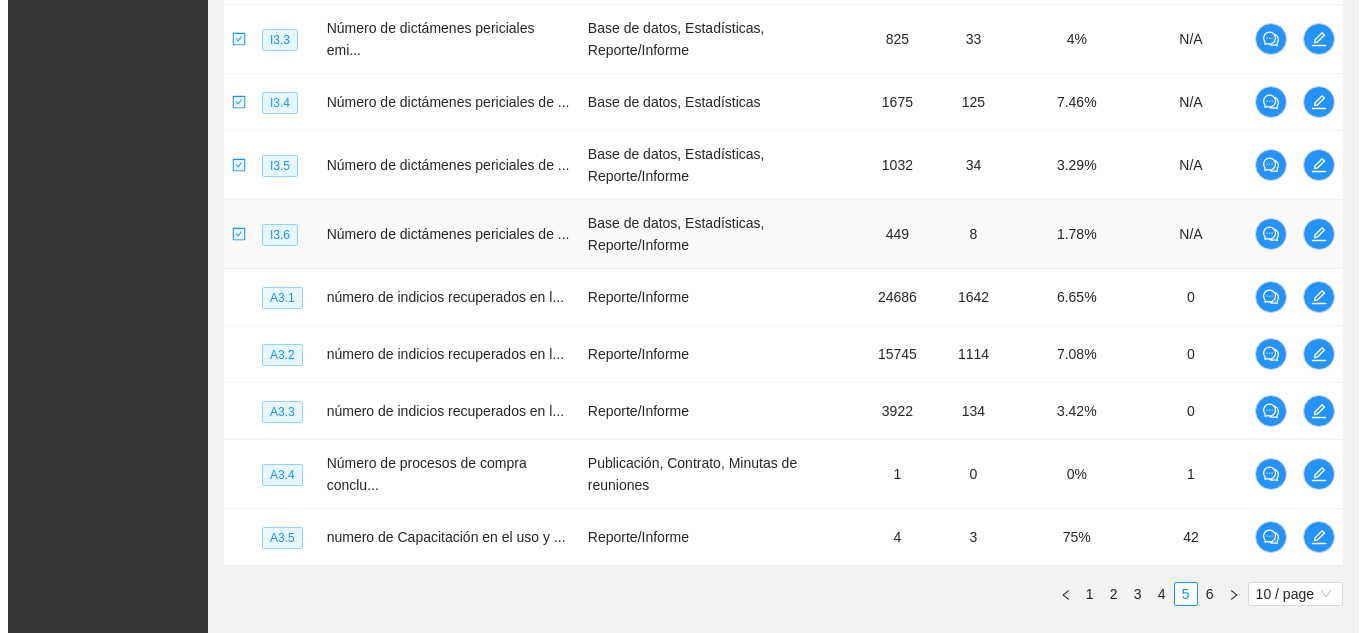 scroll, scrollTop: 576, scrollLeft: 0, axis: vertical 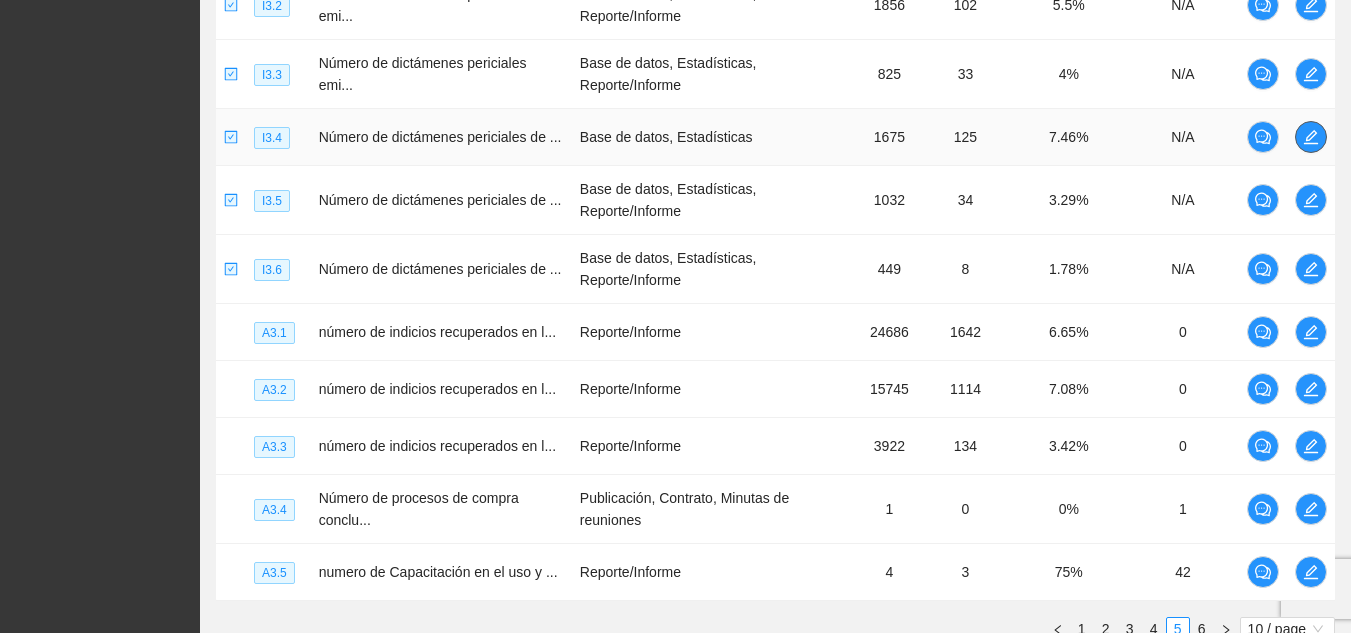 click at bounding box center [1311, 137] 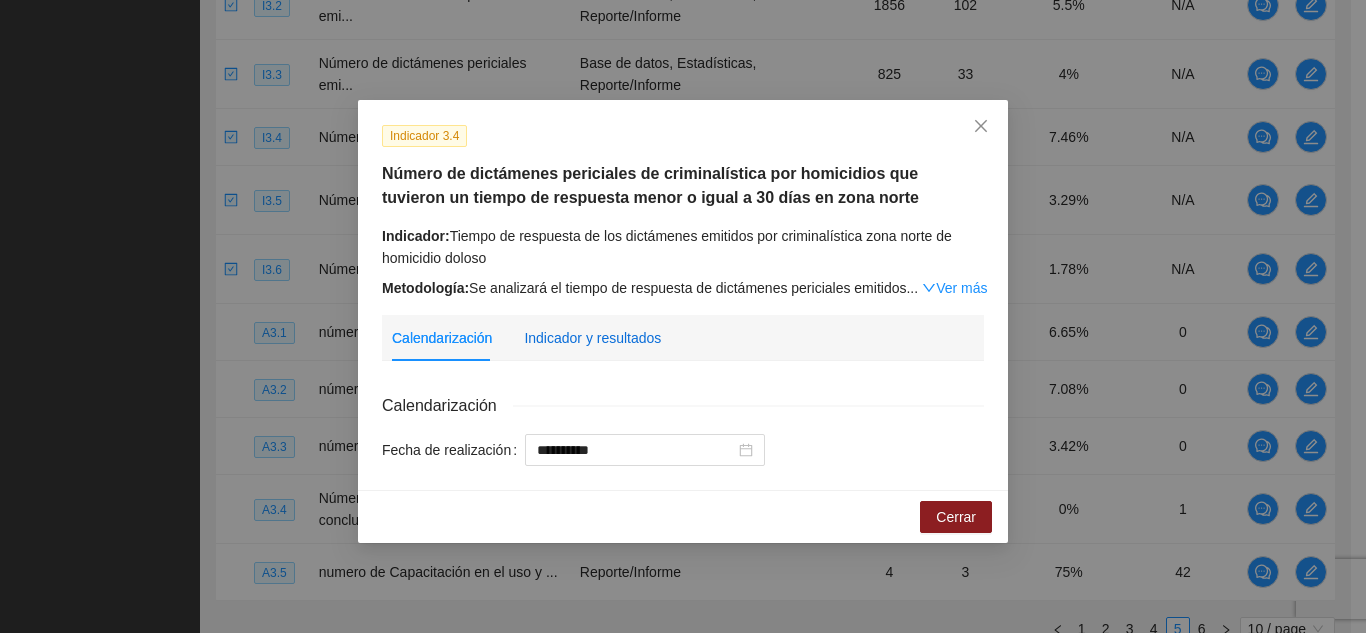click on "Indicador y resultados" at bounding box center [592, 338] 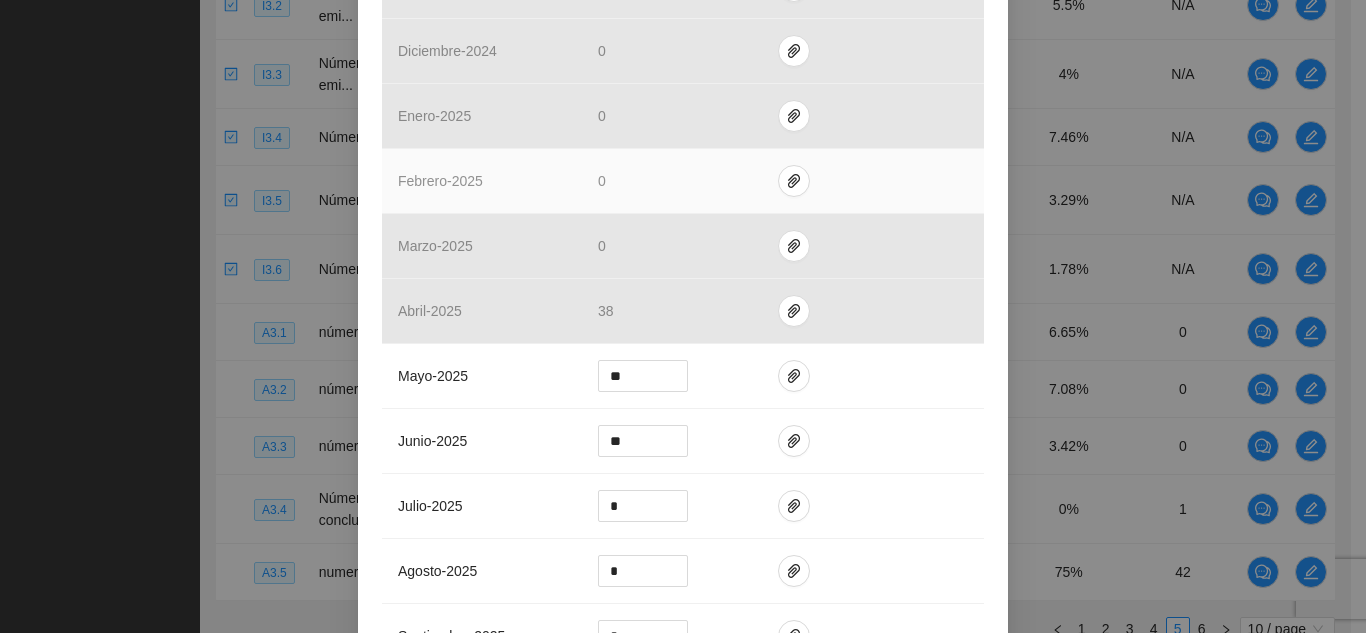 scroll, scrollTop: 700, scrollLeft: 0, axis: vertical 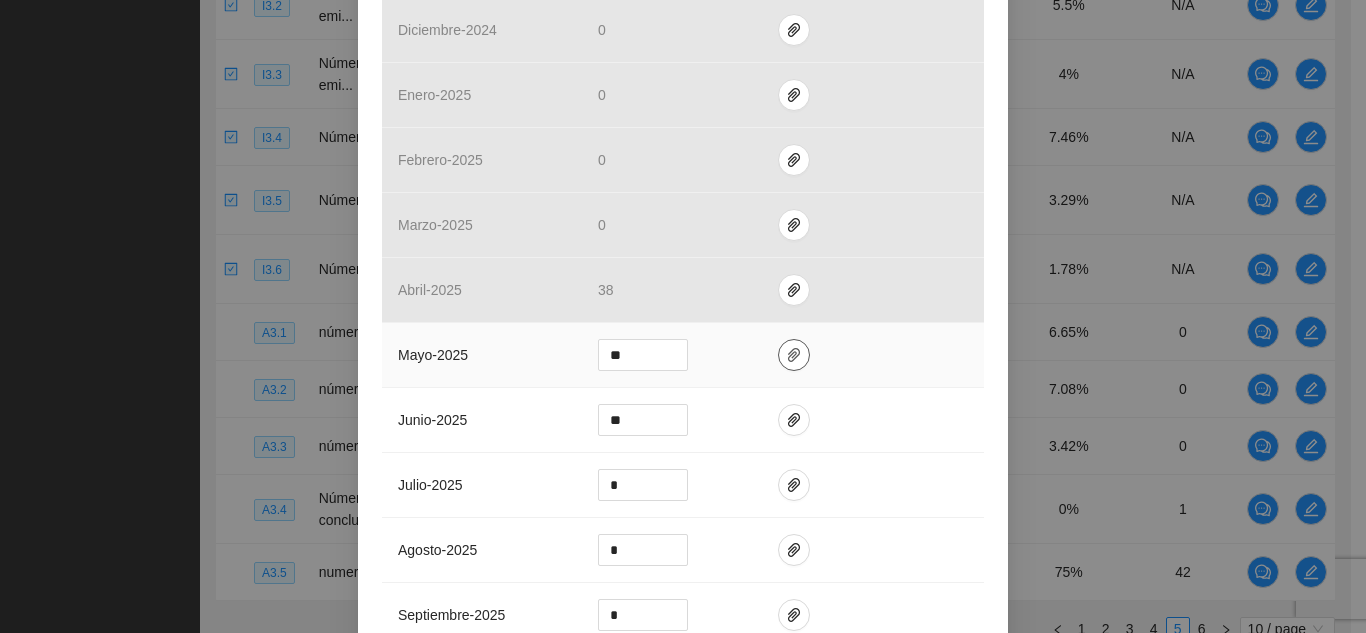 click 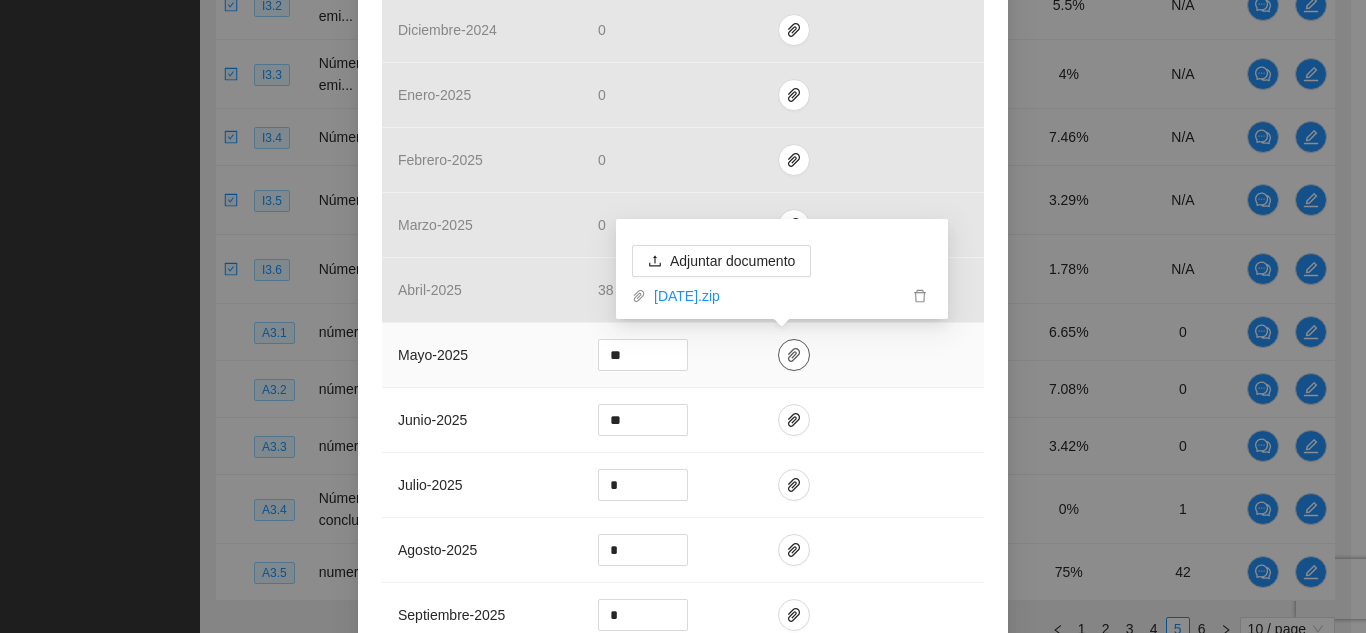 click 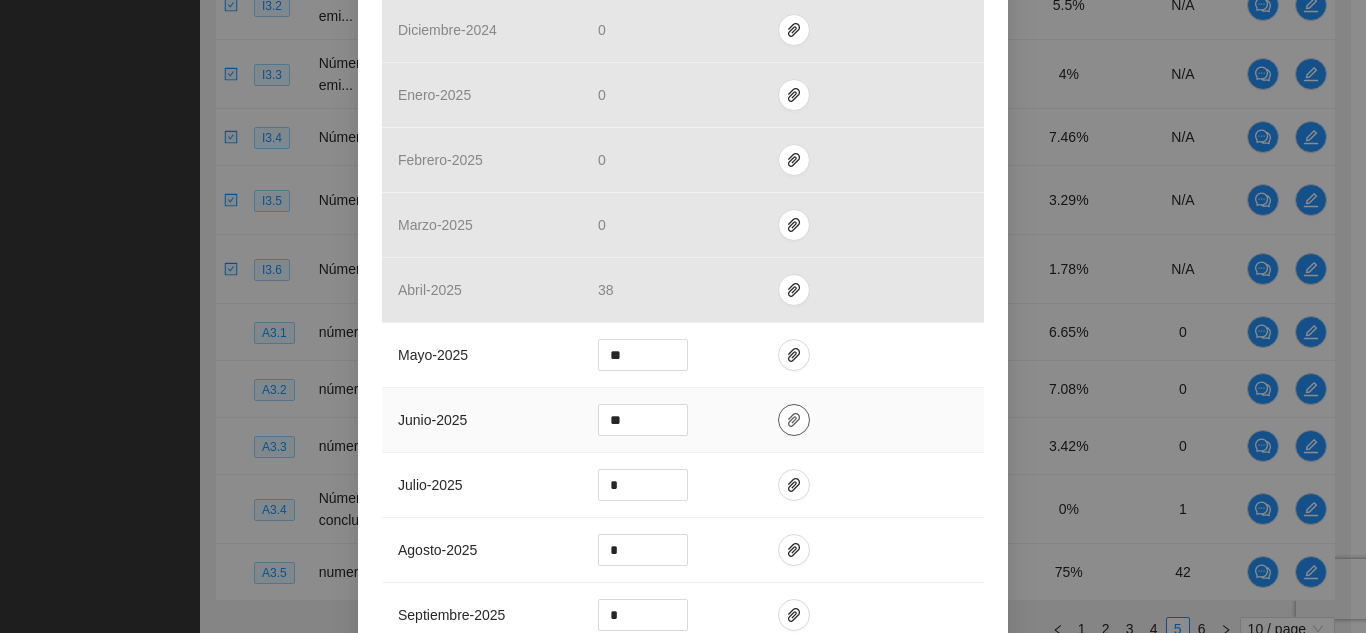 click 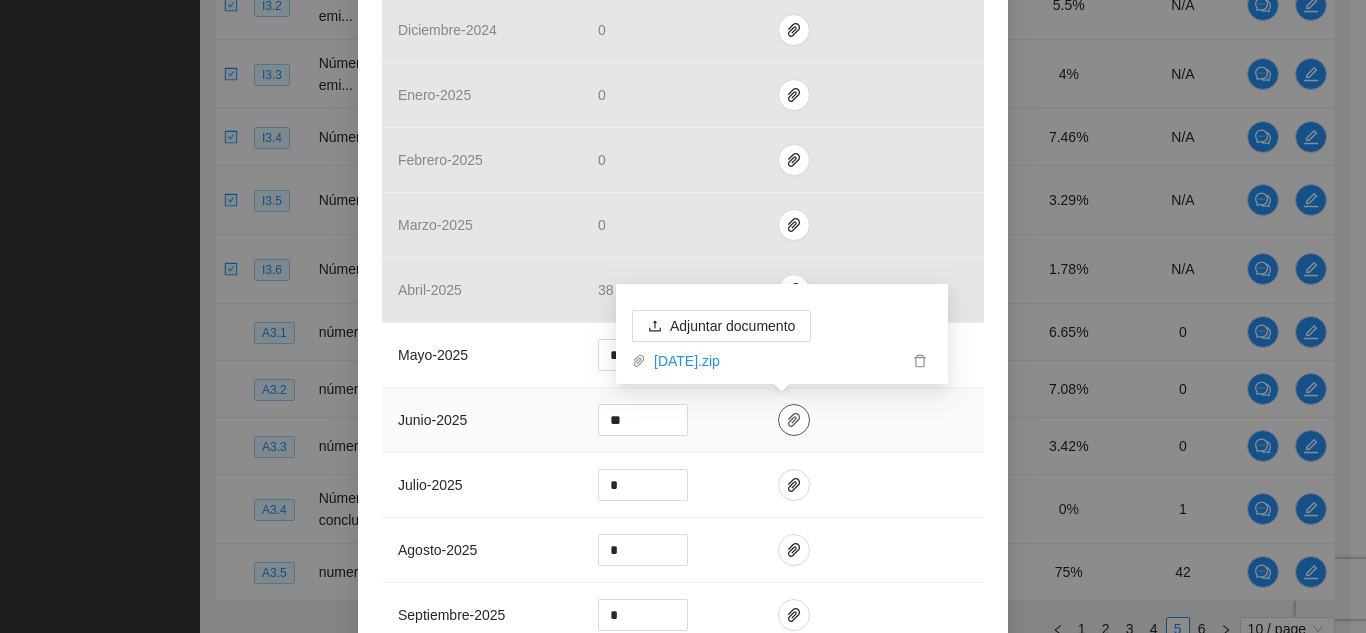 click 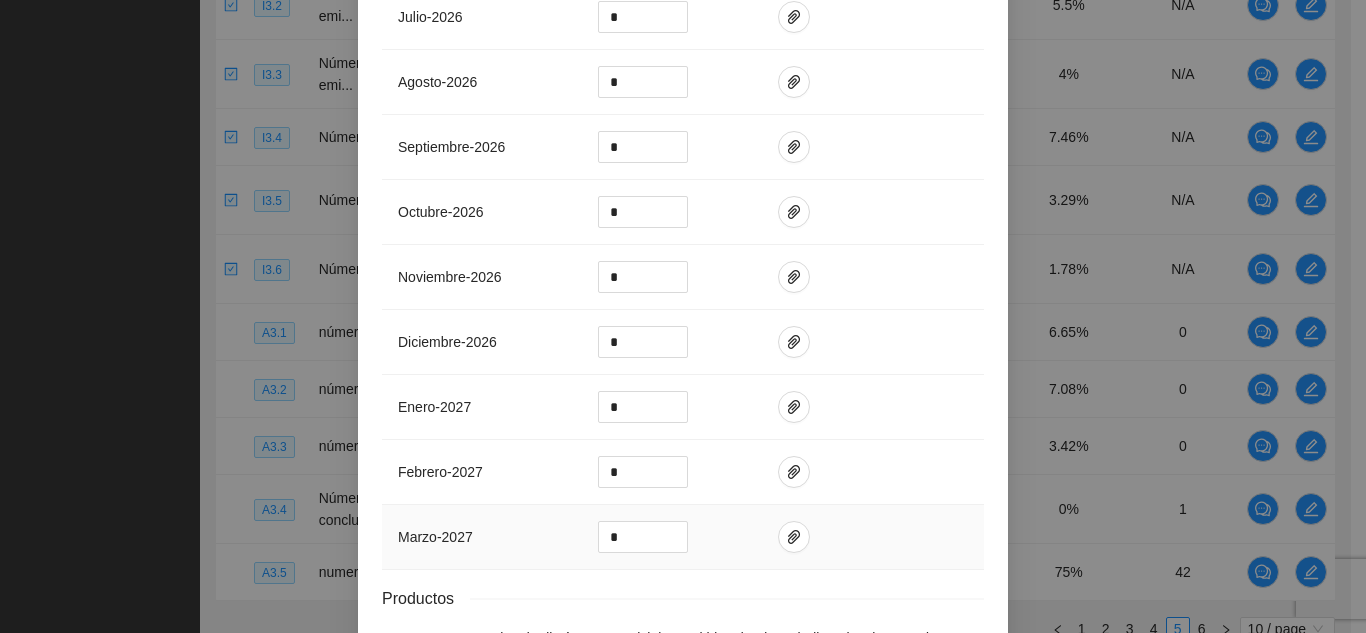 scroll, scrollTop: 2144, scrollLeft: 0, axis: vertical 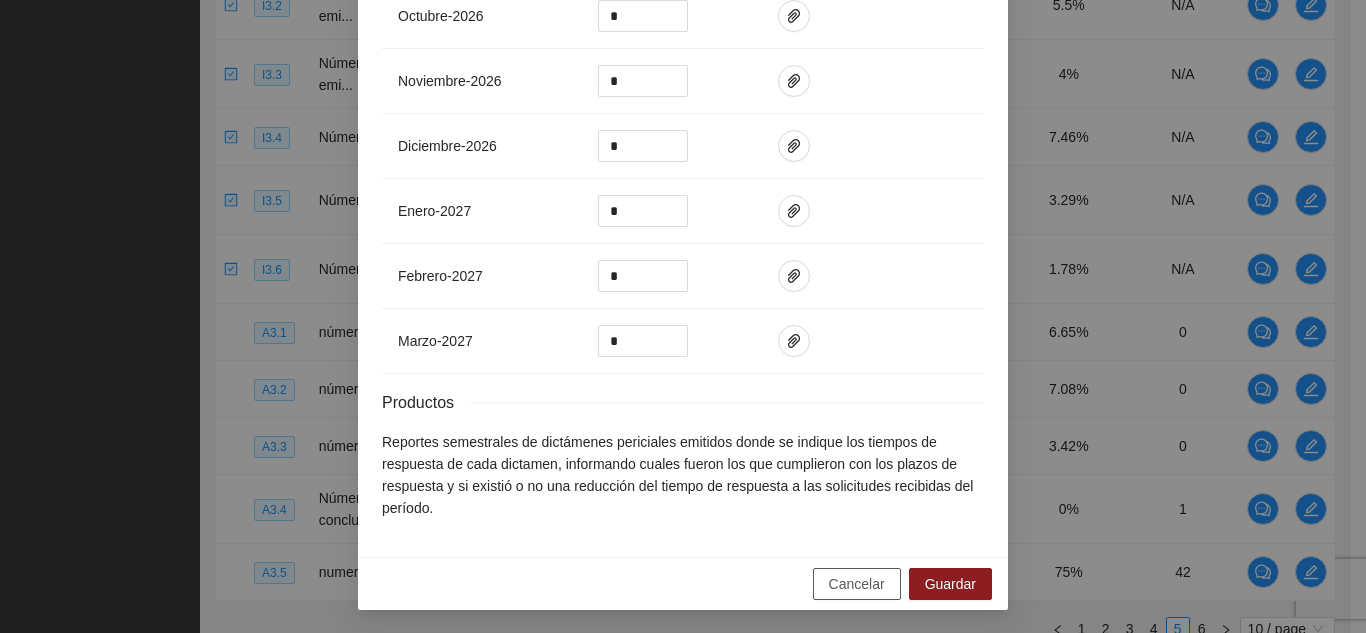 click on "Cancelar" at bounding box center [857, 584] 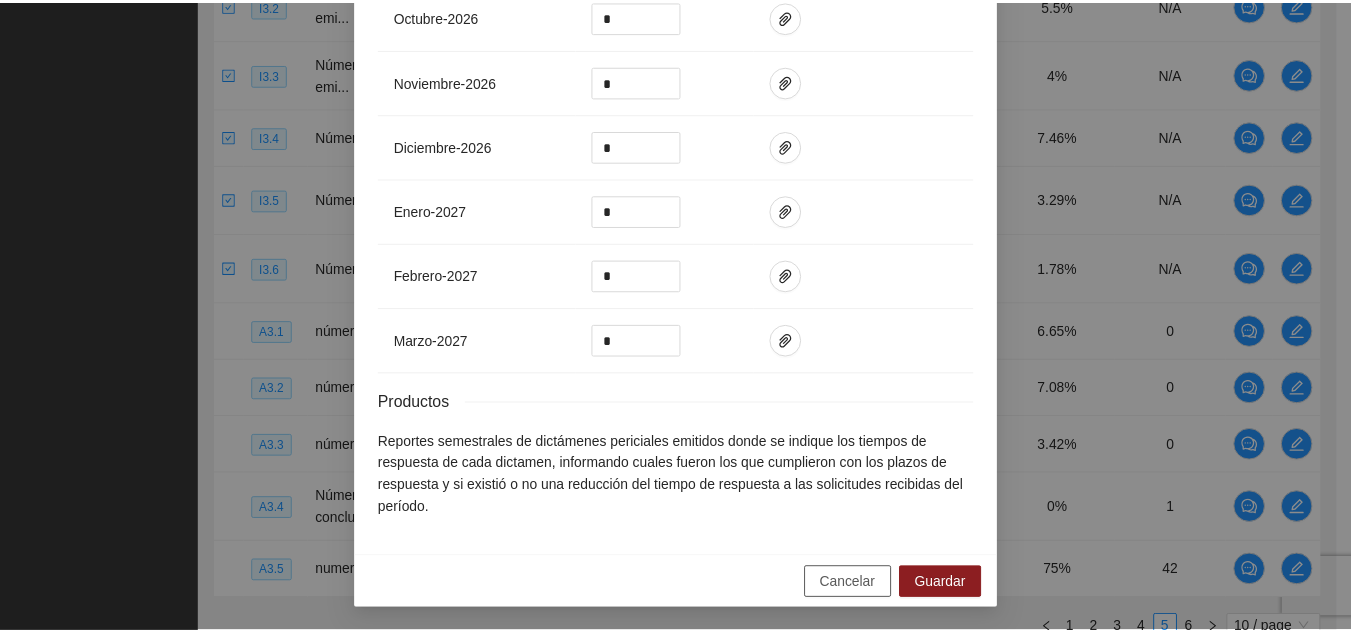 scroll, scrollTop: 2044, scrollLeft: 0, axis: vertical 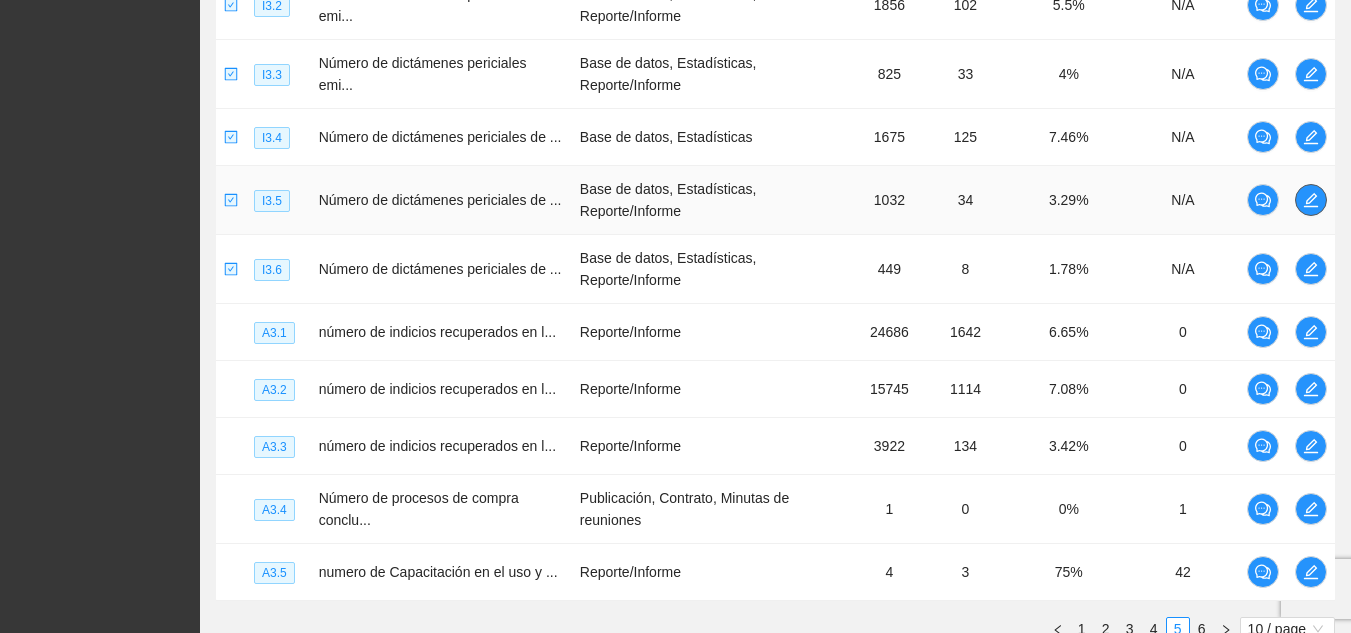 click 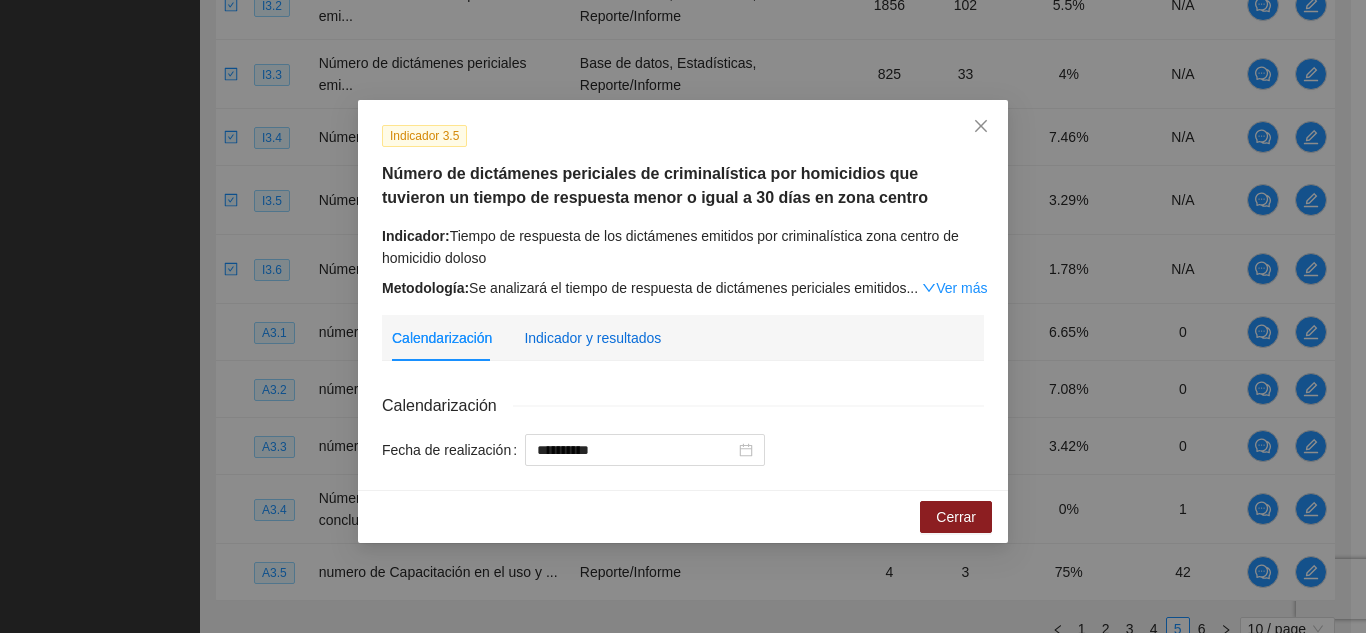 click on "Indicador y resultados" at bounding box center (592, 338) 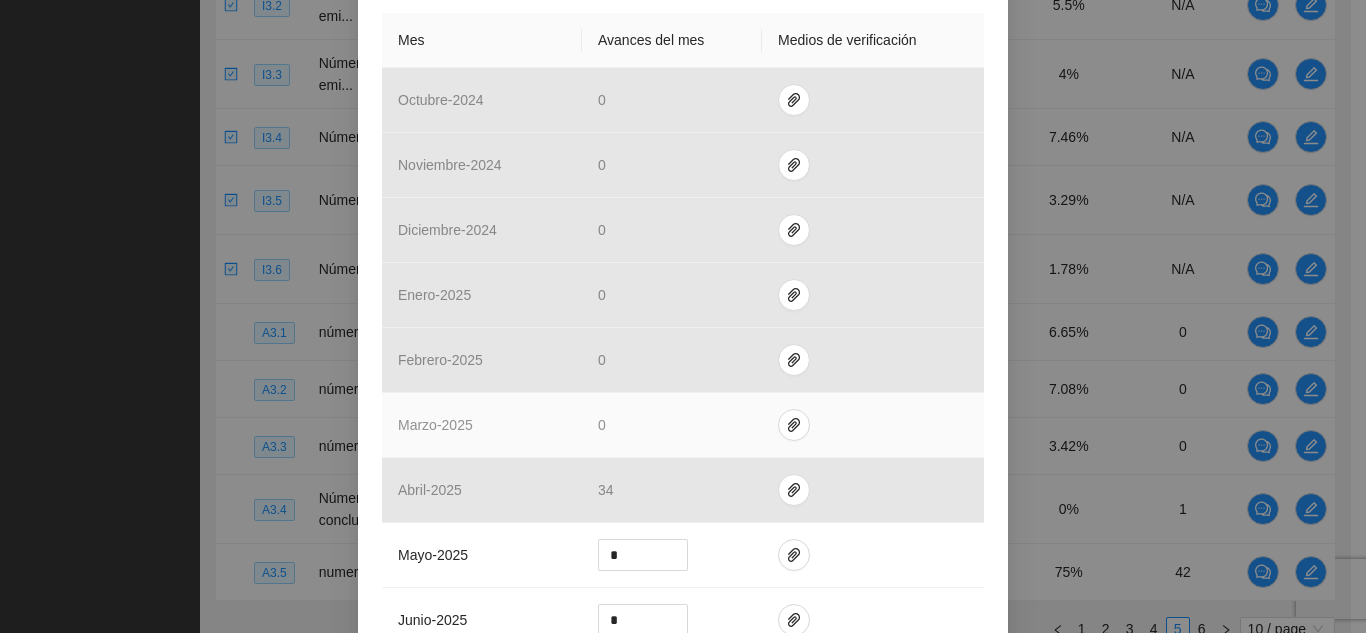 scroll, scrollTop: 900, scrollLeft: 0, axis: vertical 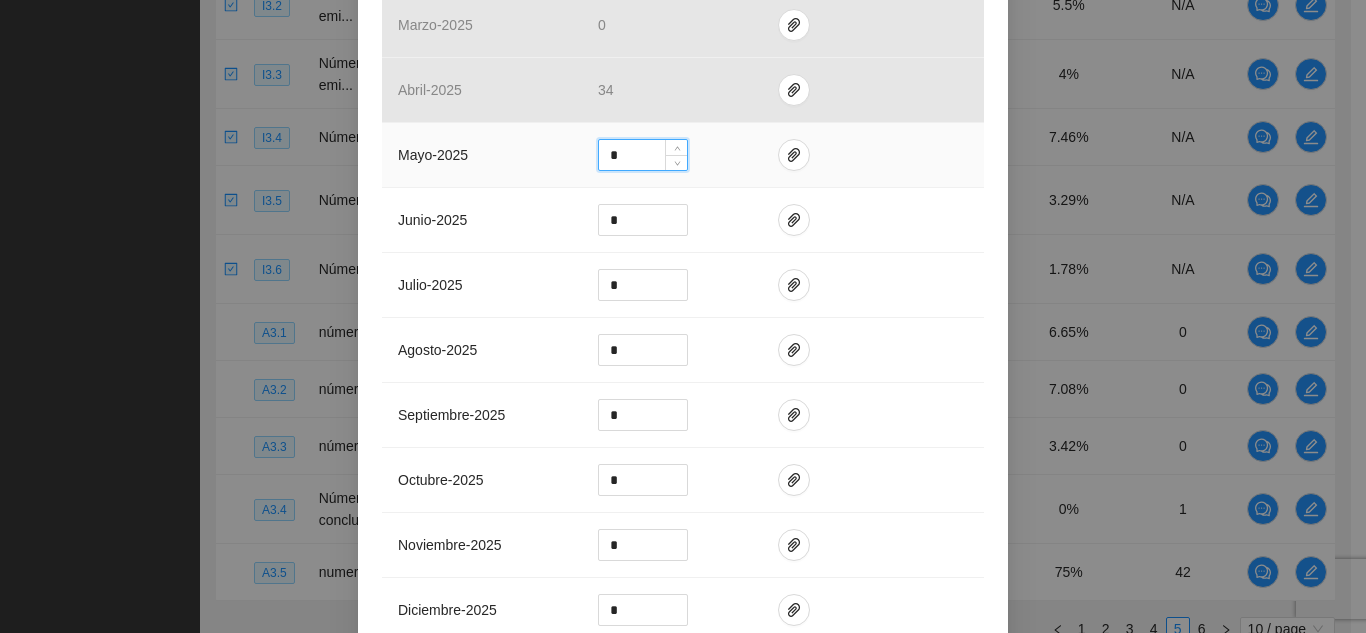drag, startPoint x: 634, startPoint y: 156, endPoint x: 583, endPoint y: 159, distance: 51.088158 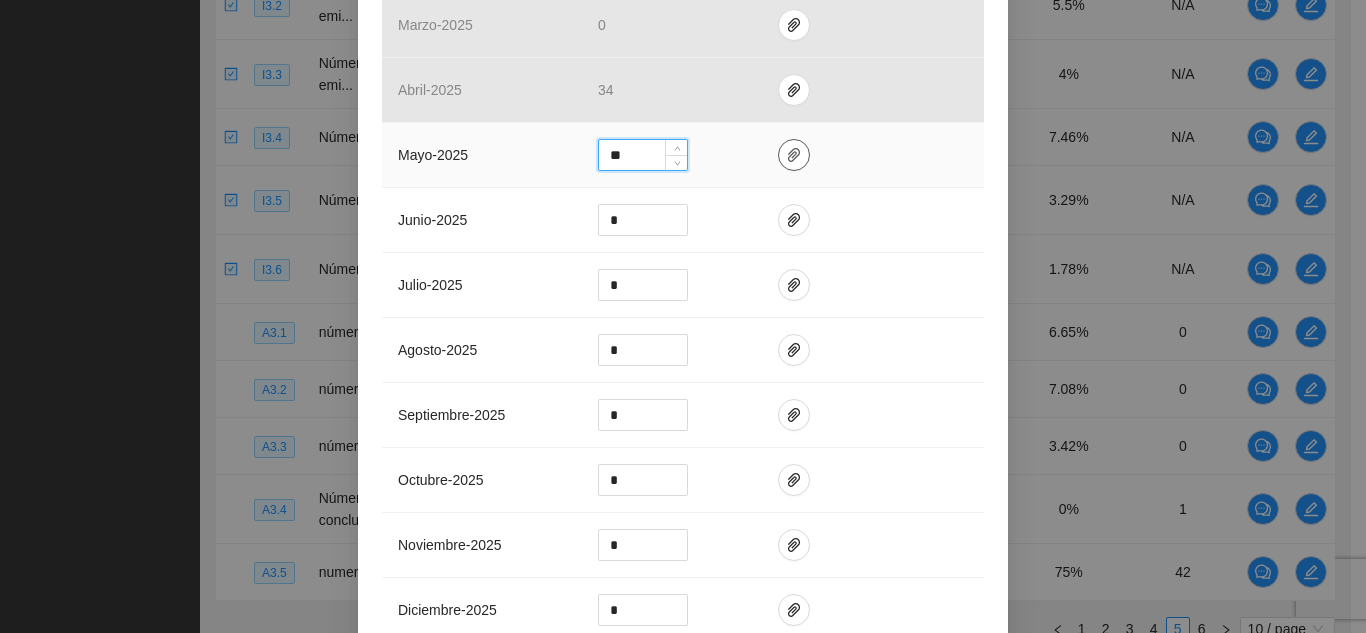 type on "**" 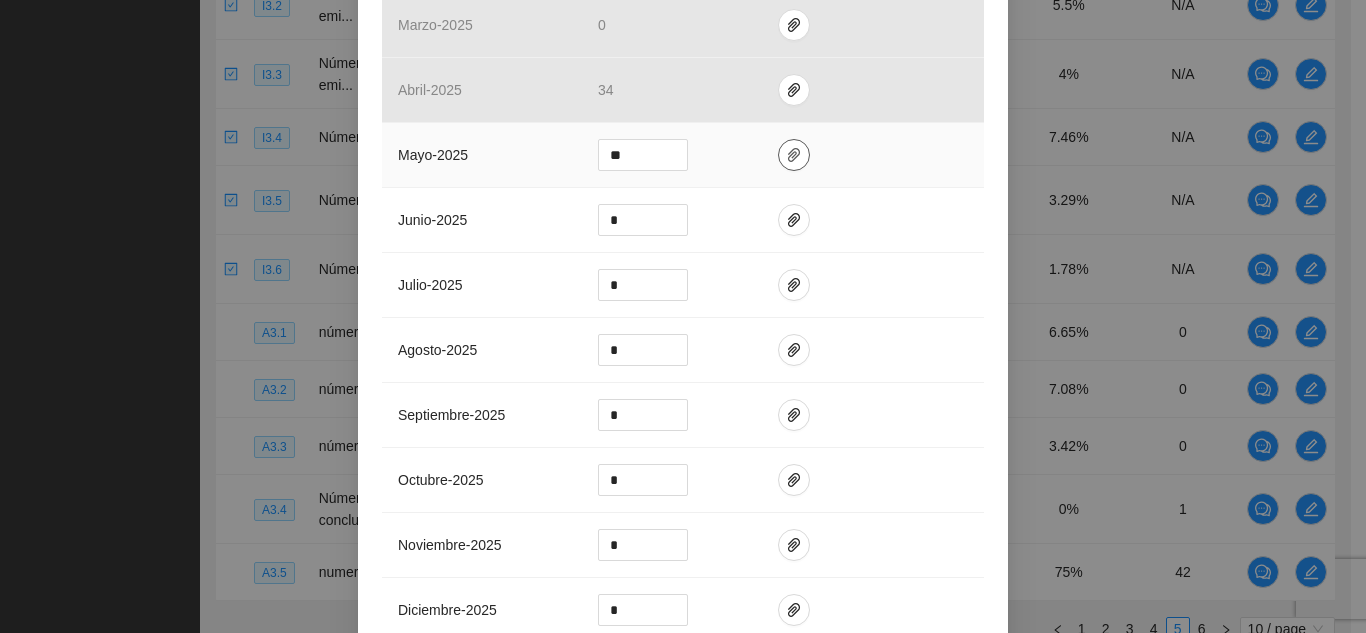 click 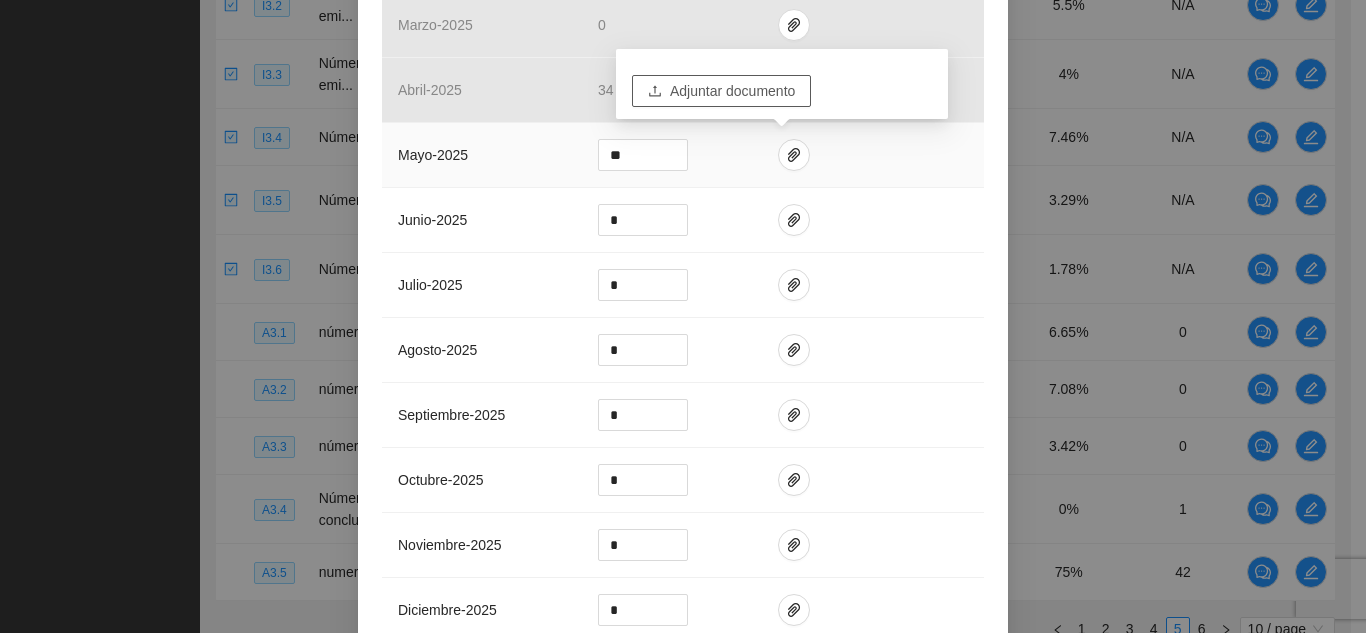 click on "Adjuntar documento" at bounding box center (721, 91) 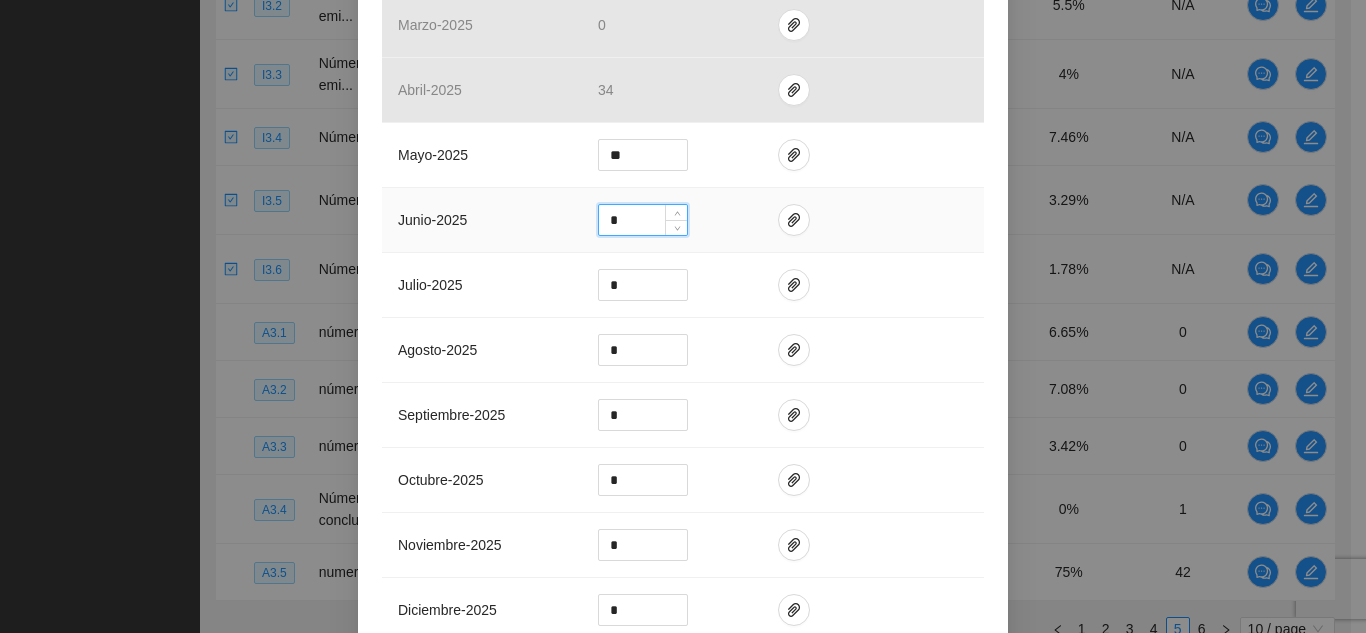drag, startPoint x: 615, startPoint y: 219, endPoint x: 584, endPoint y: 218, distance: 31.016125 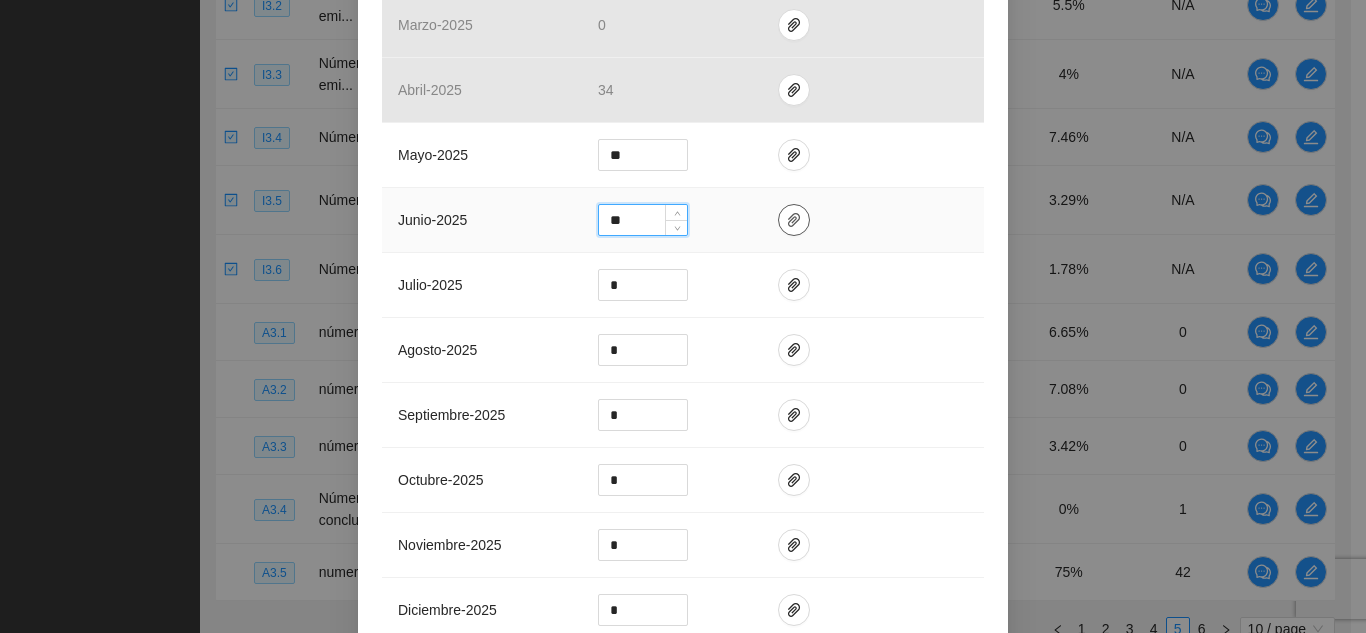 type on "**" 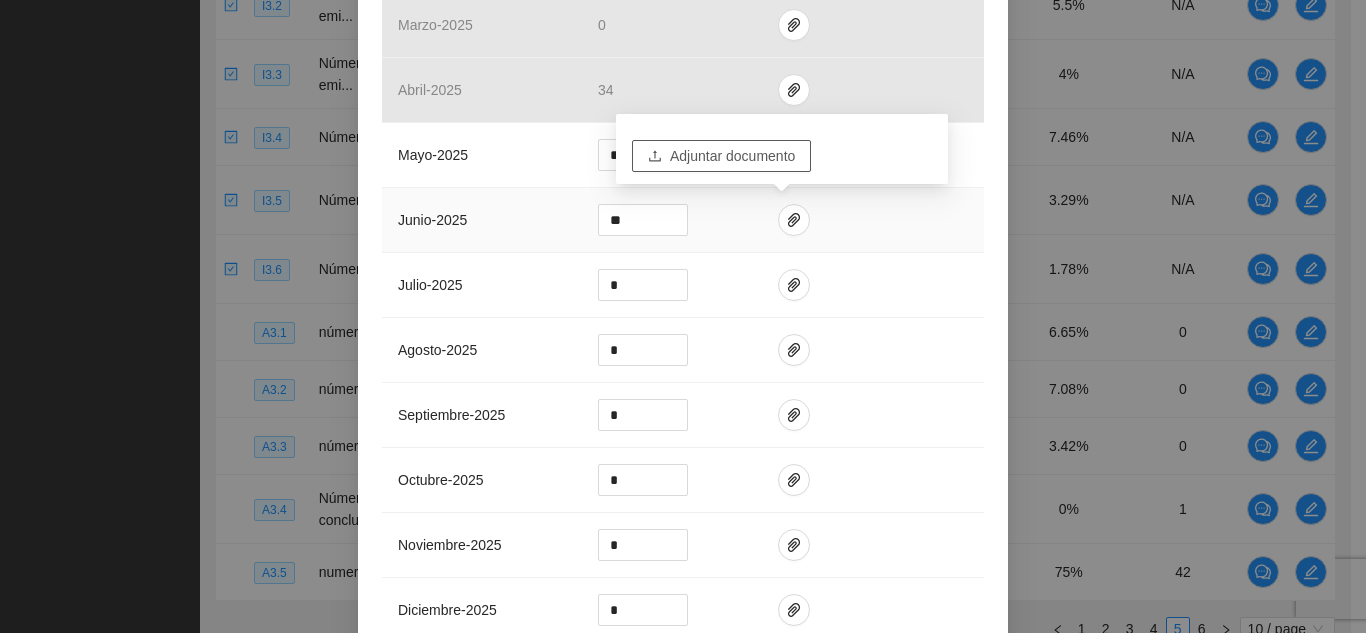 click on "Adjuntar documento" at bounding box center [732, 156] 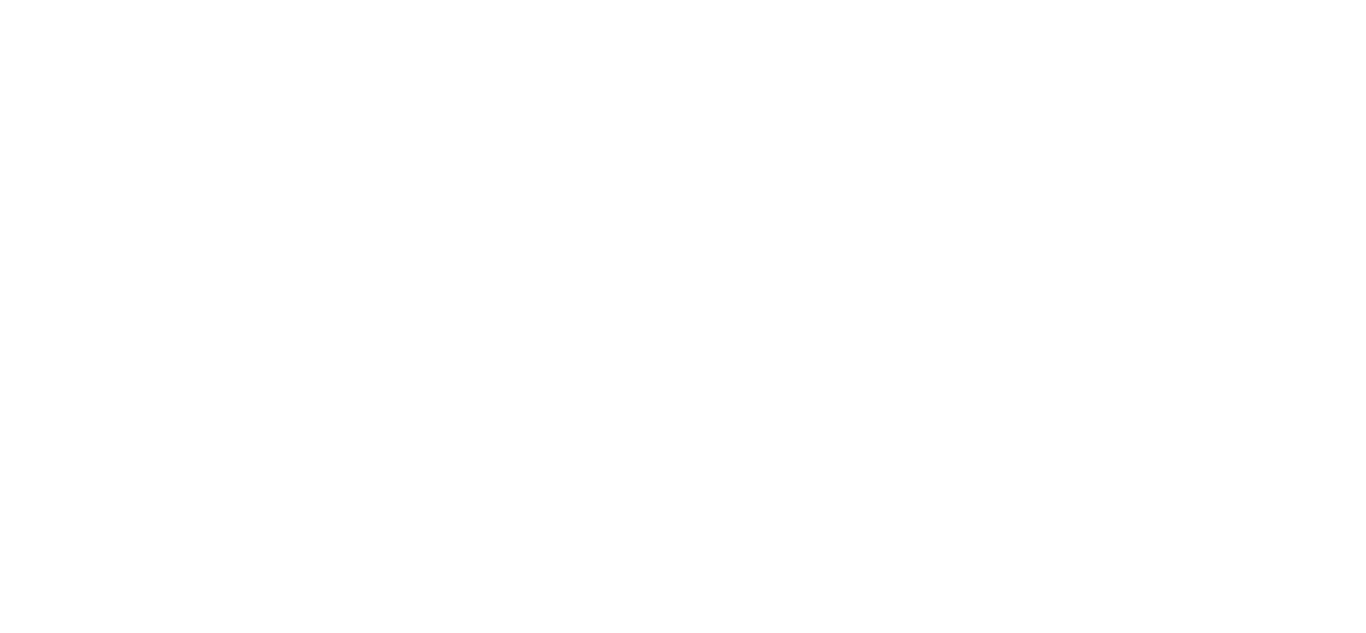 scroll, scrollTop: 0, scrollLeft: 0, axis: both 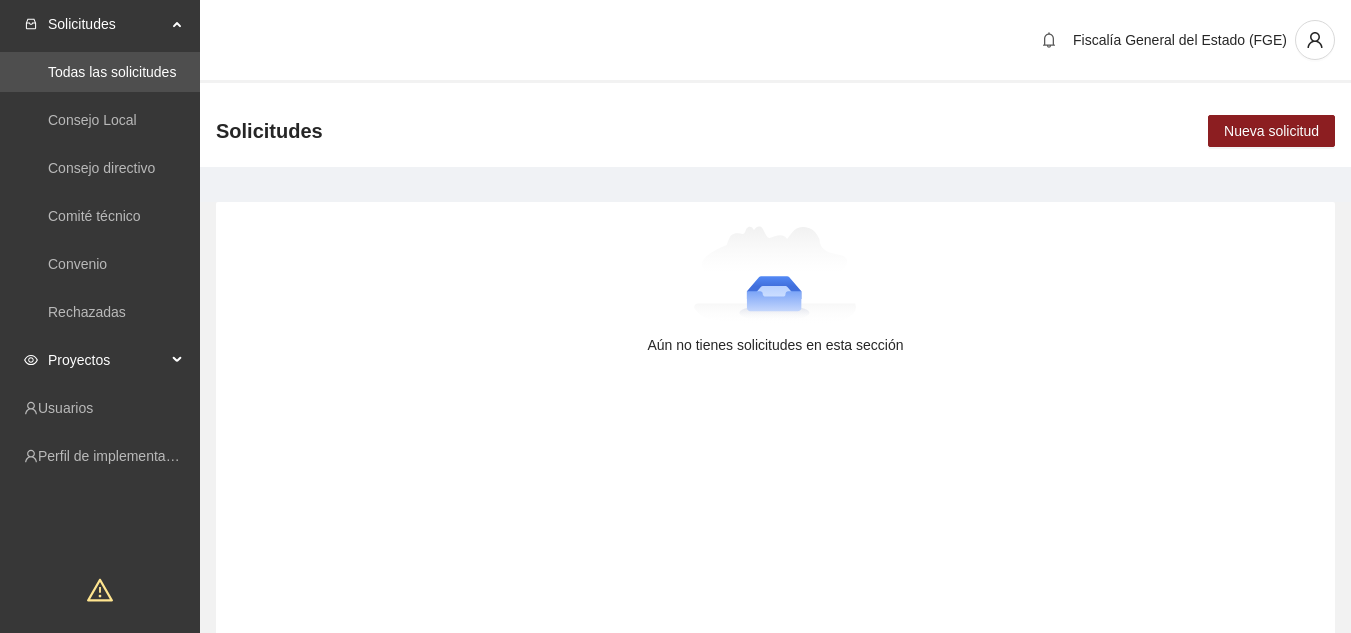 click on "Proyectos" at bounding box center [107, 360] 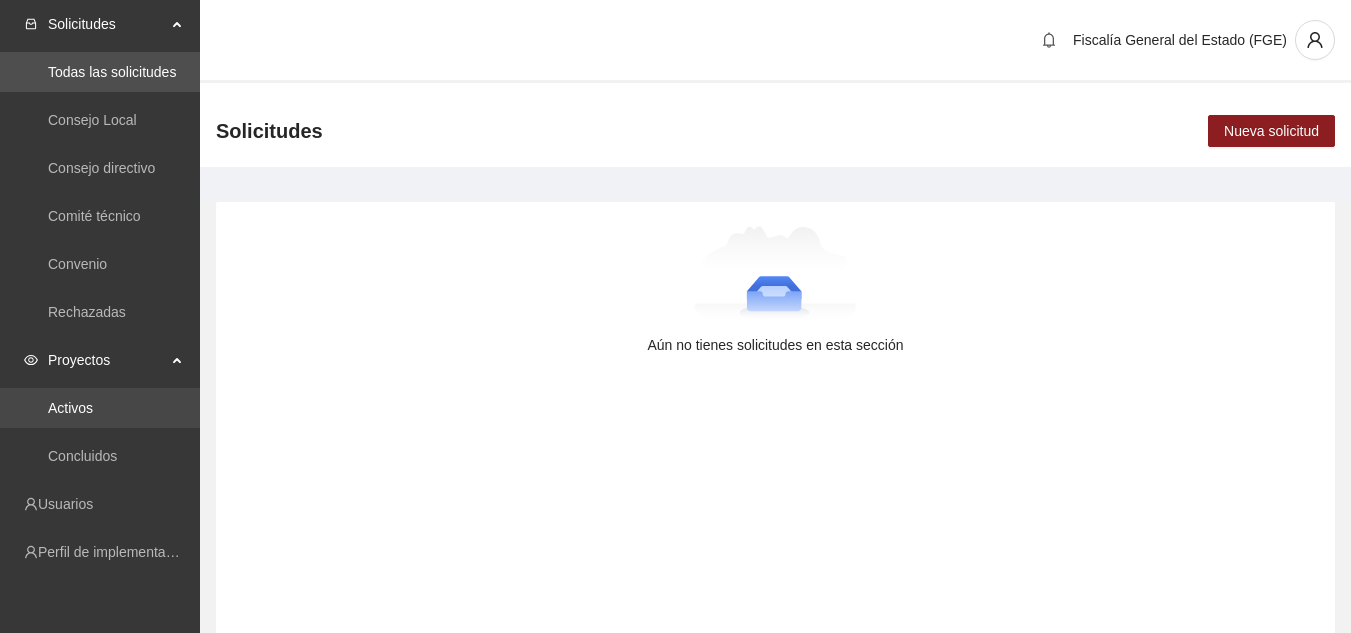 click on "Activos" at bounding box center [70, 408] 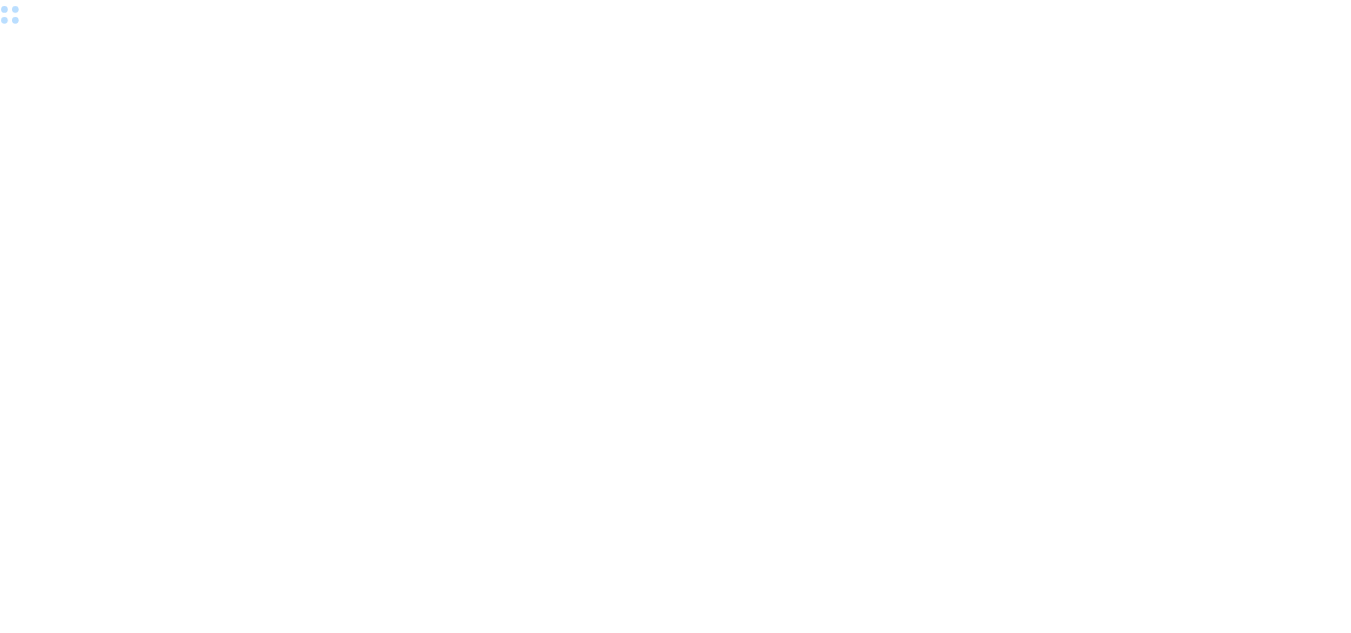 scroll, scrollTop: 0, scrollLeft: 0, axis: both 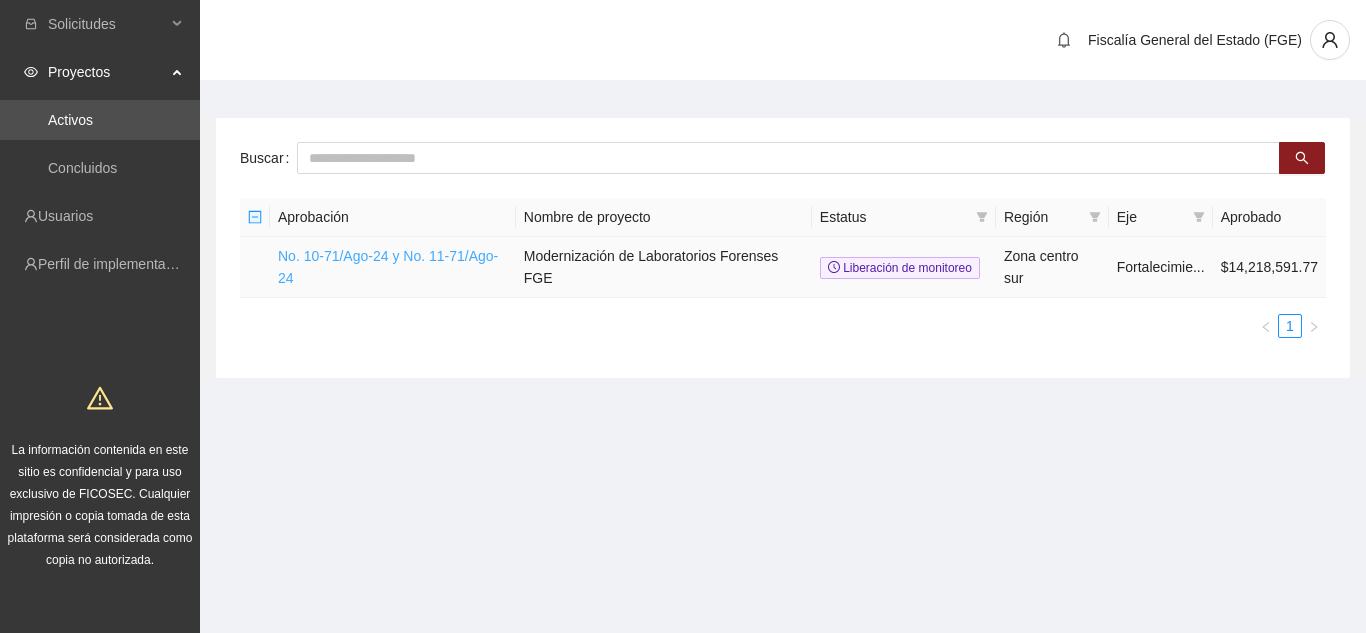 click on "No. 10-71/Ago-24 y  No. 11-71/Ago-24" at bounding box center (388, 267) 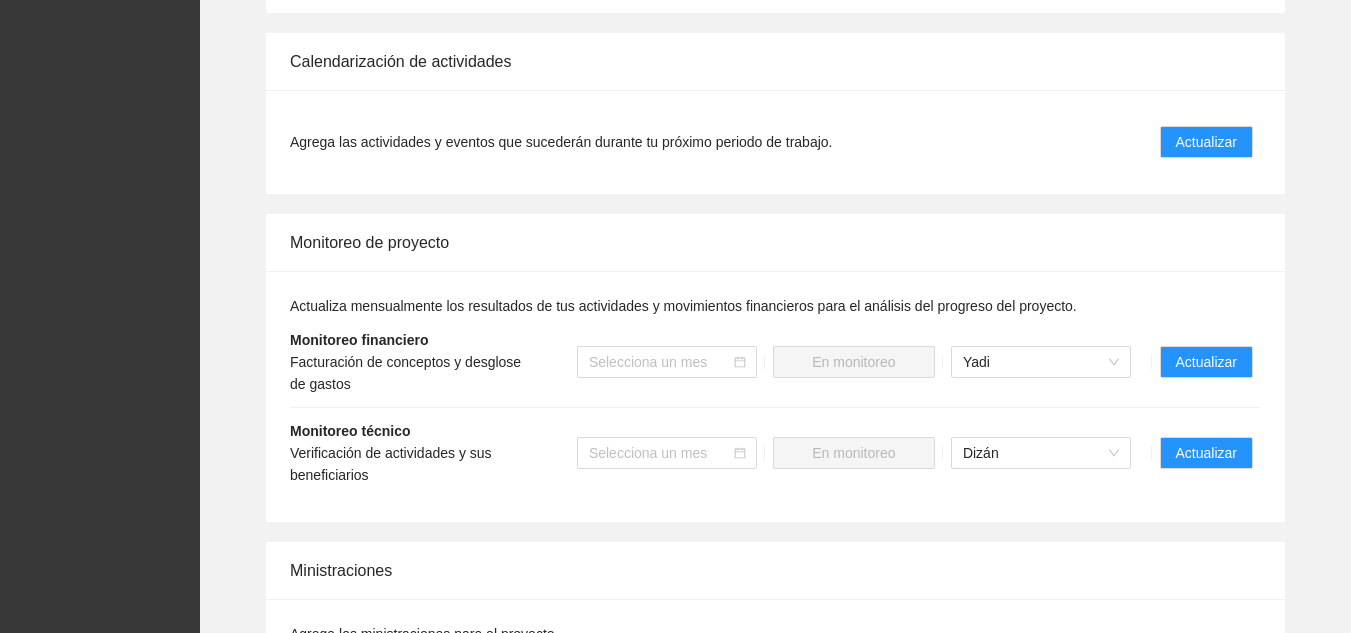 scroll, scrollTop: 1300, scrollLeft: 0, axis: vertical 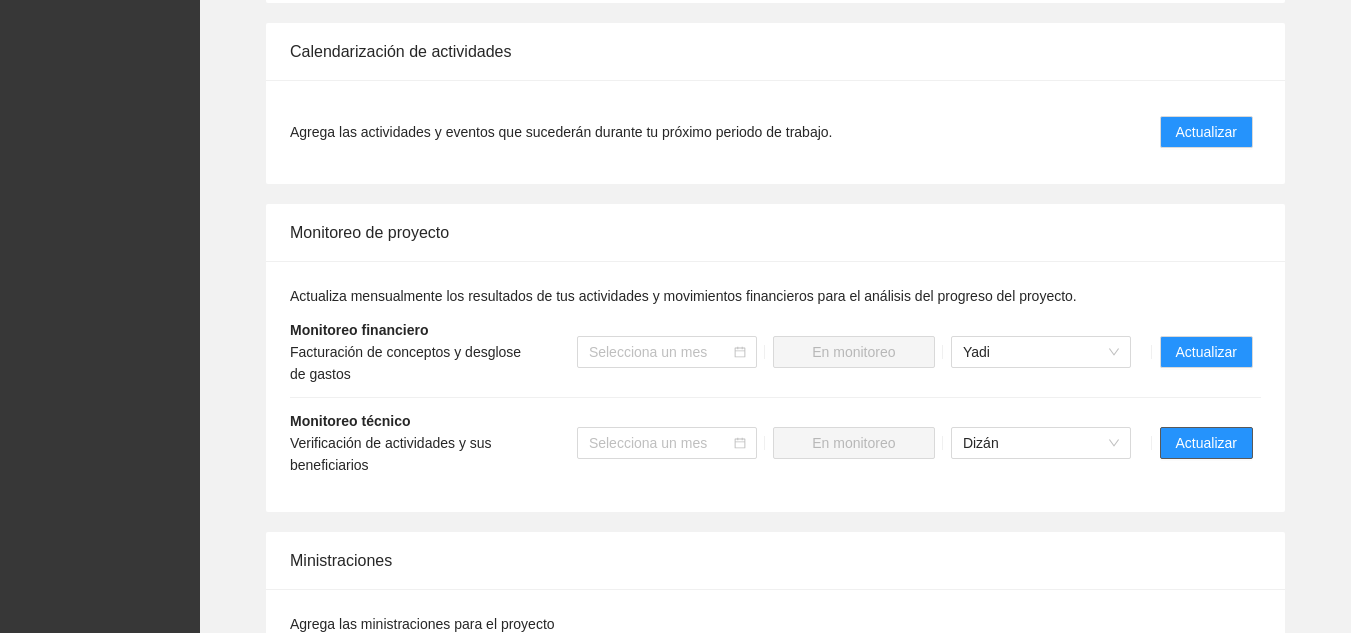 click on "Actualizar" at bounding box center [1206, 443] 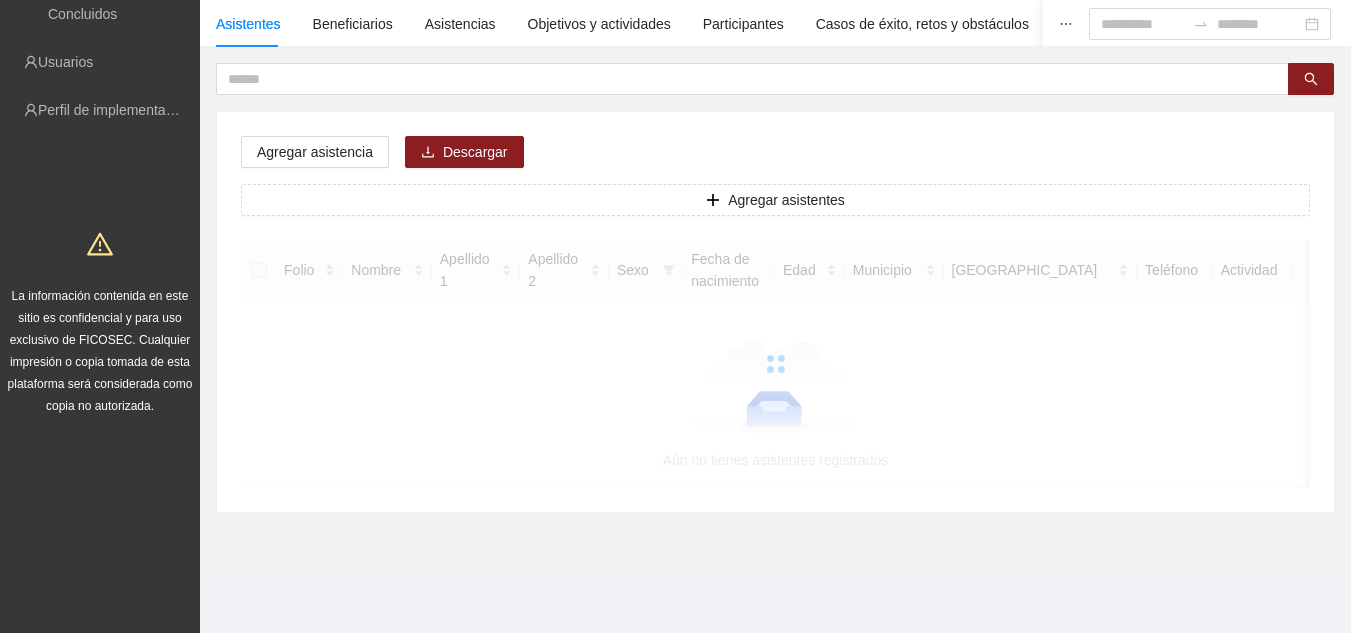 scroll, scrollTop: 0, scrollLeft: 0, axis: both 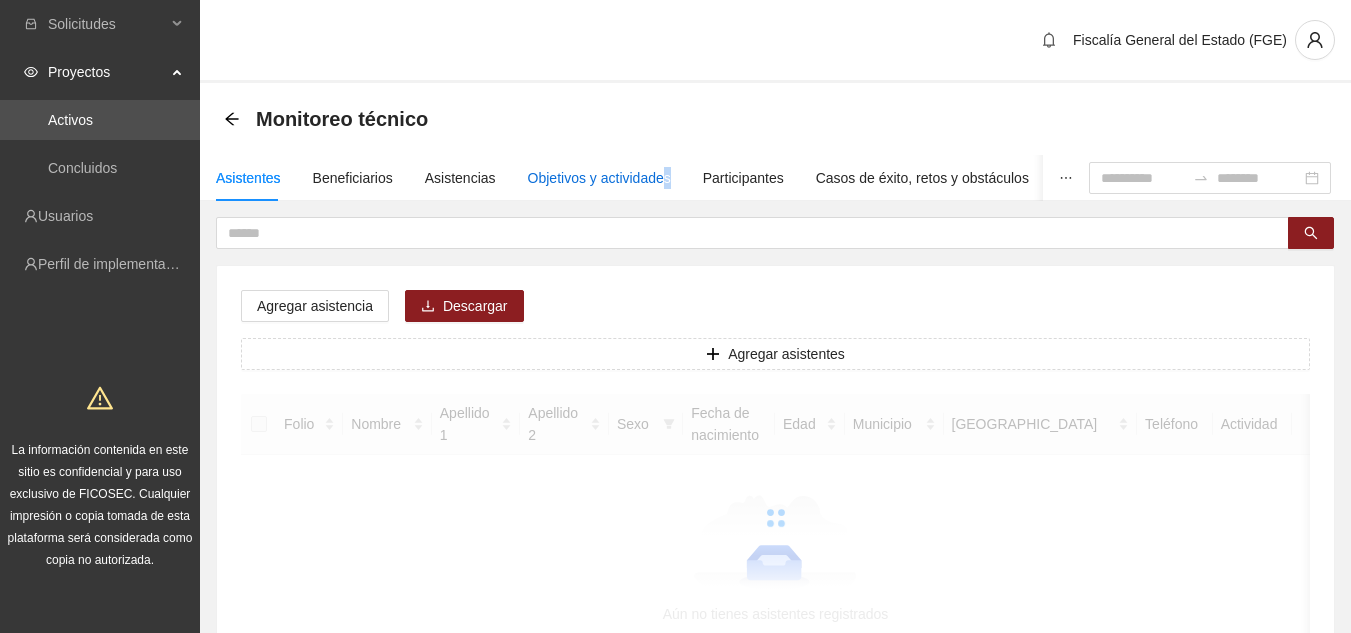 click on "Objetivos y actividades" at bounding box center [599, 178] 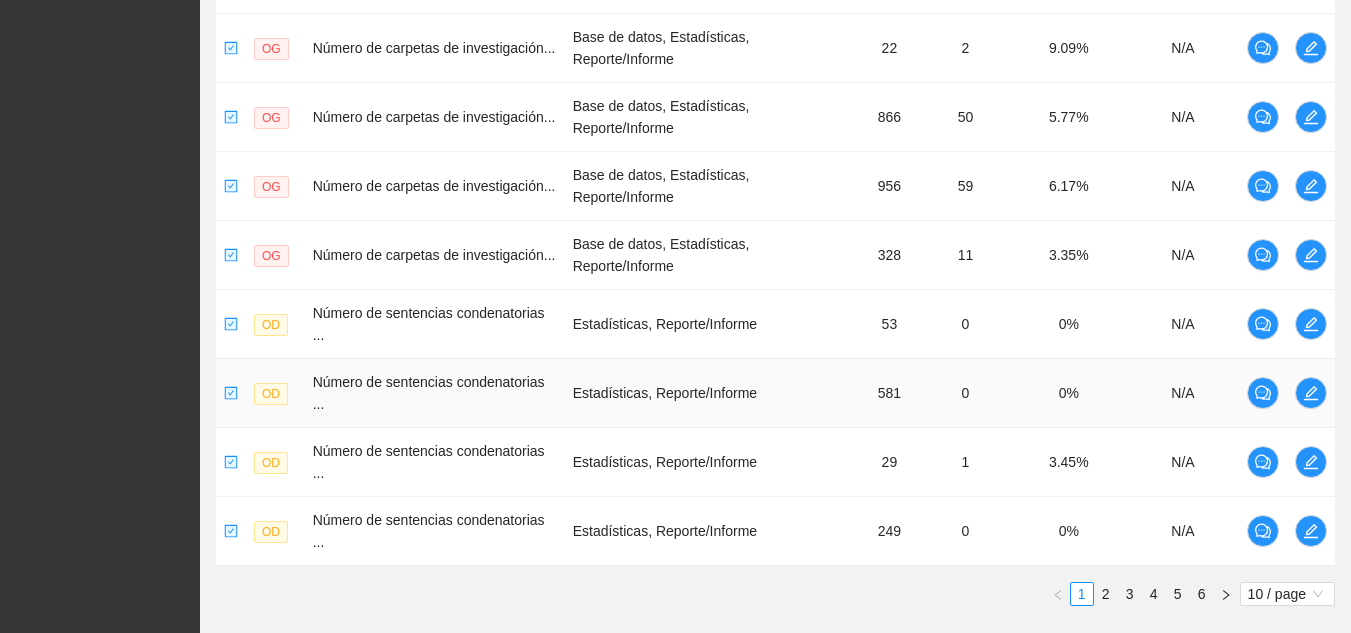scroll, scrollTop: 676, scrollLeft: 0, axis: vertical 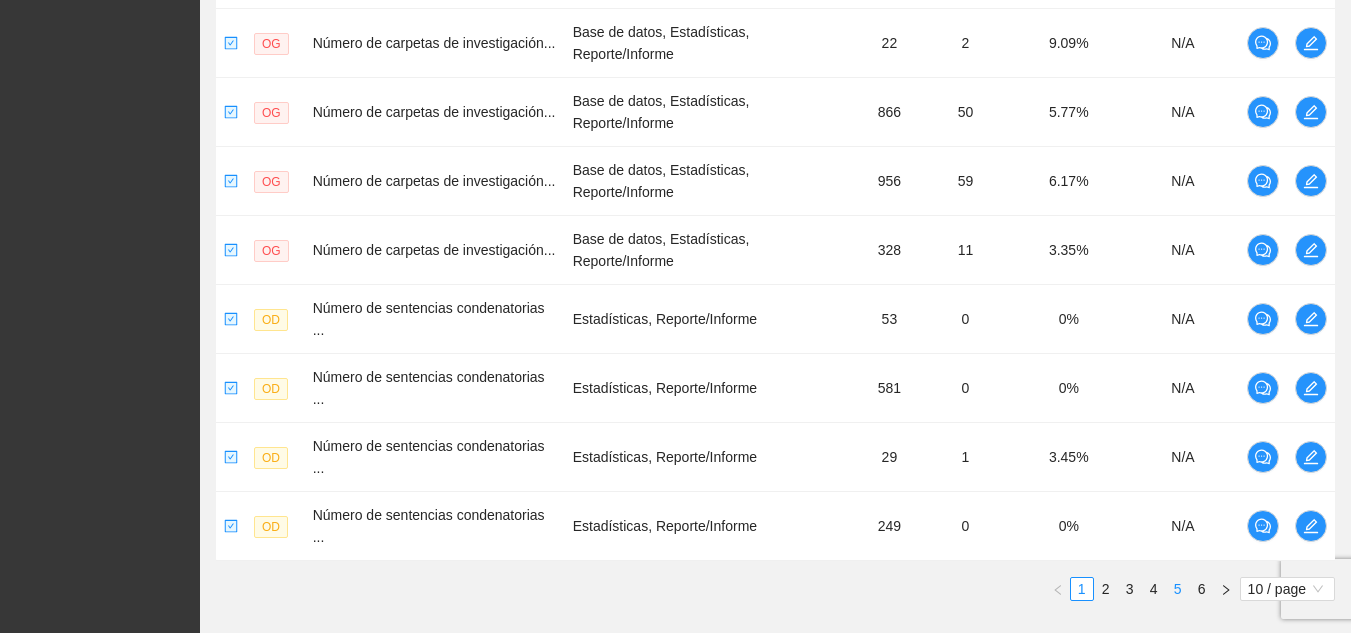 click on "5" at bounding box center (1178, 589) 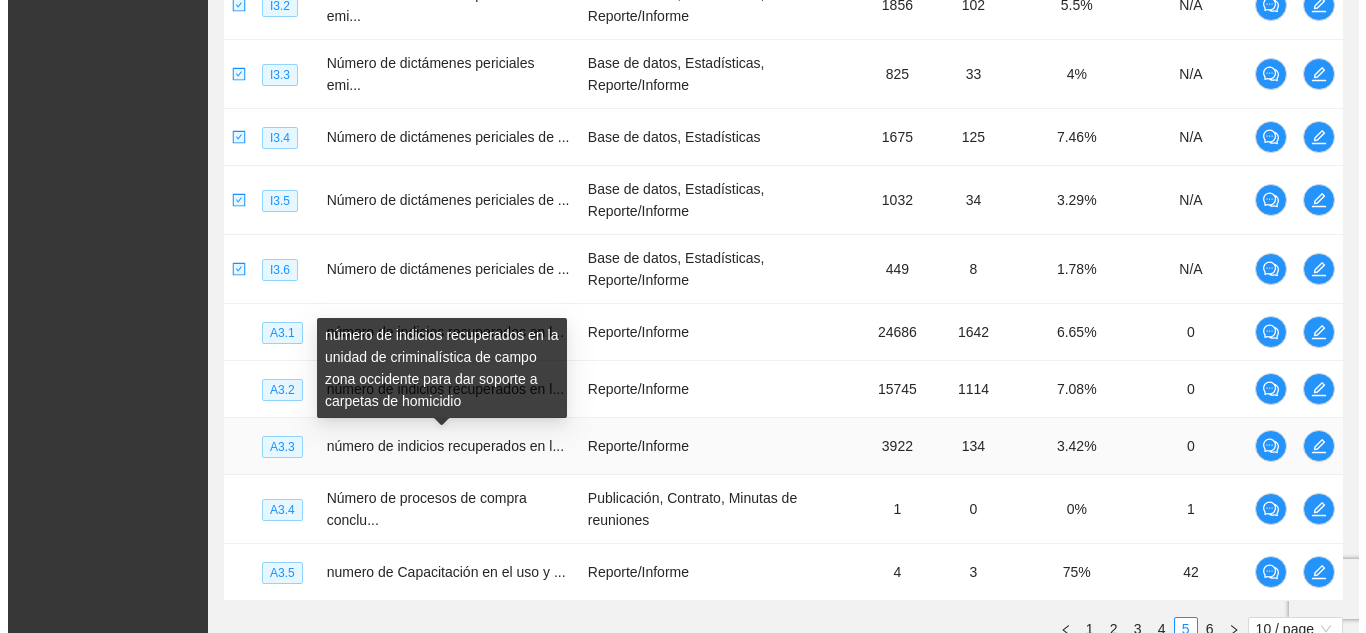 scroll, scrollTop: 476, scrollLeft: 0, axis: vertical 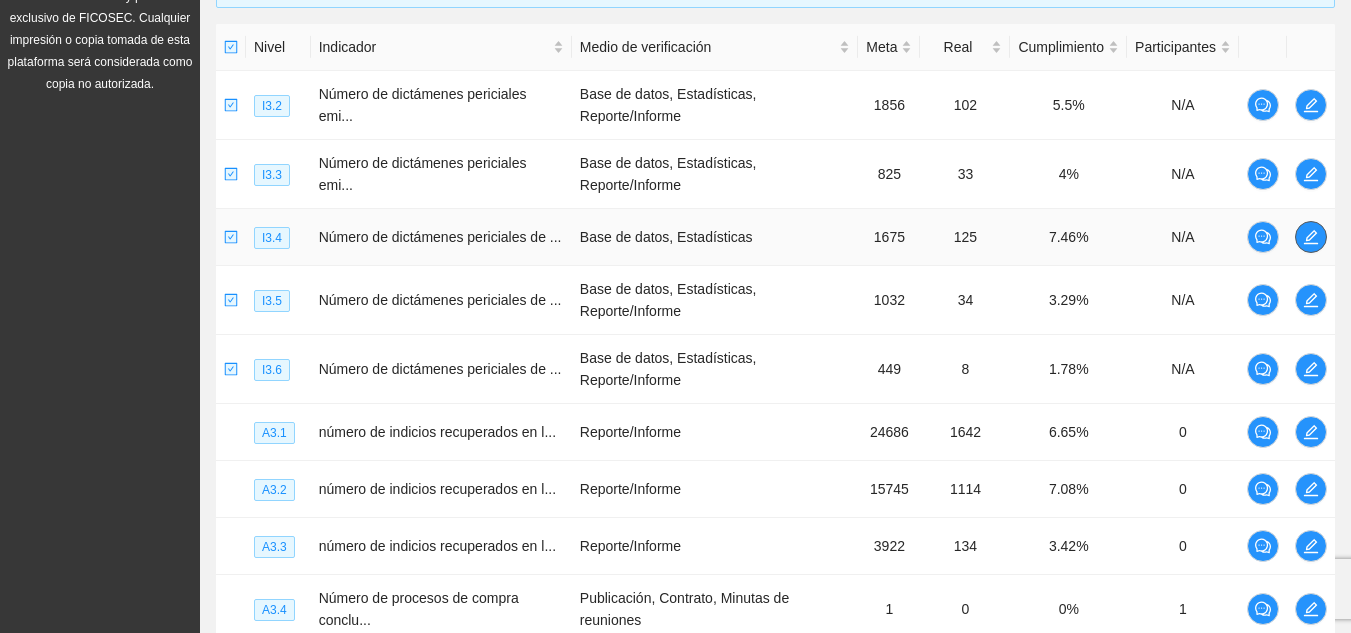 click at bounding box center [1311, 237] 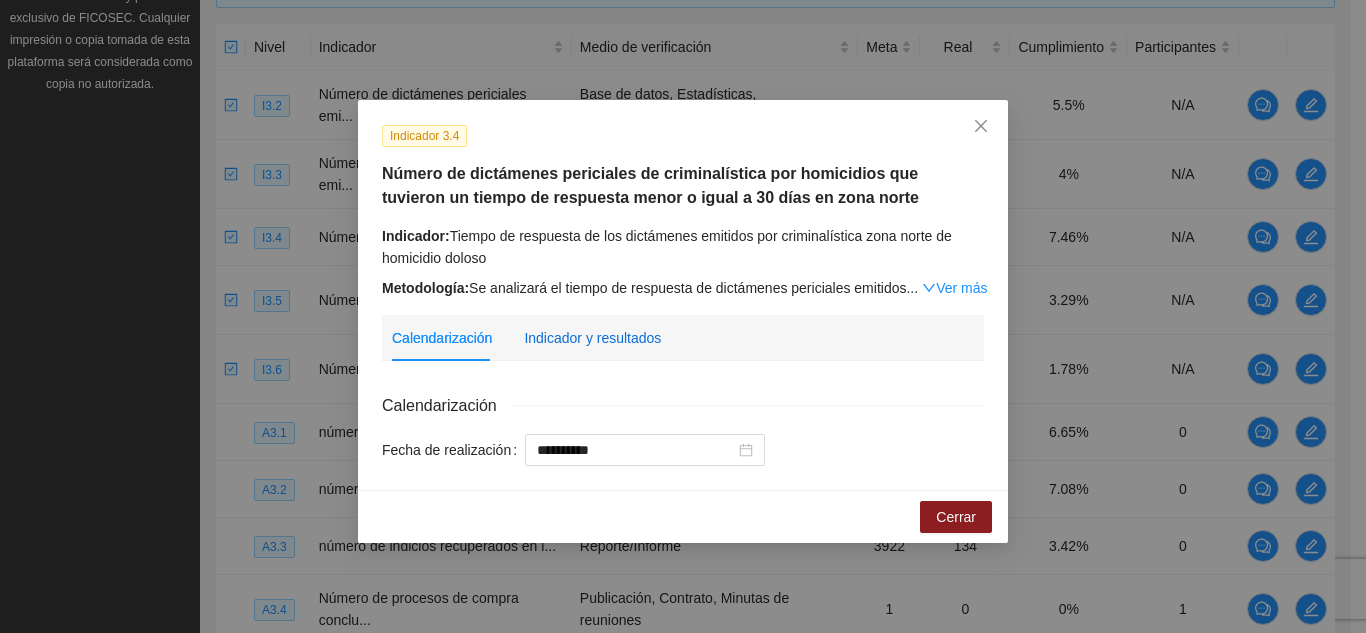 click on "Indicador y resultados" at bounding box center [592, 338] 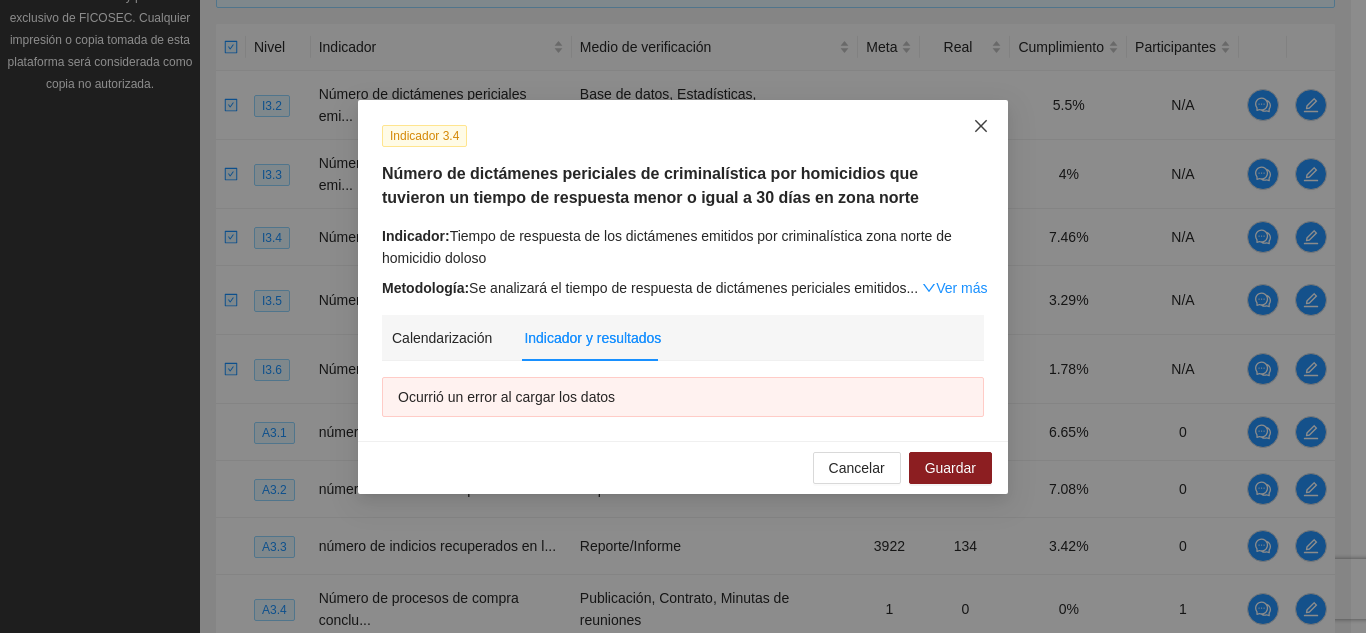 click 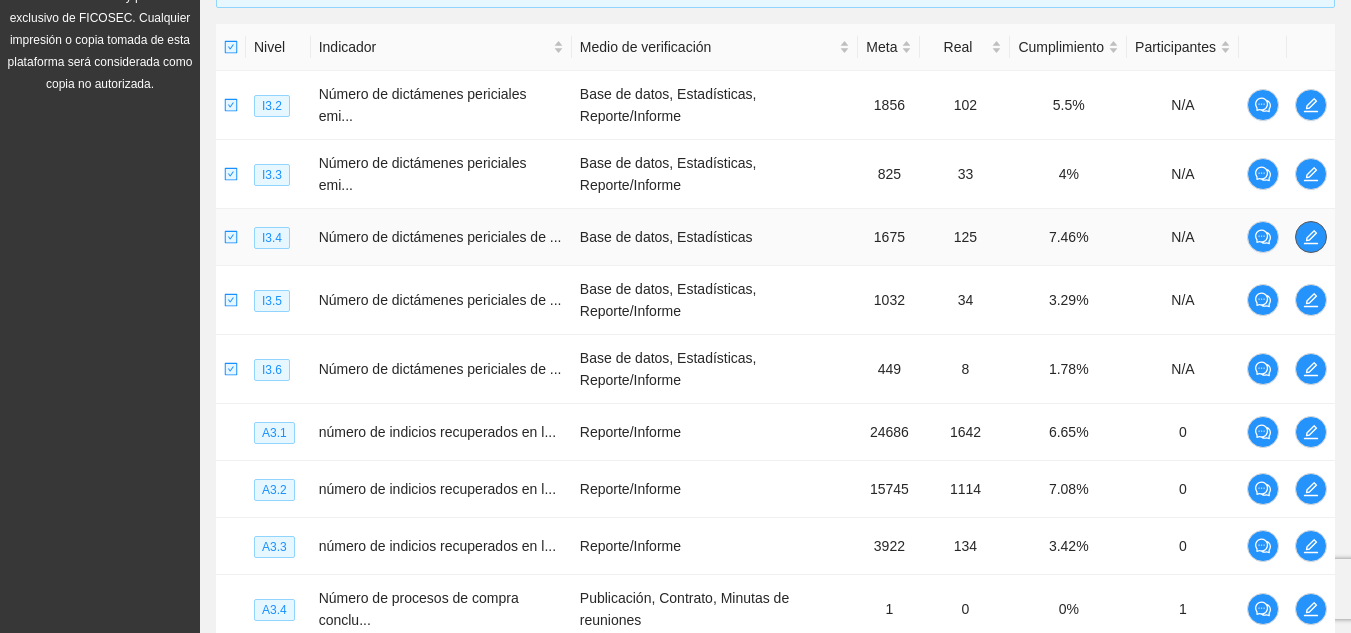click 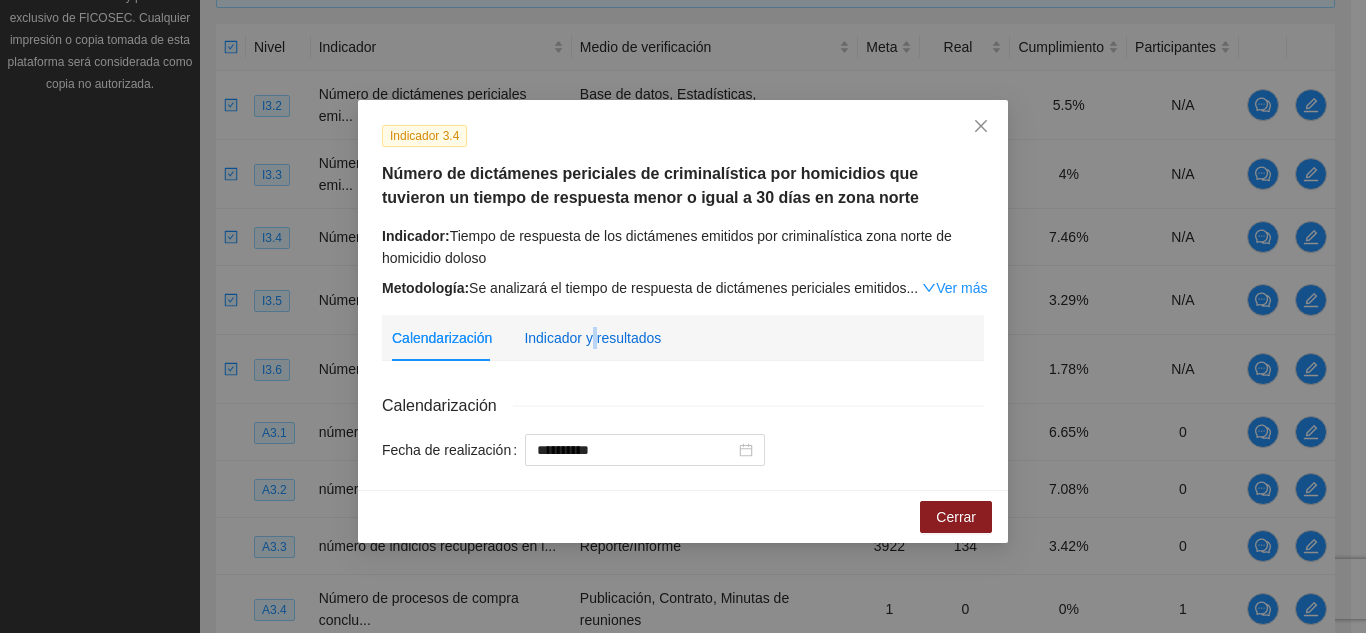 click on "Indicador y resultados" at bounding box center (592, 338) 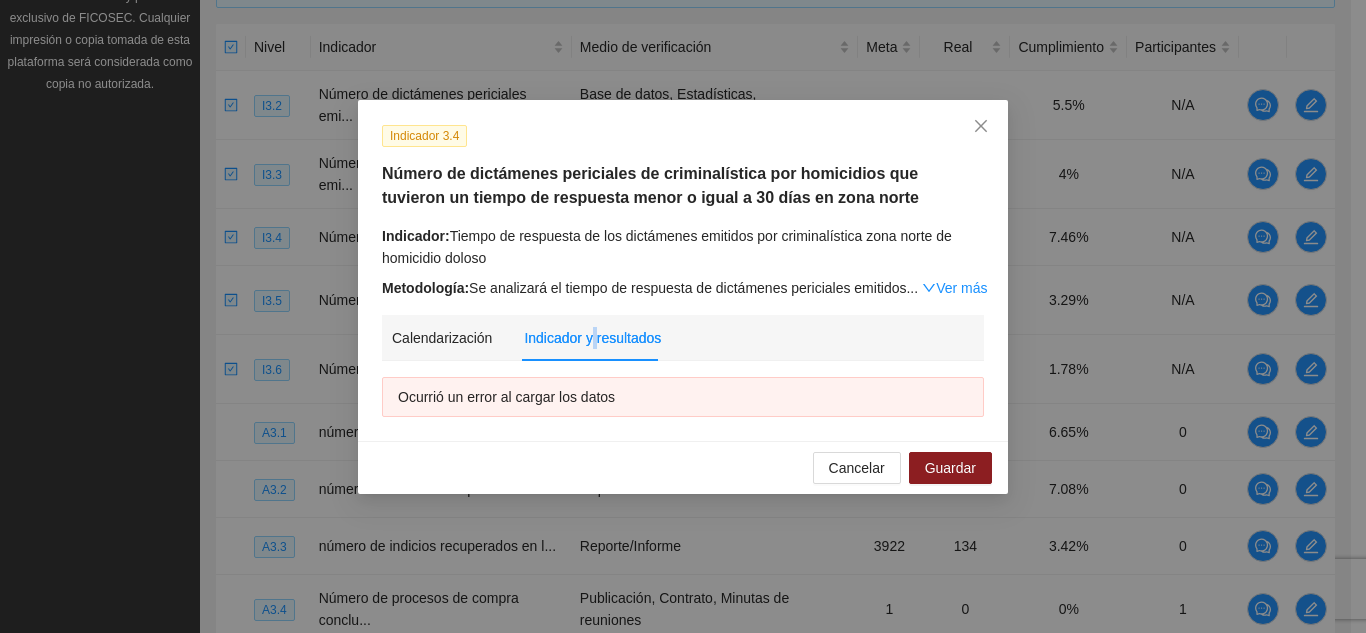 click on "Indicador y resultados" at bounding box center (592, 338) 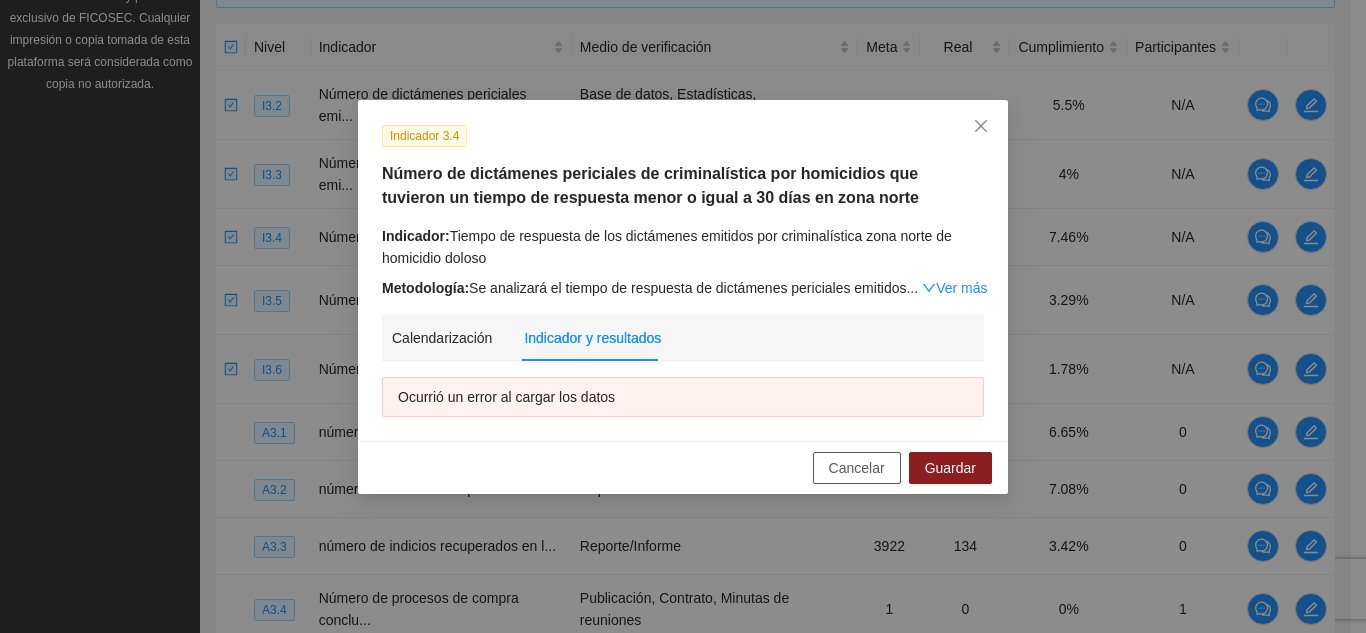 click on "Cancelar" at bounding box center [857, 468] 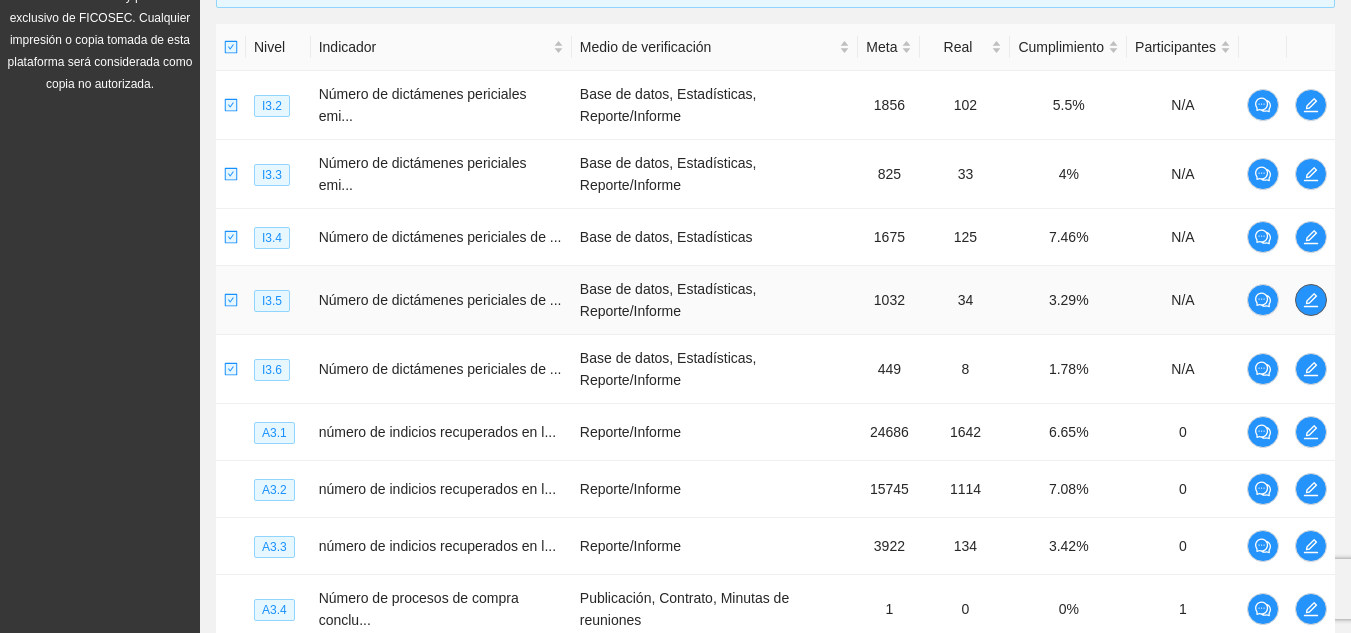click 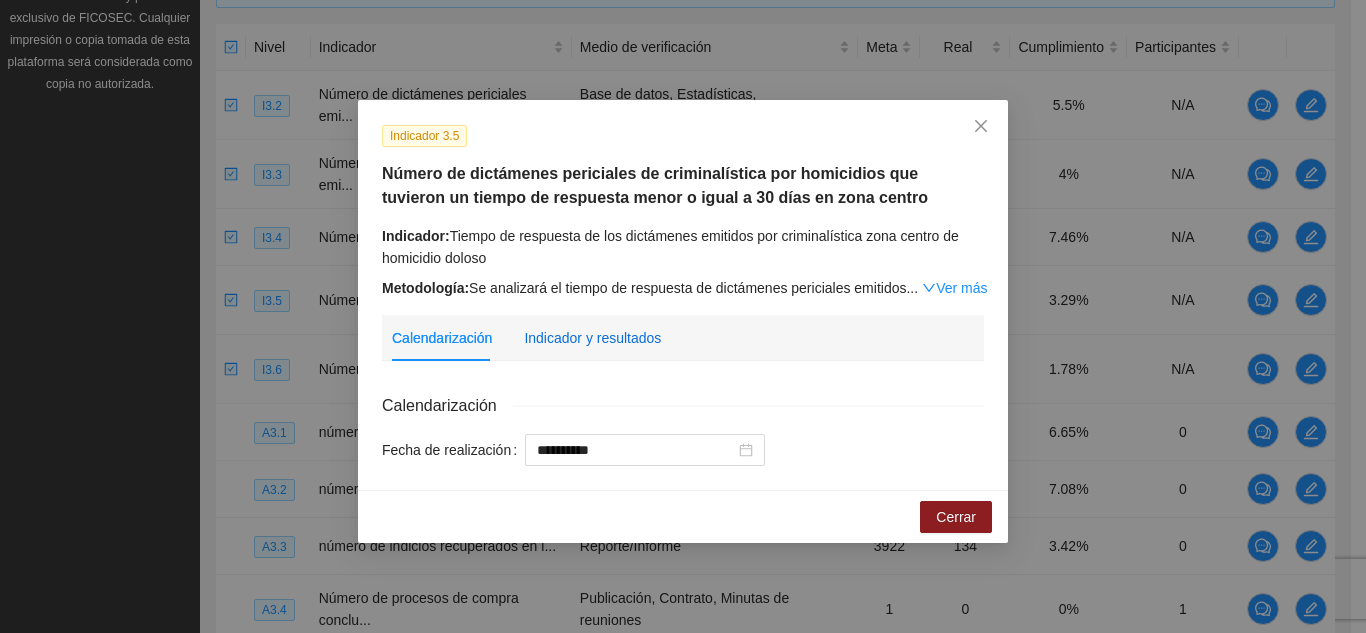 click on "Indicador y resultados" at bounding box center [592, 338] 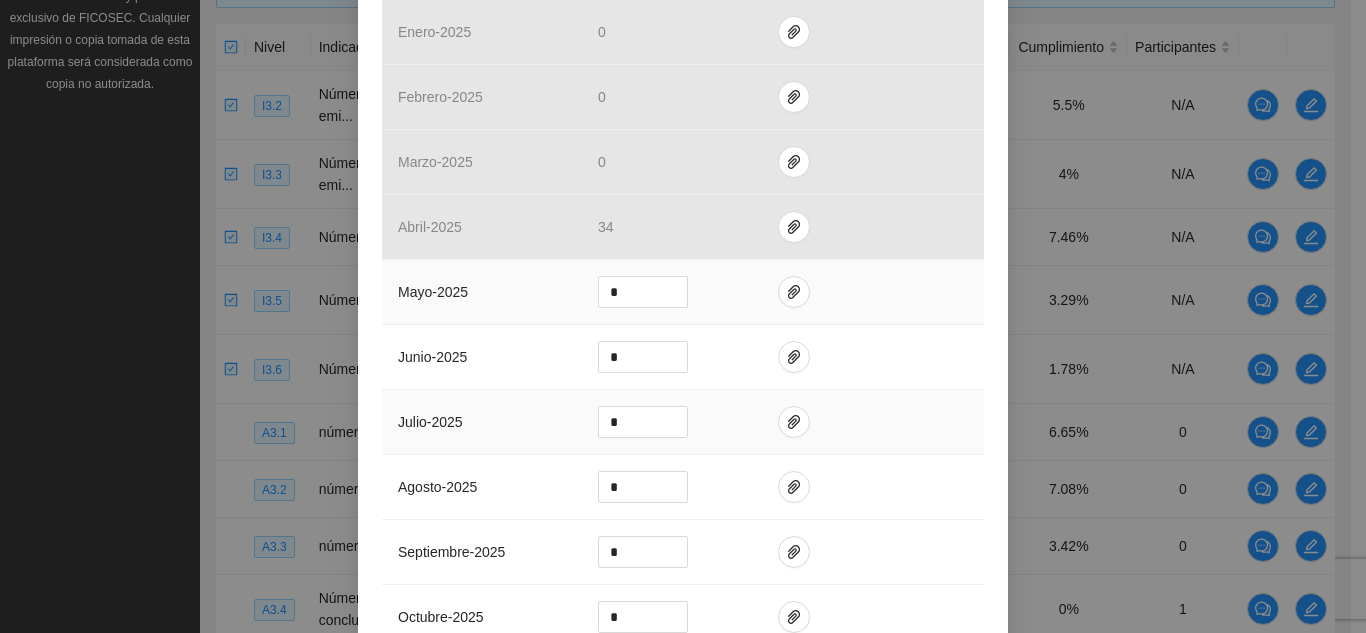scroll, scrollTop: 800, scrollLeft: 0, axis: vertical 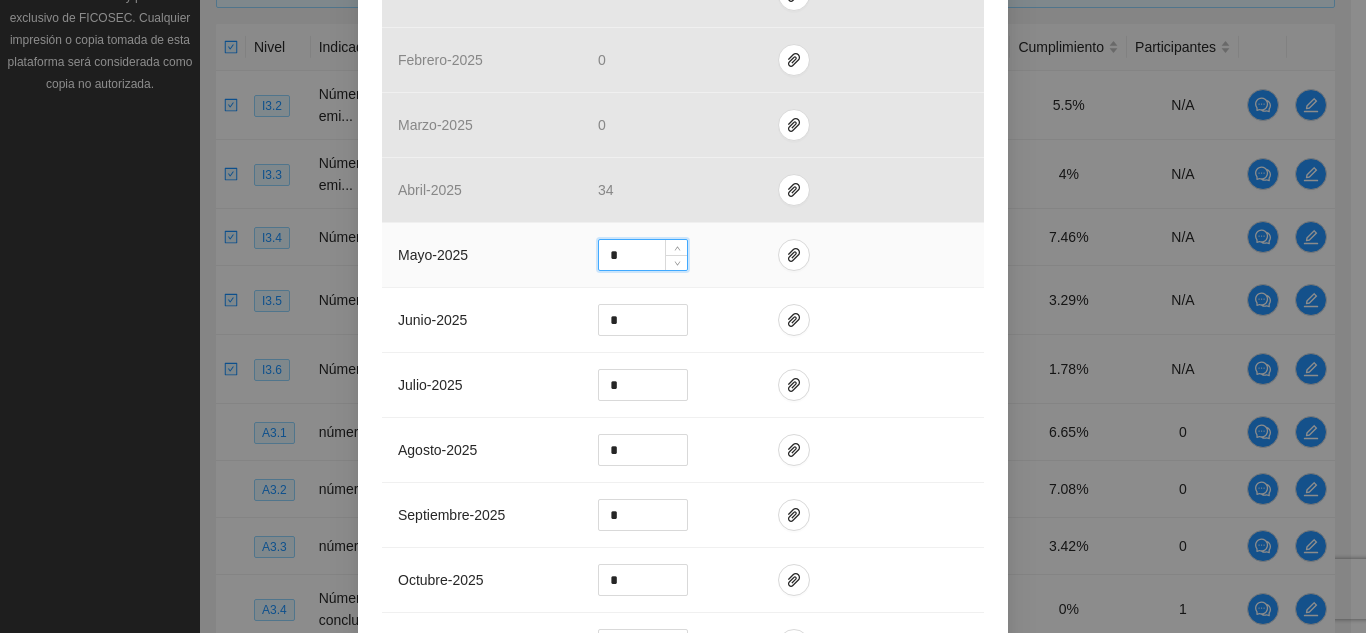 drag, startPoint x: 614, startPoint y: 257, endPoint x: 586, endPoint y: 261, distance: 28.284271 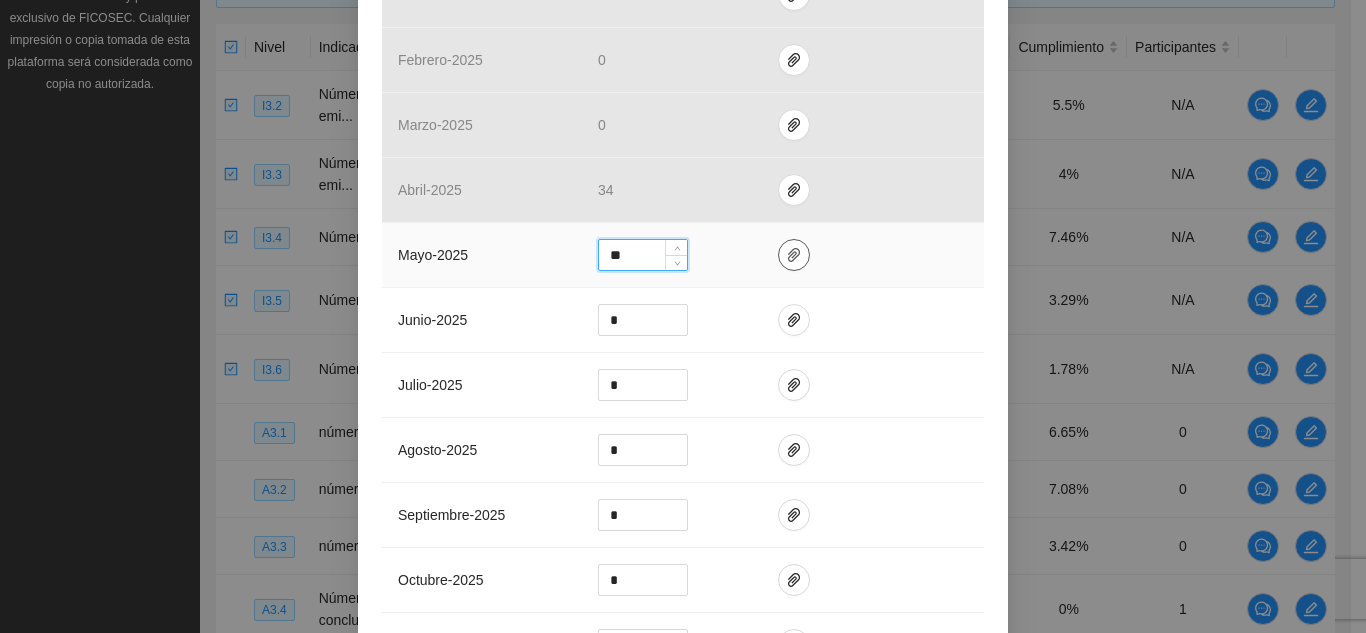 type on "**" 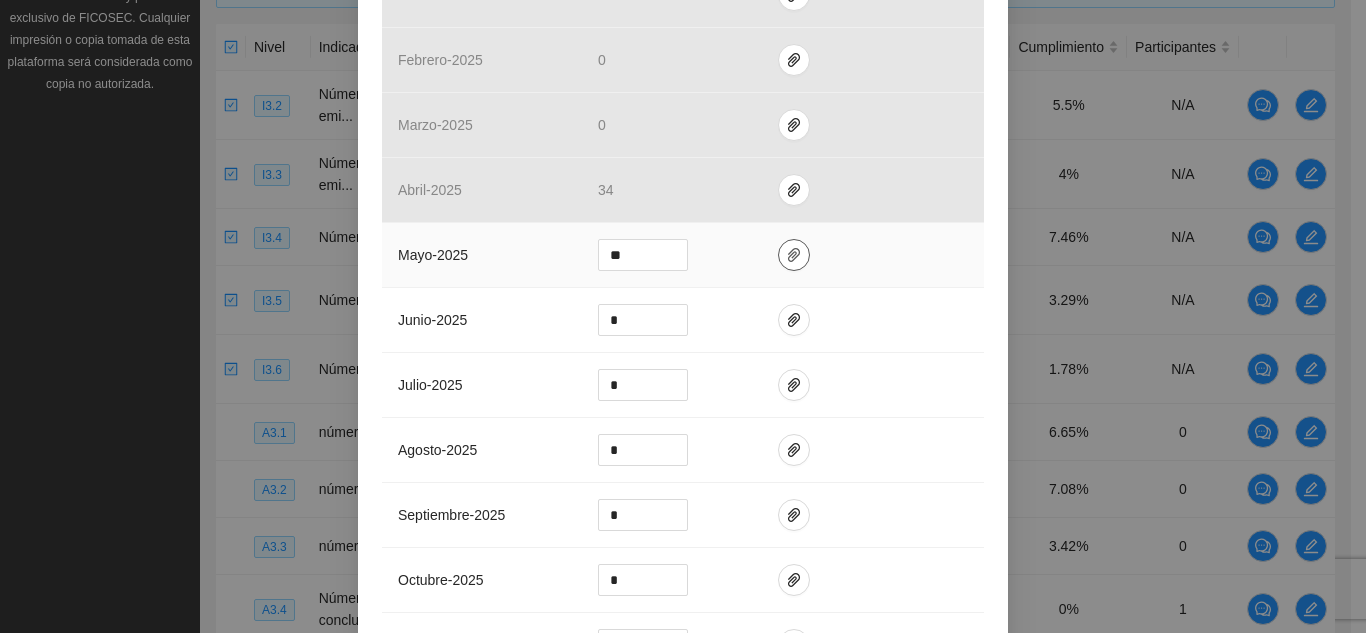 click 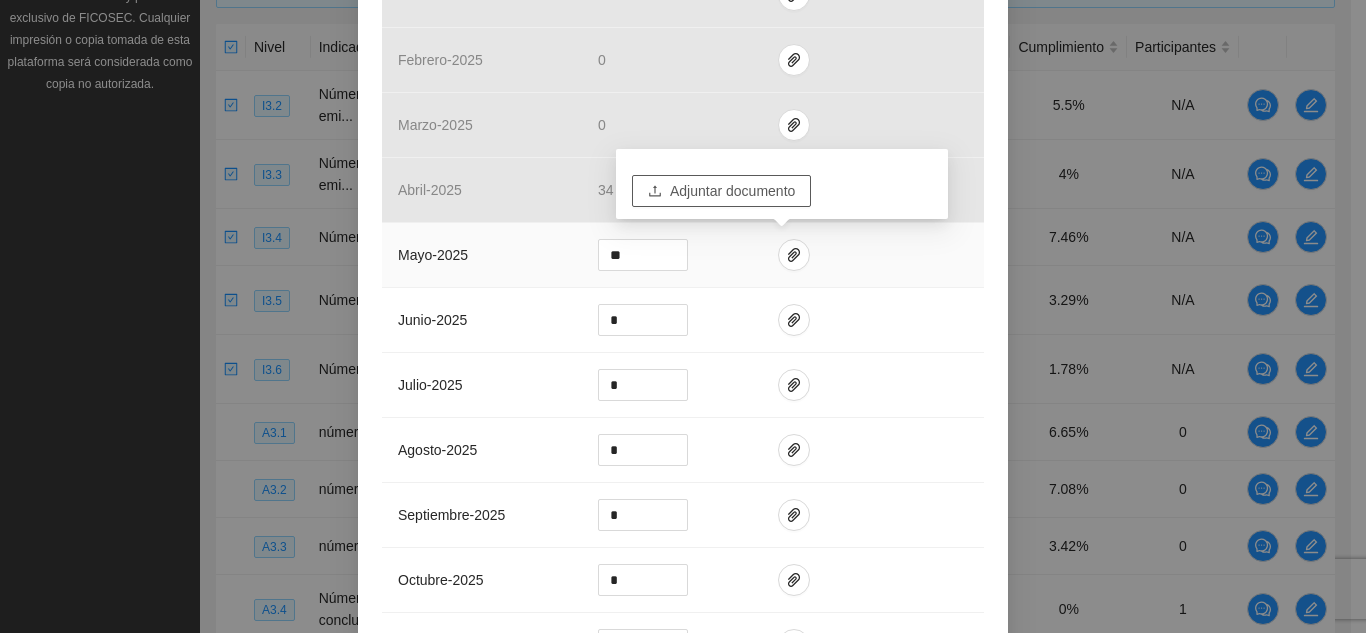 click on "Adjuntar documento" at bounding box center (732, 191) 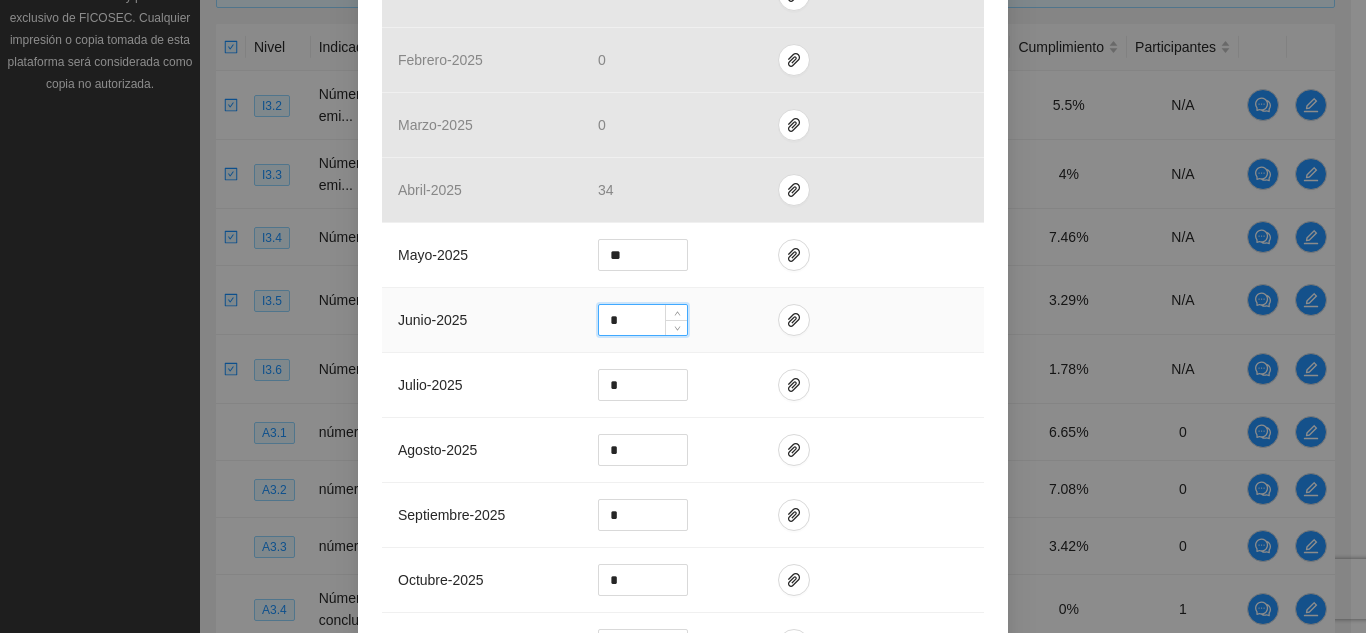 drag, startPoint x: 617, startPoint y: 320, endPoint x: 582, endPoint y: 318, distance: 35.057095 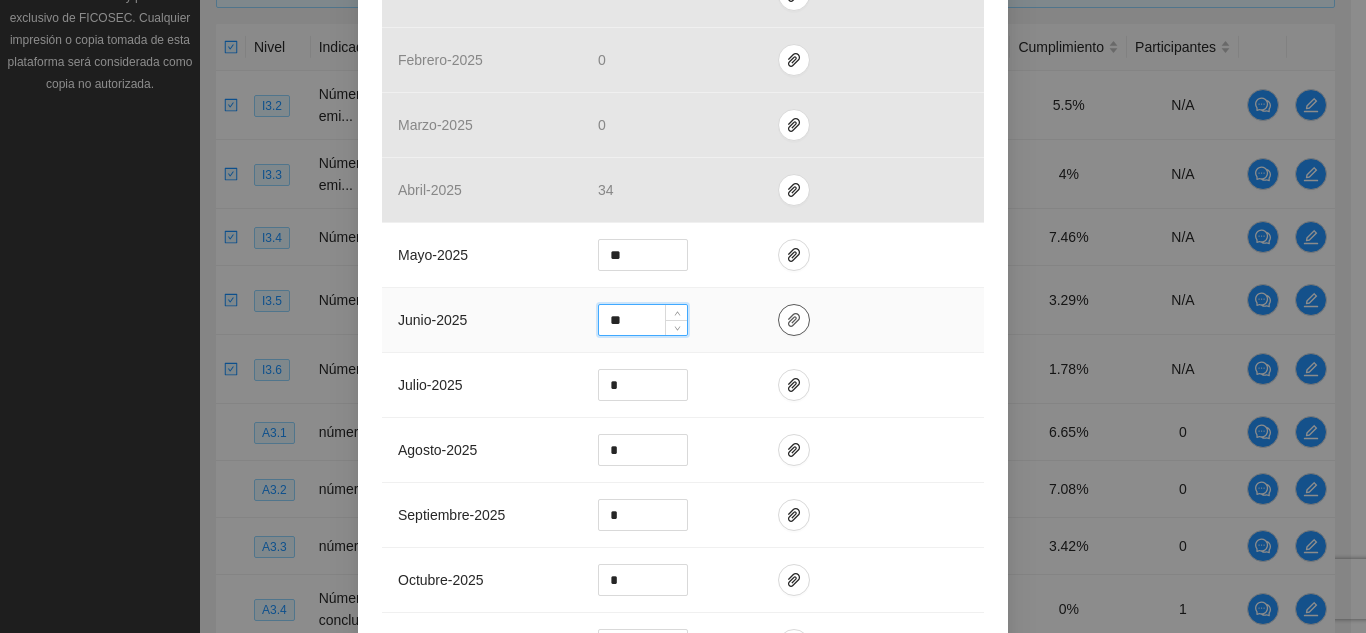 type on "**" 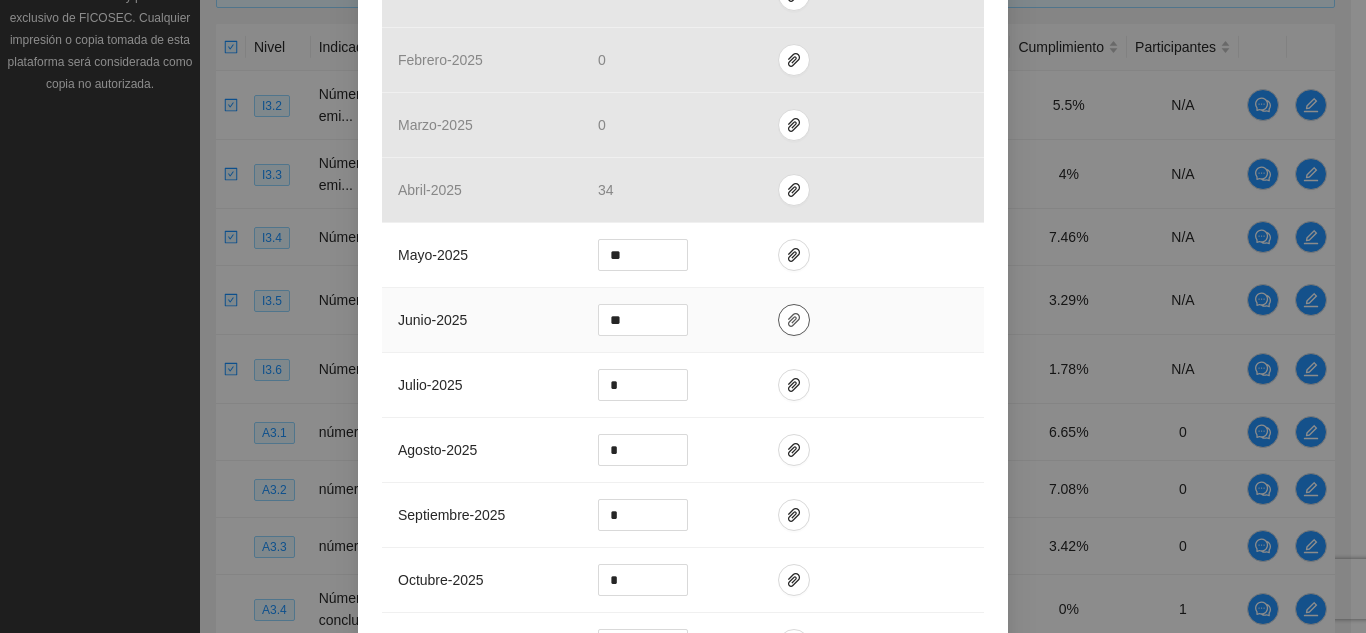 click 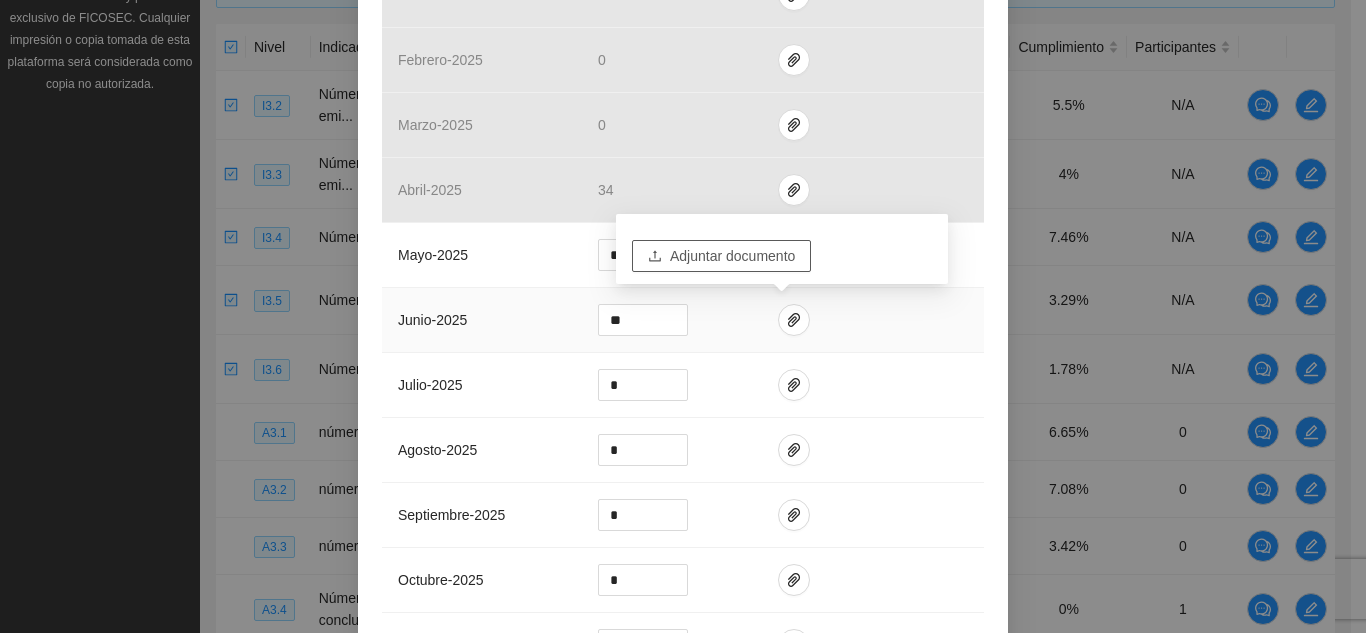 click on "Adjuntar documento" at bounding box center [721, 256] 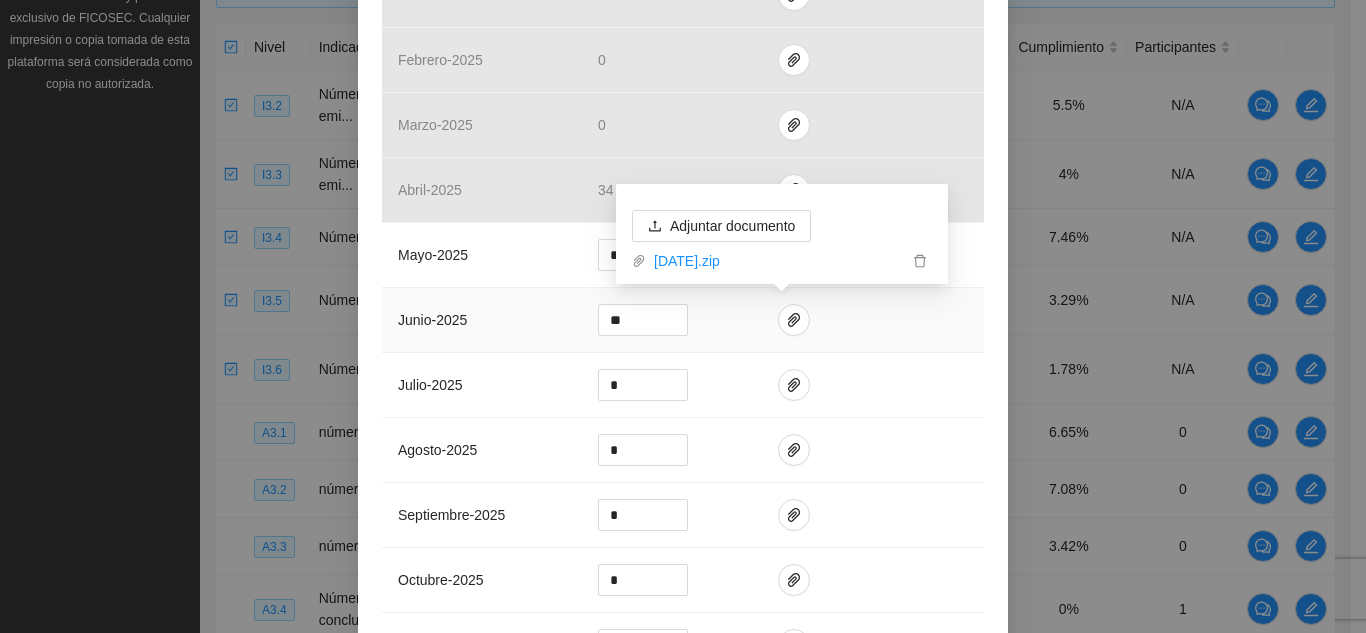 click at bounding box center (873, 320) 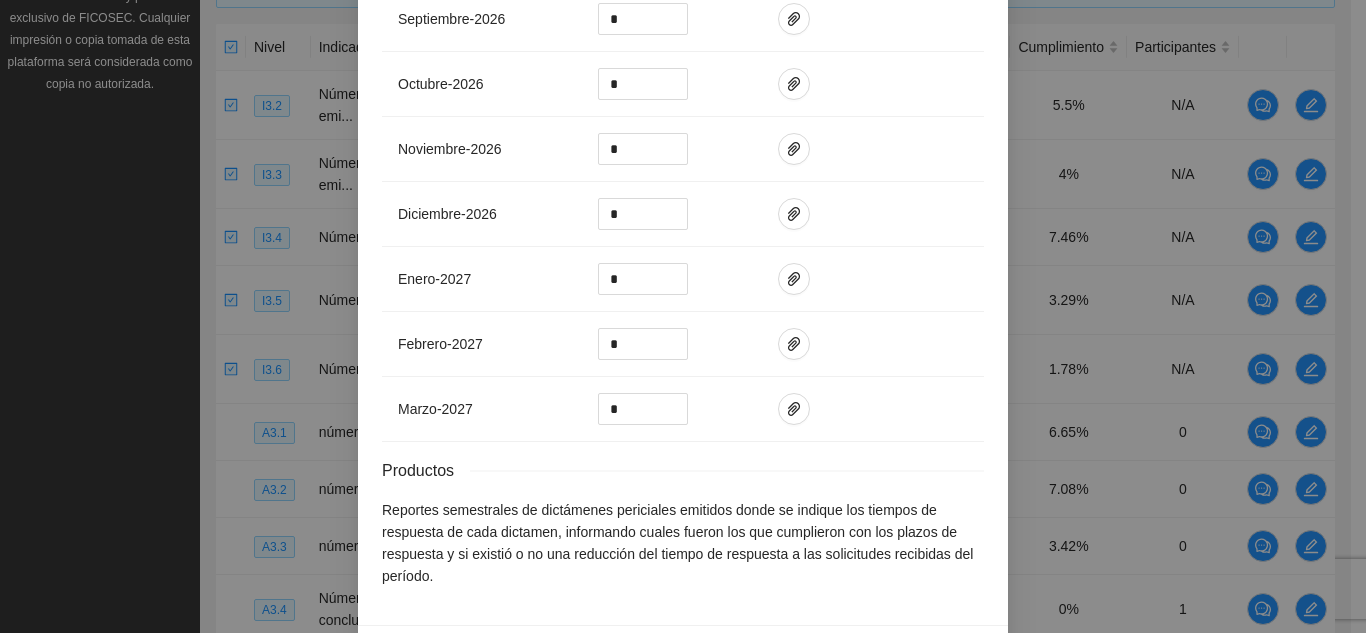 scroll, scrollTop: 2144, scrollLeft: 0, axis: vertical 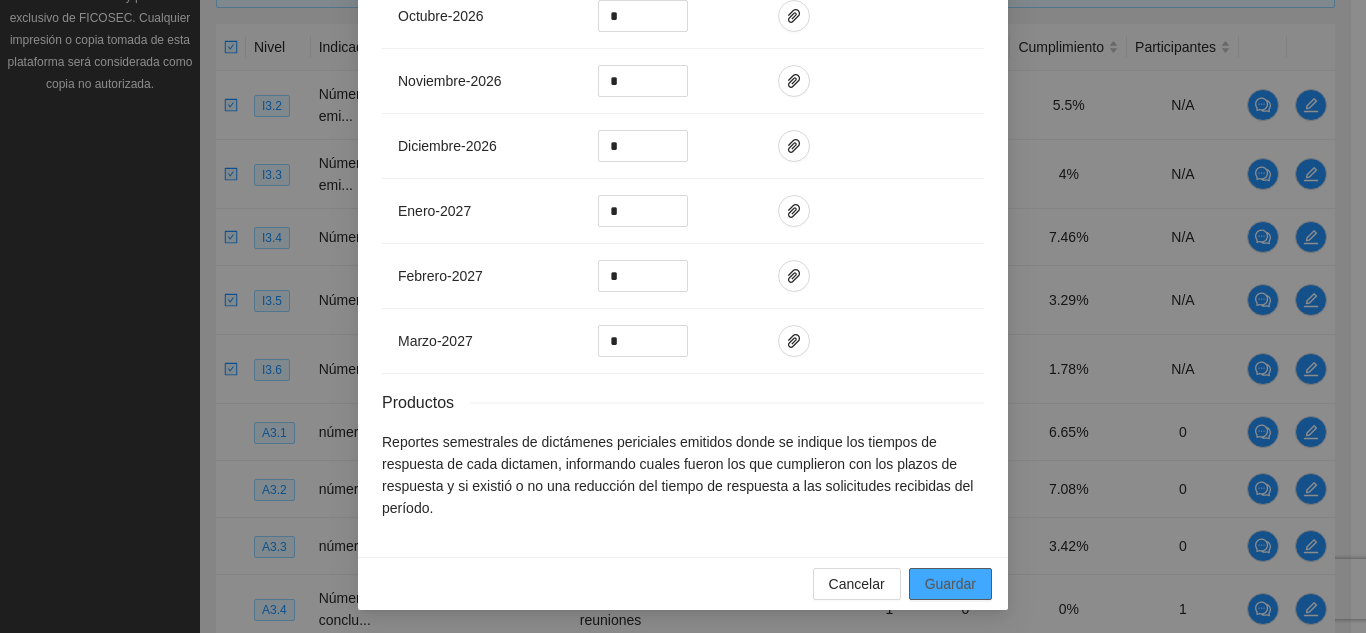drag, startPoint x: 937, startPoint y: 578, endPoint x: 936, endPoint y: 568, distance: 10.049875 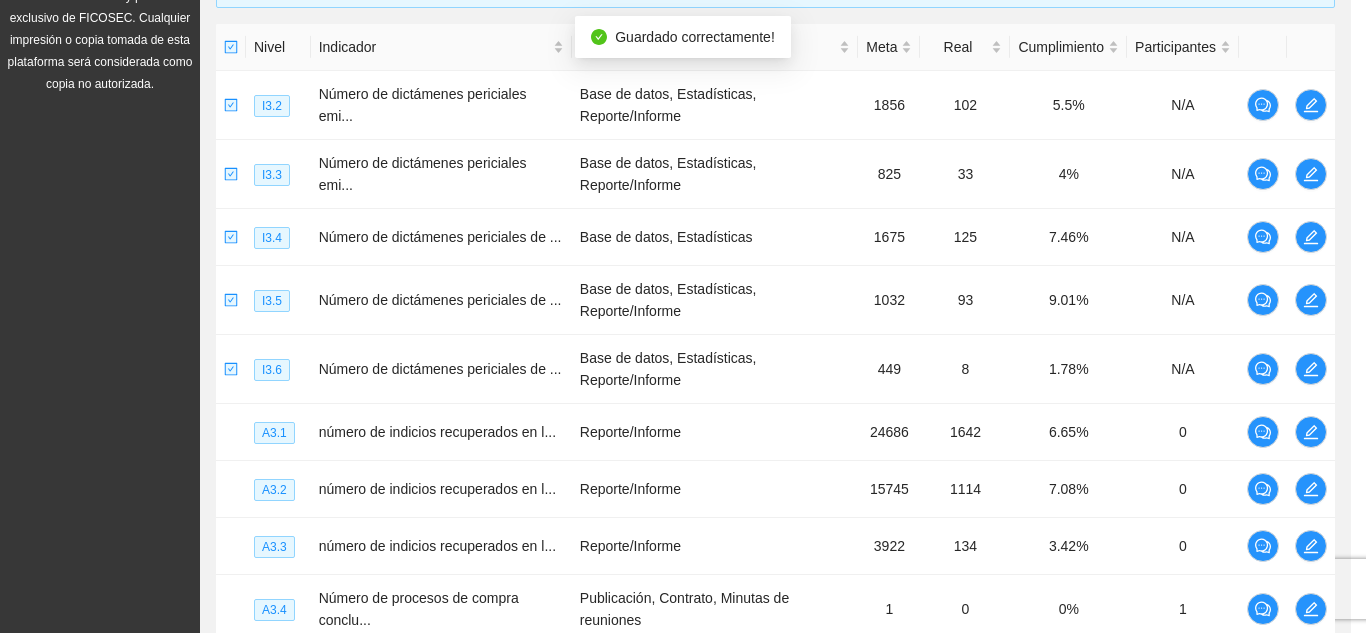 scroll, scrollTop: 2044, scrollLeft: 0, axis: vertical 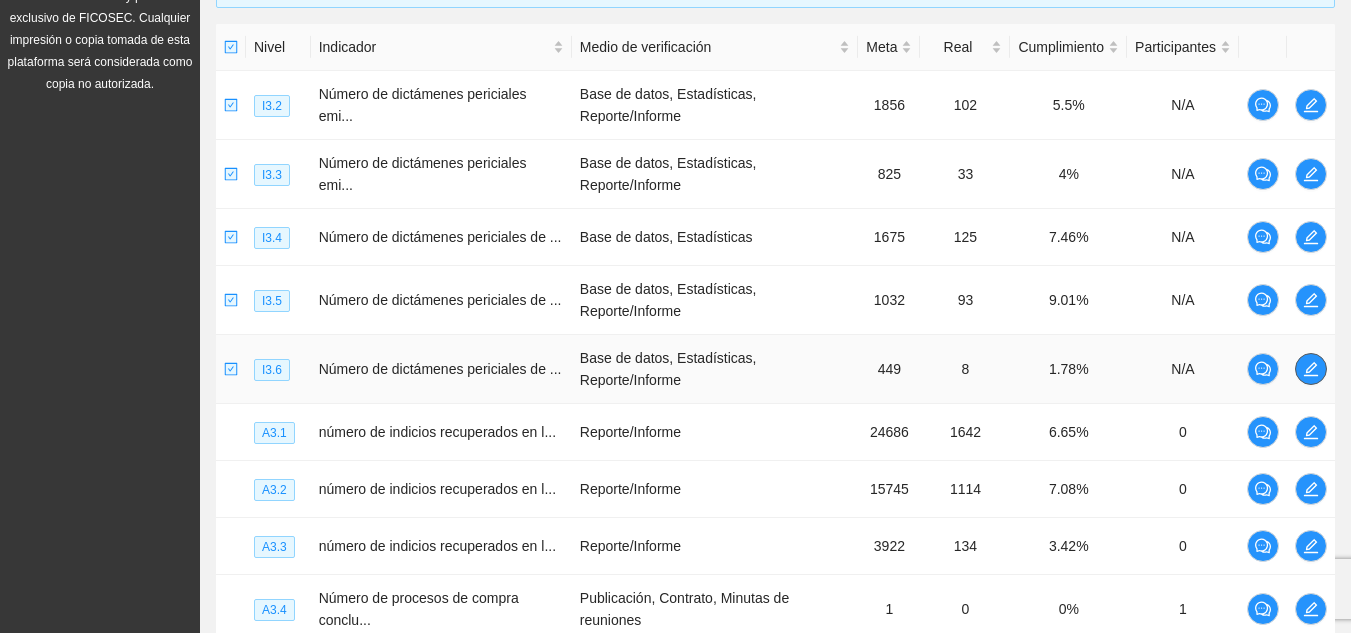 click 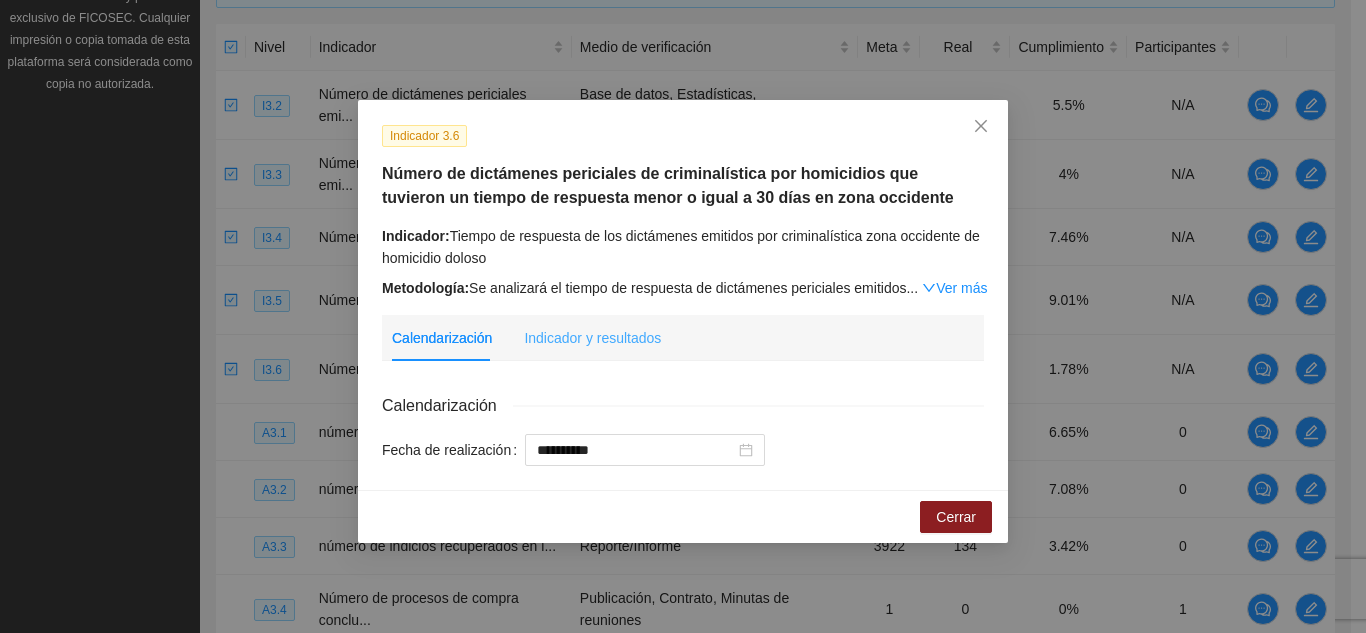 click on "Indicador y resultados" at bounding box center [592, 338] 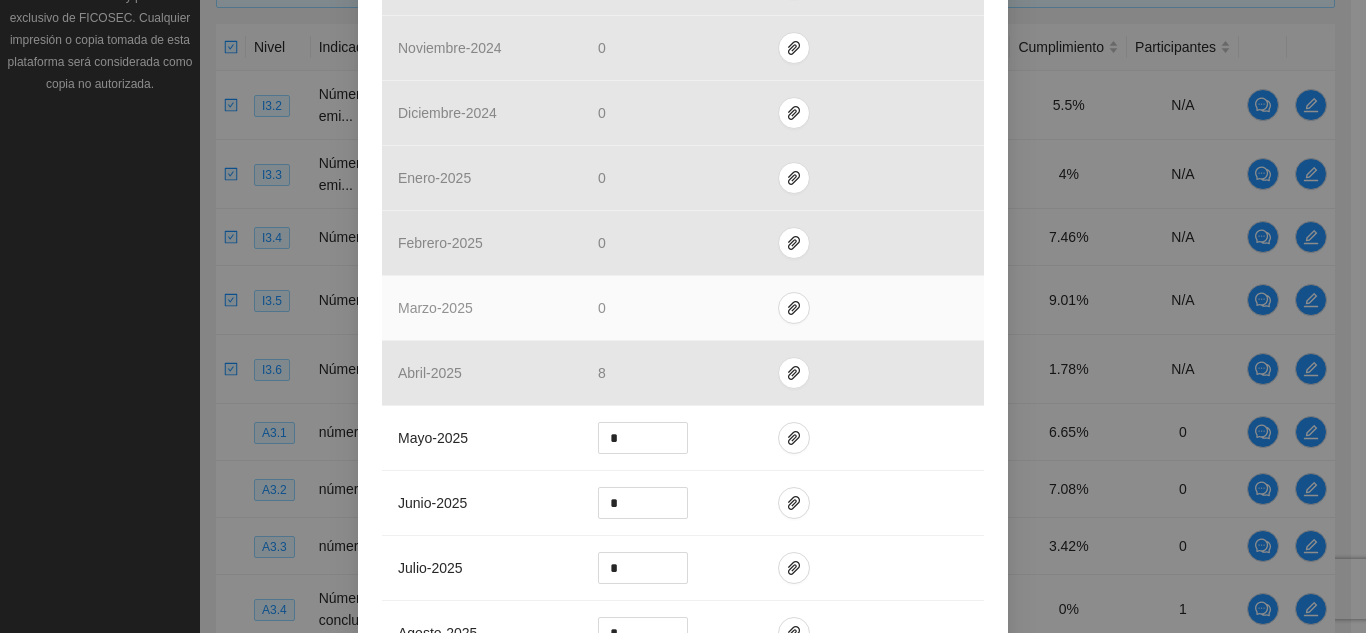 scroll, scrollTop: 900, scrollLeft: 0, axis: vertical 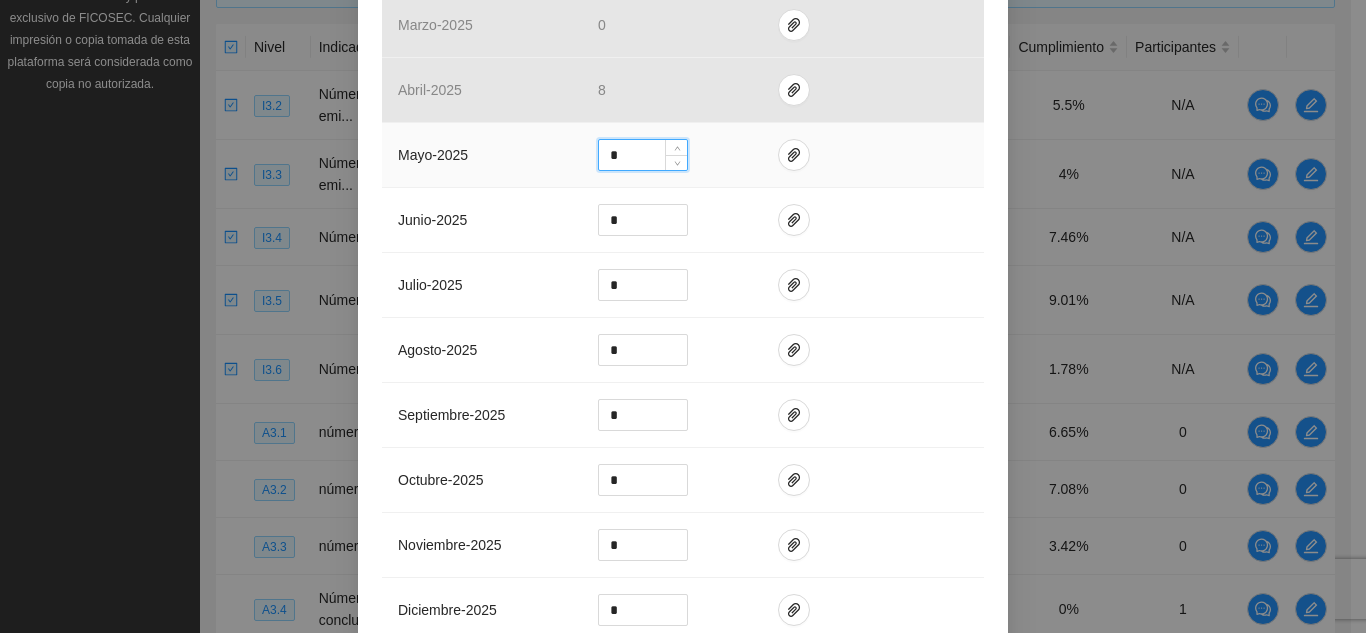 drag, startPoint x: 614, startPoint y: 153, endPoint x: 548, endPoint y: 154, distance: 66.007576 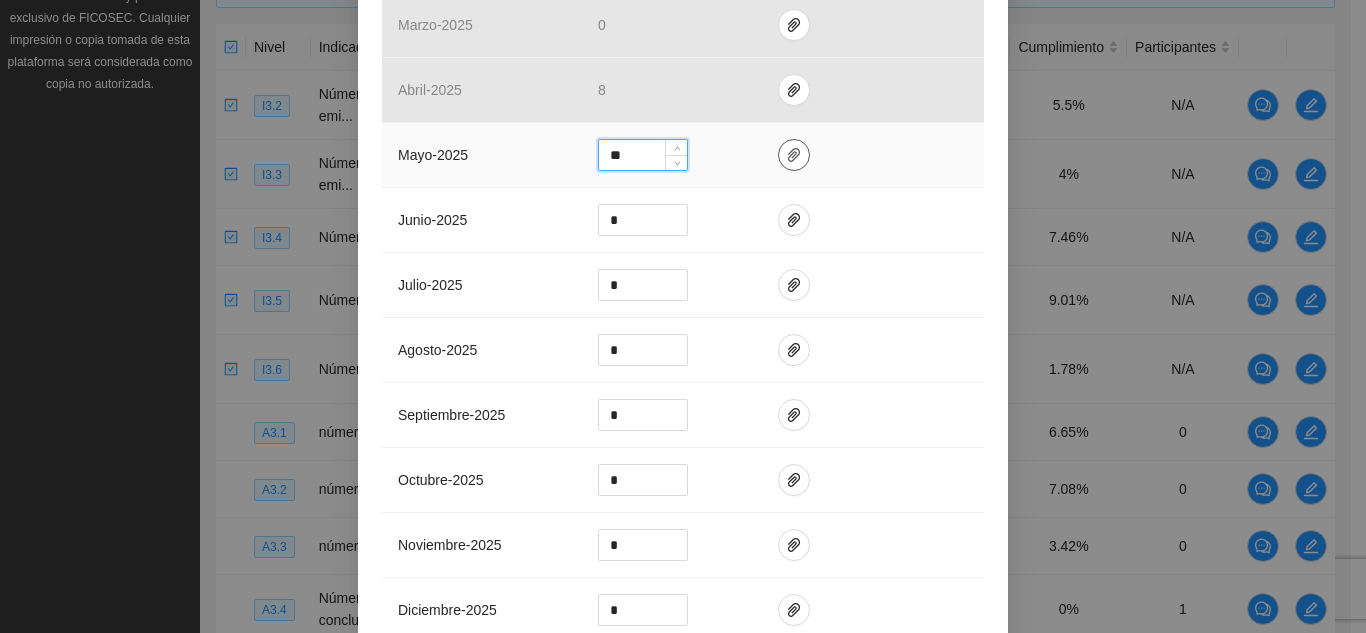 type on "**" 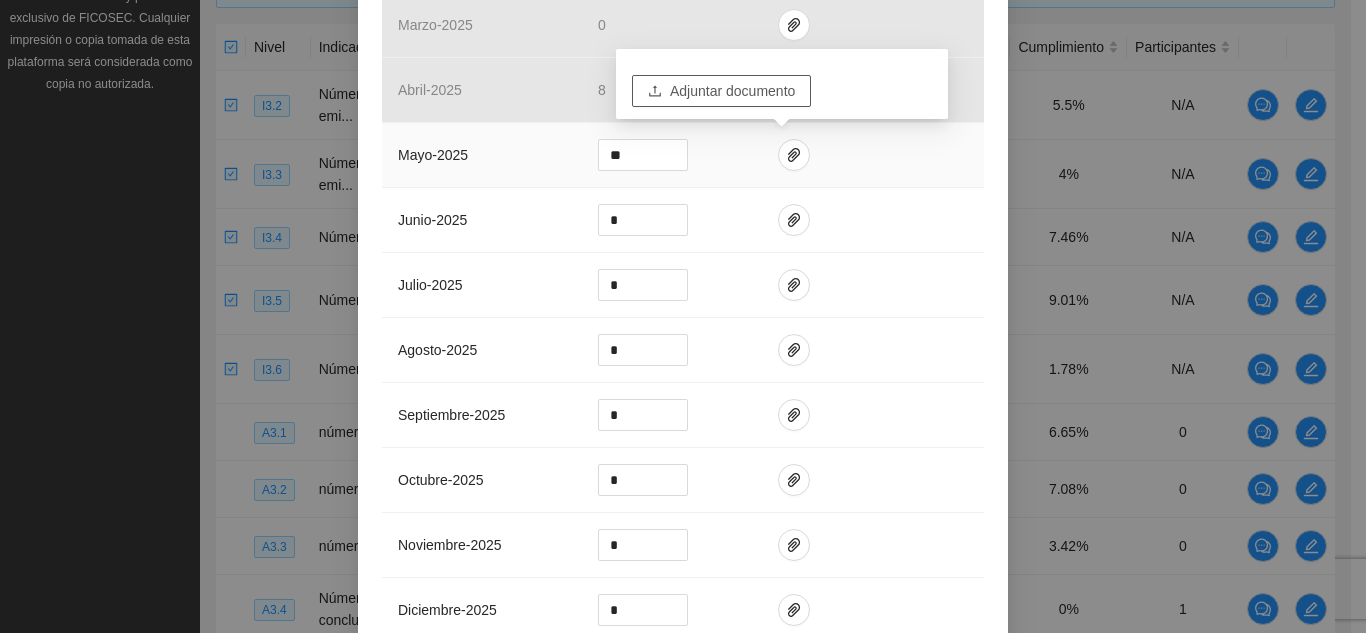 click on "Adjuntar documento" at bounding box center (732, 91) 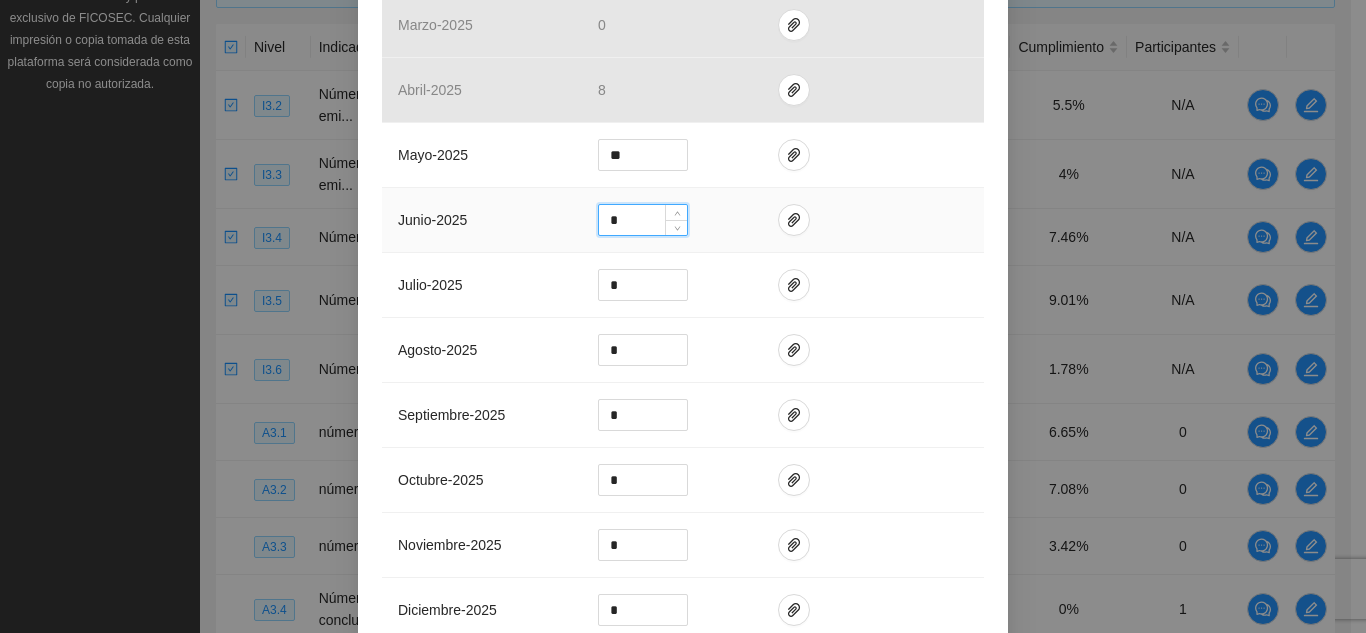 drag, startPoint x: 631, startPoint y: 219, endPoint x: 584, endPoint y: 223, distance: 47.169907 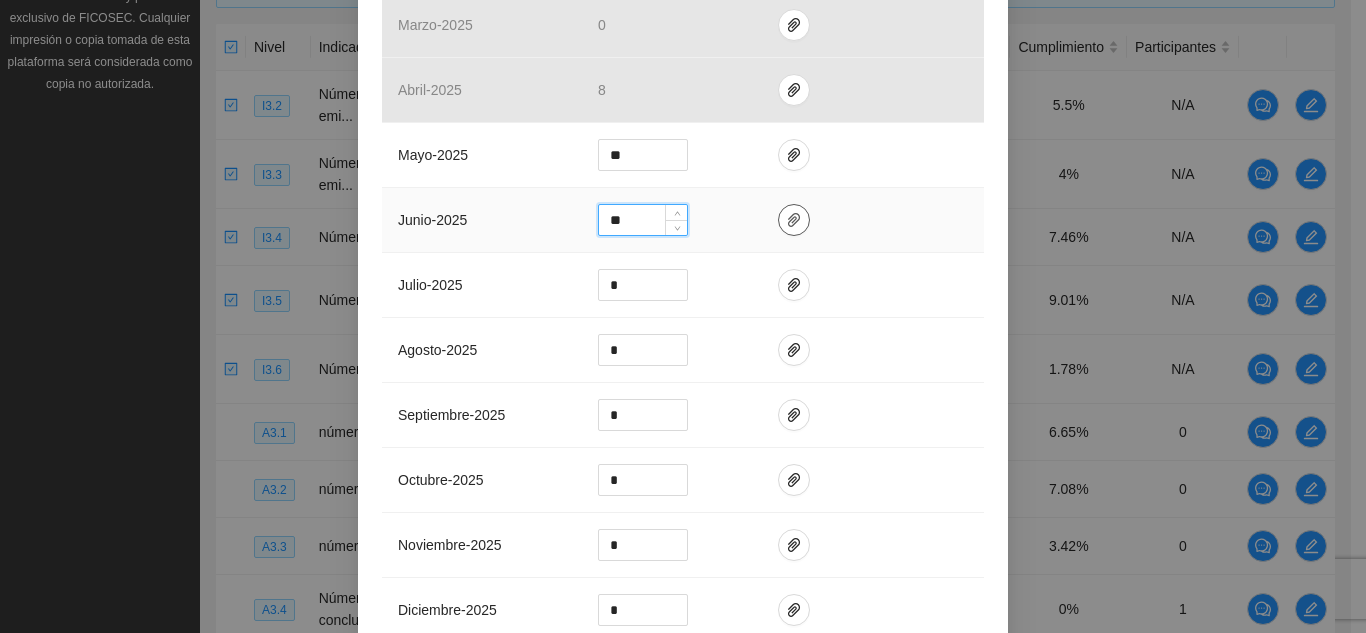 type on "**" 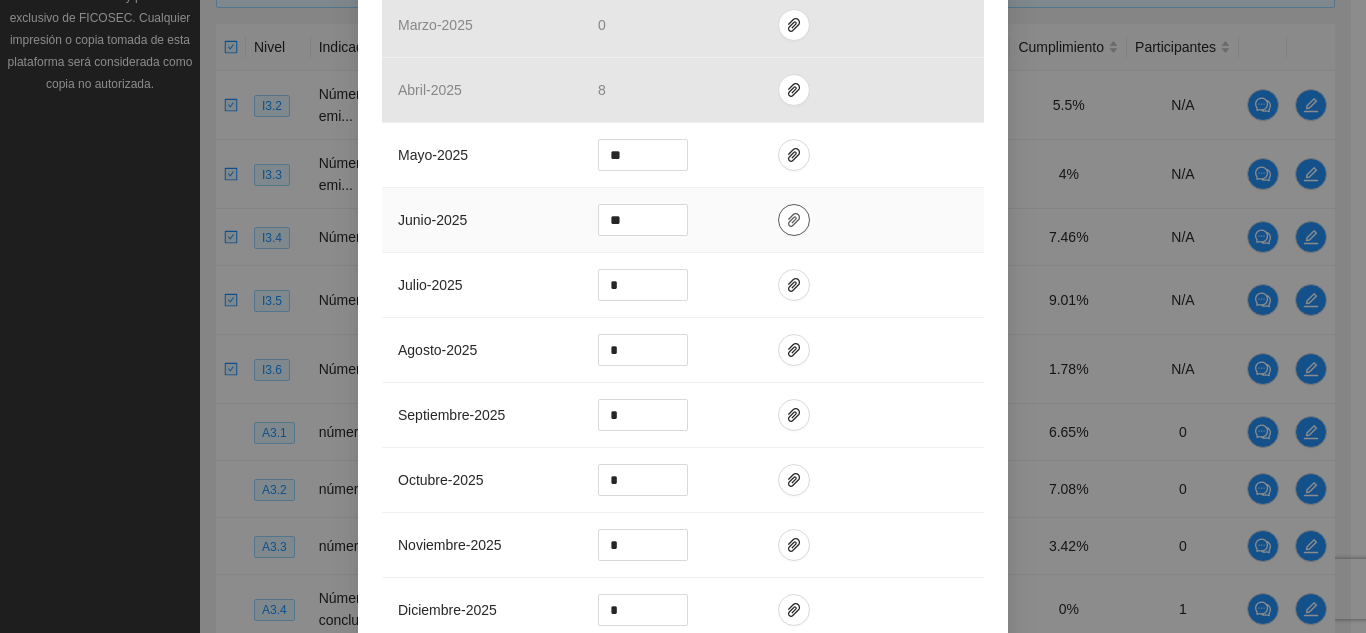 click at bounding box center [794, 220] 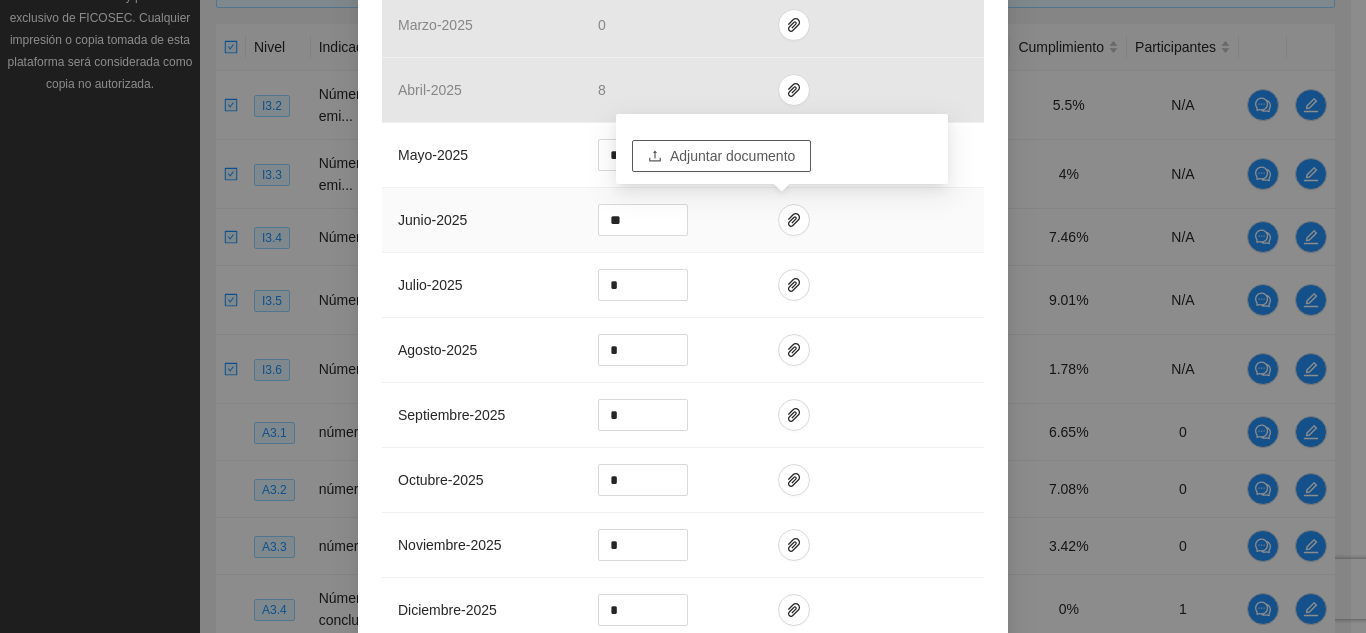 click on "Adjuntar documento" at bounding box center (732, 156) 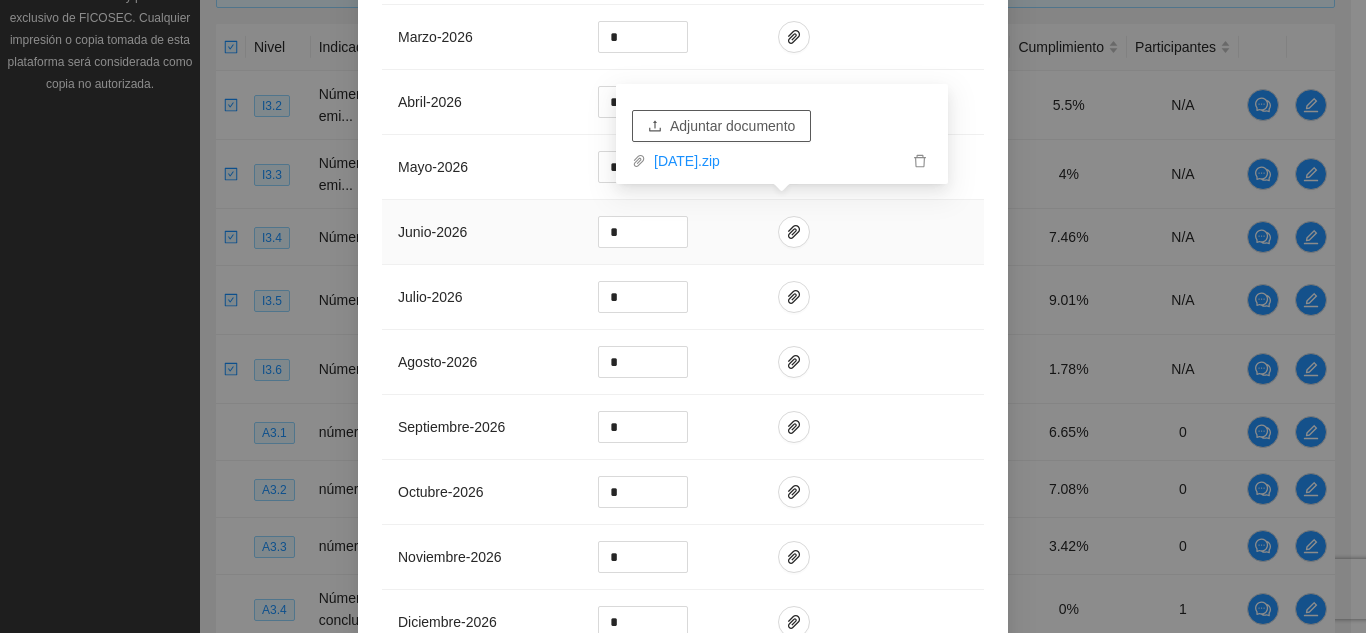 scroll, scrollTop: 2144, scrollLeft: 0, axis: vertical 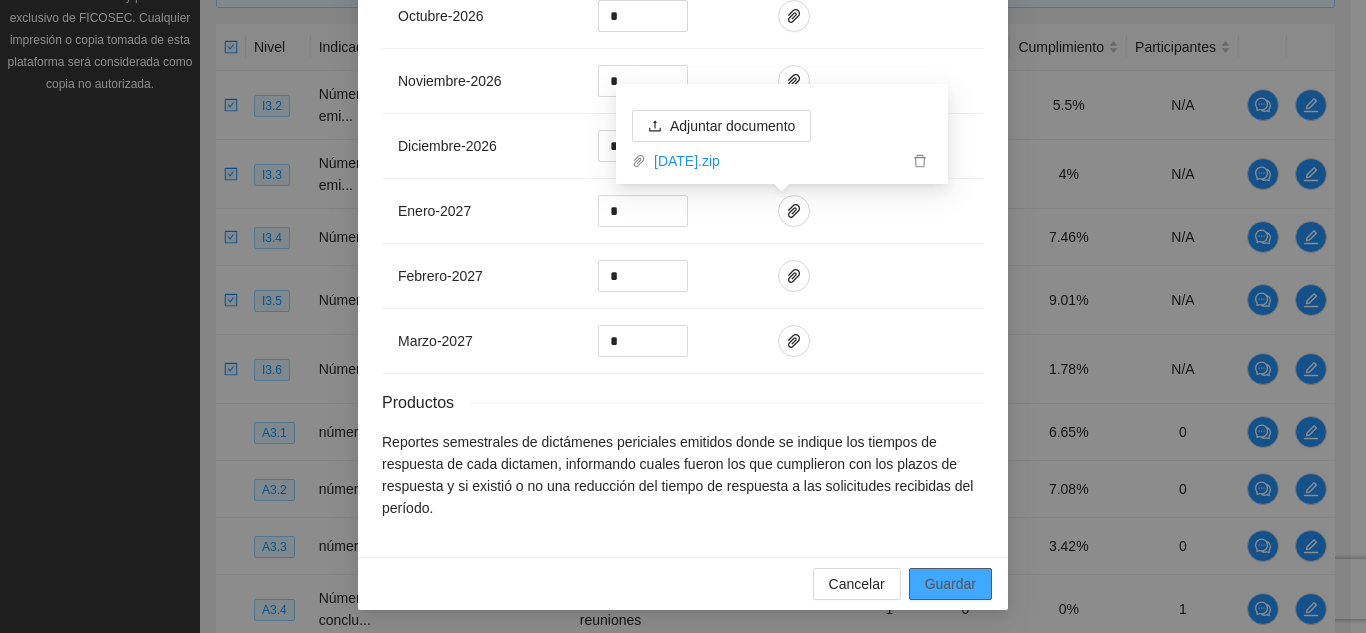 click on "Guardar" at bounding box center [950, 584] 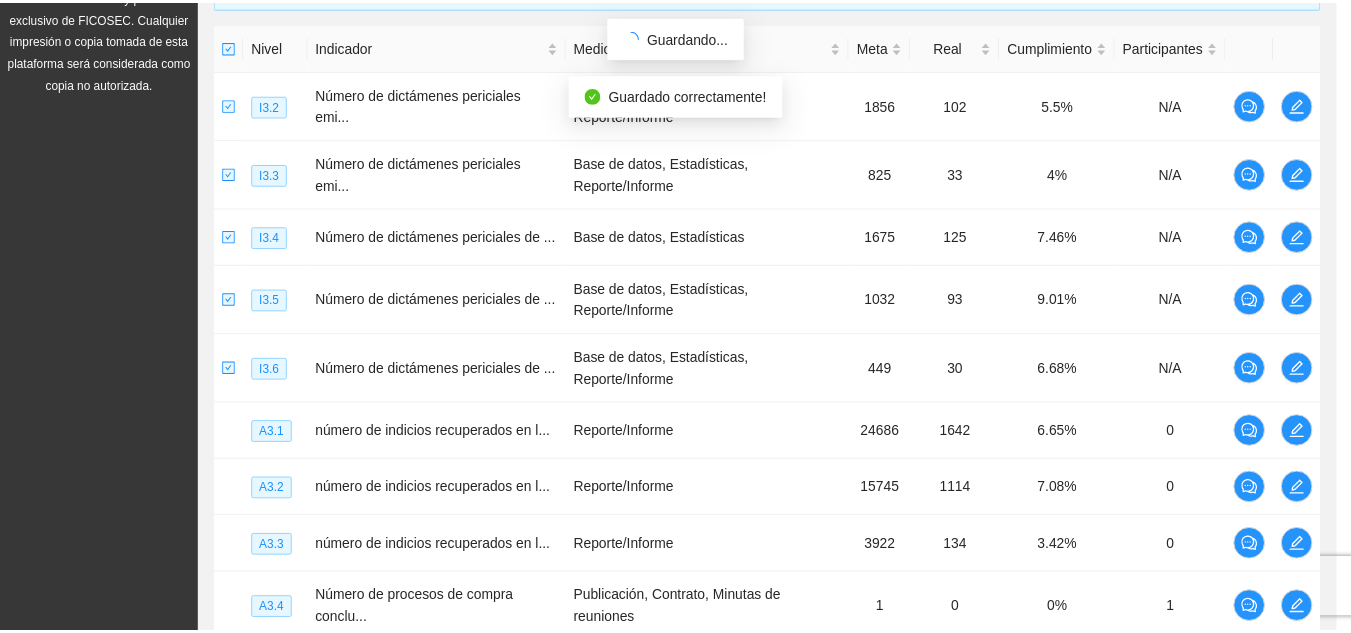 scroll, scrollTop: 2044, scrollLeft: 0, axis: vertical 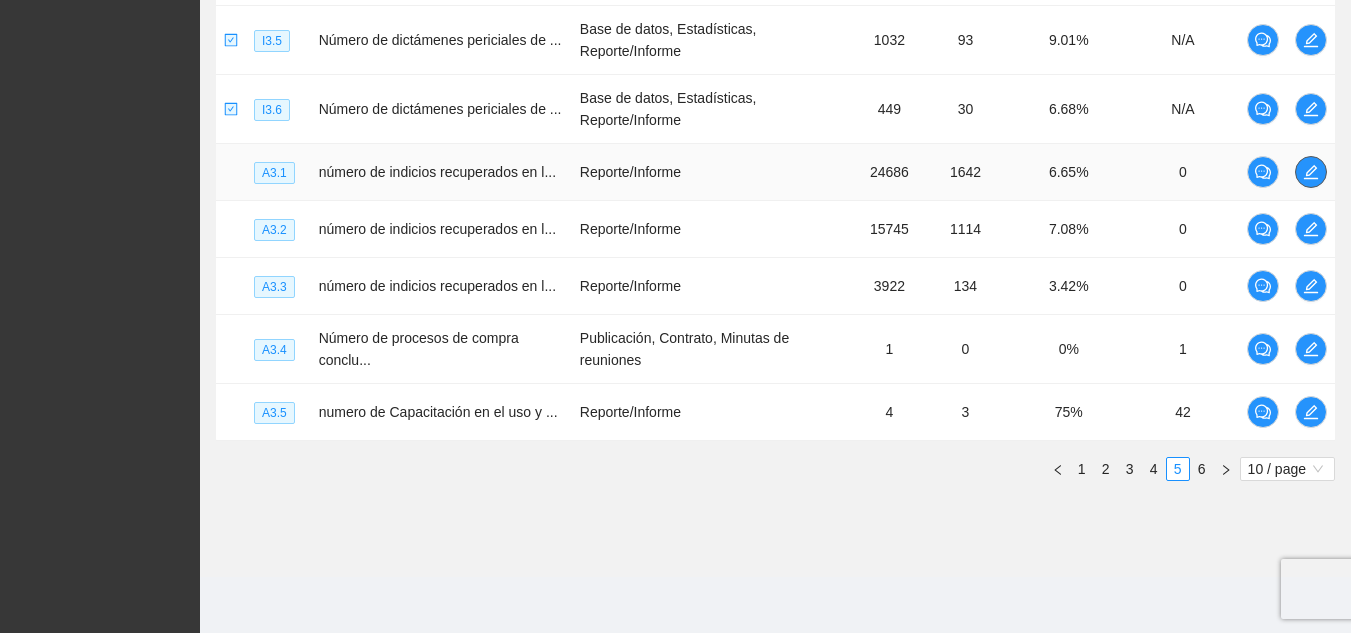 click at bounding box center (1311, 172) 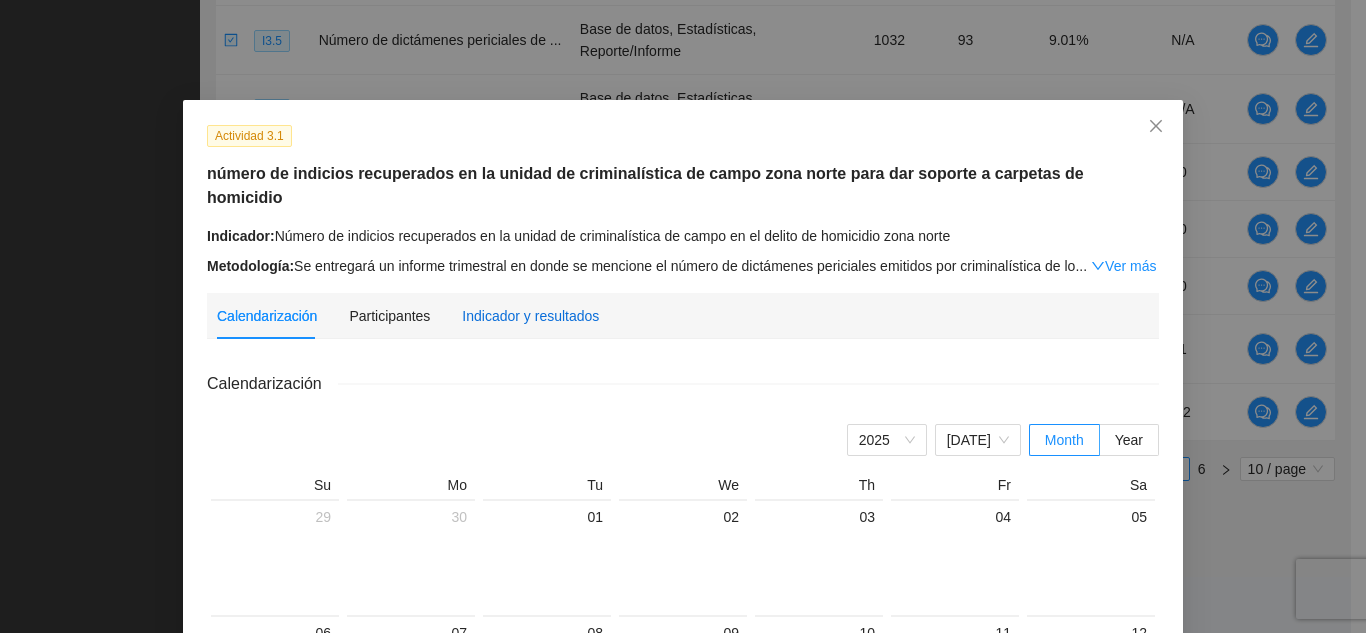 click on "Indicador y resultados" at bounding box center [530, 316] 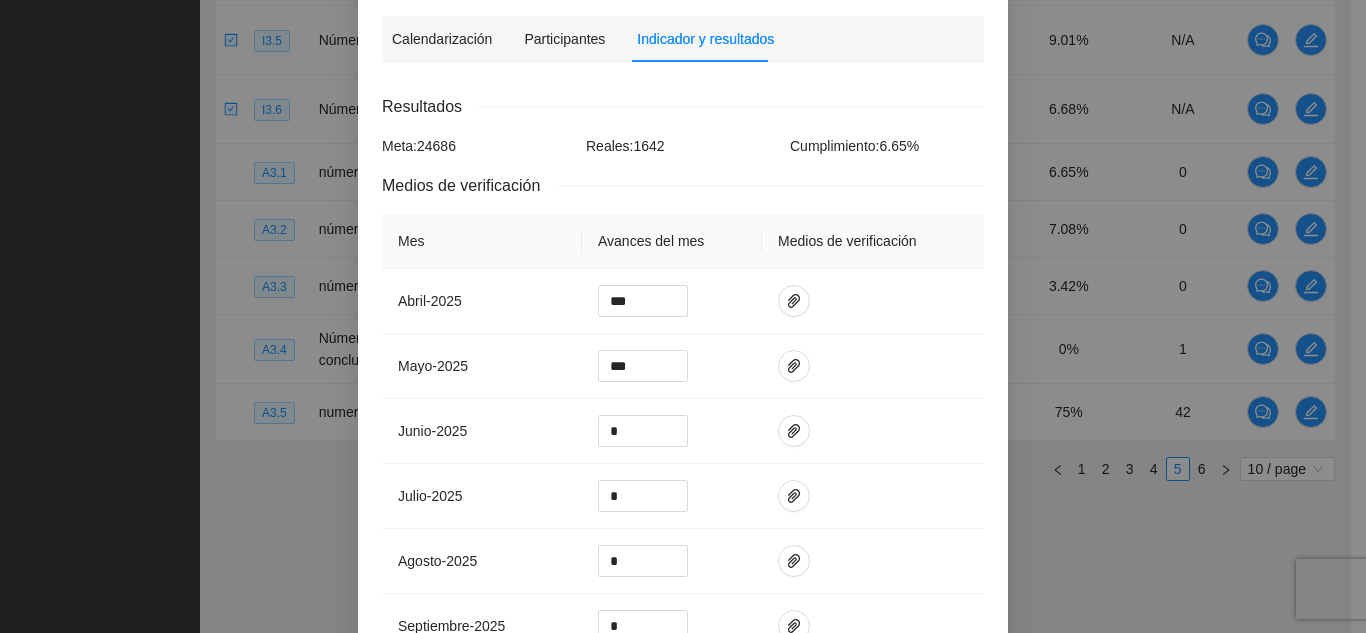 scroll, scrollTop: 300, scrollLeft: 0, axis: vertical 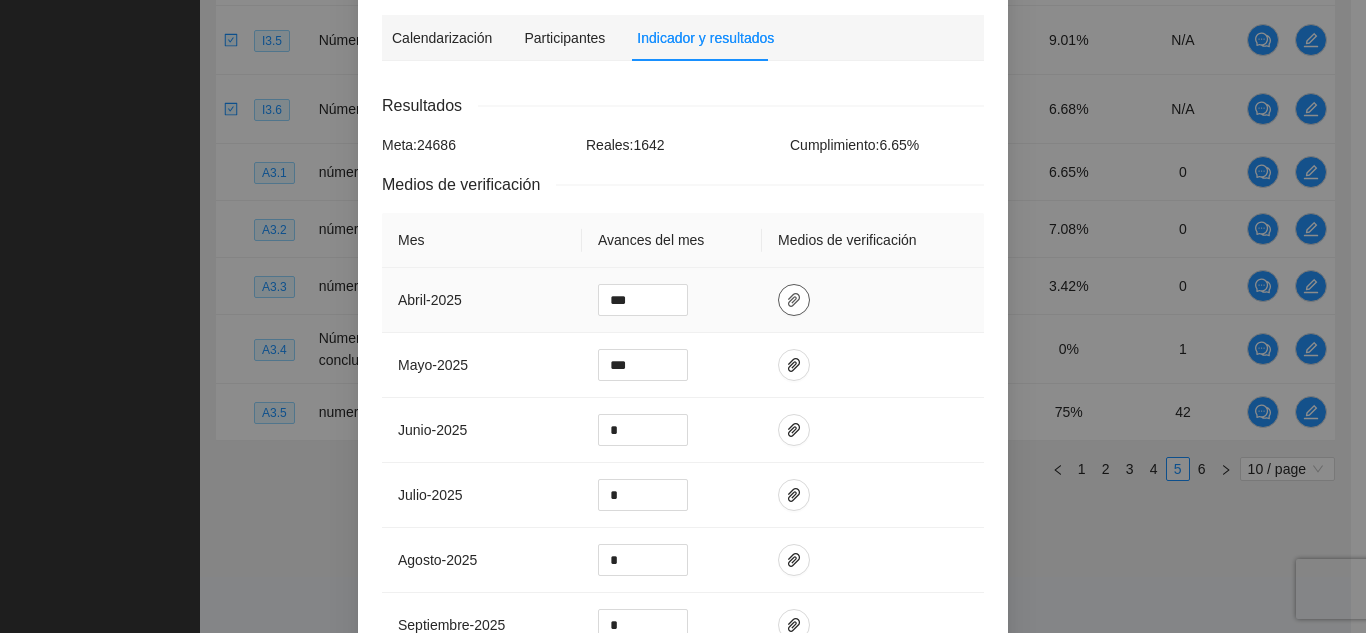 click 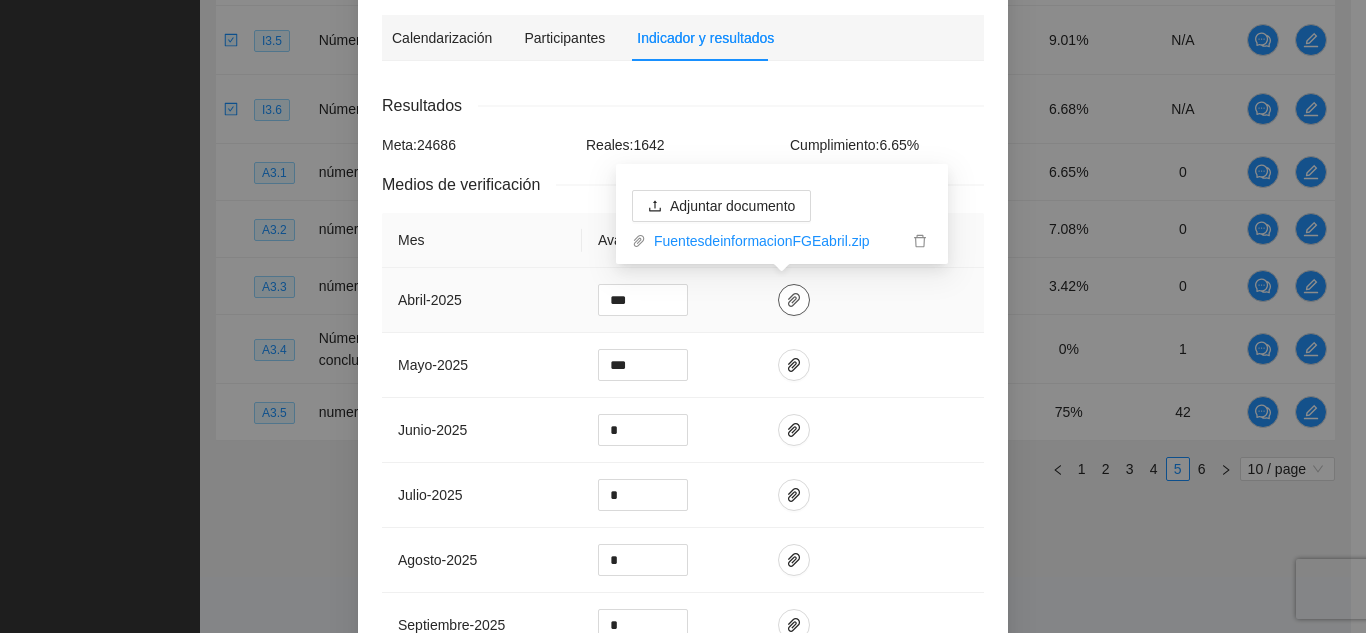 click 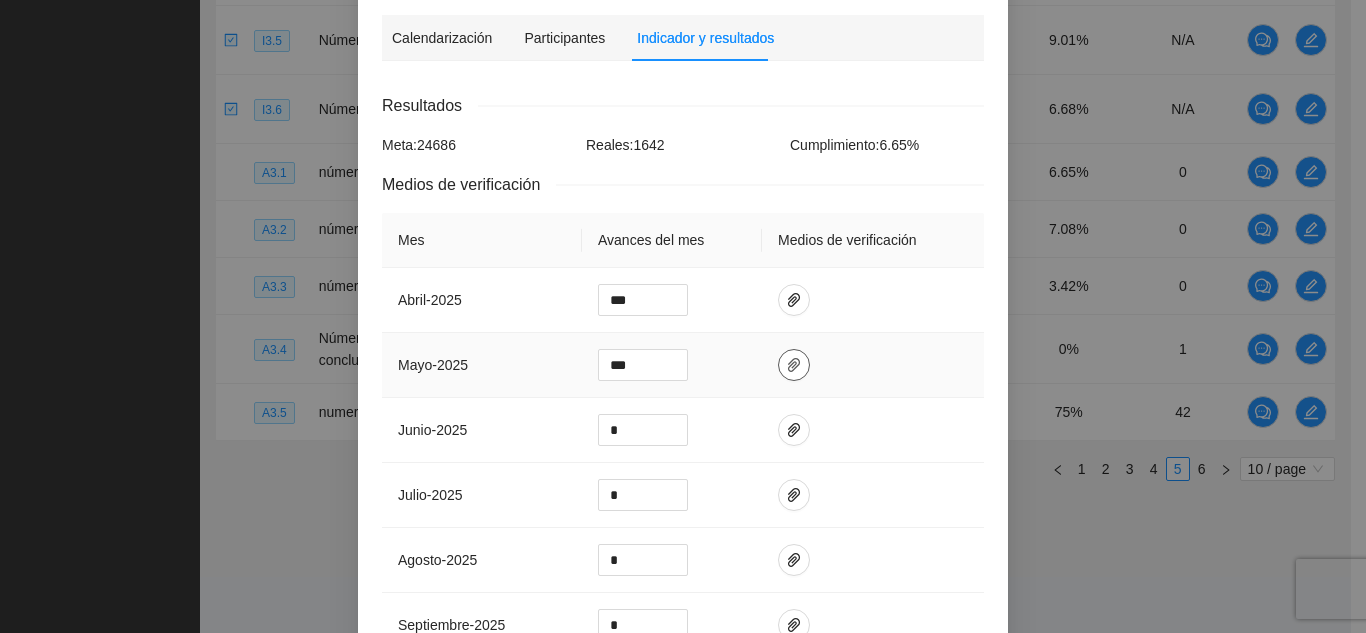 click 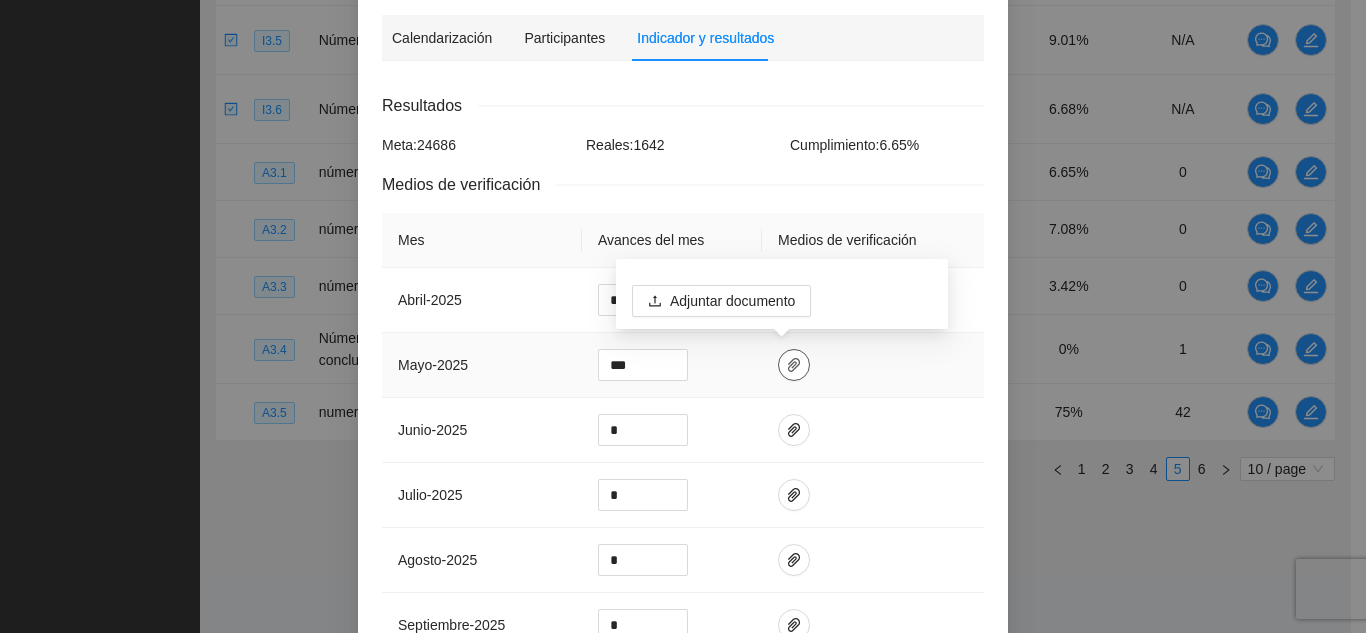 click 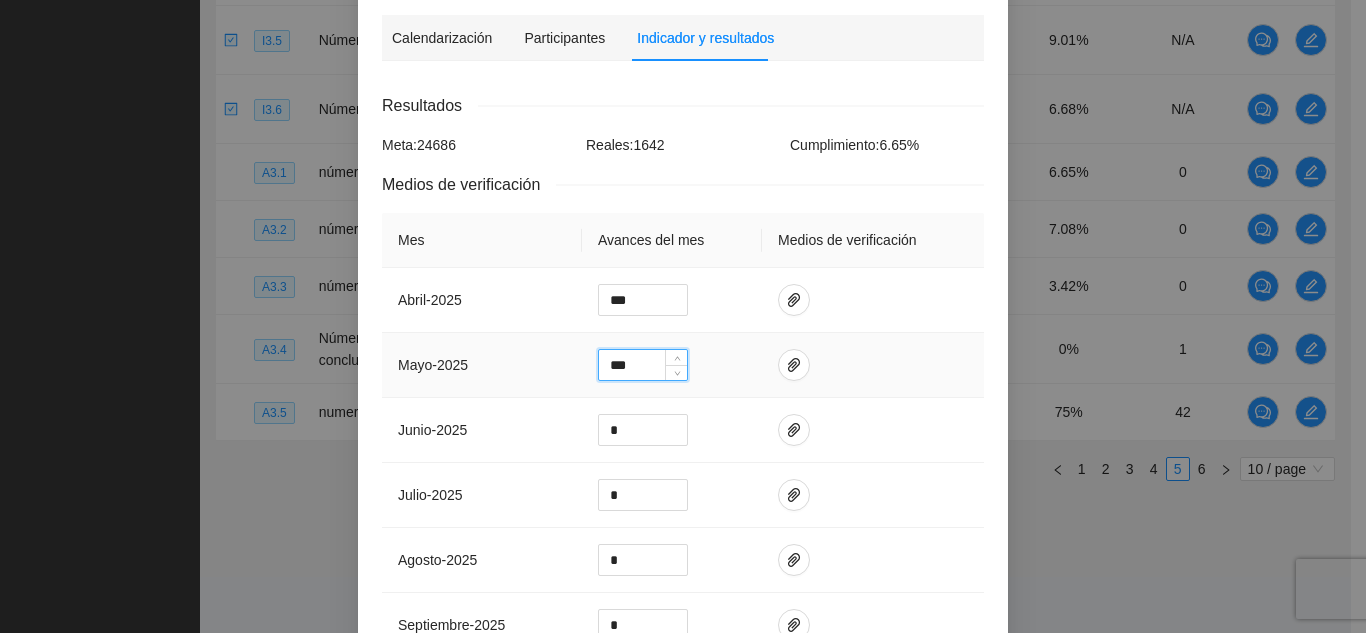drag, startPoint x: 636, startPoint y: 361, endPoint x: 576, endPoint y: 352, distance: 60.671246 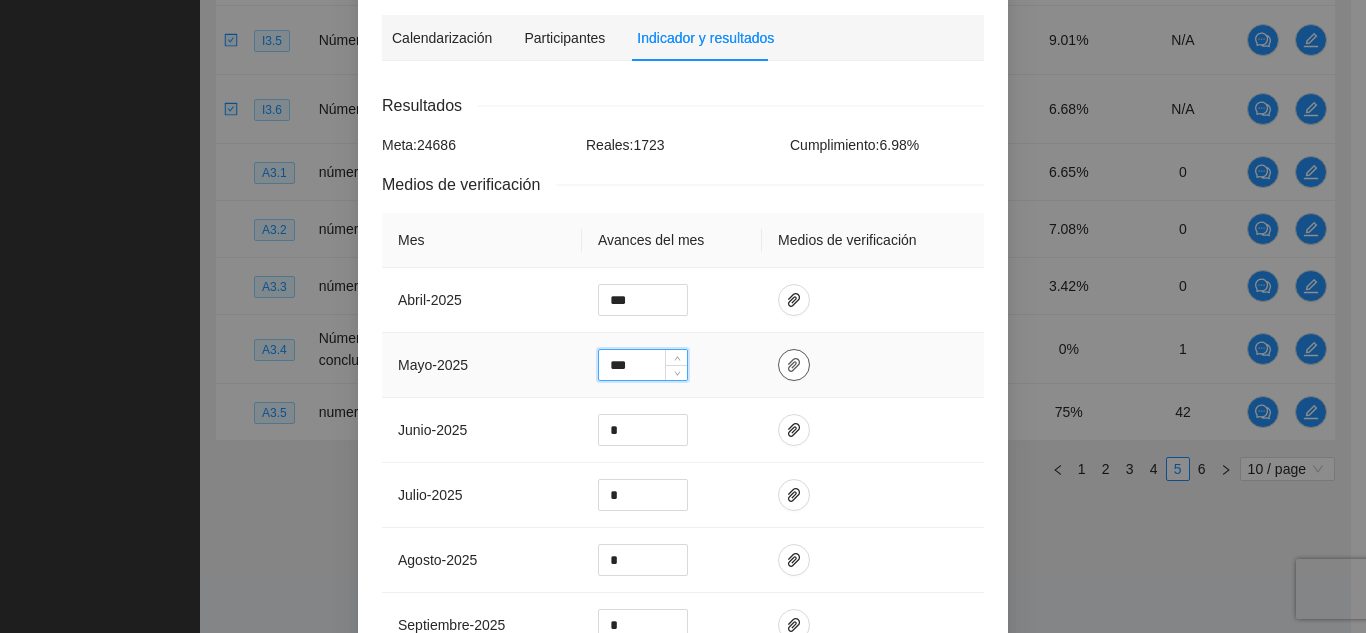 type on "***" 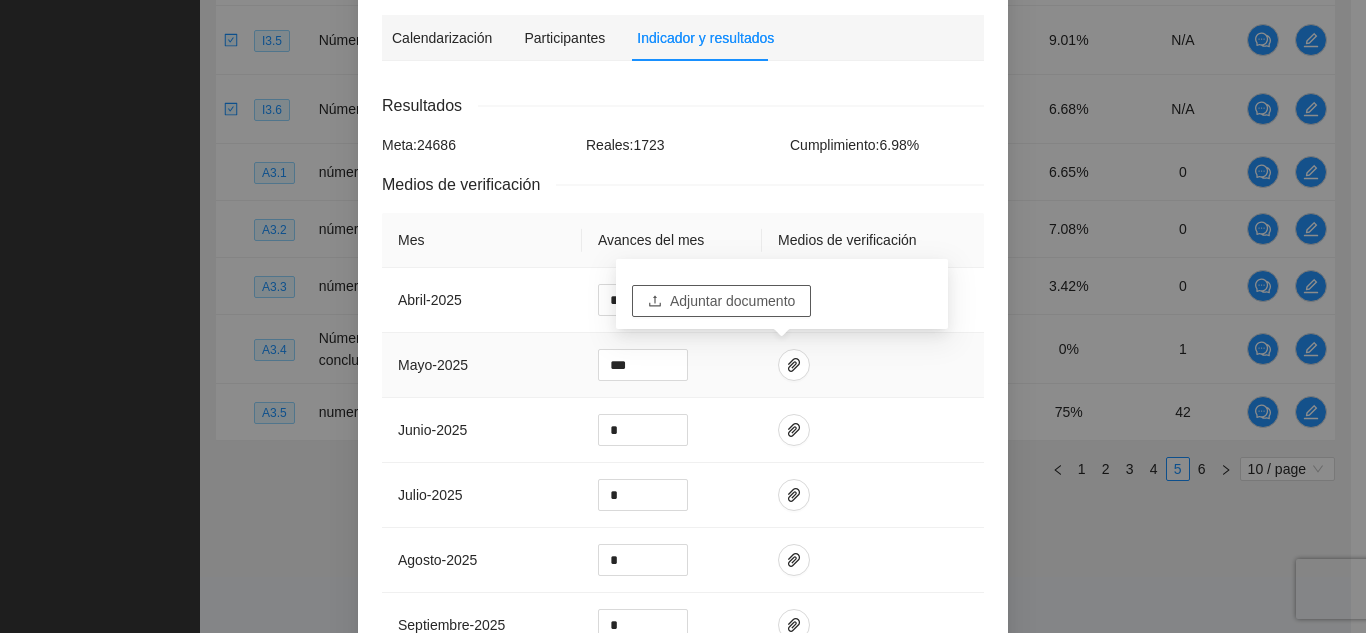 click on "Adjuntar documento" at bounding box center (732, 301) 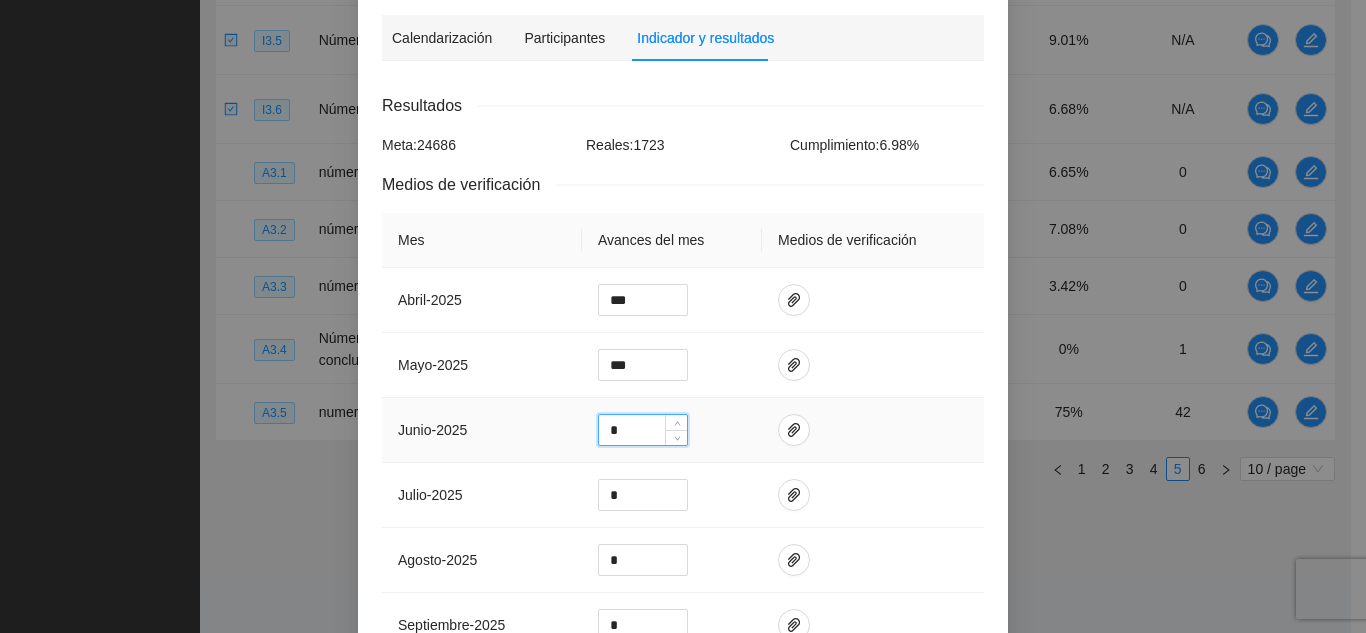 drag, startPoint x: 624, startPoint y: 428, endPoint x: 586, endPoint y: 428, distance: 38 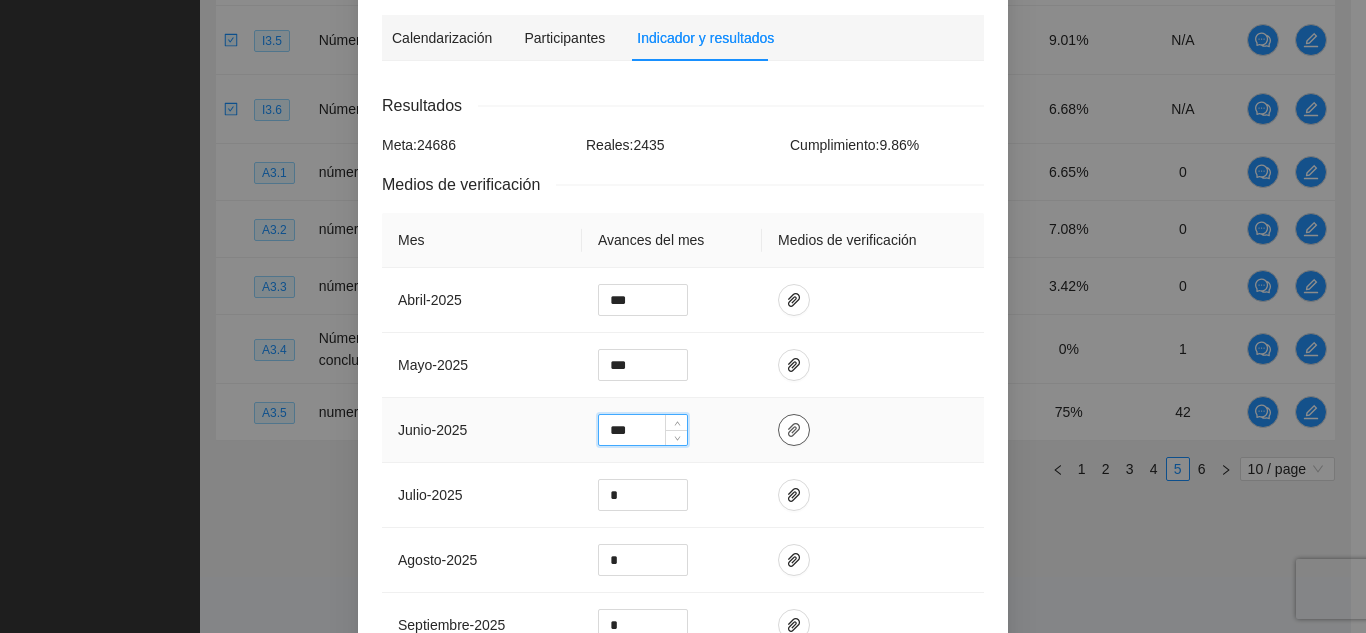 type on "***" 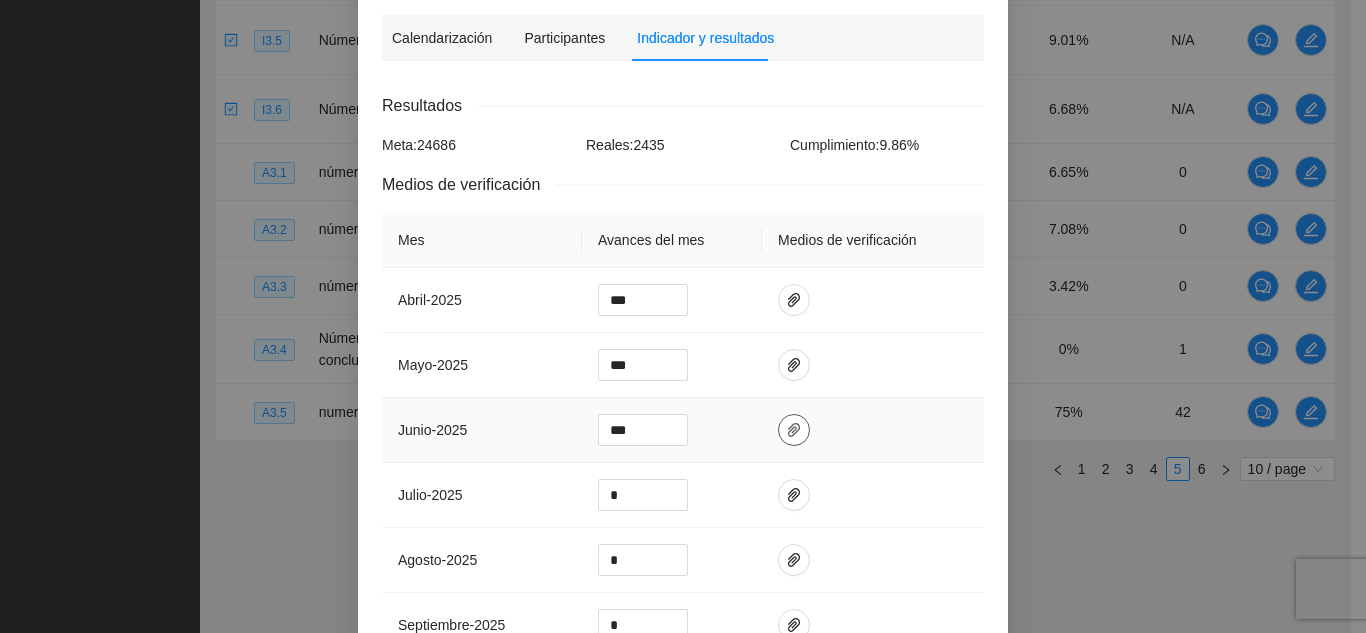 click 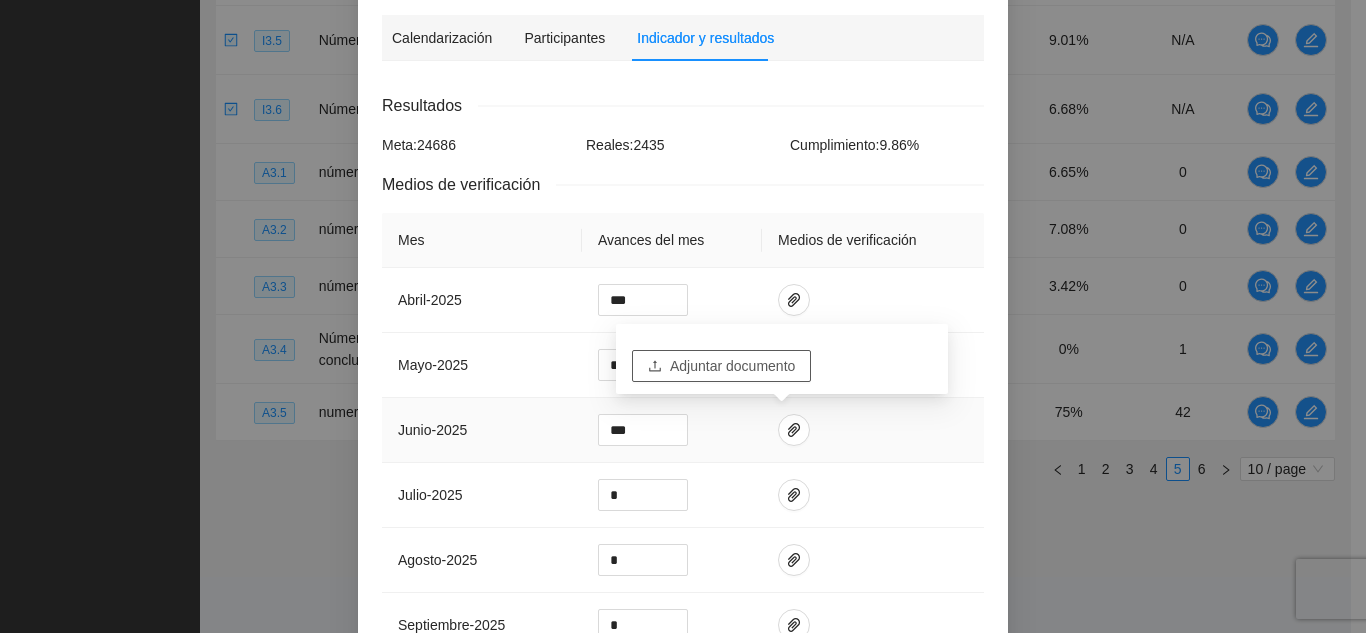 click on "Adjuntar documento" at bounding box center (732, 366) 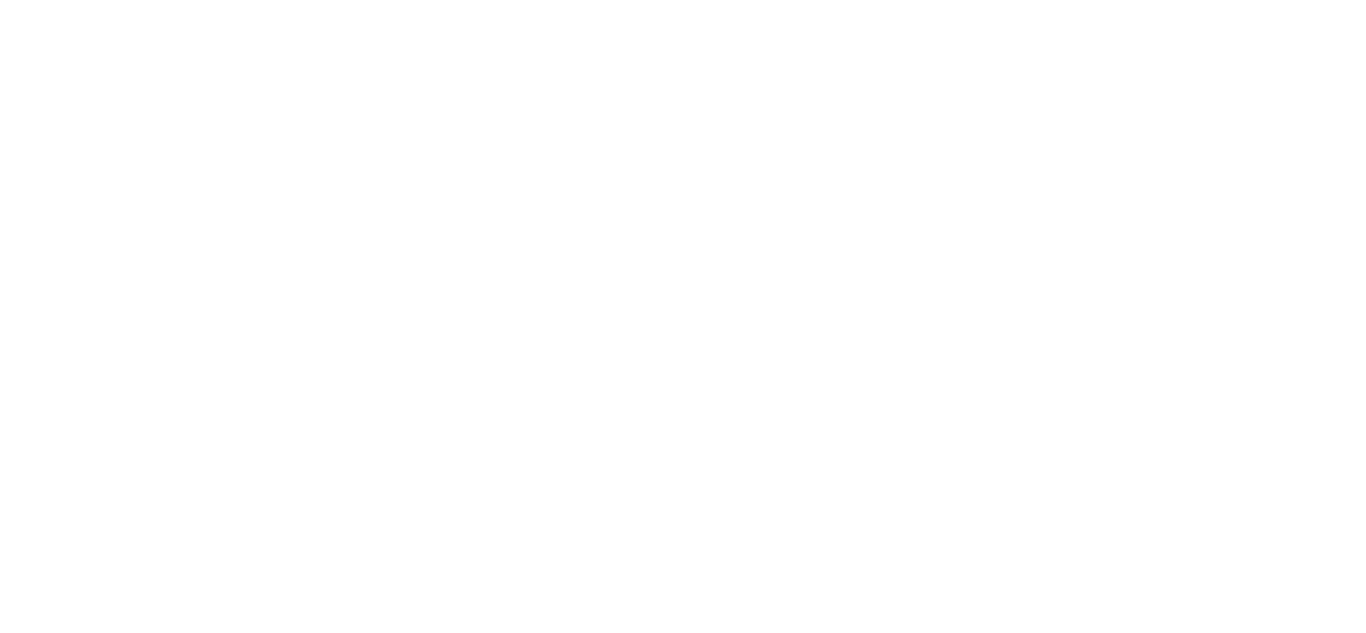 scroll, scrollTop: 0, scrollLeft: 0, axis: both 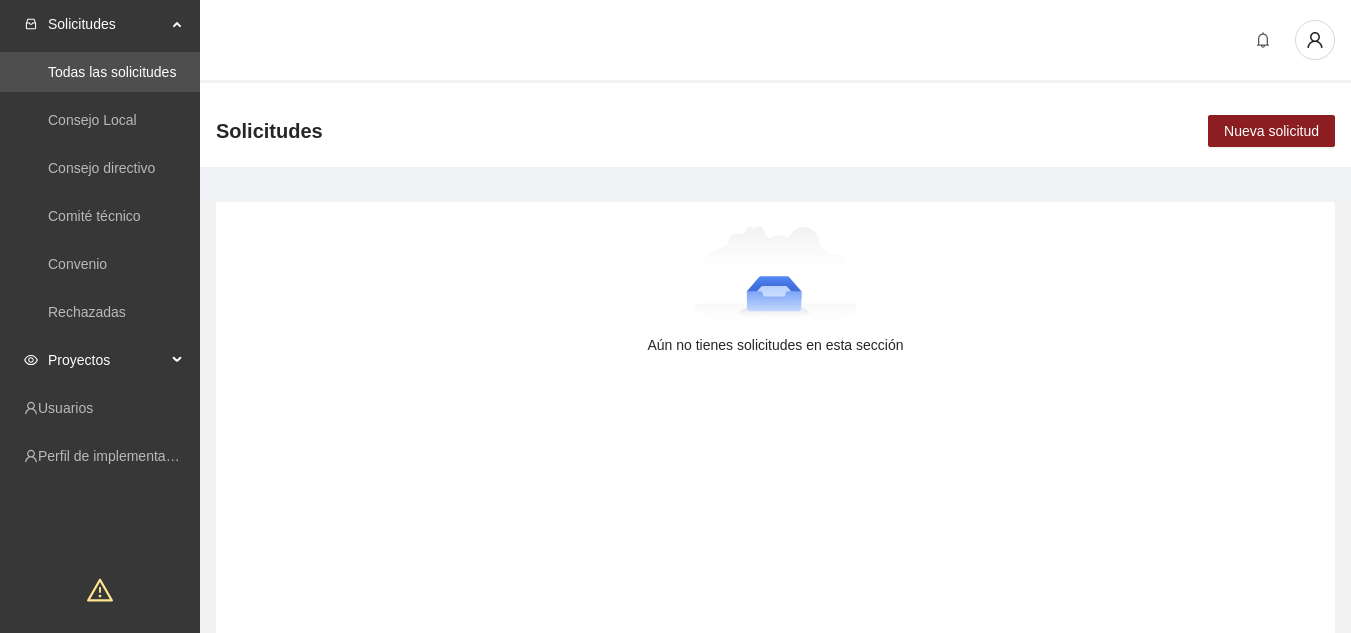 click on "Proyectos" at bounding box center (107, 360) 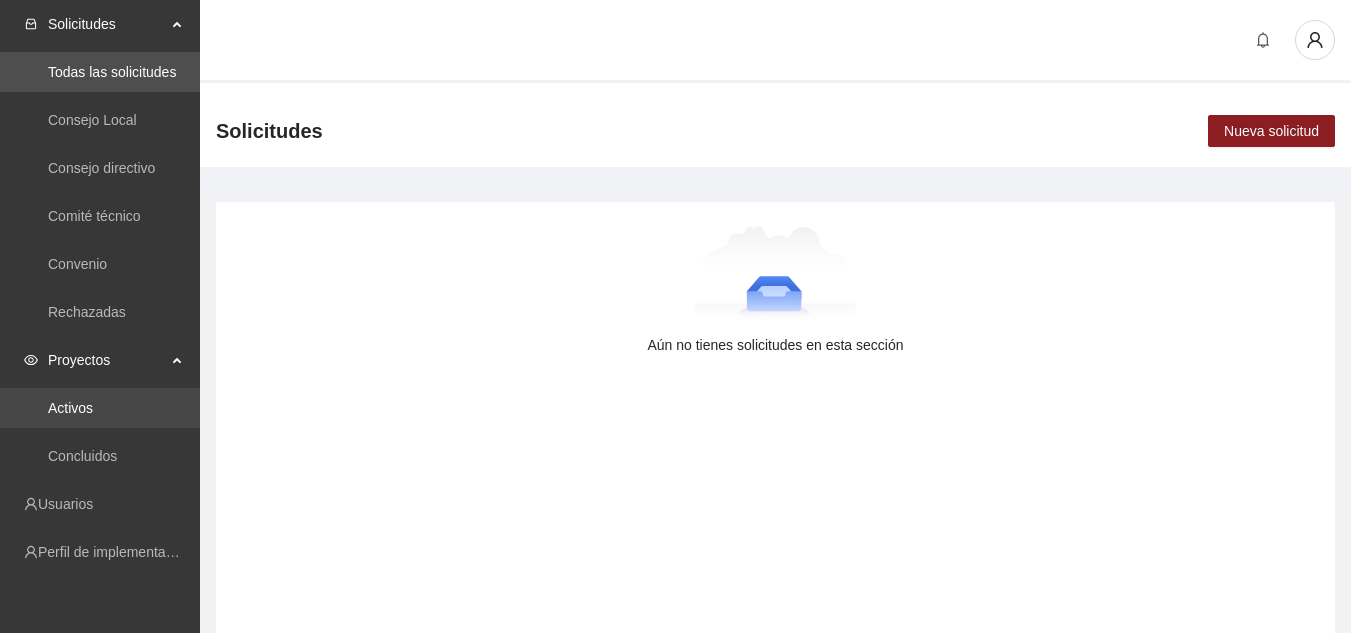 click on "Activos" at bounding box center (70, 408) 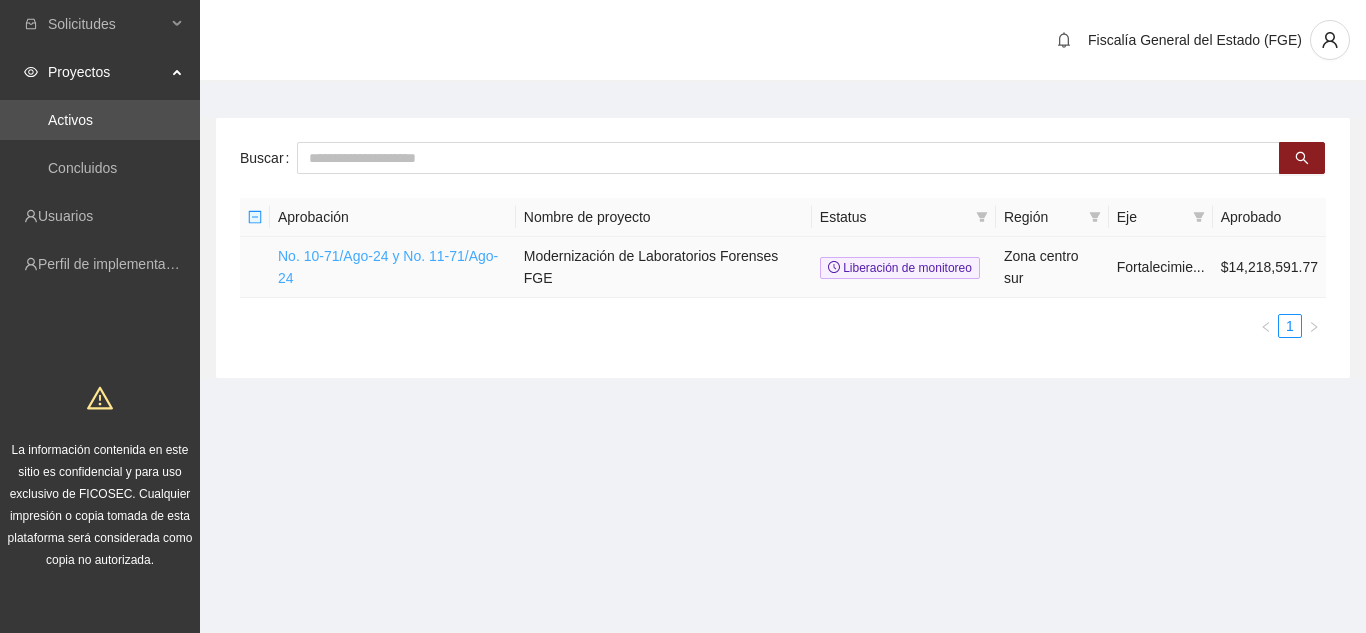 click on "No. 10-71/Ago-24 y  No. 11-71/Ago-24" at bounding box center (388, 267) 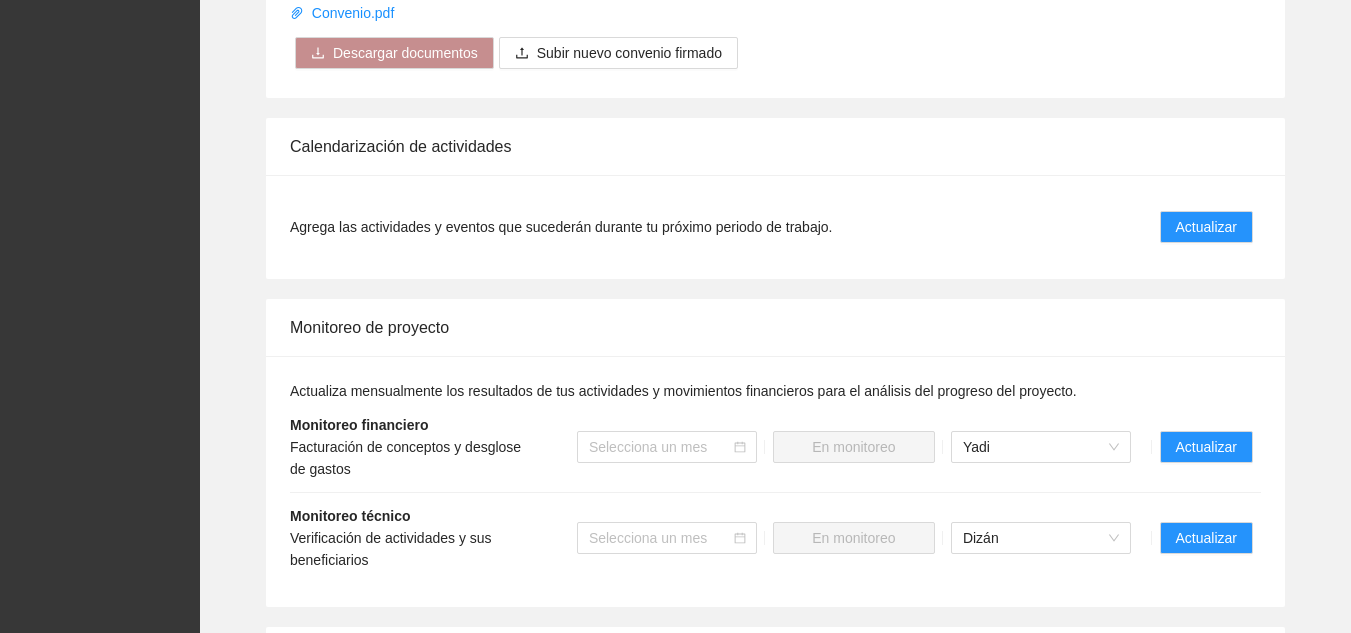 scroll, scrollTop: 1300, scrollLeft: 0, axis: vertical 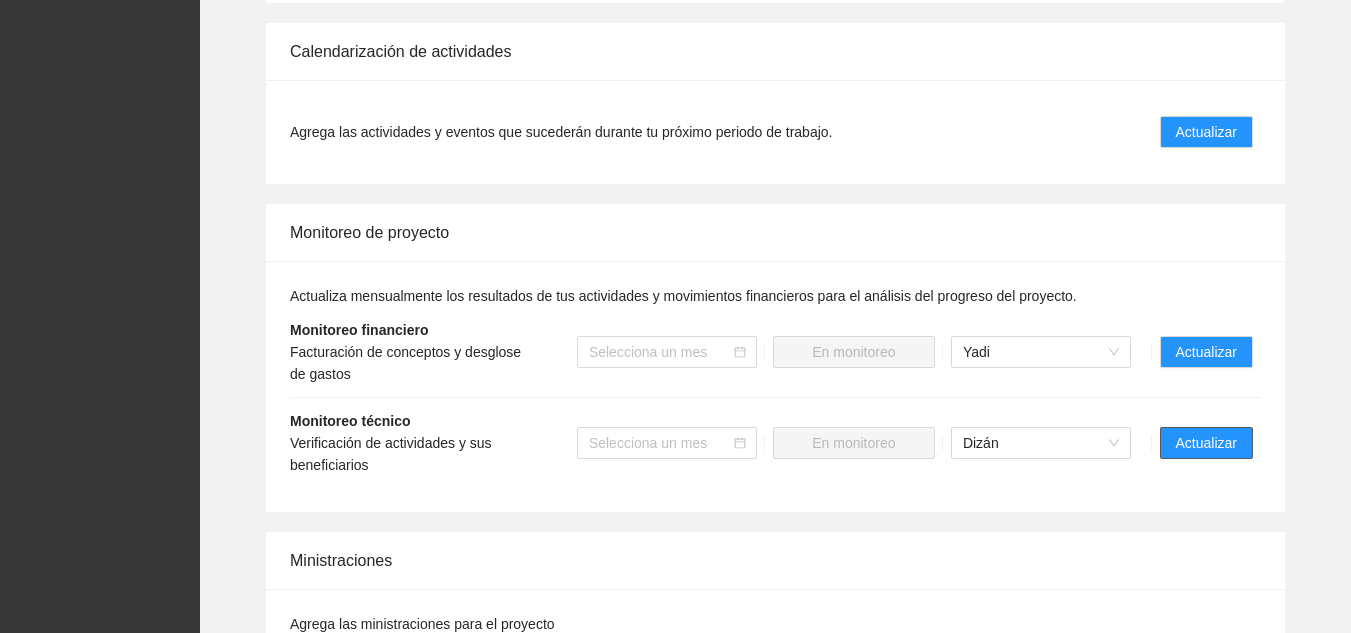click on "Actualizar" at bounding box center [1206, 443] 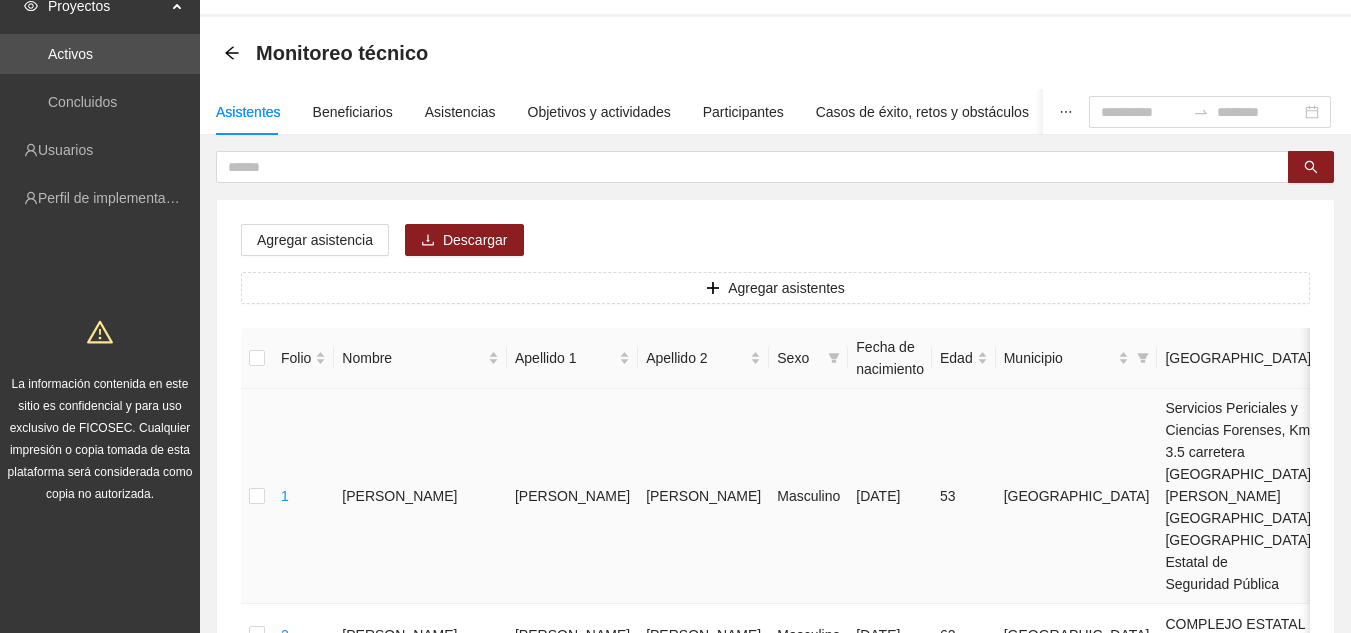 scroll, scrollTop: 100, scrollLeft: 0, axis: vertical 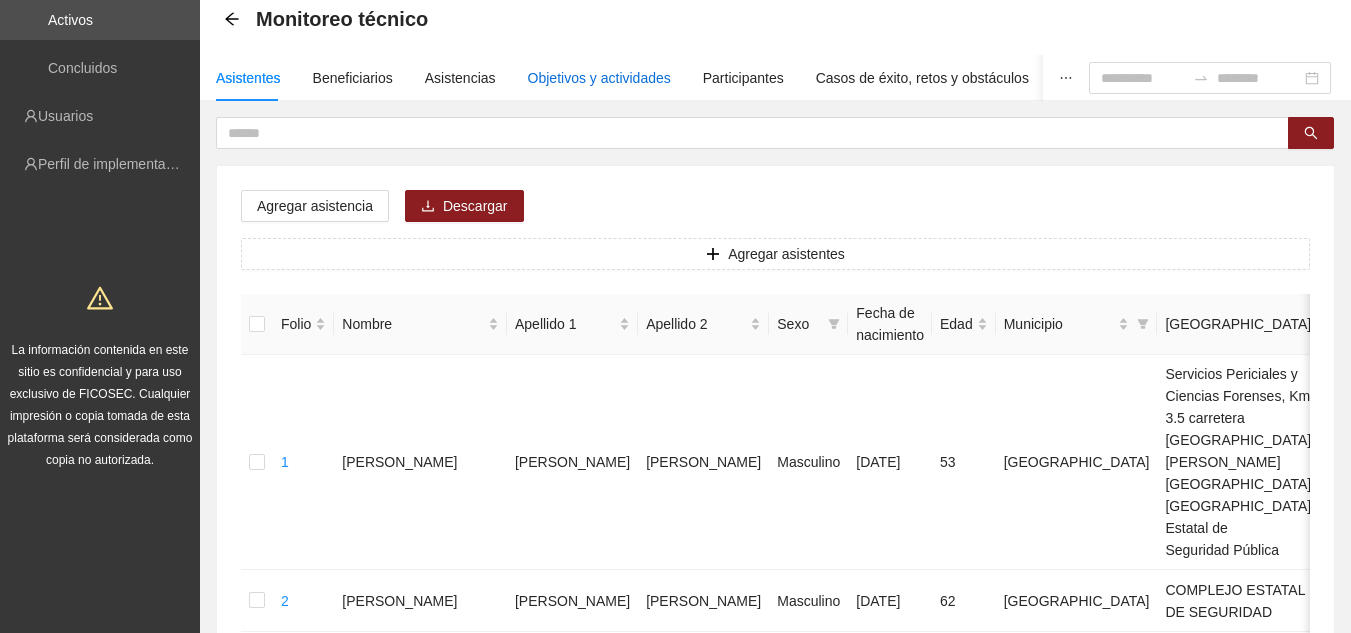 click on "Objetivos y actividades" at bounding box center [599, 78] 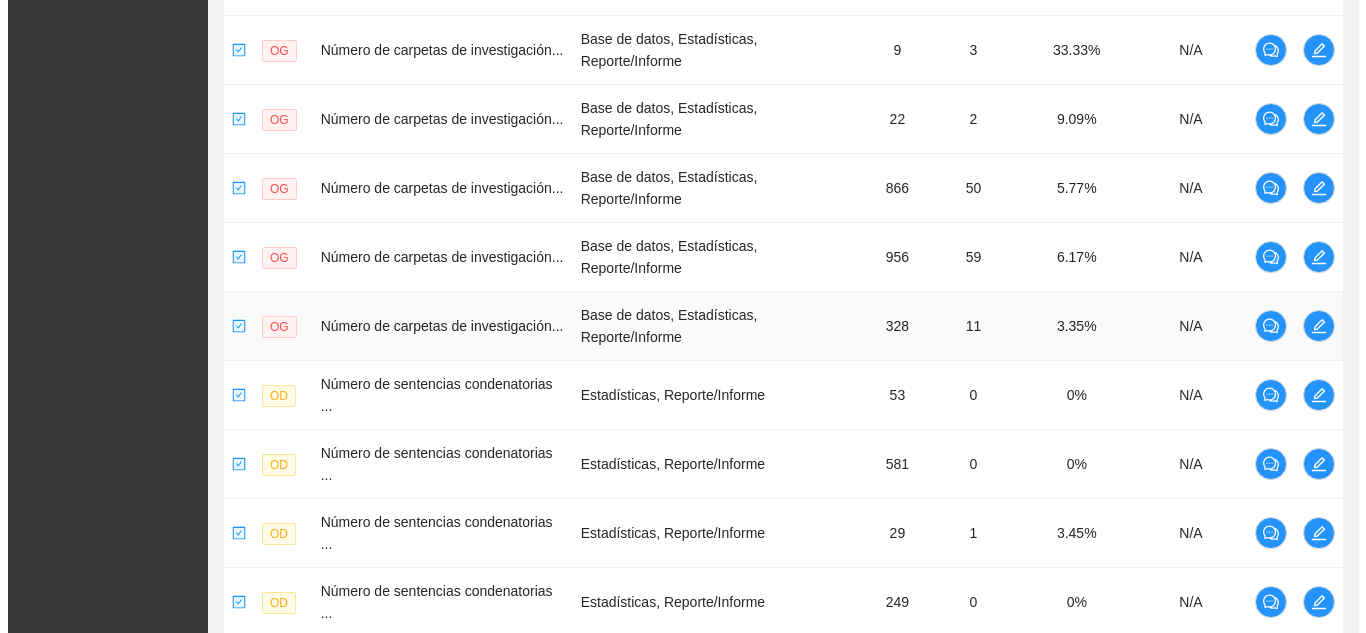 scroll, scrollTop: 676, scrollLeft: 0, axis: vertical 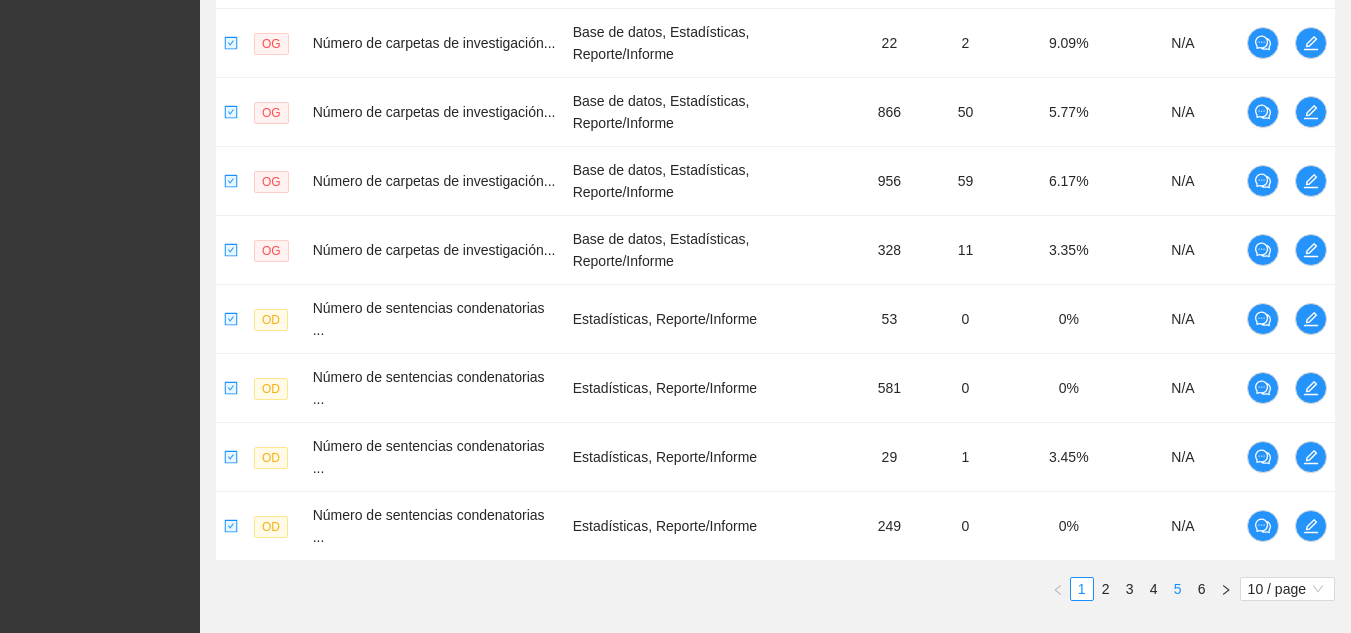 click on "5" at bounding box center (1178, 589) 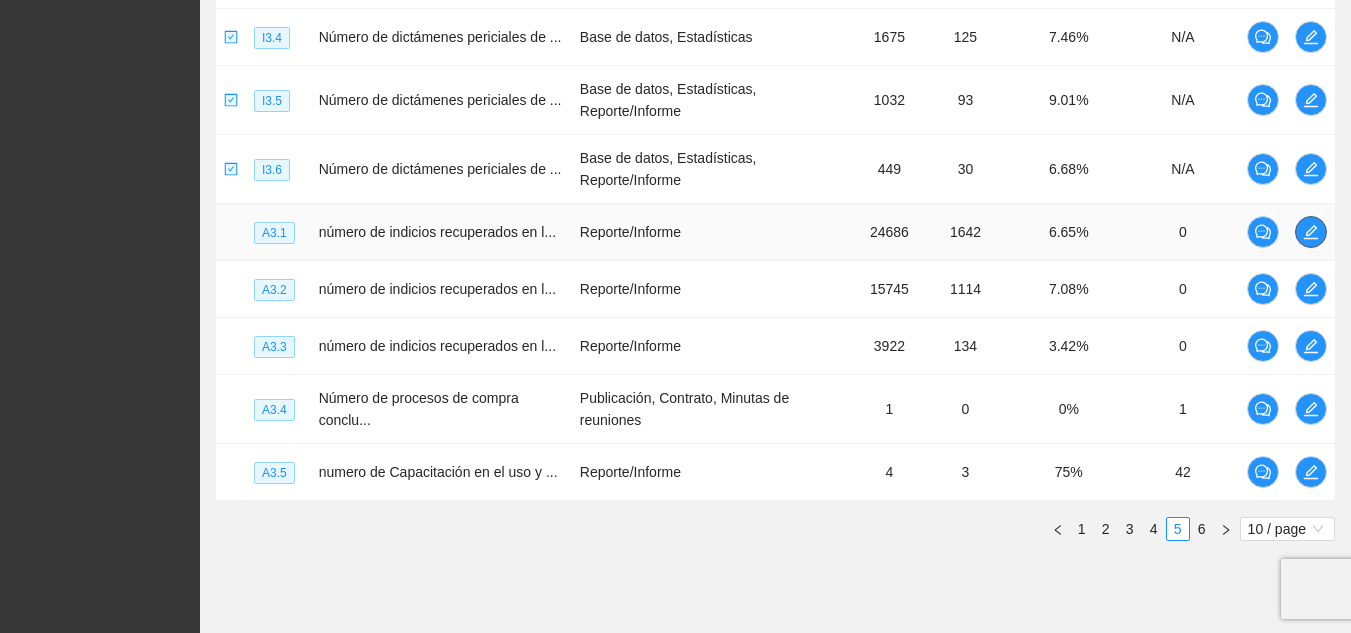 click 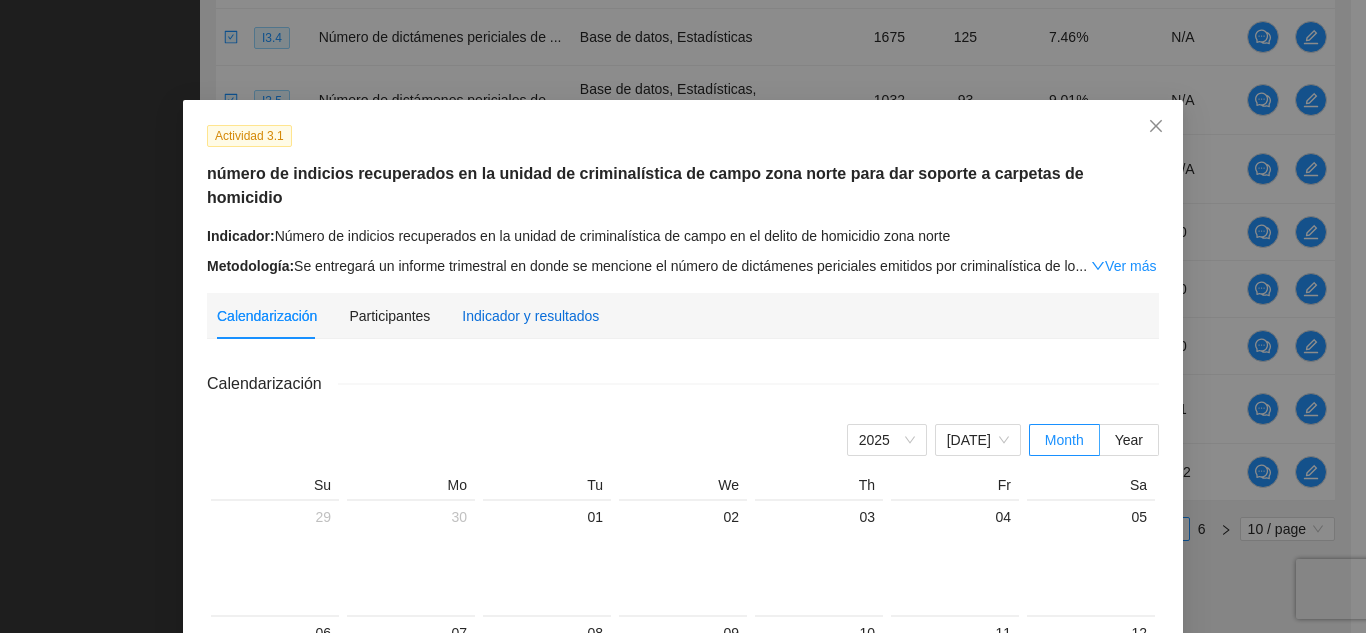 click on "Indicador y resultados" at bounding box center [530, 316] 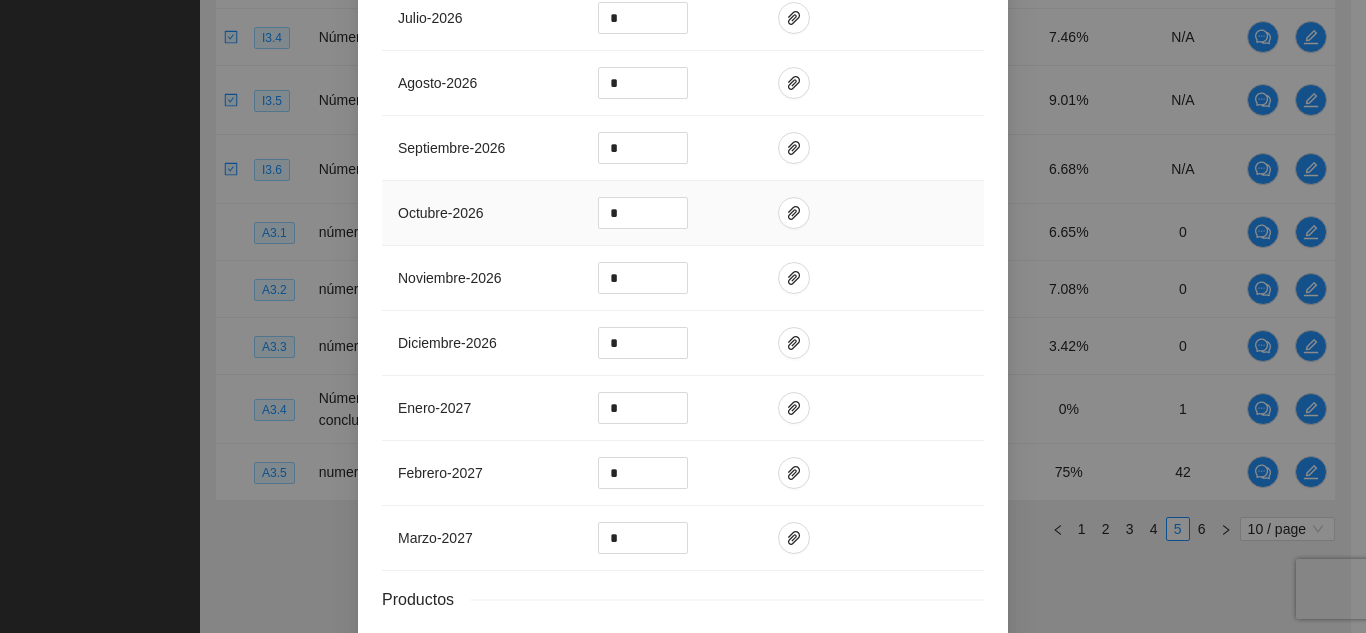 scroll, scrollTop: 1688, scrollLeft: 0, axis: vertical 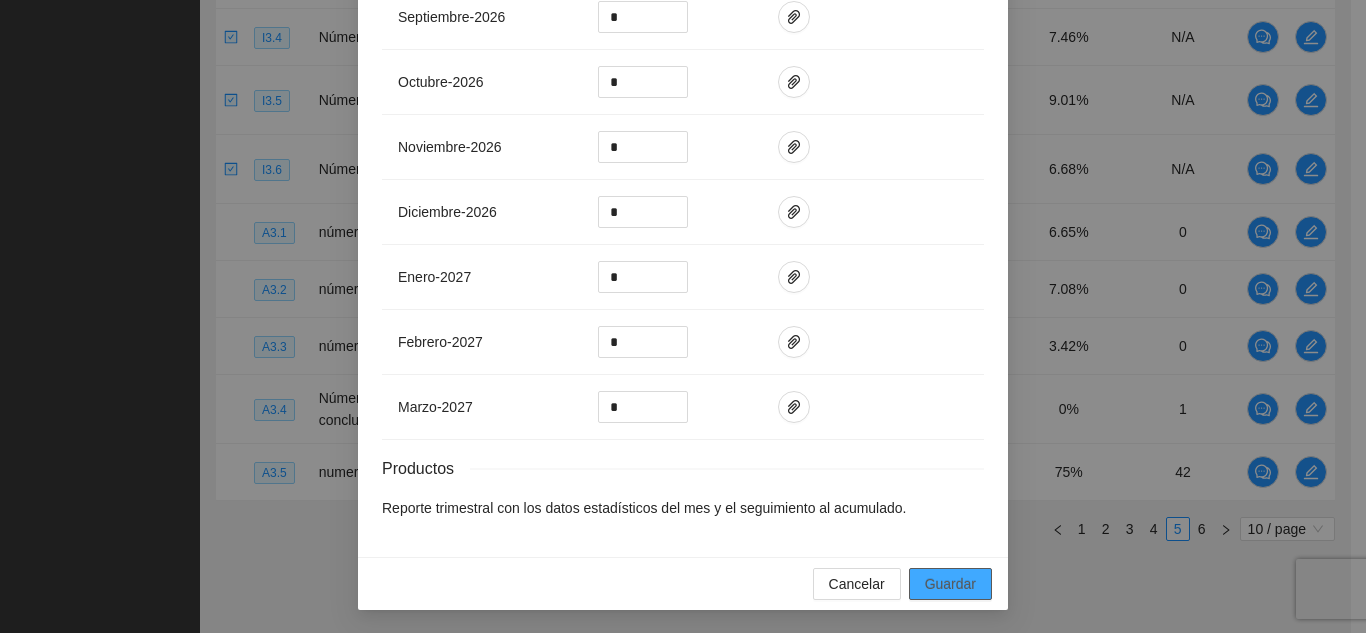 click on "Guardar" at bounding box center (950, 584) 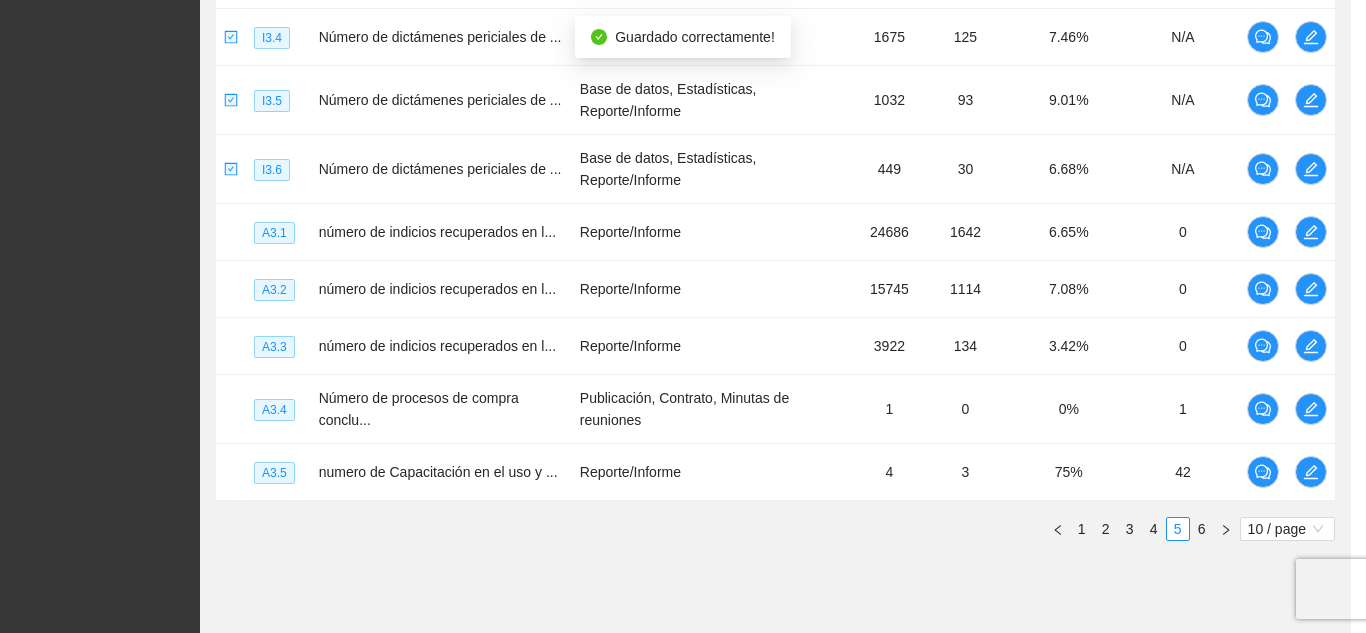 scroll, scrollTop: 1588, scrollLeft: 0, axis: vertical 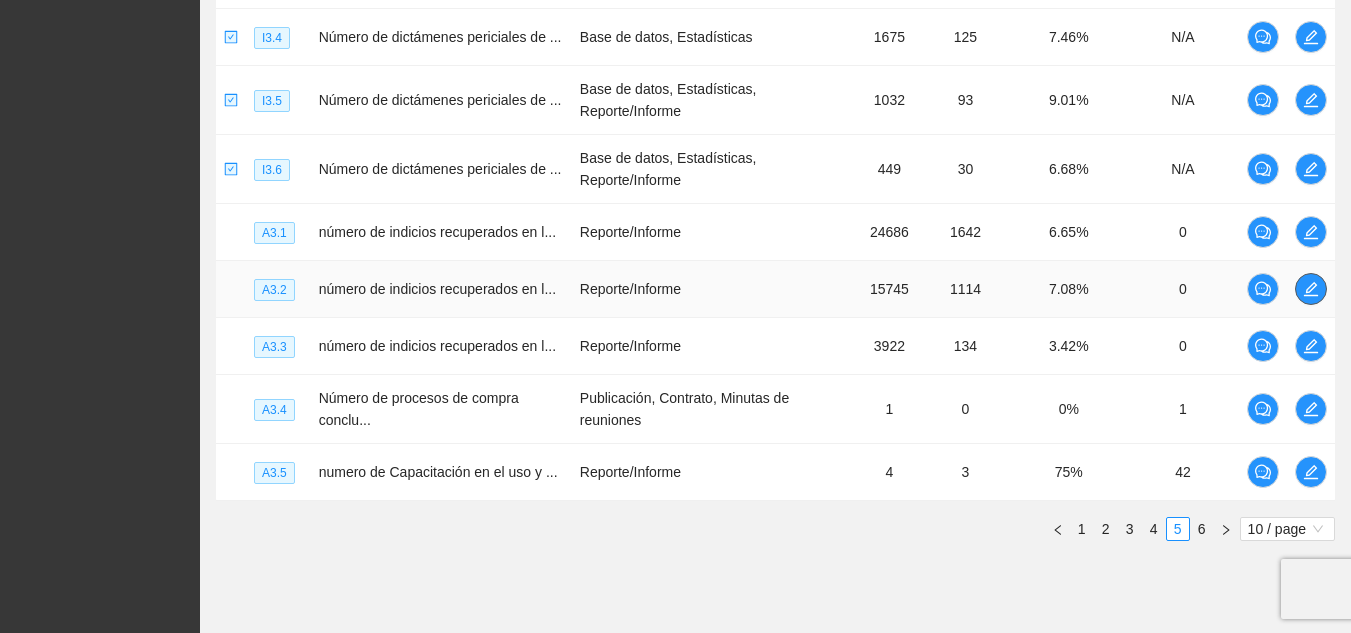 click 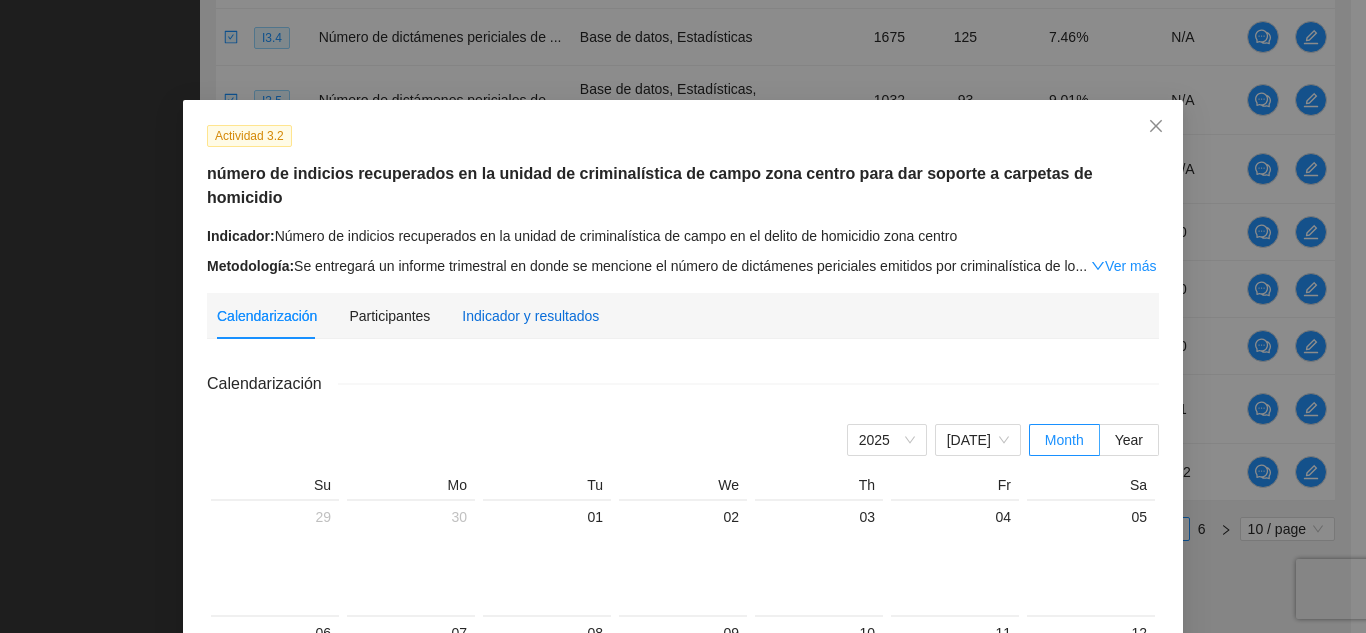 click on "Indicador y resultados" at bounding box center [530, 316] 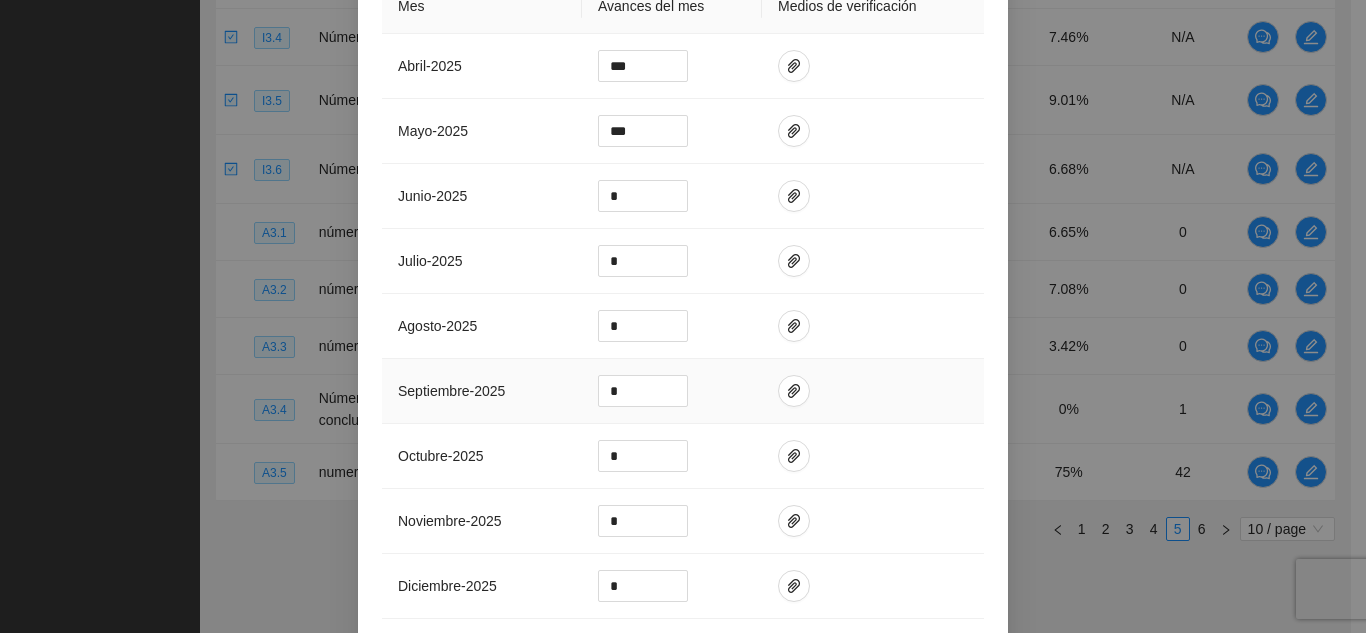 scroll, scrollTop: 500, scrollLeft: 0, axis: vertical 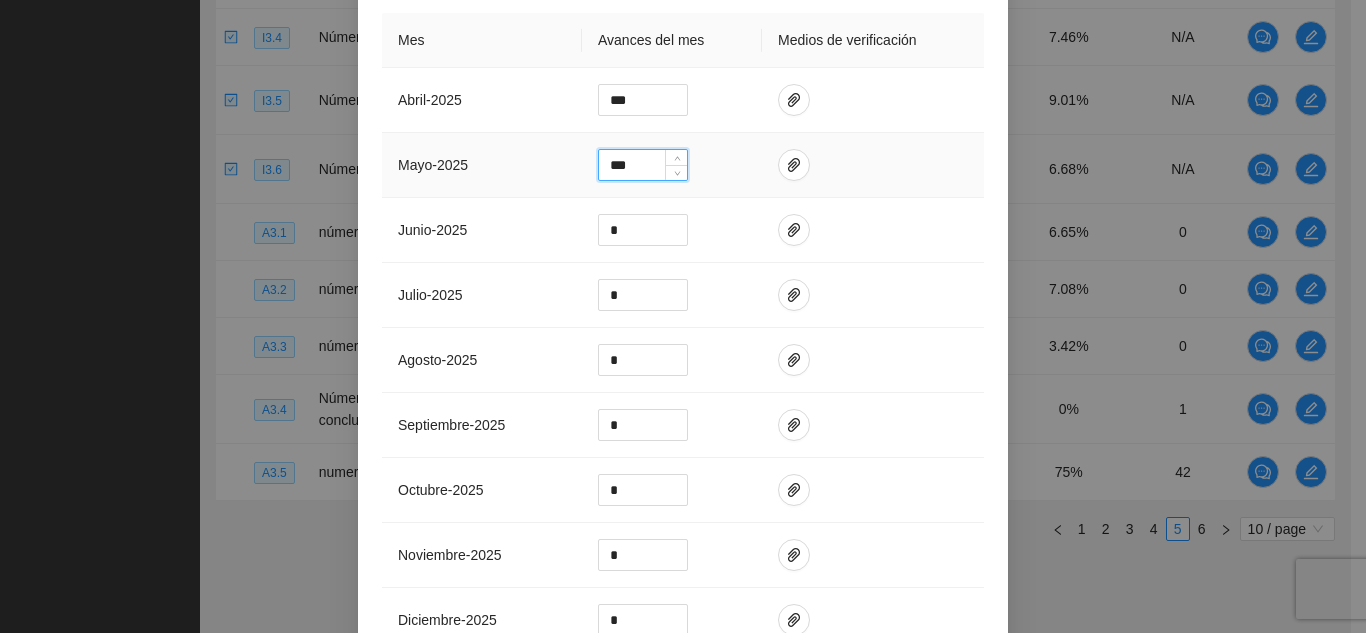drag, startPoint x: 640, startPoint y: 163, endPoint x: 578, endPoint y: 155, distance: 62.514 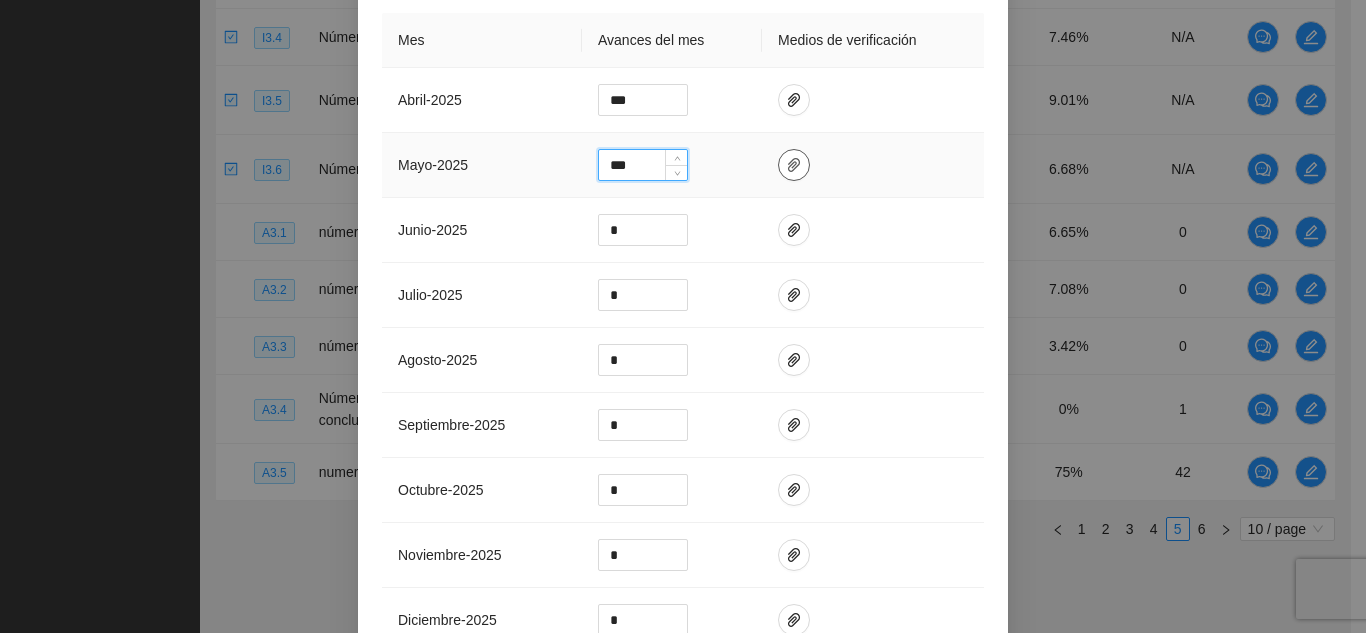 type on "***" 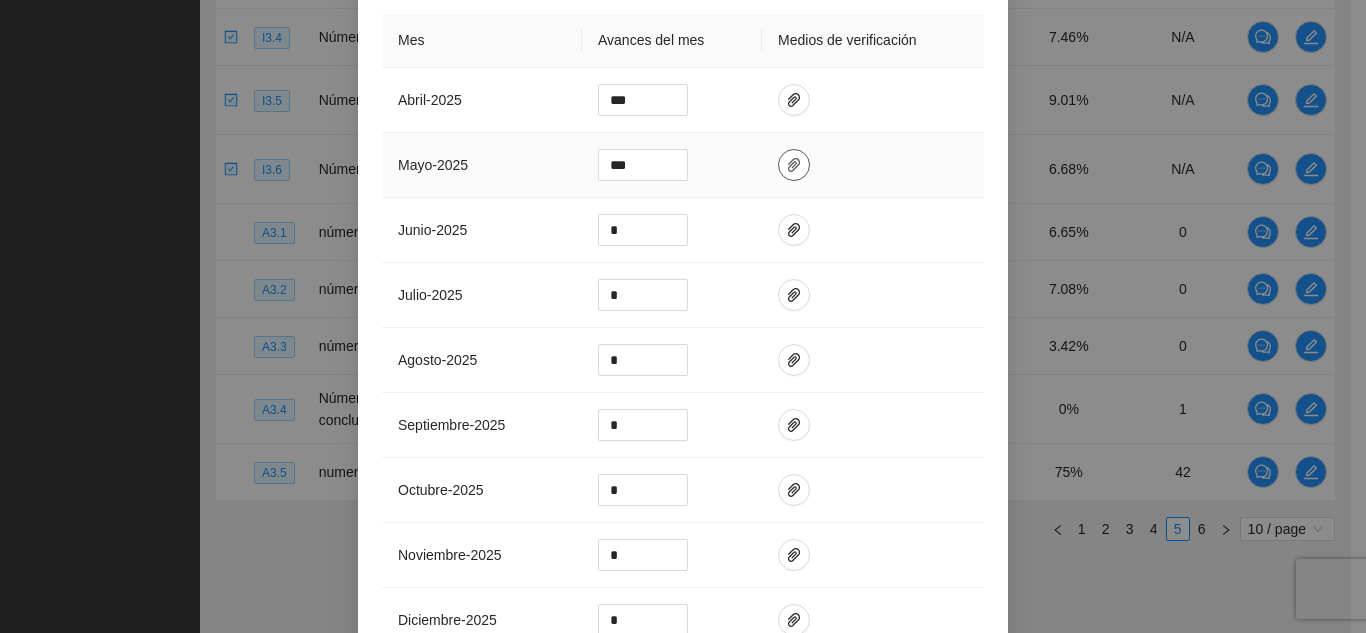 click at bounding box center (794, 165) 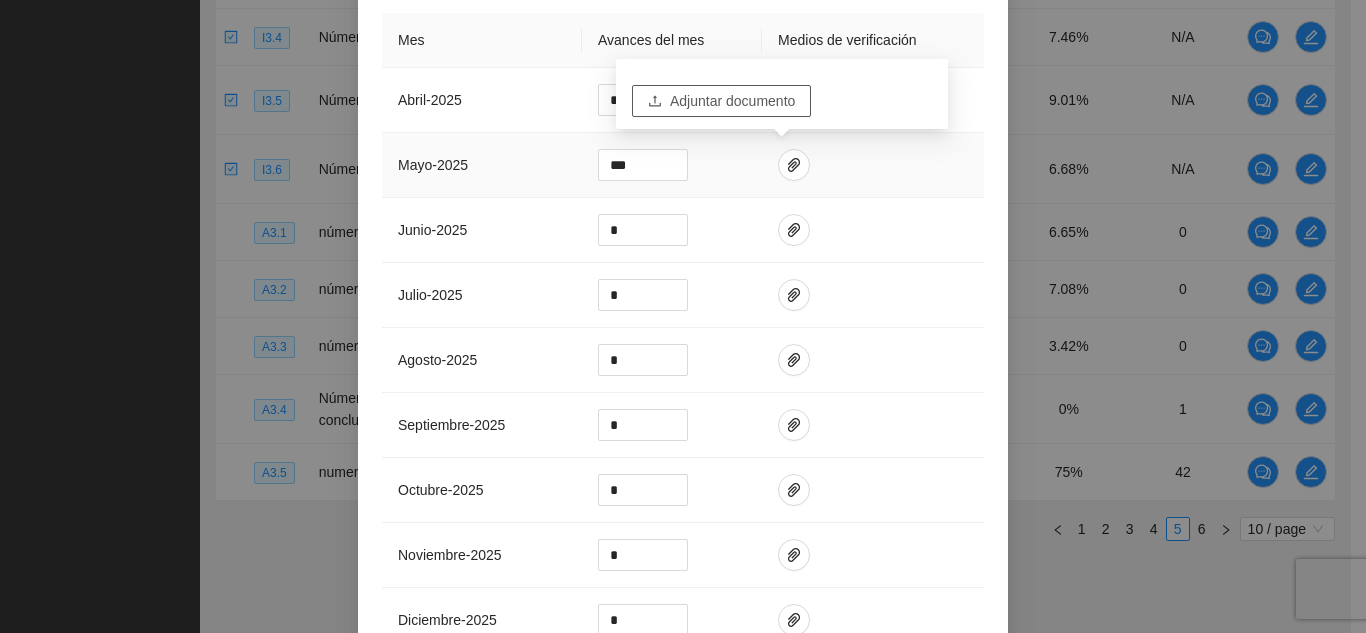 click on "Adjuntar documento" at bounding box center (732, 101) 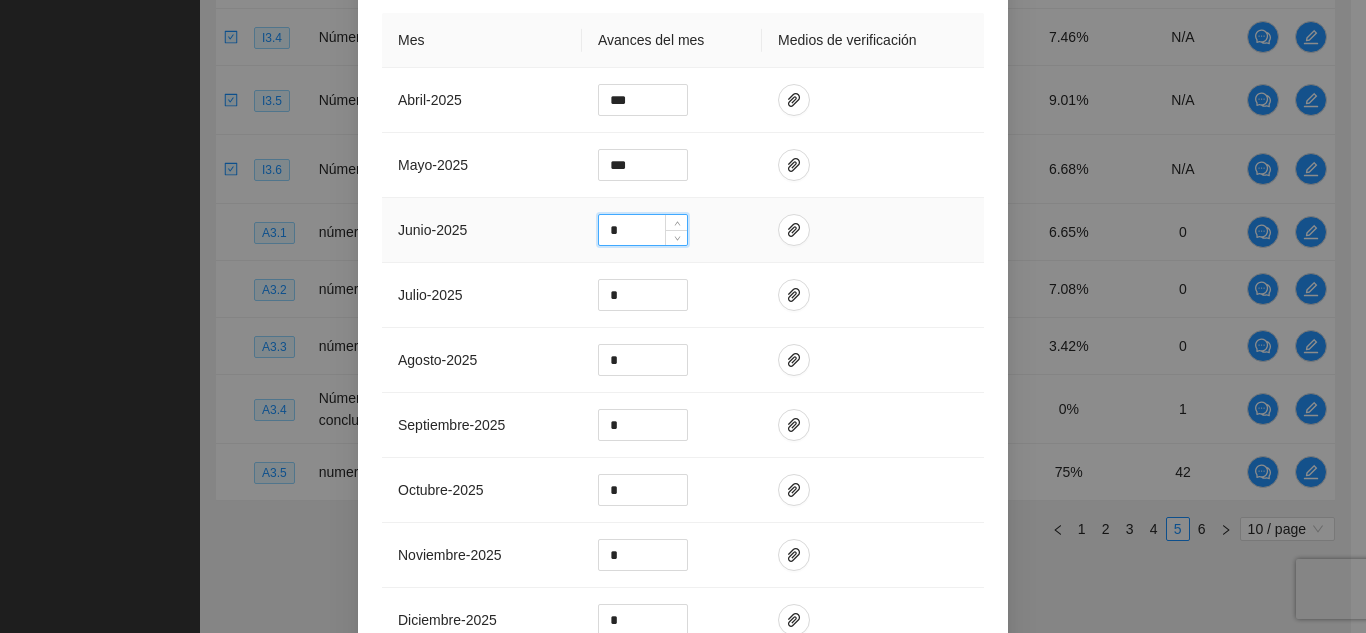 drag, startPoint x: 621, startPoint y: 229, endPoint x: 579, endPoint y: 230, distance: 42.0119 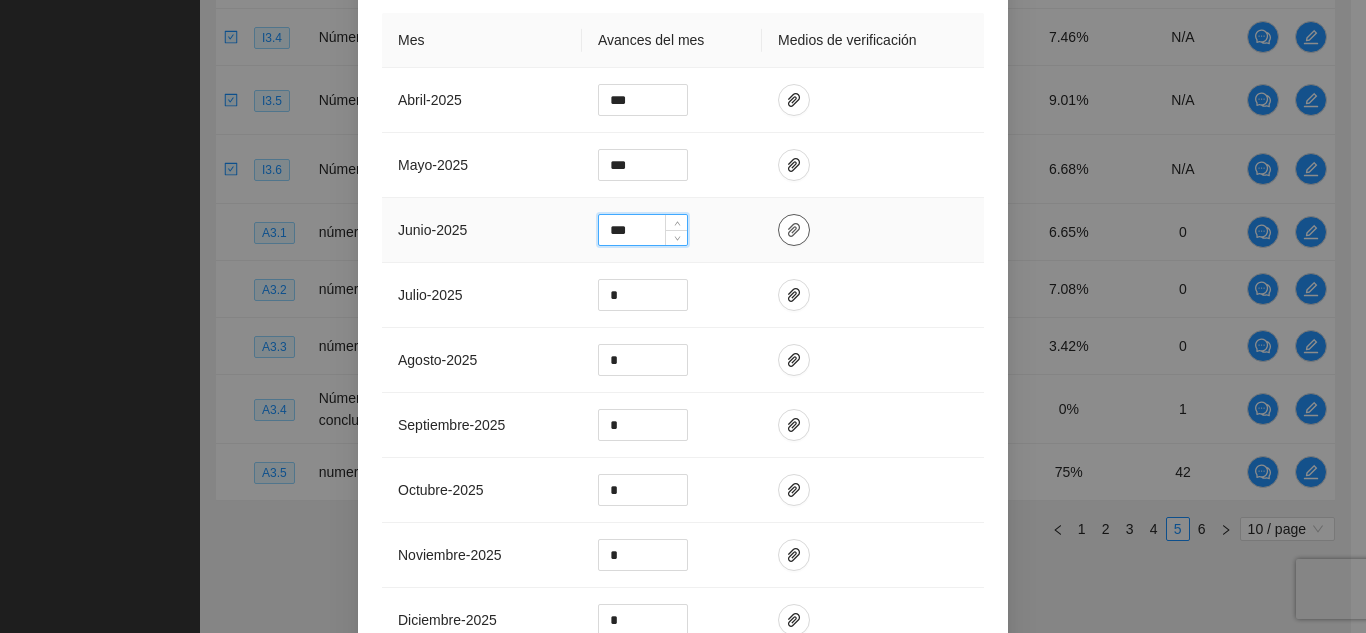 type on "***" 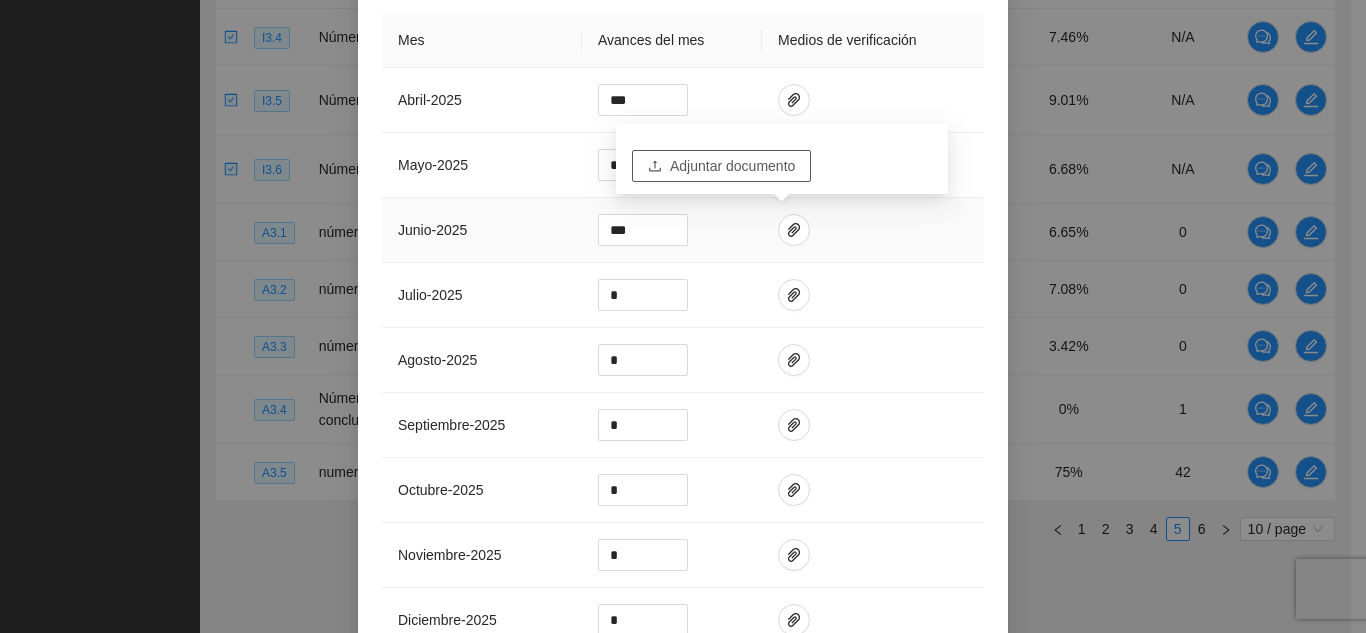 click on "Adjuntar documento" at bounding box center [732, 166] 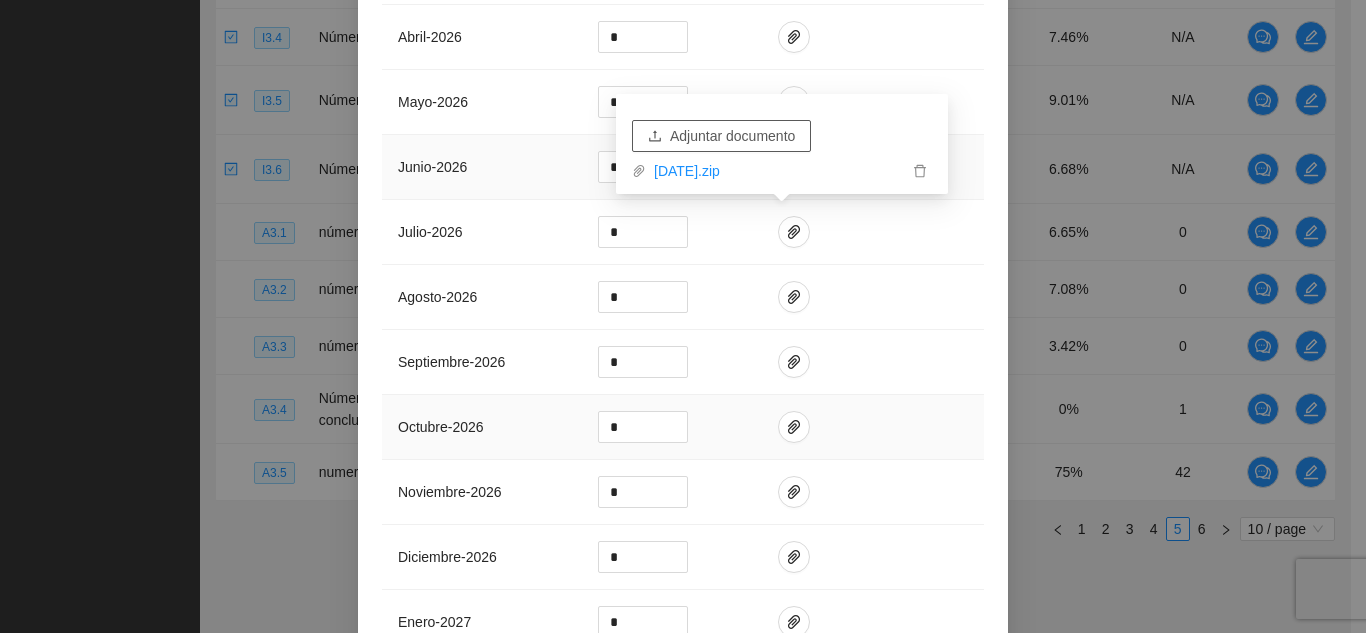 scroll, scrollTop: 1500, scrollLeft: 0, axis: vertical 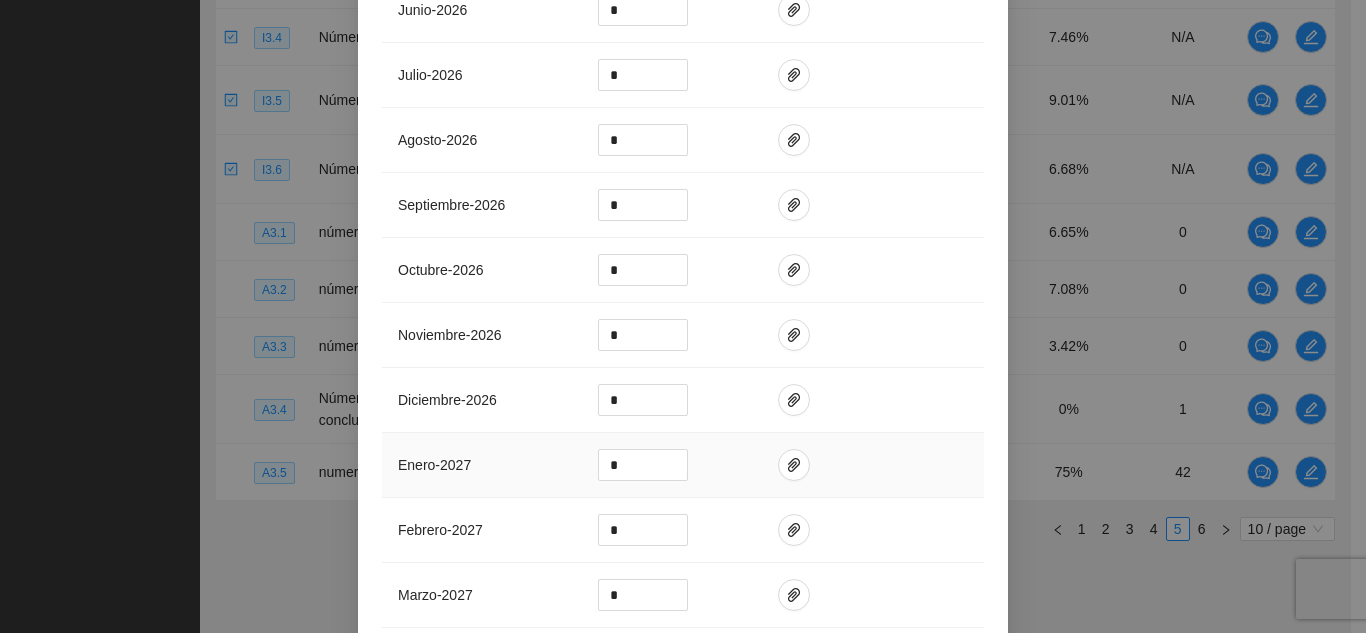 click at bounding box center [873, 465] 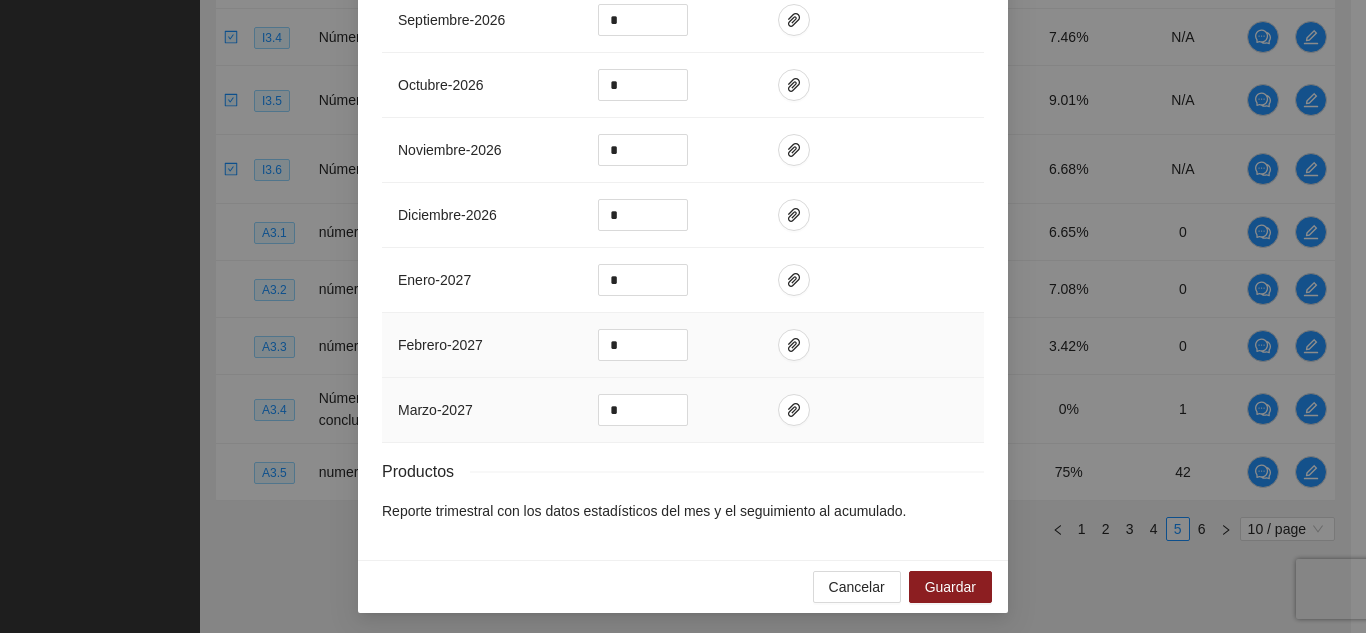 scroll, scrollTop: 1688, scrollLeft: 0, axis: vertical 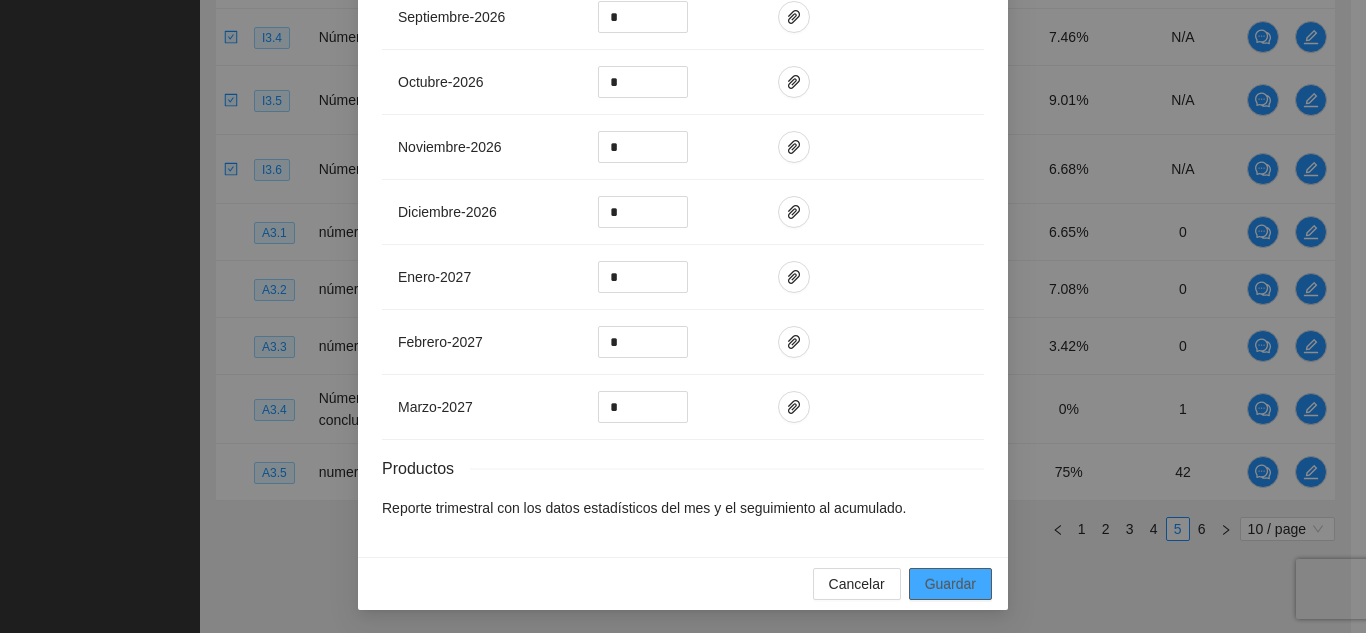 click on "Guardar" at bounding box center (950, 584) 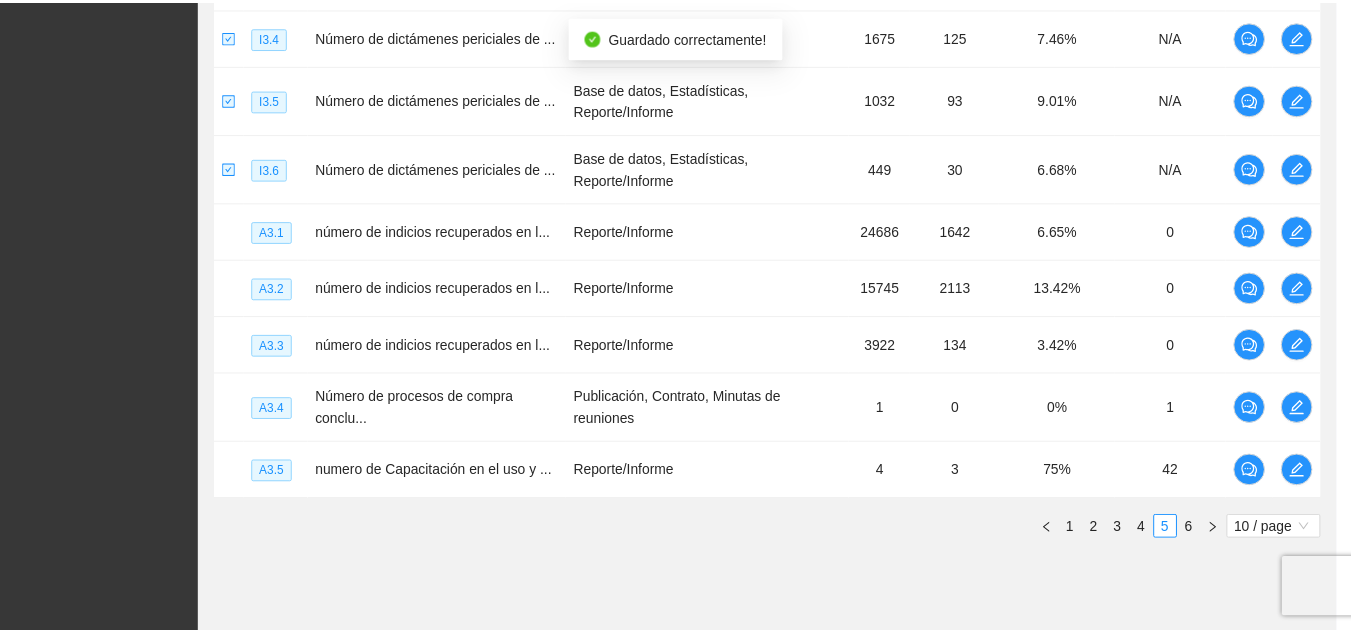 scroll, scrollTop: 1588, scrollLeft: 0, axis: vertical 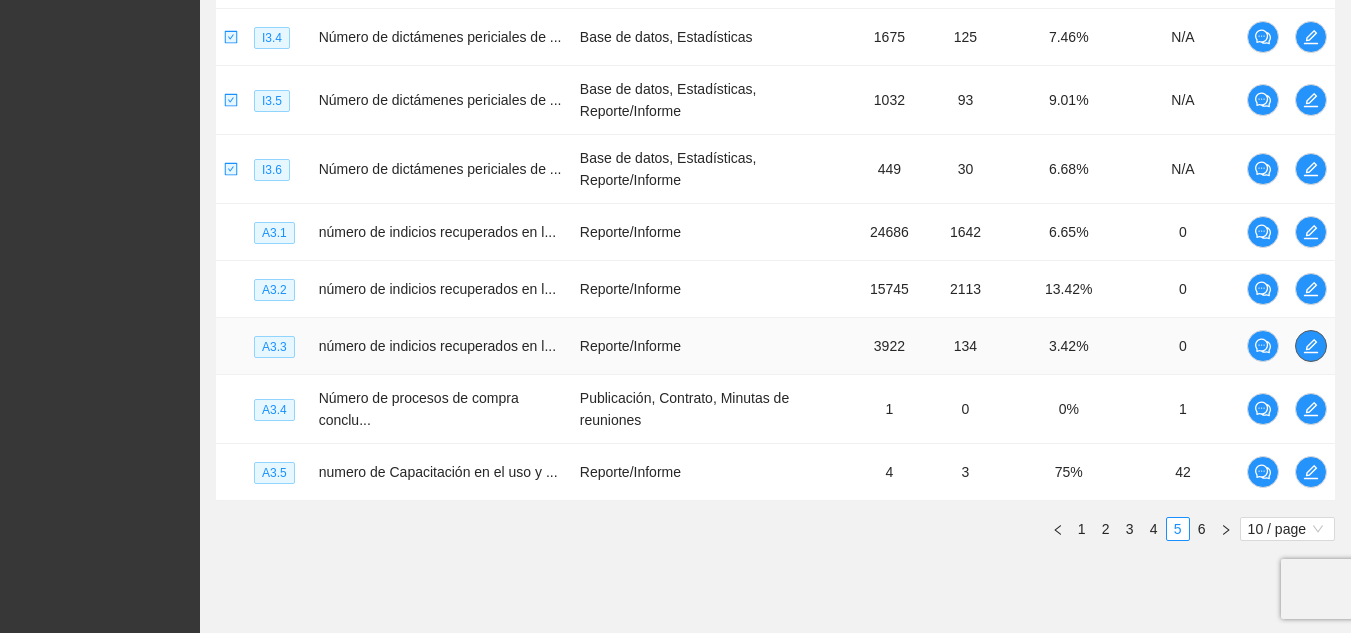 click at bounding box center [1311, 346] 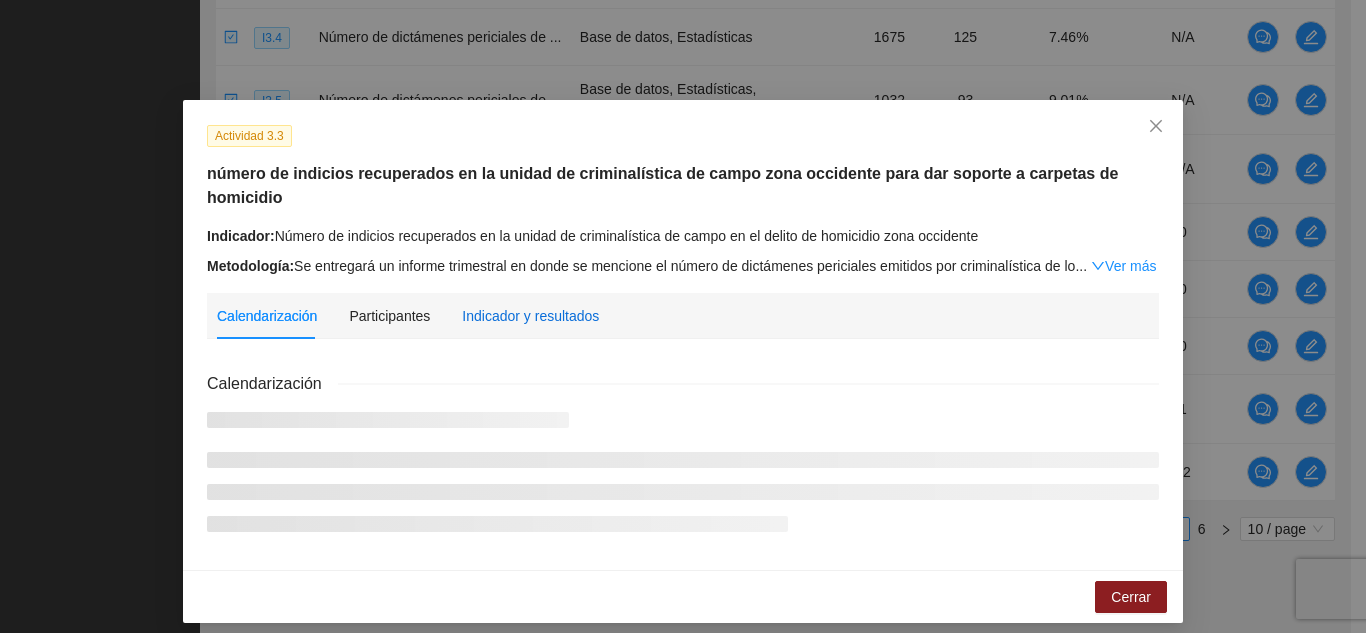click on "Indicador y resultados" at bounding box center (530, 316) 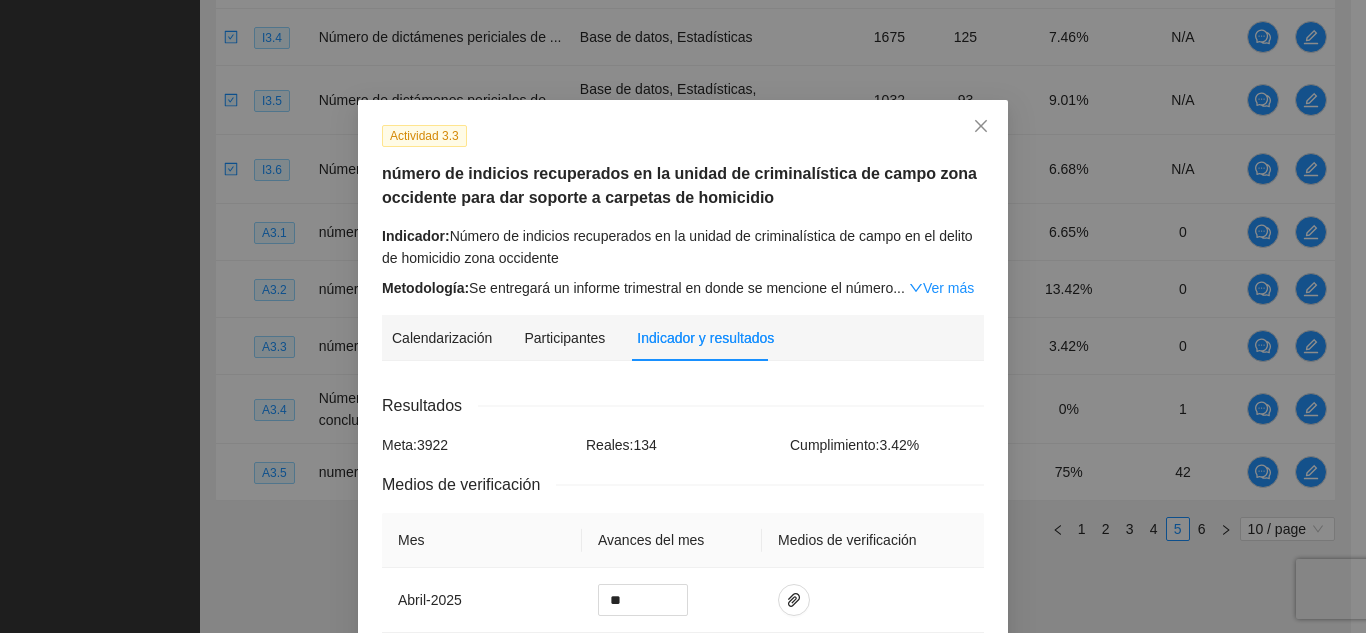 click on "Indicador y resultados" at bounding box center [705, 338] 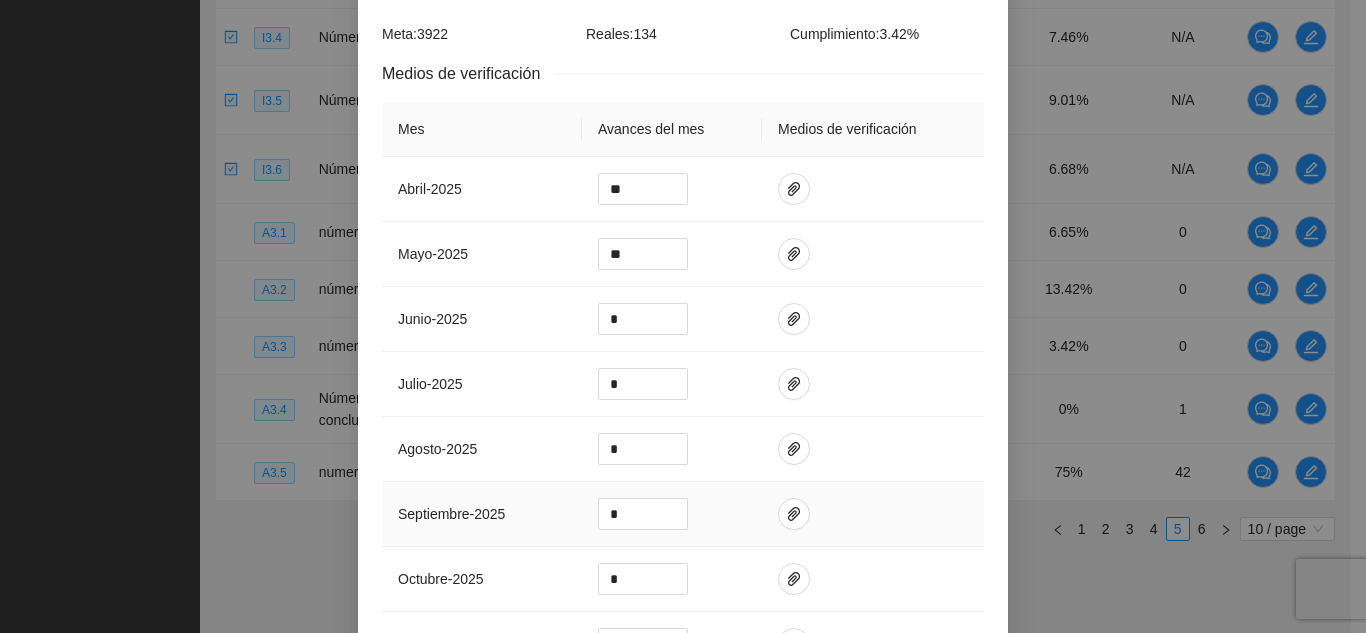 scroll, scrollTop: 400, scrollLeft: 0, axis: vertical 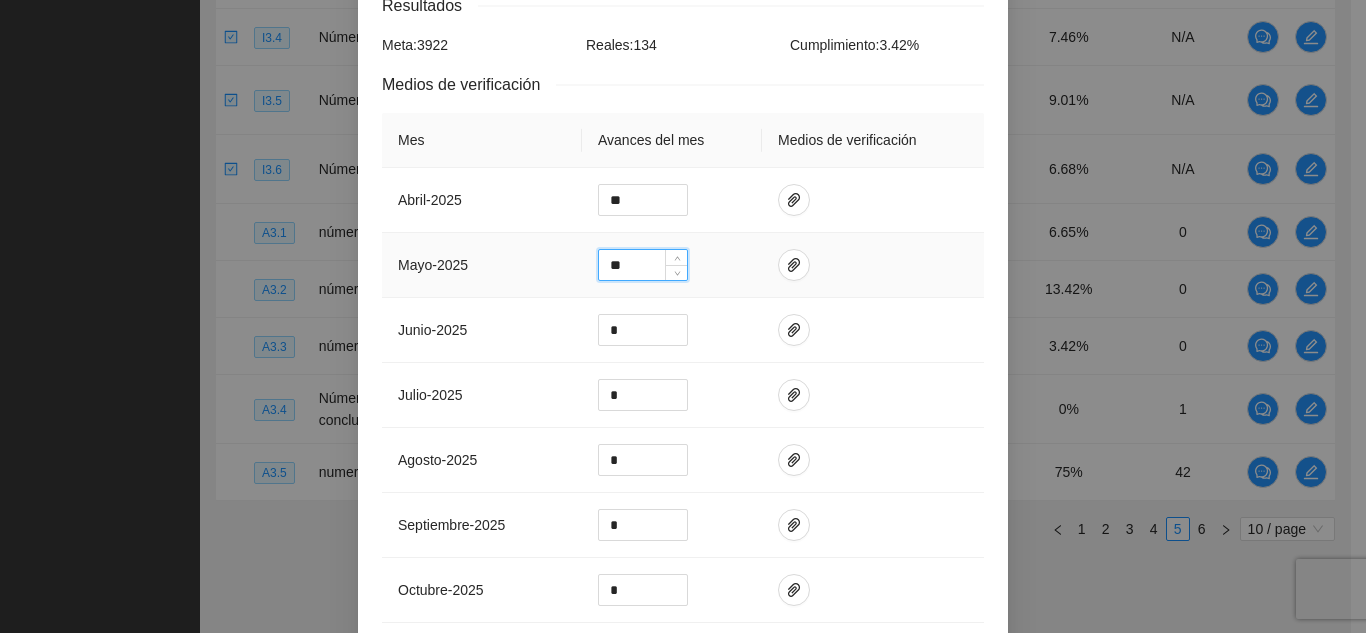 drag, startPoint x: 644, startPoint y: 270, endPoint x: 577, endPoint y: 273, distance: 67.06713 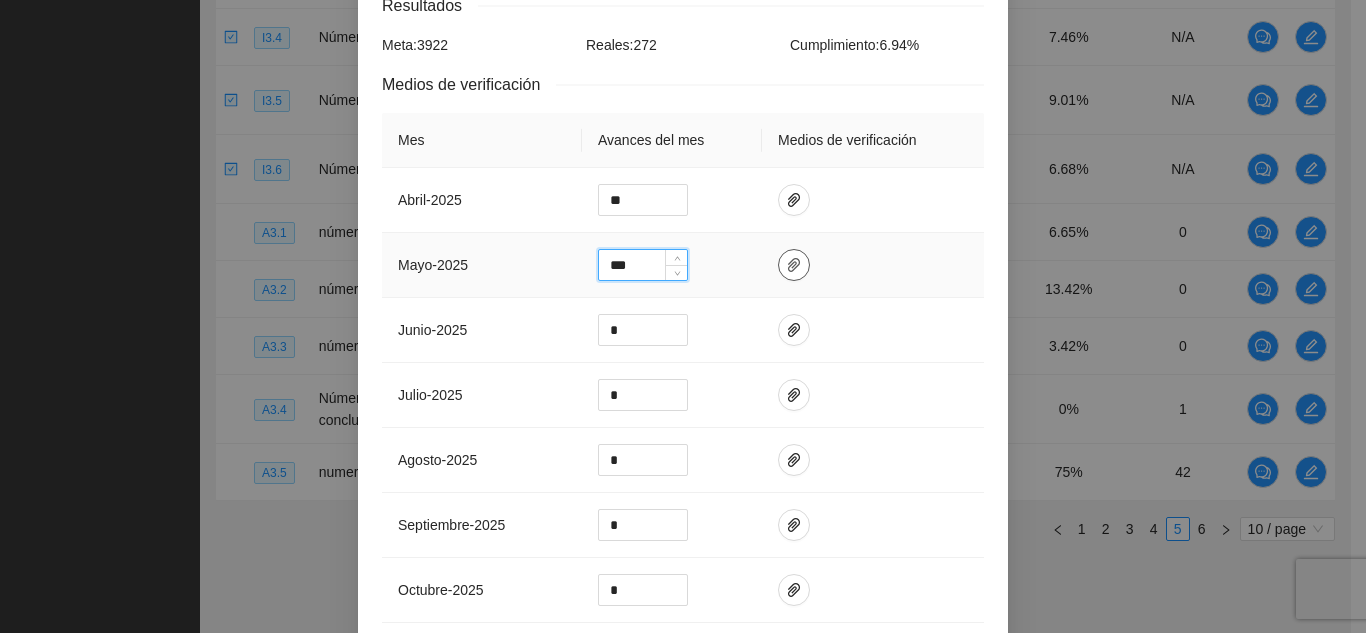 type on "***" 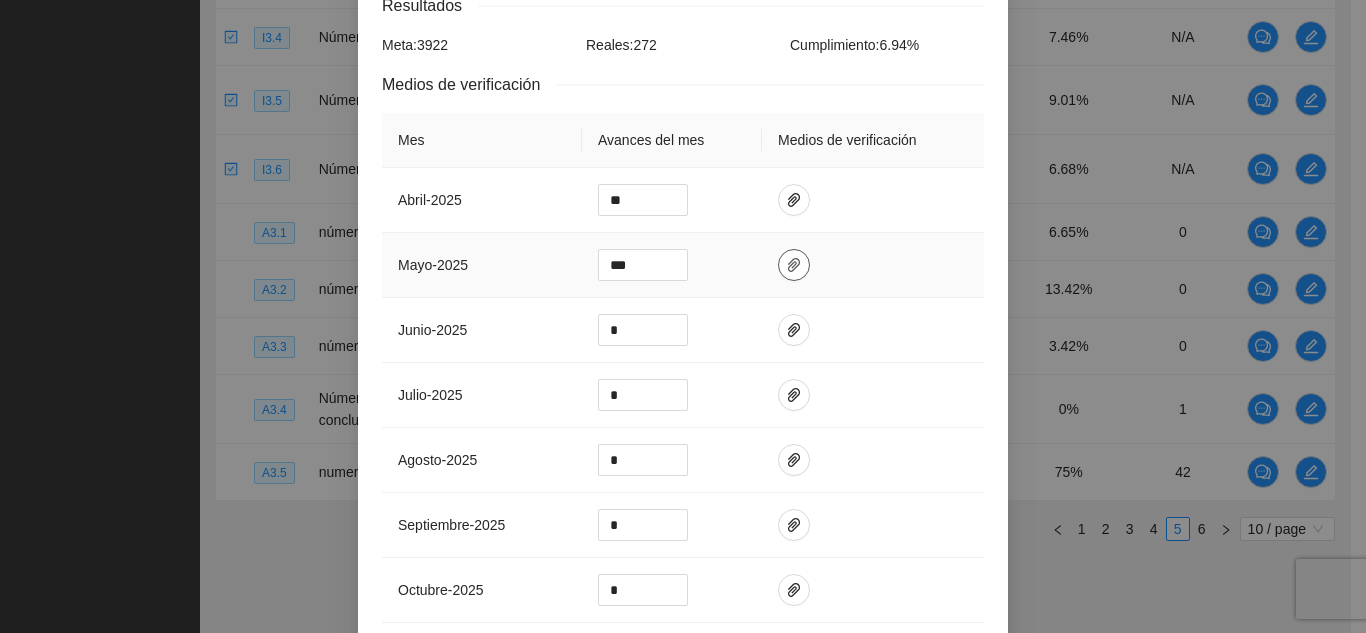 click 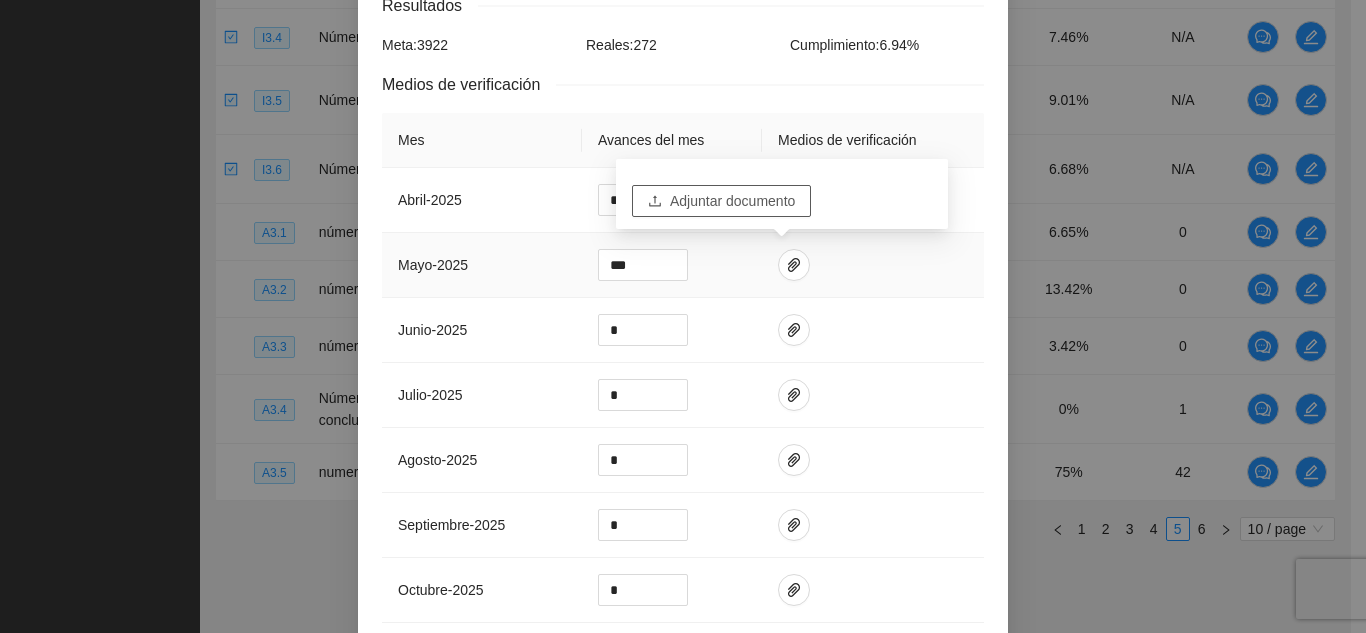click on "Adjuntar documento" at bounding box center [732, 201] 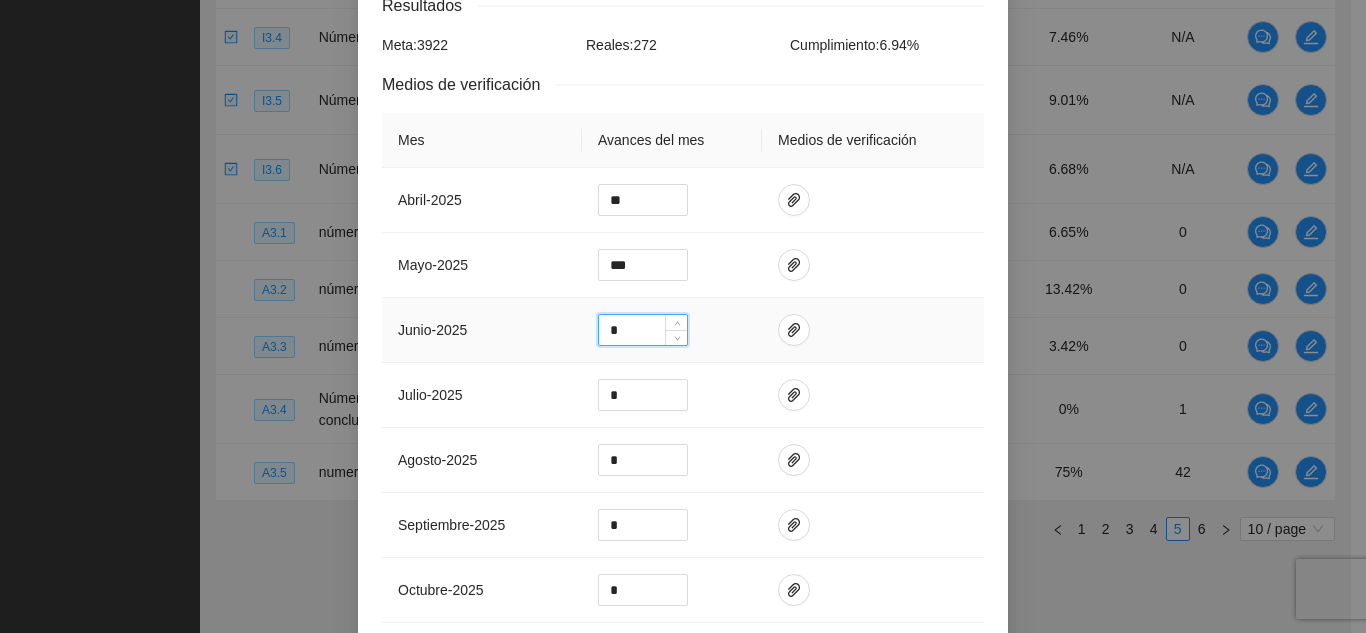 drag, startPoint x: 620, startPoint y: 327, endPoint x: 585, endPoint y: 327, distance: 35 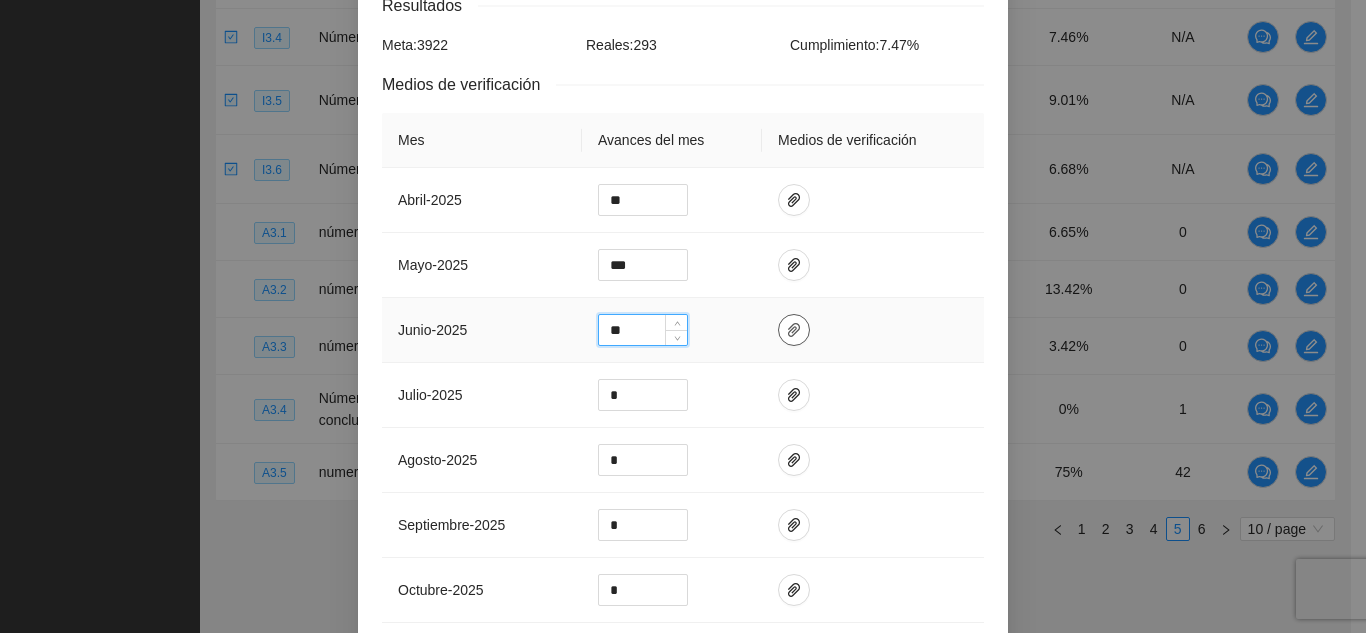 type on "**" 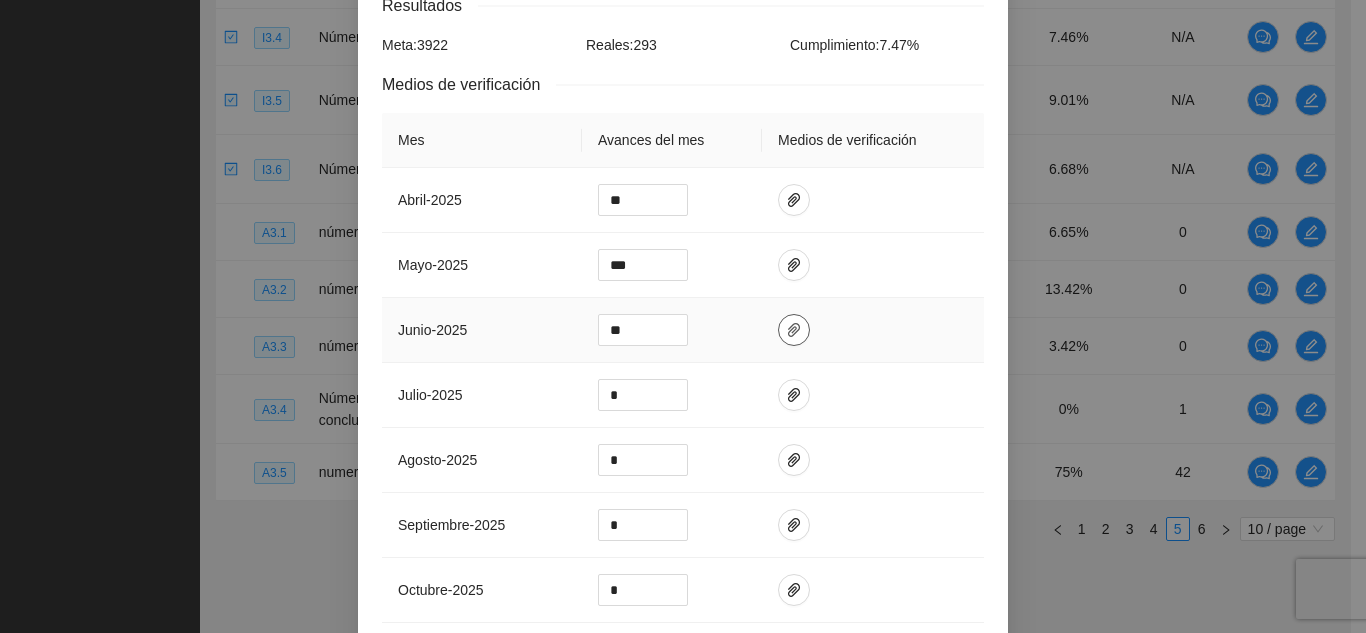click 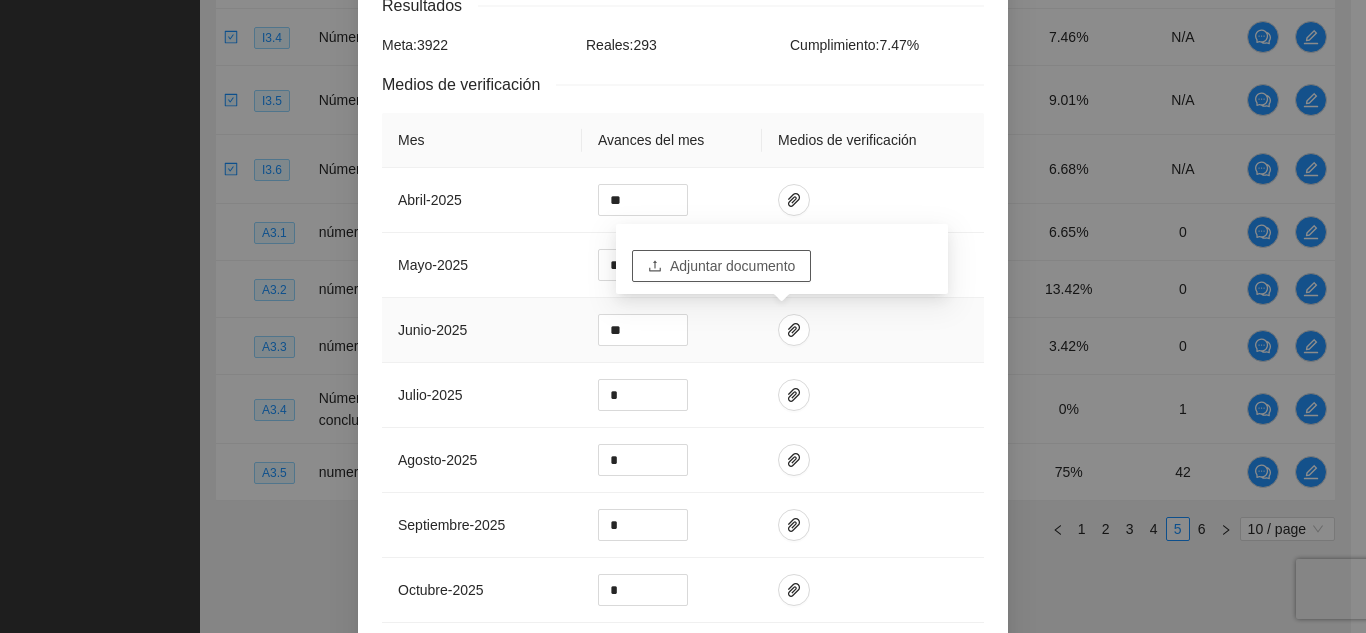 click on "Adjuntar documento" at bounding box center [732, 266] 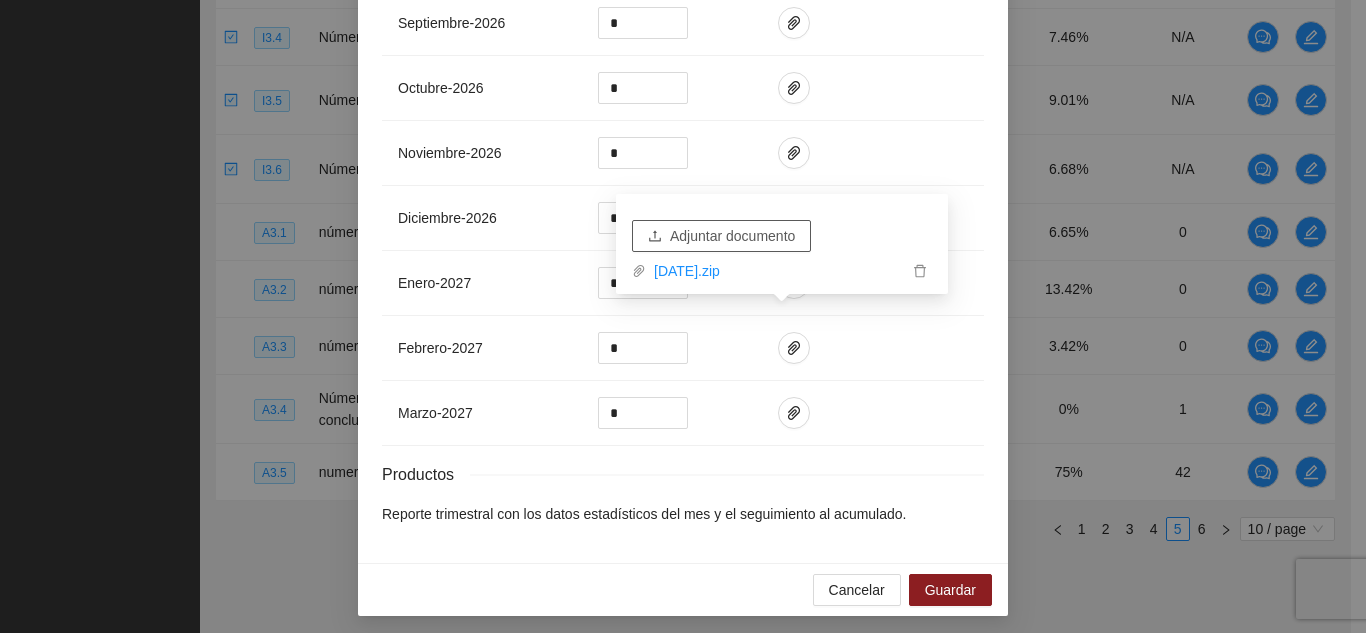 scroll, scrollTop: 1688, scrollLeft: 0, axis: vertical 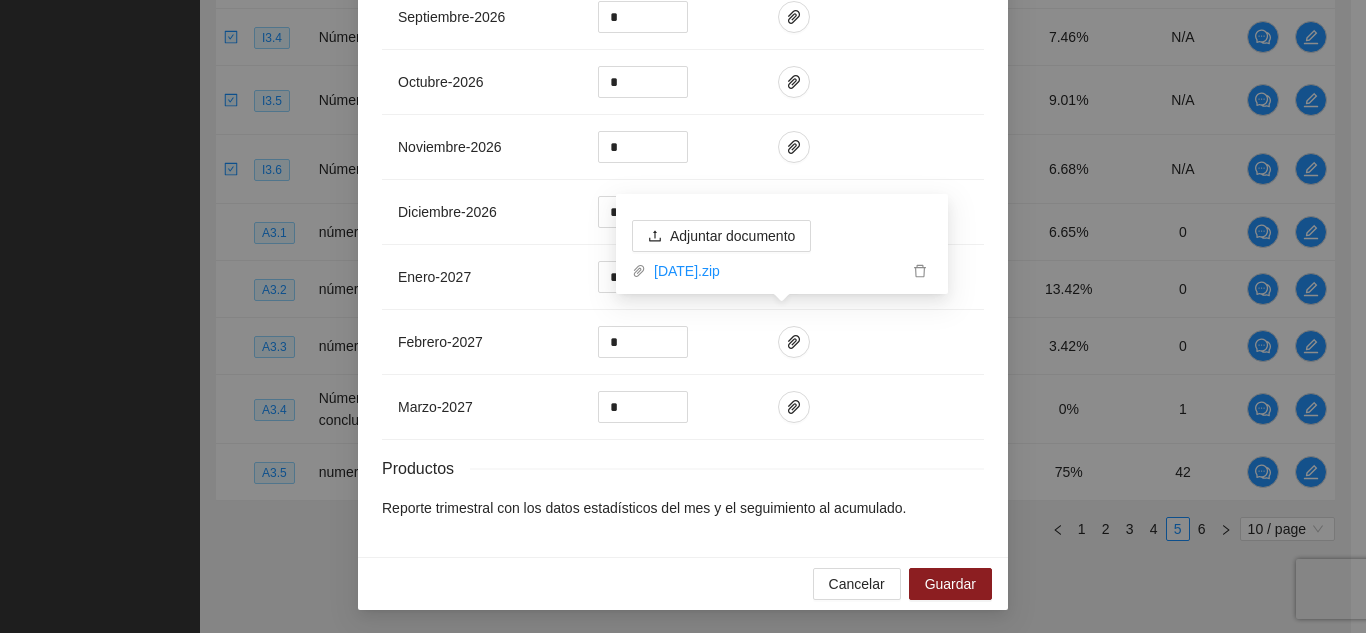 click on "Reporte trimestral con los datos estadísticos del mes y el seguimiento al acumulado." at bounding box center (683, 508) 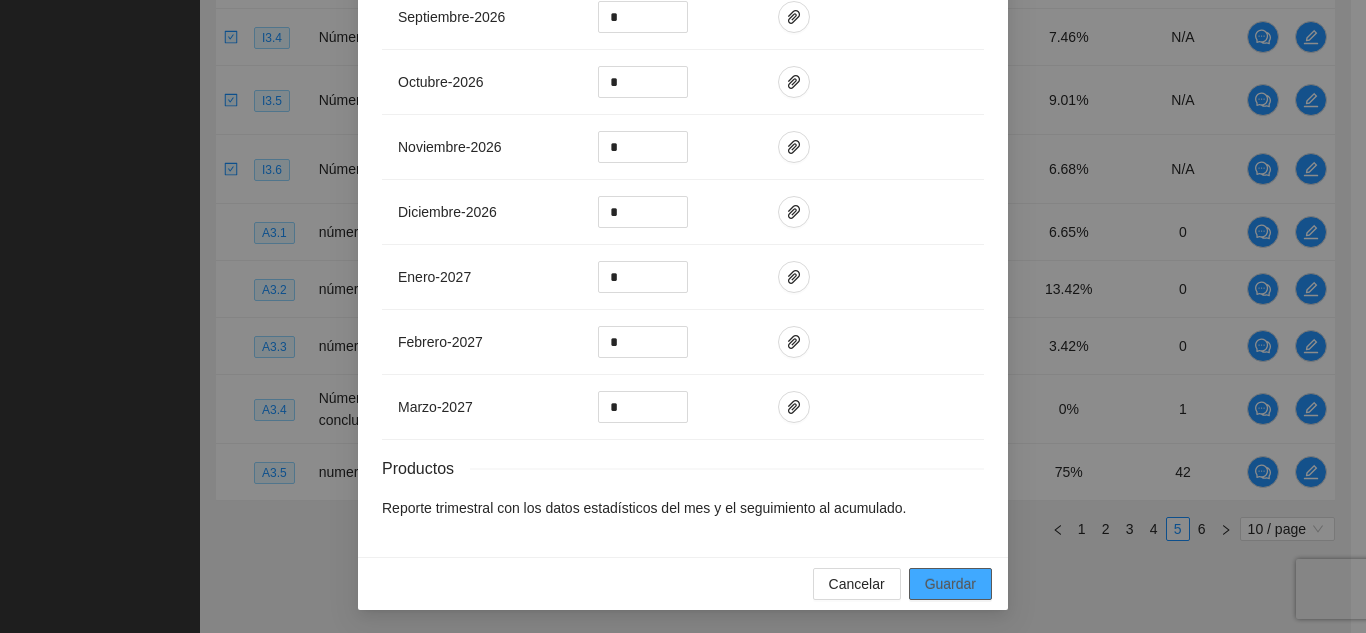 click on "Guardar" at bounding box center (950, 584) 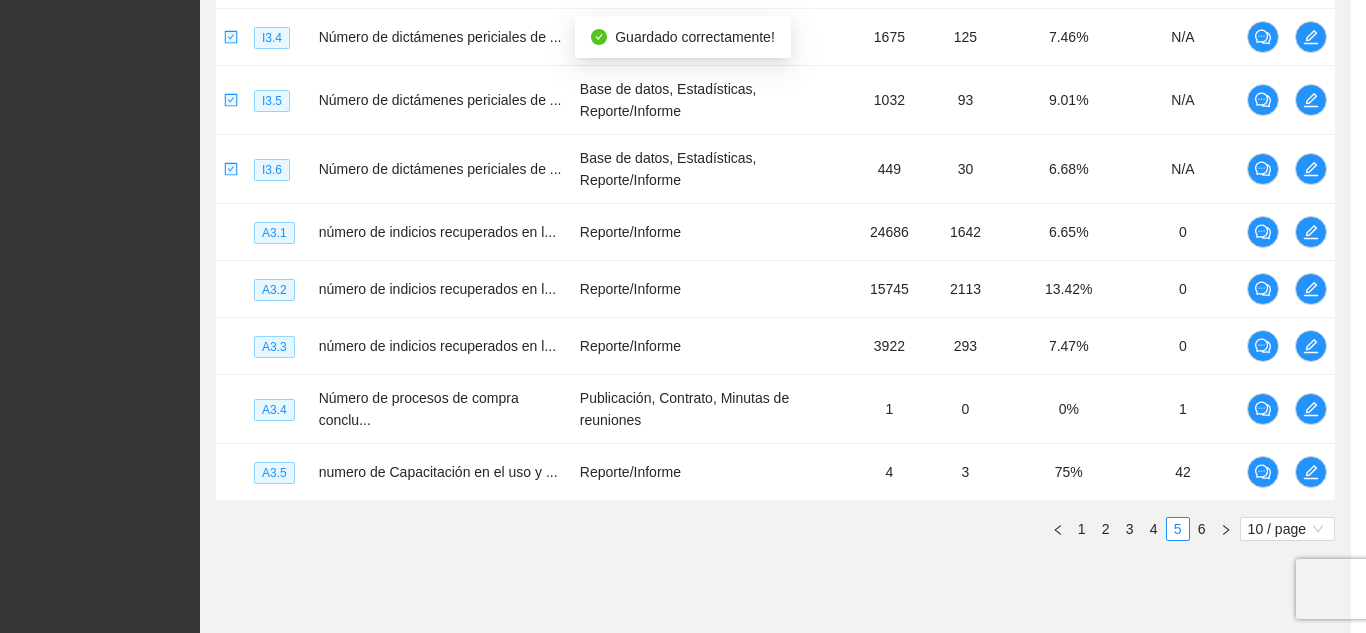 scroll, scrollTop: 1588, scrollLeft: 0, axis: vertical 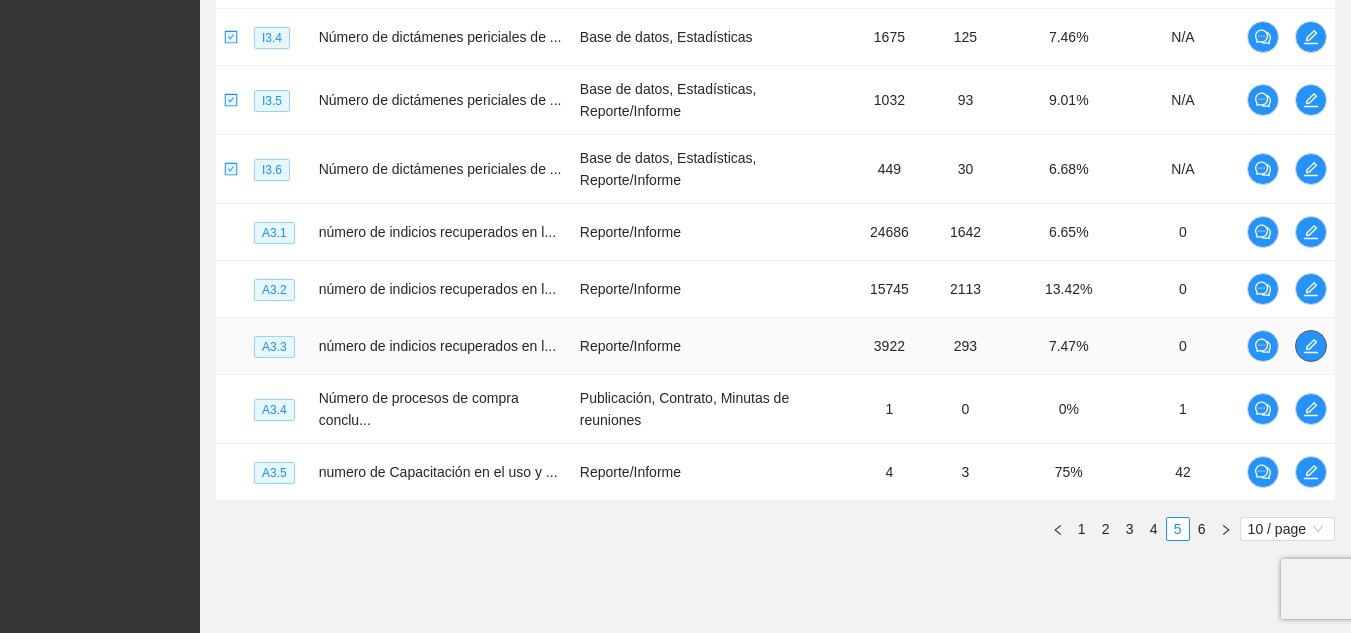 click 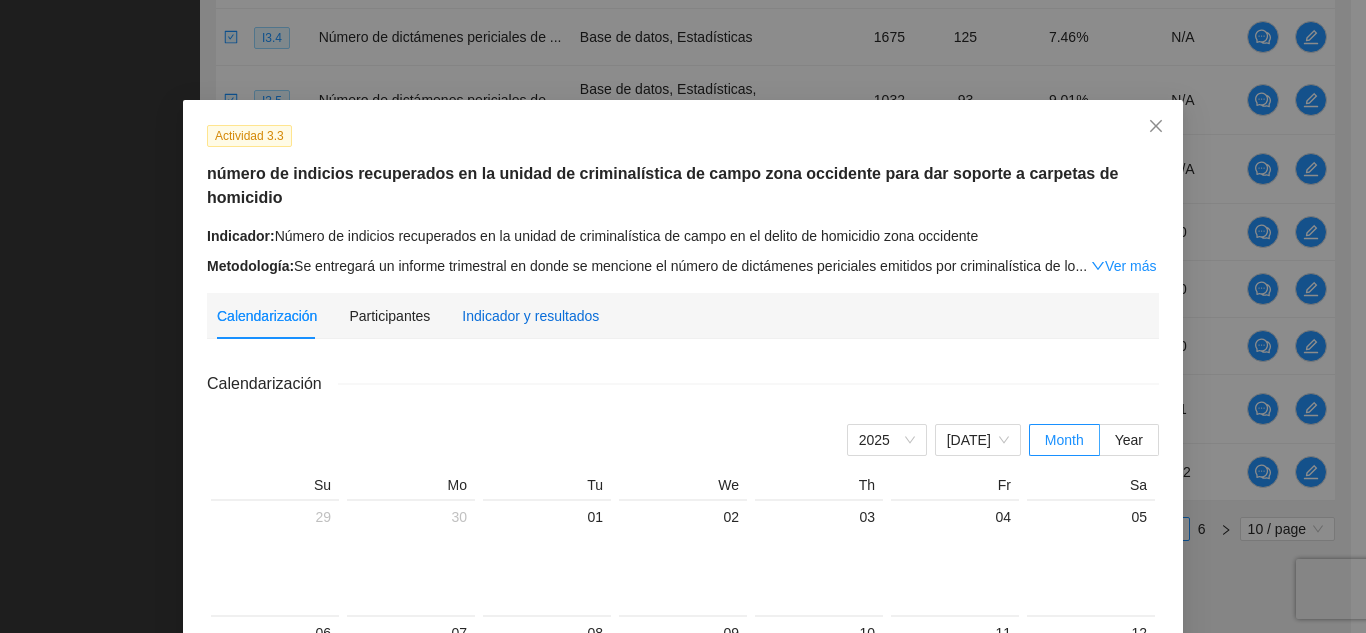click on "Indicador y resultados" at bounding box center (530, 316) 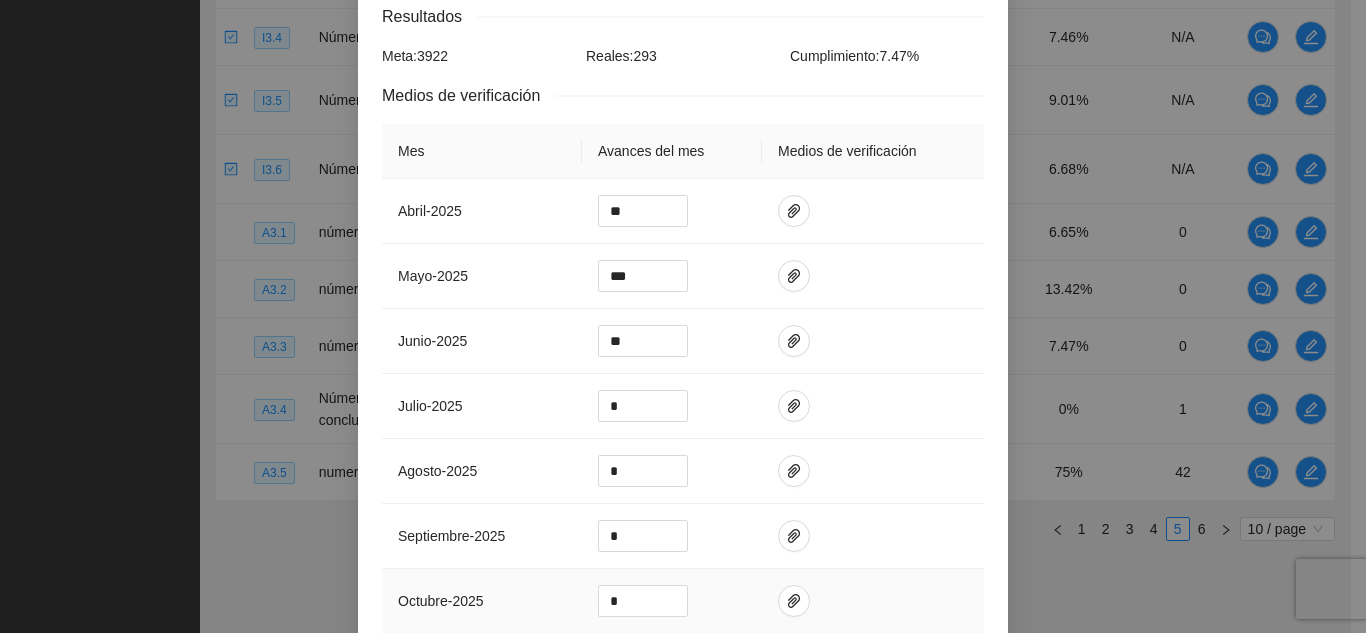 scroll, scrollTop: 388, scrollLeft: 0, axis: vertical 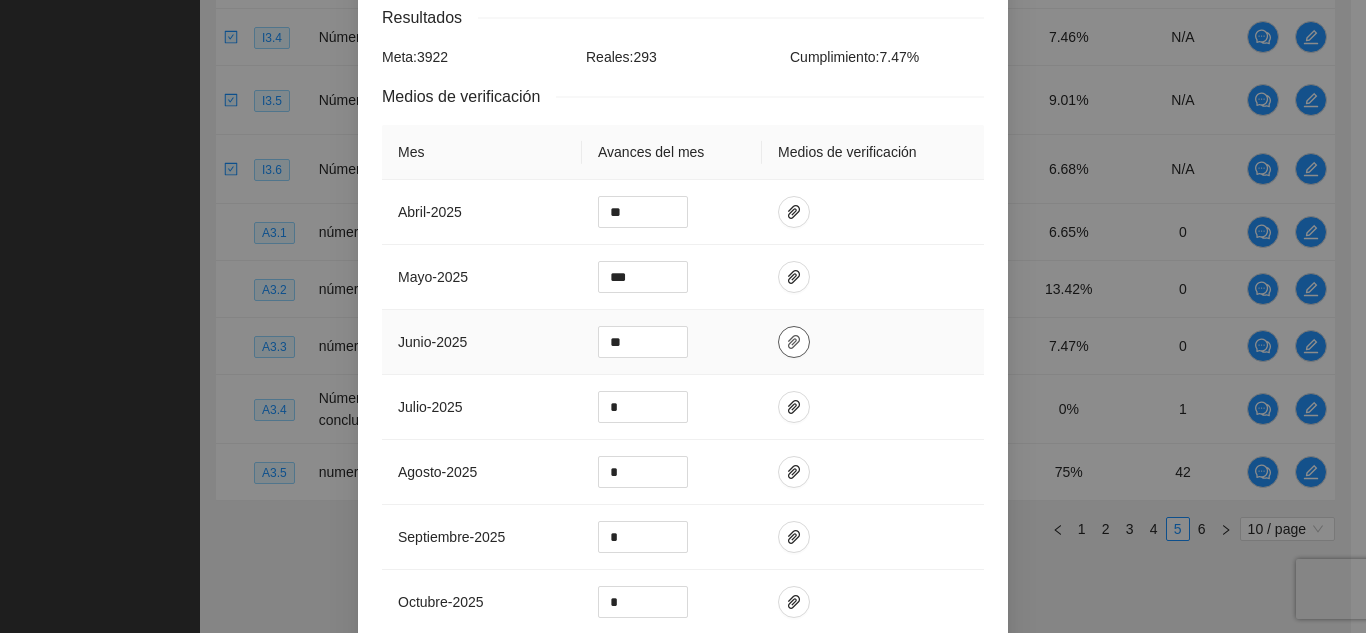 click at bounding box center [794, 342] 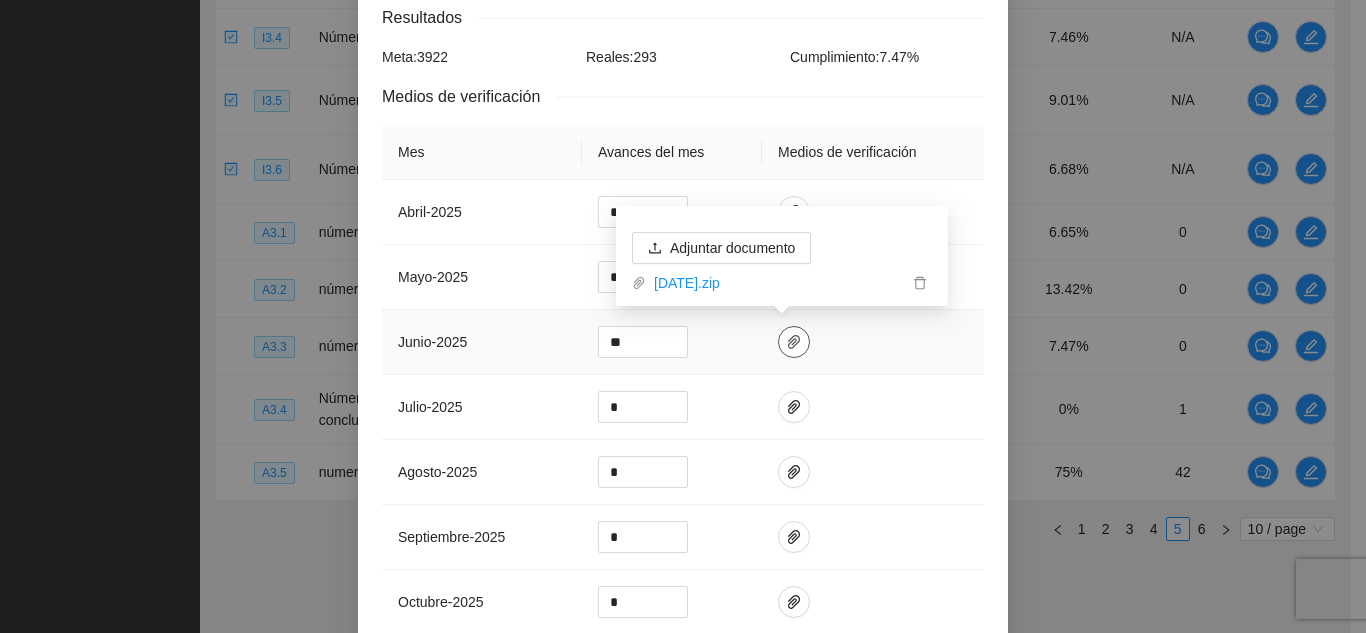 click at bounding box center [794, 342] 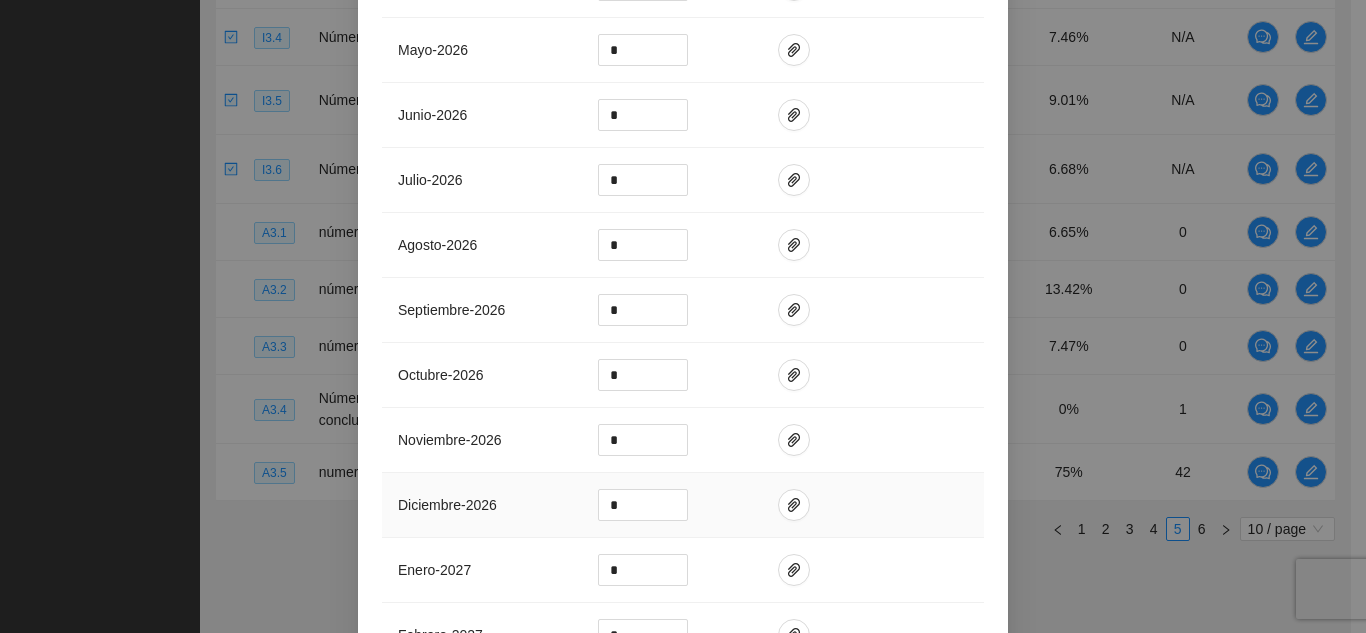 scroll, scrollTop: 1688, scrollLeft: 0, axis: vertical 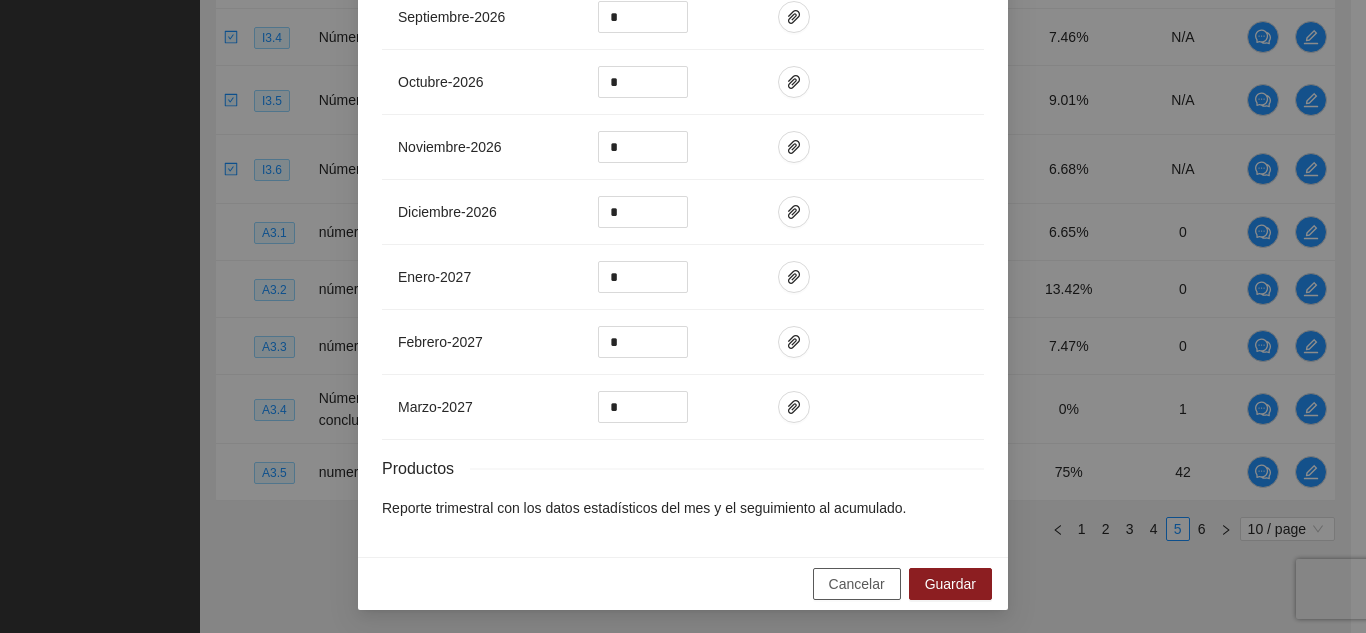 click on "Cancelar" at bounding box center [857, 584] 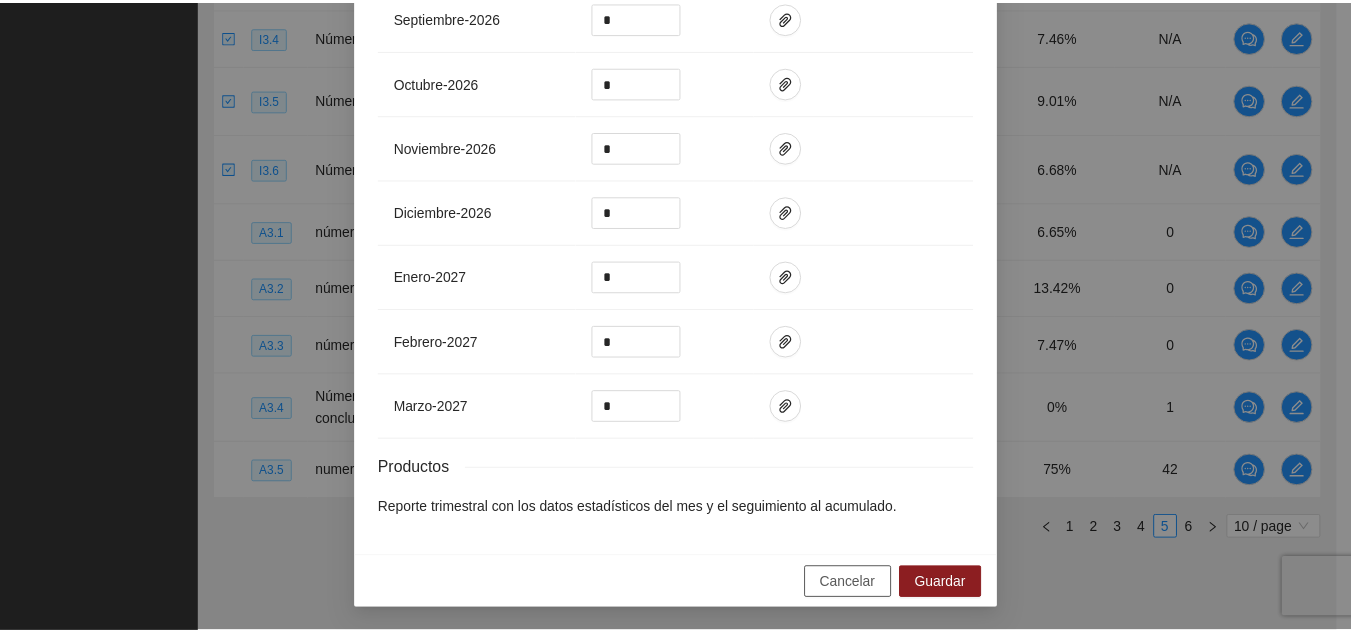 scroll, scrollTop: 1588, scrollLeft: 0, axis: vertical 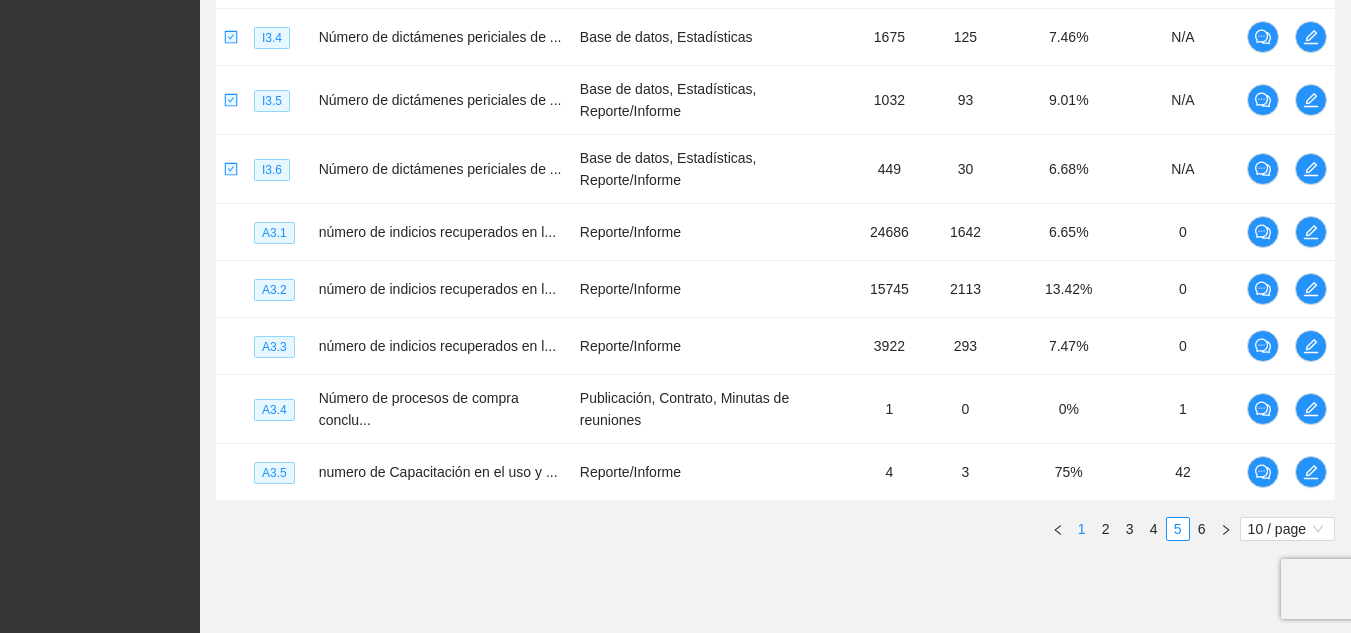 click on "1" at bounding box center (1082, 529) 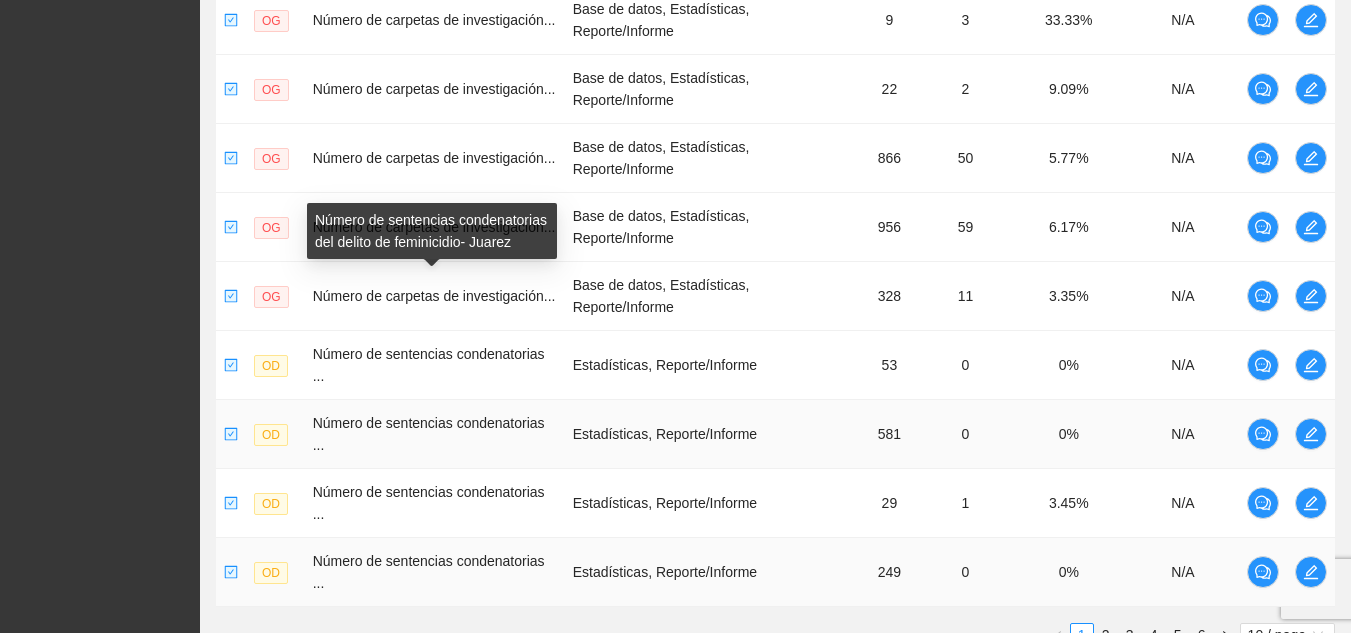 scroll, scrollTop: 676, scrollLeft: 0, axis: vertical 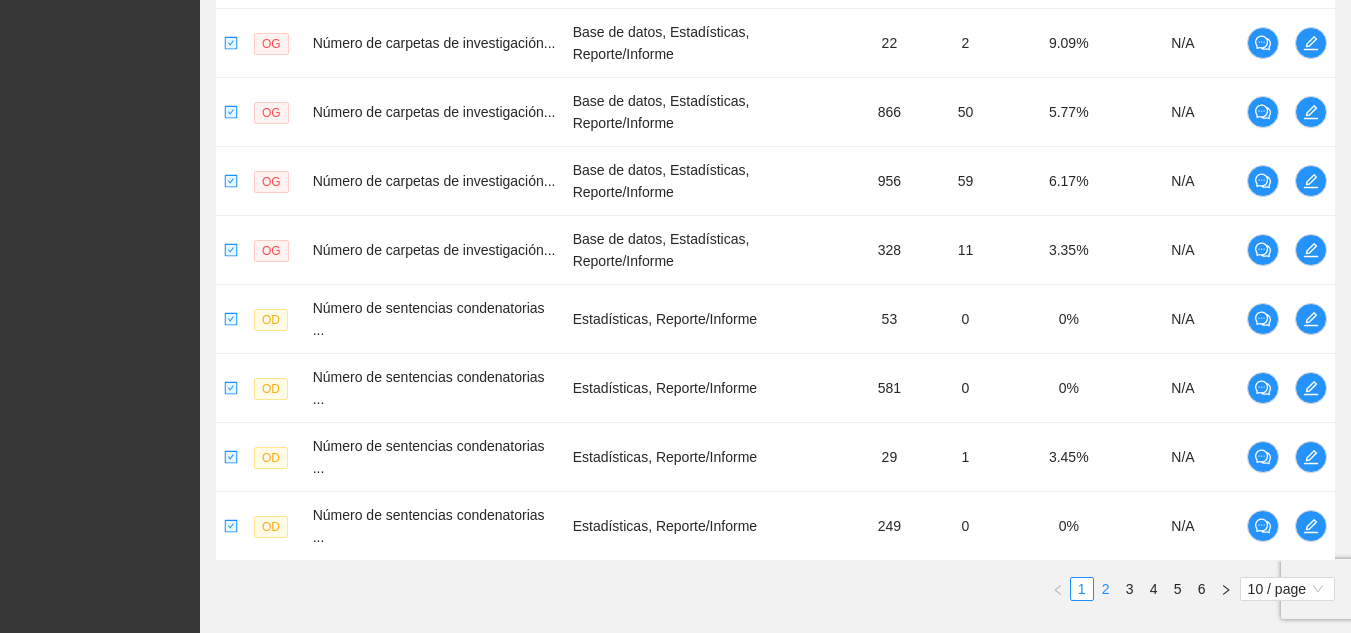 click on "2" at bounding box center [1106, 589] 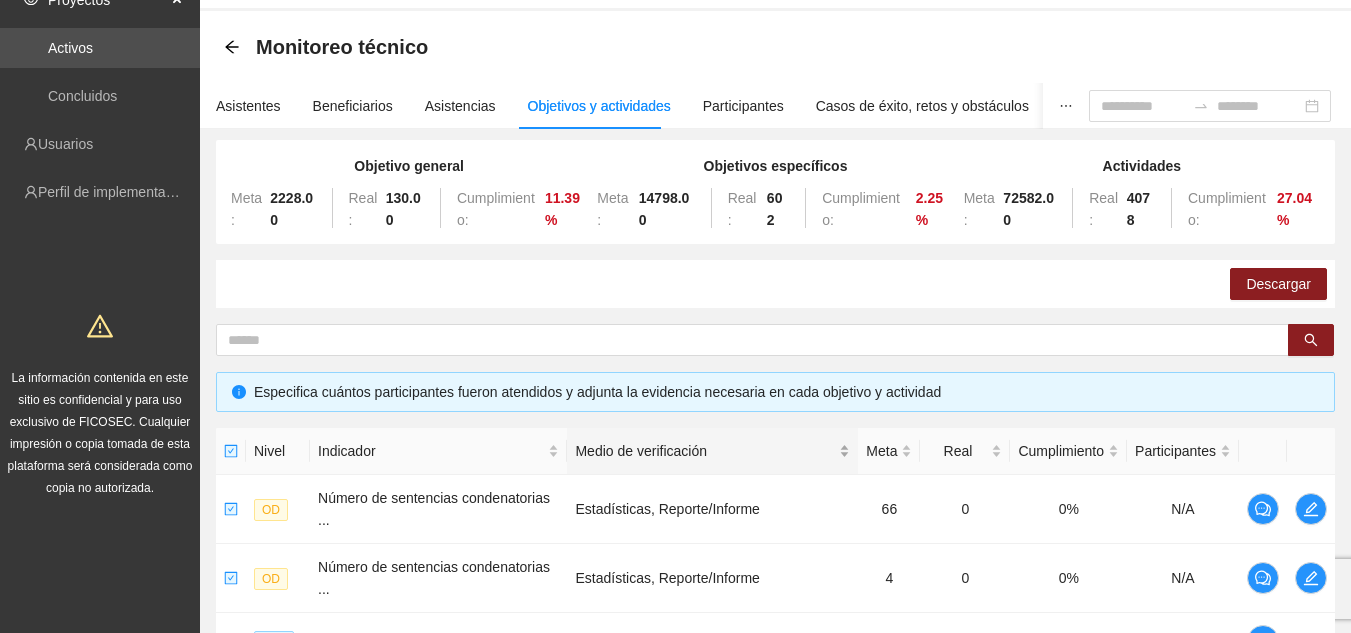 scroll, scrollTop: 0, scrollLeft: 0, axis: both 